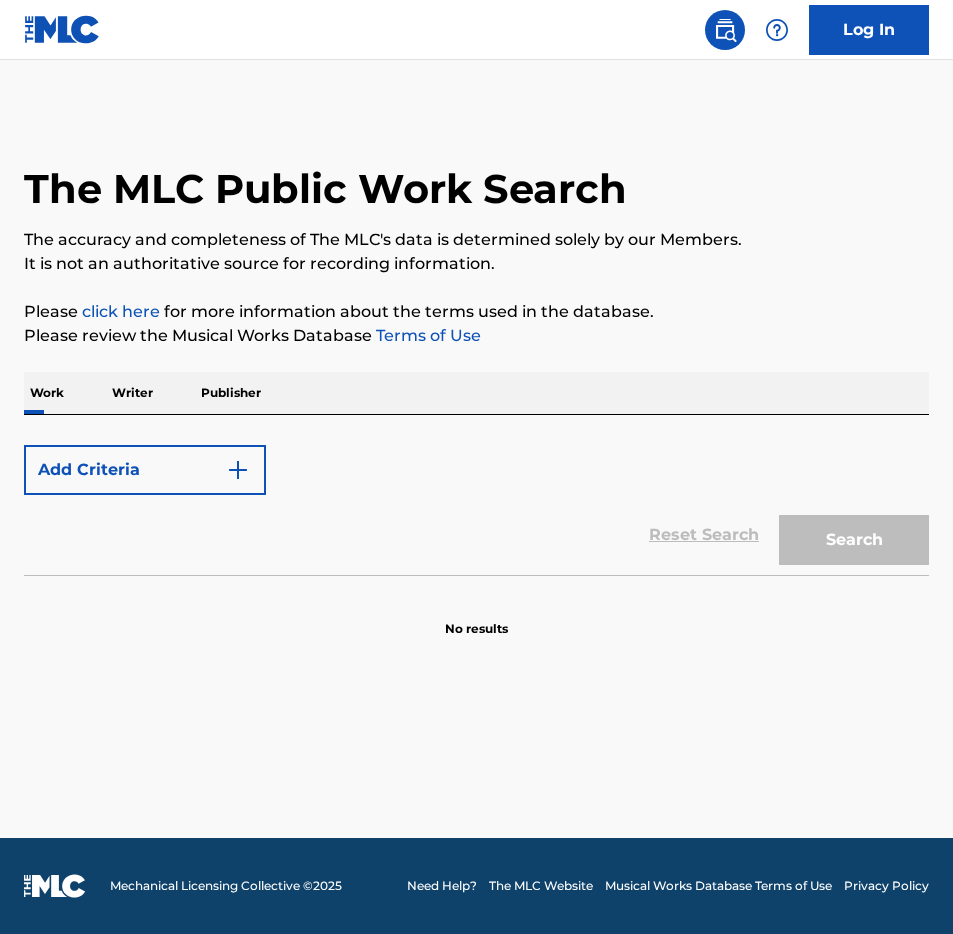scroll, scrollTop: 0, scrollLeft: 0, axis: both 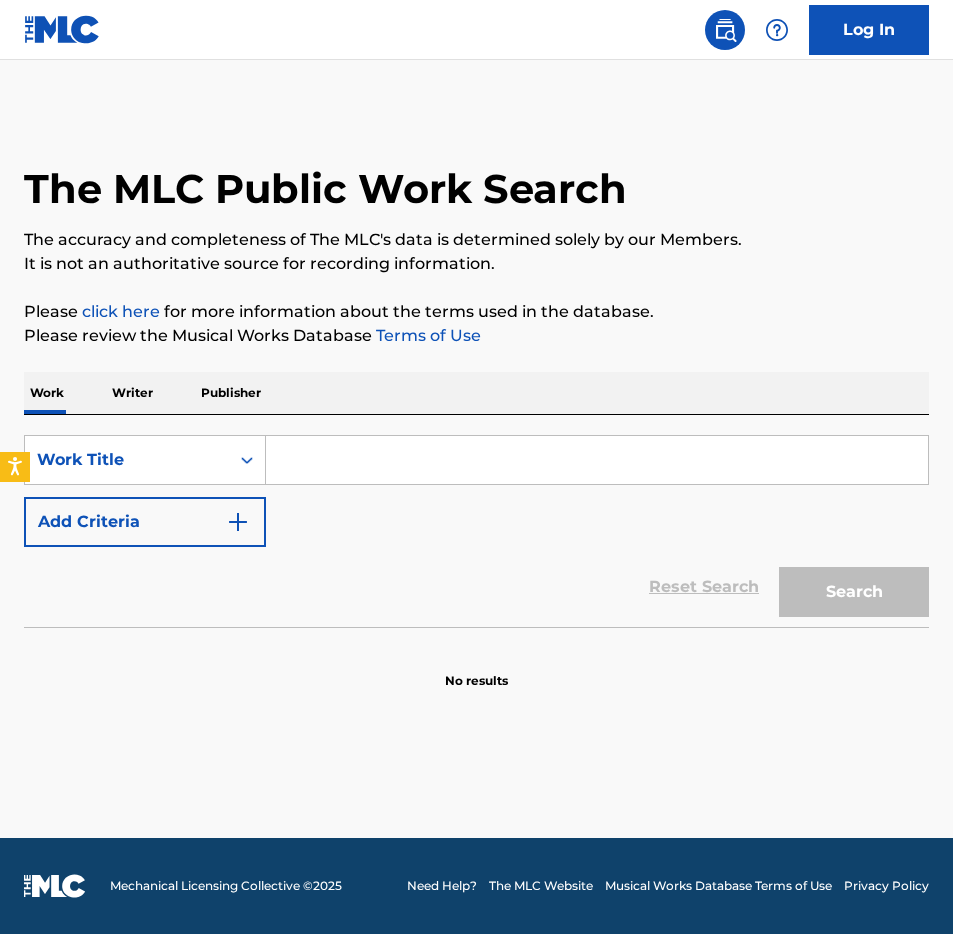 click on "SearchWithCriteriae26af4aa-ffb5-4faf-bcba-59c757f031e4 Work Title Add Criteria" at bounding box center (476, 491) 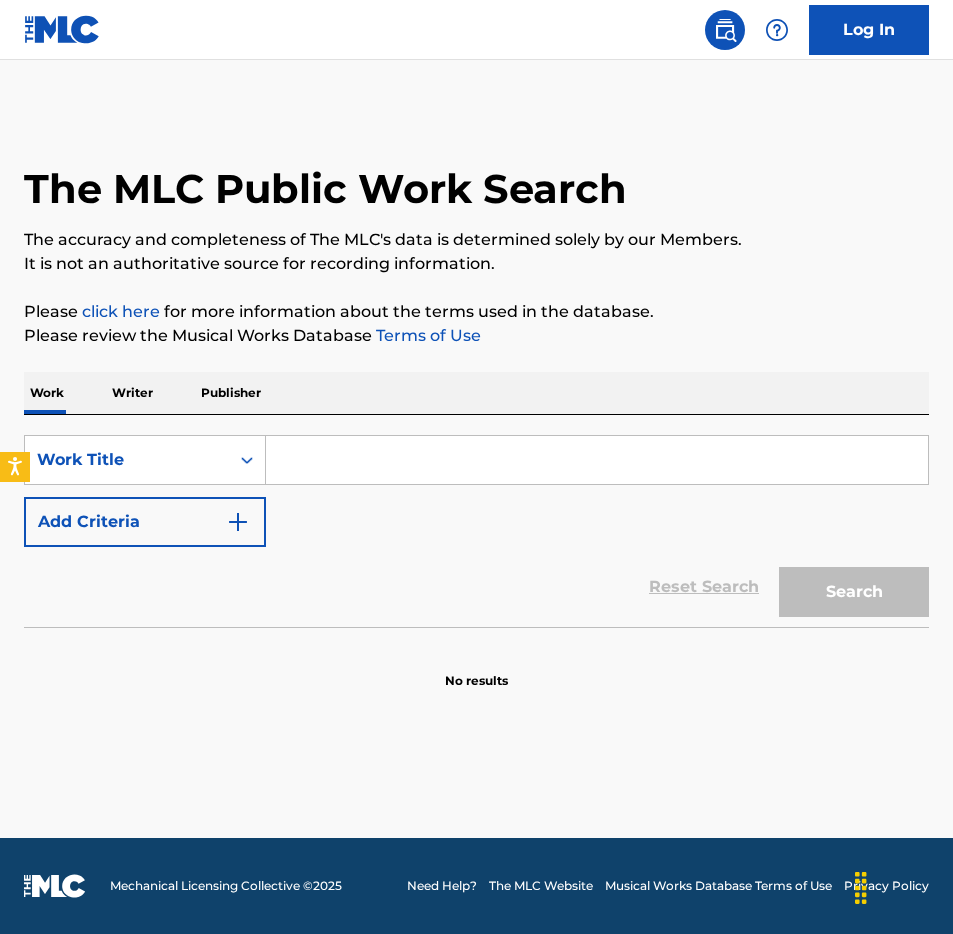 paste on "6 Album Leaves, Op. 2, JB 1:51: No. 2 in A Minor, Chanson. Moderato" 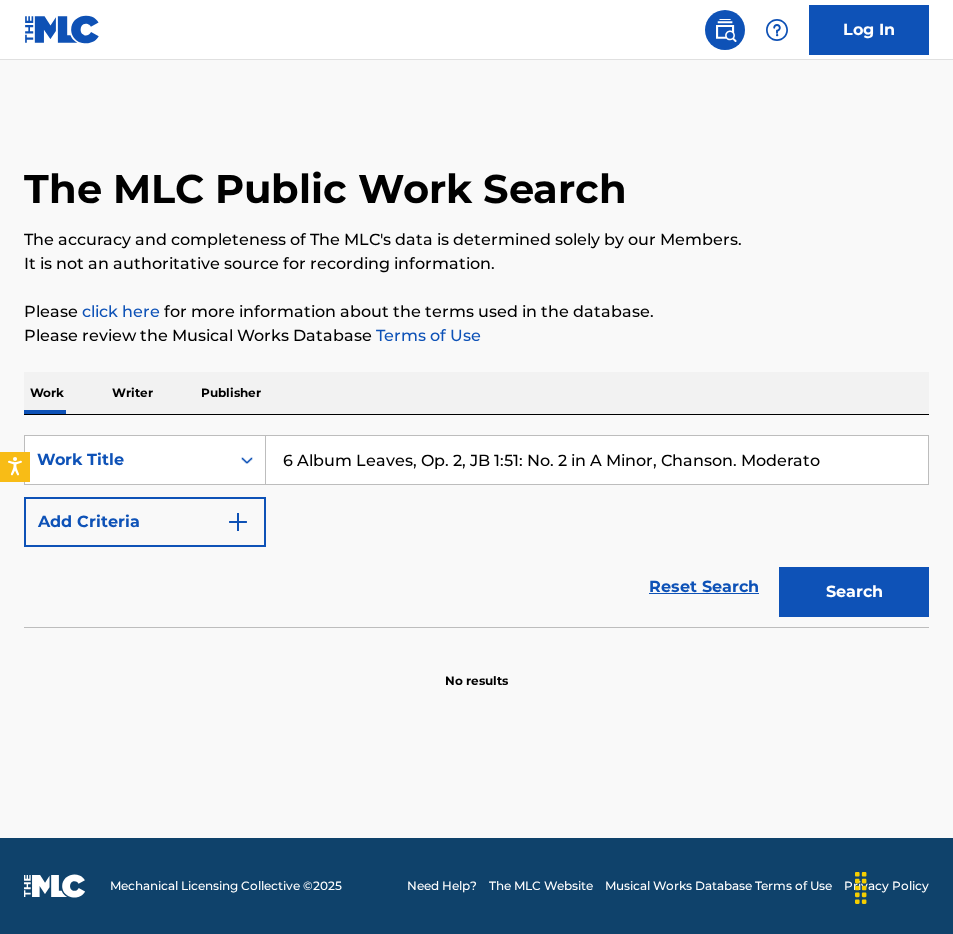 click on "Search" at bounding box center [854, 592] 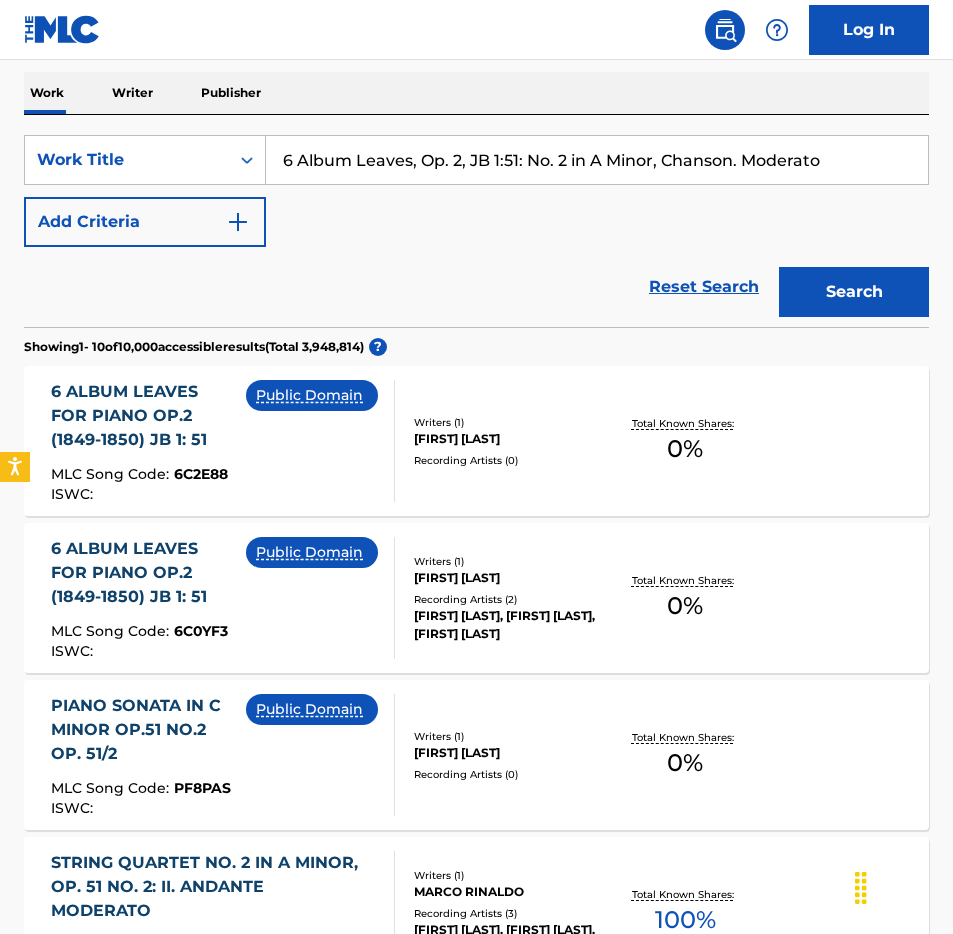 scroll, scrollTop: 292, scrollLeft: 0, axis: vertical 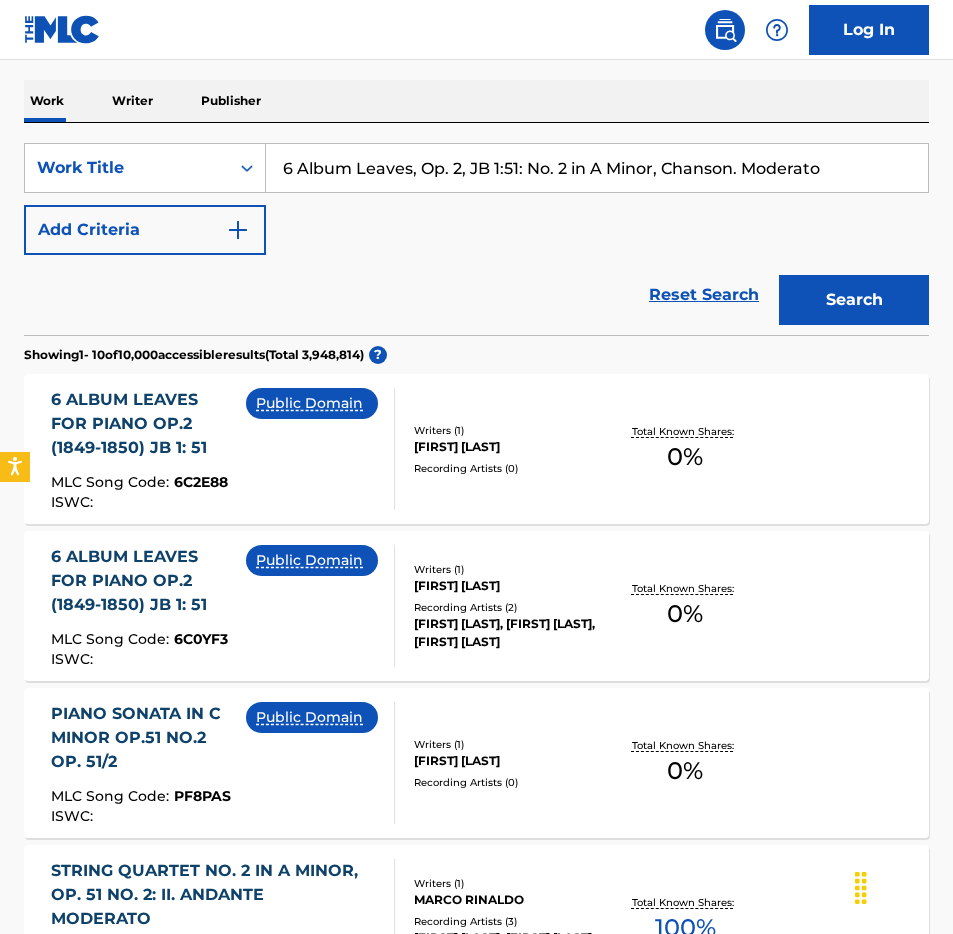 click on "6 Album Leaves, Op. 2, JB 1:51: No. 2 in A Minor, Chanson. Moderato" at bounding box center (597, 168) 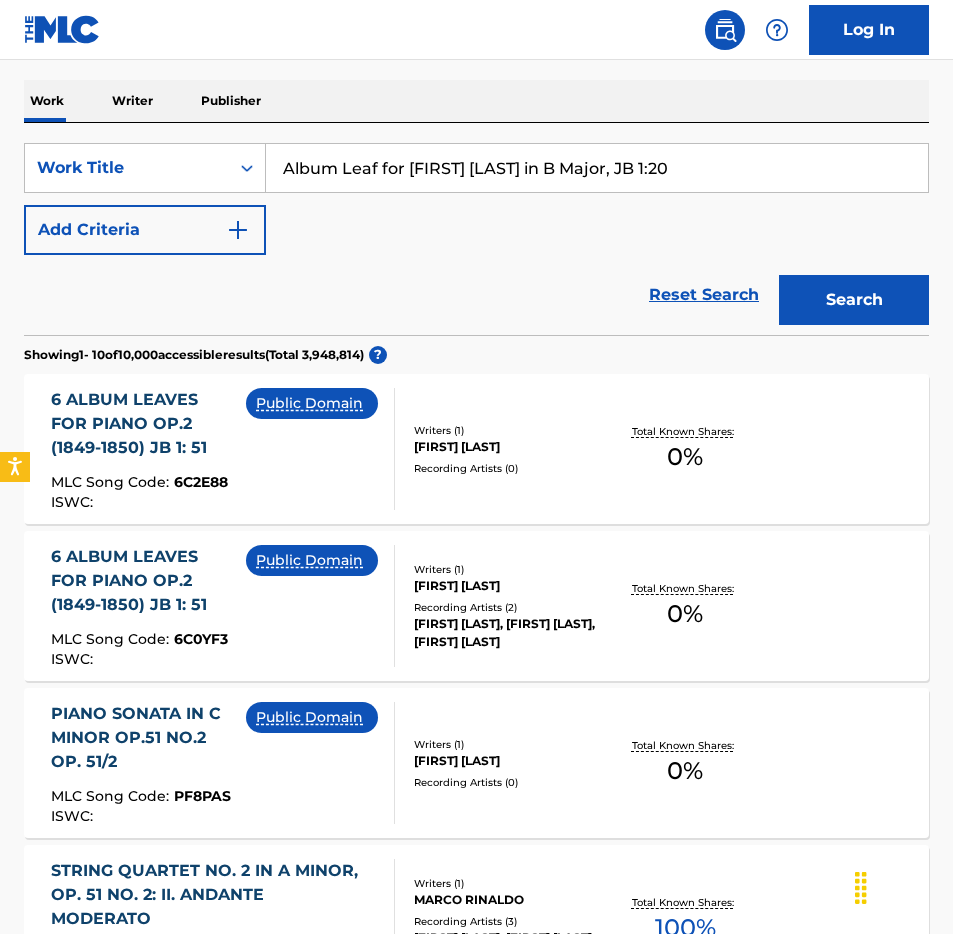 click on "Search" at bounding box center [854, 300] 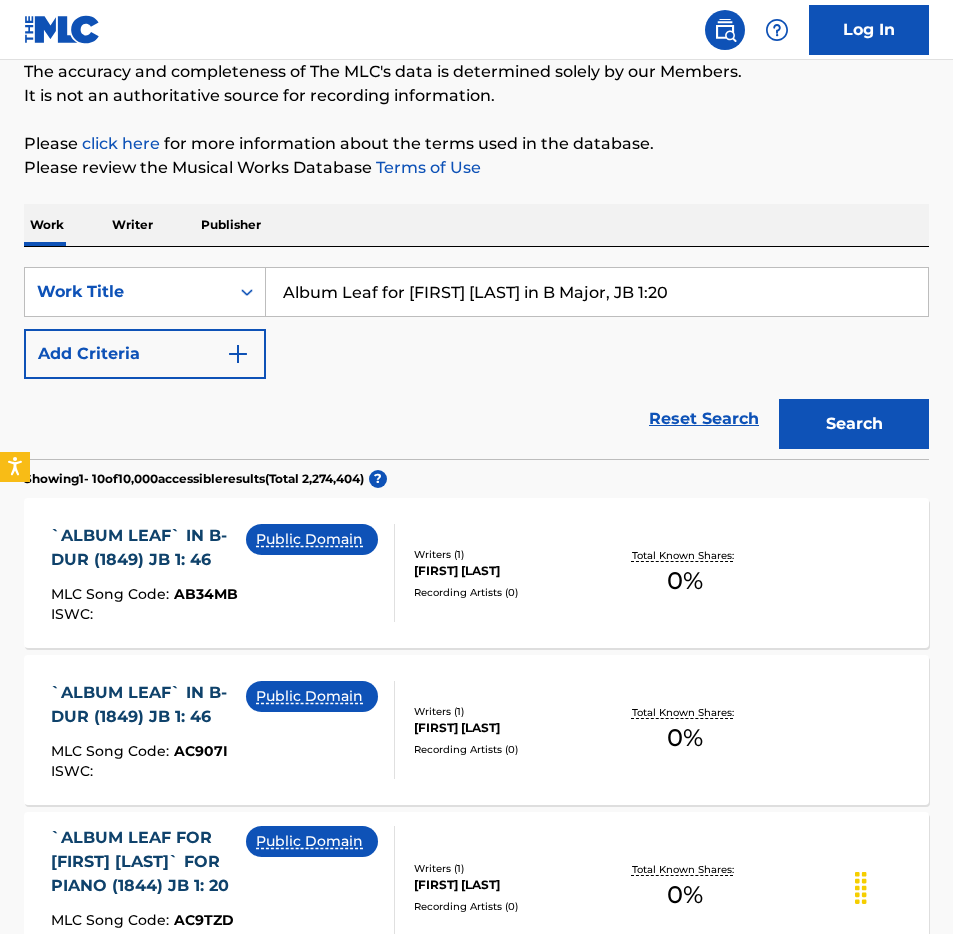 scroll, scrollTop: 0, scrollLeft: 0, axis: both 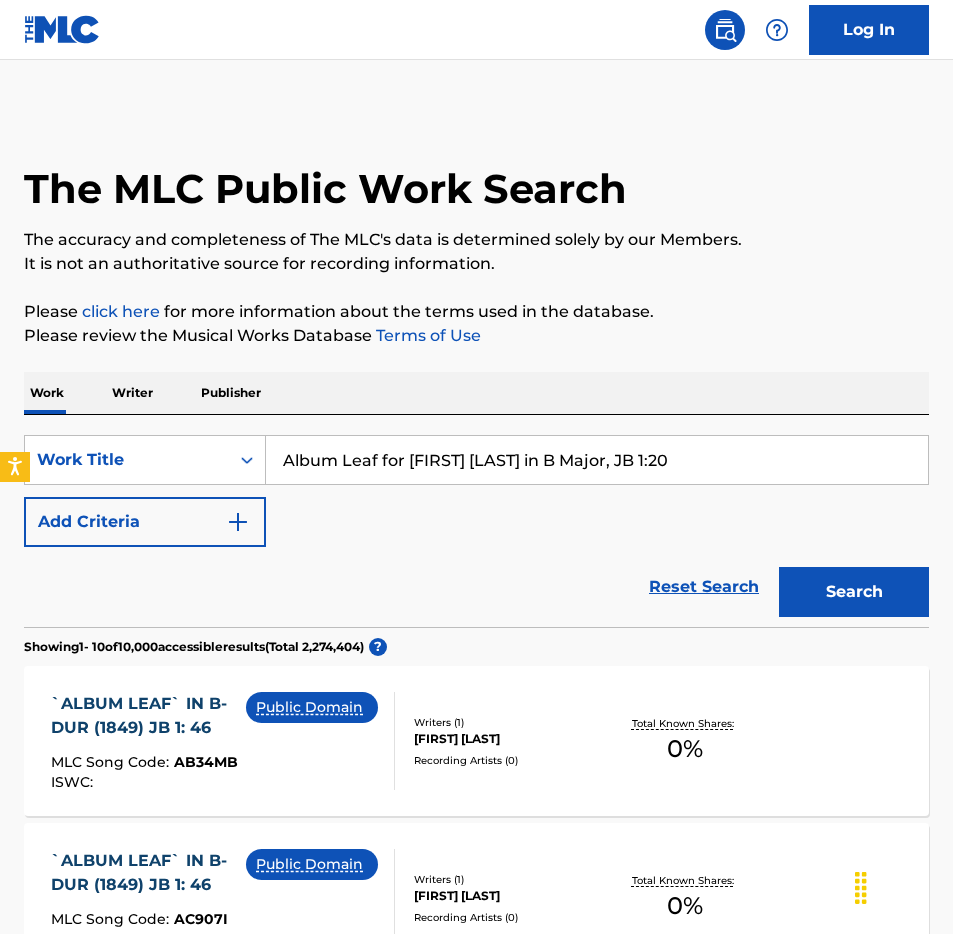 click on "Album Leaf for [FIRST] [LAST] in B Major, JB 1:20" at bounding box center (597, 460) 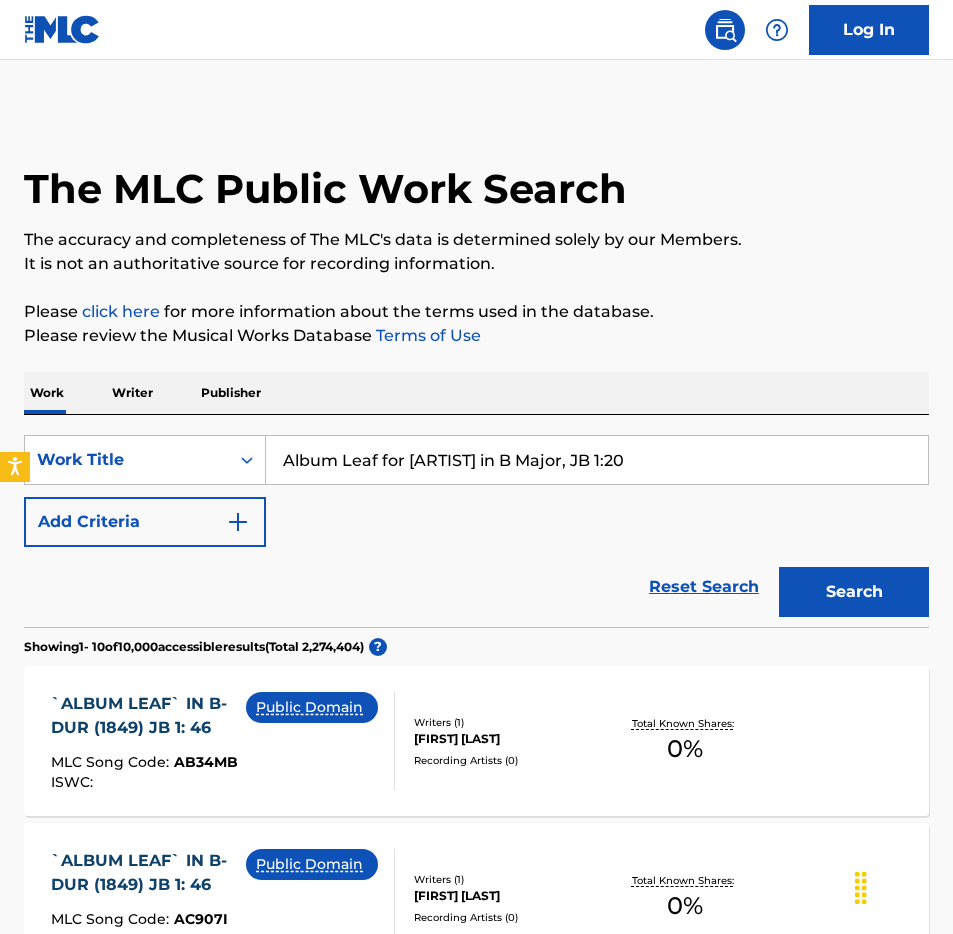 type on "Album Leaf for [ARTIST] in B Major, JB 1:20" 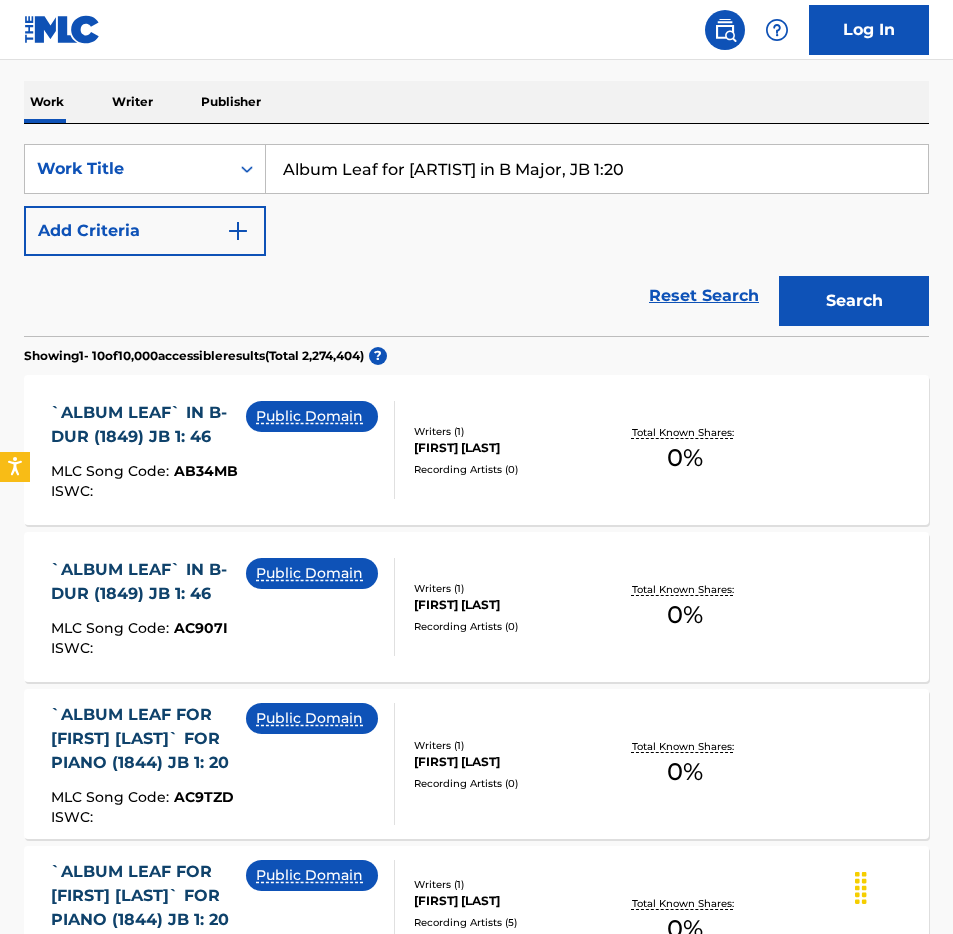 scroll, scrollTop: 577, scrollLeft: 0, axis: vertical 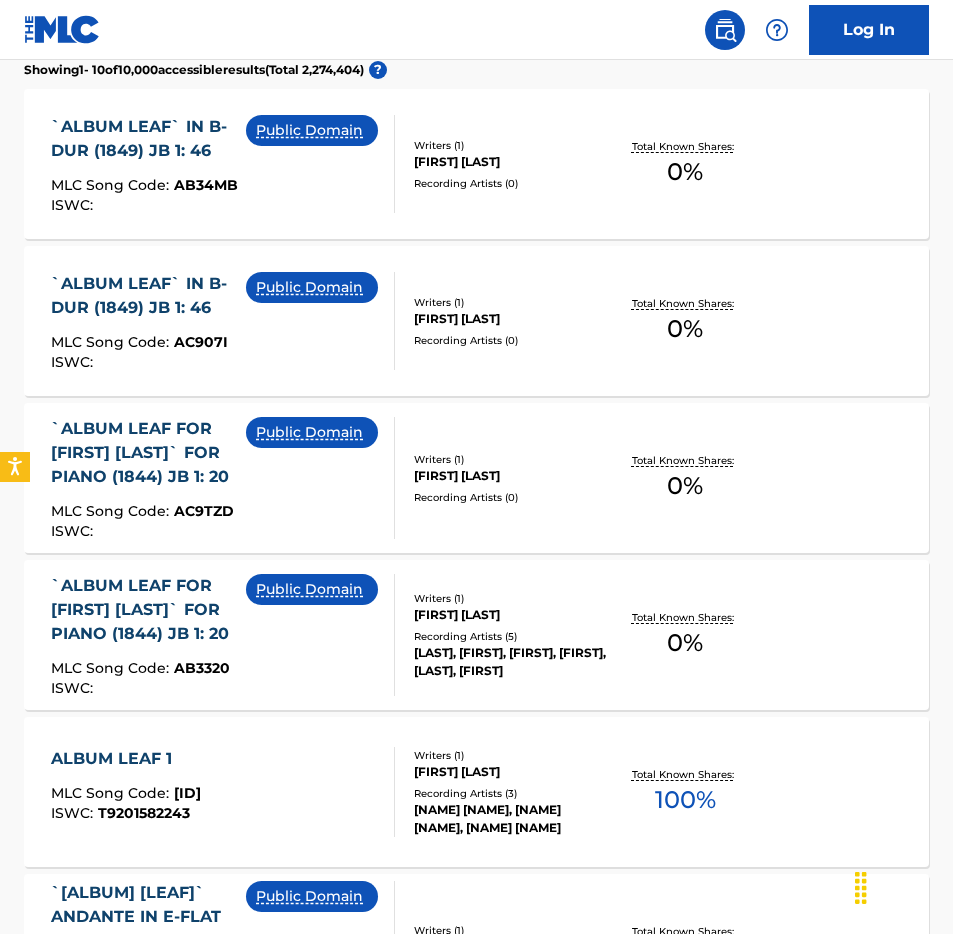 click on "Public Domain" at bounding box center (320, 478) 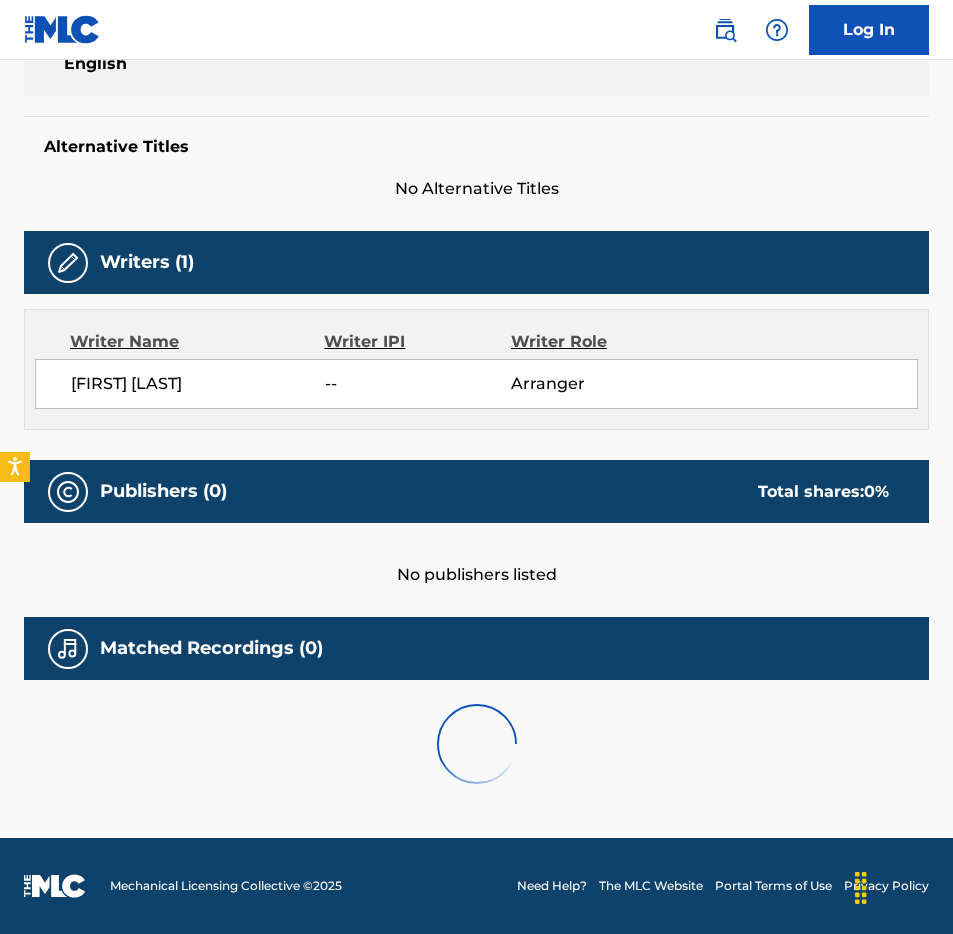scroll, scrollTop: 0, scrollLeft: 0, axis: both 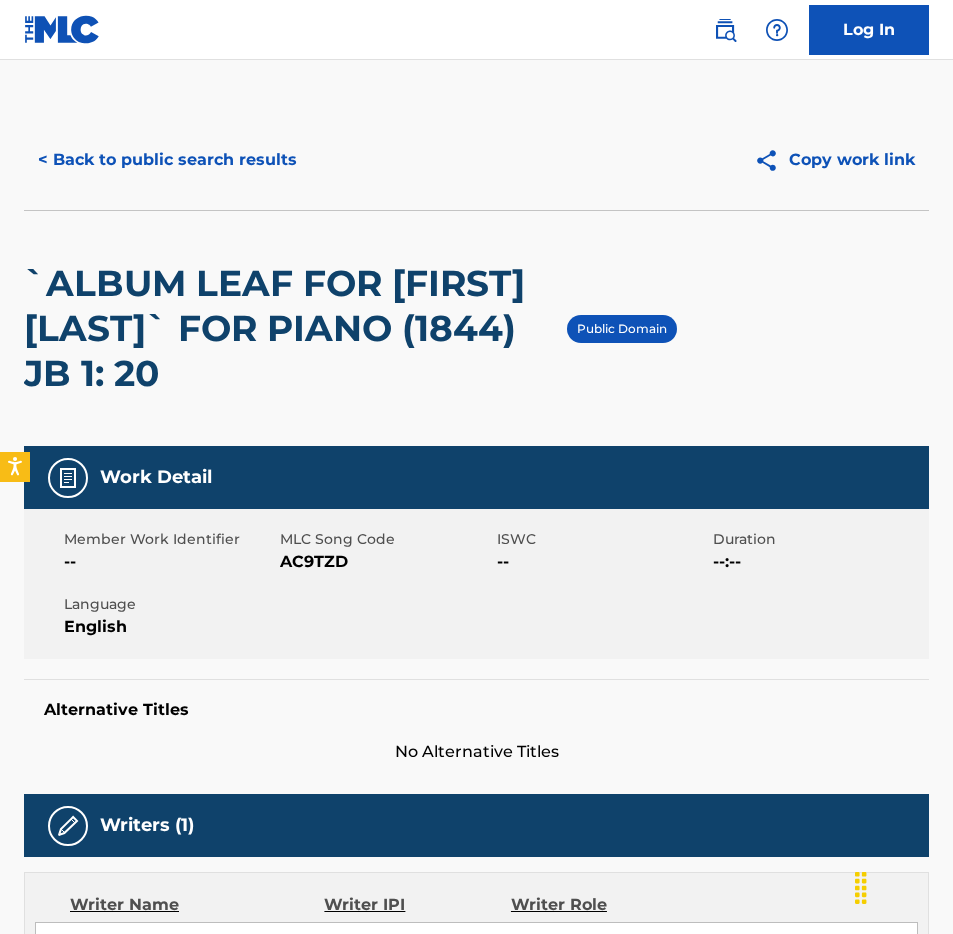 click on "AC9TZD" at bounding box center [385, 562] 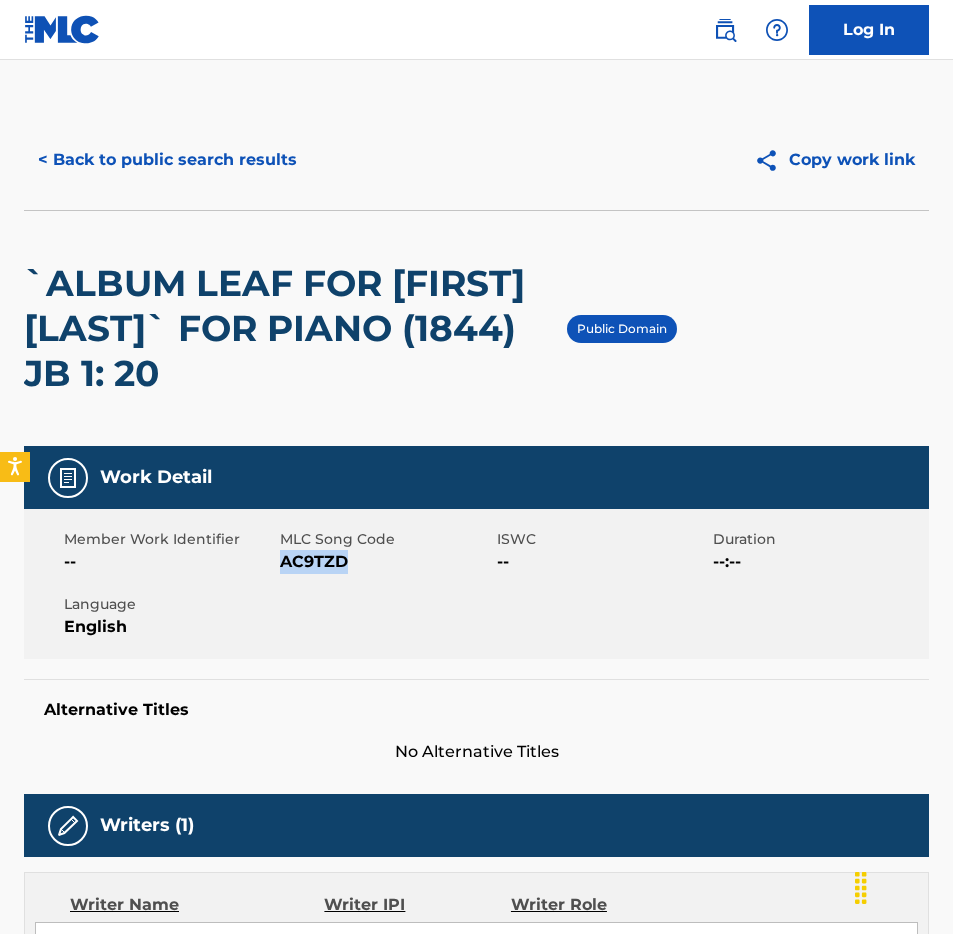 click on "AC9TZD" at bounding box center [385, 562] 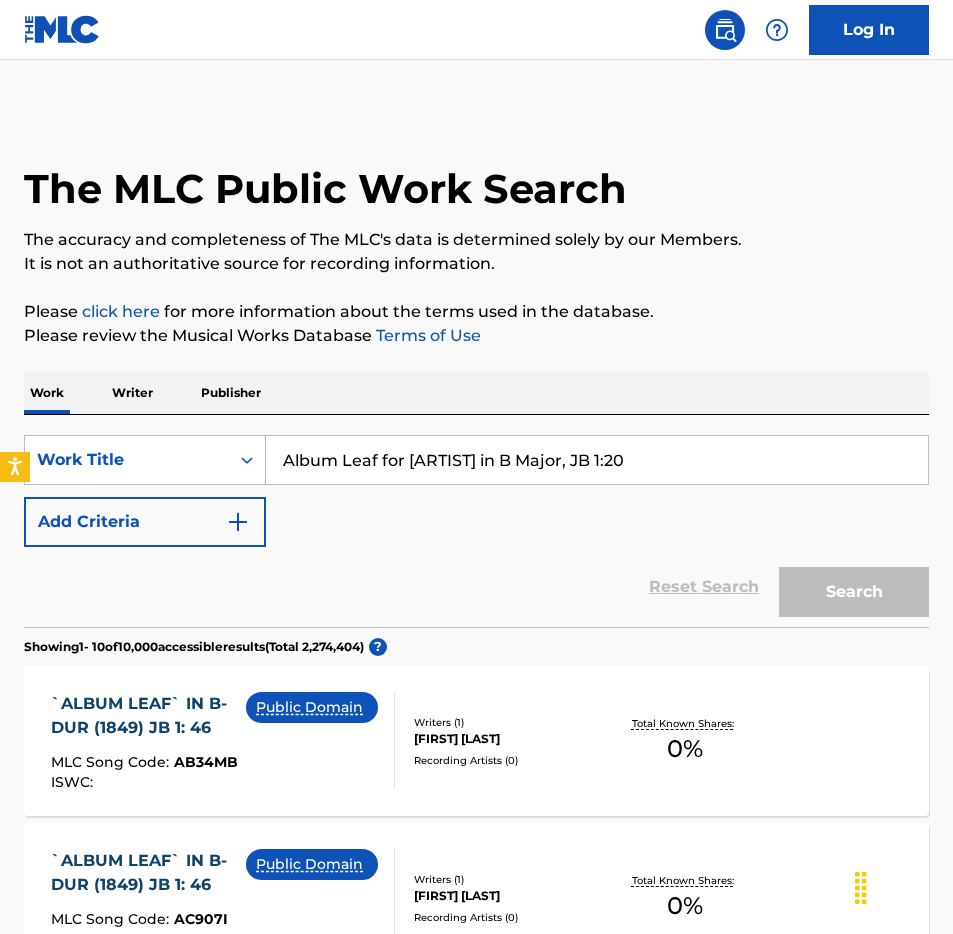 scroll, scrollTop: 629, scrollLeft: 0, axis: vertical 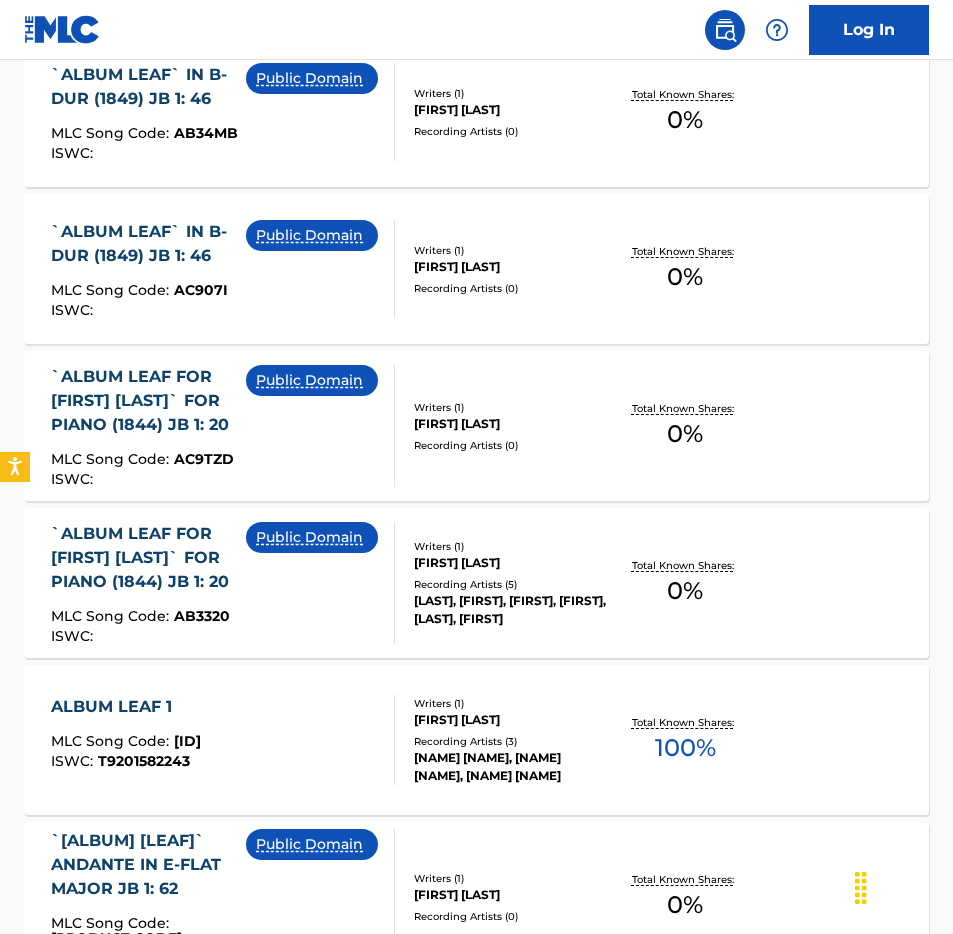 click on "`ALBUM LEAF FOR [FIRST] [LAST]` FOR PIANO (1844) JB 1: 20" at bounding box center [148, 558] 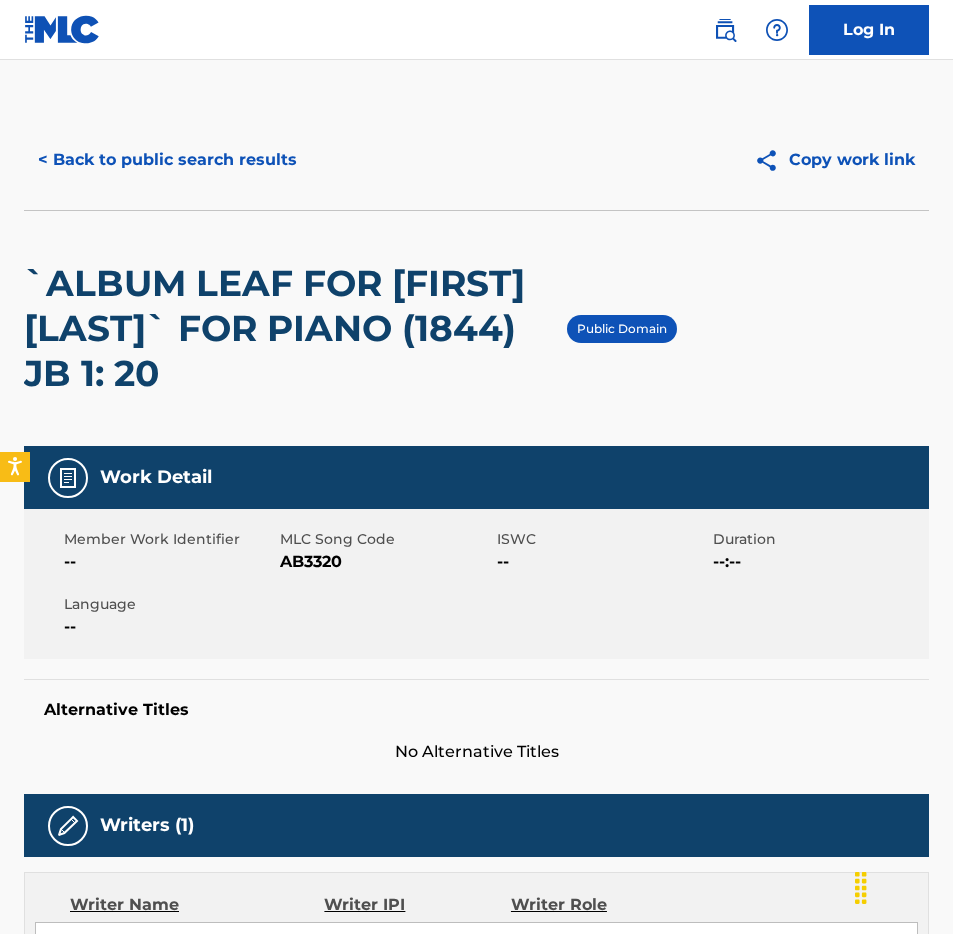 click on "AB3320" at bounding box center [385, 562] 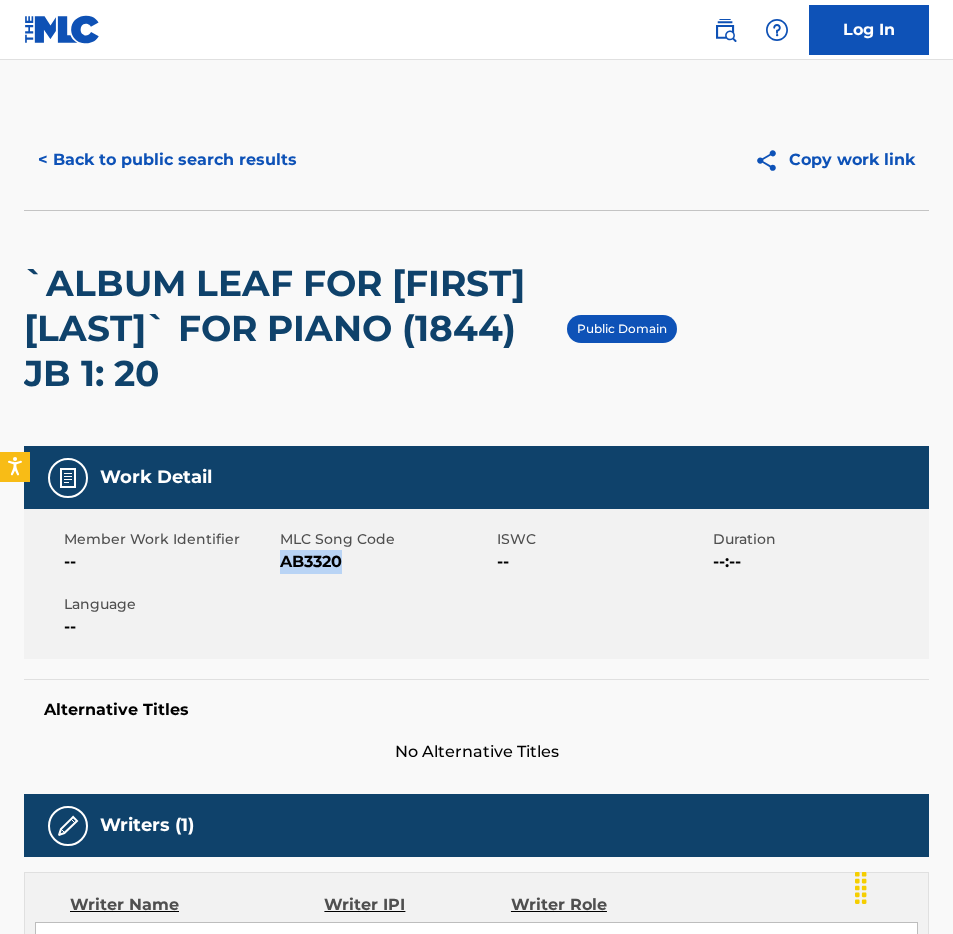 copy on "AB3320" 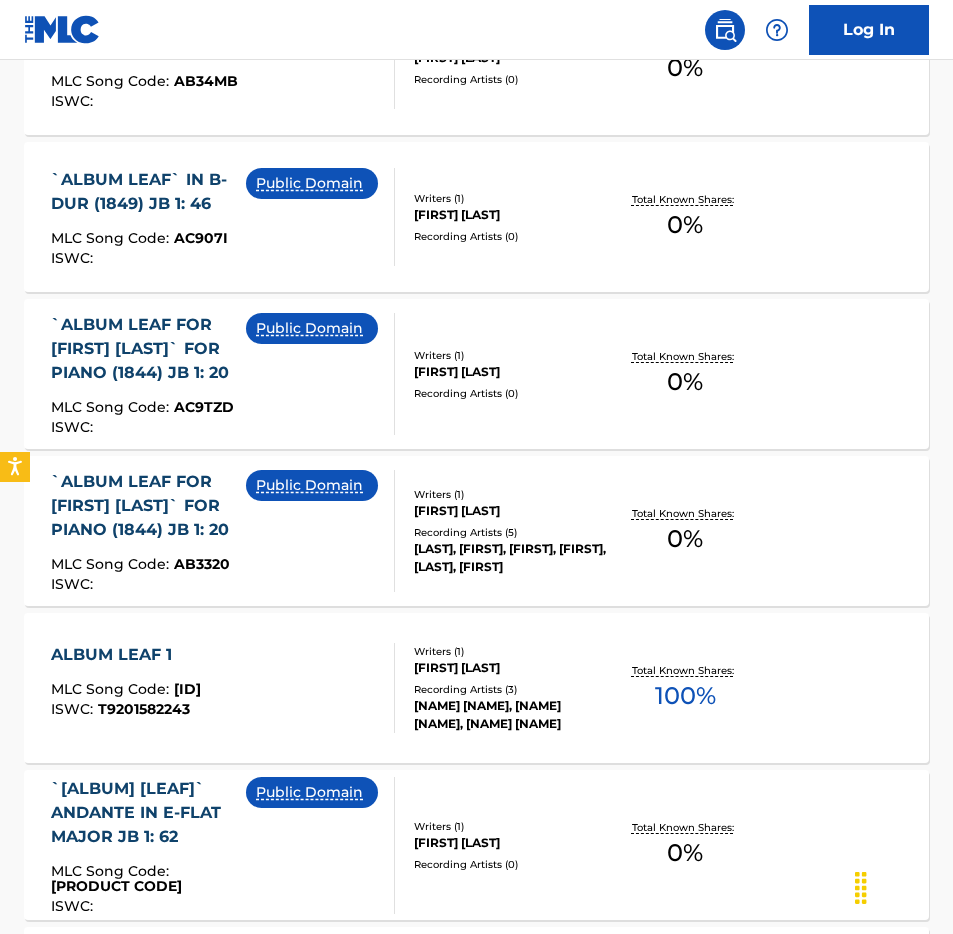 scroll, scrollTop: 0, scrollLeft: 0, axis: both 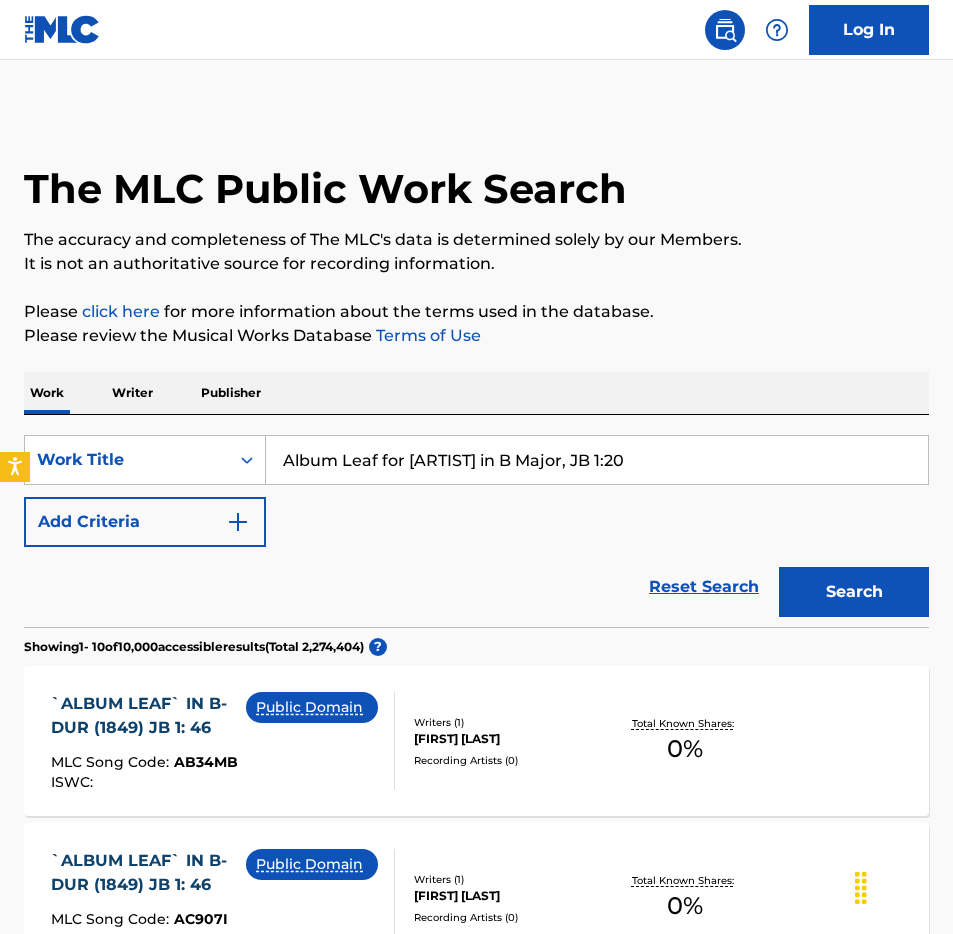 click on "Album Leaf for [ARTIST] in B Major, JB 1:20" at bounding box center (597, 460) 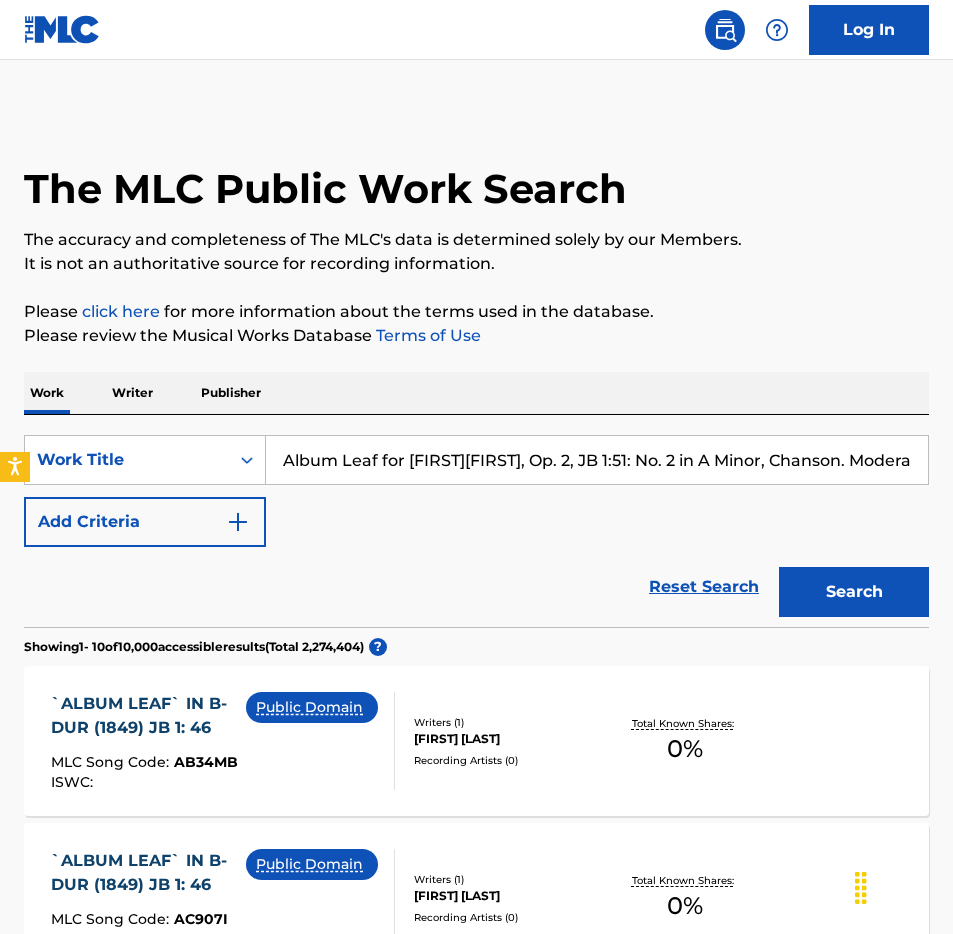 scroll, scrollTop: 0, scrollLeft: 101, axis: horizontal 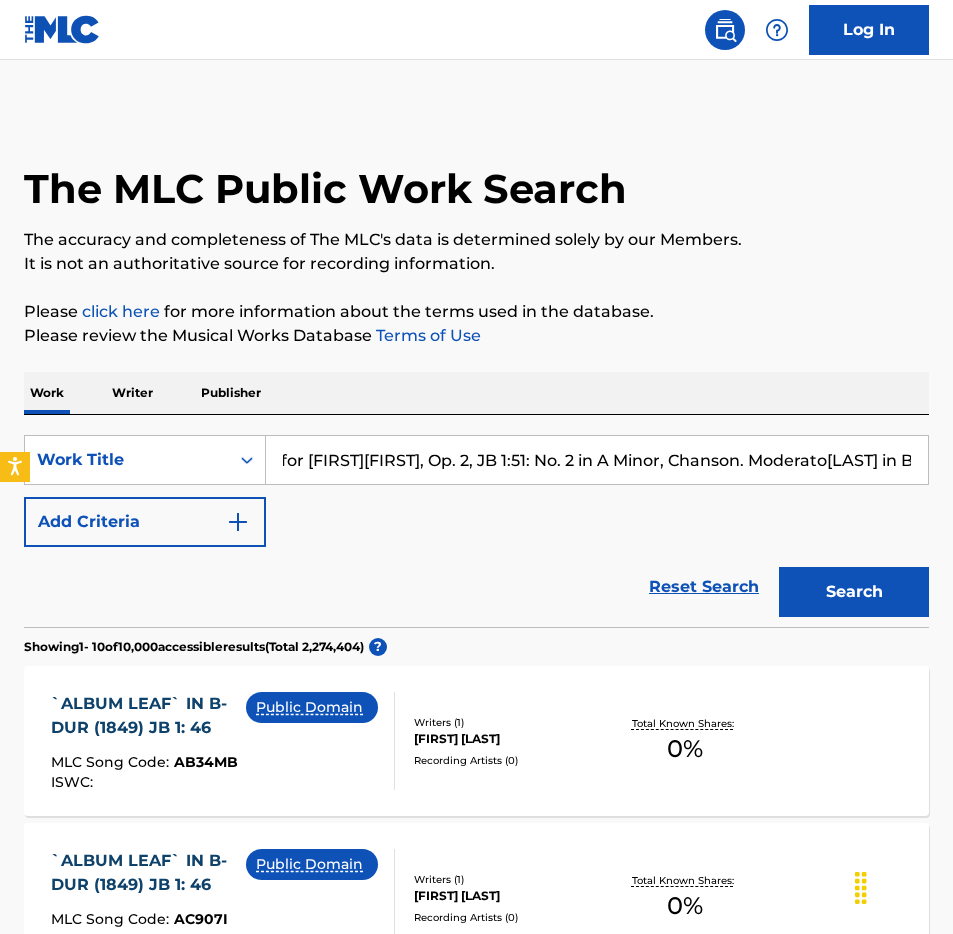 paste on "6 Album Leaves, Op. 2, JB 1:51: No. 2 in A Minor, Chanson. Moderato" 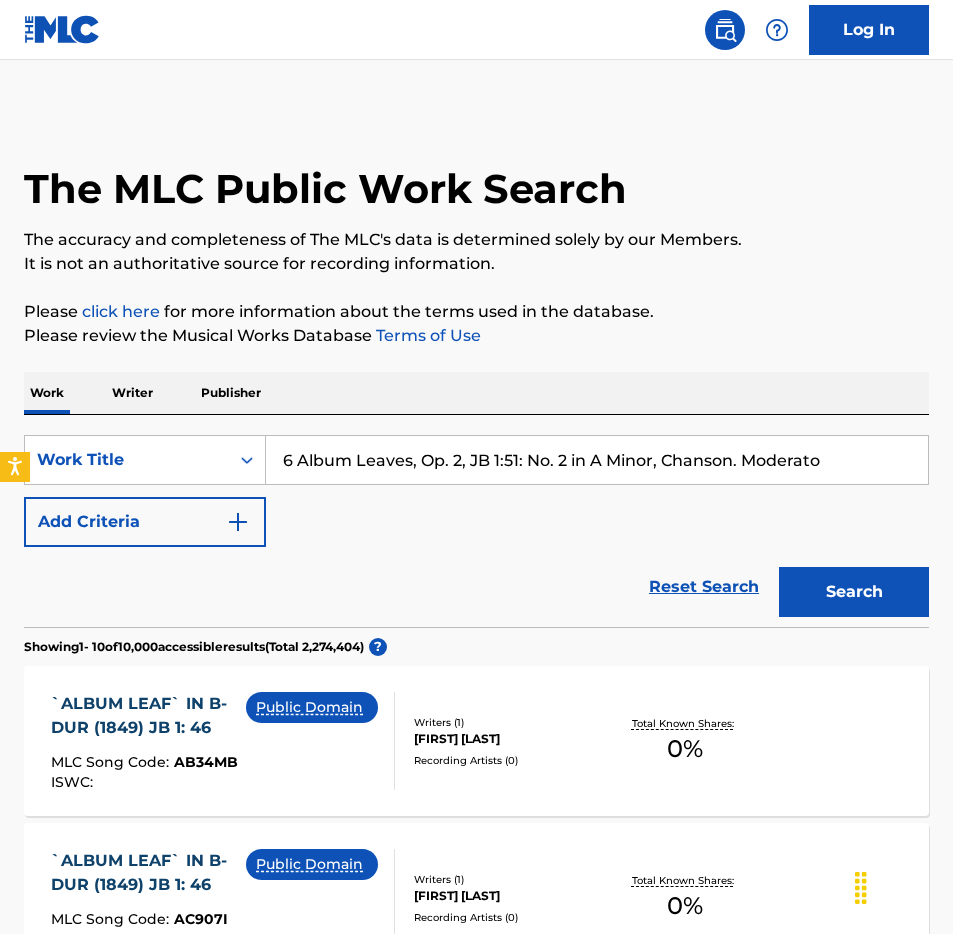 scroll, scrollTop: 0, scrollLeft: 0, axis: both 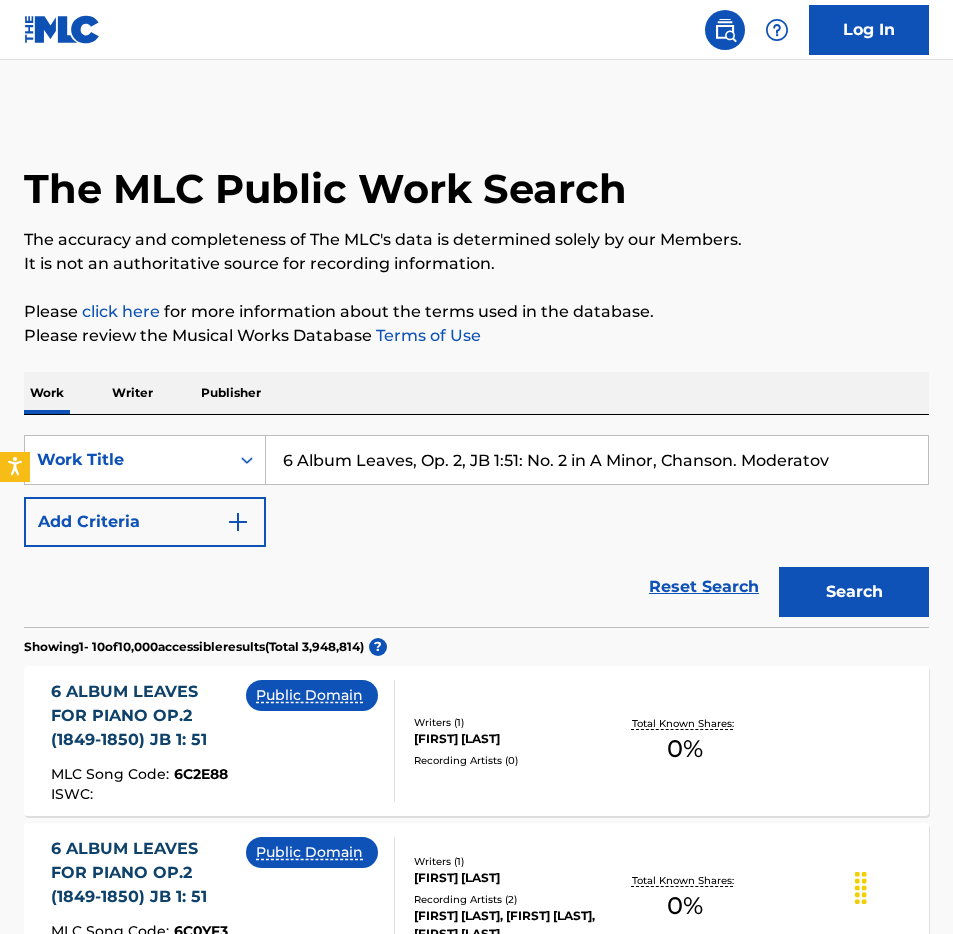 type on "6 Album Leaves, Op. 2, JB 1:51: No. 2 in A Minor, Chanson. Moderatov" 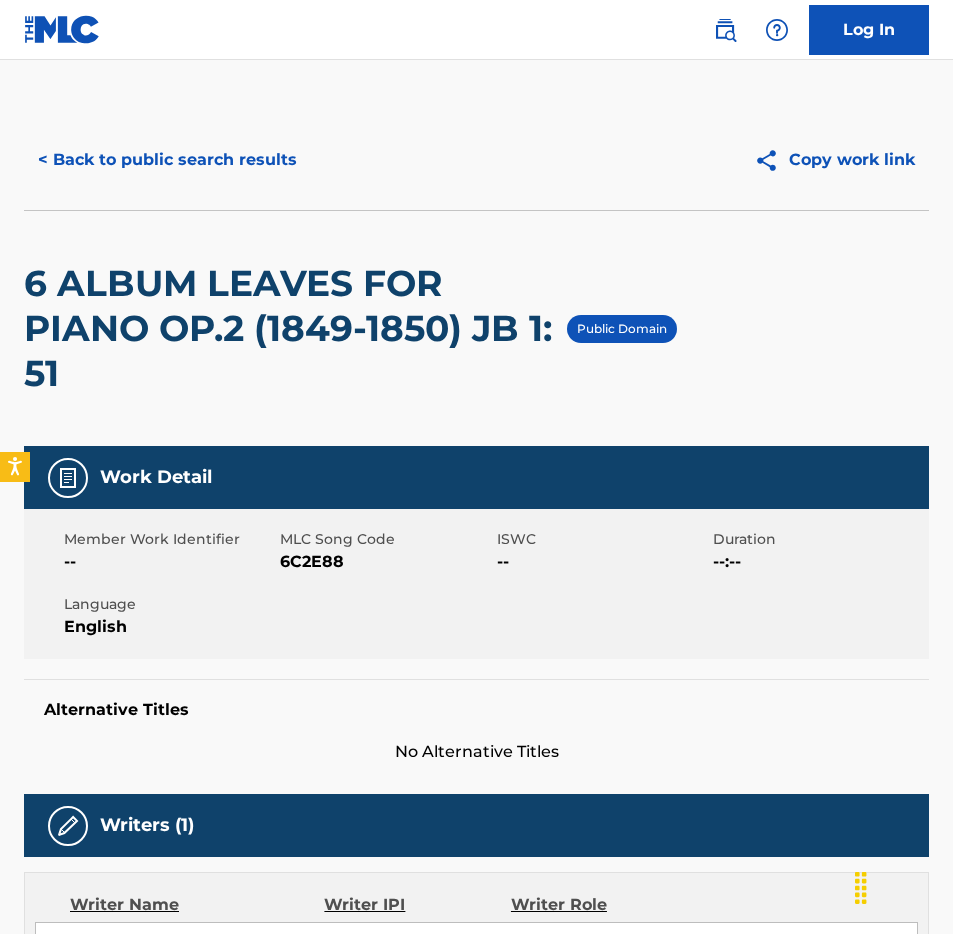 click on "6C2E88" at bounding box center (385, 562) 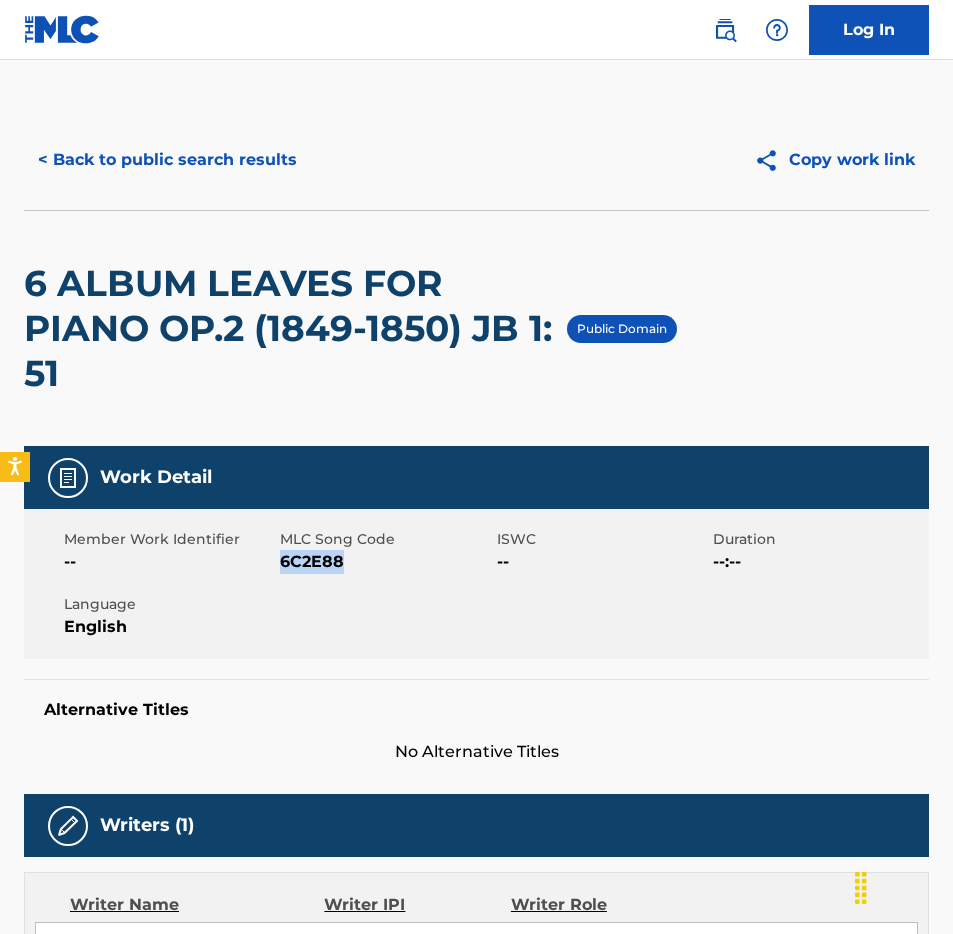 click on "6C2E88" at bounding box center (385, 562) 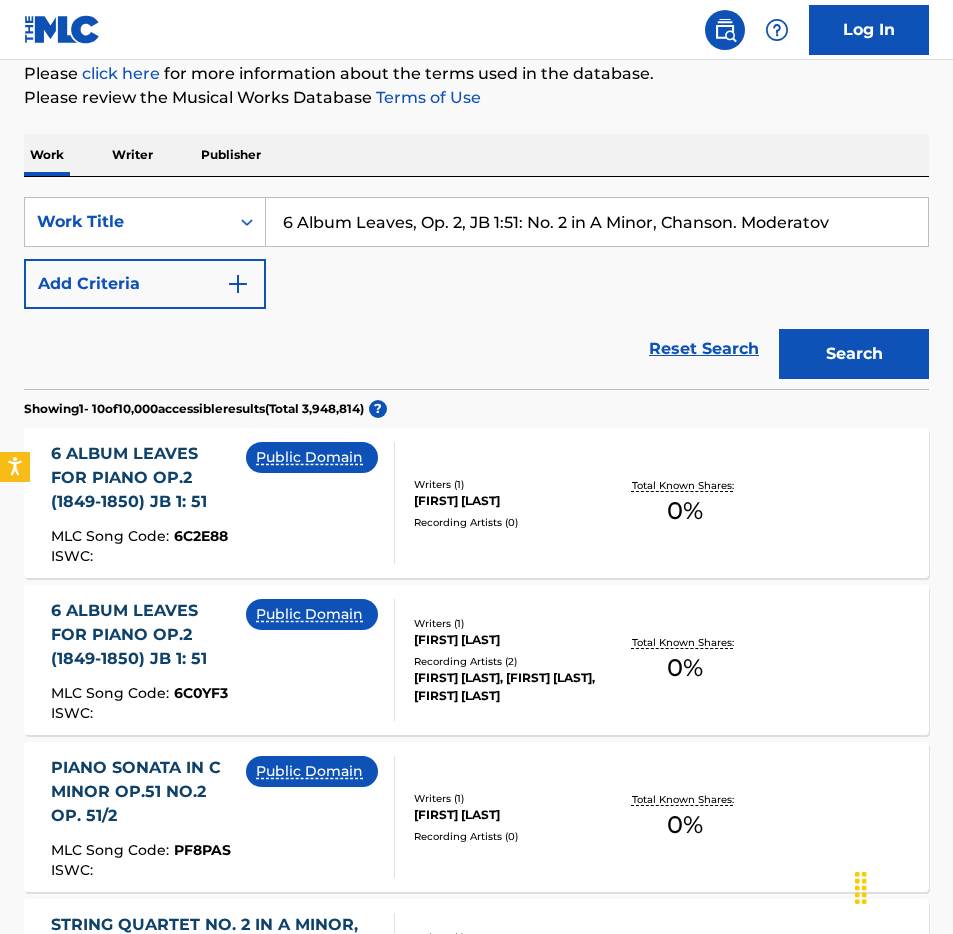 scroll, scrollTop: 243, scrollLeft: 0, axis: vertical 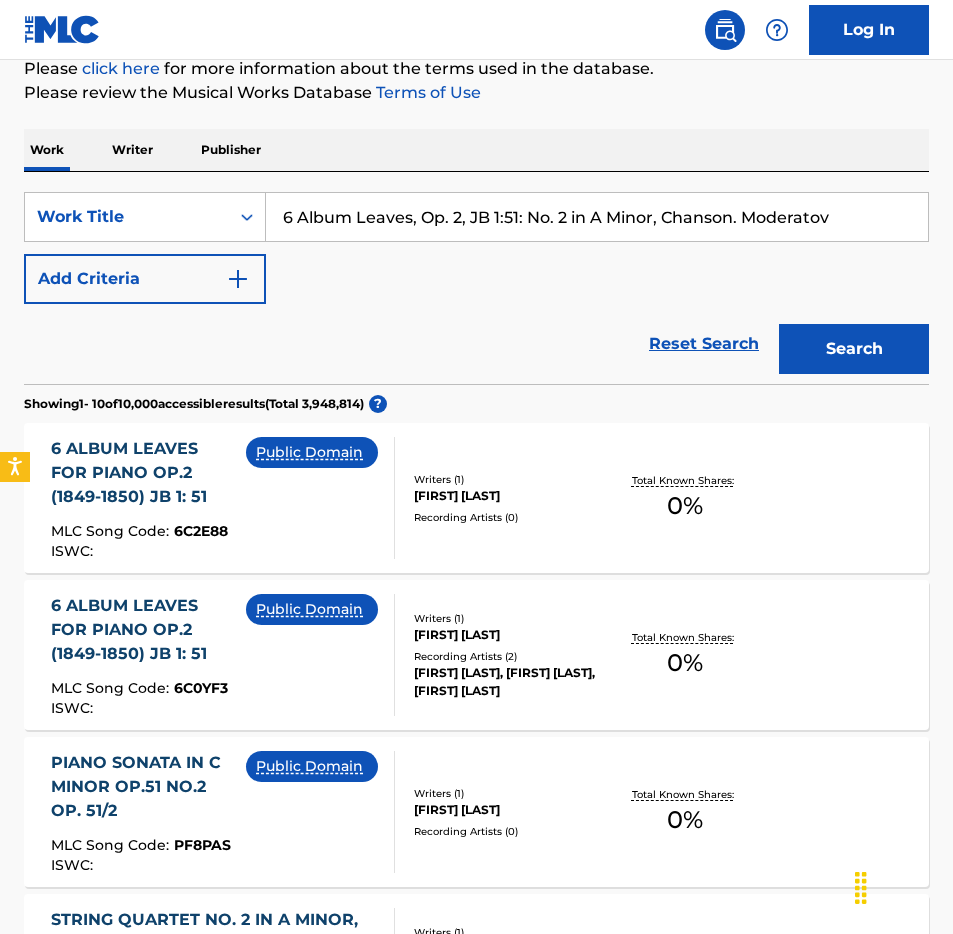 click on "6 ALBUM LEAVES FOR PIANO OP.2 (1849-1850) JB 1: 51" at bounding box center (148, 630) 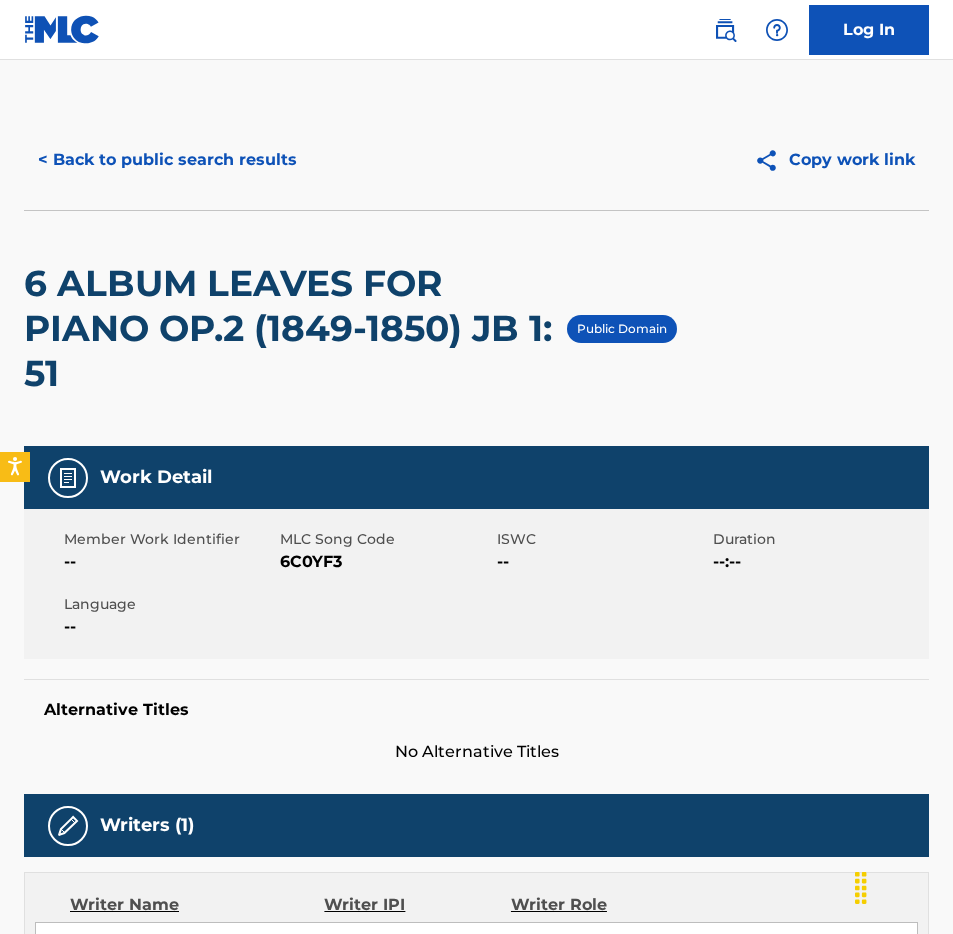 click on "6C0YF3" at bounding box center (385, 562) 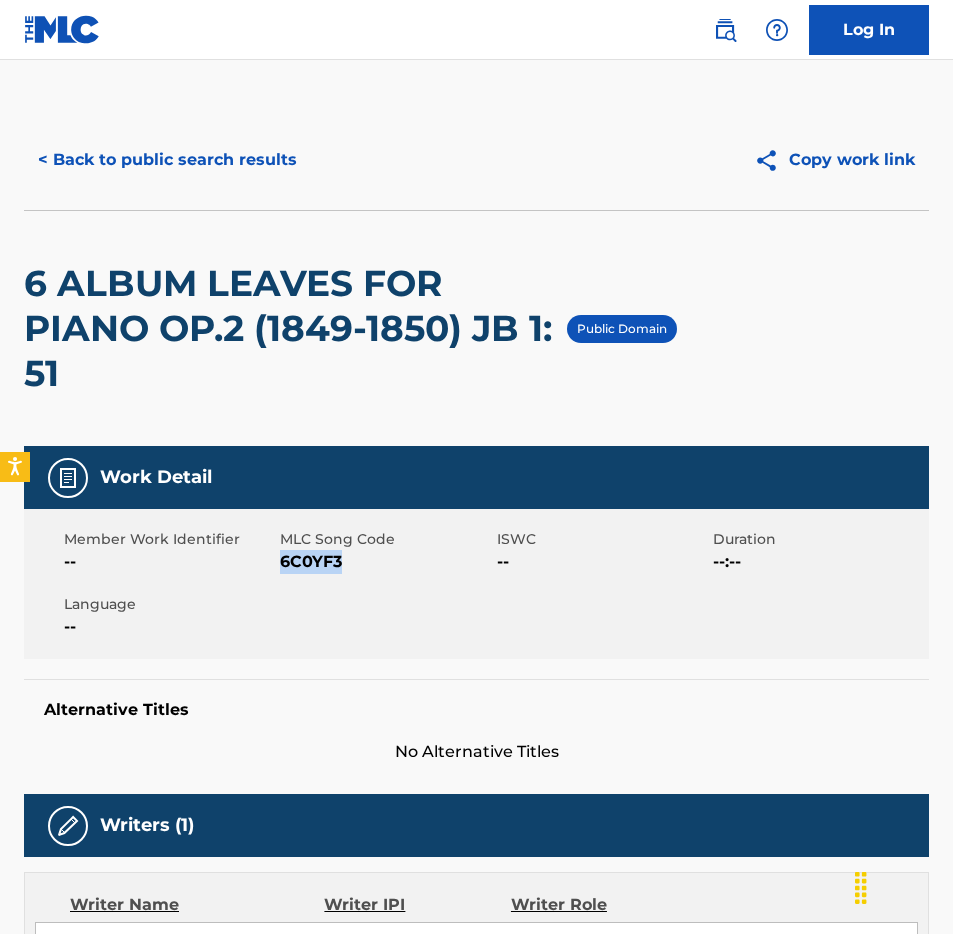 click on "6C0YF3" at bounding box center [385, 562] 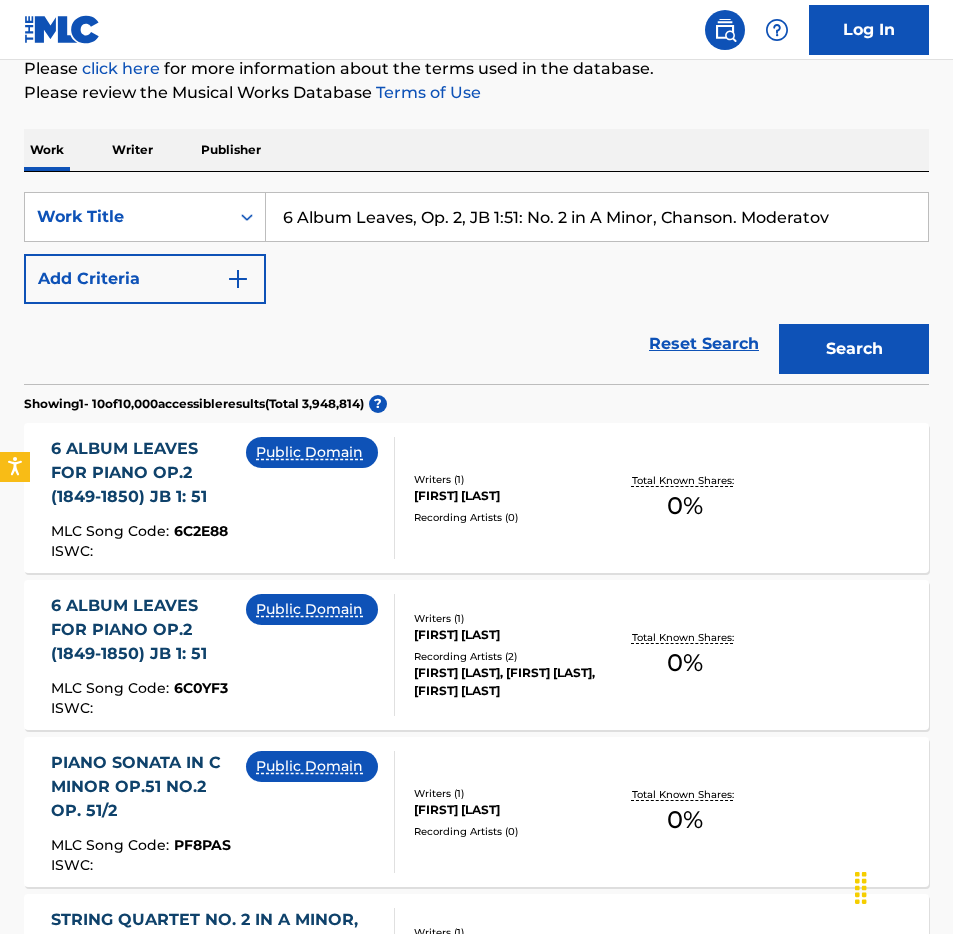 click on "6 Album Leaves, Op. 2, JB 1:51: No. 2 in A Minor, Chanson. Moderatov" at bounding box center (597, 217) 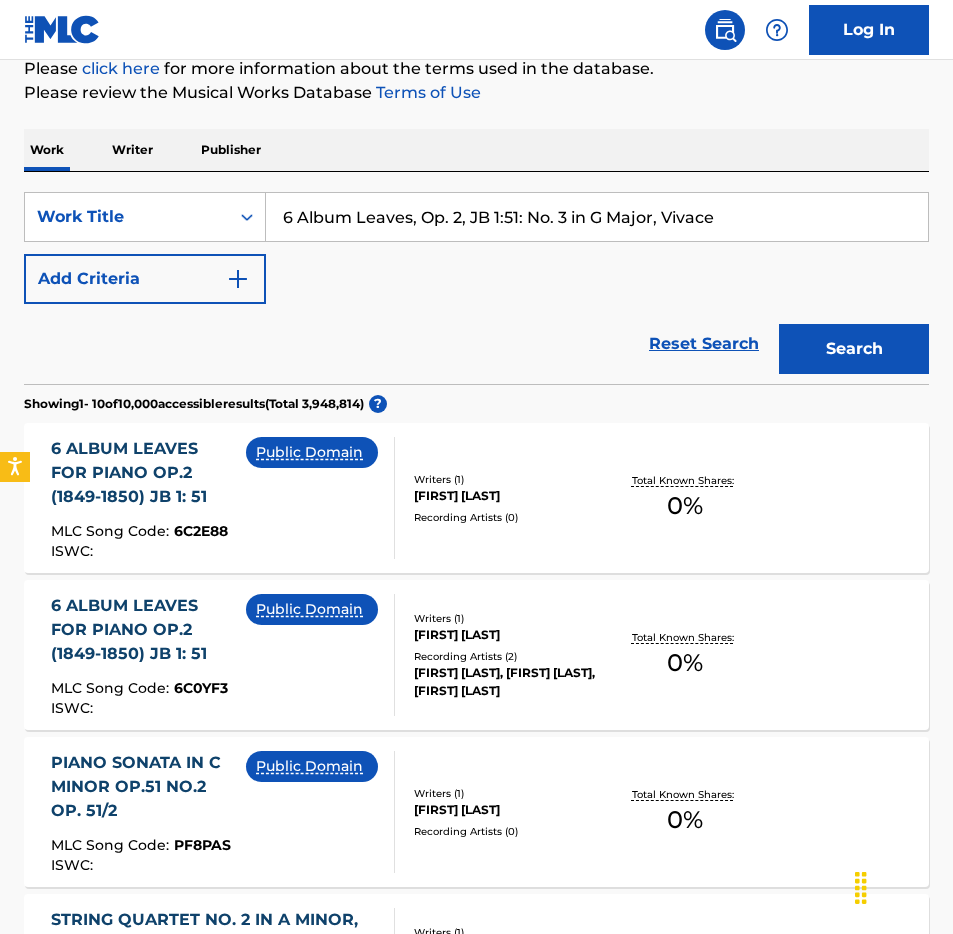 click on "Search" at bounding box center [854, 349] 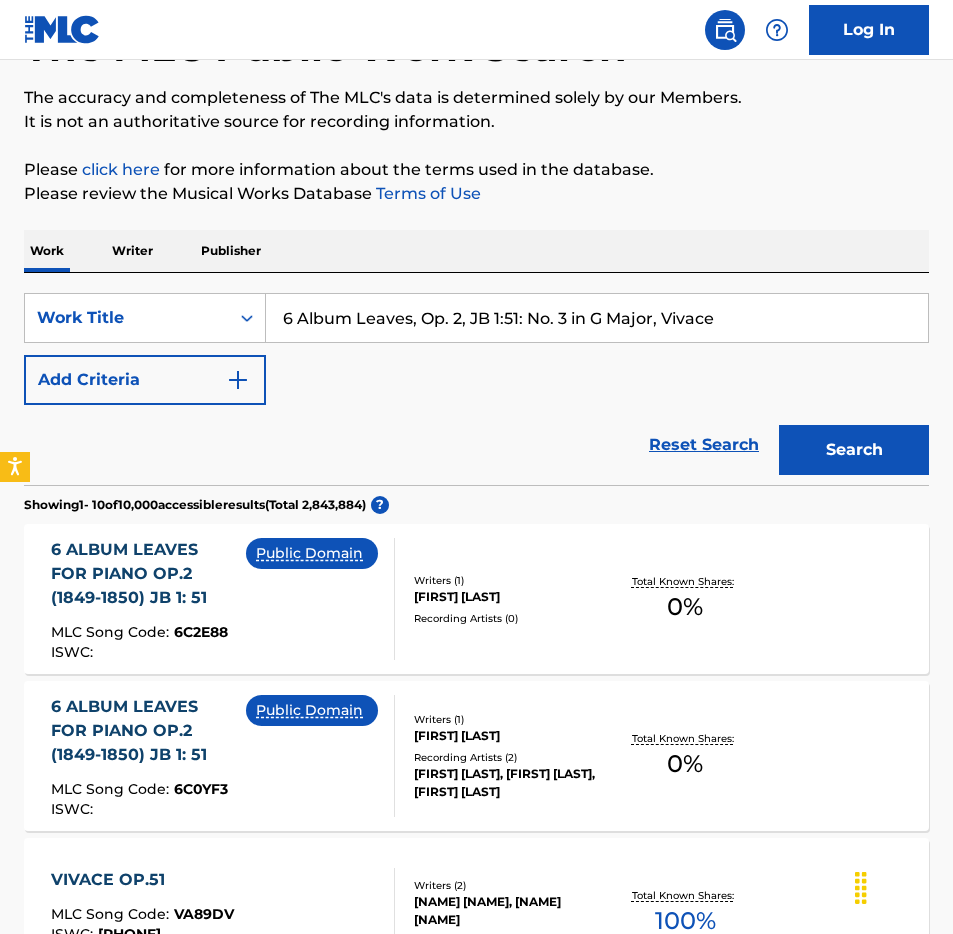 scroll, scrollTop: 156, scrollLeft: 0, axis: vertical 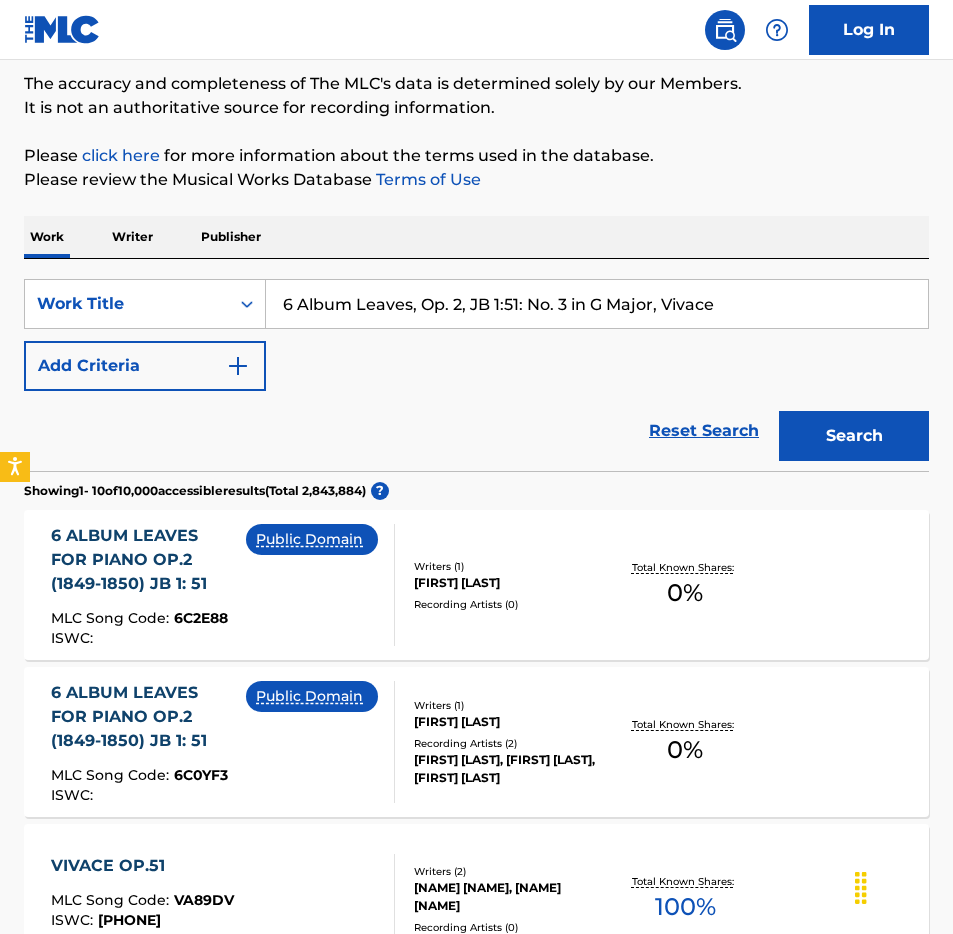 click on "Search" at bounding box center (854, 436) 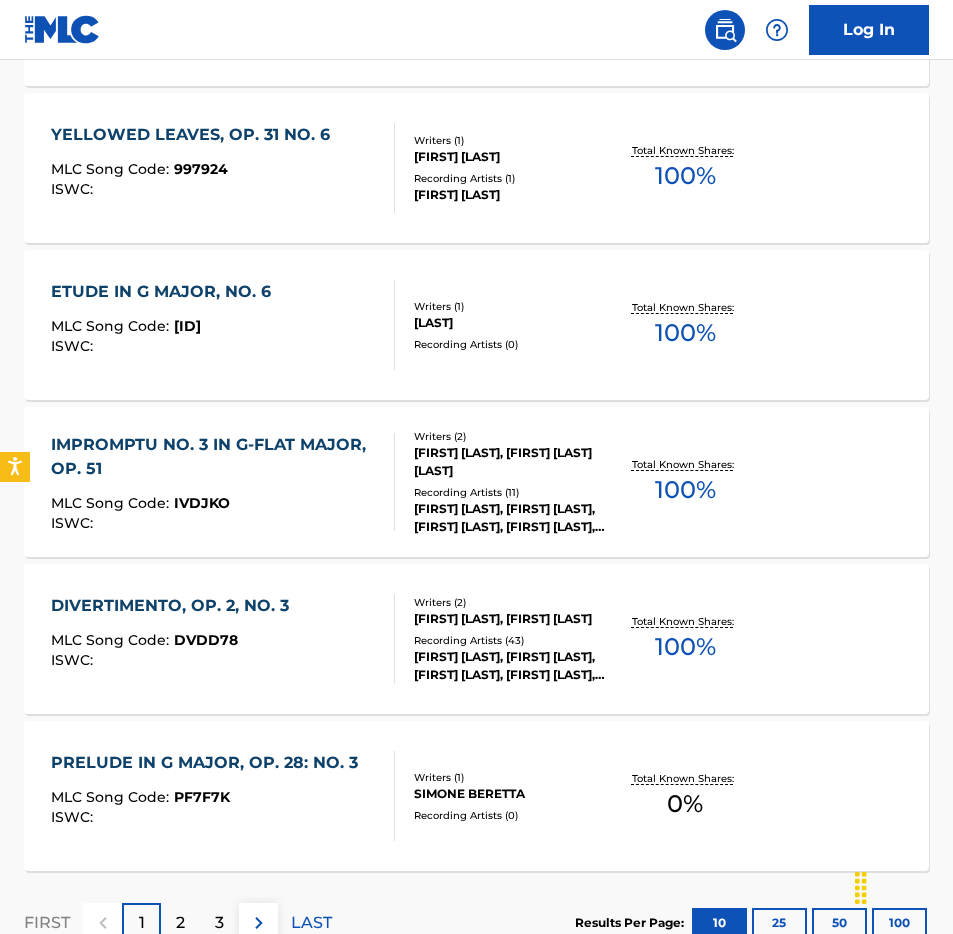 scroll, scrollTop: 1504, scrollLeft: 0, axis: vertical 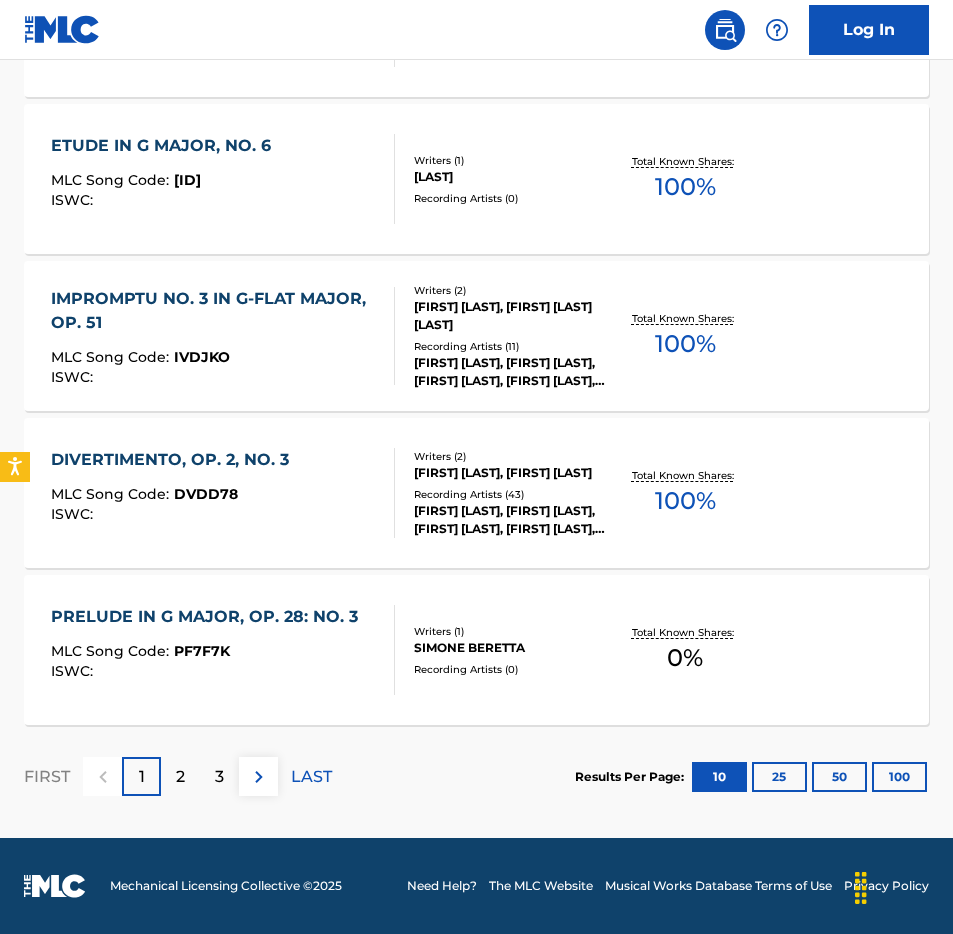 click on "2" at bounding box center [180, 777] 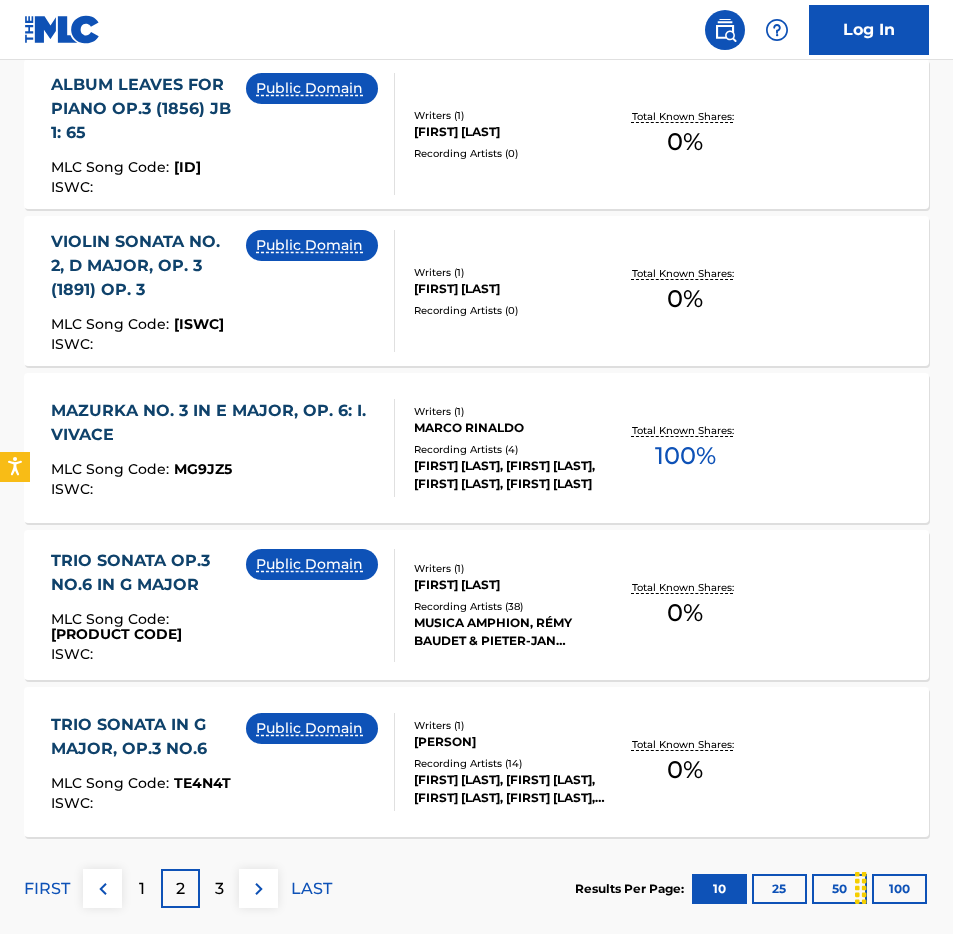 scroll, scrollTop: 1397, scrollLeft: 0, axis: vertical 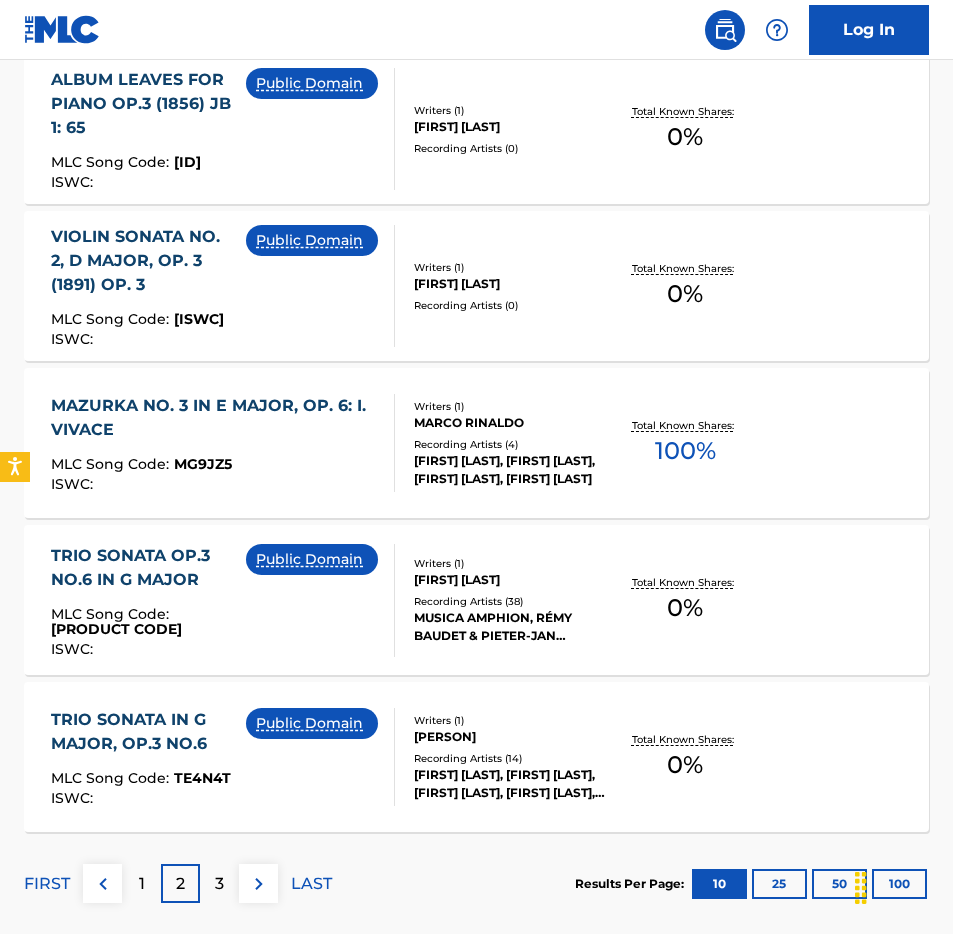 click on "1" at bounding box center (141, 883) 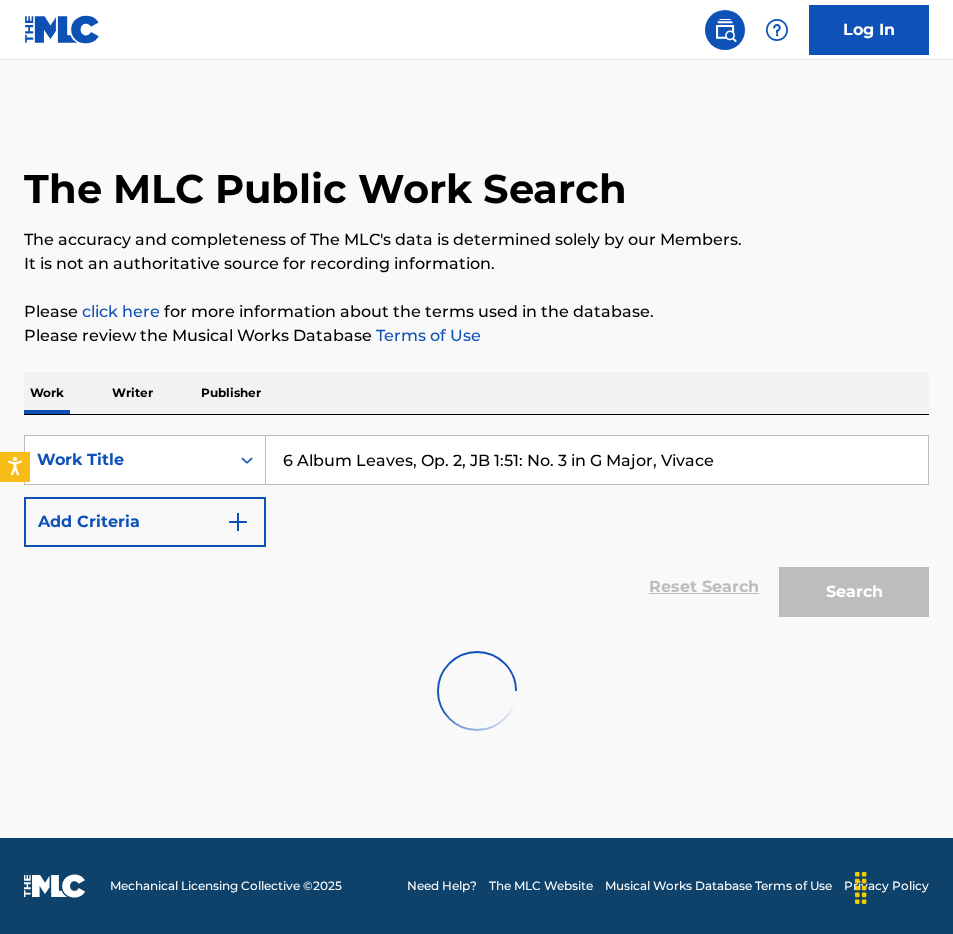 scroll, scrollTop: 0, scrollLeft: 0, axis: both 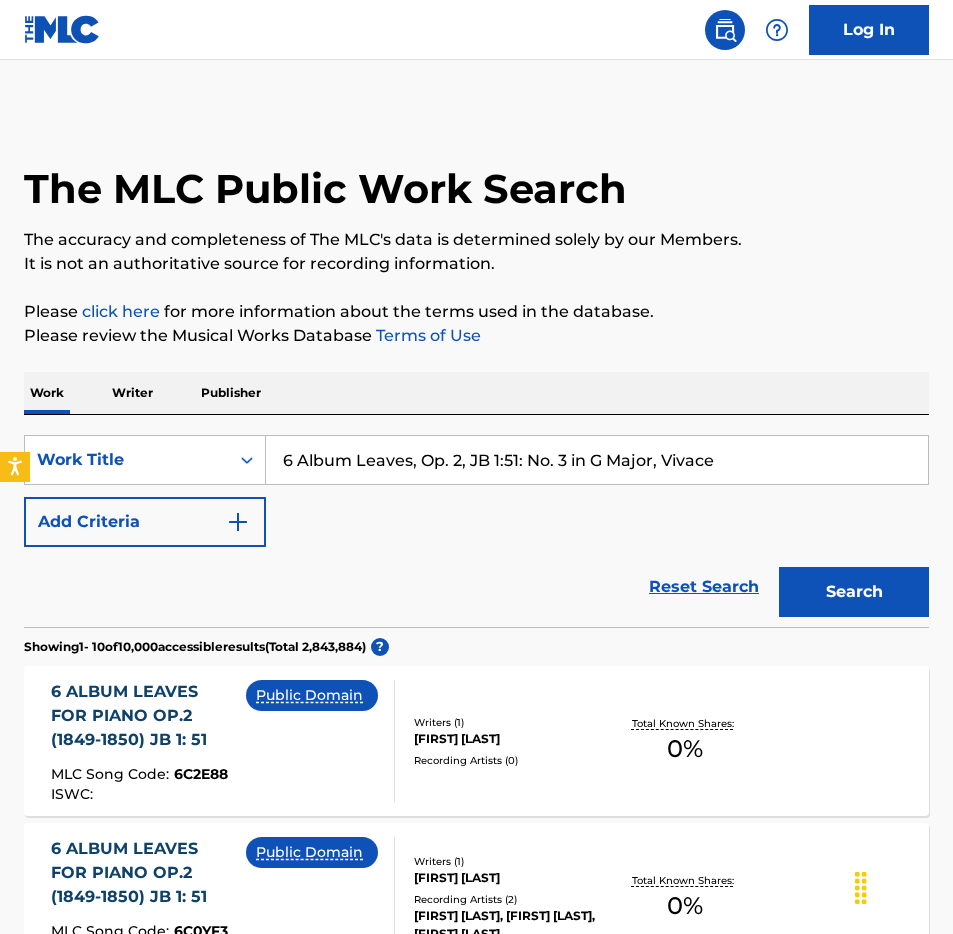 click on "6 Album Leaves, Op. 2, JB 1:51: No. 3 in G Major, Vivace" at bounding box center (597, 460) 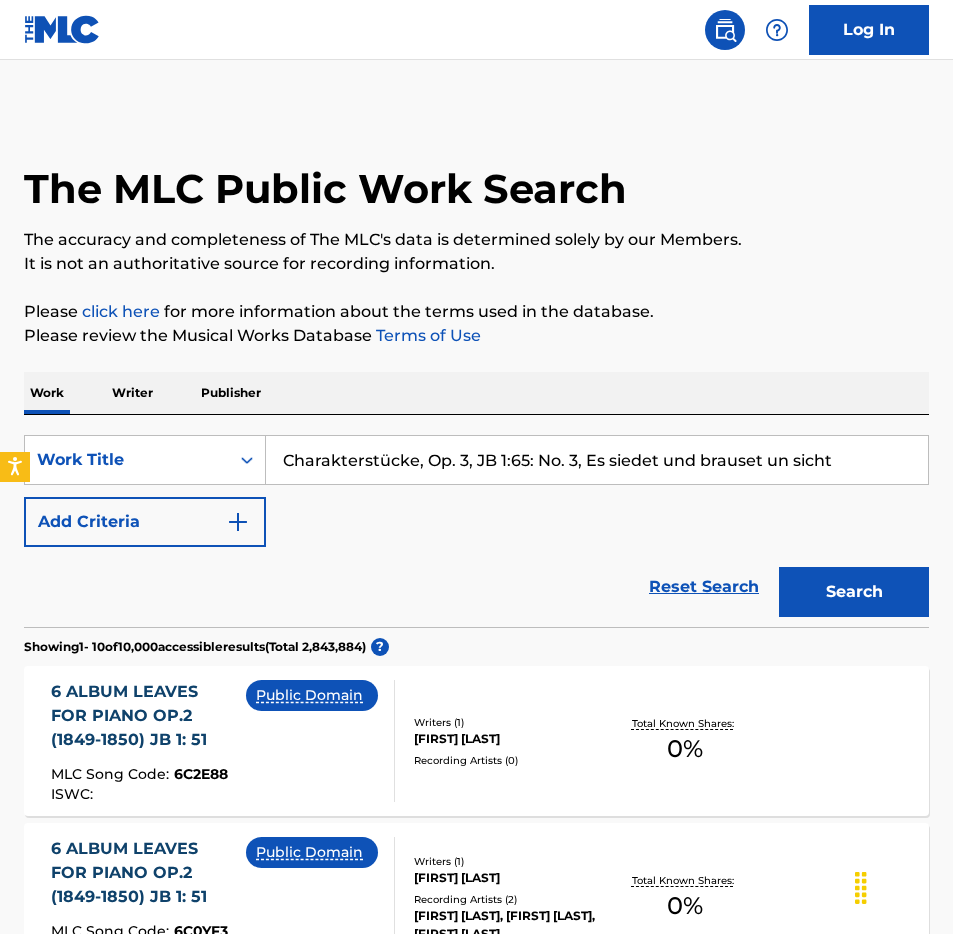 click on "Search" at bounding box center (849, 587) 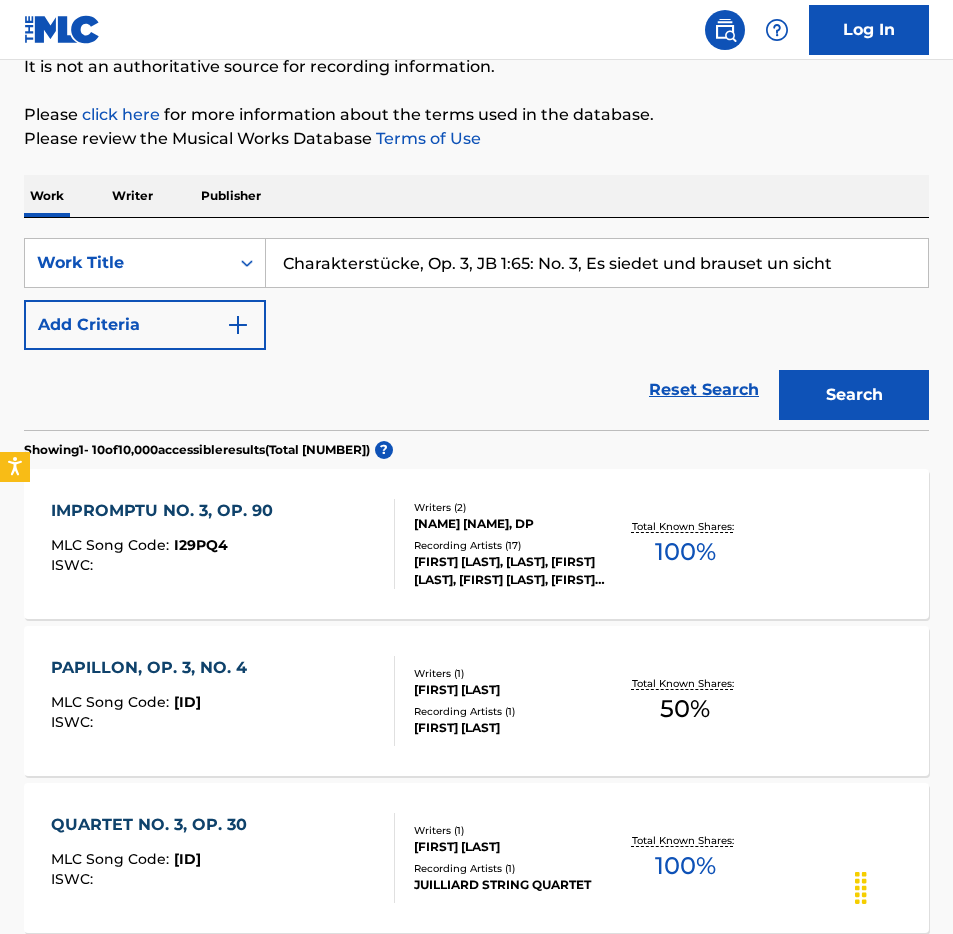 scroll, scrollTop: 202, scrollLeft: 0, axis: vertical 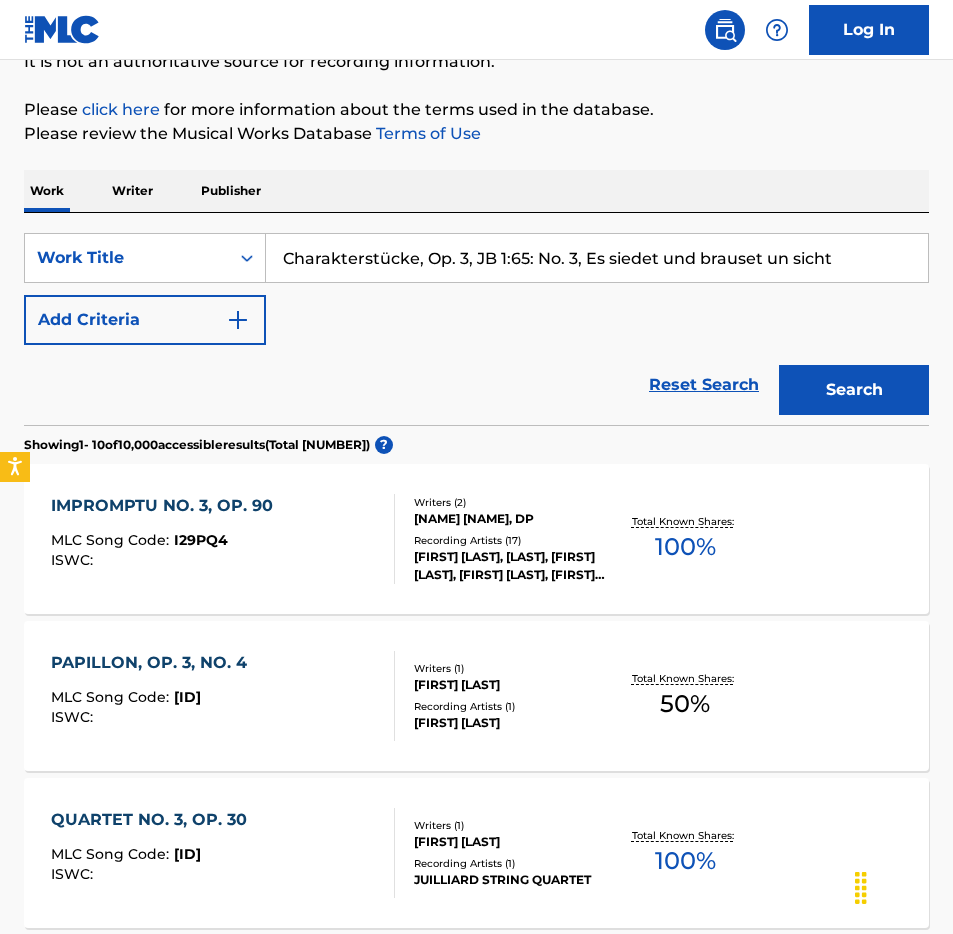 click on "Charakterstücke, Op. 3, JB 1:65: No. 3, Es siedet und brauset un sicht" at bounding box center [597, 258] 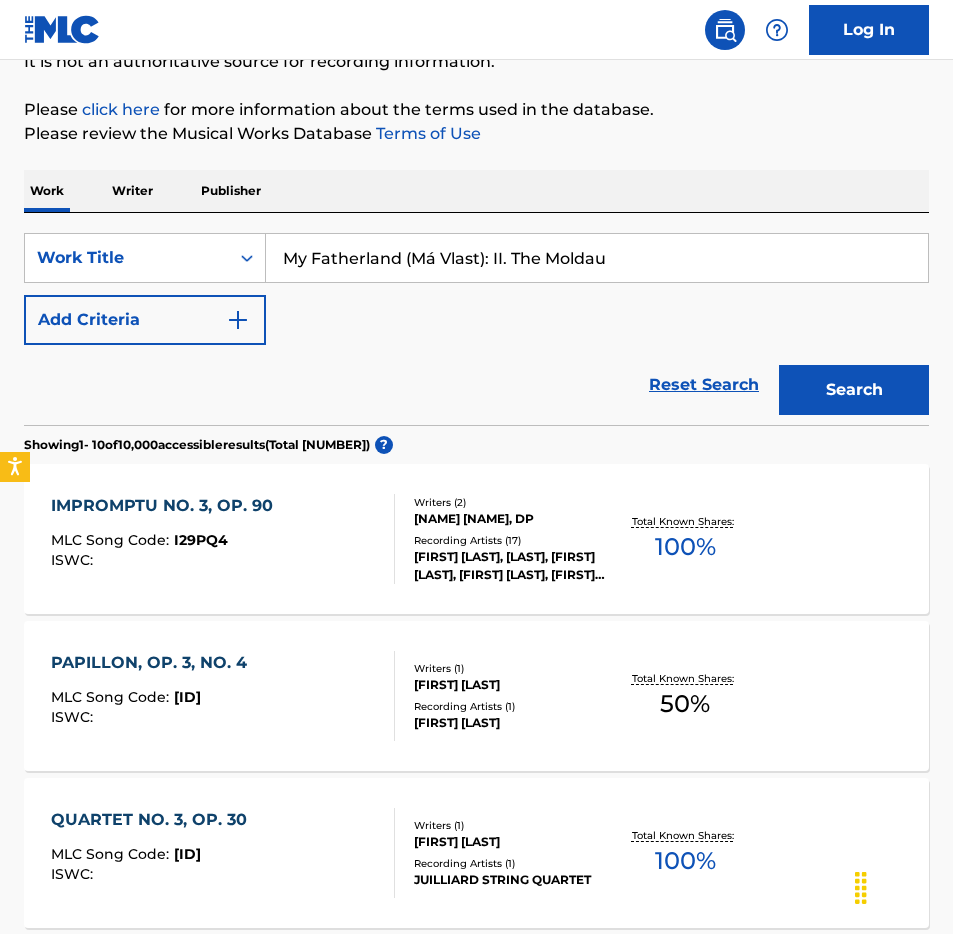 type on "My Fatherland (Má Vlast): II. The Moldau" 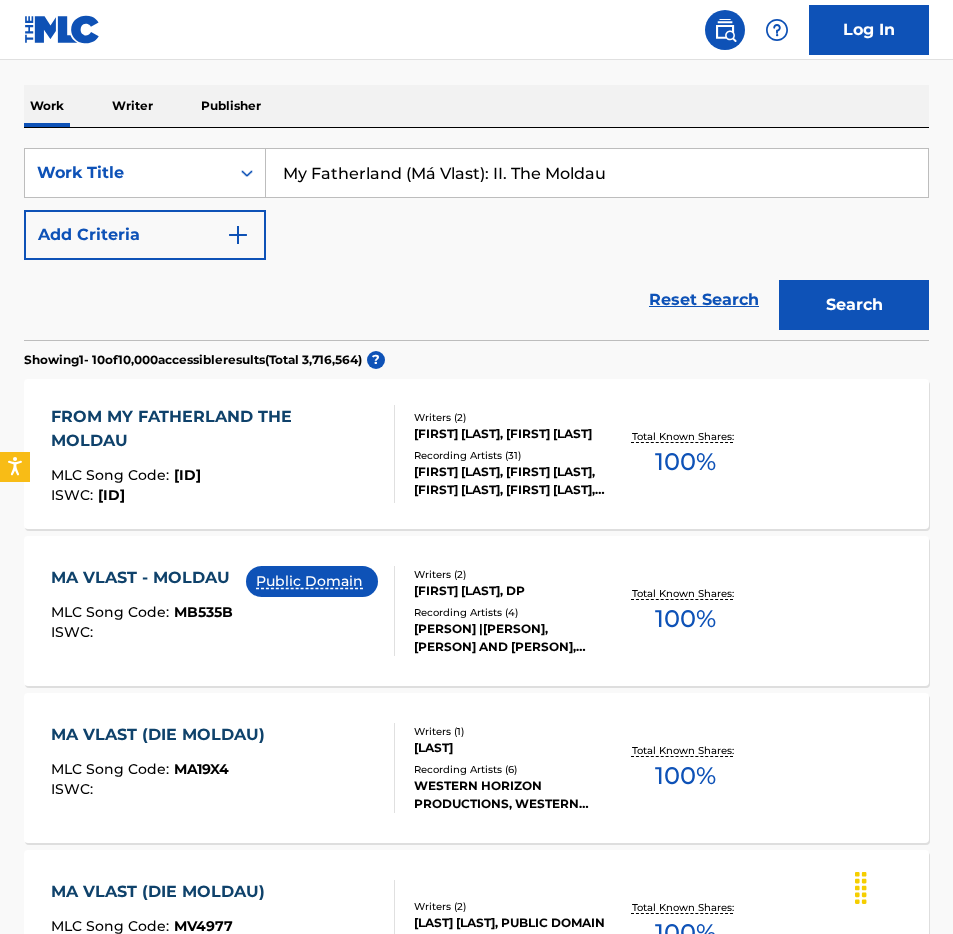 scroll, scrollTop: 289, scrollLeft: 0, axis: vertical 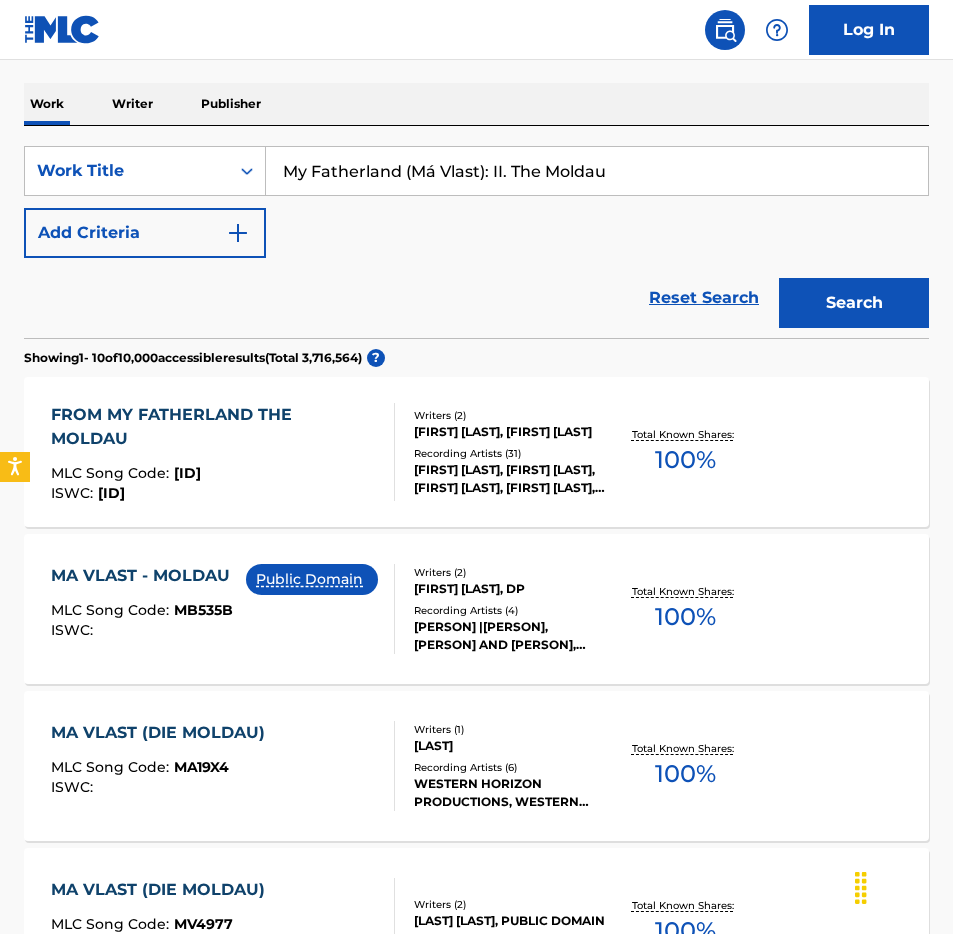 click on "MLC Song Code : FVB49U" at bounding box center (214, 476) 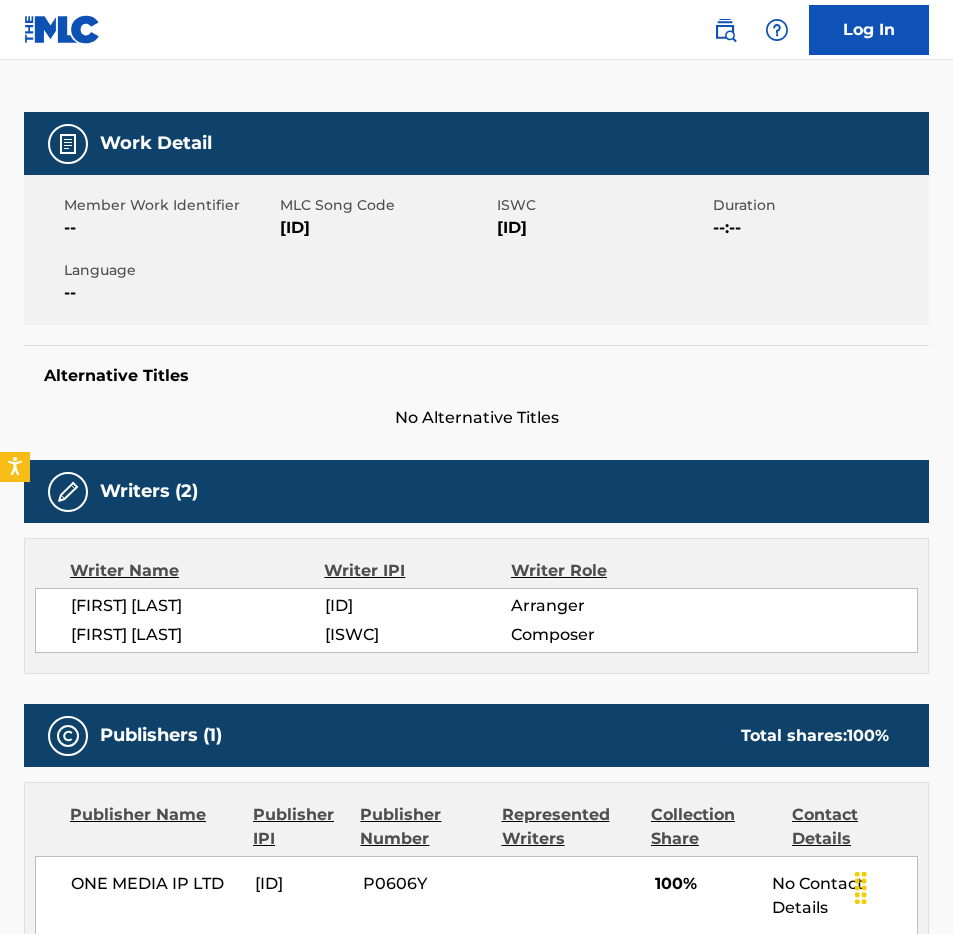 scroll, scrollTop: 0, scrollLeft: 0, axis: both 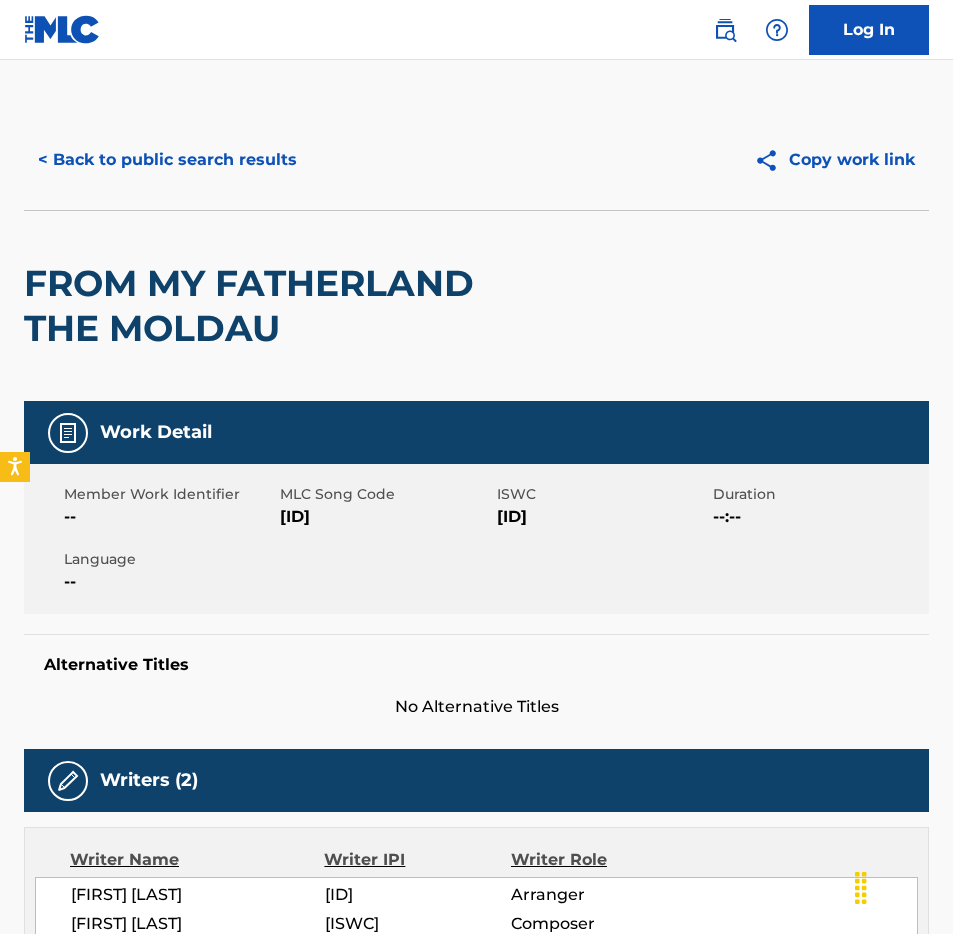 click on "[ID]" at bounding box center (385, 517) 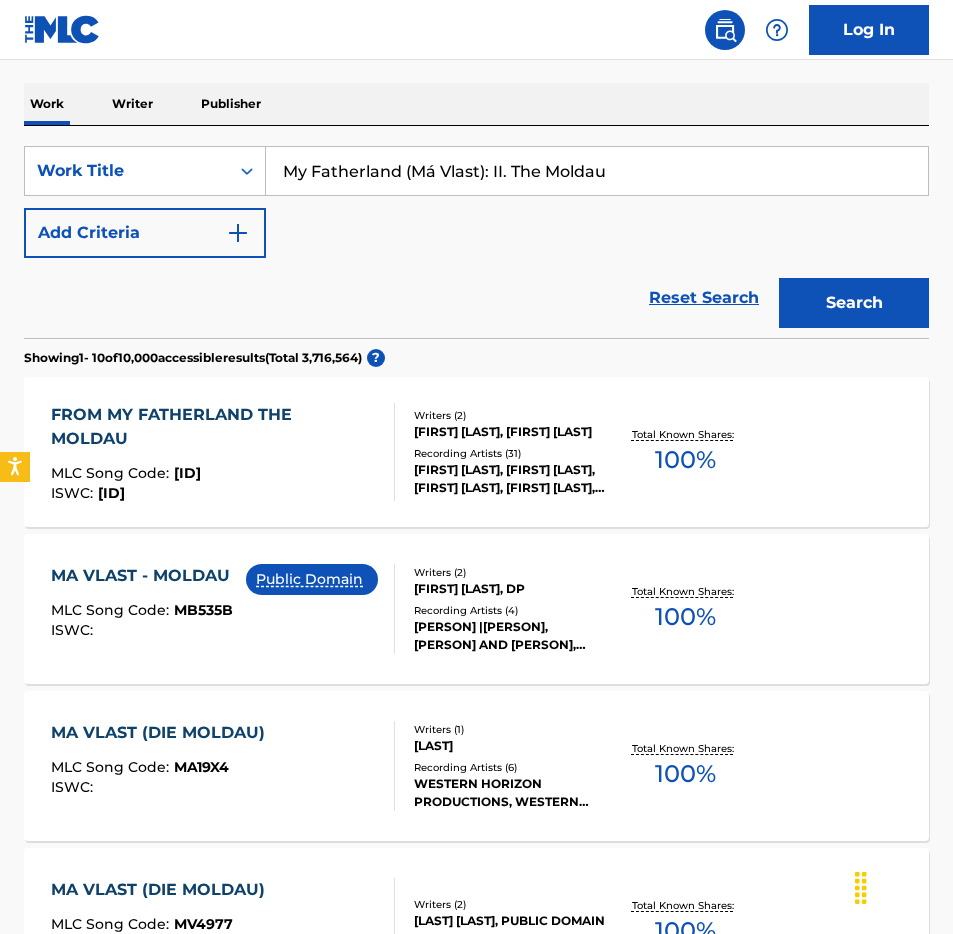 click on "My Fatherland (Má Vlast): II. The Moldau" at bounding box center (597, 171) 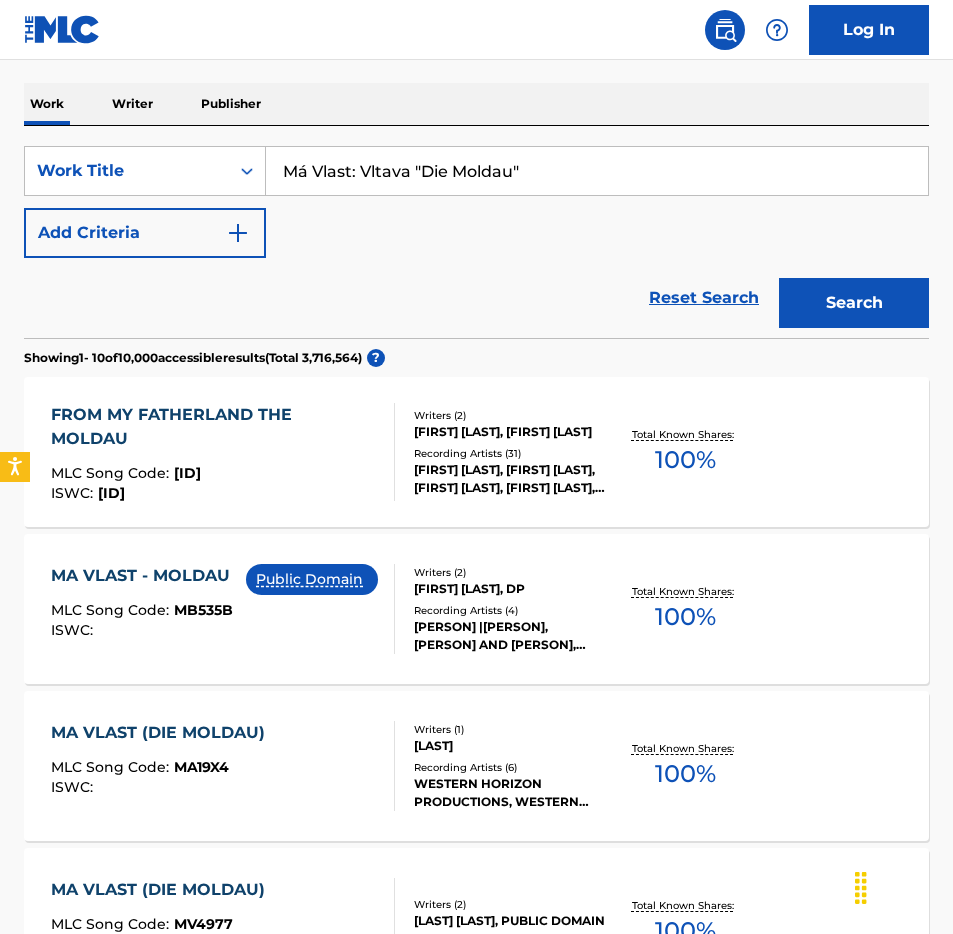 type on "Má Vlast: Vltava "Die Moldau"" 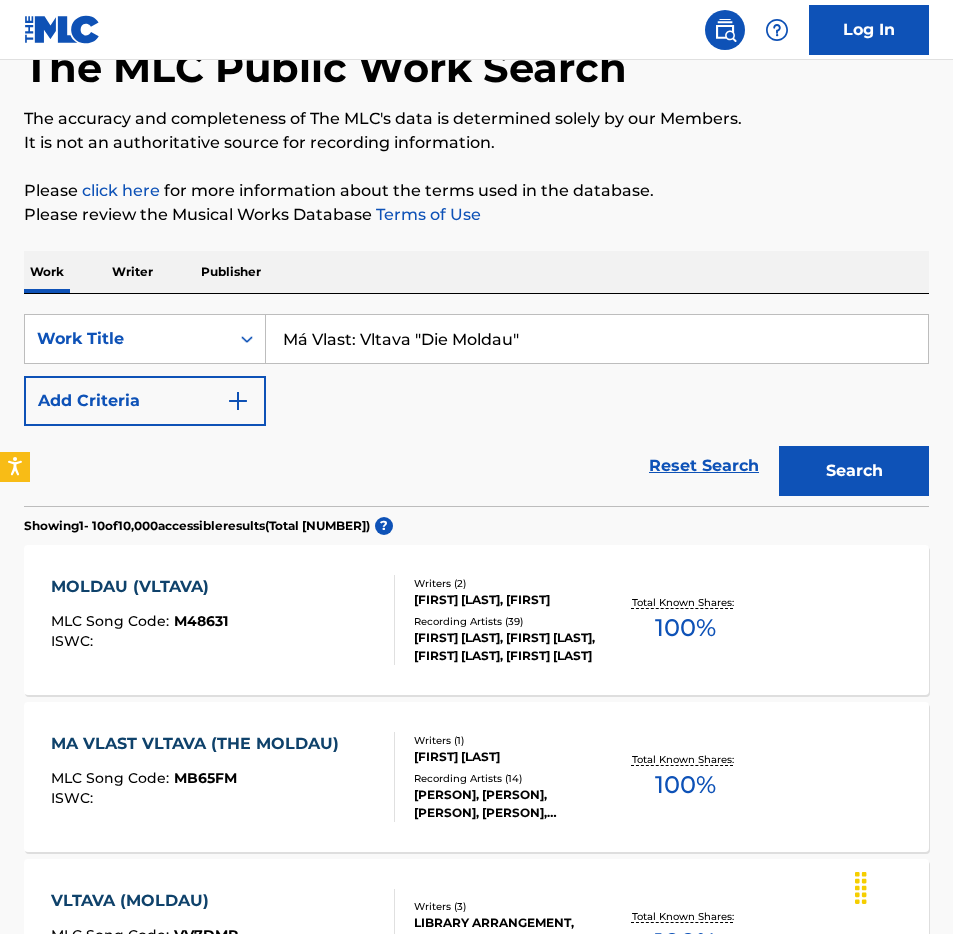 scroll, scrollTop: 61, scrollLeft: 0, axis: vertical 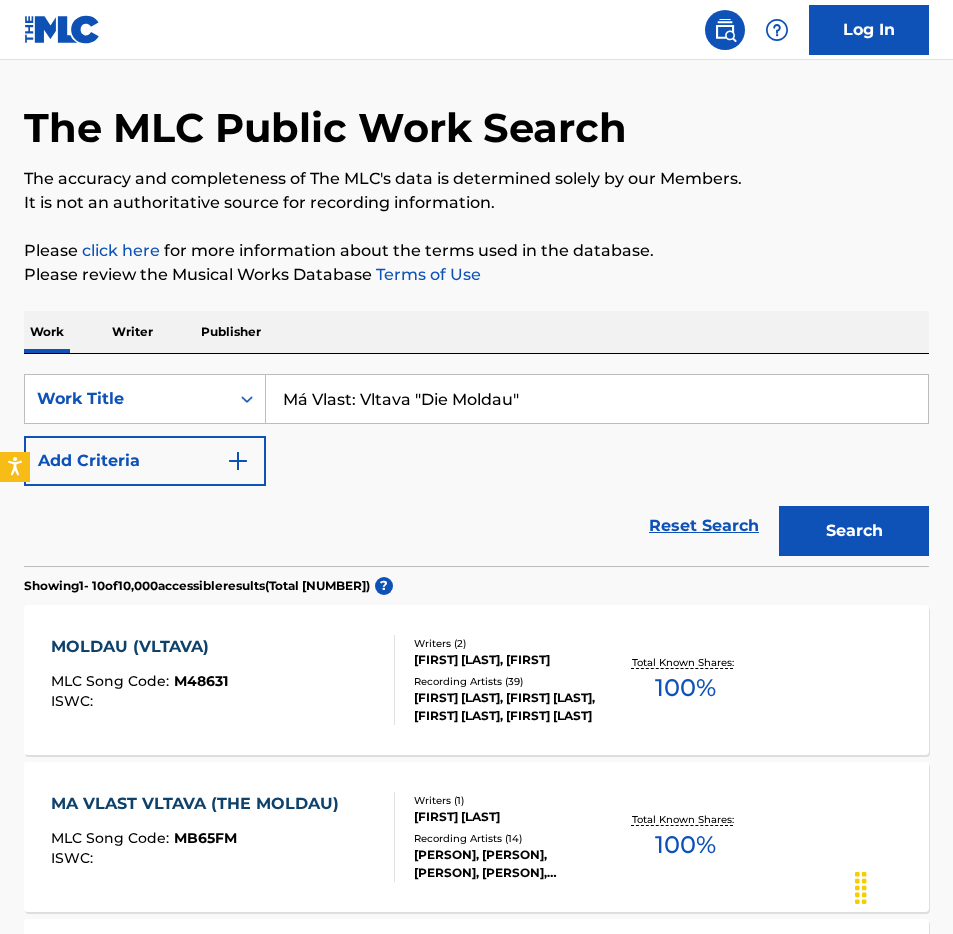 click on "Reset Search" at bounding box center (704, 526) 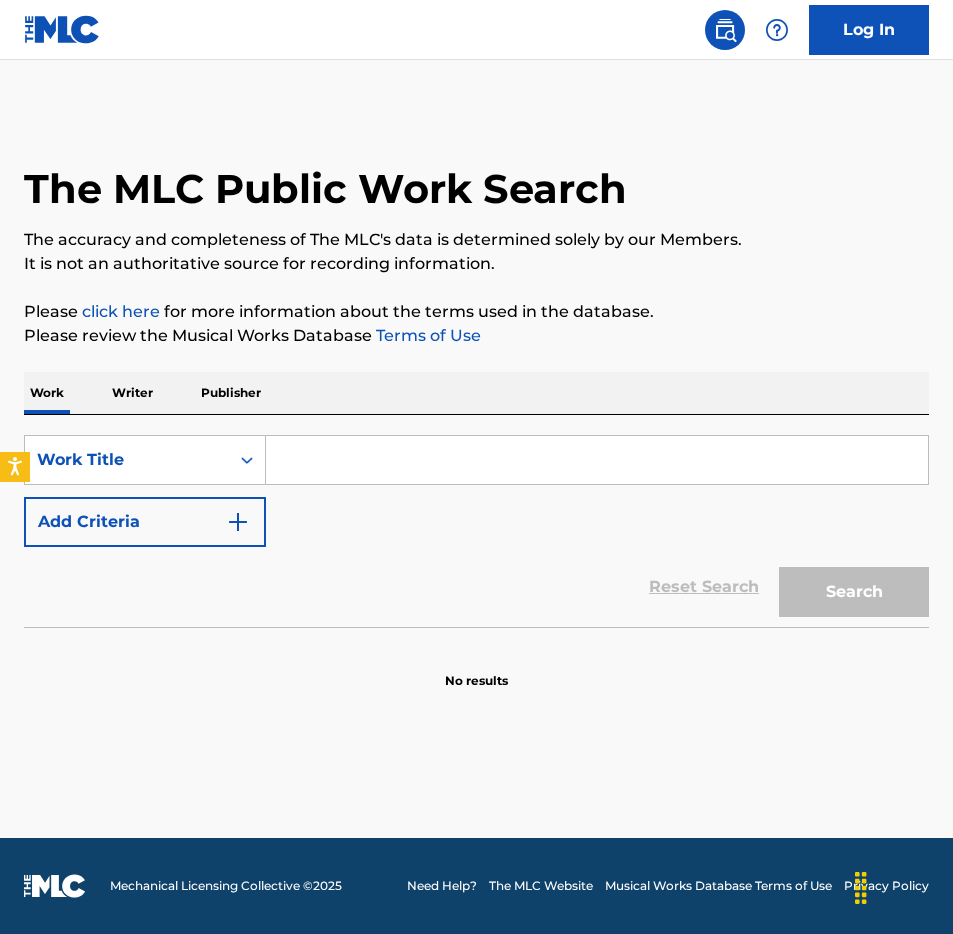 click on "Add Criteria" at bounding box center (145, 522) 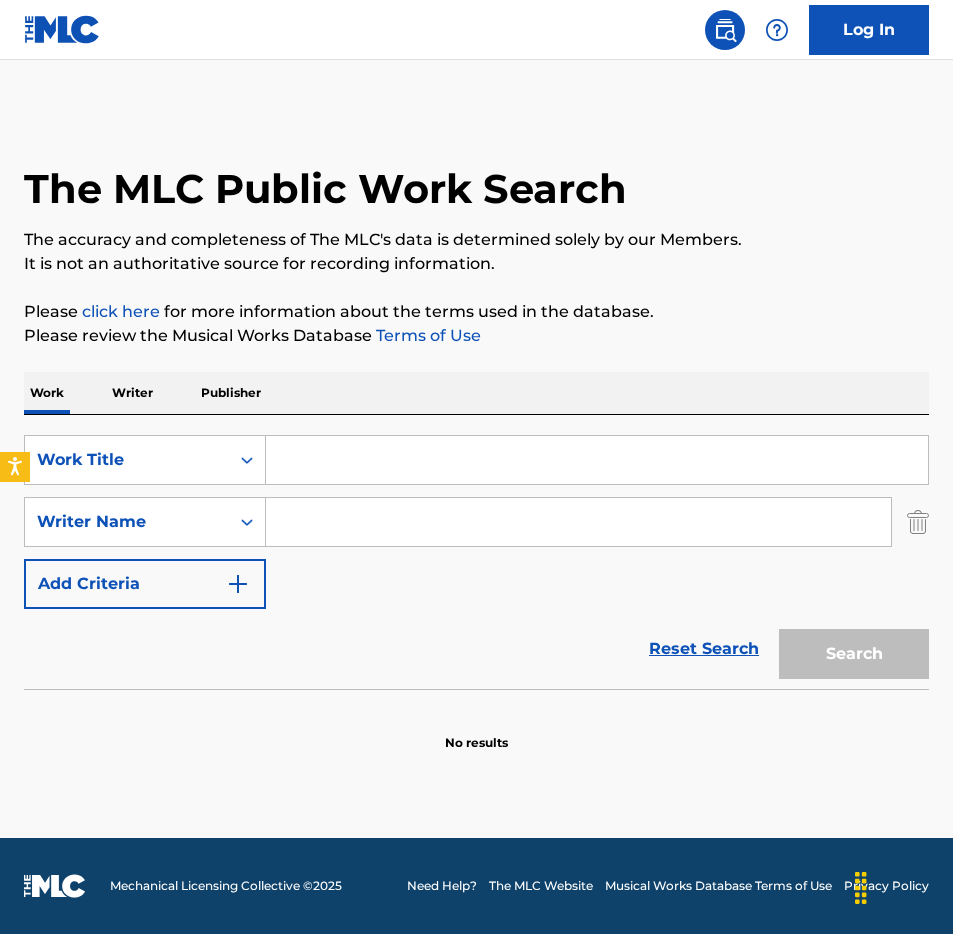 click at bounding box center (578, 522) 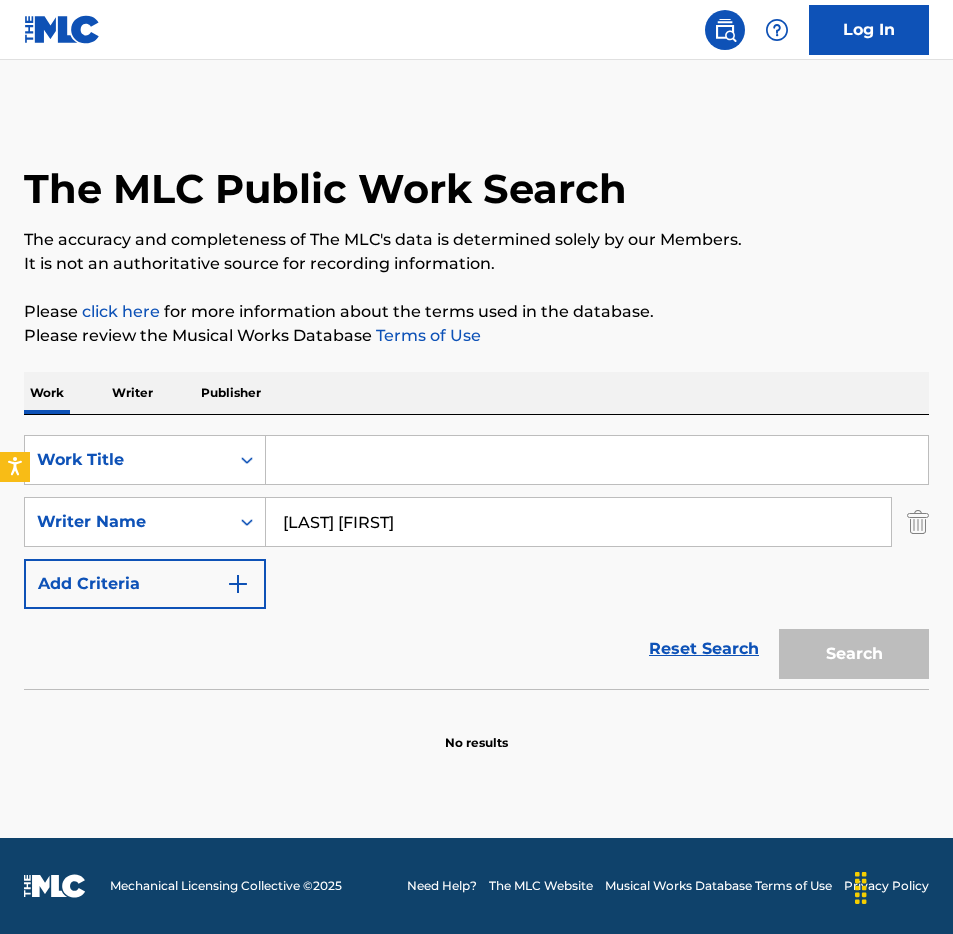type on "[LAST] [FIRST]" 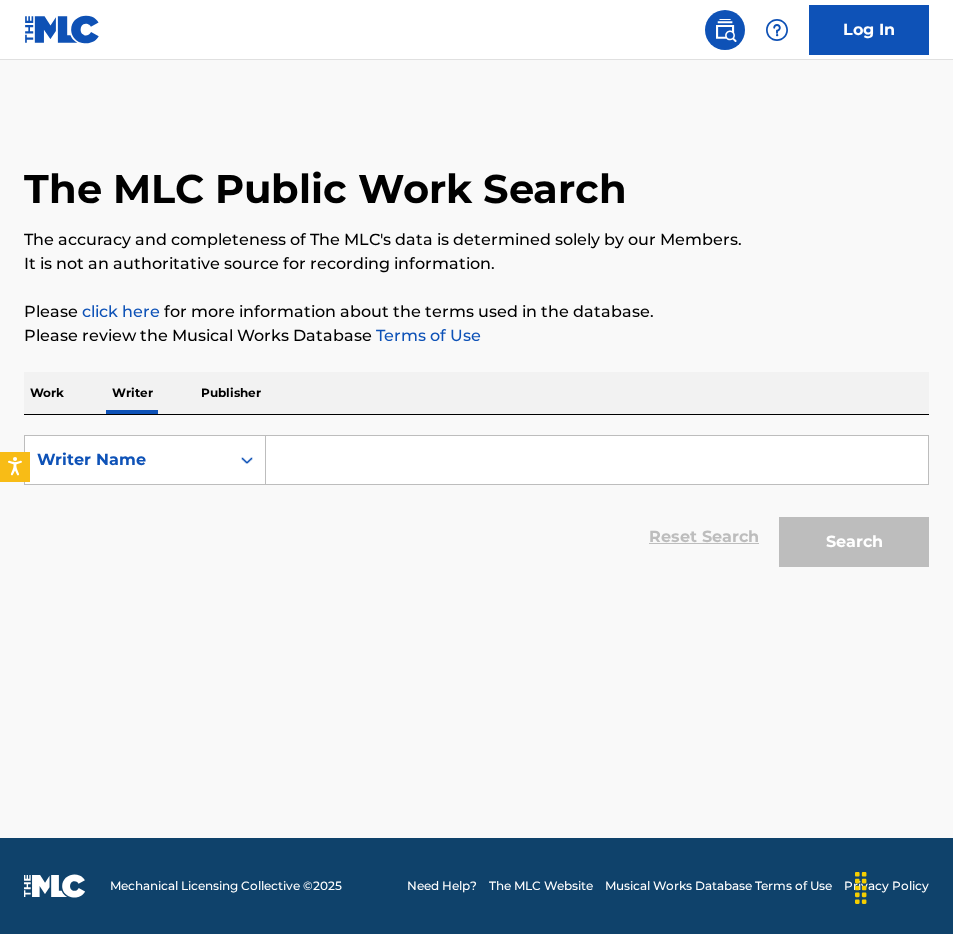 click on "SearchWithCriteria3fd5bfa0-562d-4614-803e-72d32664c805 Writer Name Reset Search Search" at bounding box center [476, 506] 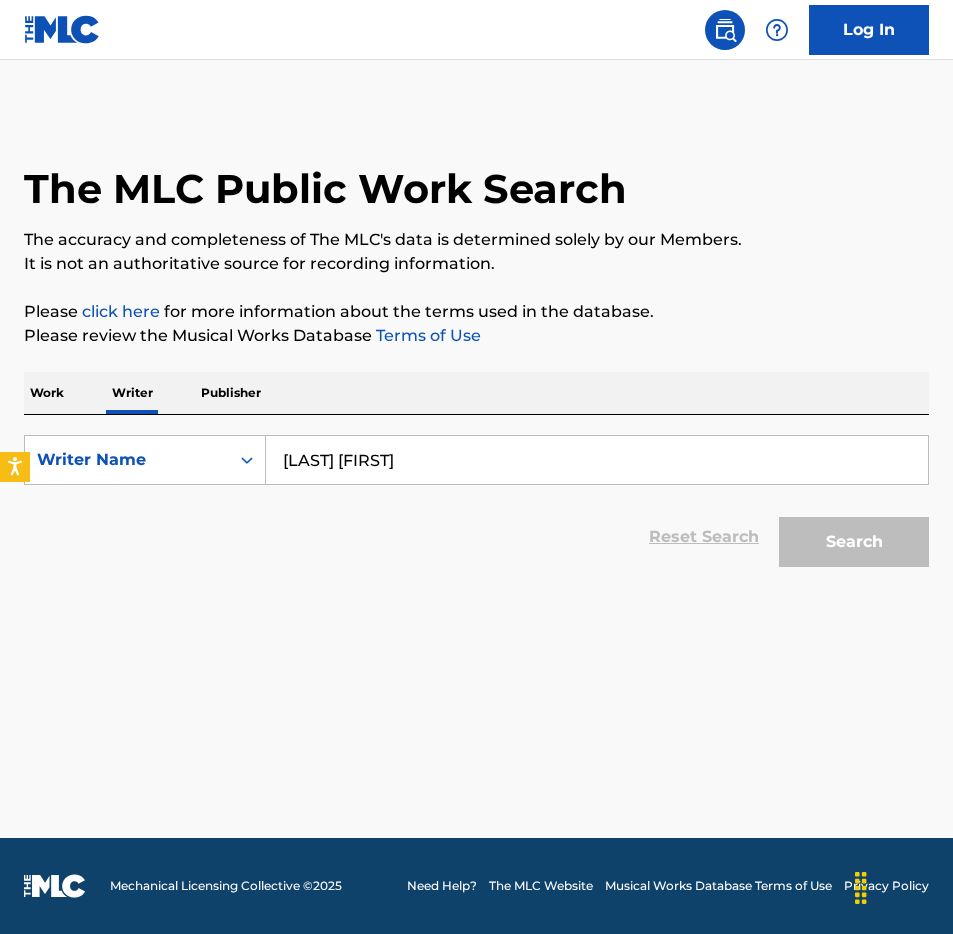 type on "[LAST] [FIRST]" 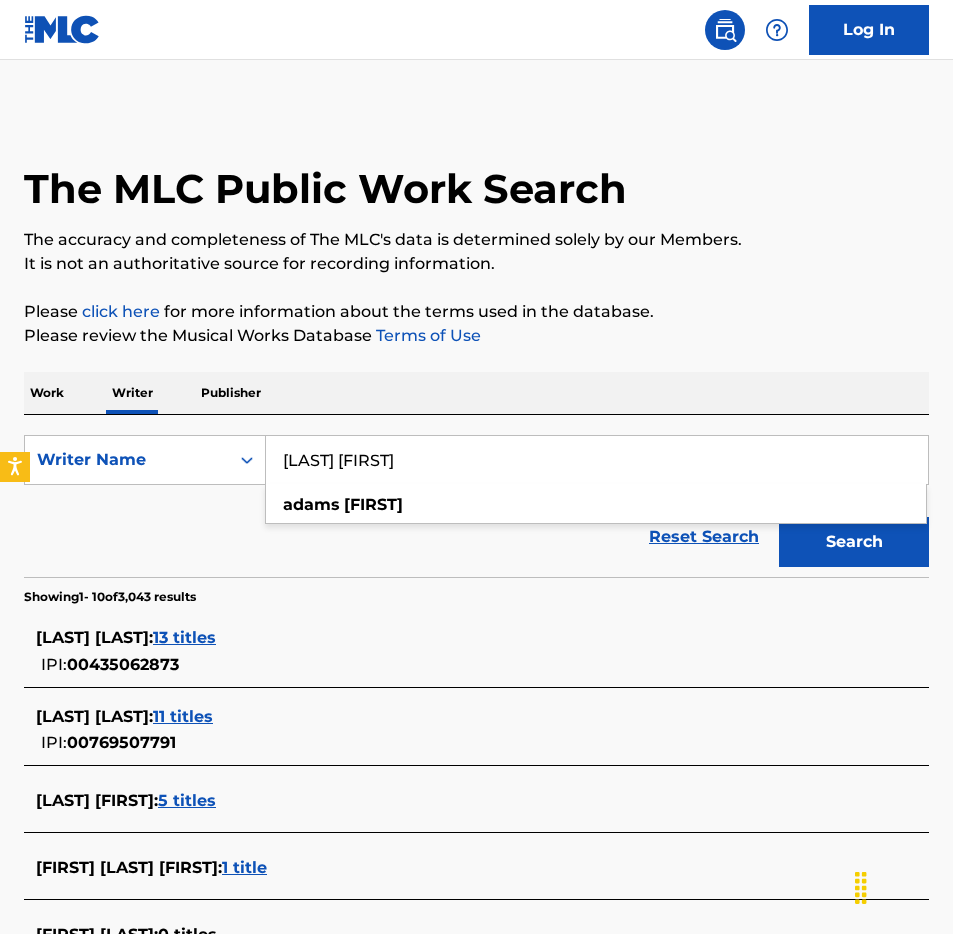 click on "Terms of Use" at bounding box center (426, 335) 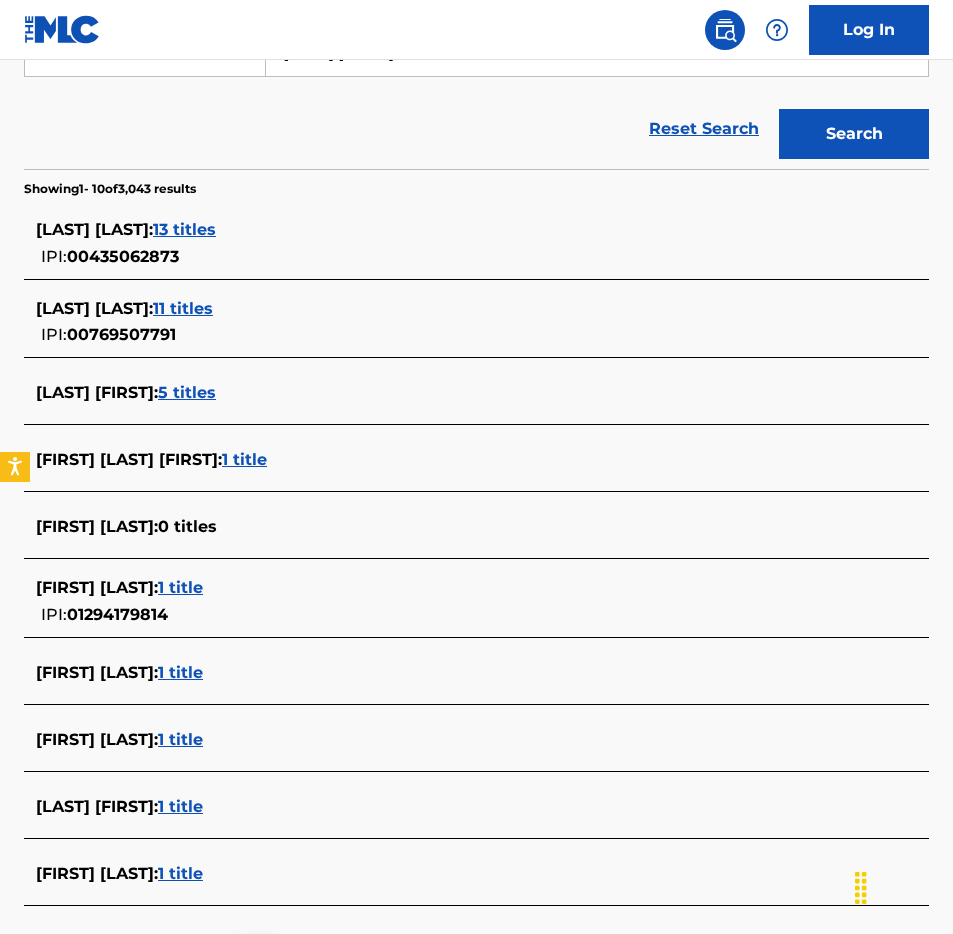 scroll, scrollTop: 406, scrollLeft: 0, axis: vertical 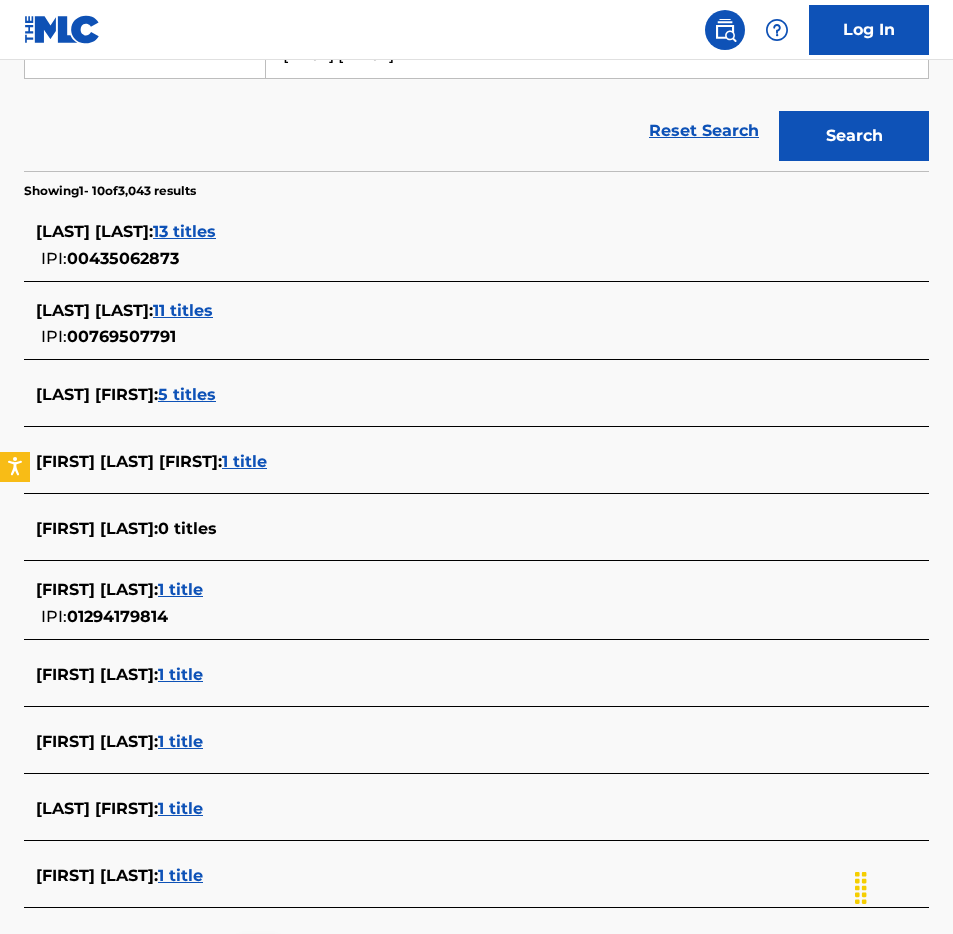 click on "[LAST] [FIRST] : 5 titles" at bounding box center (450, 395) 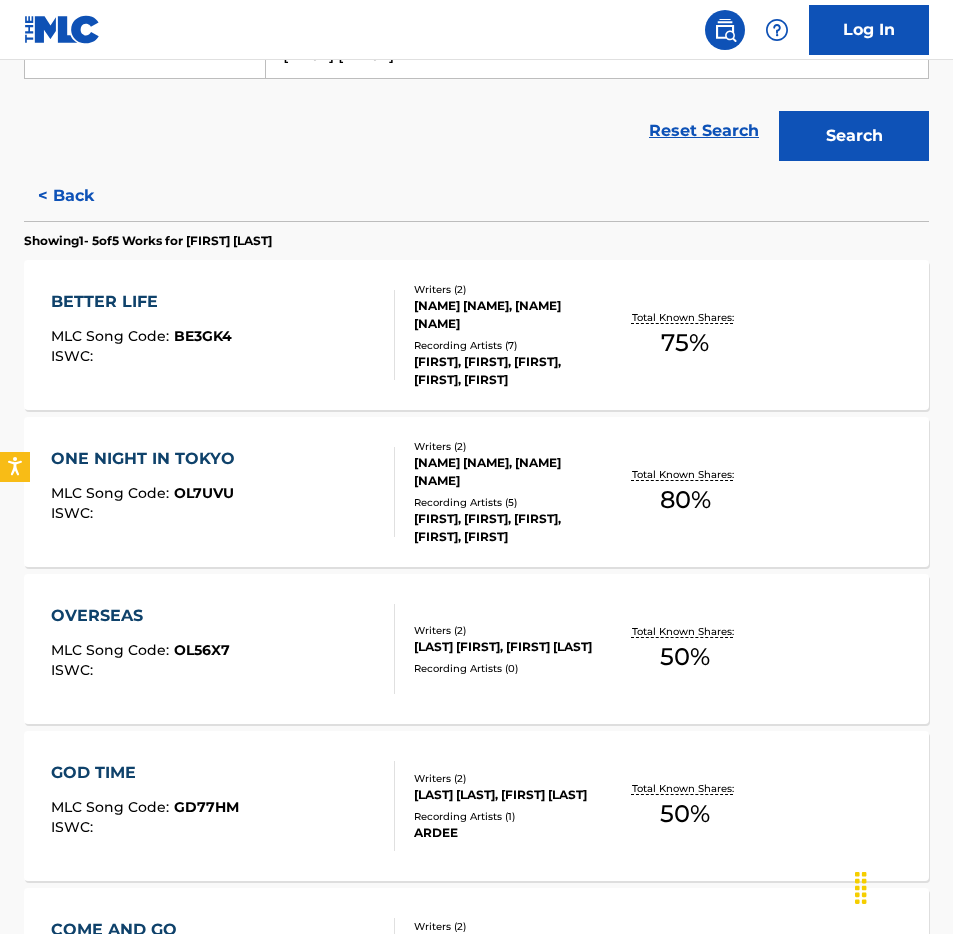 click on "< Back" at bounding box center [84, 196] 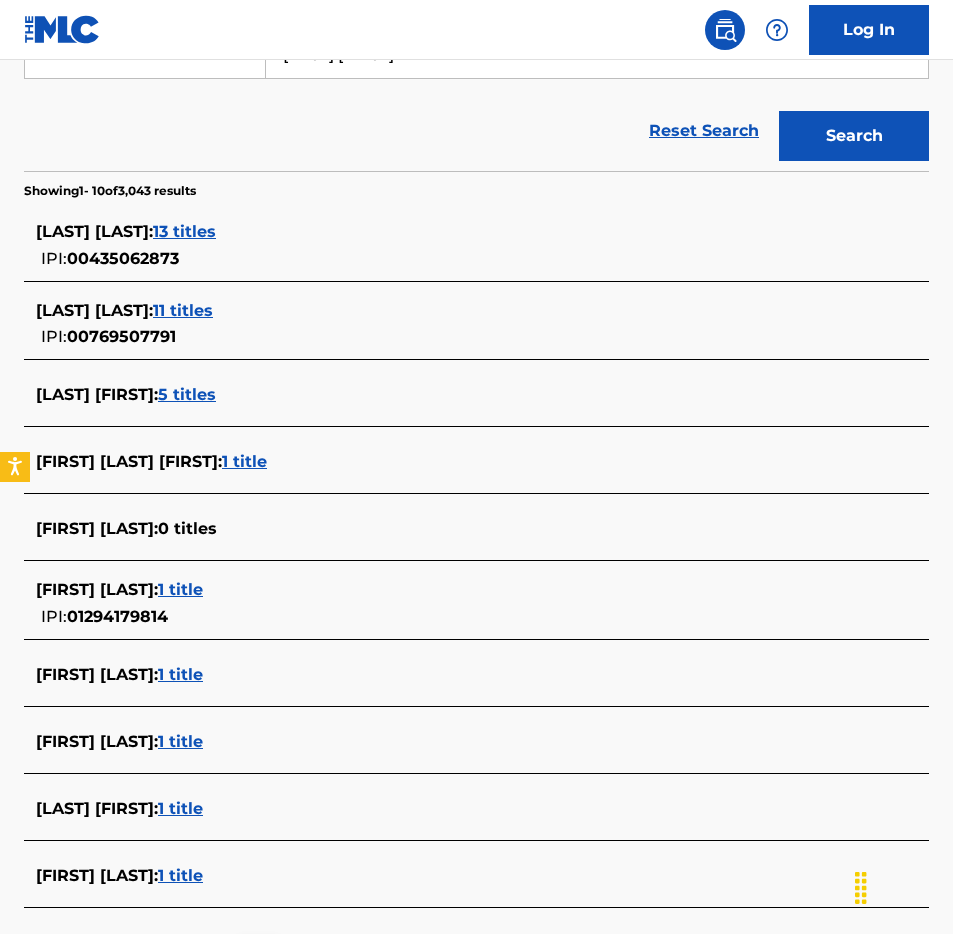 click on "13 titles" at bounding box center [184, 231] 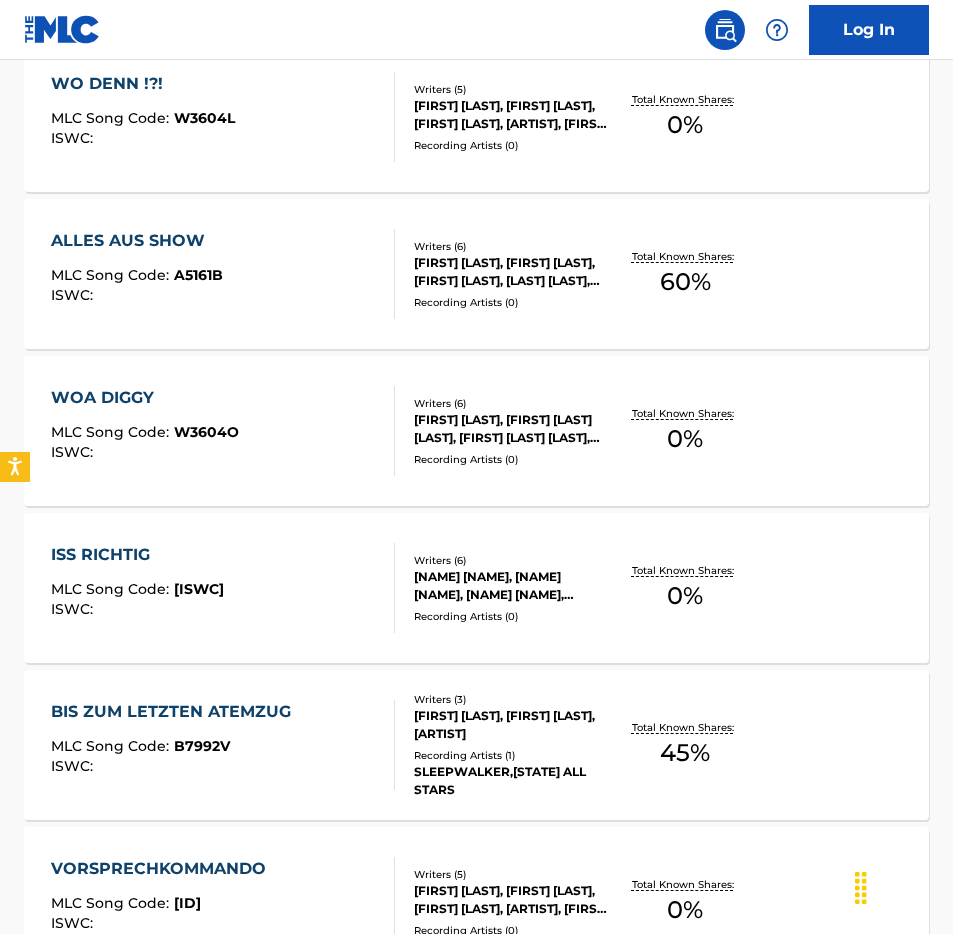 scroll, scrollTop: 14, scrollLeft: 0, axis: vertical 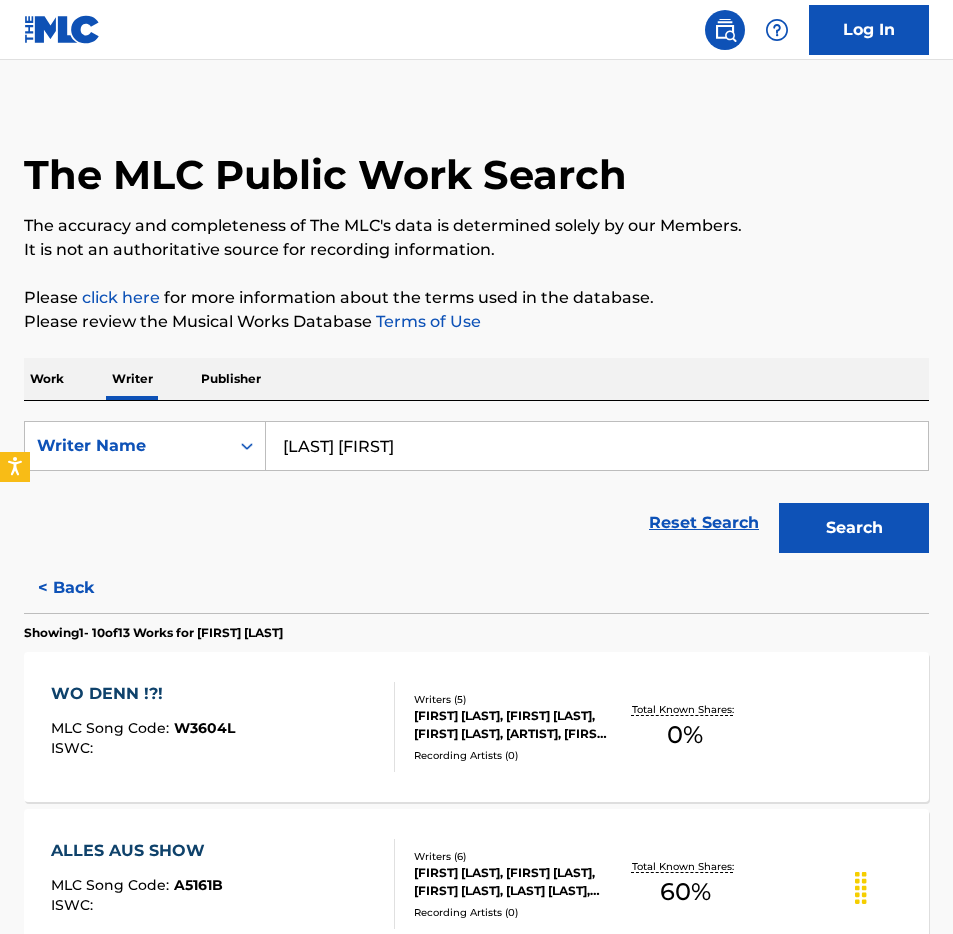 click on "< Back" at bounding box center [84, 588] 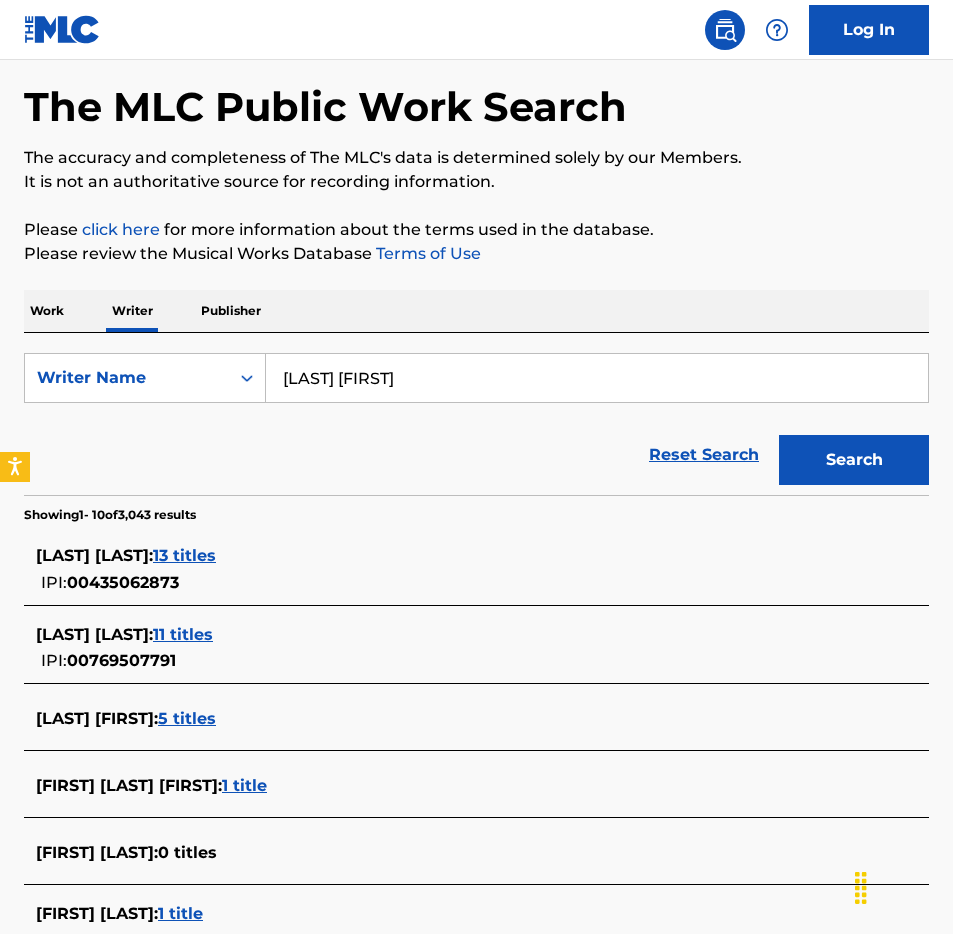 scroll, scrollTop: 92, scrollLeft: 0, axis: vertical 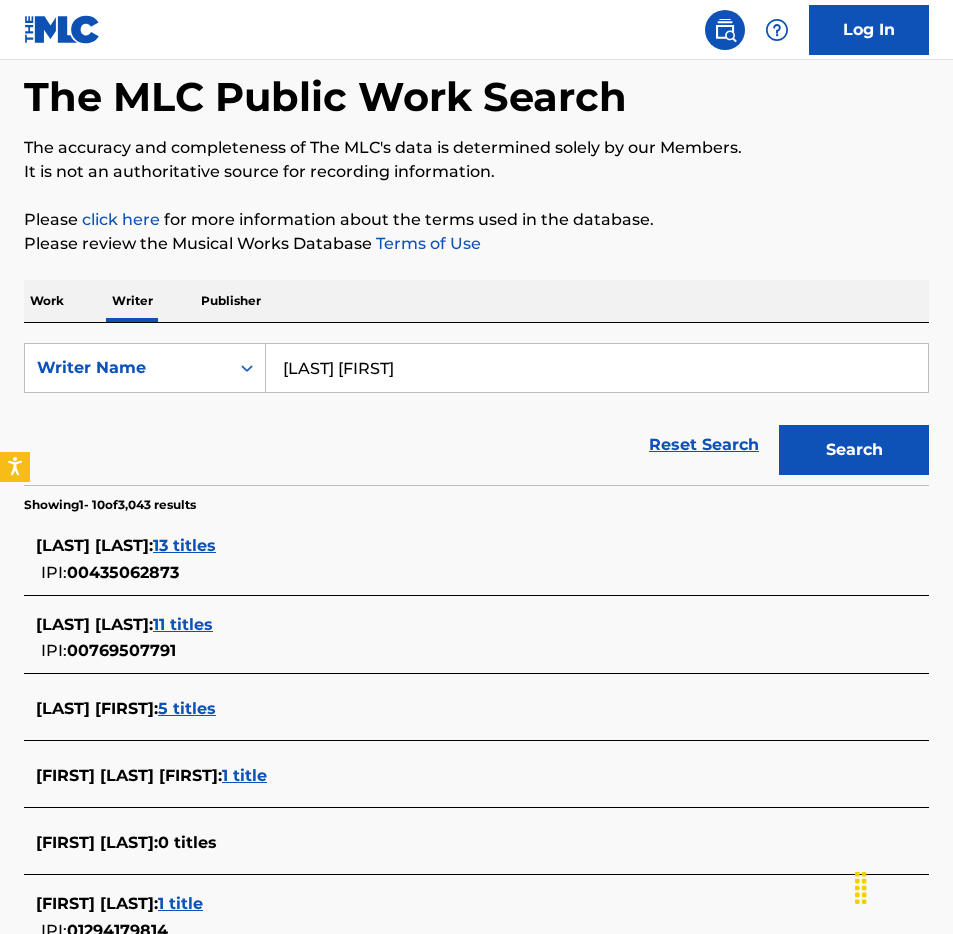 click on "5 titles" at bounding box center (187, 708) 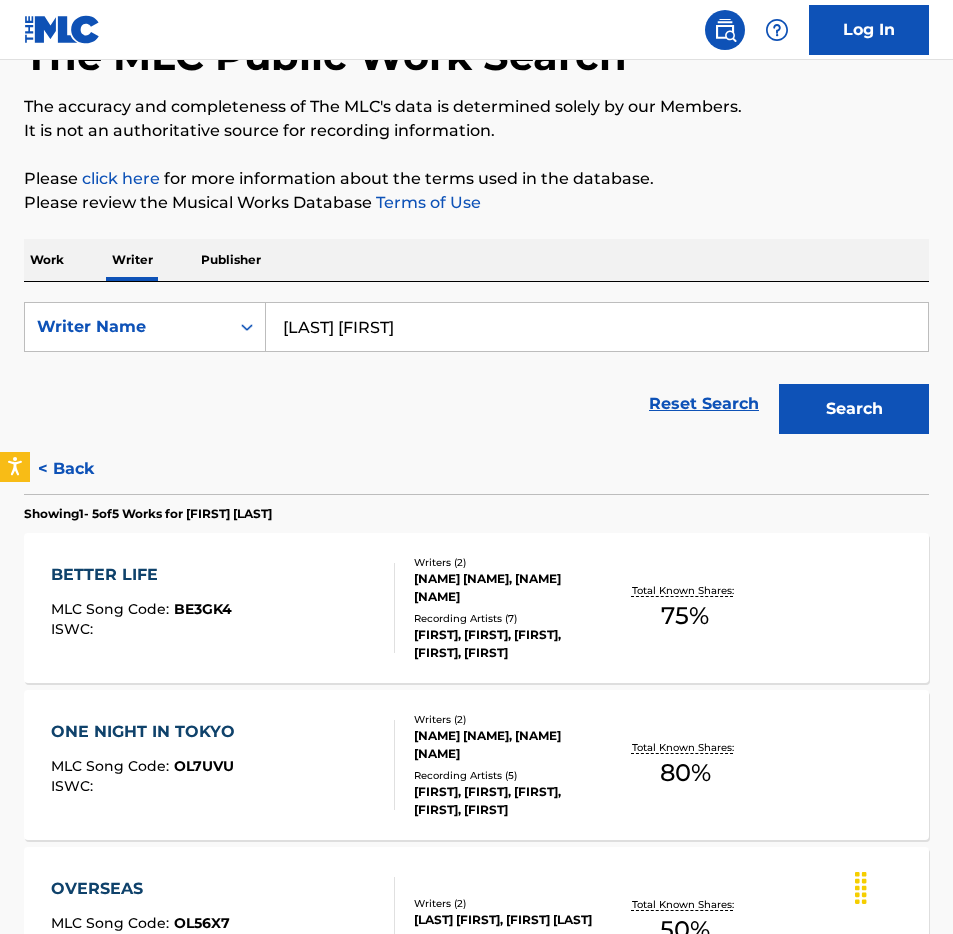 scroll, scrollTop: 0, scrollLeft: 0, axis: both 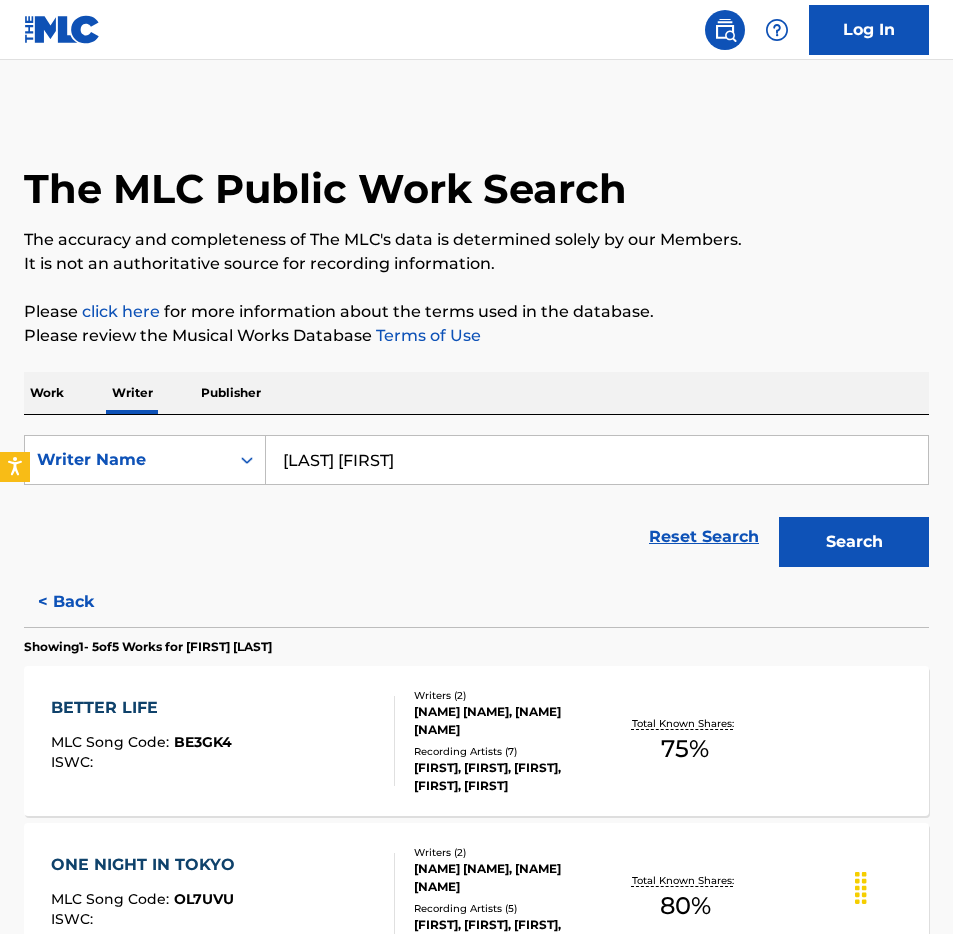 click on "Reset Search" at bounding box center (704, 537) 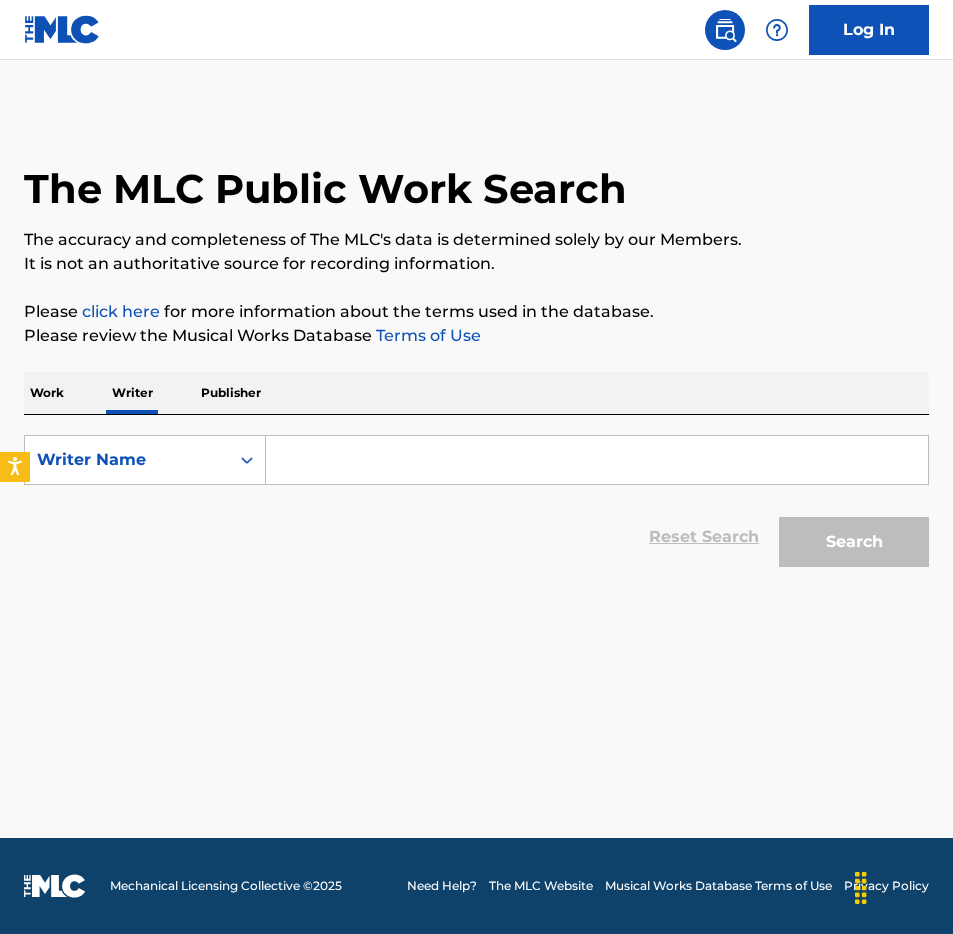 click on "Work" at bounding box center [47, 393] 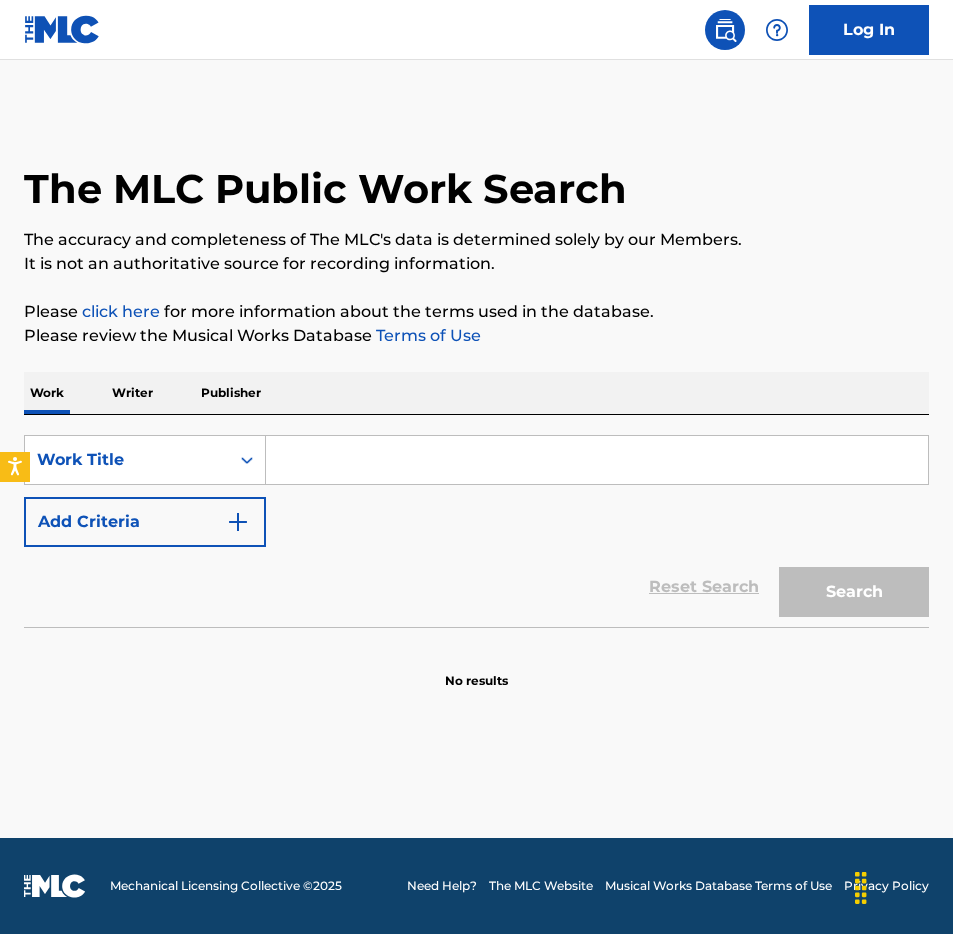 click on "Add Criteria" at bounding box center [145, 522] 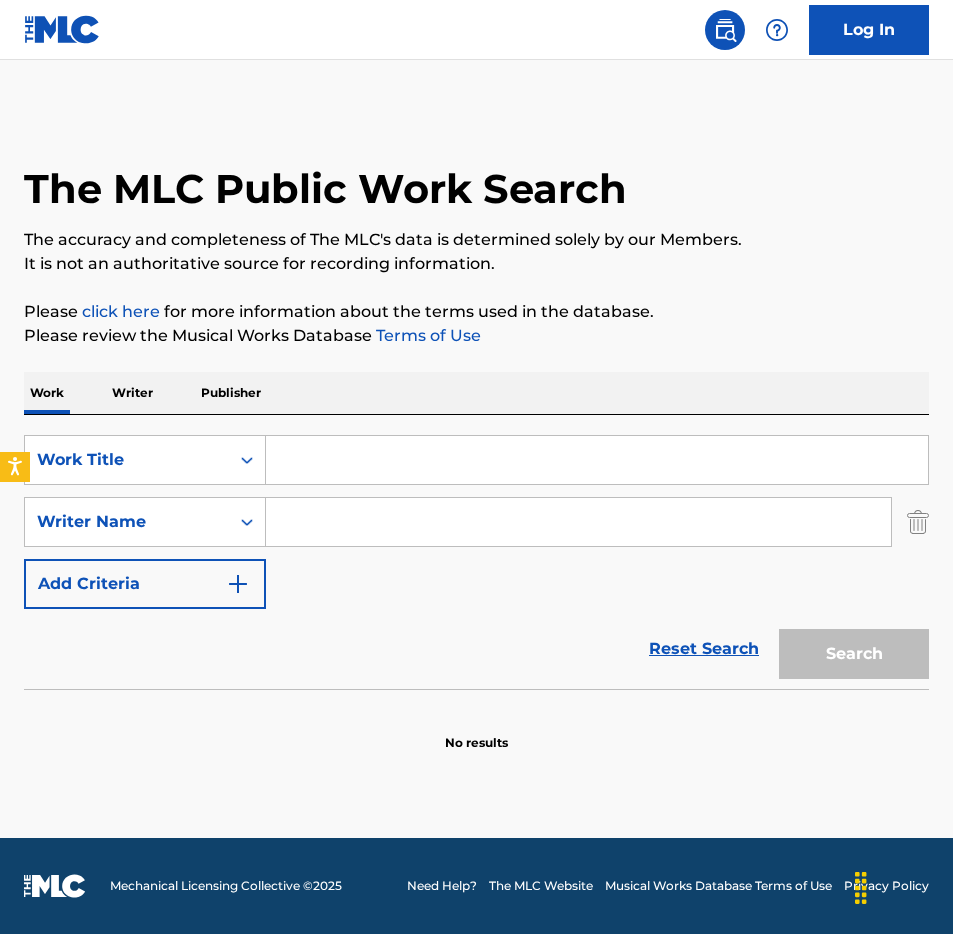 click at bounding box center [578, 522] 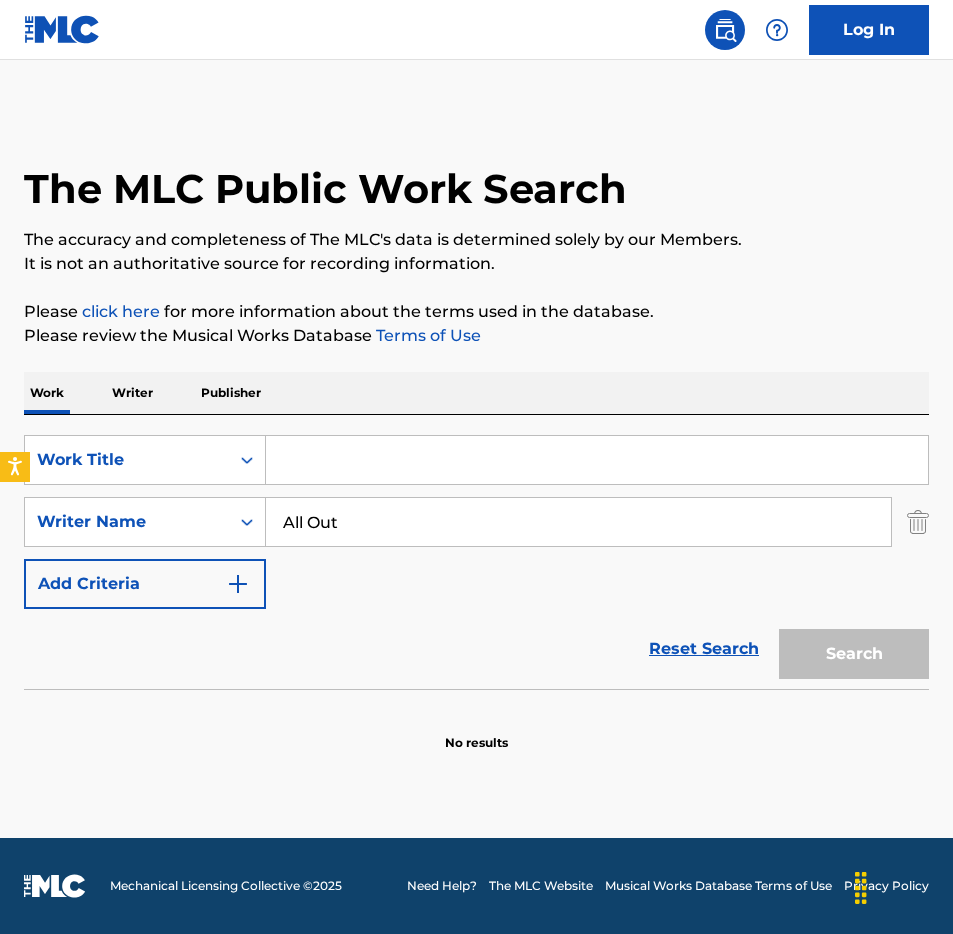 type 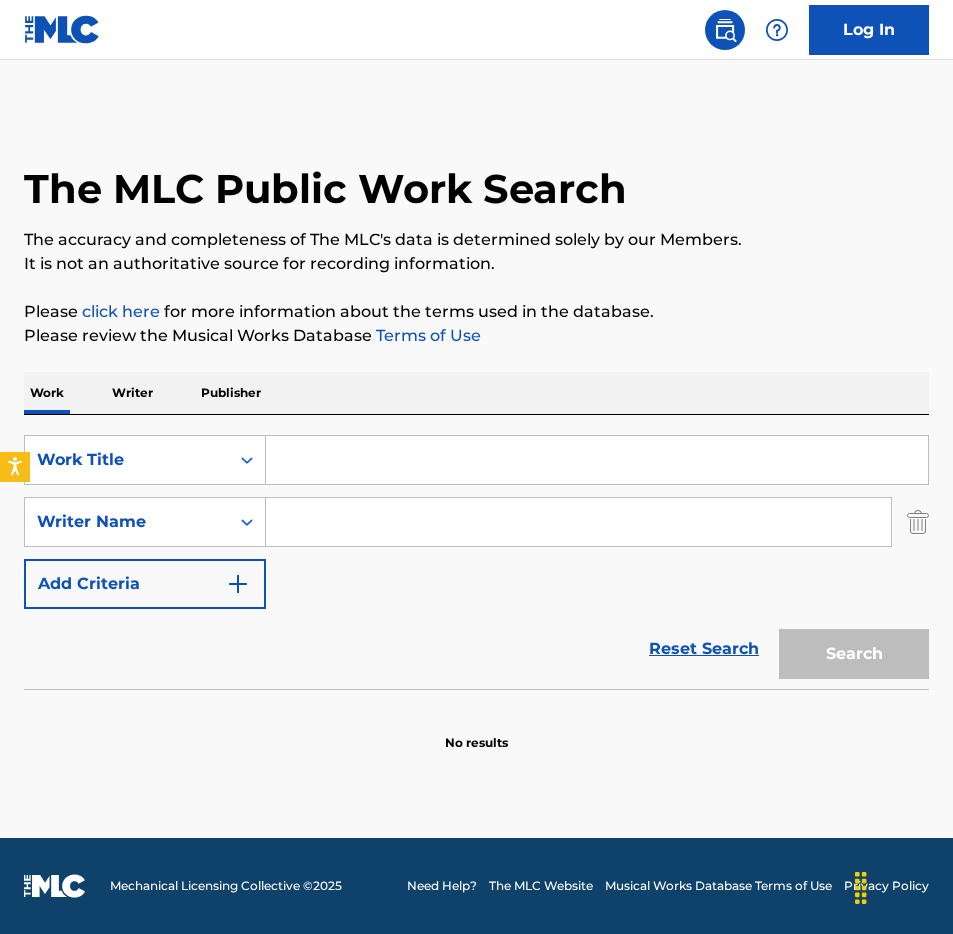 click at bounding box center [597, 460] 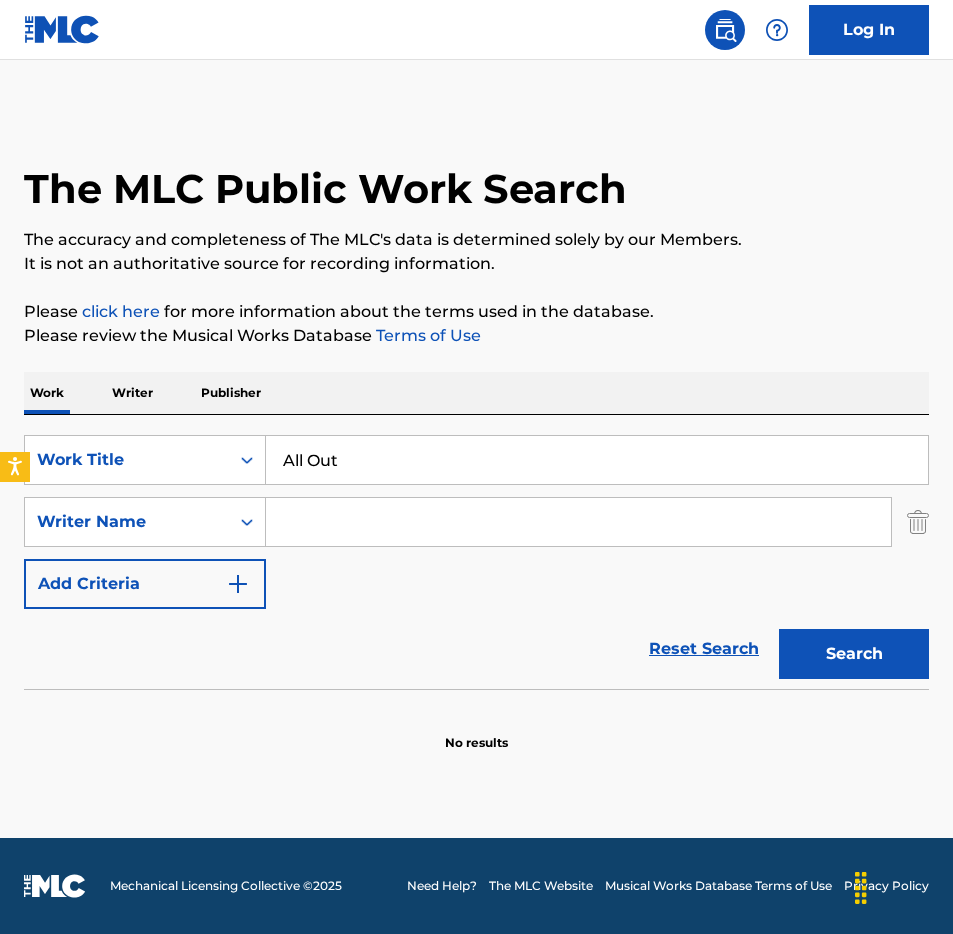 type on "All Out" 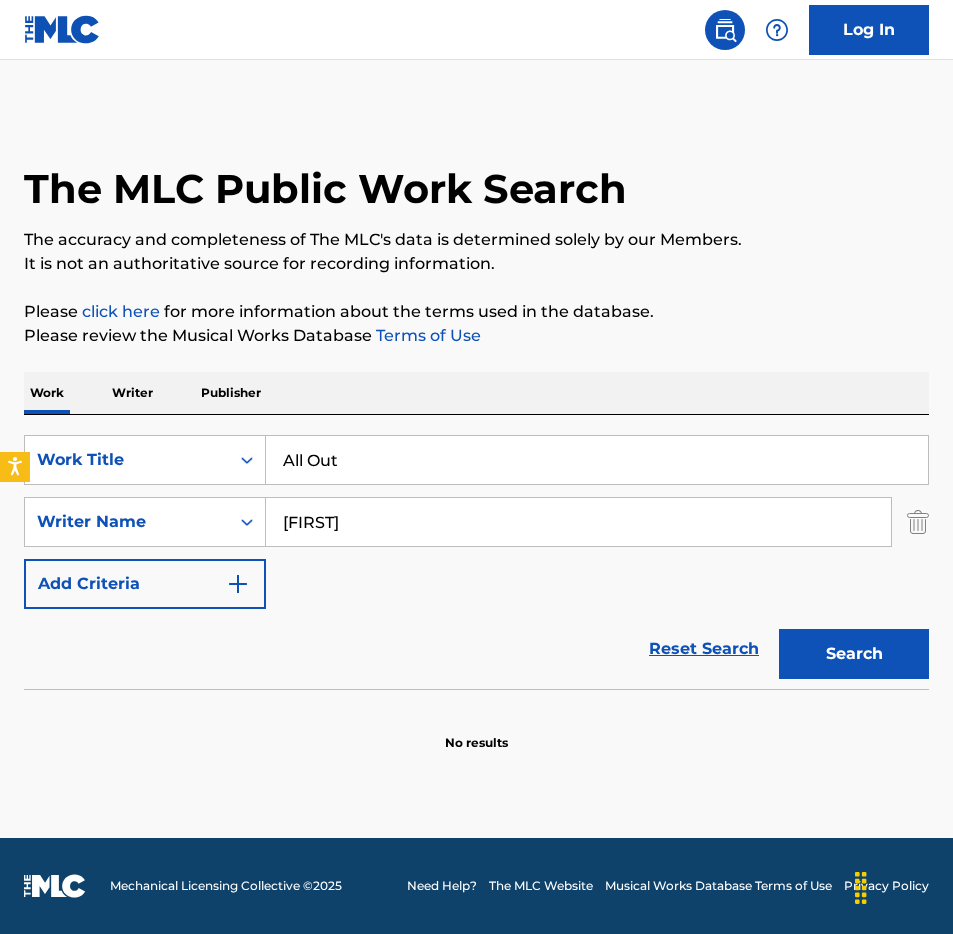 type on "[FIRST]" 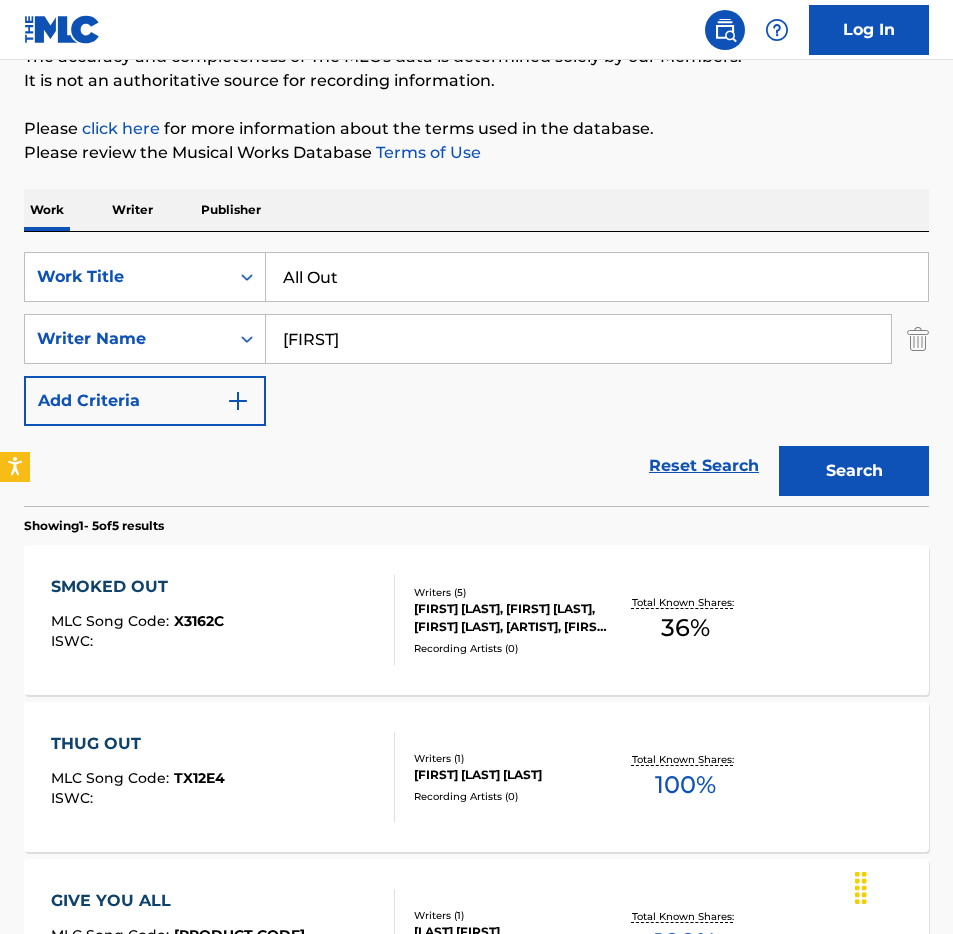 scroll, scrollTop: 171, scrollLeft: 0, axis: vertical 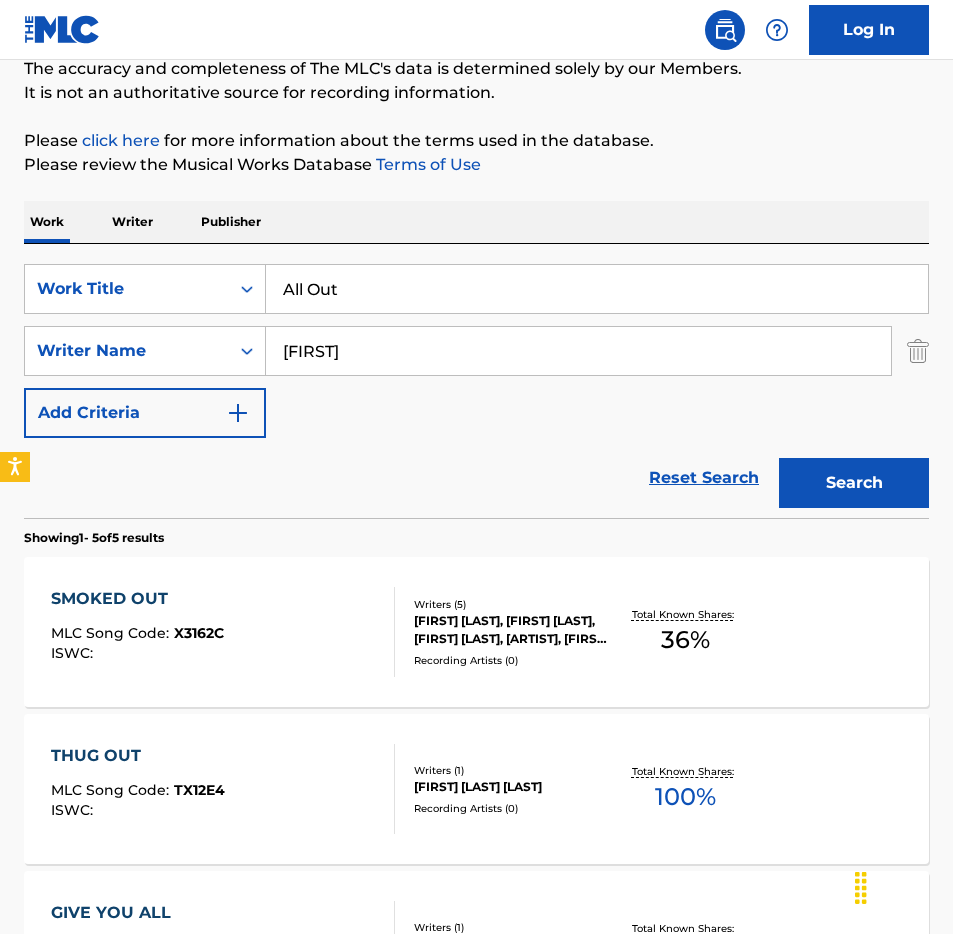 click on "All Out" at bounding box center (597, 289) 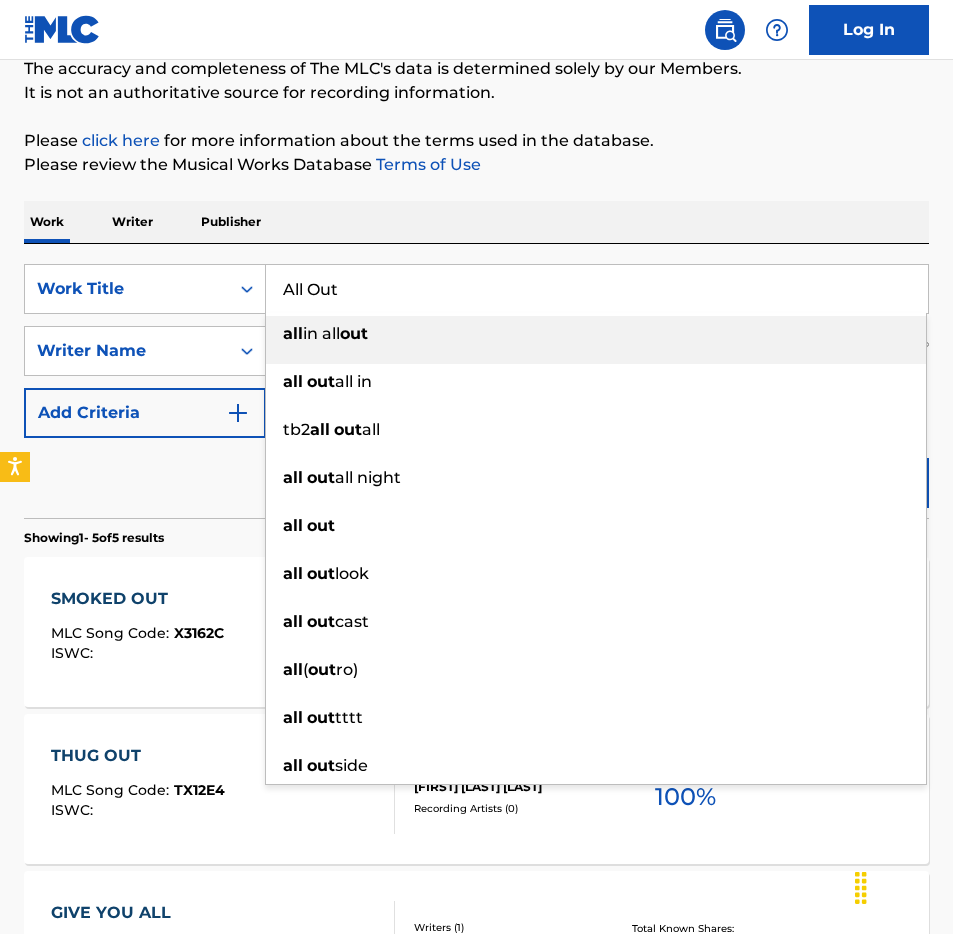paste on "one" 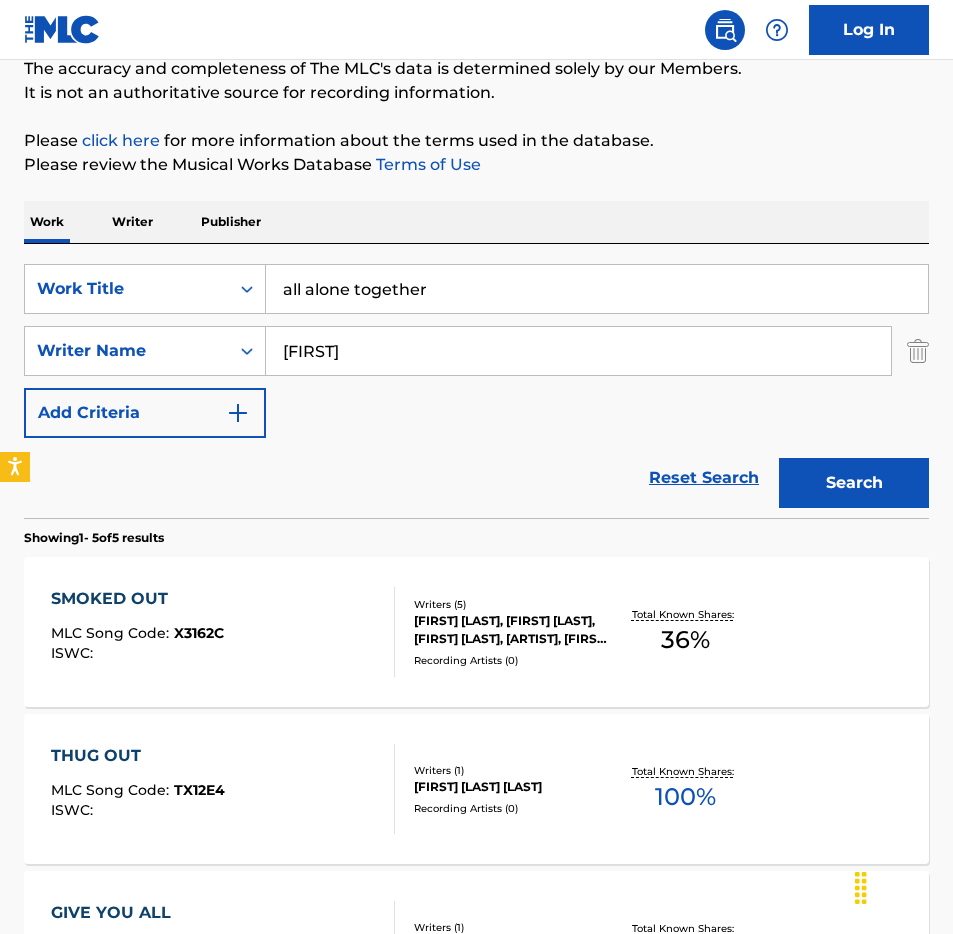 click on "all alone together" at bounding box center (597, 289) 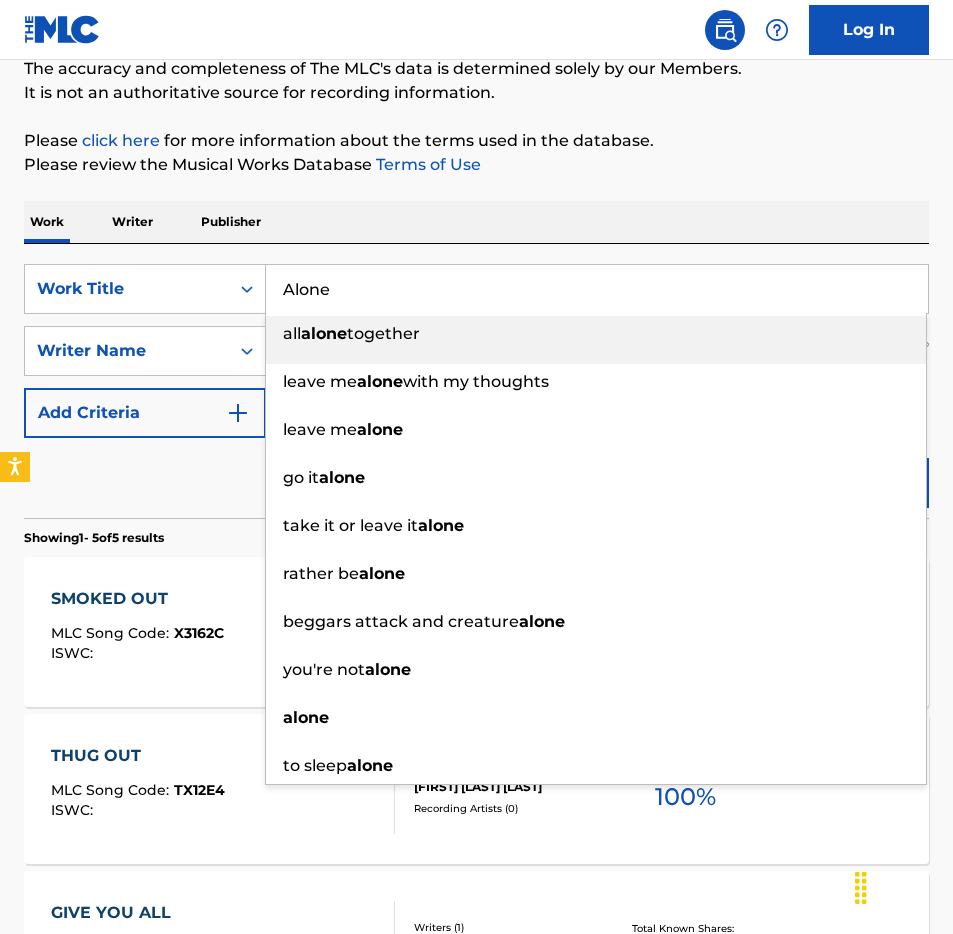 click on "SearchWithCriteriae26af4aa-ffb5-4faf-bcba-59c757f031e4 Work Title Alone all  alone  together leave me  alone  with my thoughts leave me  alone go it  alone take it or leave it  alone rather be  alone beggars attack and creature  alone you're not  alone alone to sleep  alone SearchWithCriteria3dd718dc-47a0-4179-b800-082db807cd36 Writer Name [LAST] Add Criteria Reset Search Search" at bounding box center [476, 381] 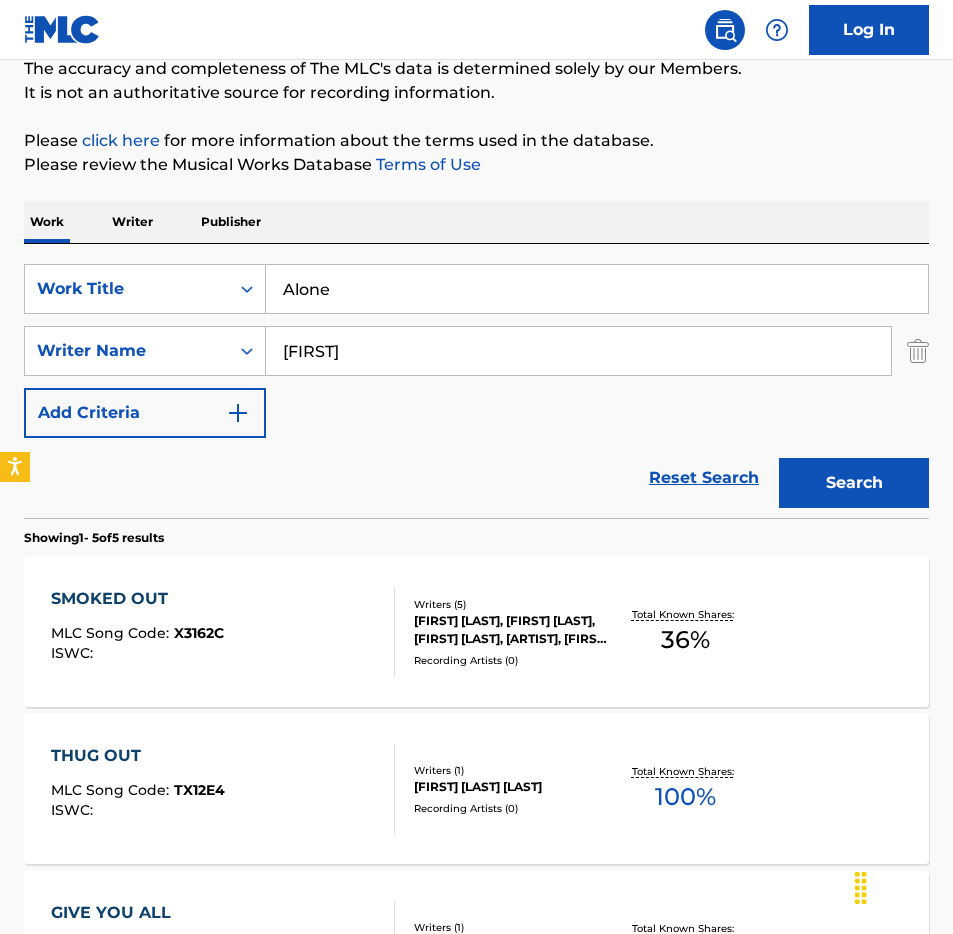 click on "Search" at bounding box center [854, 483] 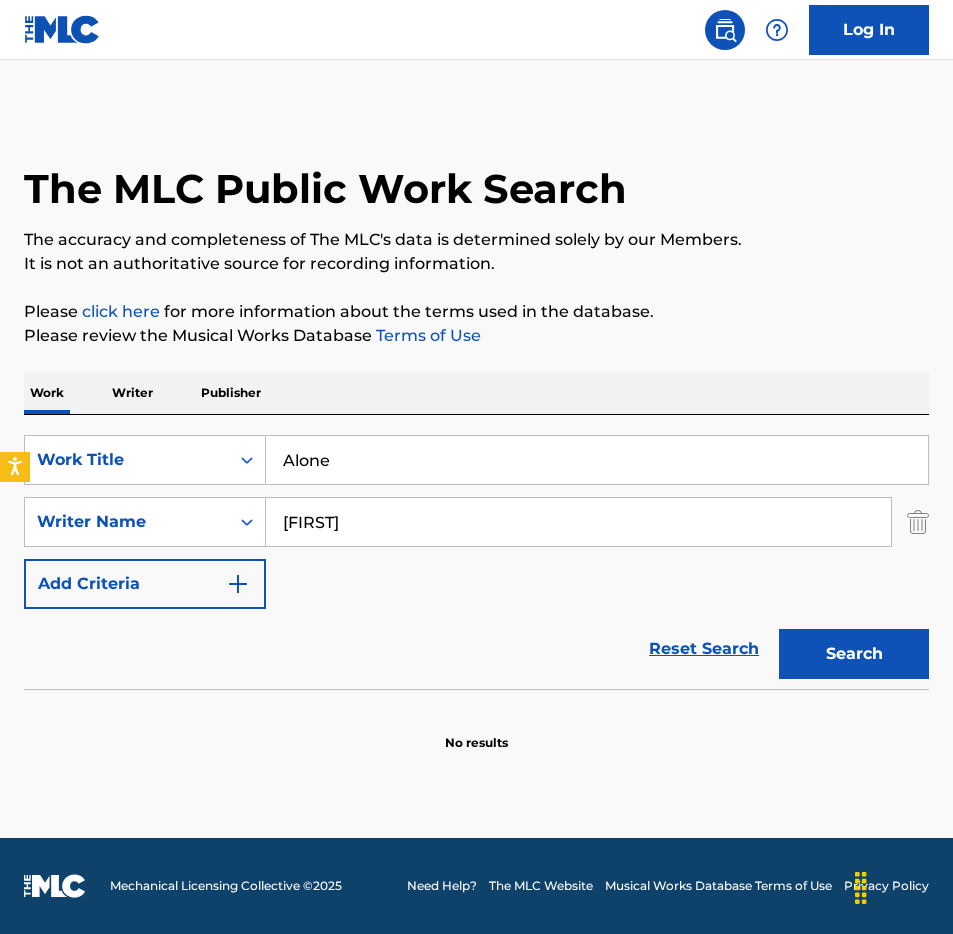 click on "Alone" at bounding box center [597, 460] 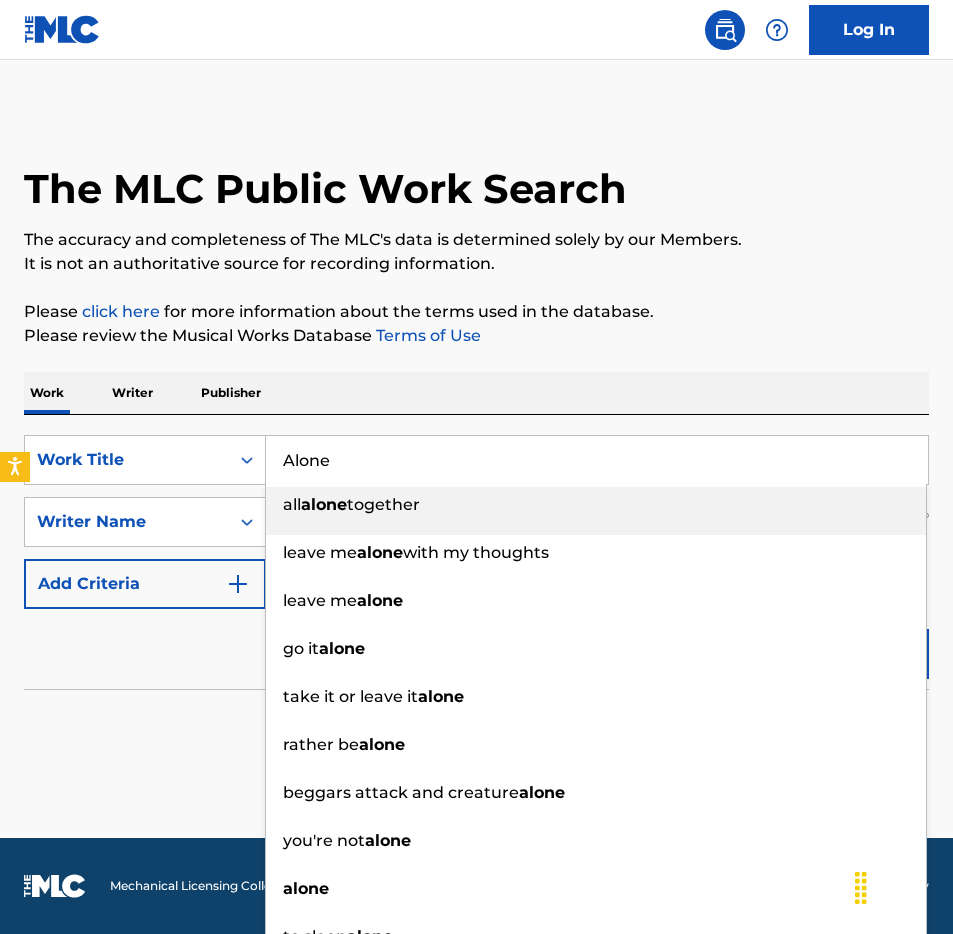 paste on "[NAME] [NAME]" 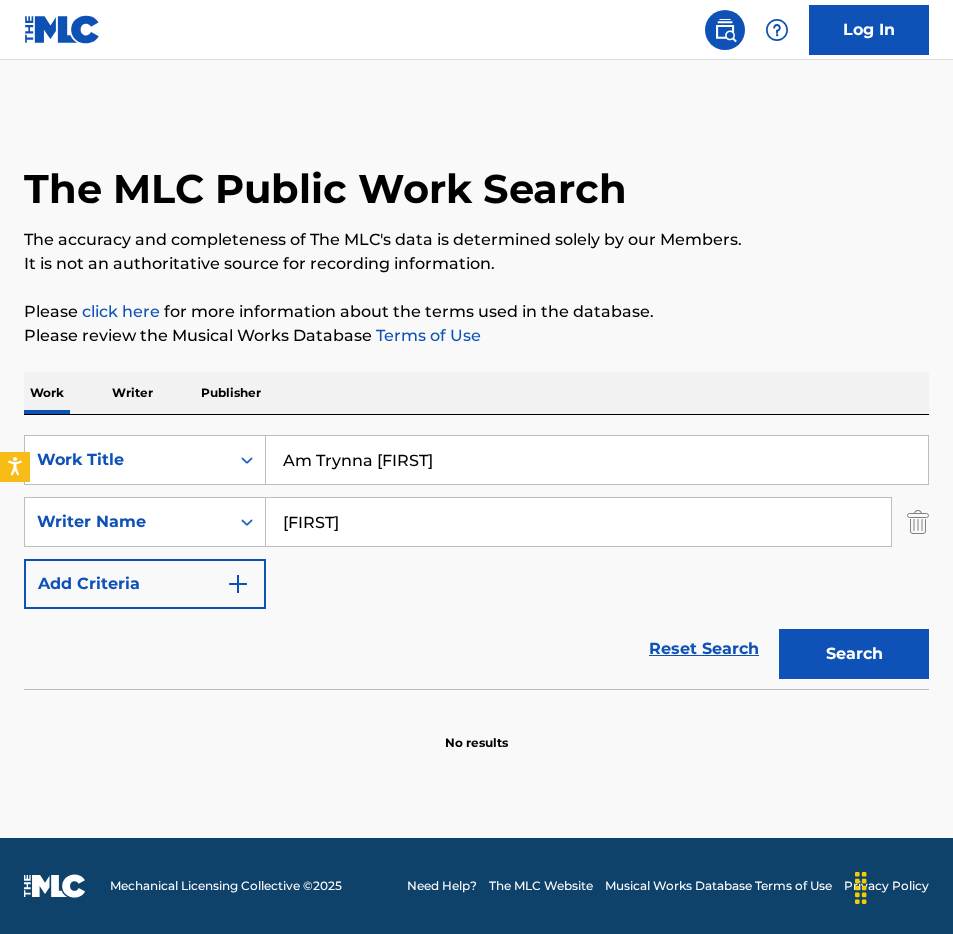click on "Work Writer Publisher" at bounding box center (476, 393) 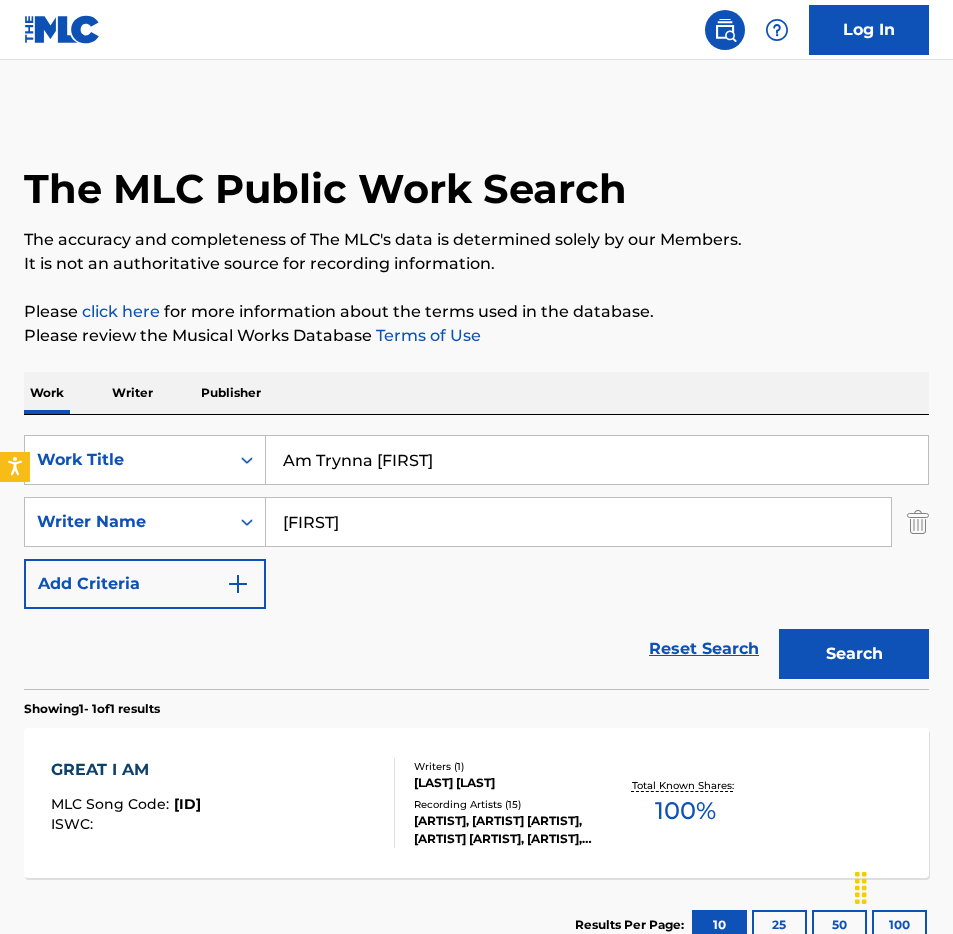 click on "Am Trynna [FIRST]" at bounding box center [597, 460] 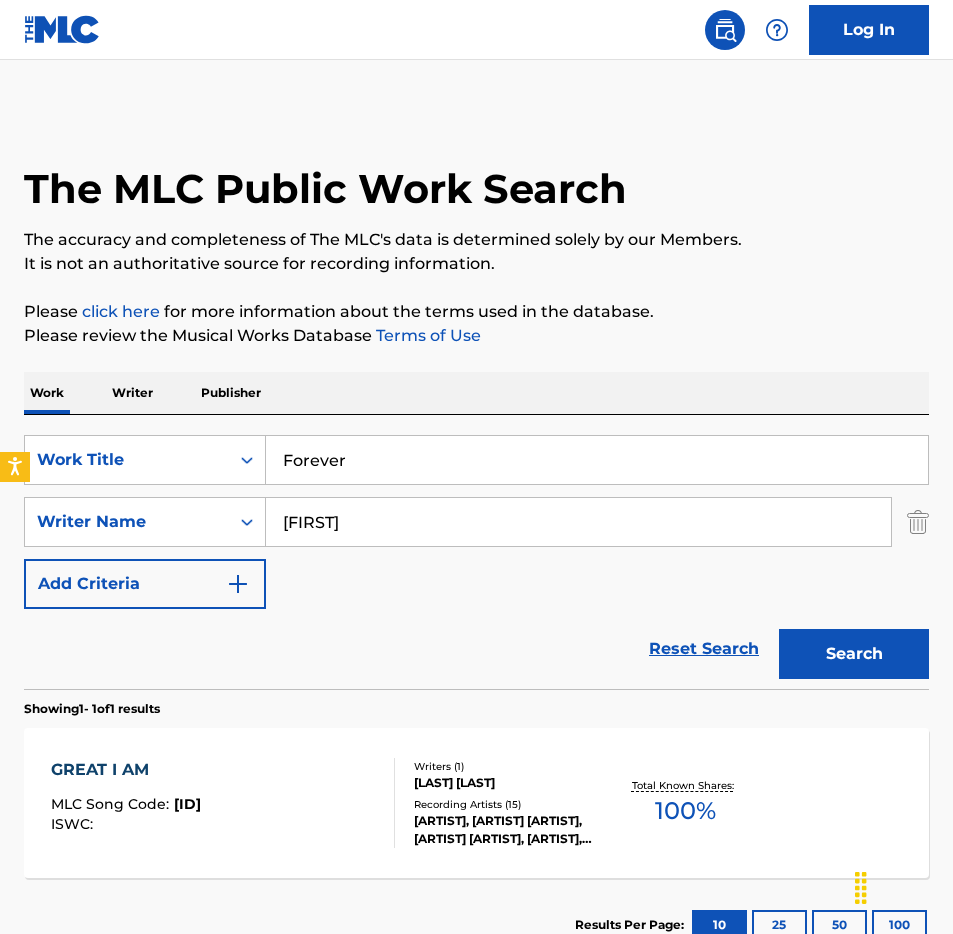 click on "Search" at bounding box center [854, 654] 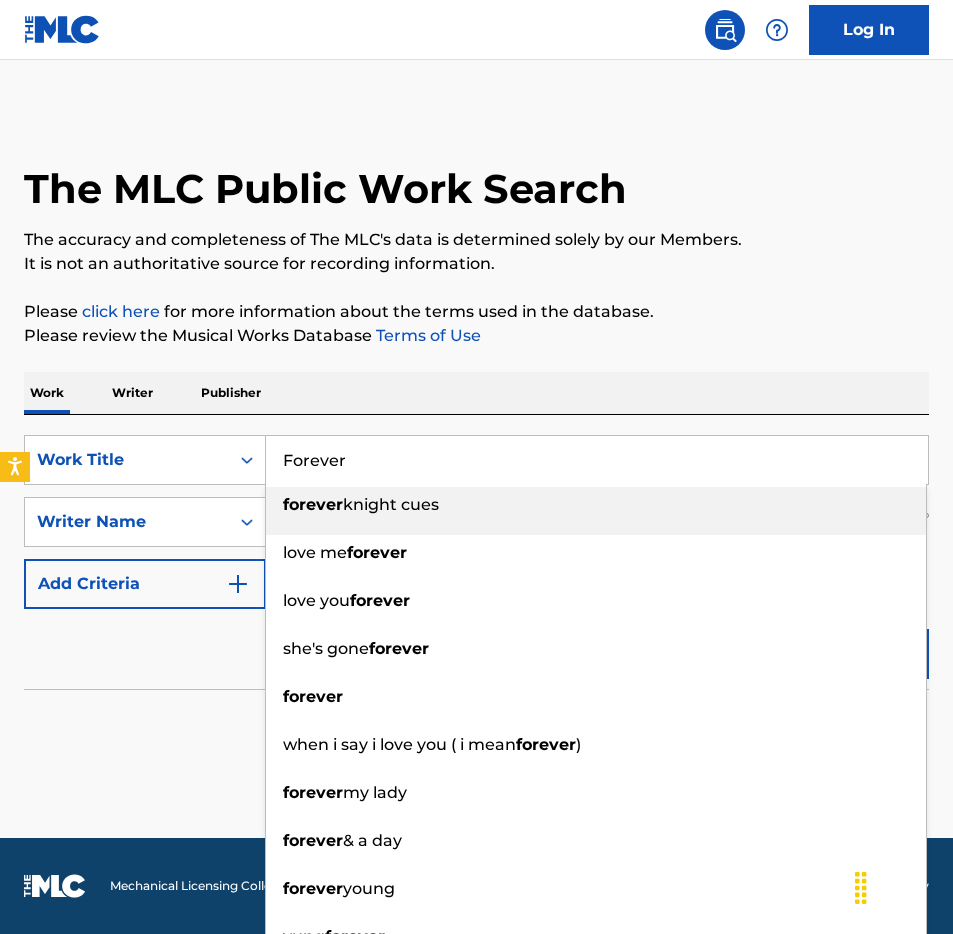 click on "Work Writer Publisher" at bounding box center [476, 393] 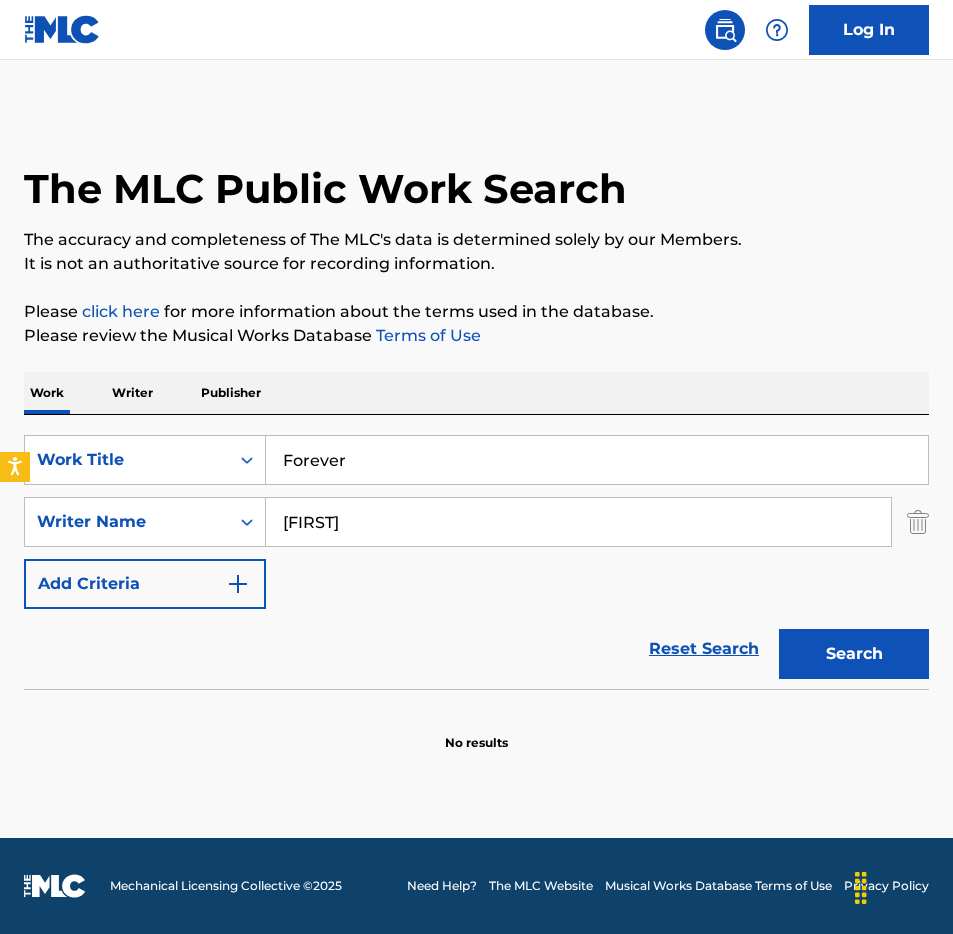 click on "Search" at bounding box center [854, 654] 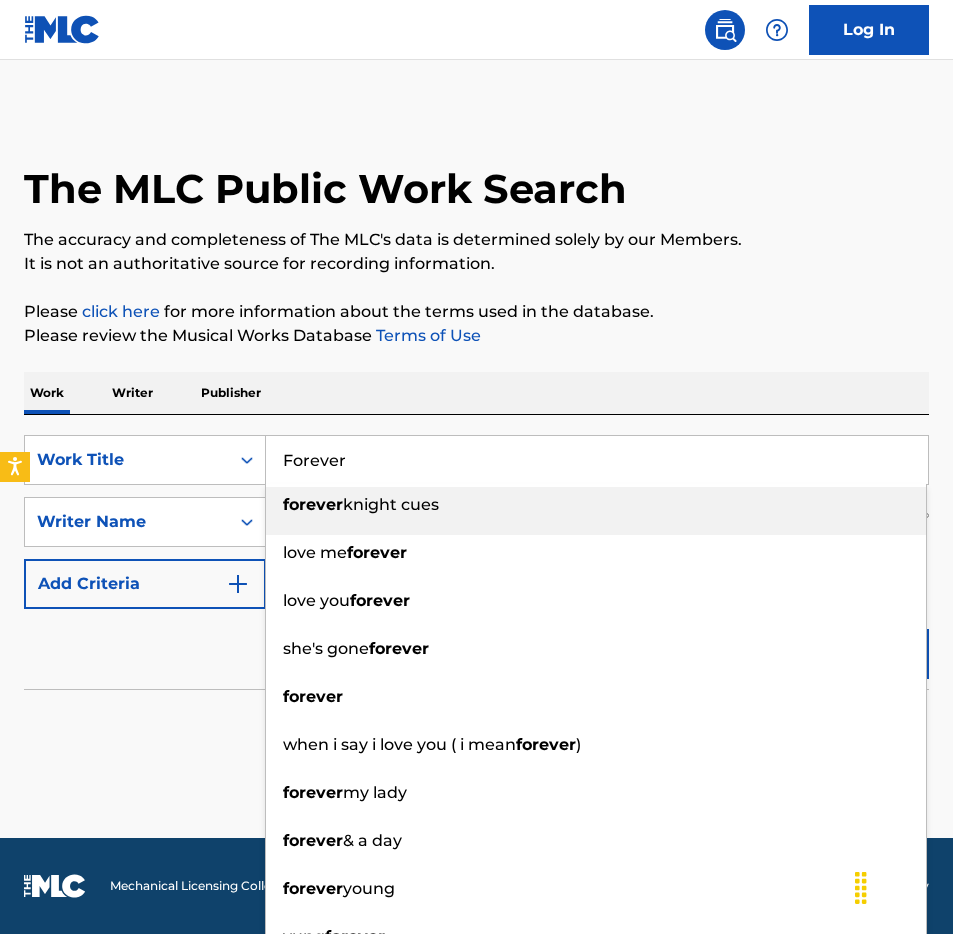 paste on "Heart Break Song" 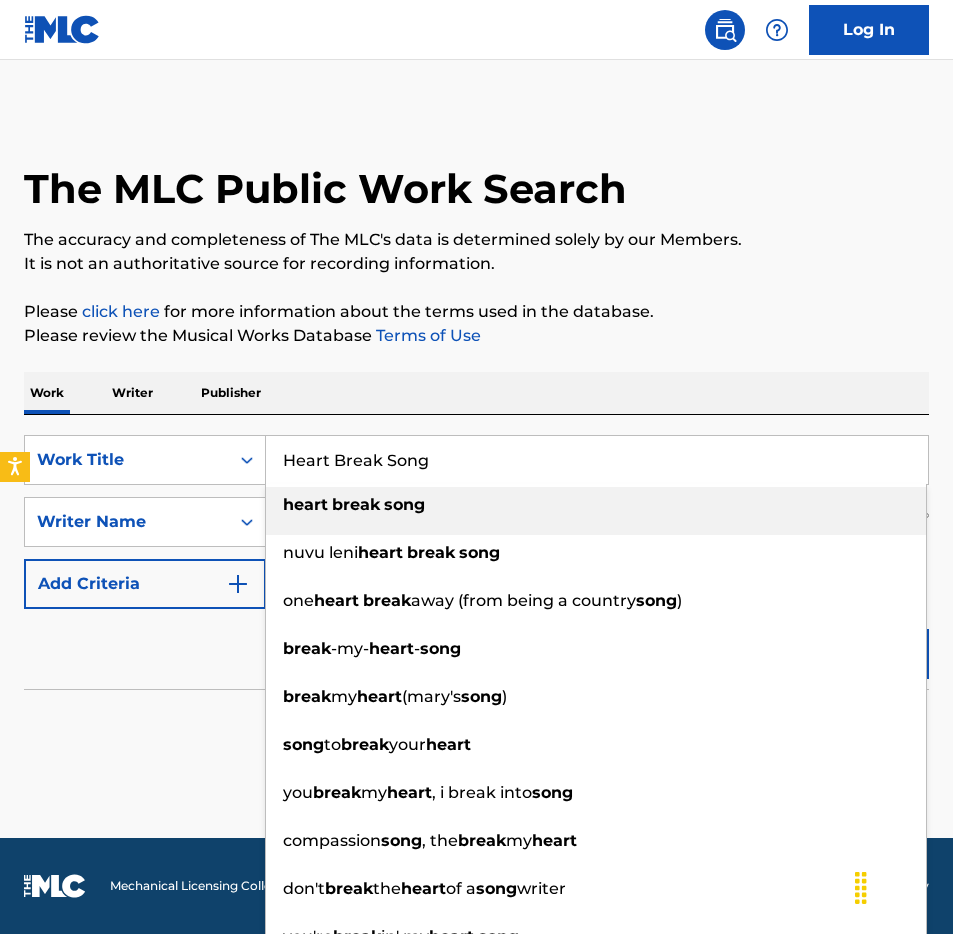click on "The MLC Public Work Search The accuracy and completeness of The MLC's data is determined solely by our Members. It is not an authoritative source for recording information. Please   click here   for more information about the terms used in the database. Please review the Musical Works Database   Terms of Use Work Writer Publisher SearchWithCriteriae26af4aa-ffb5-4faf-bcba-59c757f031e4 Work Title Heart Break Song heart   break   song nuvu leni  heart   break   song one  heart   break  away (from being a country  song ) break -my- heart - song break  my  heart  (mary's  song ) song  to  break  your  heart you  break  my  heart , i break into  song compassion  song , the  break  my  heart don't  break  the  heart  of a  song writer you're  break in' my  heart   song SearchWithCriteria3dd718dc-47a0-4179-b800-082db807cd36 Writer Name [LAST] Add Criteria Reset Search Search No results" at bounding box center (476, 431) 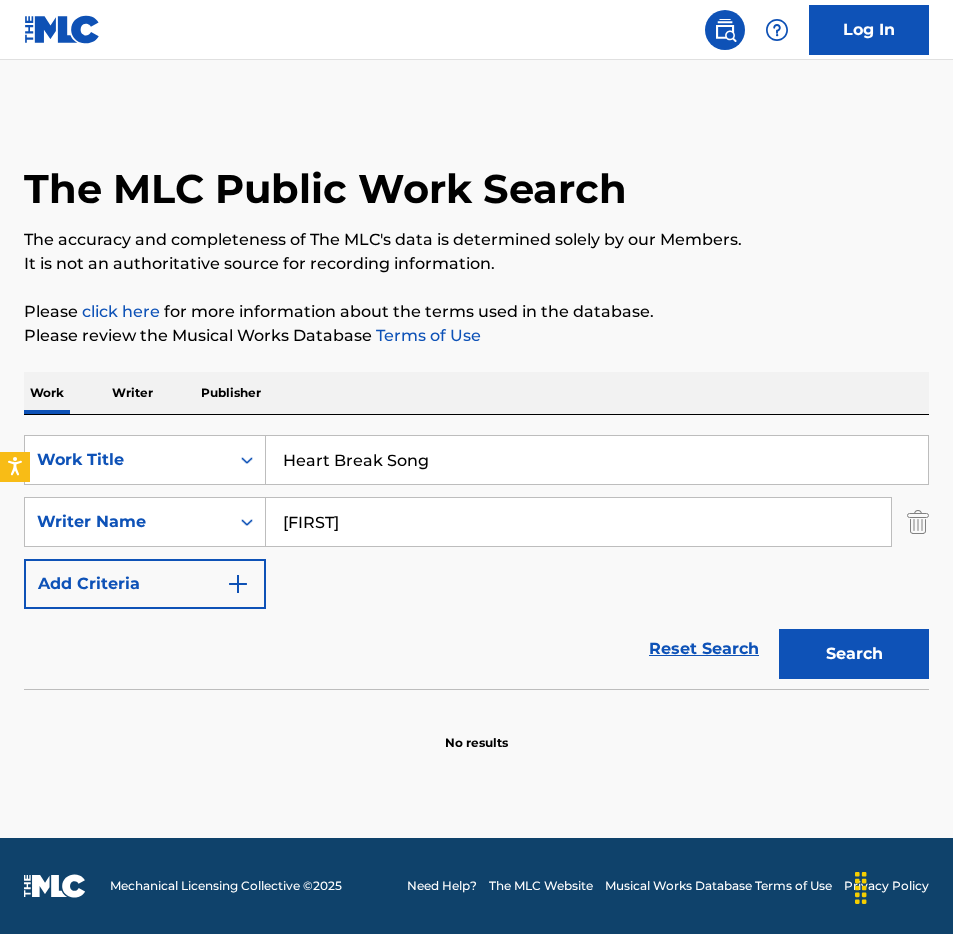 click on "Search" at bounding box center (854, 654) 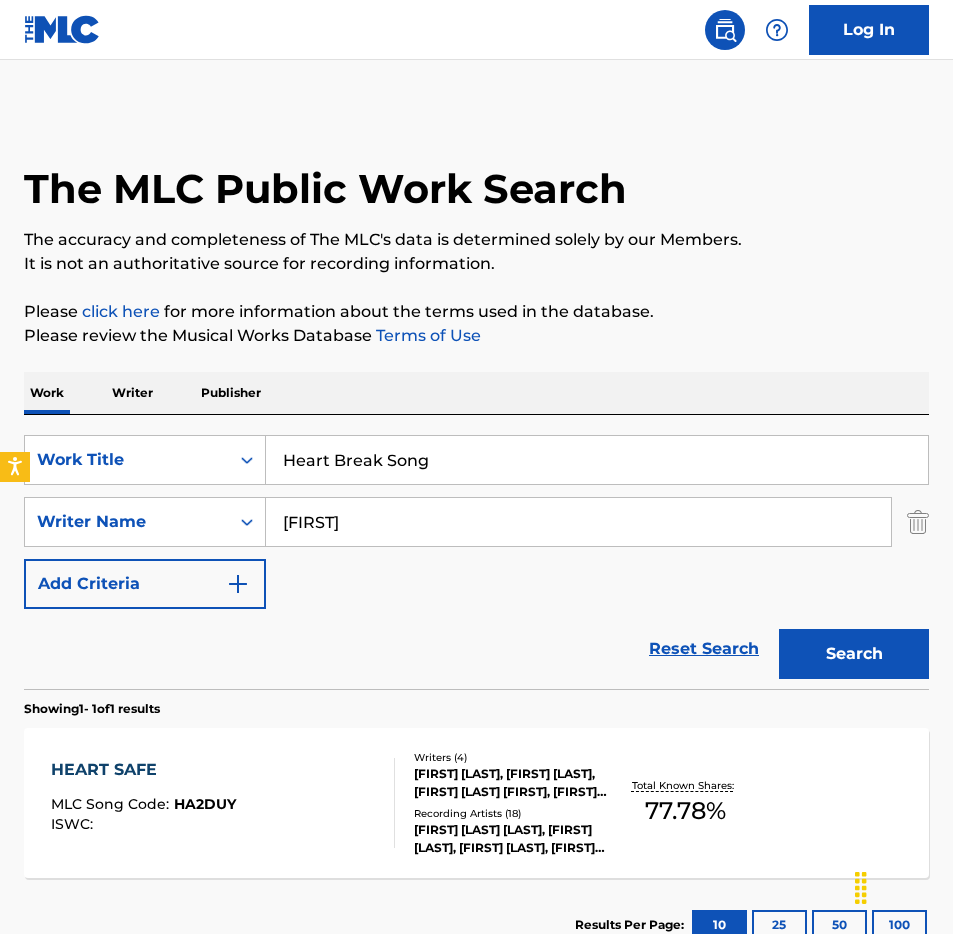 click on "Heart Break Song" at bounding box center (597, 460) 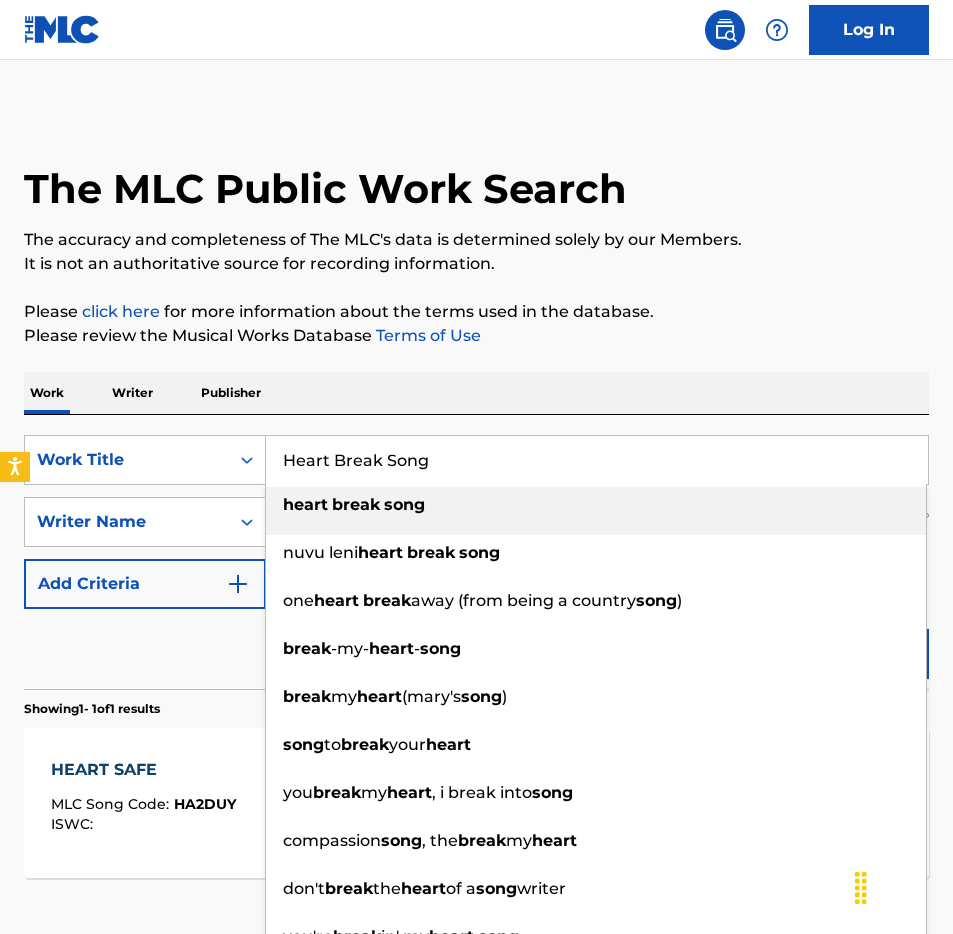 paste on "Mama don't worry" 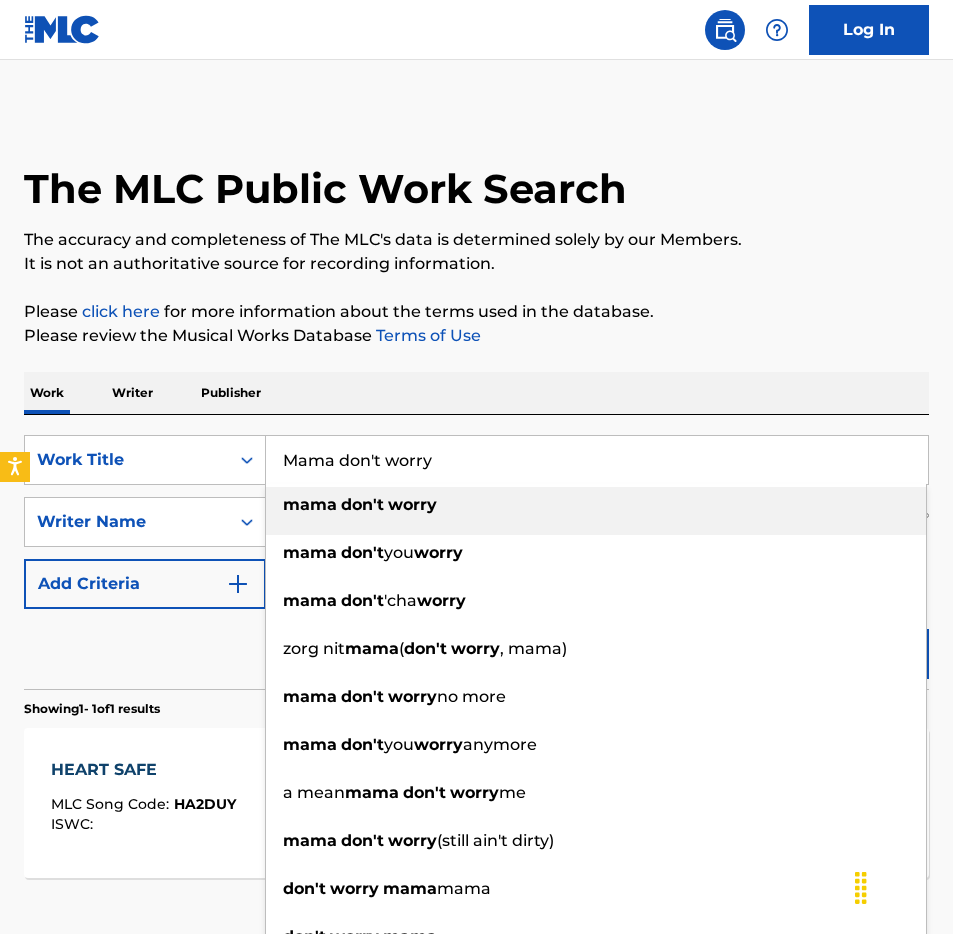 click on "Work Writer Publisher" at bounding box center (476, 393) 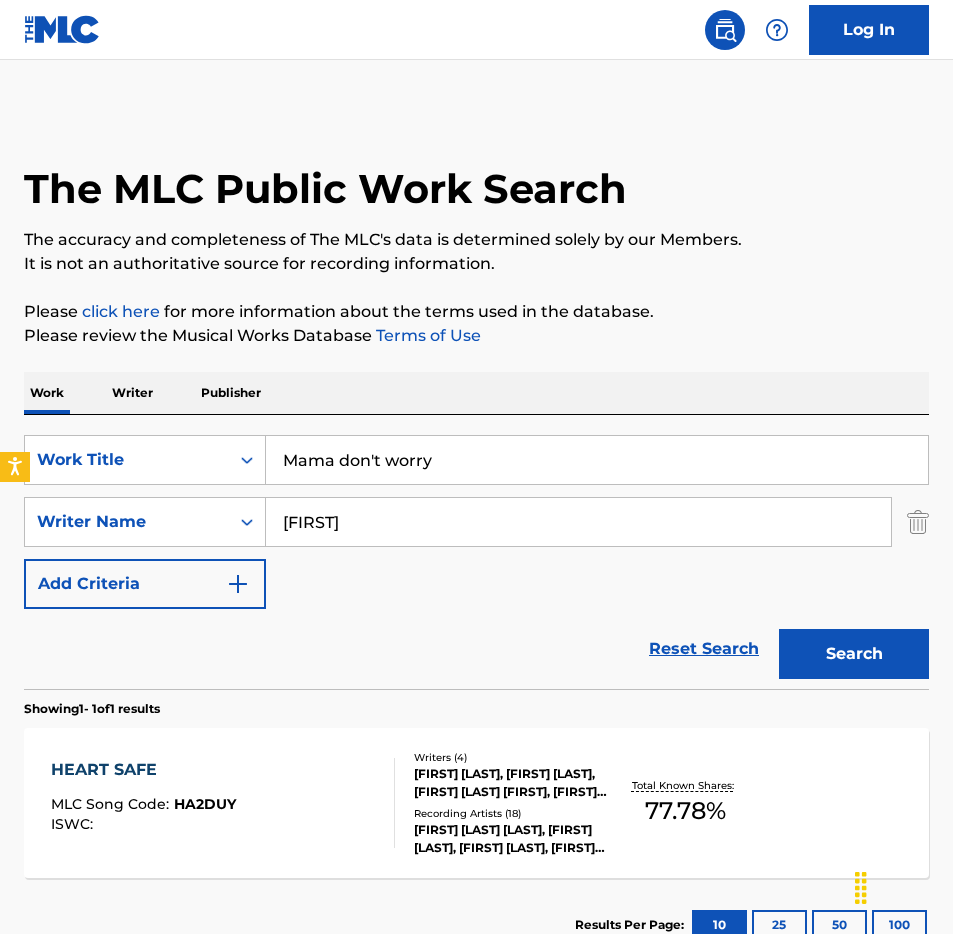 click on "Search" at bounding box center (854, 654) 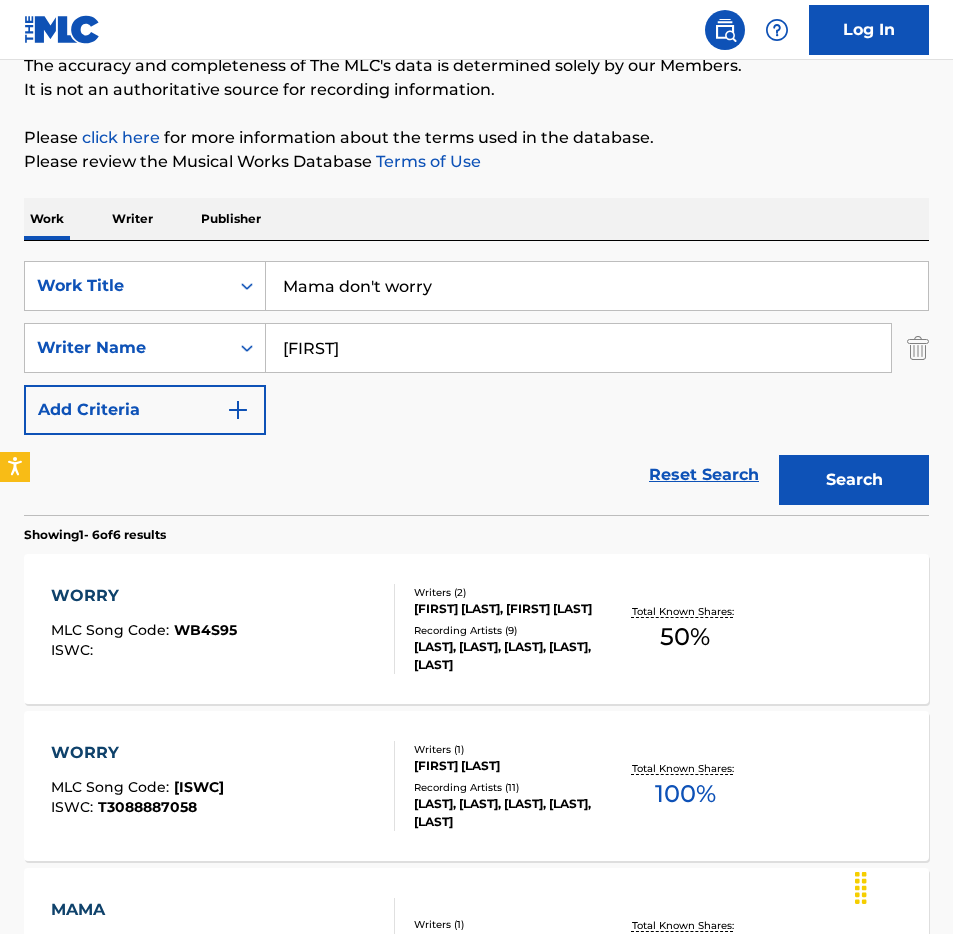 scroll, scrollTop: 179, scrollLeft: 0, axis: vertical 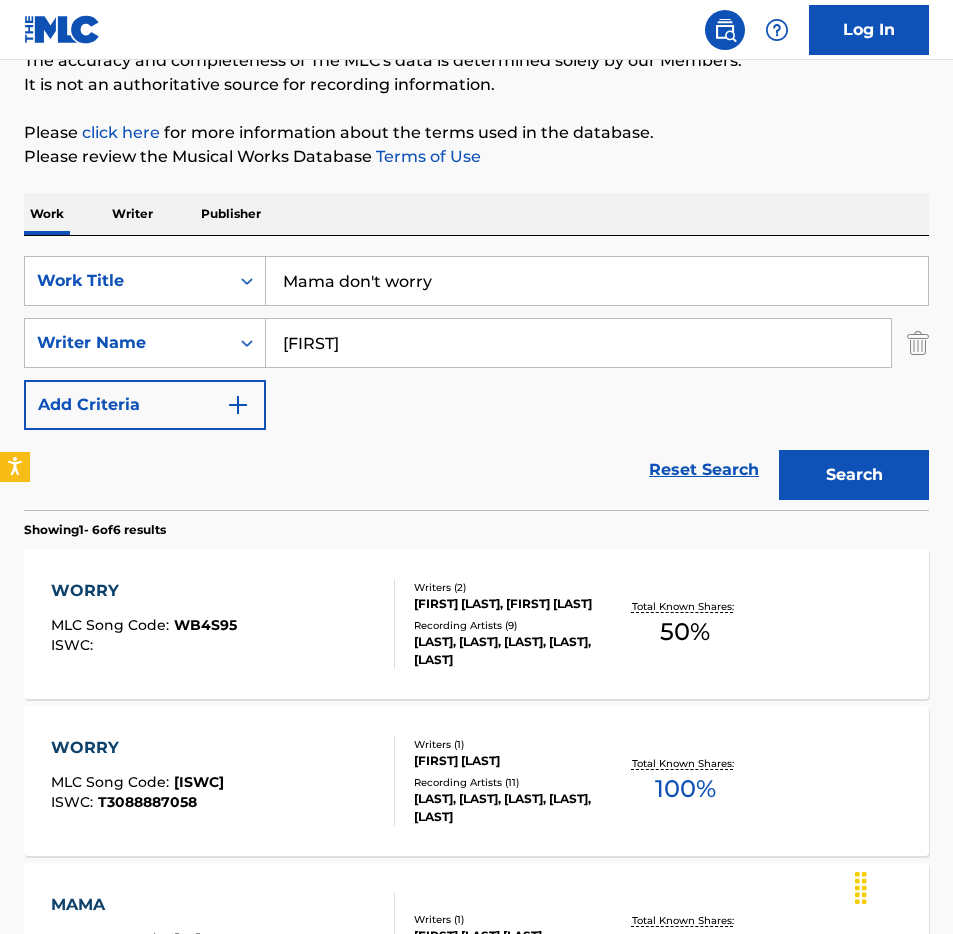 click on "Mama don't worry" at bounding box center (597, 281) 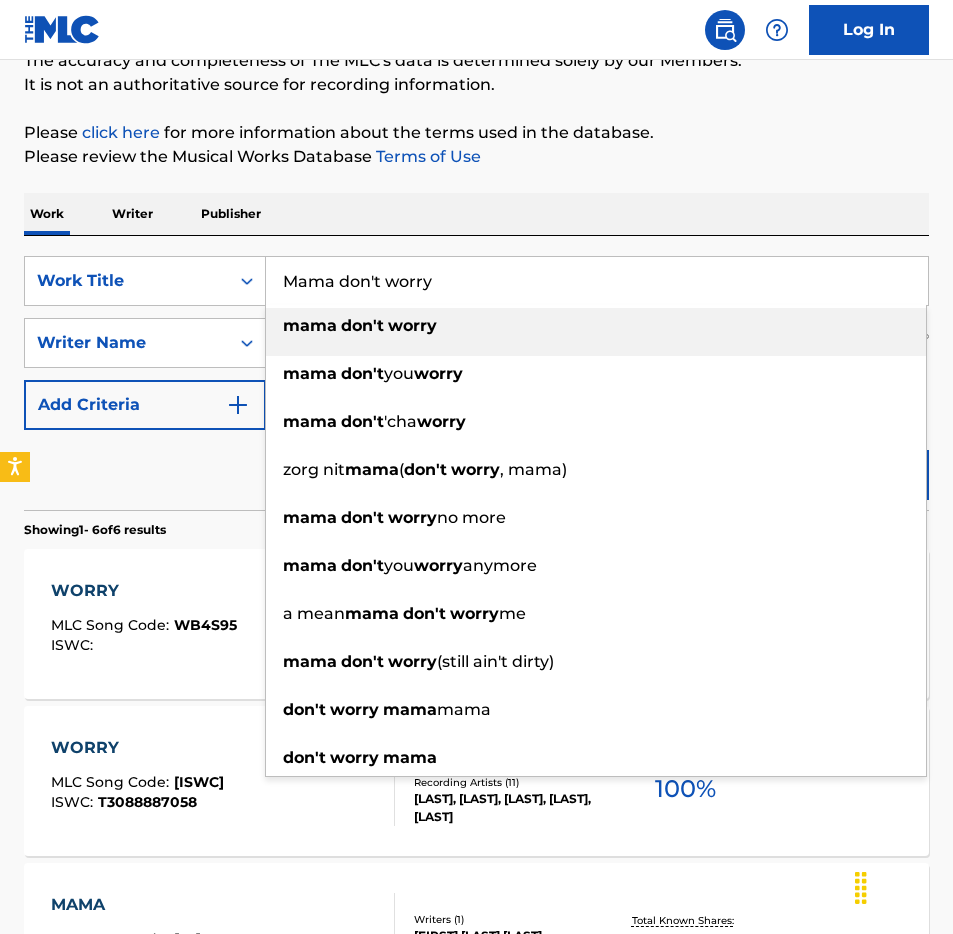 paste on "Steadily Making it" 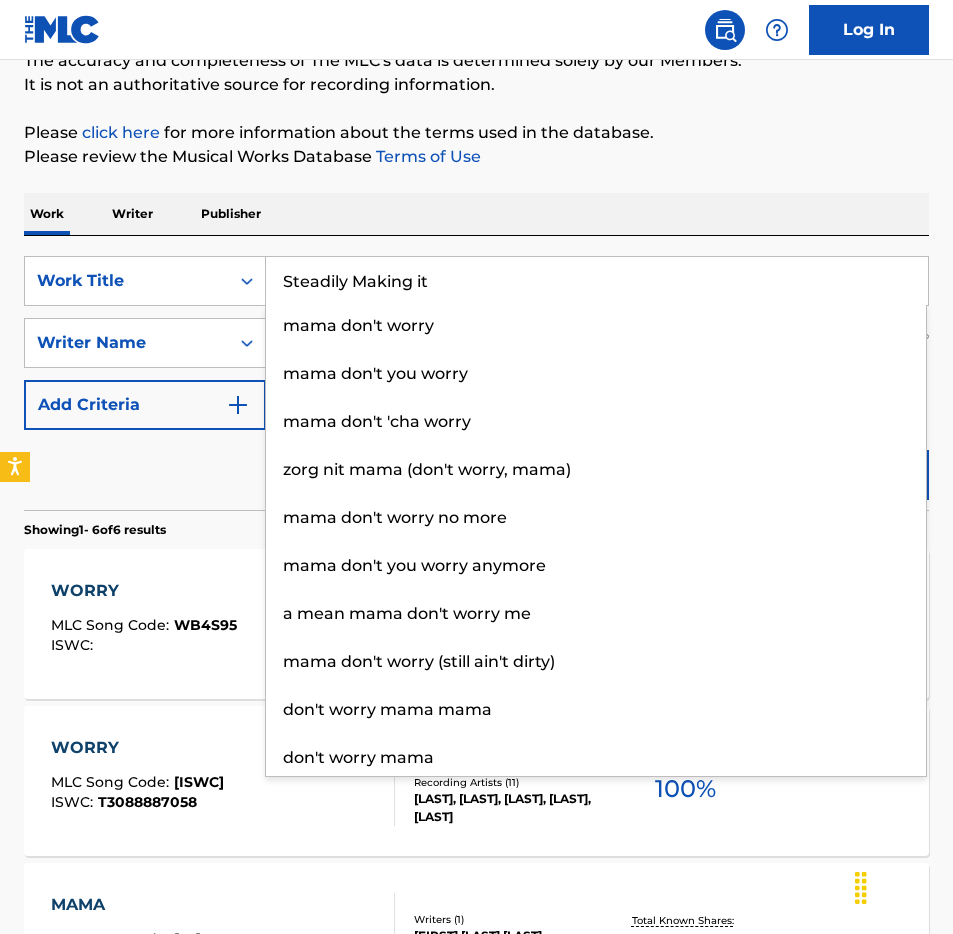 type on "Steadily Making it" 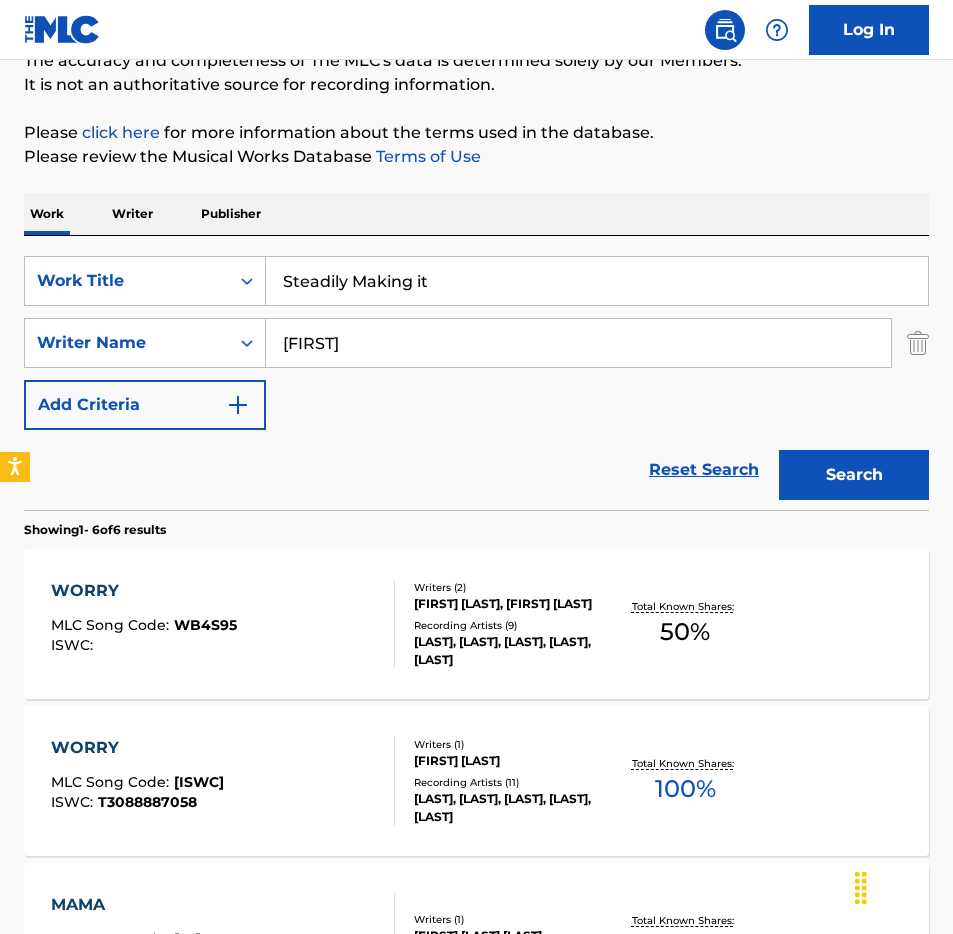 click on "Search" at bounding box center [854, 475] 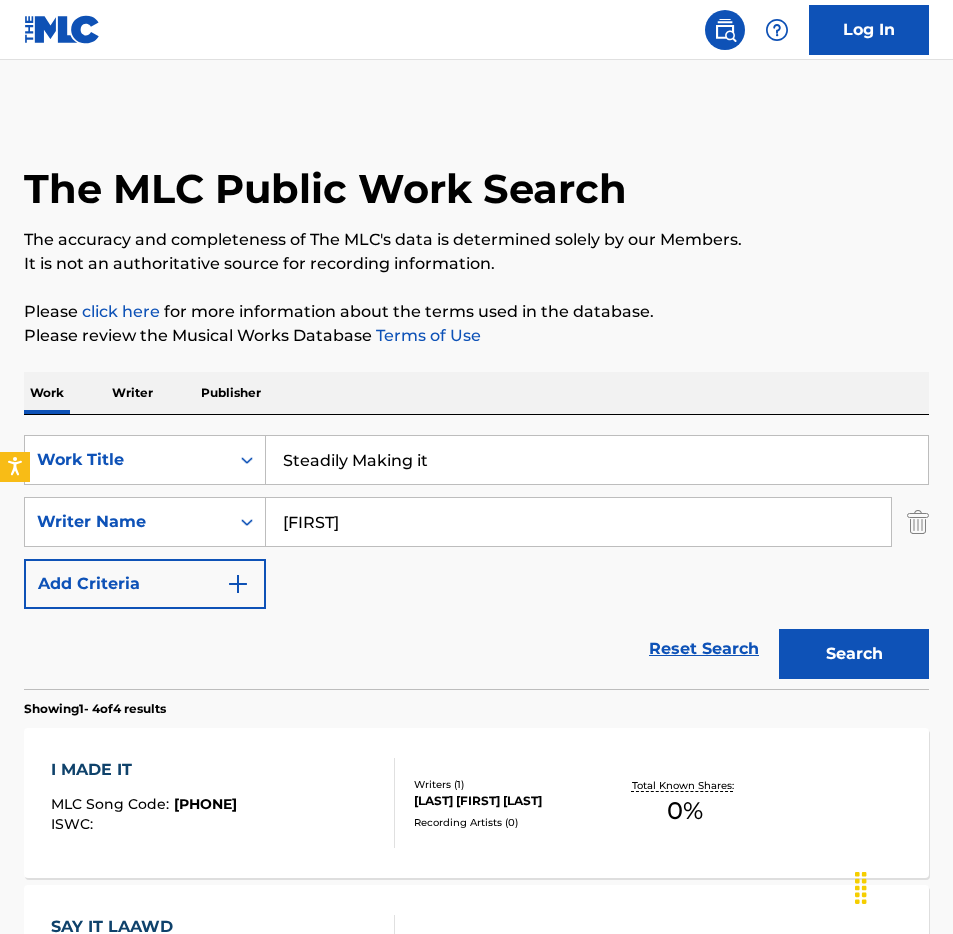 scroll, scrollTop: 270, scrollLeft: 0, axis: vertical 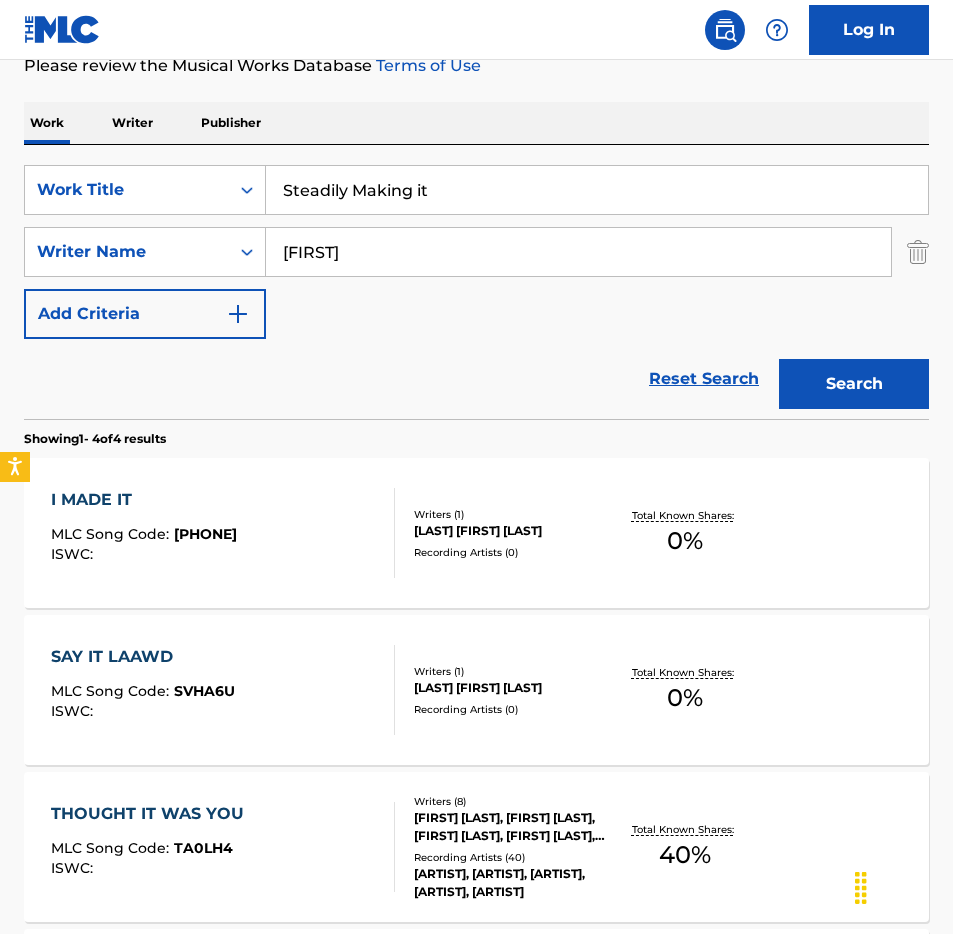 click on "[FIRST]" at bounding box center [578, 252] 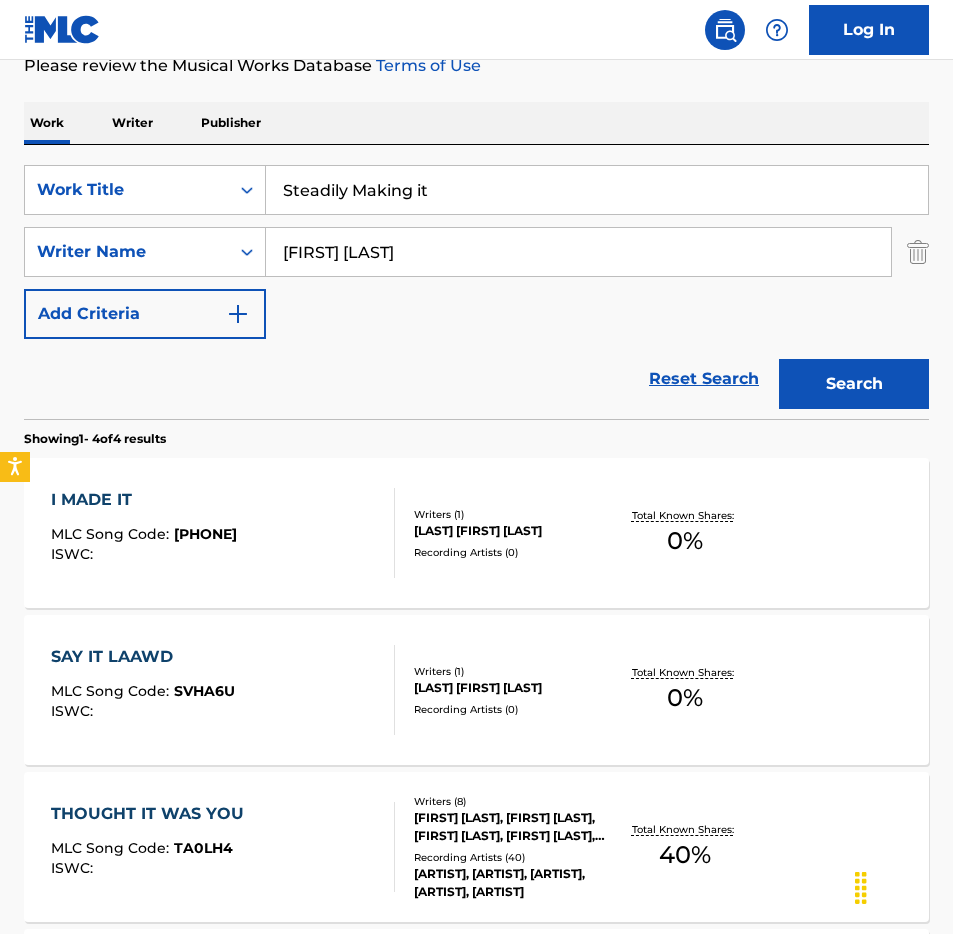 type on "[FIRST] [LAST]" 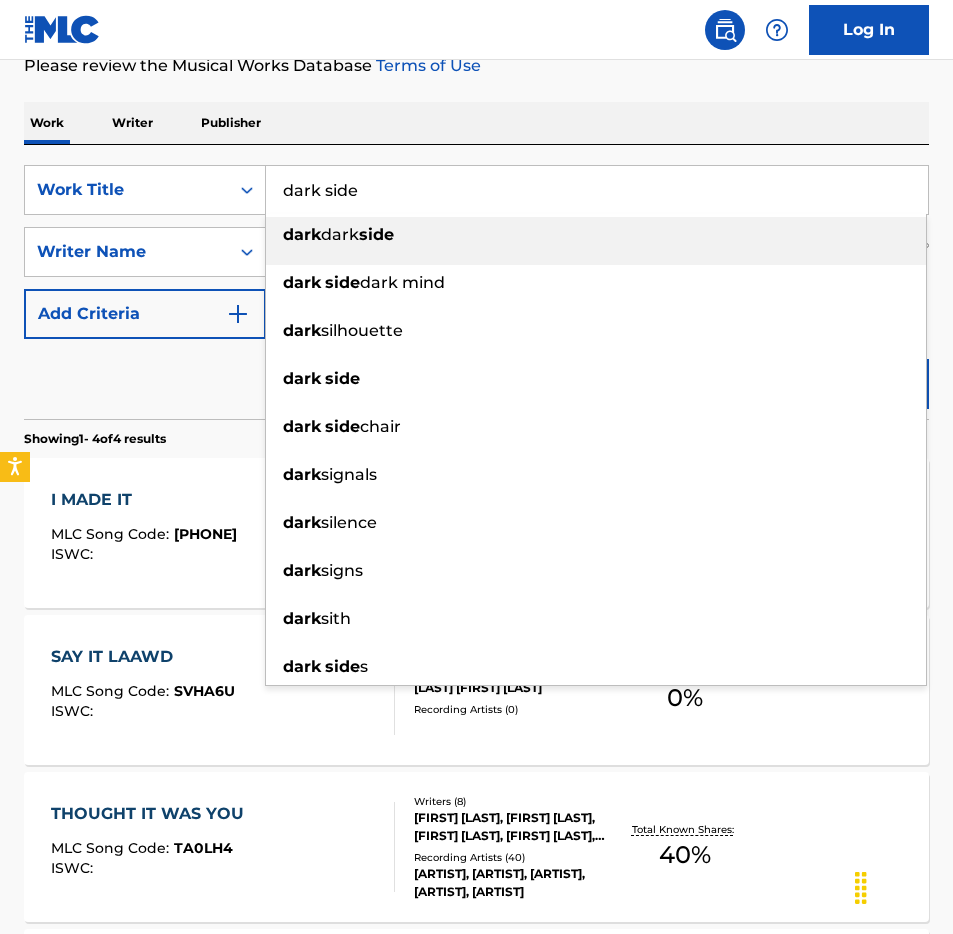 type on "dark side" 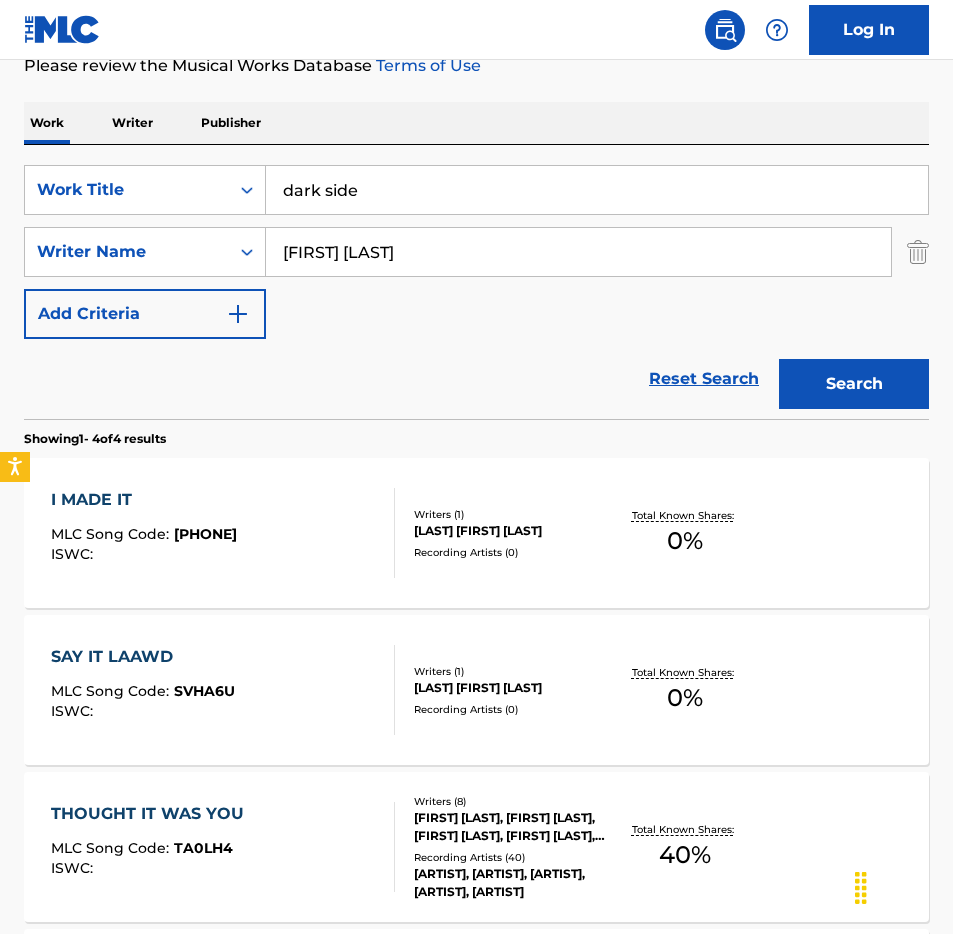 click on "Search" at bounding box center (854, 384) 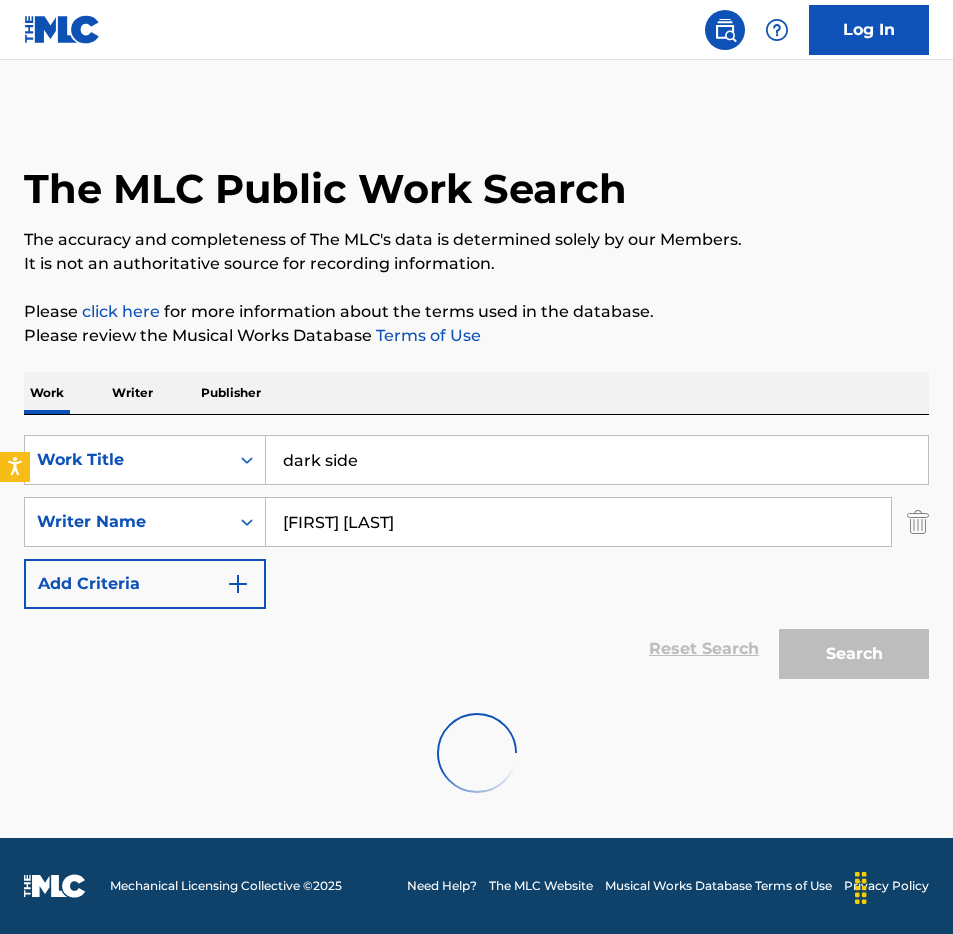 scroll, scrollTop: 0, scrollLeft: 0, axis: both 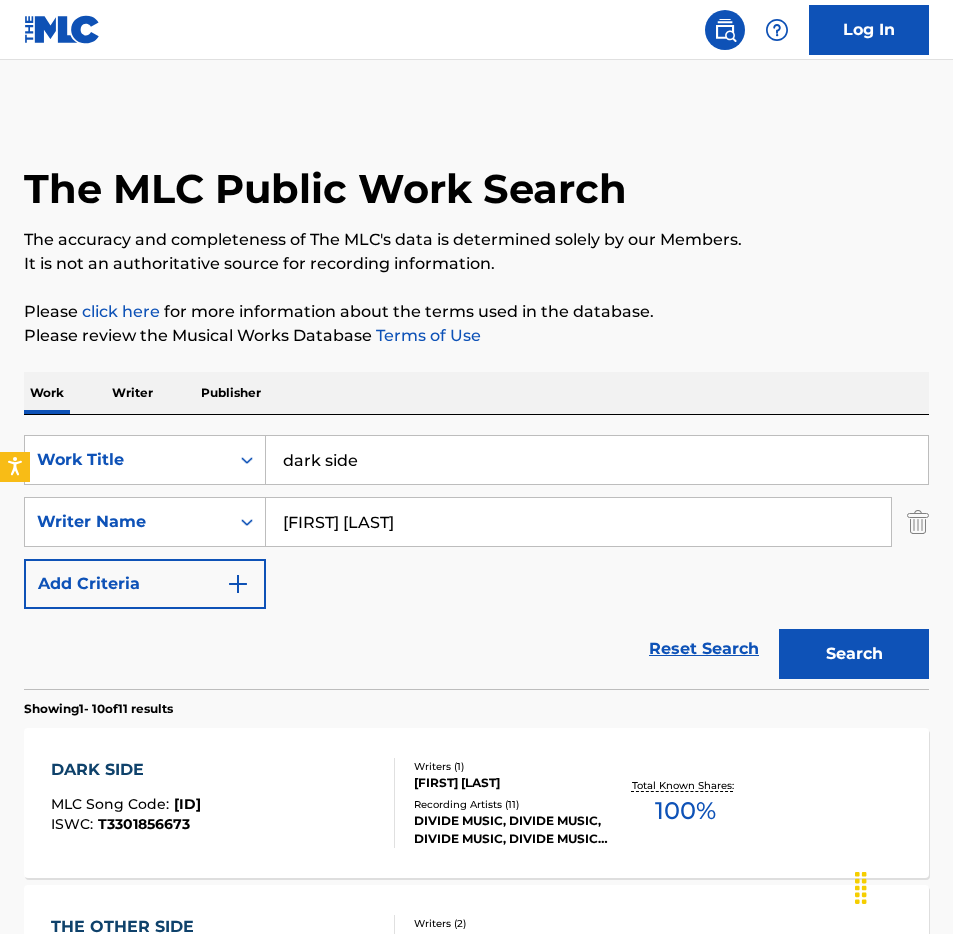 click on "[ID]" at bounding box center [187, 804] 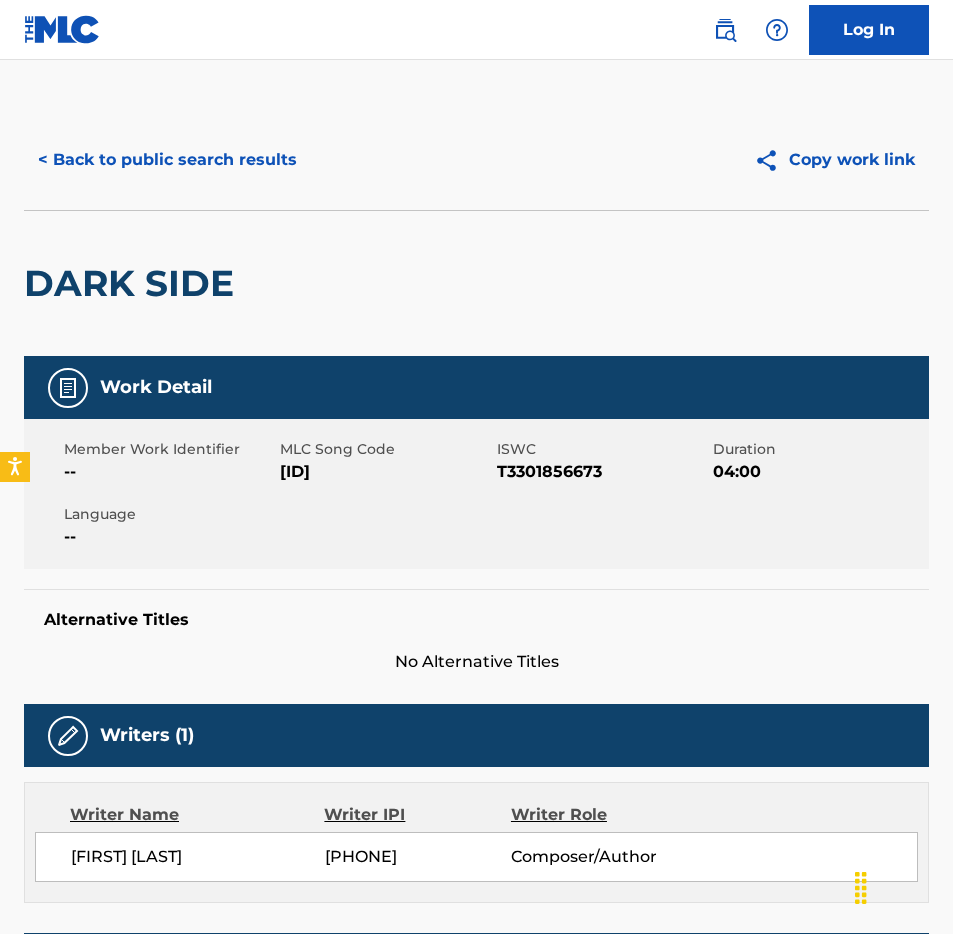 click on "[ID]" at bounding box center (385, 472) 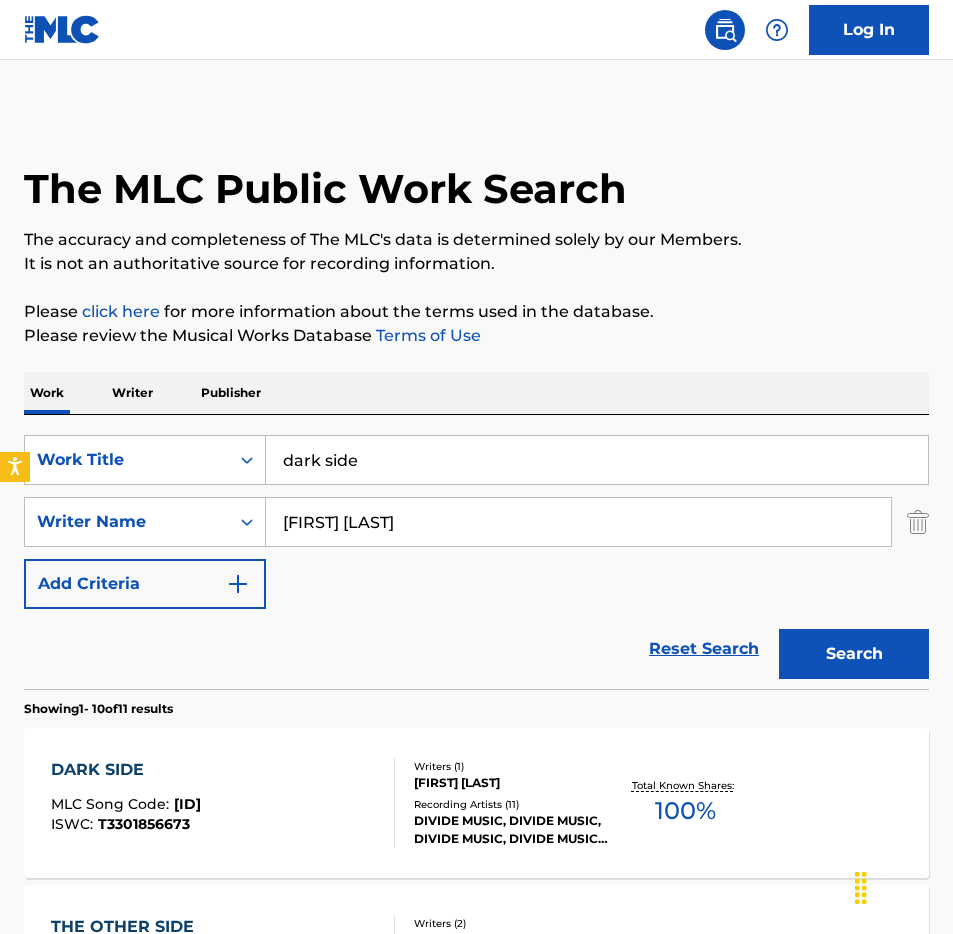 click on "dark side" at bounding box center [597, 460] 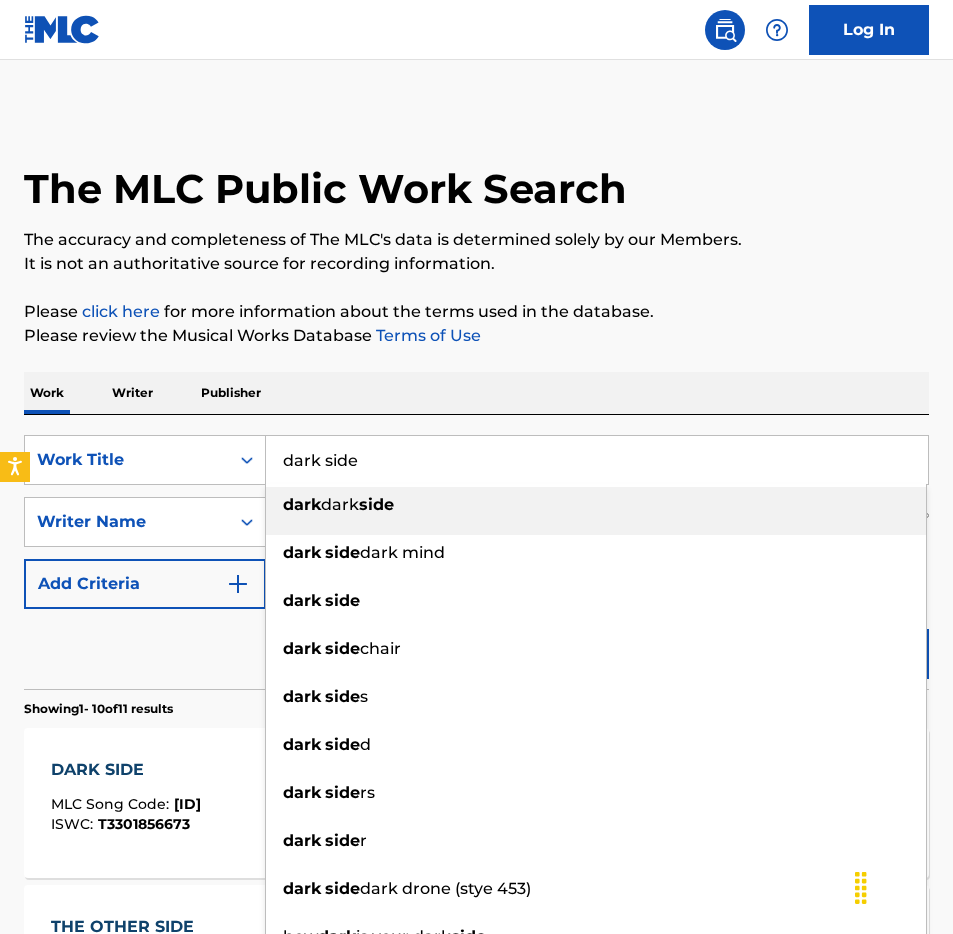 click on "dark side" at bounding box center [597, 460] 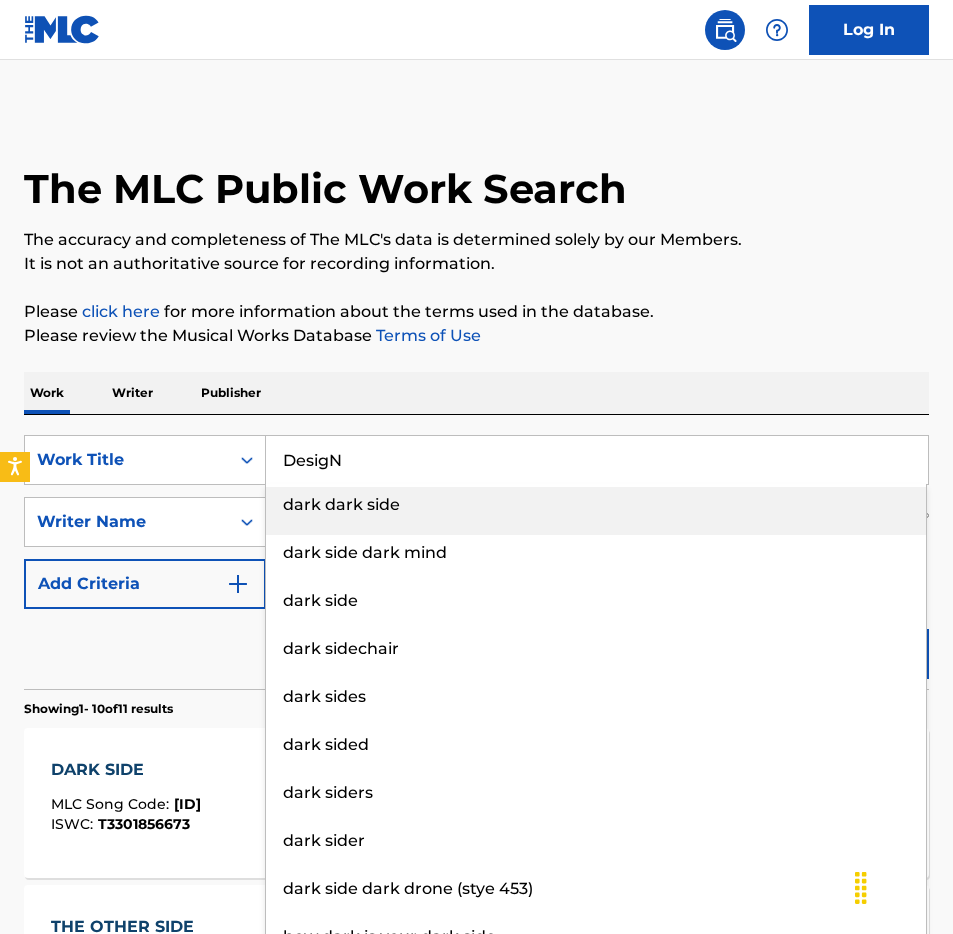 type on "DesigN" 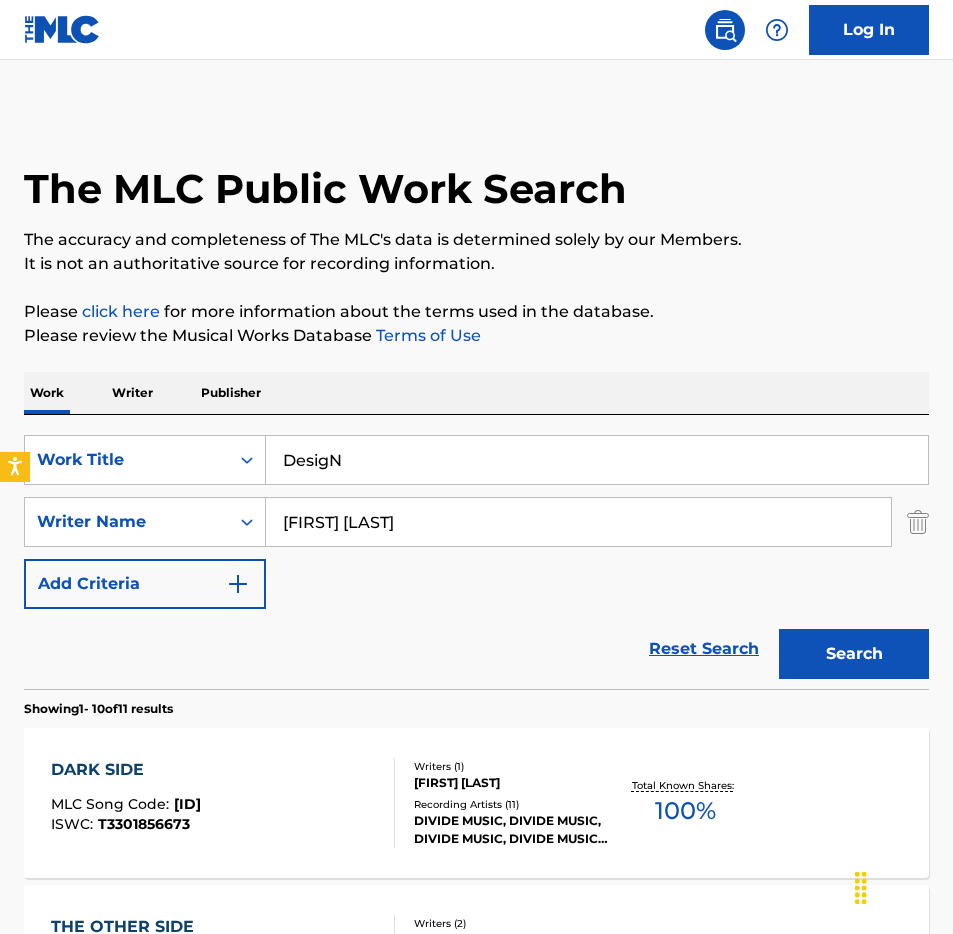 click on "Work Writer Publisher" at bounding box center (476, 393) 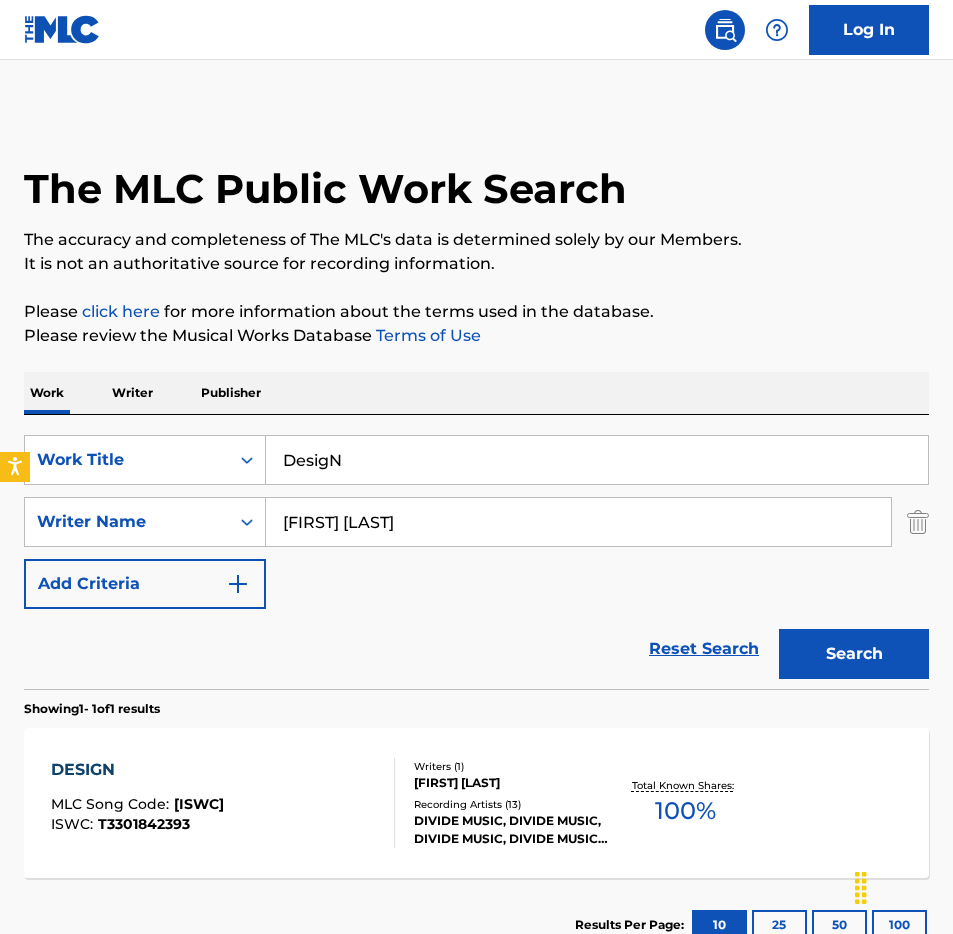click on "DESIGN MLC Song Code : DQ3CBE ISWC : T3301842393" at bounding box center (223, 803) 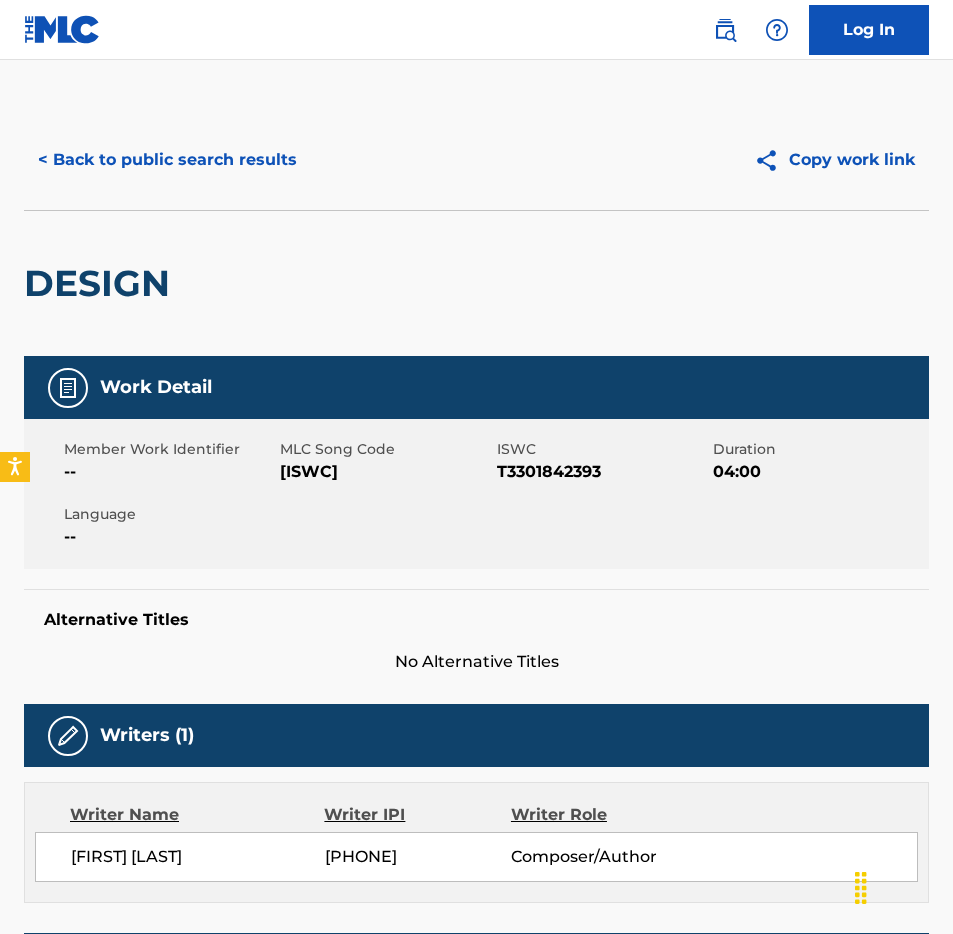 click on "[ISWC]" at bounding box center [385, 472] 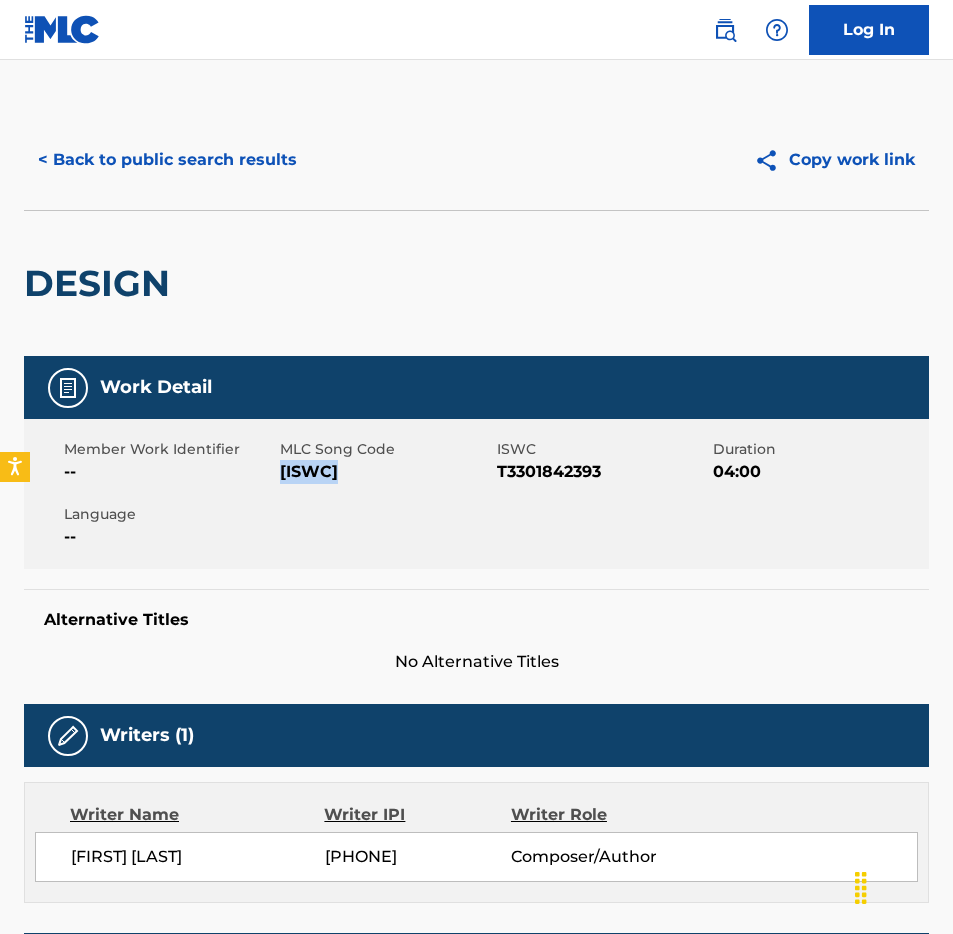 click on "[ISWC]" at bounding box center (385, 472) 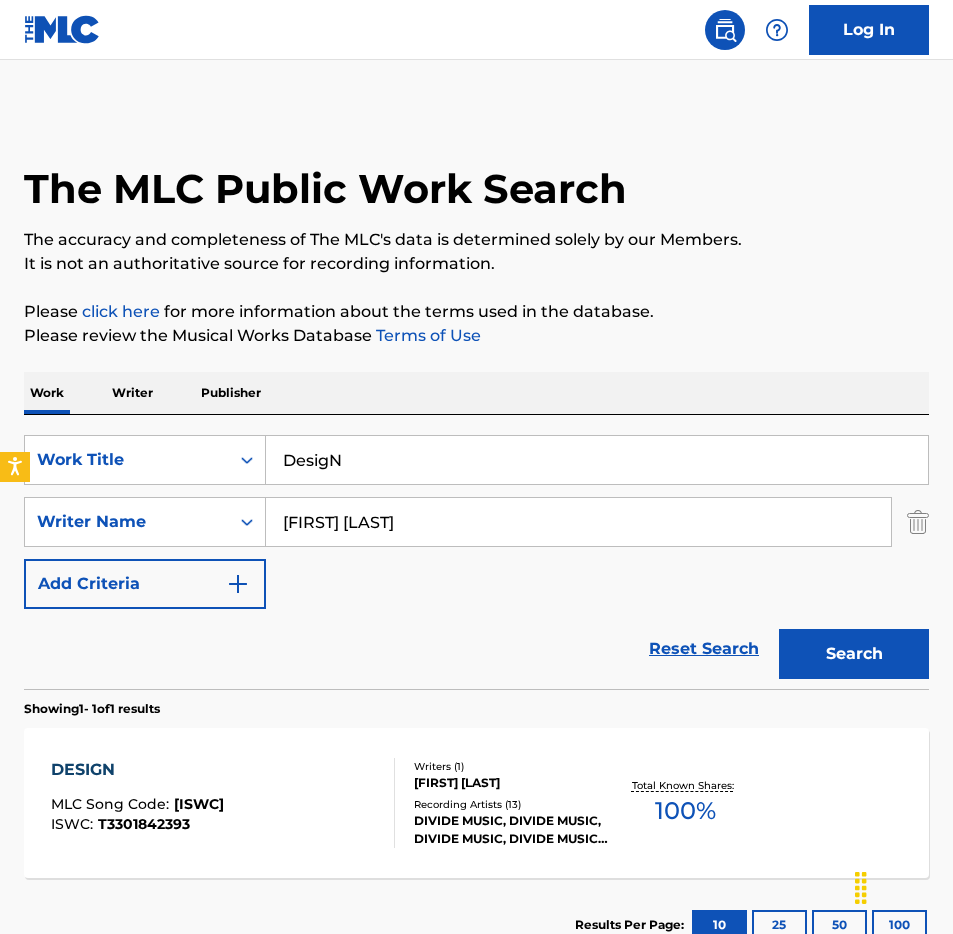 click on "DesigN" at bounding box center [597, 460] 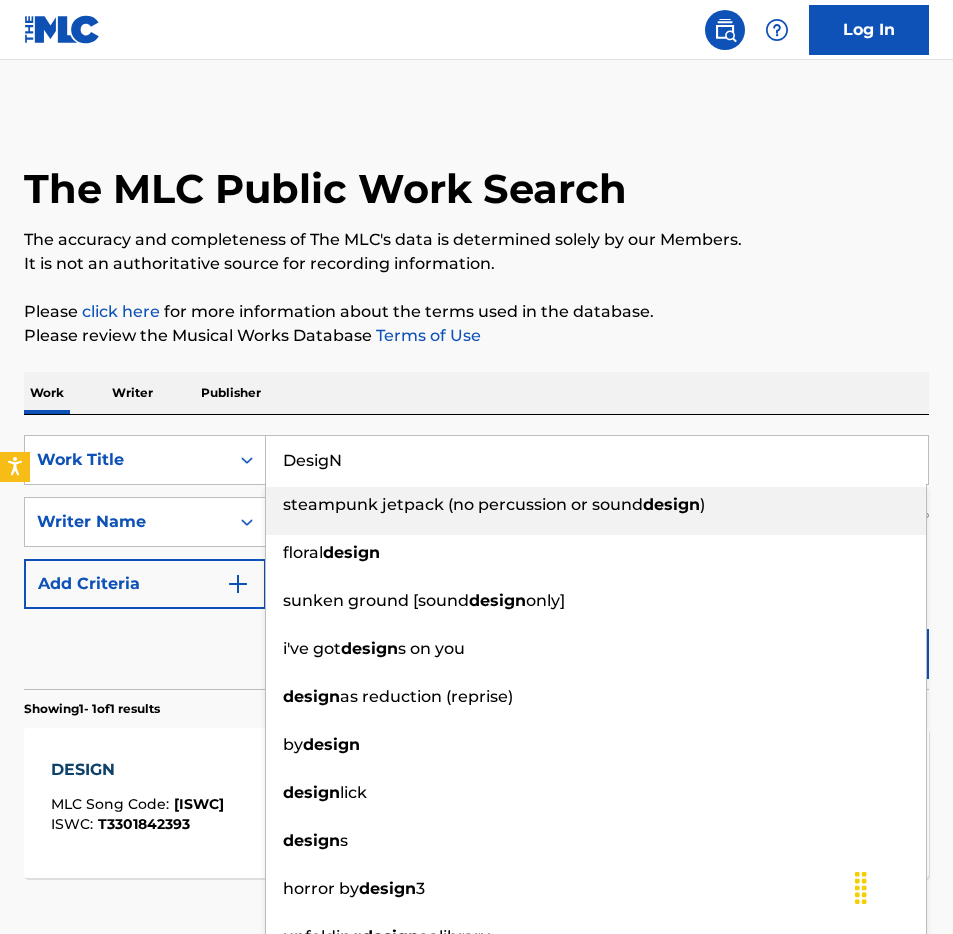 paste on "own&Under" 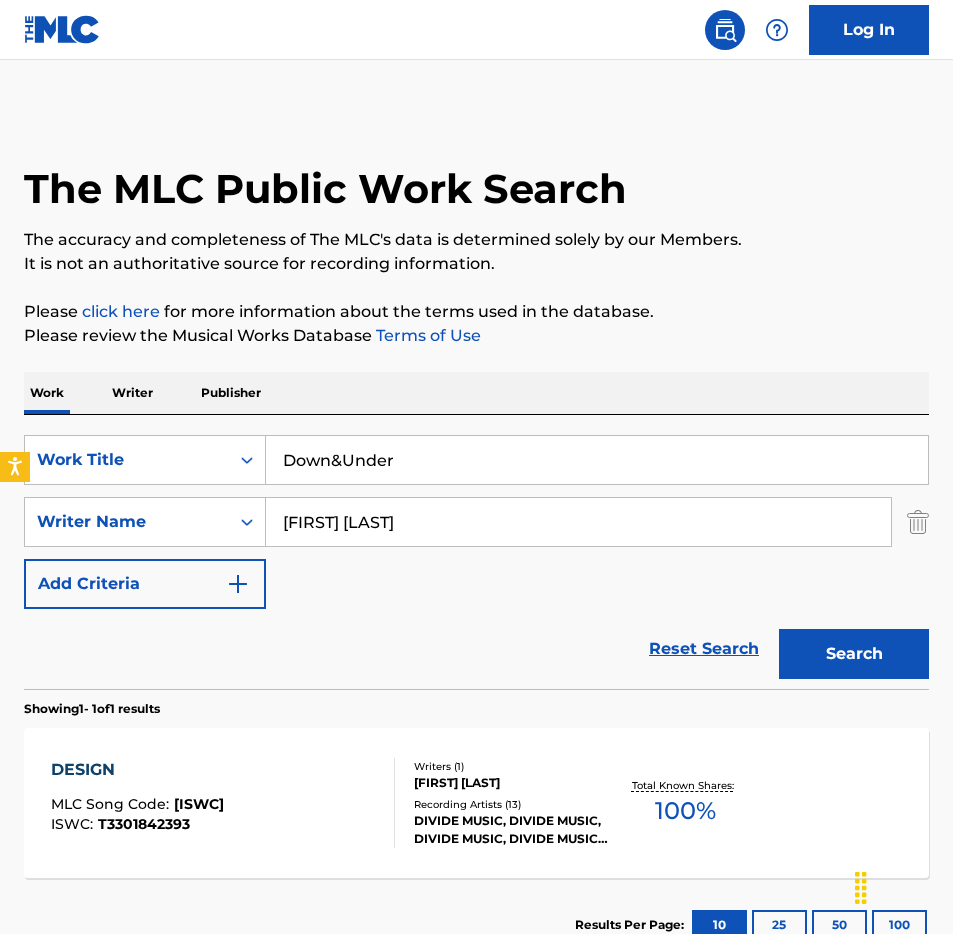 type on "Down&Under" 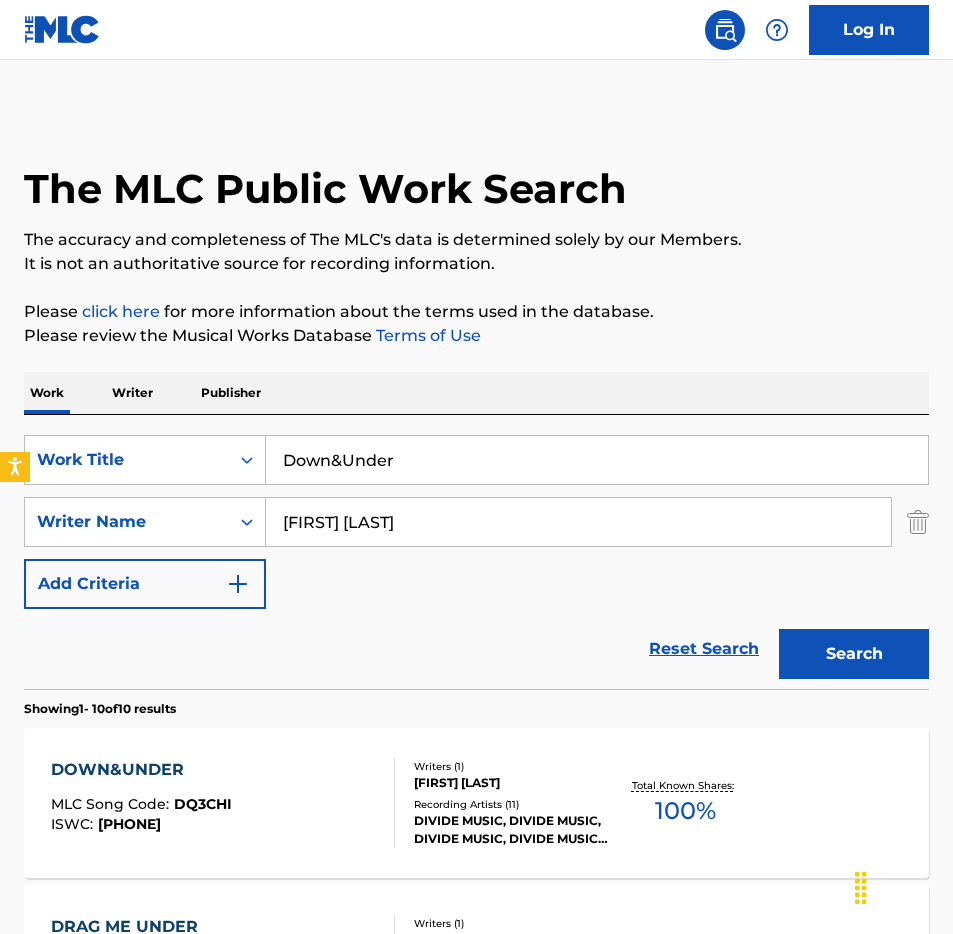 scroll, scrollTop: 137, scrollLeft: 0, axis: vertical 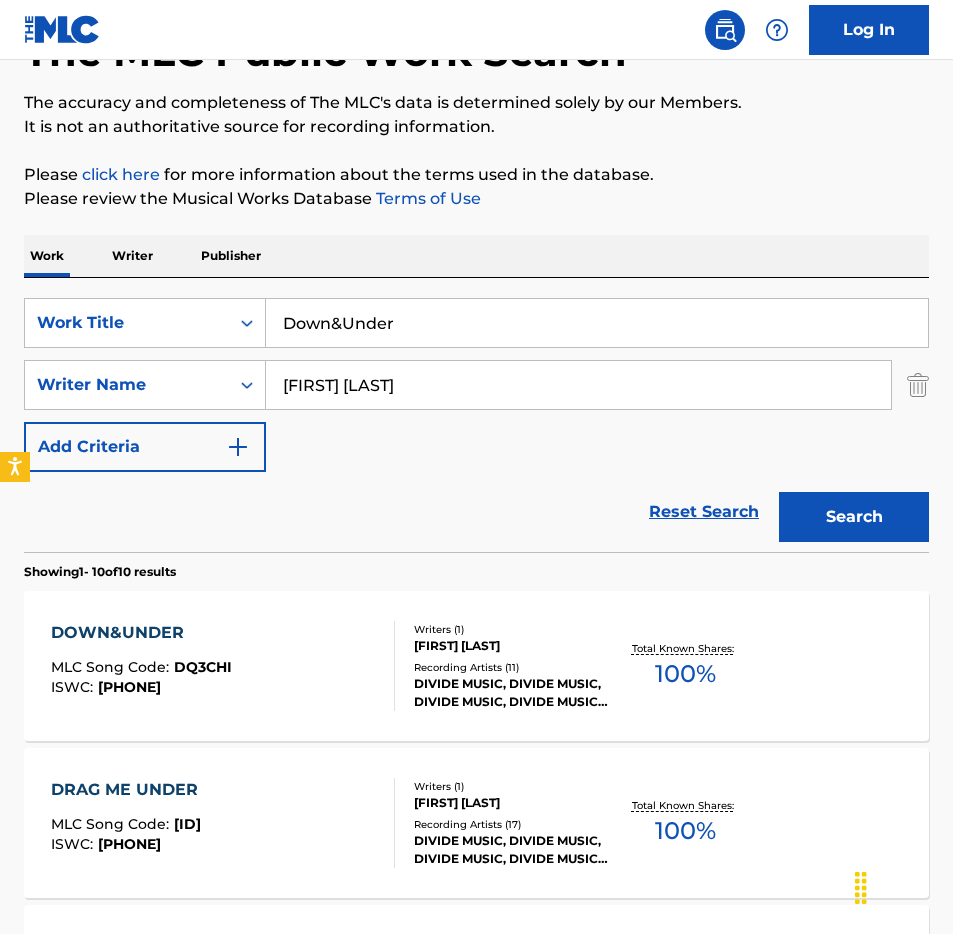 click on "DQ3CHI" at bounding box center [203, 667] 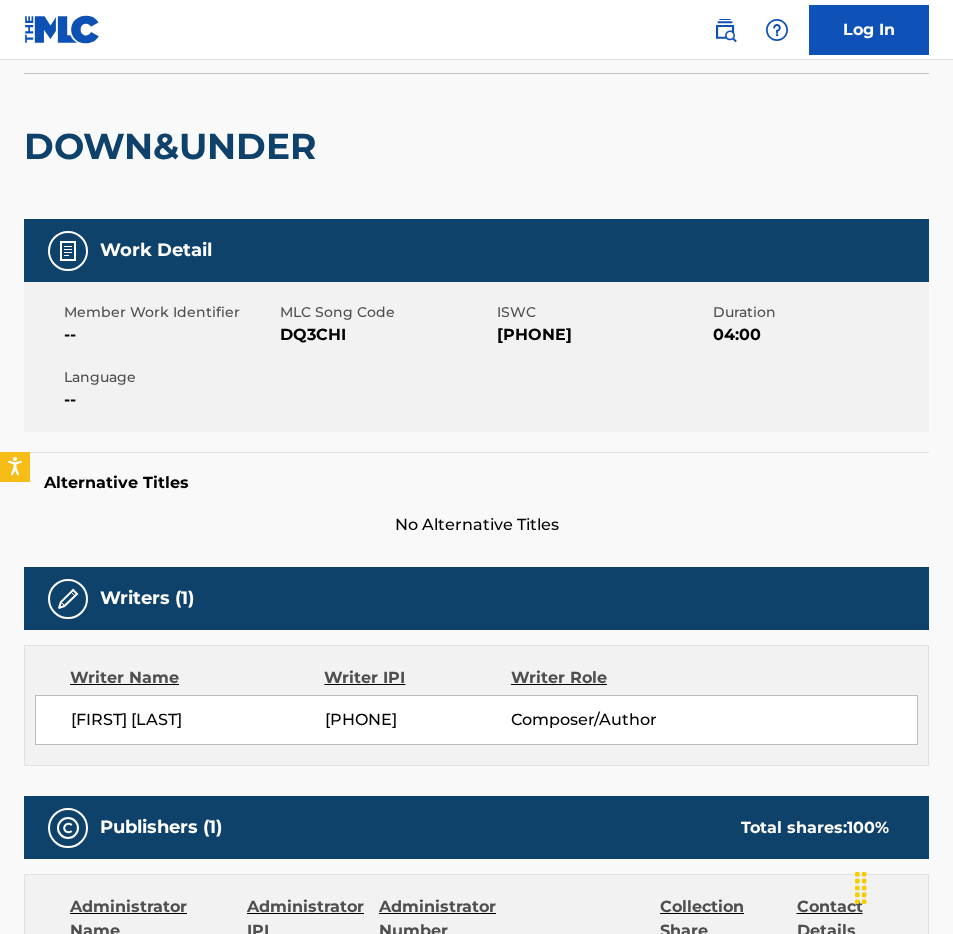 scroll, scrollTop: 0, scrollLeft: 0, axis: both 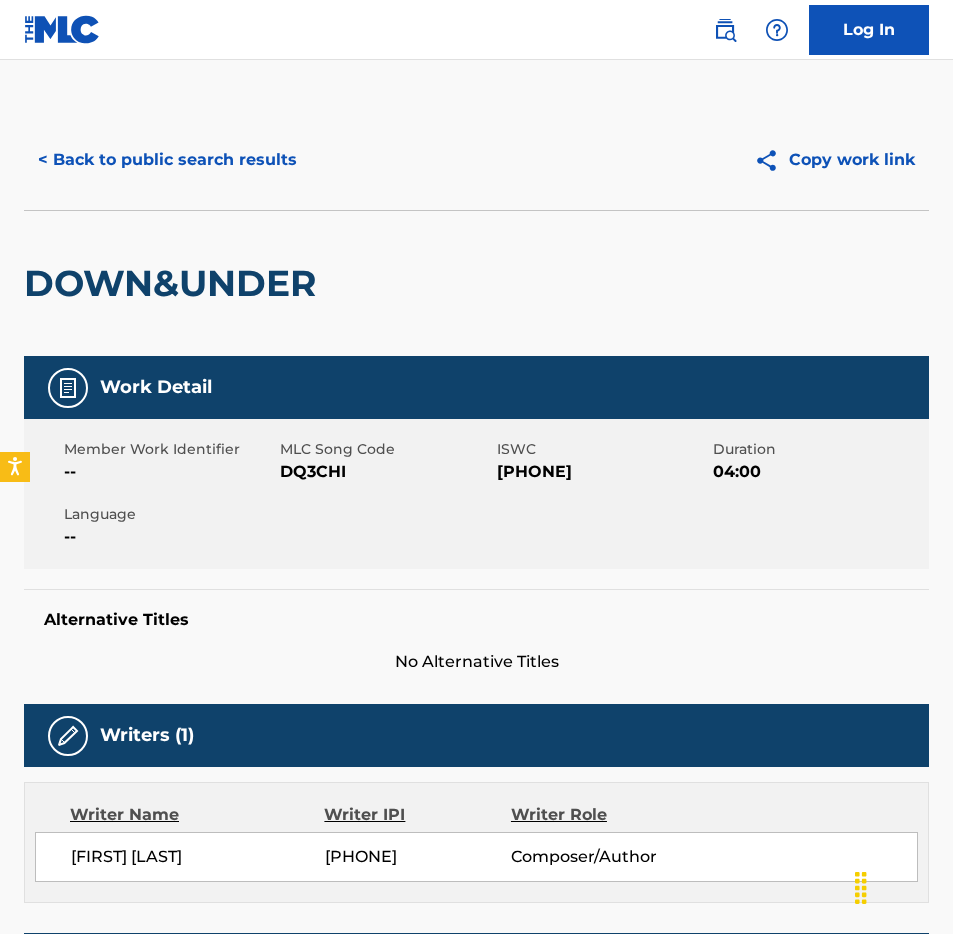 click on "DQ3CHI" at bounding box center [385, 472] 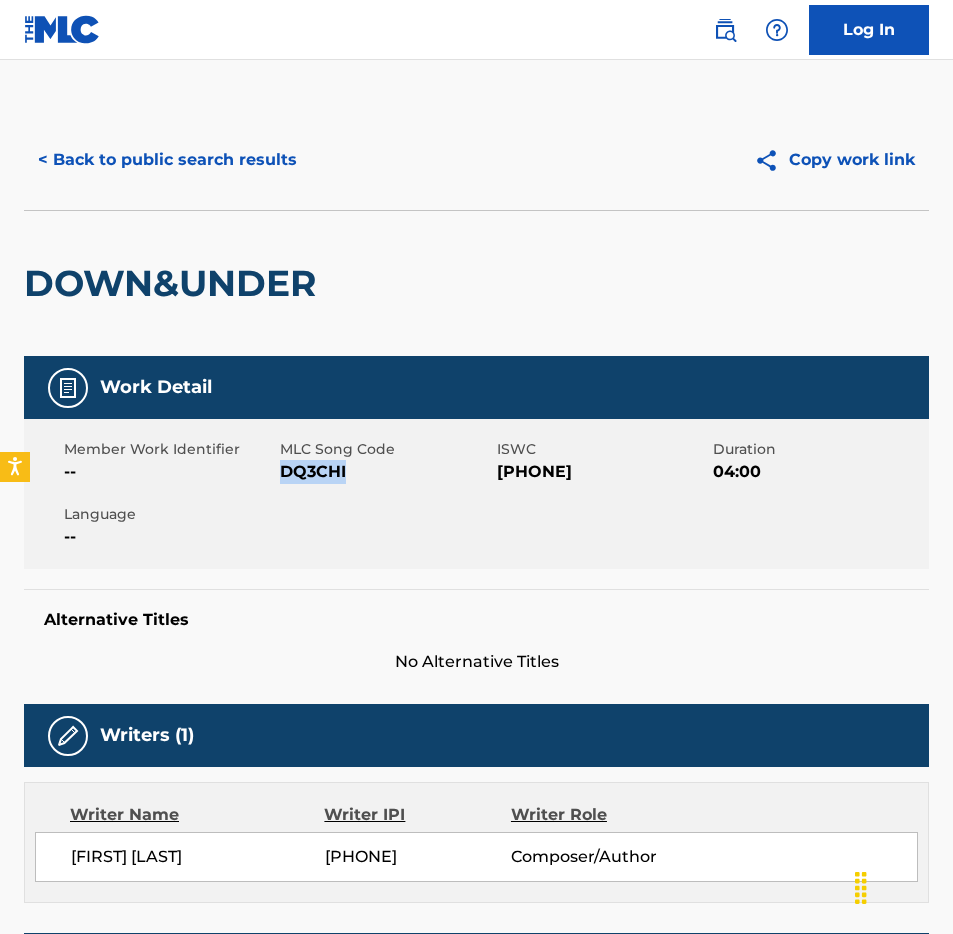 copy on "DQ3CHI" 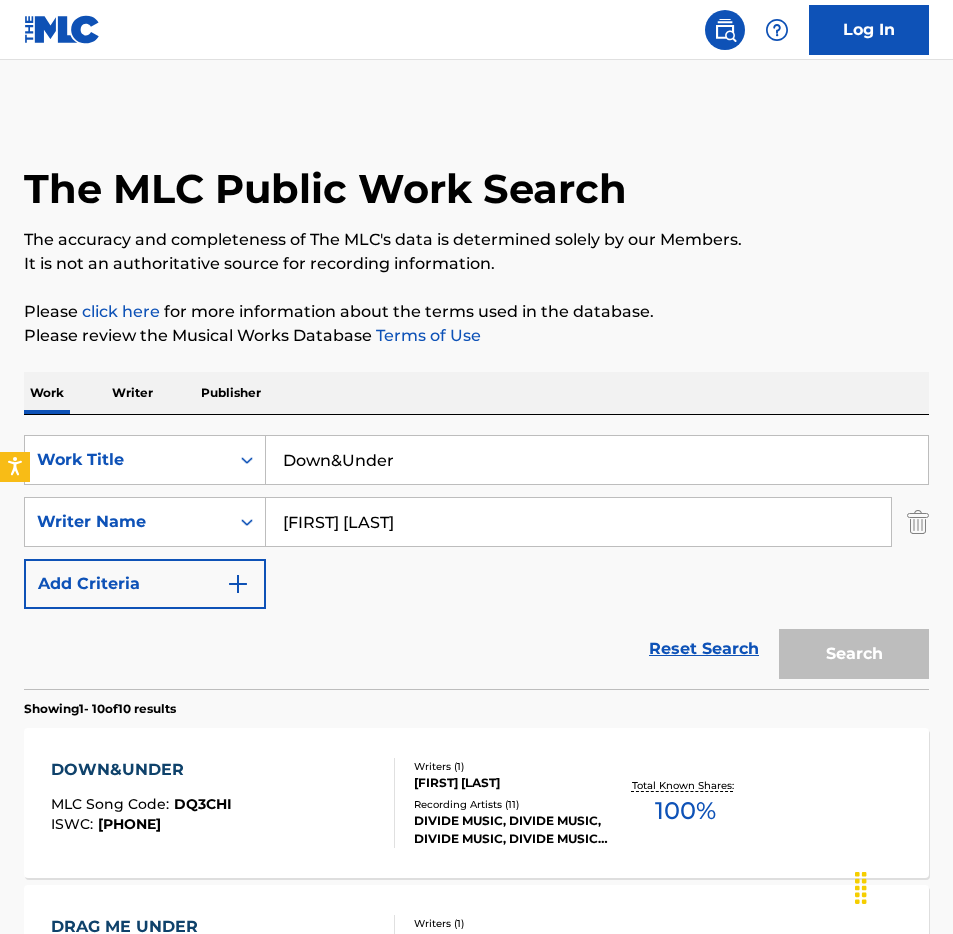 scroll, scrollTop: 137, scrollLeft: 0, axis: vertical 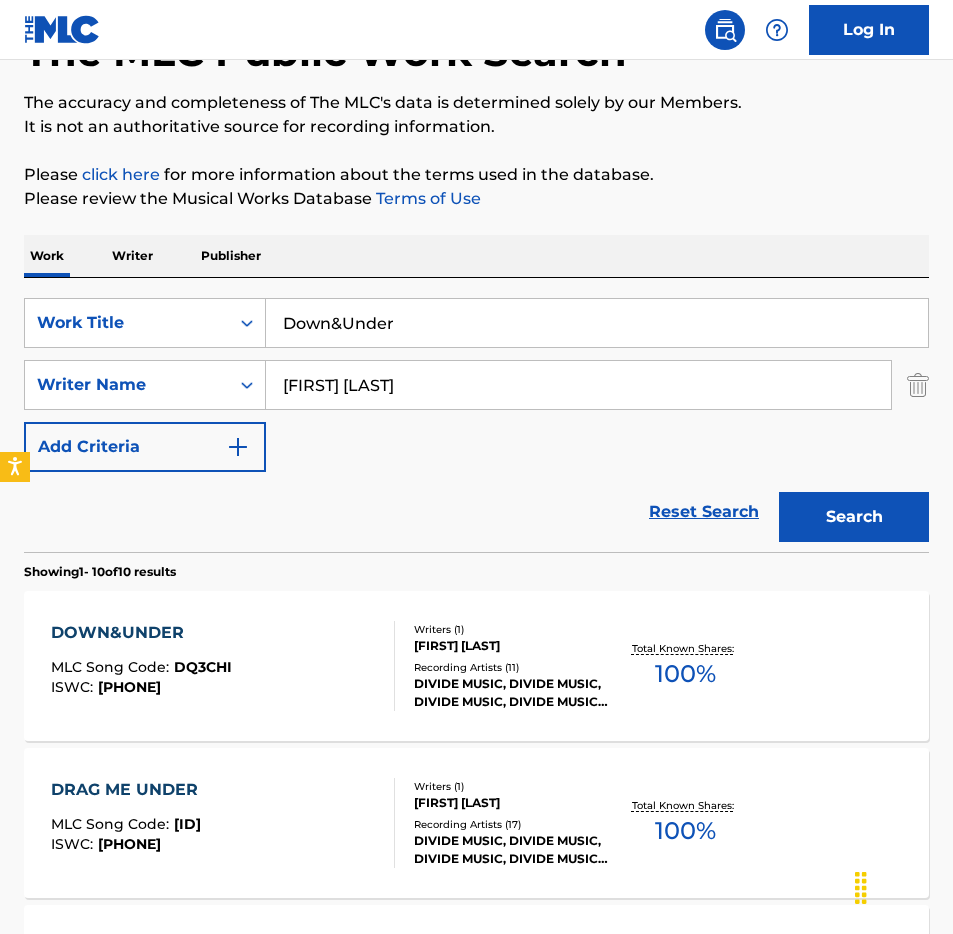 click on "Down&Under" at bounding box center (597, 323) 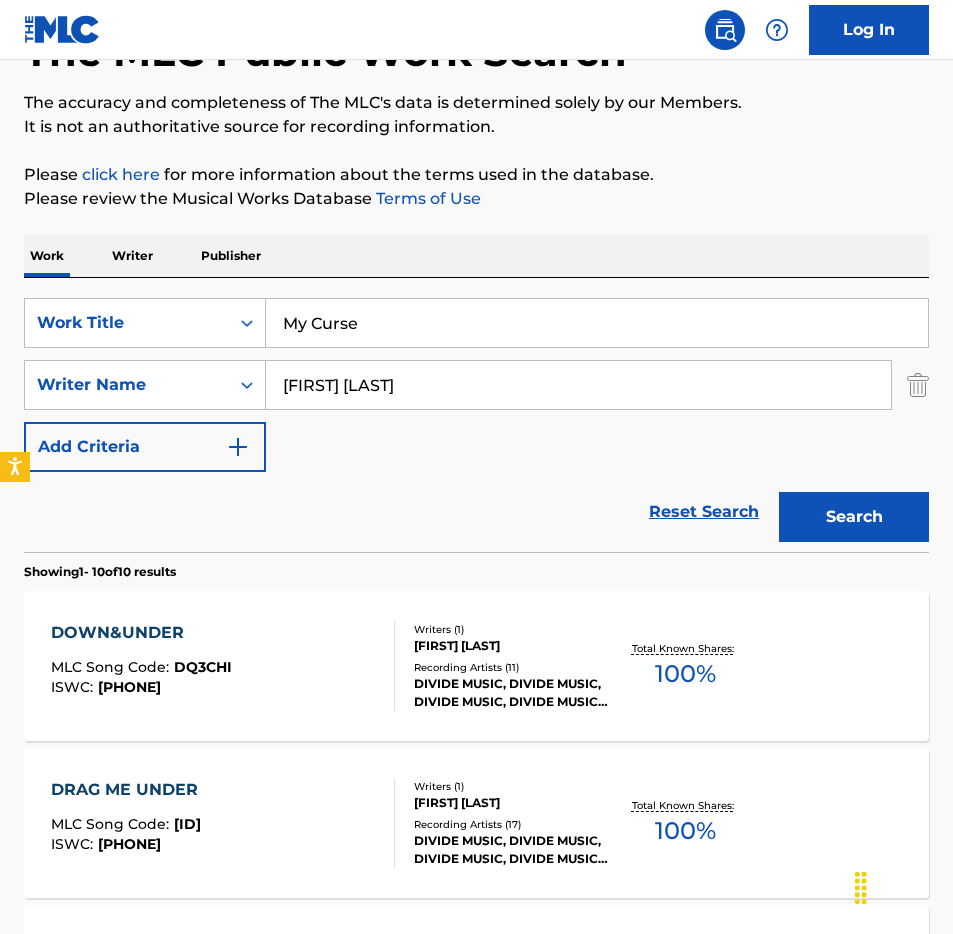 type on "My Curse" 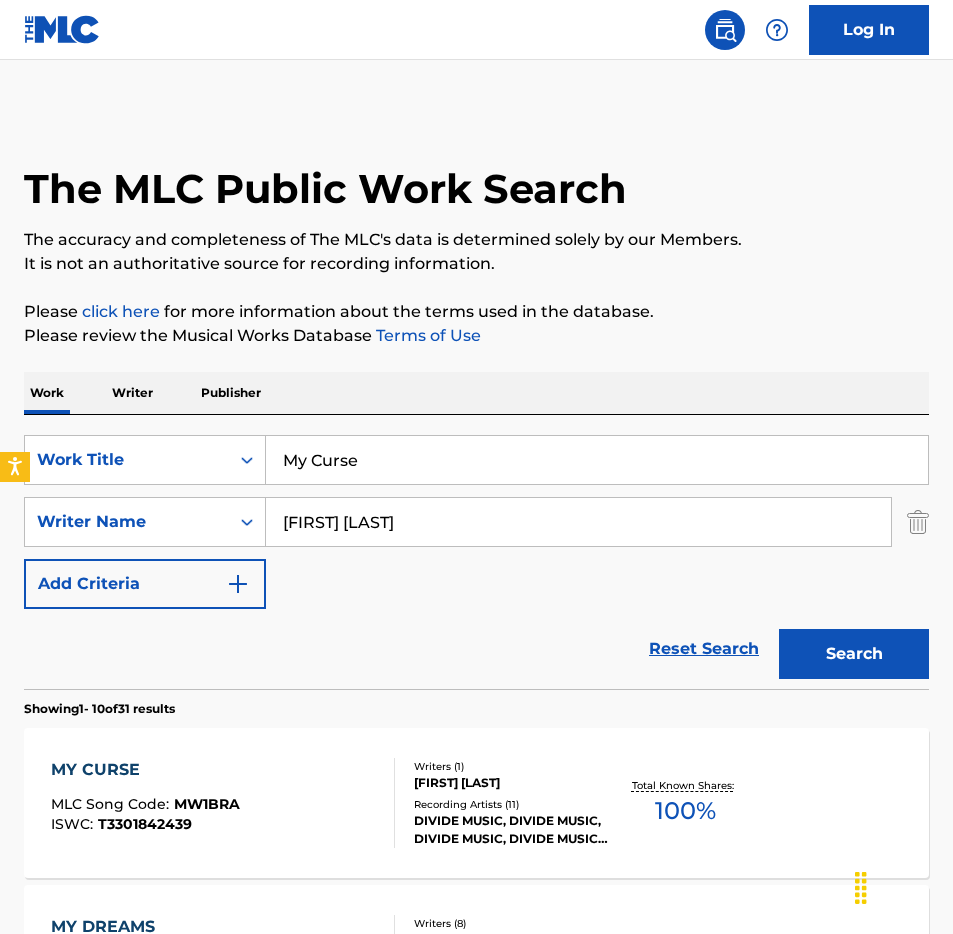 click on "MY CURSE MLC Song Code : MW1BRA ISWC : T3301842439" at bounding box center [145, 803] 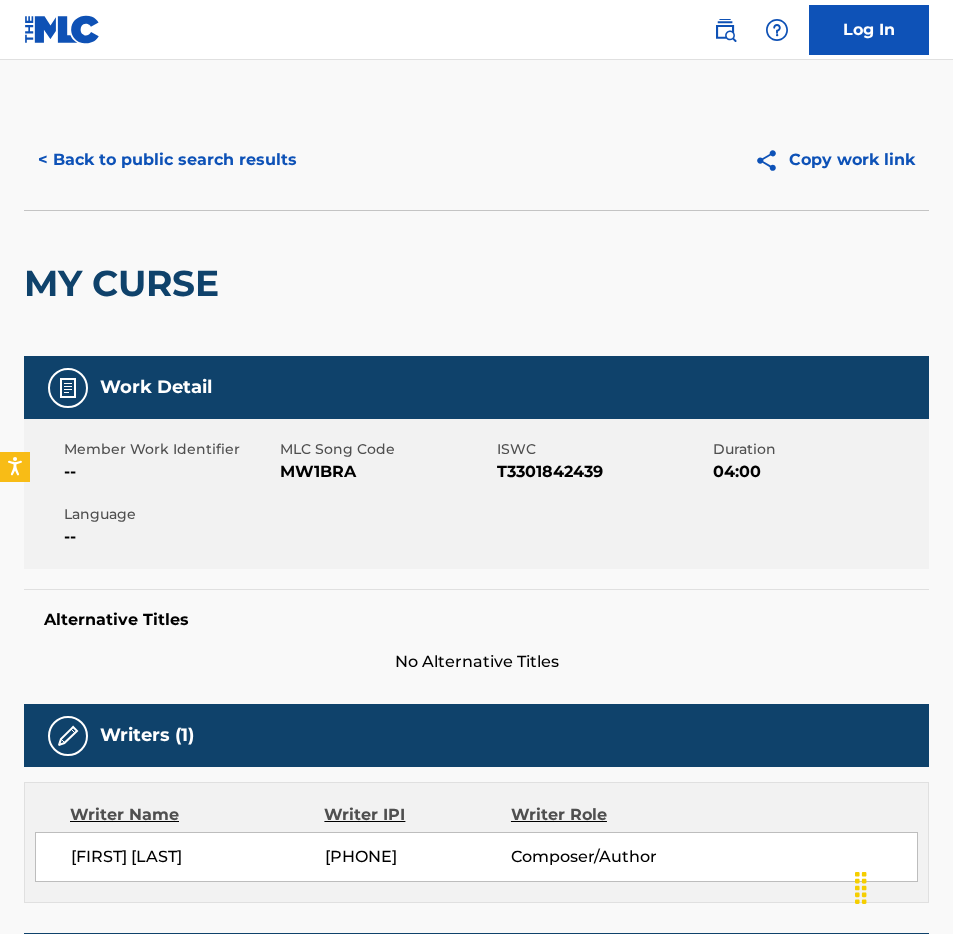 click on "MW1BRA" at bounding box center [385, 472] 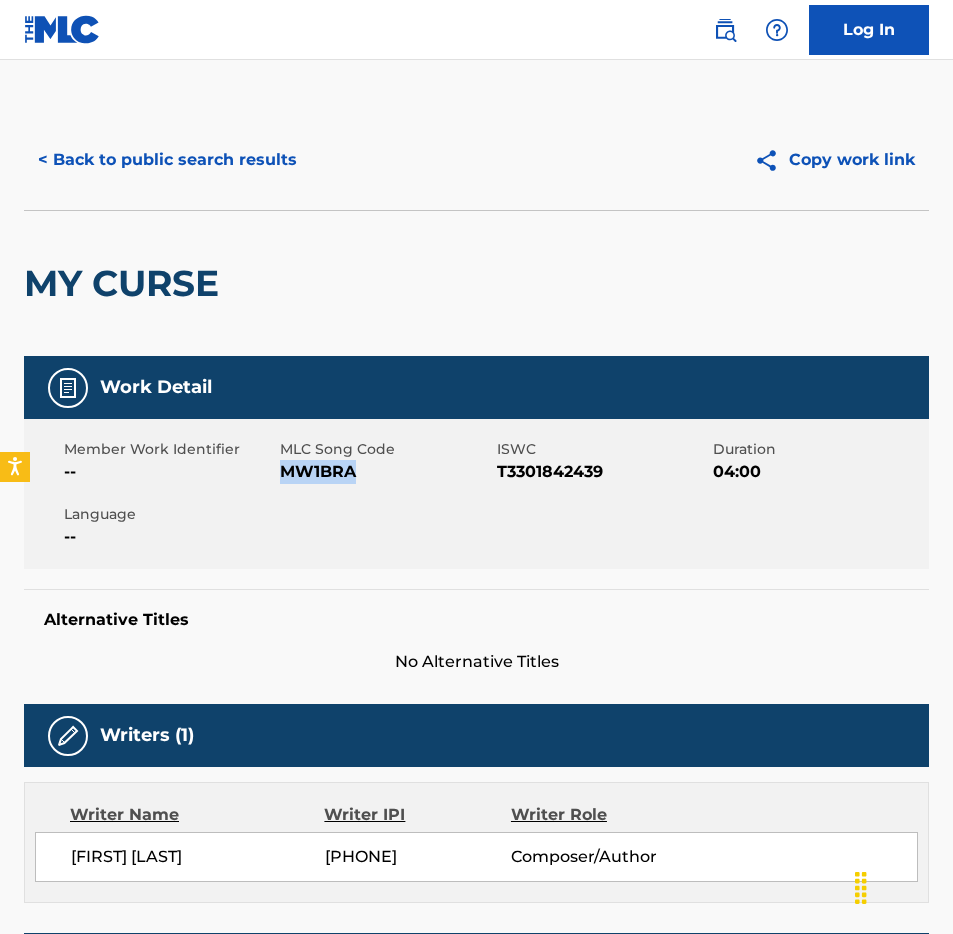 click on "MW1BRA" at bounding box center (385, 472) 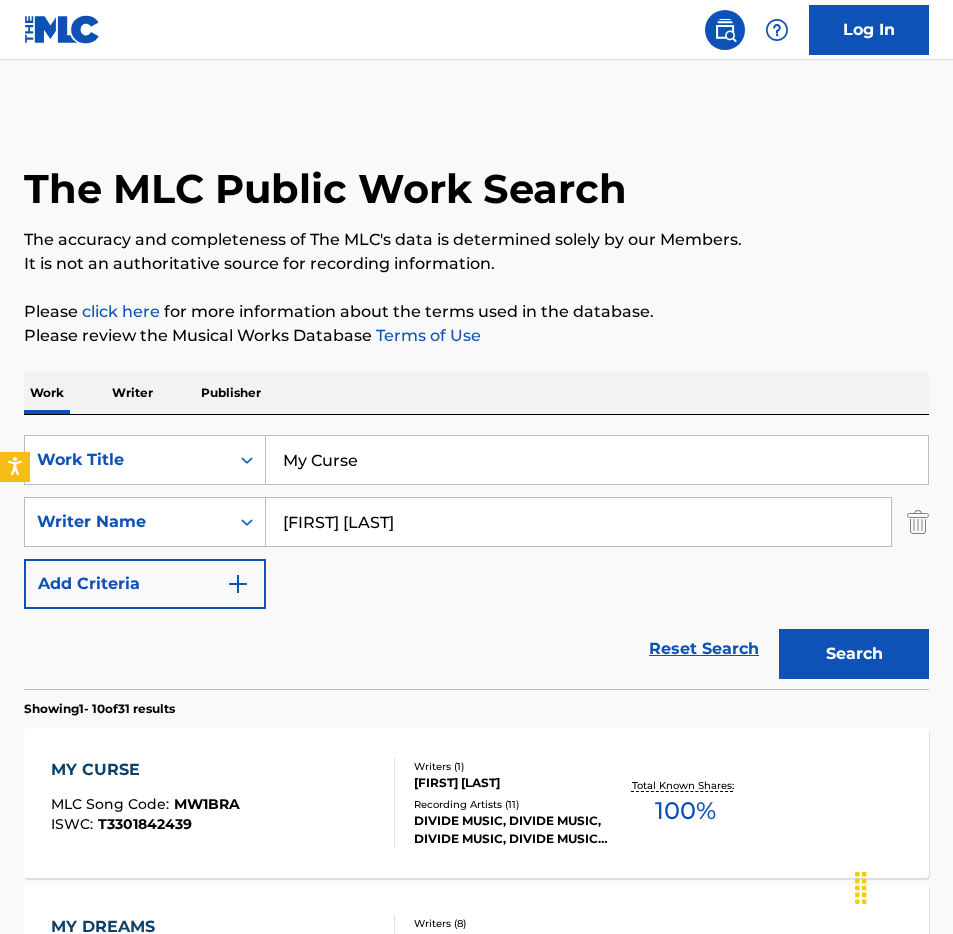 click on "SearchWithCriteriae26af4aa-ffb5-4faf-bcba-59c757f031e4 Work Title ESPN SearchWithCriteria3dd718dc-47a0-4179-b800-082db807cd36 Writer Name [FIRST] [LAST] Add Criteria Reset Search Search No results" at bounding box center (476, 522) 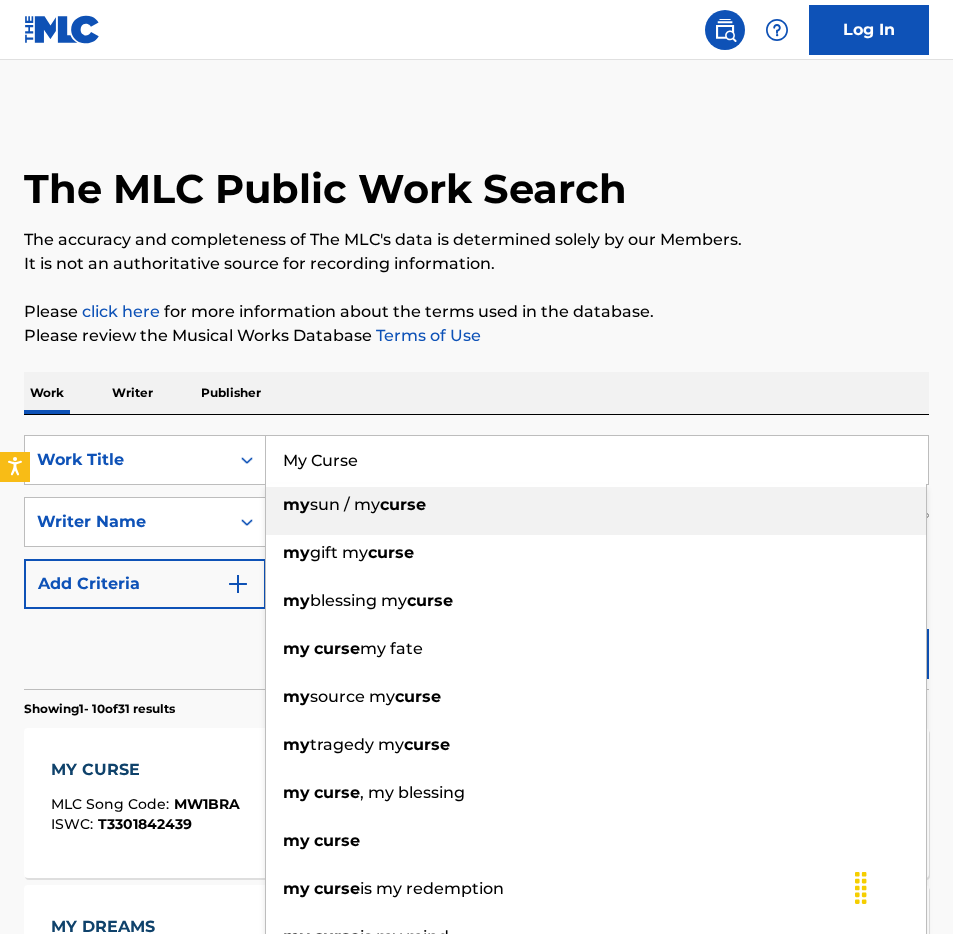 click on "My Curse" at bounding box center (597, 460) 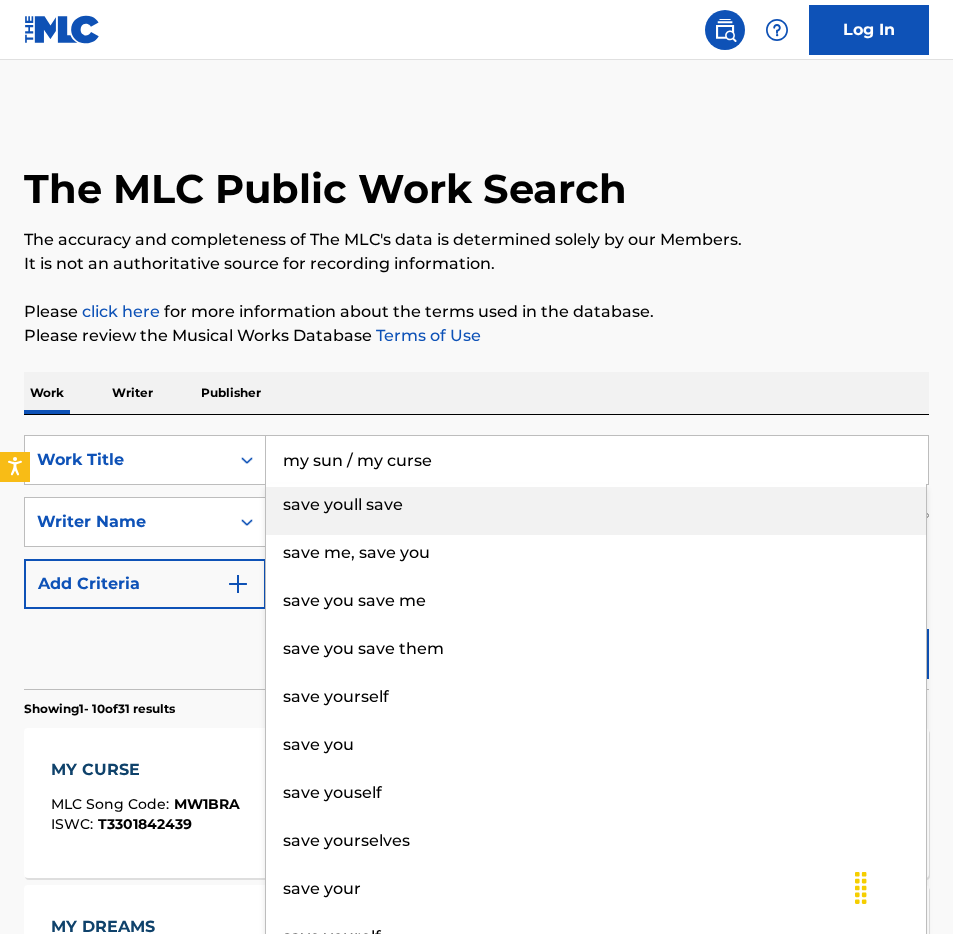 paste on "Save You" 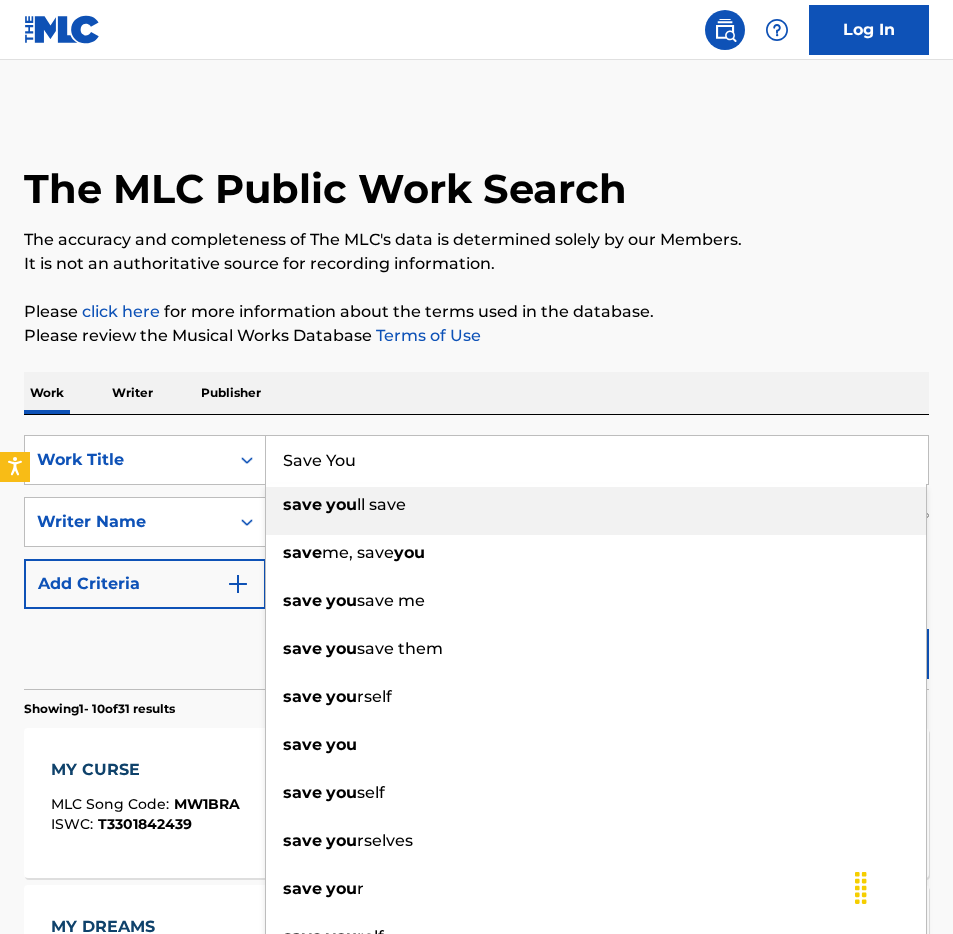 type on "Save You" 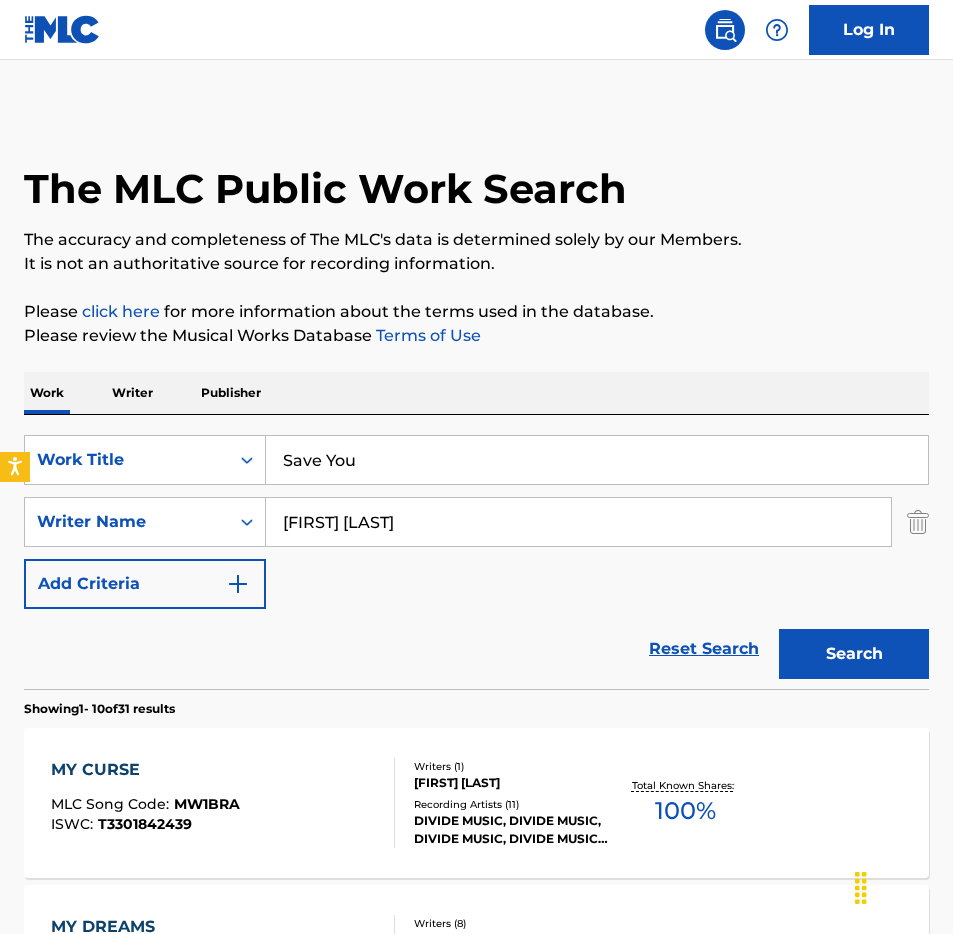 click on "Search" at bounding box center [854, 654] 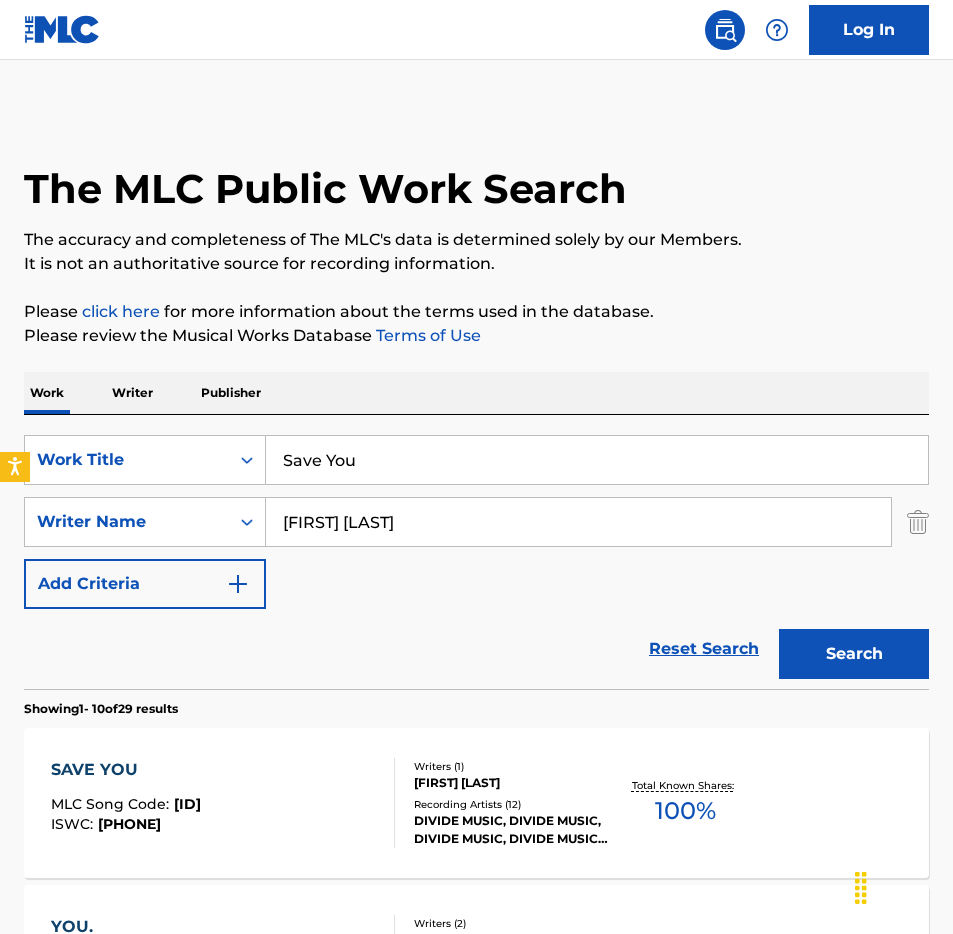 click on "[PHONE]" at bounding box center [129, 824] 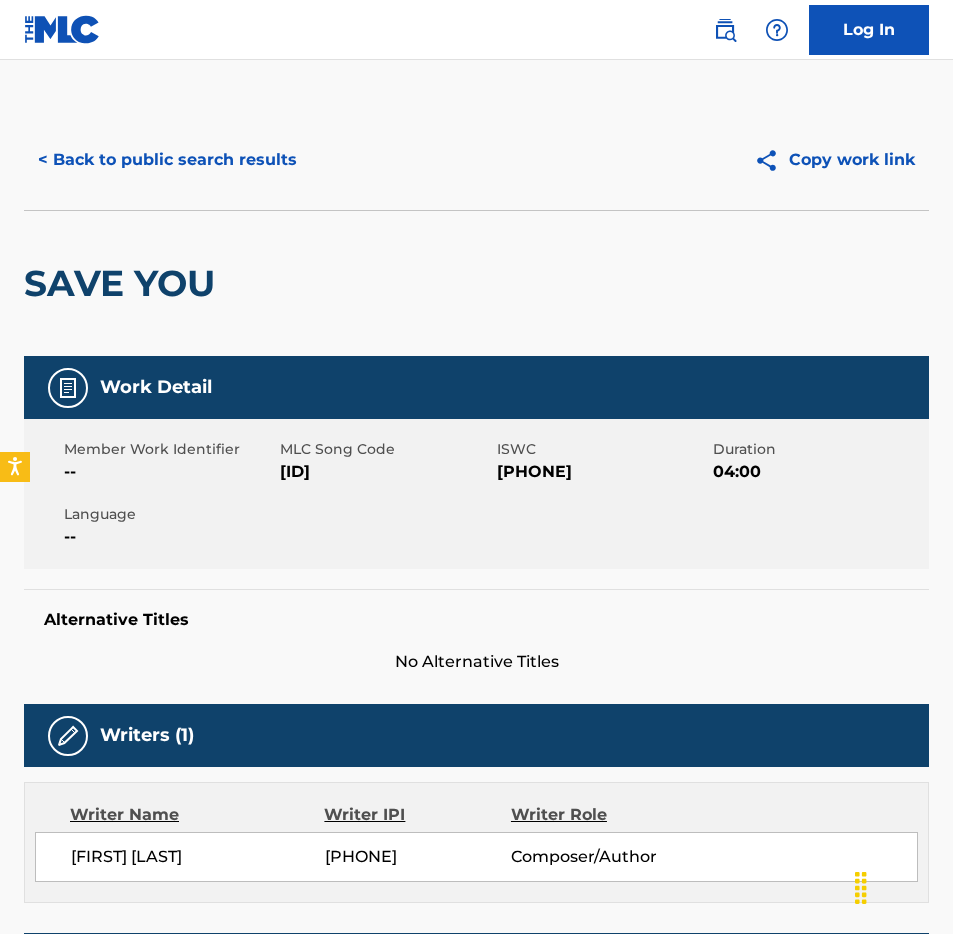 click on "Member Work Identifier -- MLC Song Code S68EF7 ISWC T3301842484 Duration 04:00 Language --" at bounding box center [476, 494] 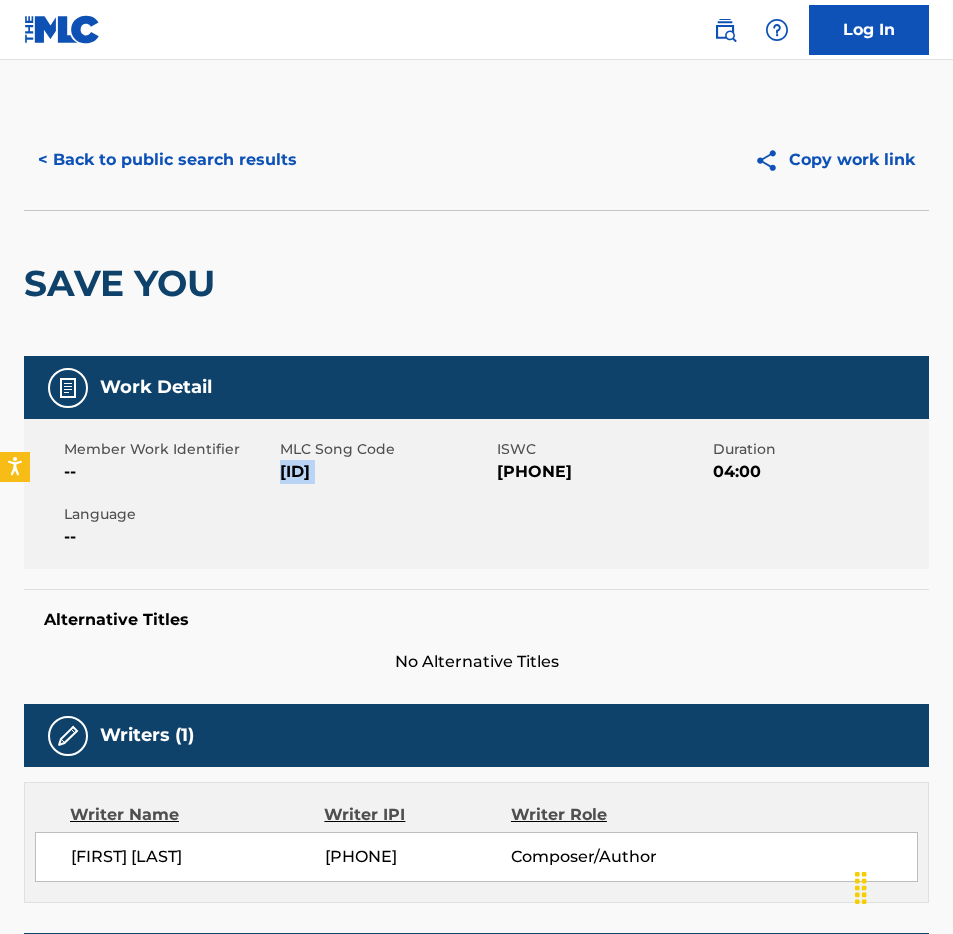 click on "< Back to public search results" at bounding box center (167, 160) 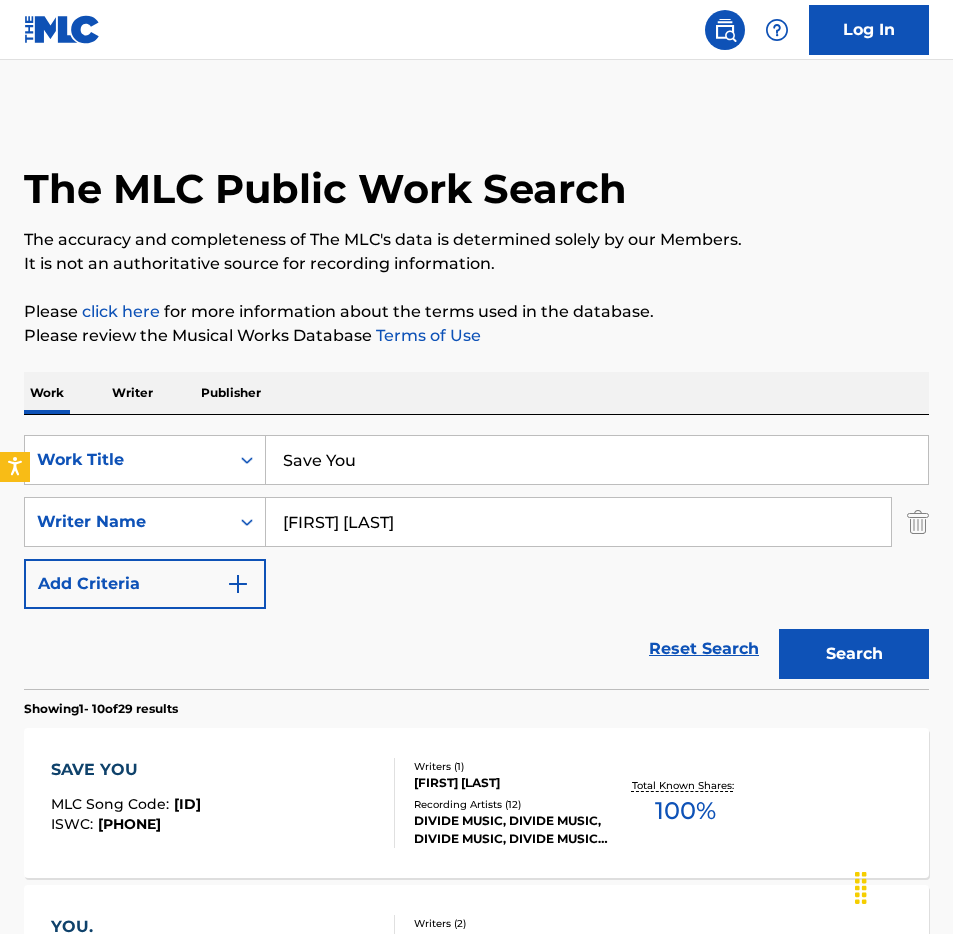 click on "Save You" at bounding box center [597, 460] 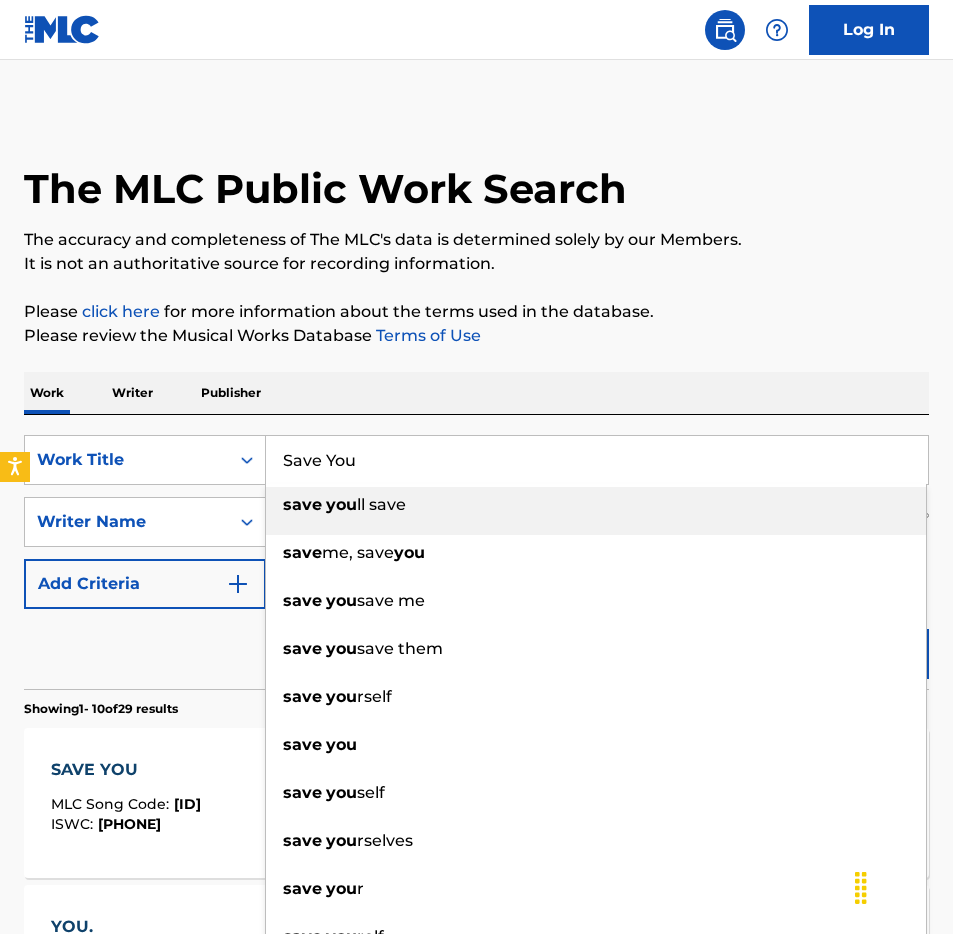 paste on "y Goodbye" 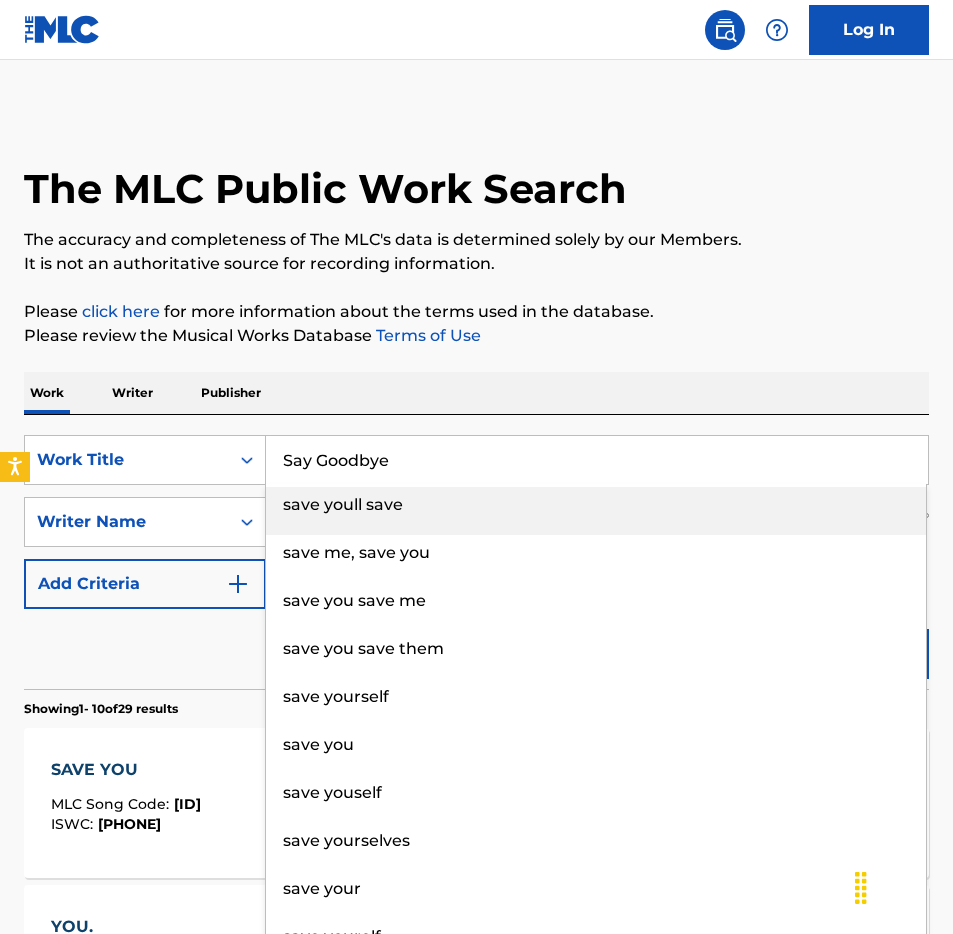 type on "Say Goodbye" 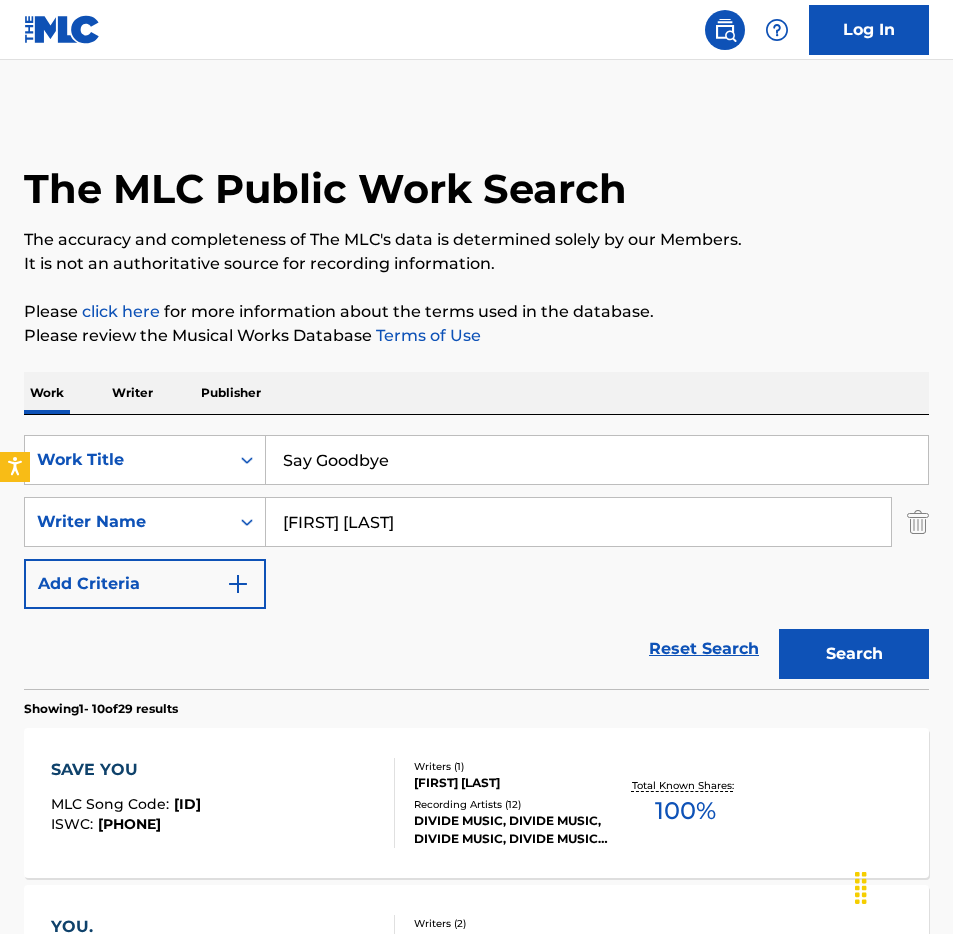 click on "Search" at bounding box center [854, 654] 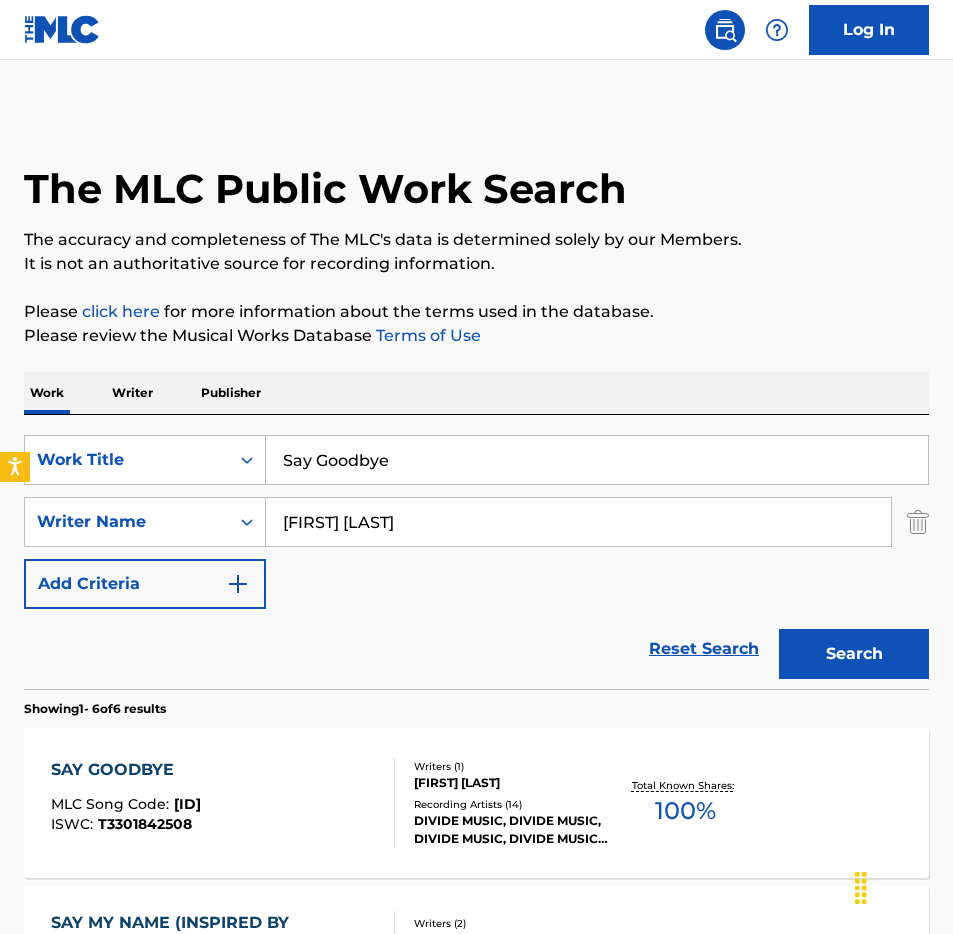 click on "SAY GOODBYE MLC Song Code : [ID] ISWC : [PHONE] Writers ( 1 ) [FIRST] [LAST] Recording Artists ( 12 ) [DIVIDE MUSIC], [DIVIDE MUSIC], [DIVIDE MUSIC], [DIVIDE MUSIC], [DIVIDE MUSIC] Total Known Shares: 100 %" at bounding box center [223, 803] 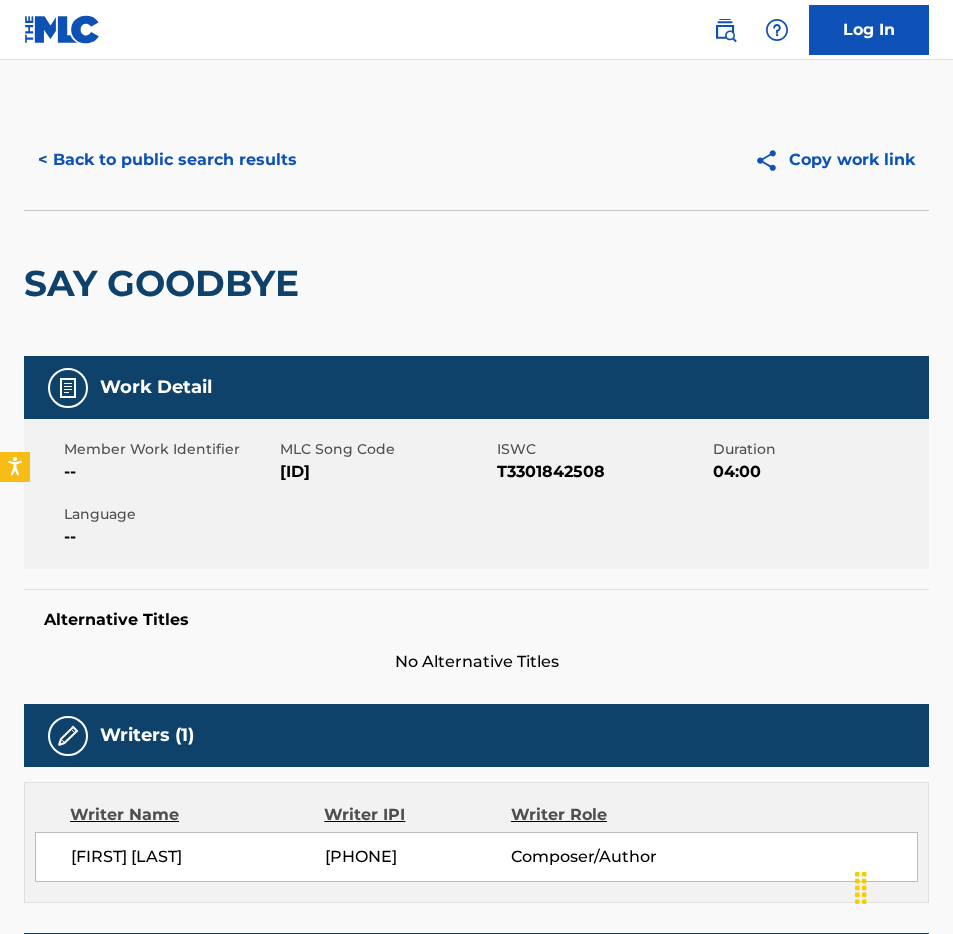 click on "[ID]" at bounding box center (385, 472) 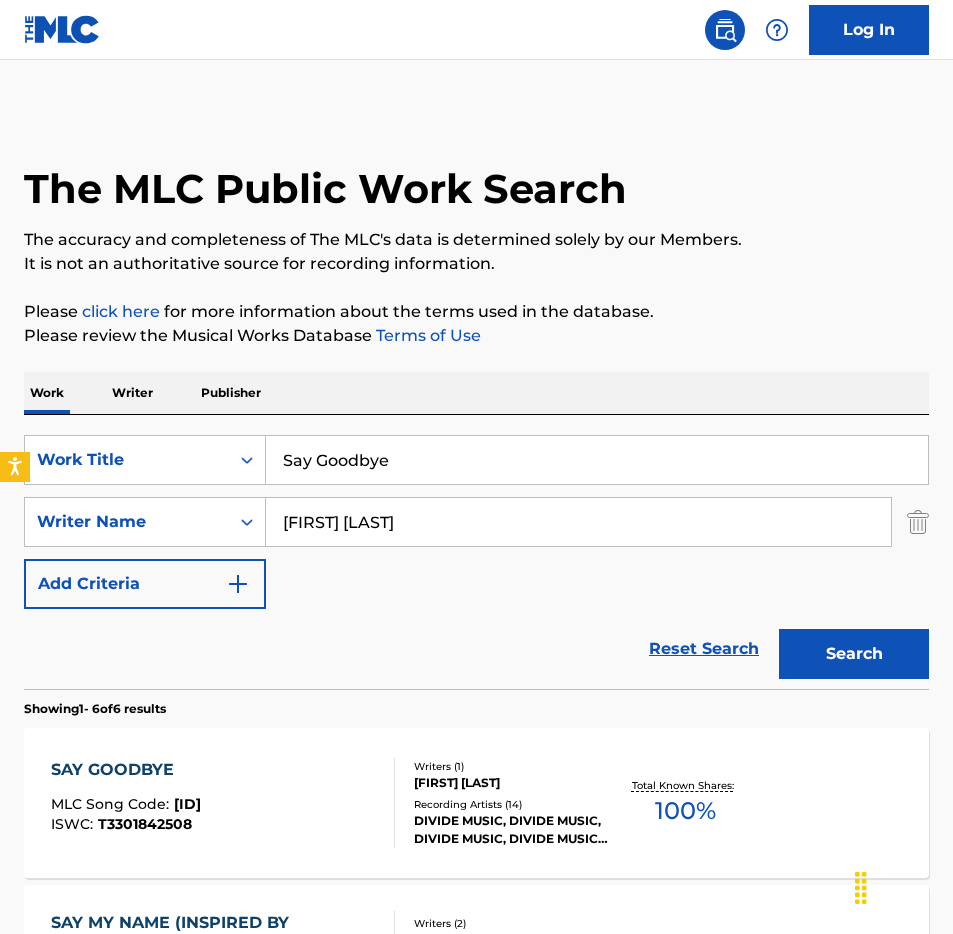 click on "Say Goodbye" at bounding box center [597, 460] 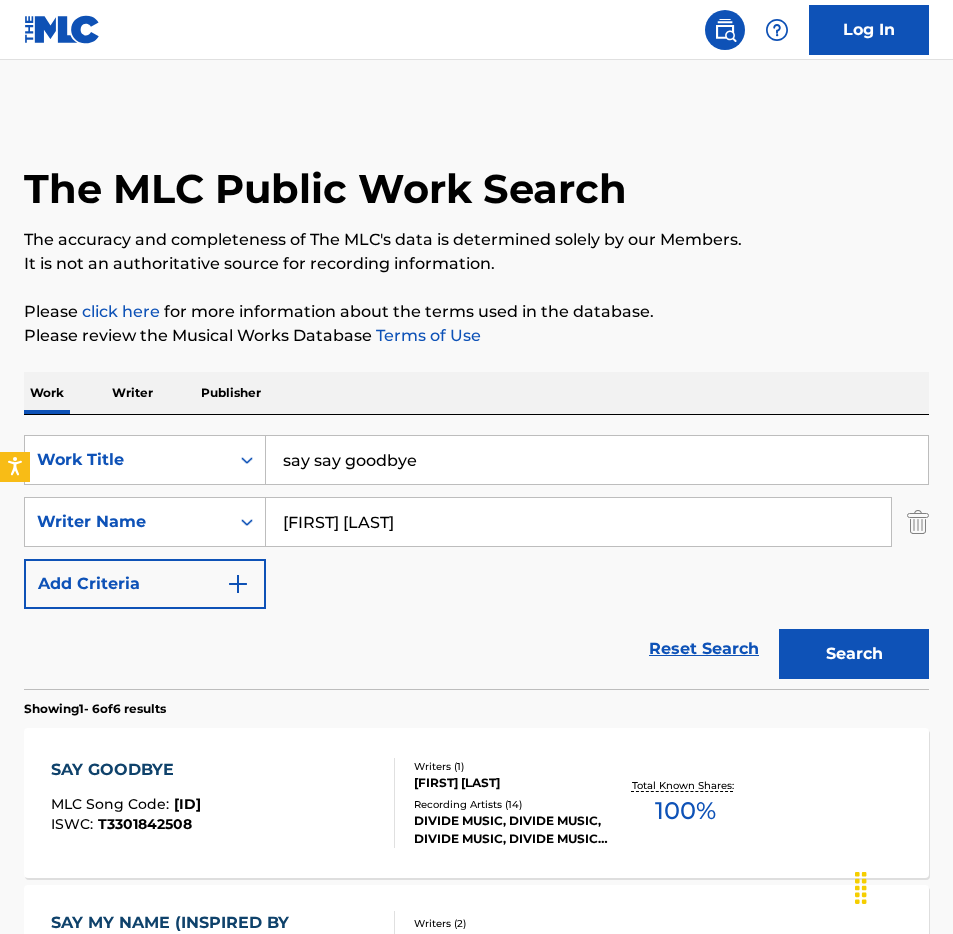 paste on "Re/Align" 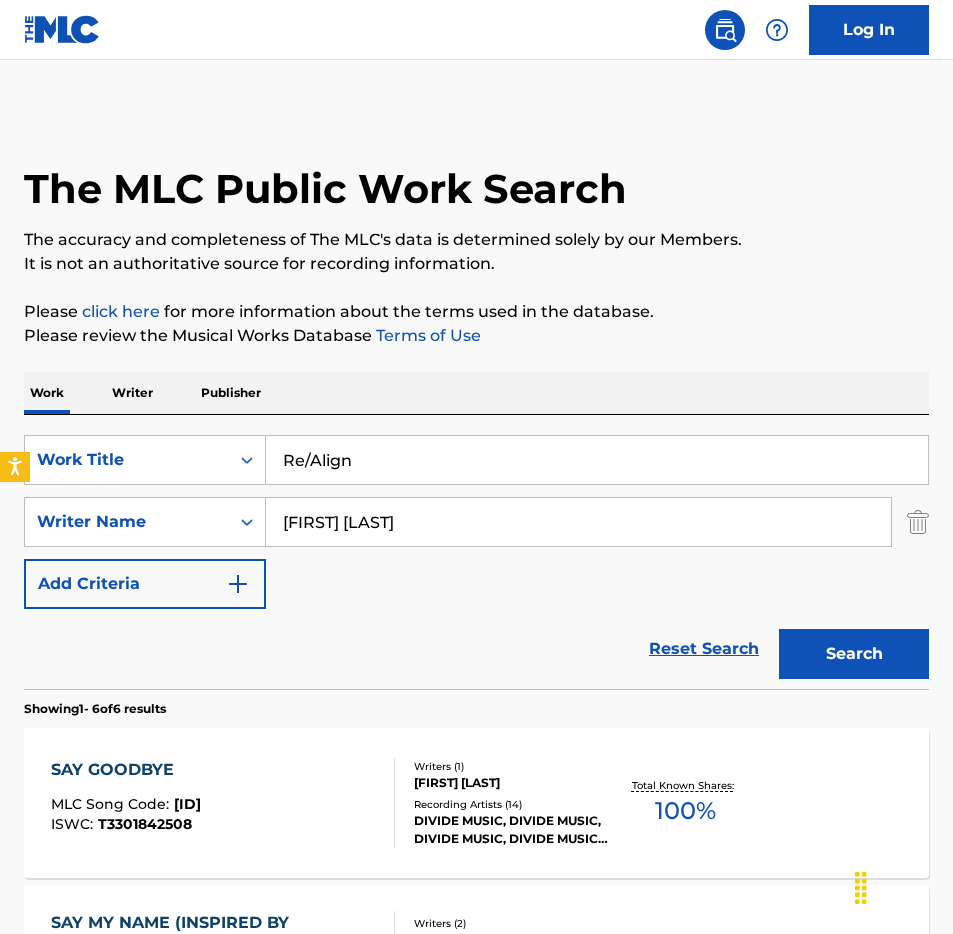 type on "Re/Align" 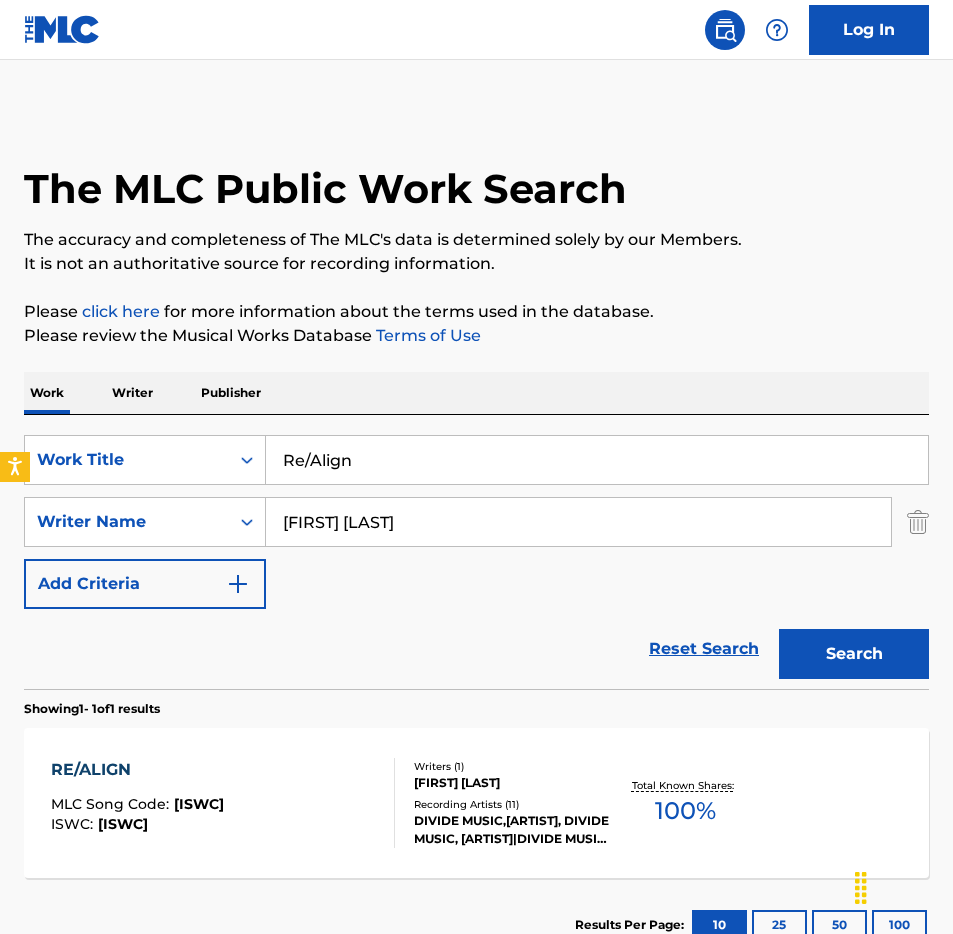 click at bounding box center (386, 803) 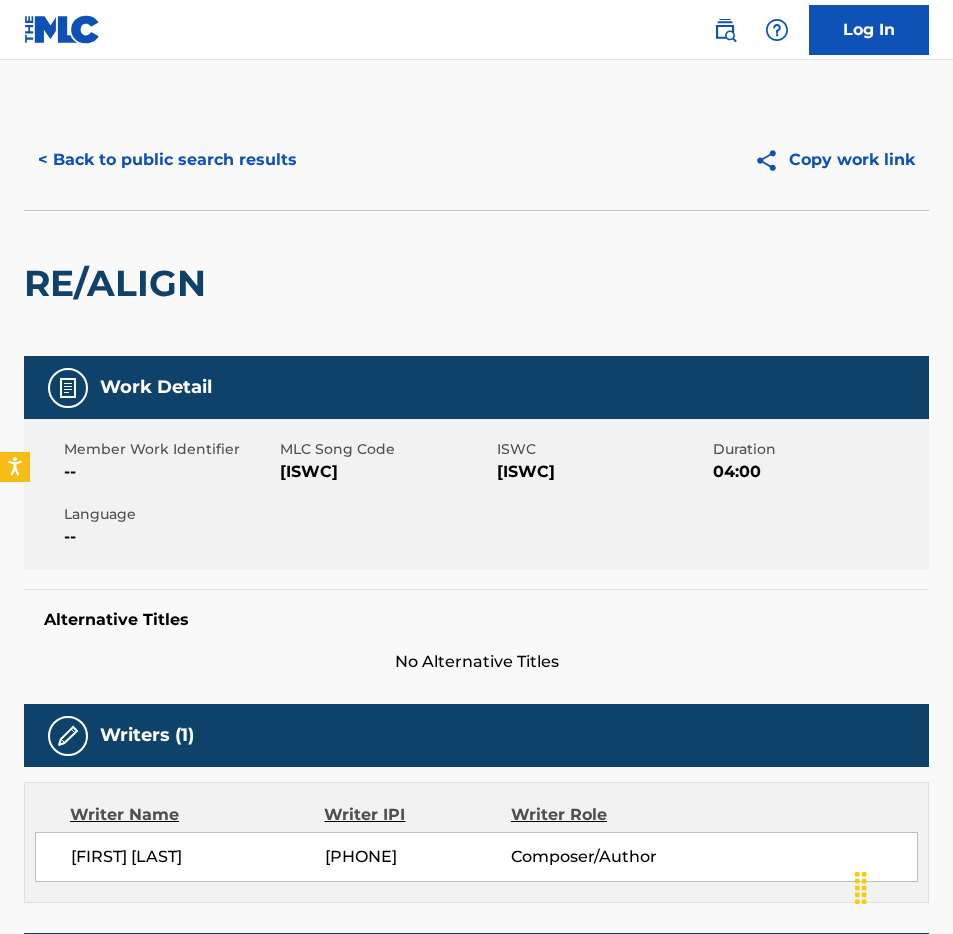 click on "[ISWC]" at bounding box center [385, 472] 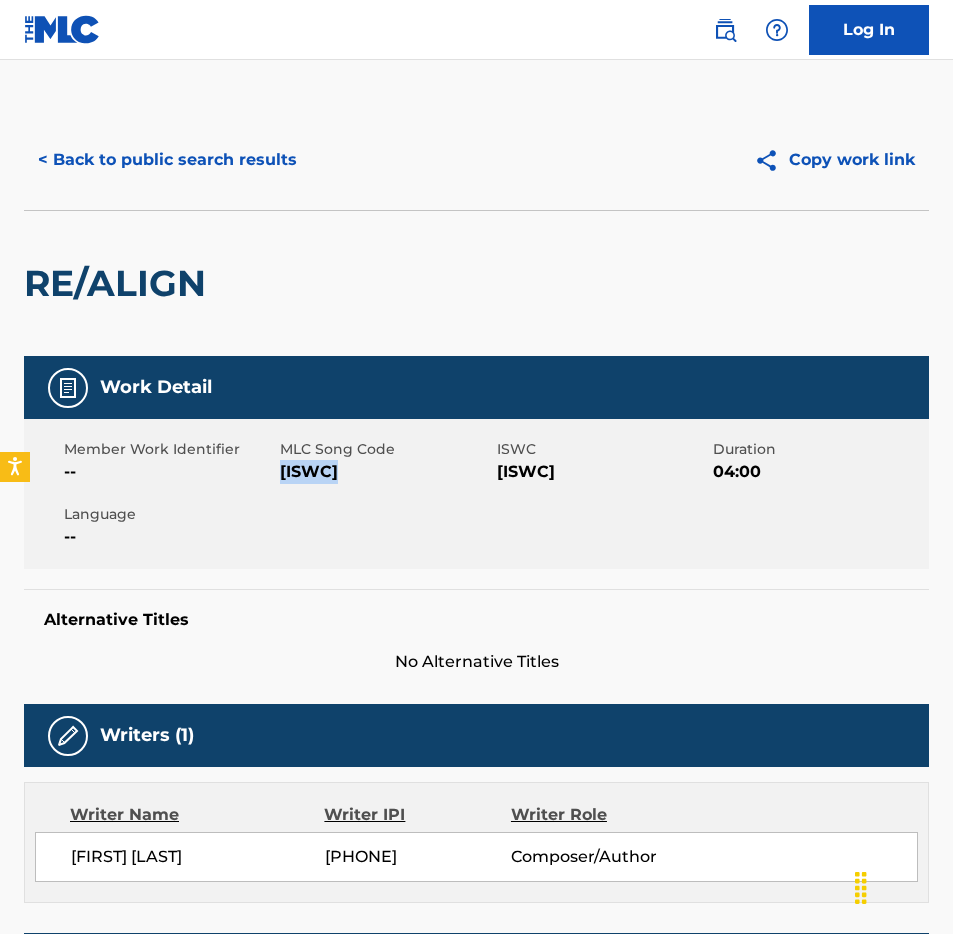 click on "< Back to public search results" at bounding box center (167, 160) 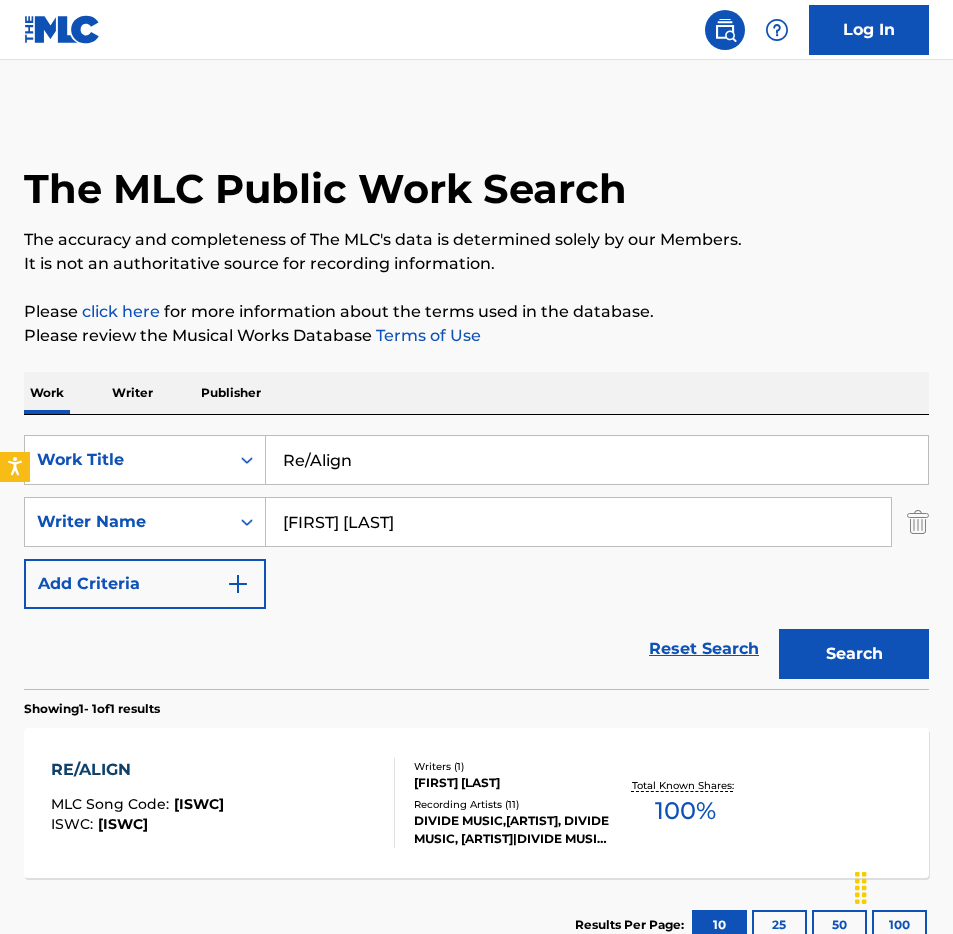 click on "Re/Align" at bounding box center (597, 460) 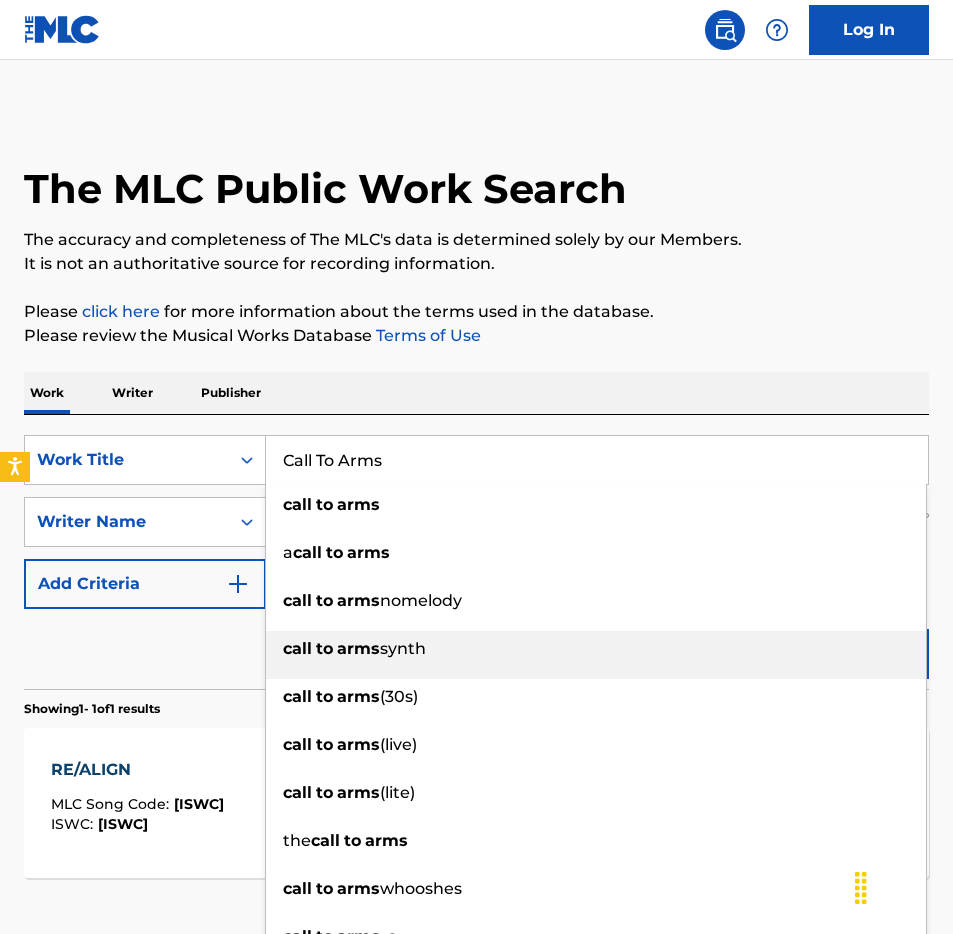 click on "call   to   arms  synth" at bounding box center (596, 649) 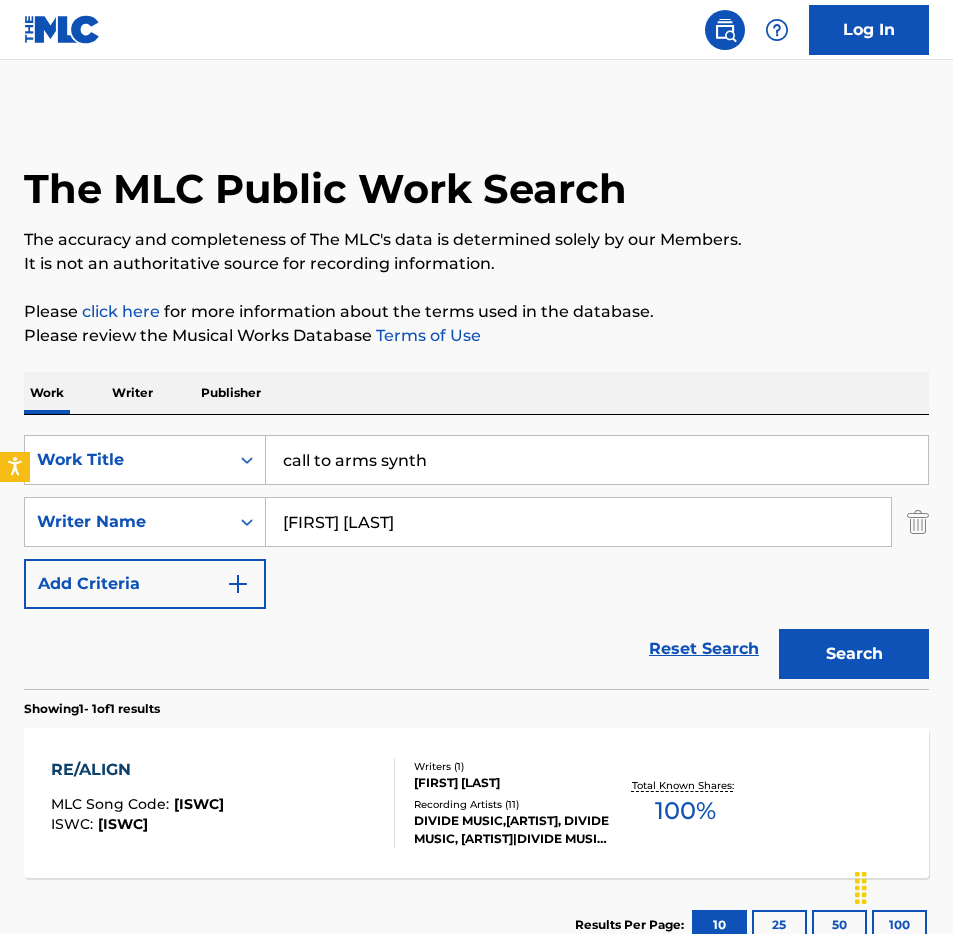 drag, startPoint x: 465, startPoint y: 448, endPoint x: 405, endPoint y: 462, distance: 61.611687 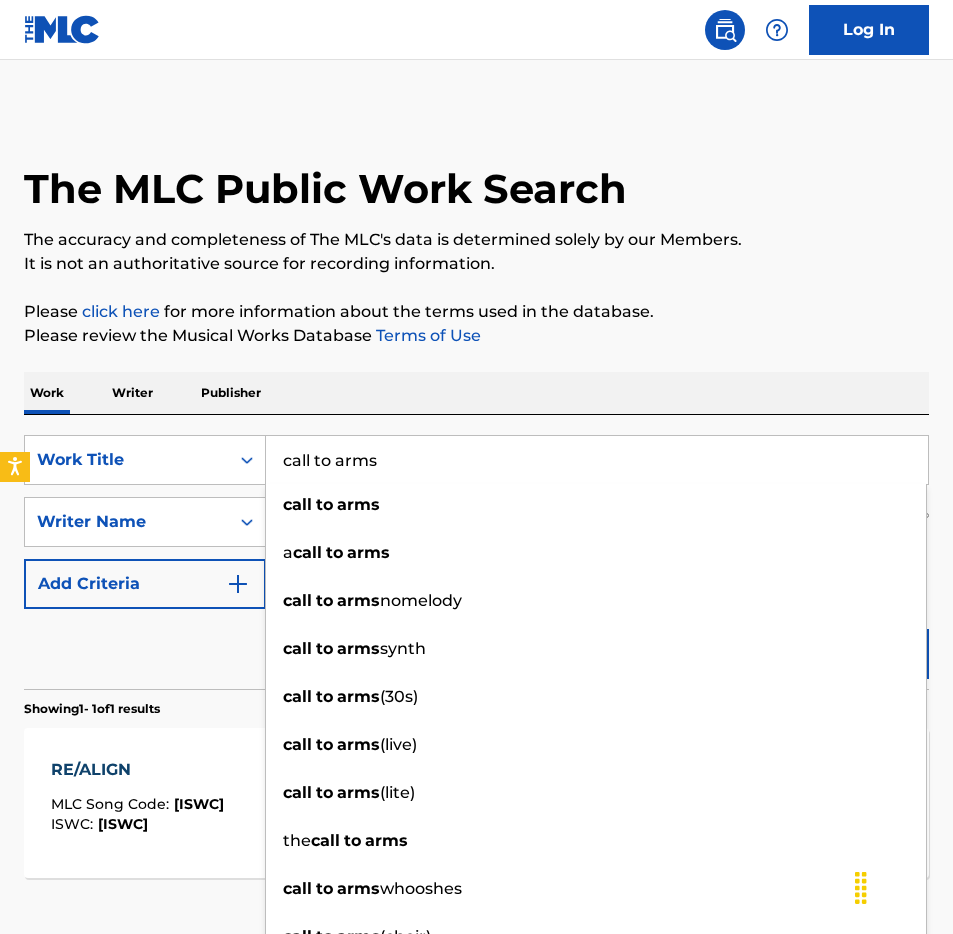 type on "call to arms" 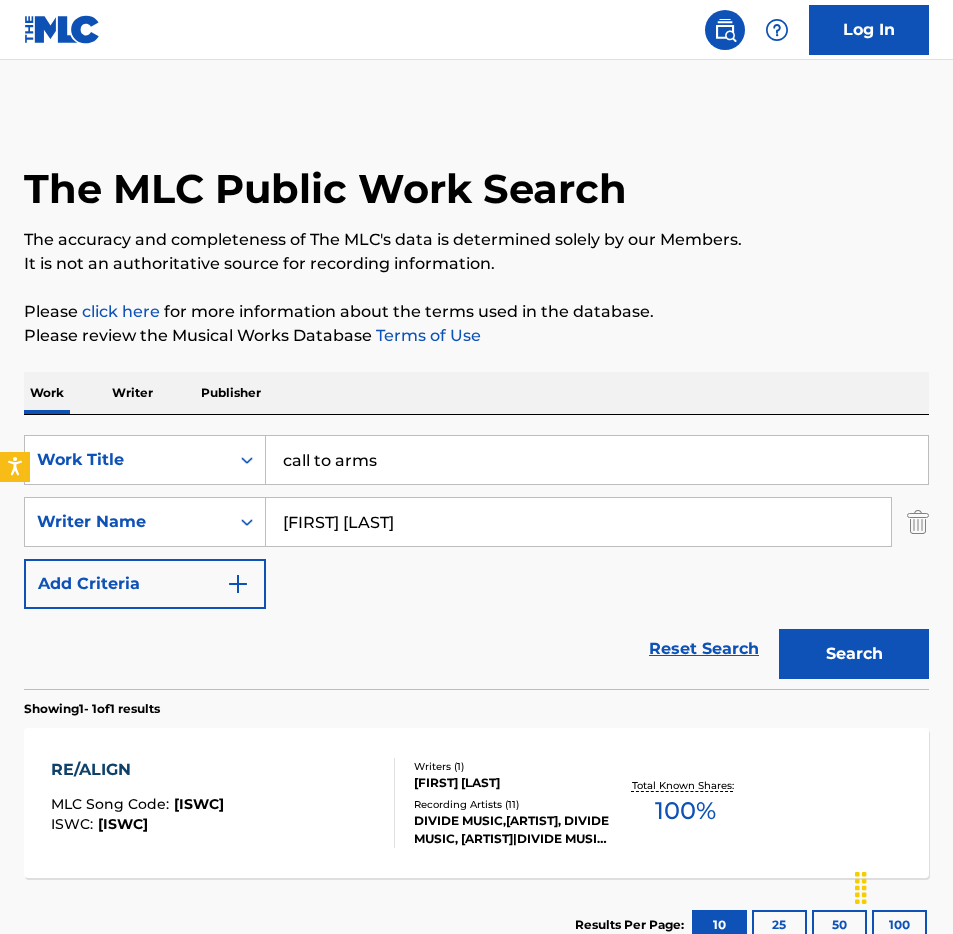click on "Search" at bounding box center [854, 654] 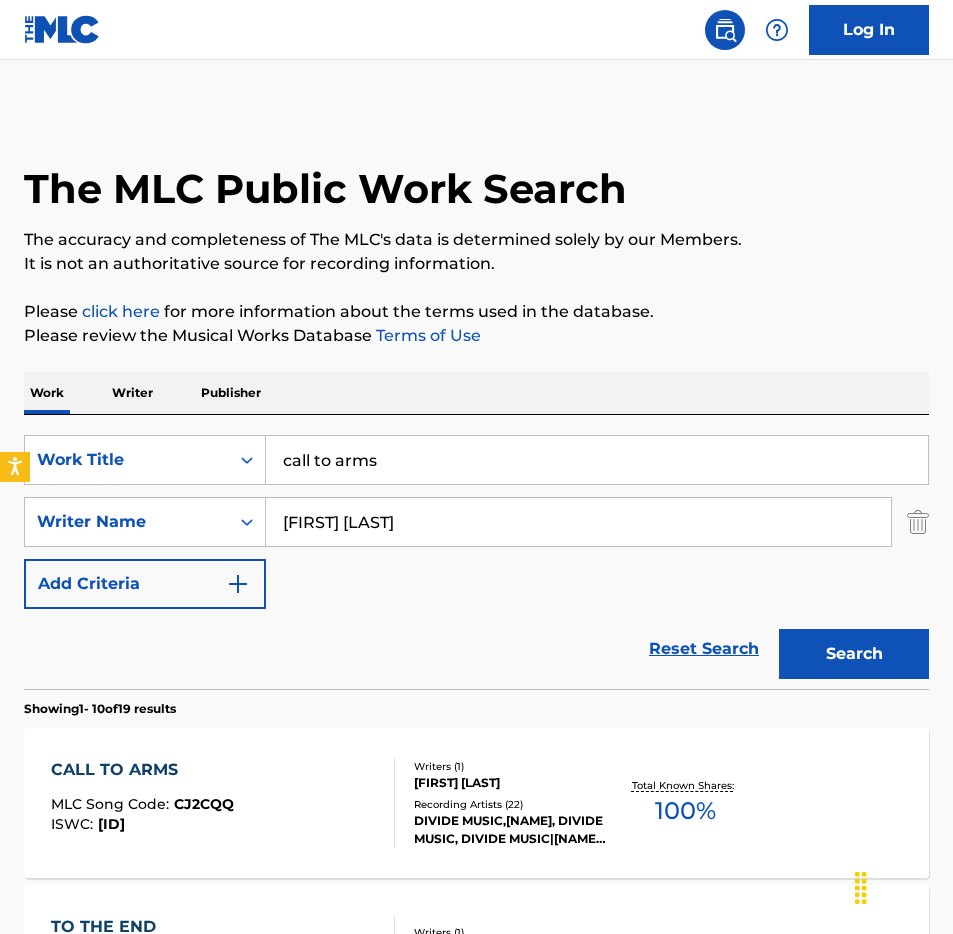 click on "CALL TO ARMS MLC Song Code : CJ2CQQ ISWC : [ID] Writers ( 1 ) [FIRST] [LAST] Recording Artists ( 11 ) DIVIDE MUSIC, DIVIDE MUSIC, DIVIDE MUSIC, DIVIDE MUSIC, DIVIDE MUSIC Total Known Shares: 100 %" at bounding box center [223, 803] 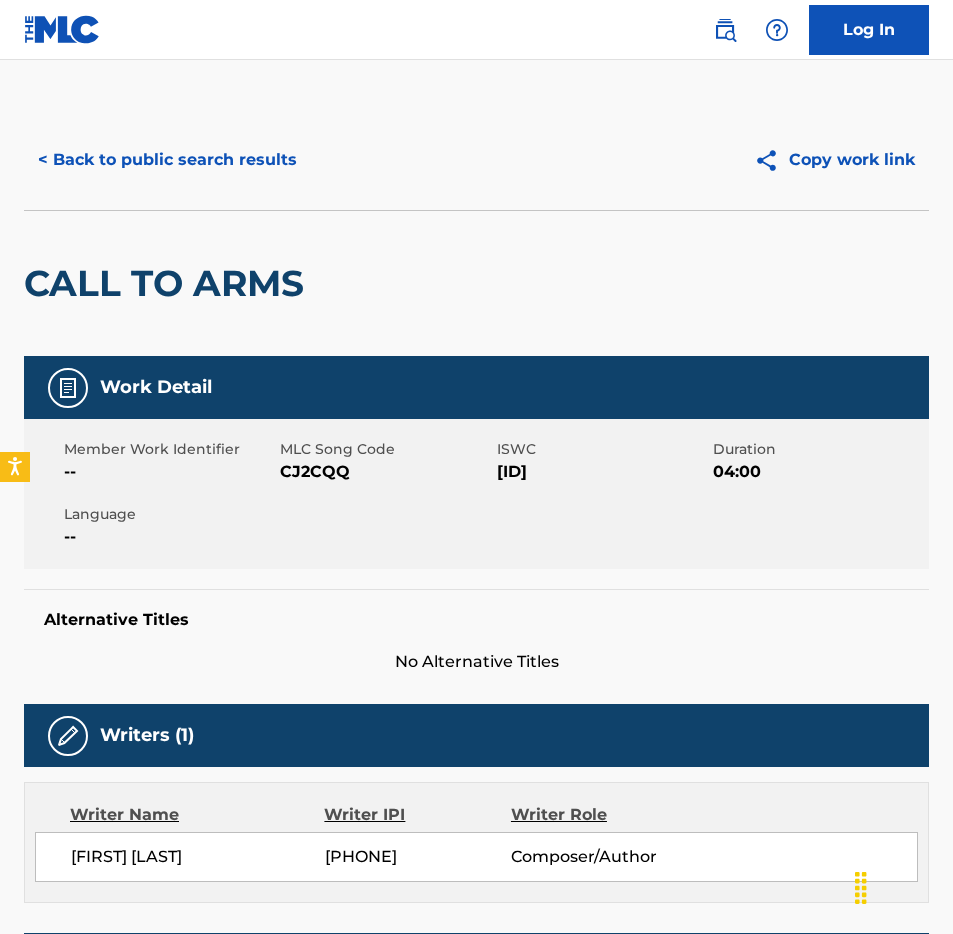 click on "CJ2CQQ" at bounding box center (385, 472) 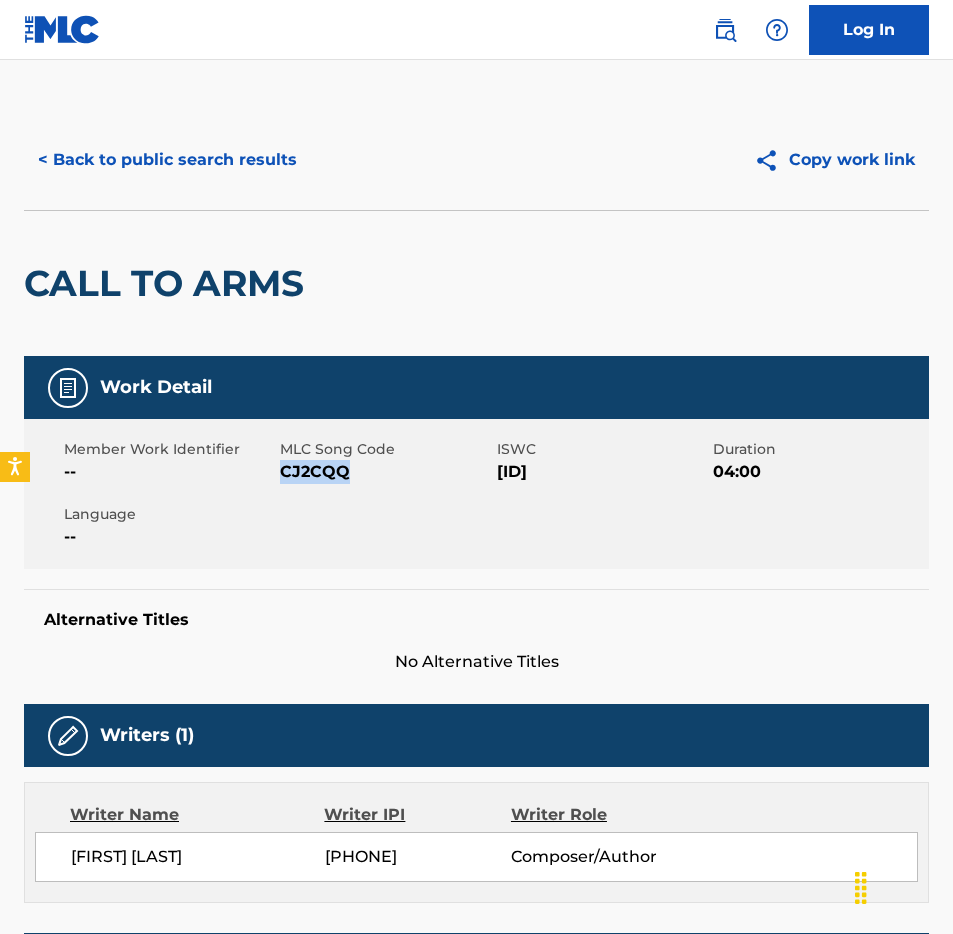 click on "CJ2CQQ" at bounding box center (385, 472) 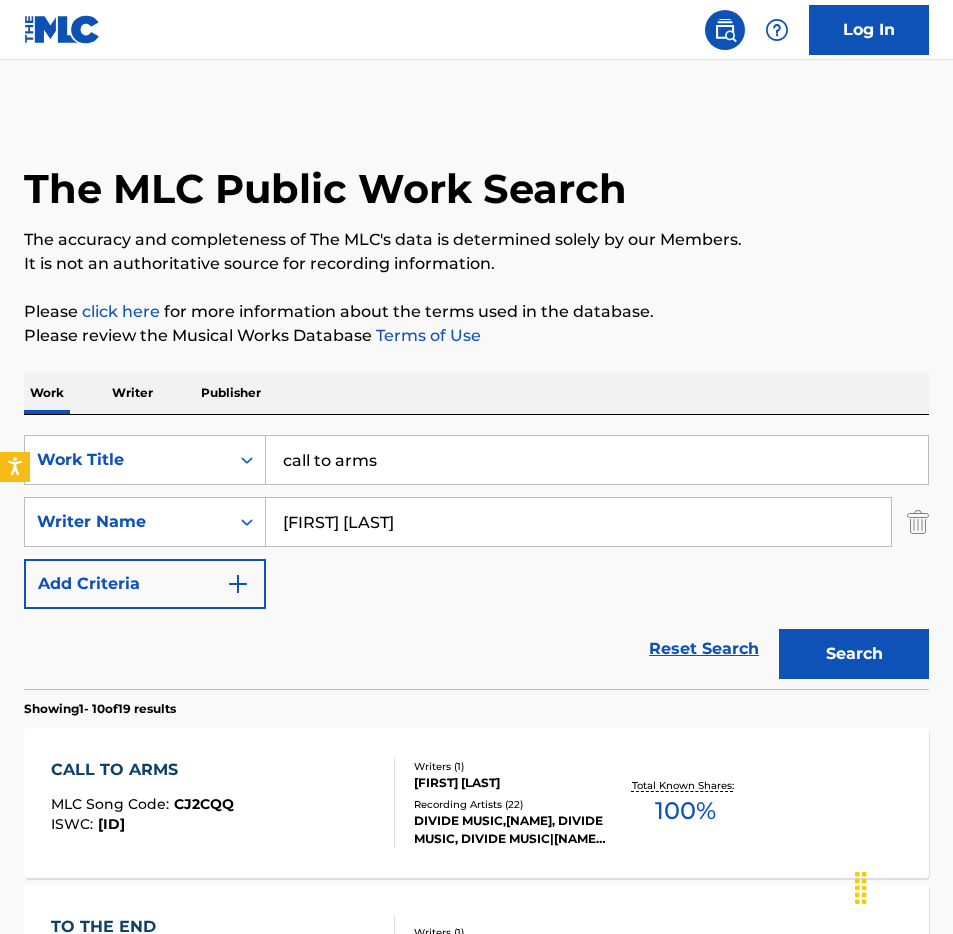 click on "SearchWithCriteriae26af4aa-ffb5-4faf-bcba-59c757f031e4 Work Title call to arms SearchWithCriteria3dd718dc-47a0-4179-b800-082db807cd36 Writer Name [FIRST] [LAST] Add Criteria" at bounding box center (476, 522) 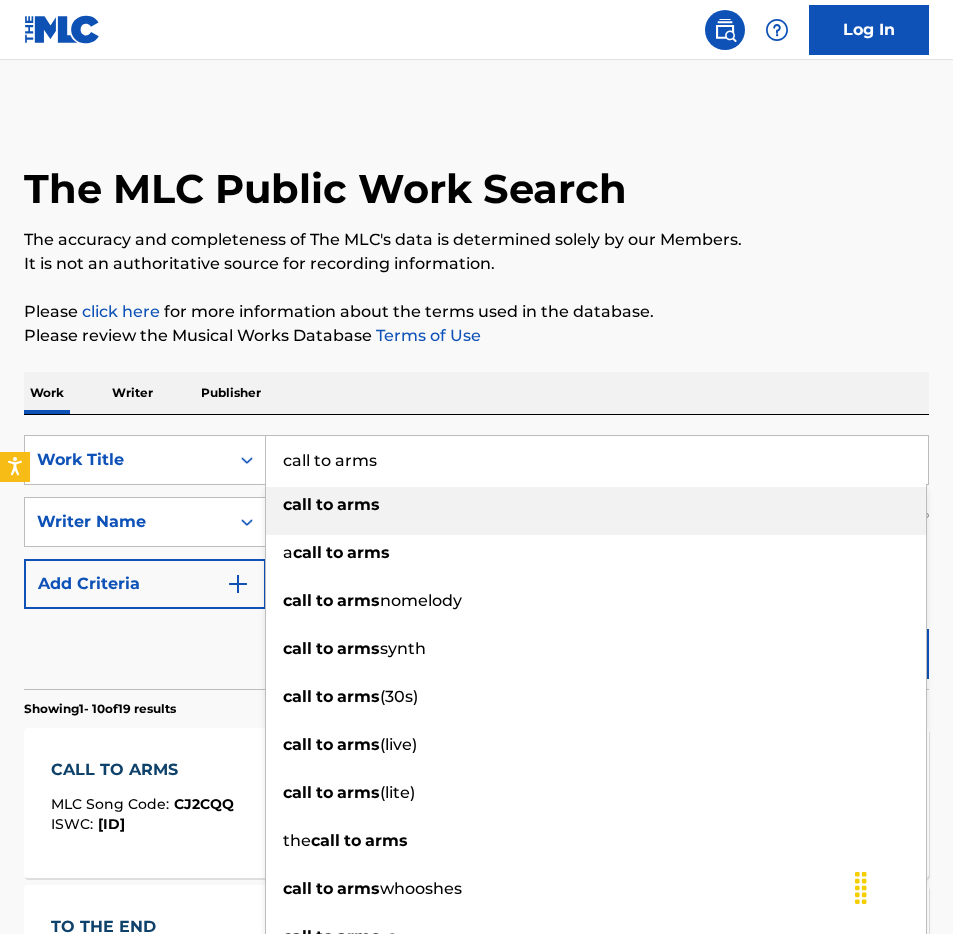 click on "call to arms" at bounding box center [597, 460] 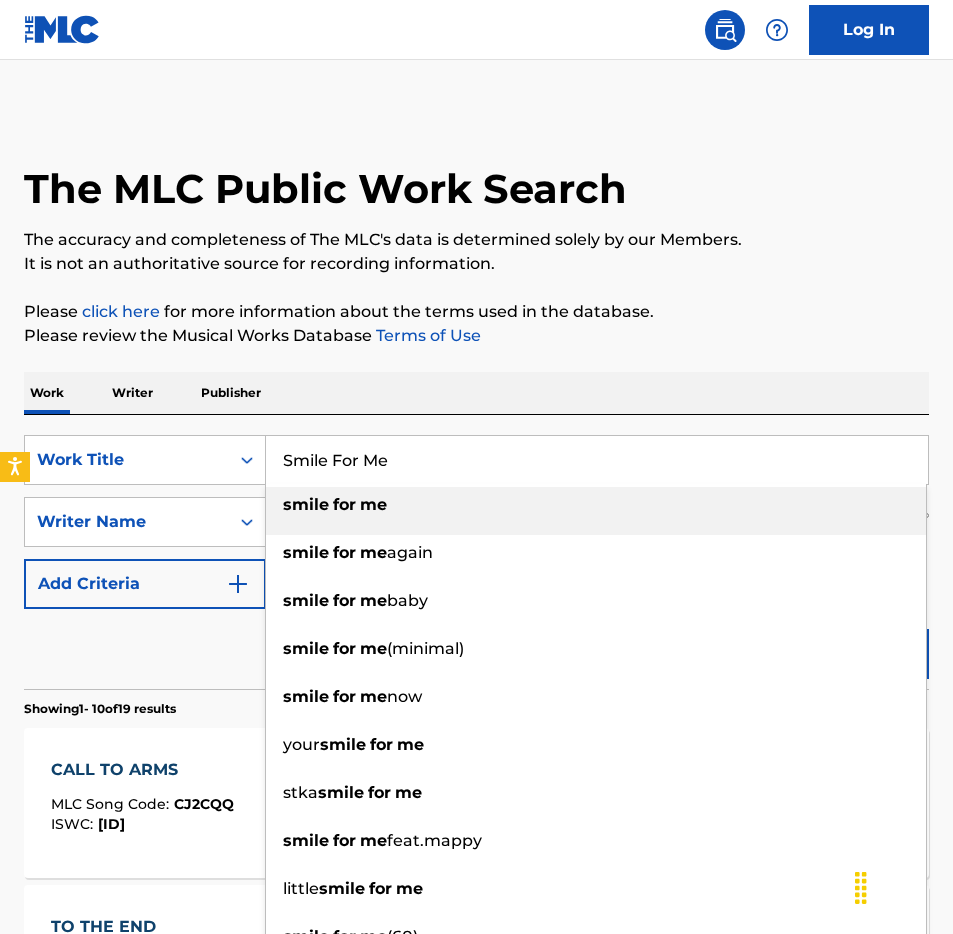 type on "Smile For Me" 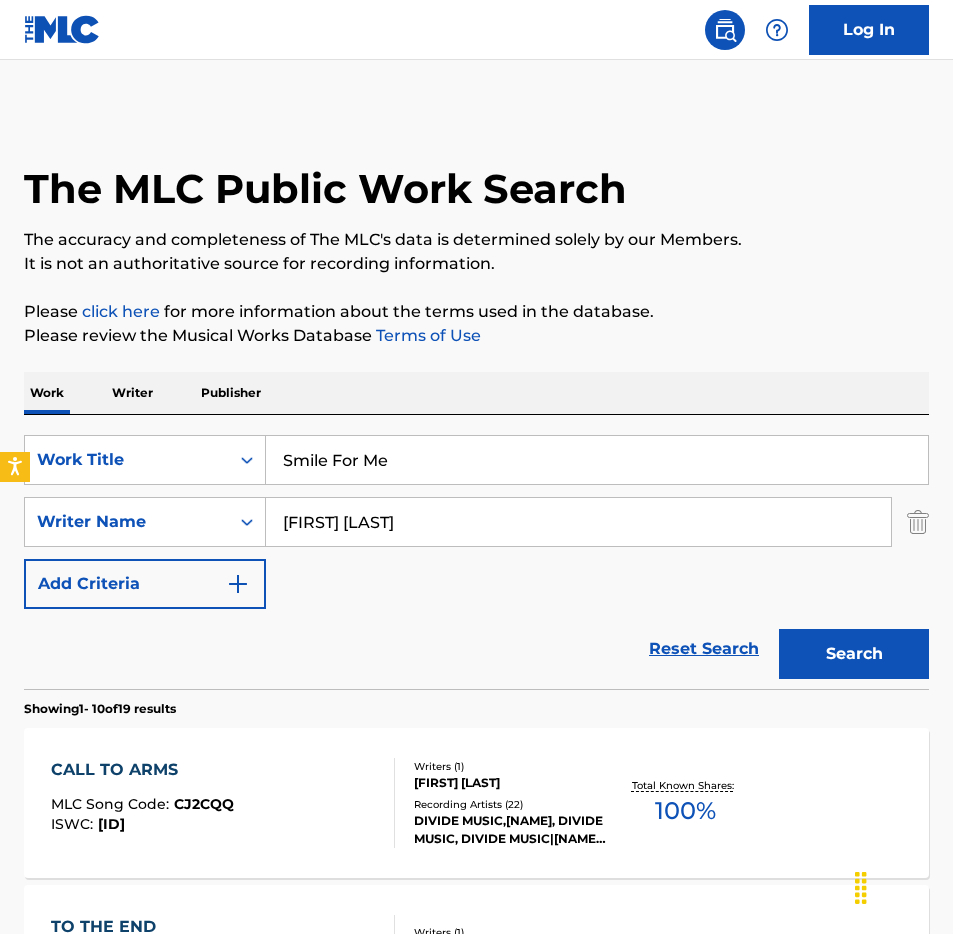 click on "Work Writer Publisher" at bounding box center (476, 393) 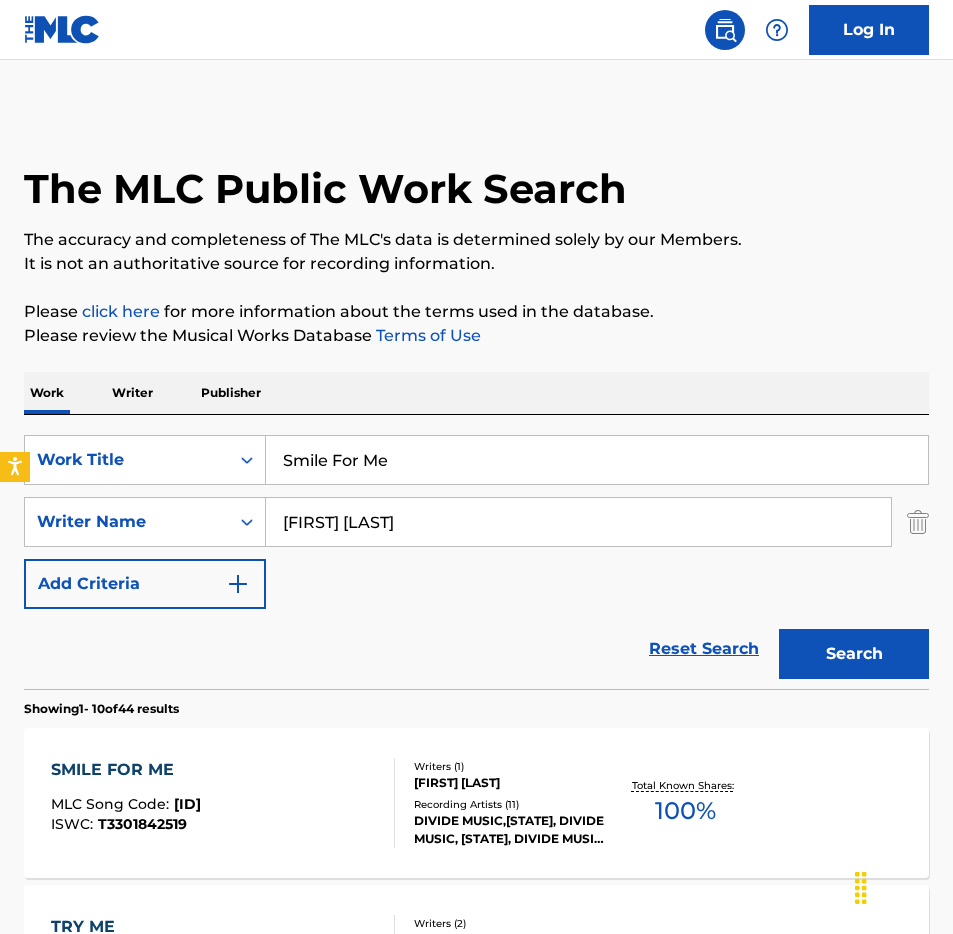 click on "T3301842519 Writers ( 1 ) [FIRST] [LAST] Recording Artists ( 11 ) DIVIDE MUSIC,ORICADIA, DIVIDE MUSIC, ORICADIA, DIVIDE MUSIC|ORICADIA, DIVIDE MUSIC, ORICADIA, DIVIDE MUSIC, ORICADIA Total Known Shares: 100 %" at bounding box center (476, 803) 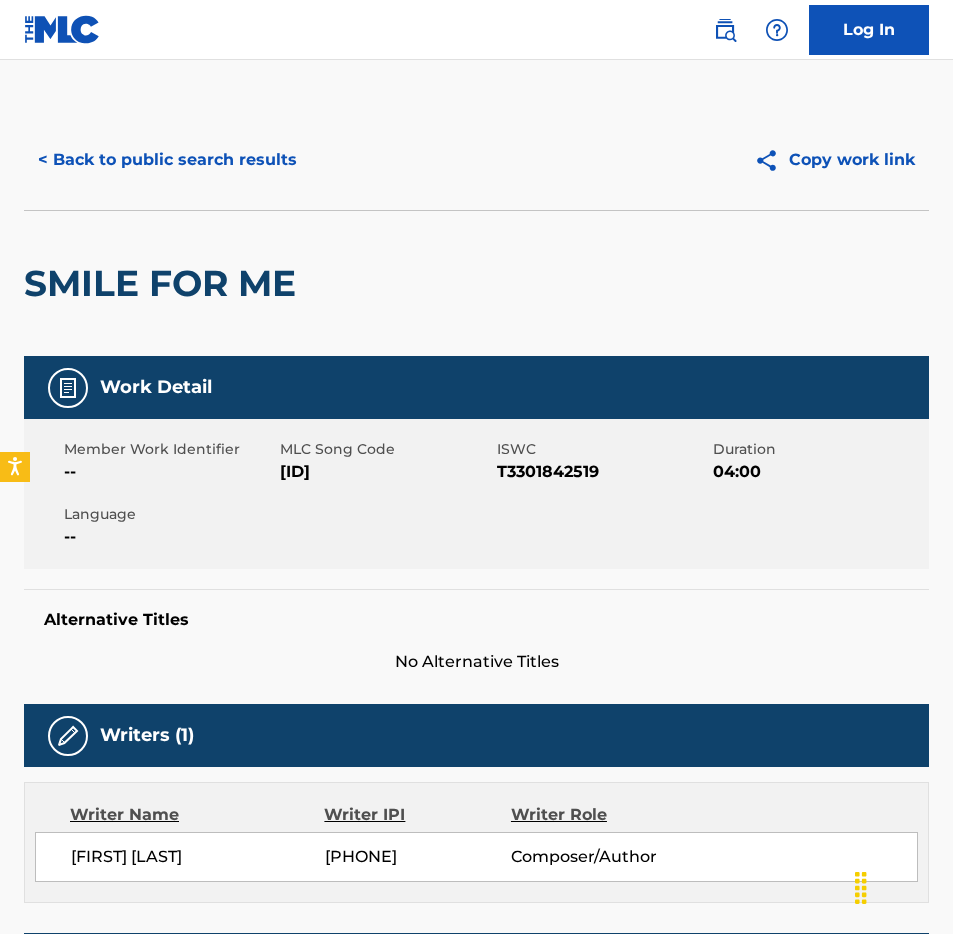click on "[ID]" at bounding box center (385, 472) 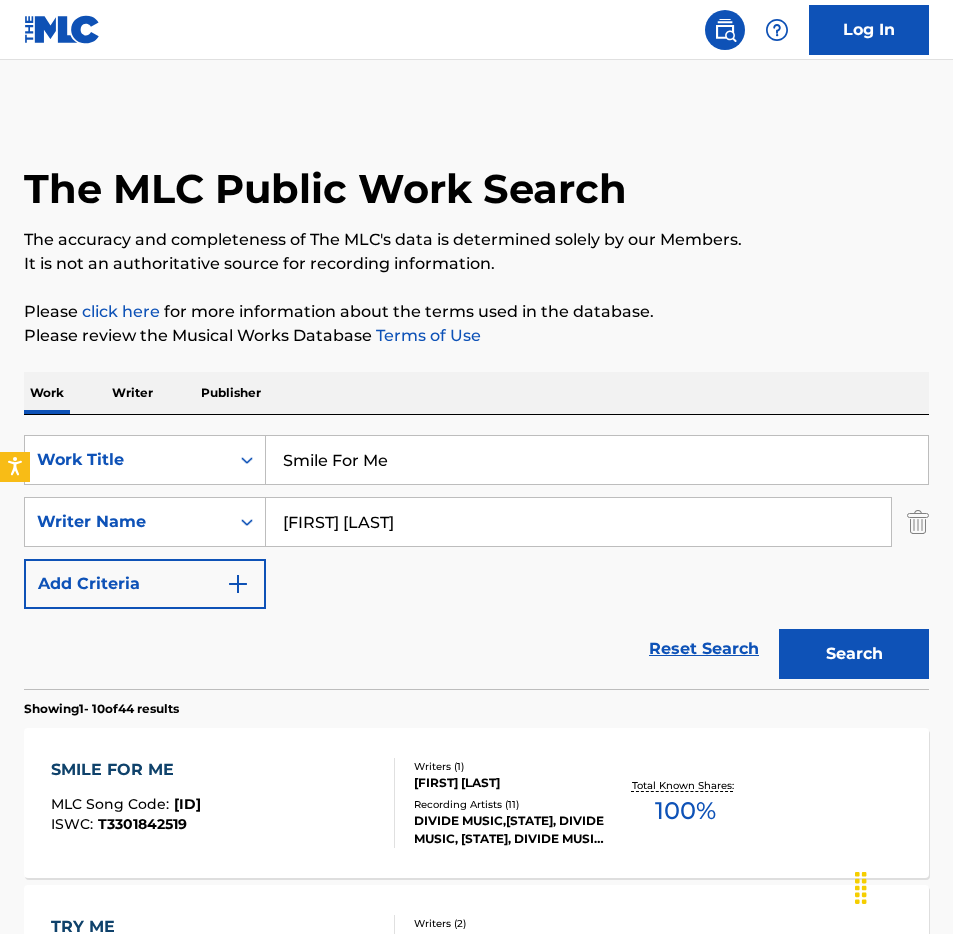 click on "Writer" at bounding box center (132, 393) 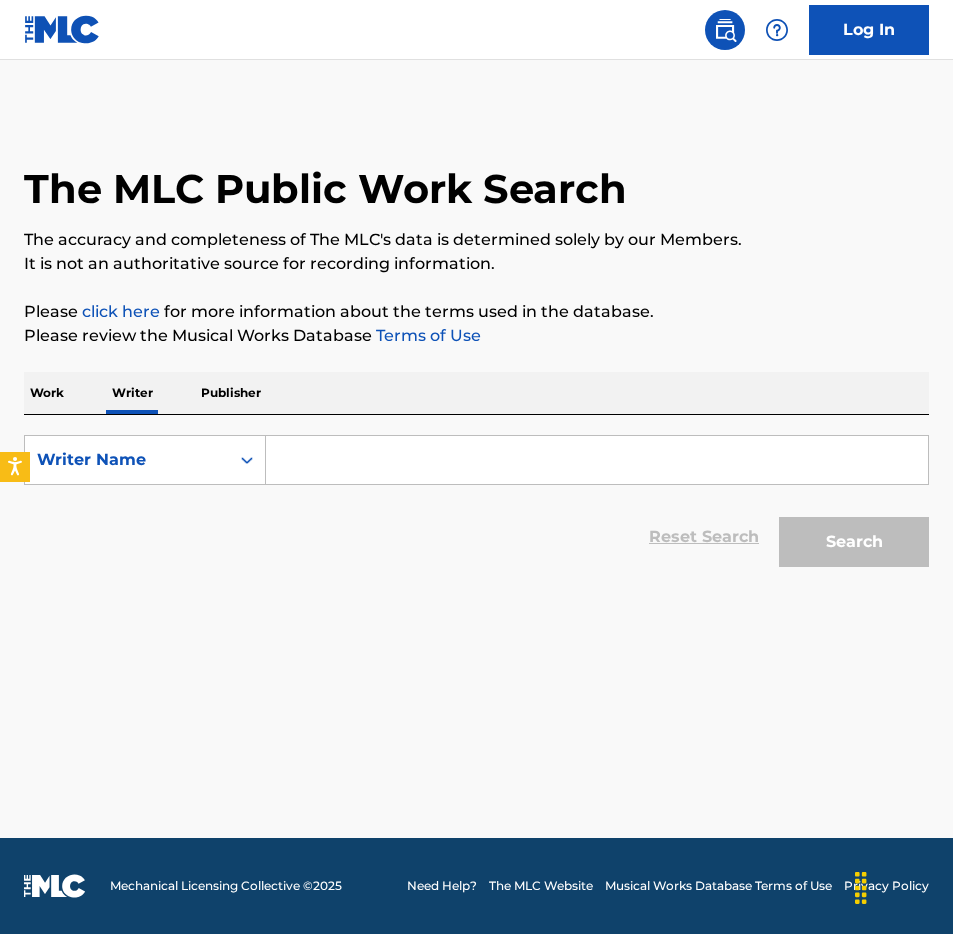 click at bounding box center (597, 460) 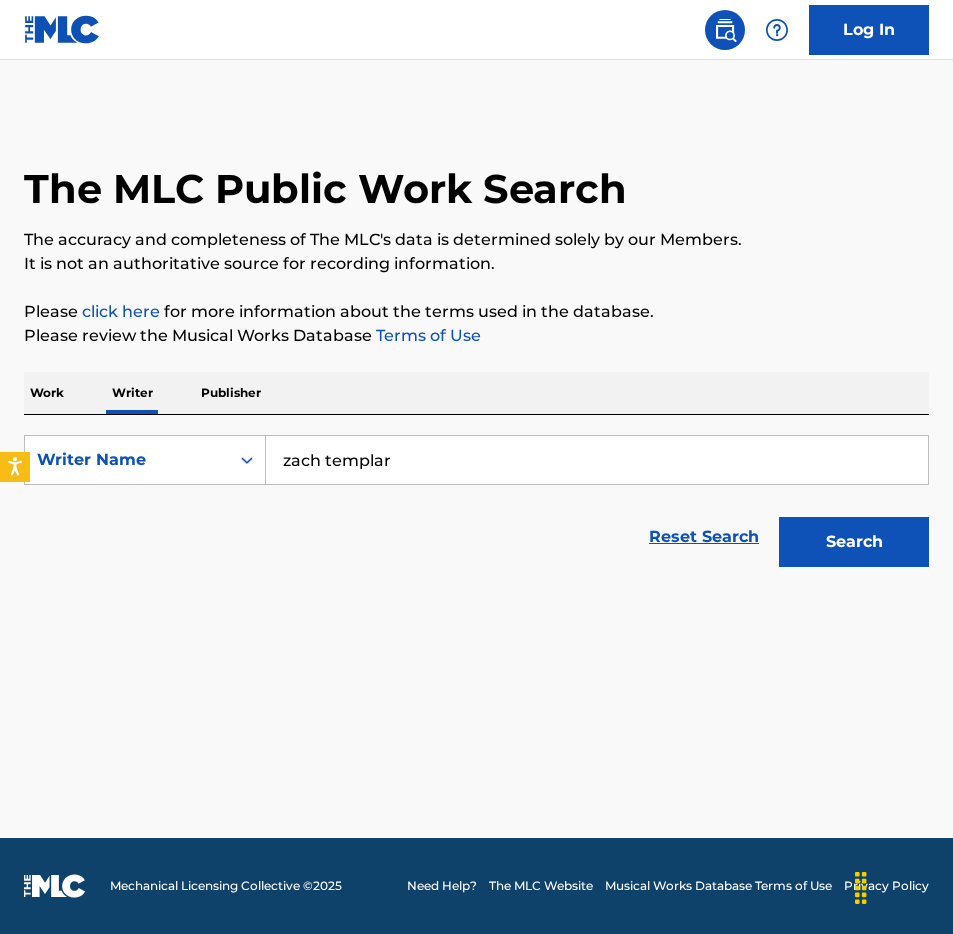 type on "zach templar" 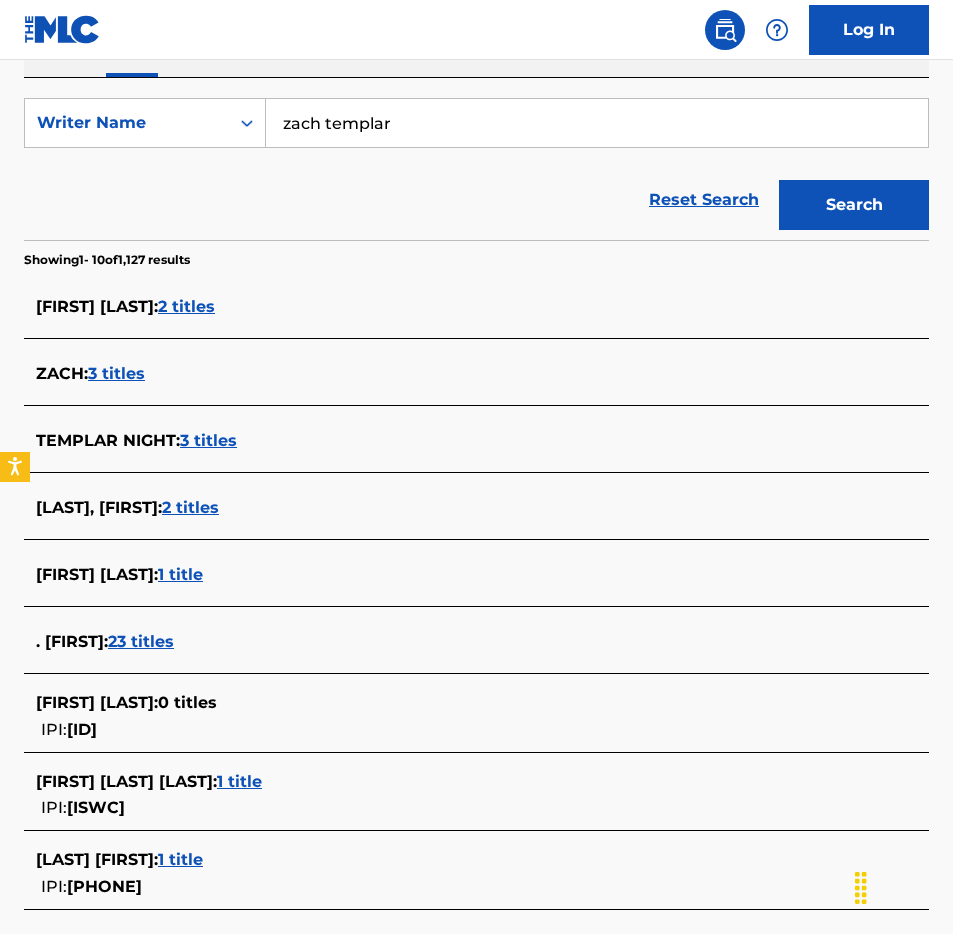 scroll, scrollTop: 589, scrollLeft: 0, axis: vertical 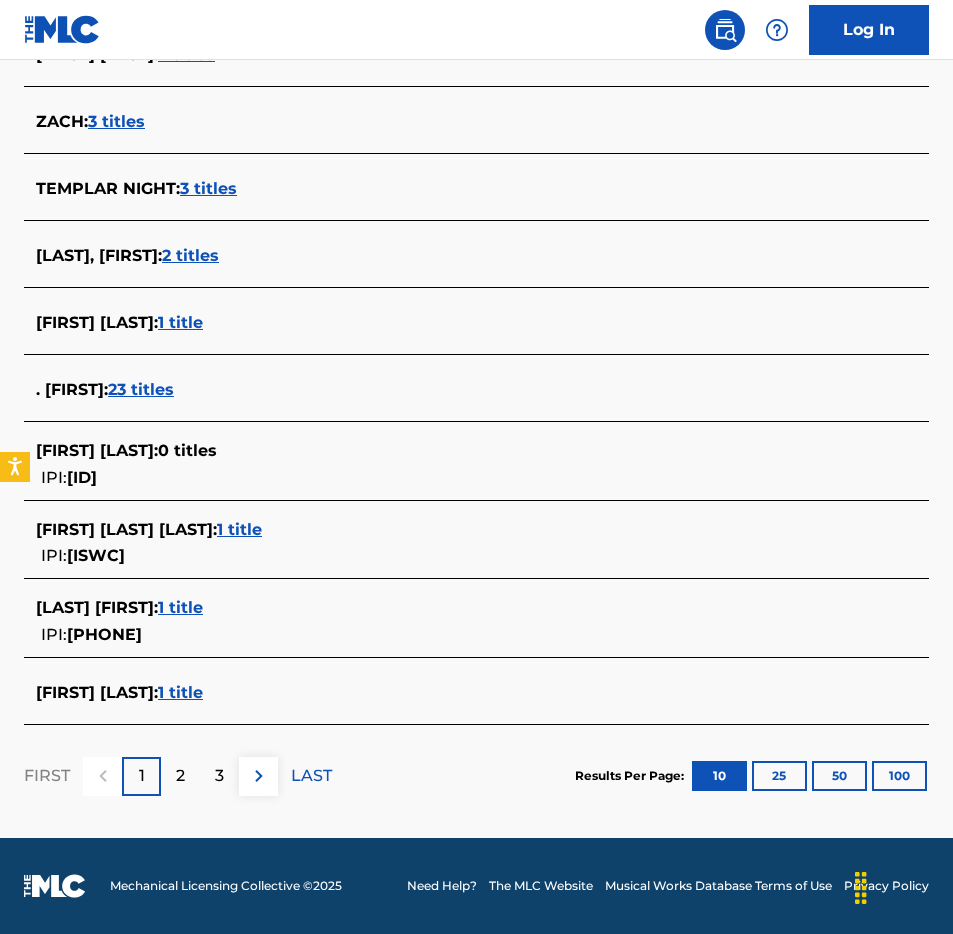 click on "2" at bounding box center [180, 776] 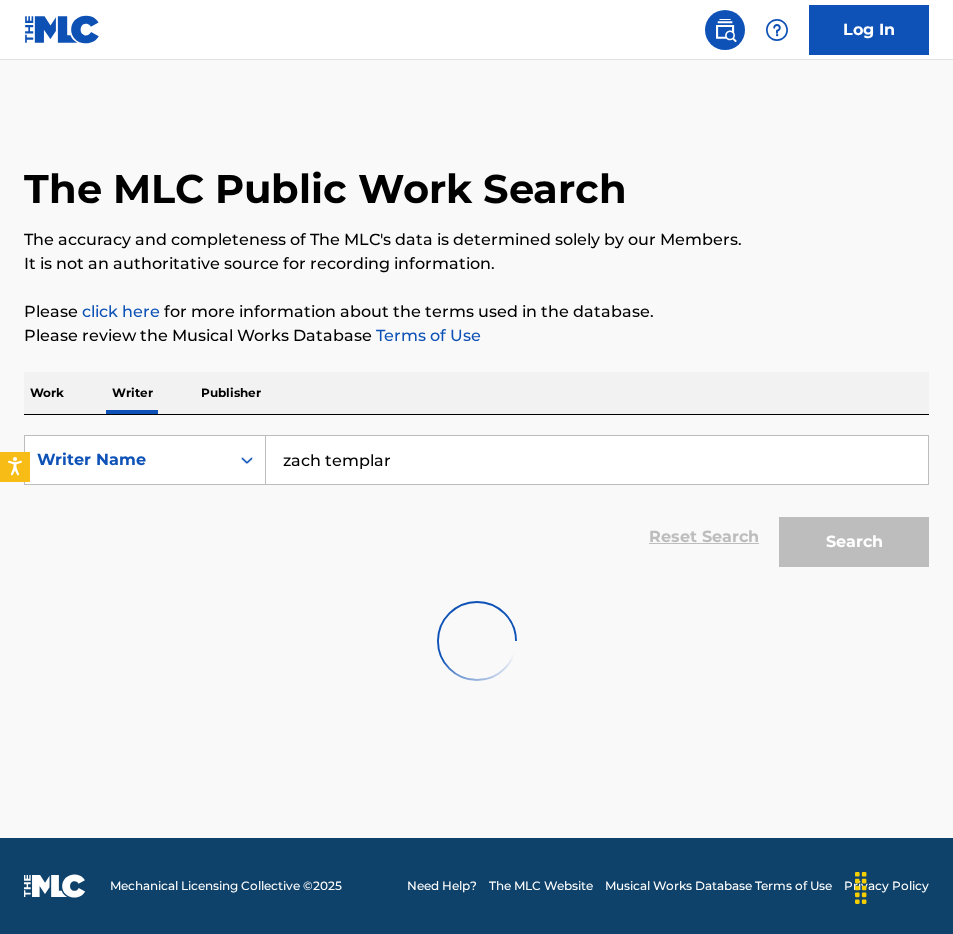 scroll, scrollTop: 0, scrollLeft: 0, axis: both 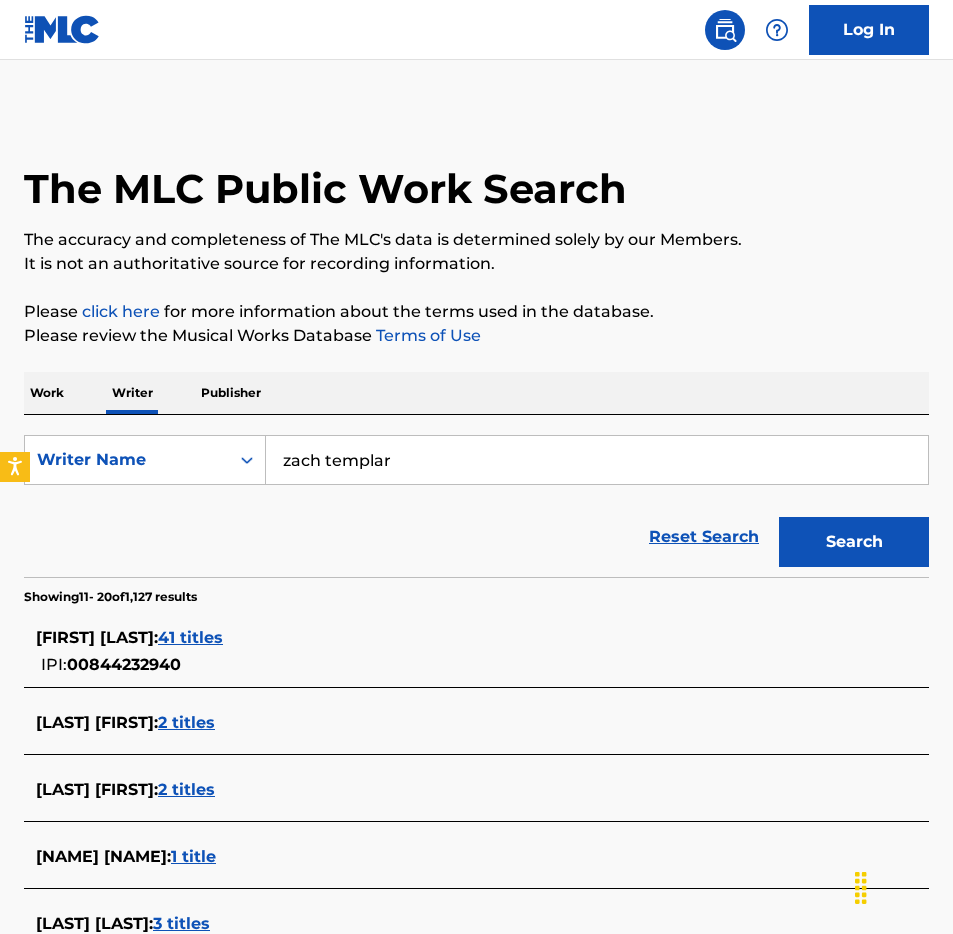 click on "Work Writer Publisher" at bounding box center [476, 393] 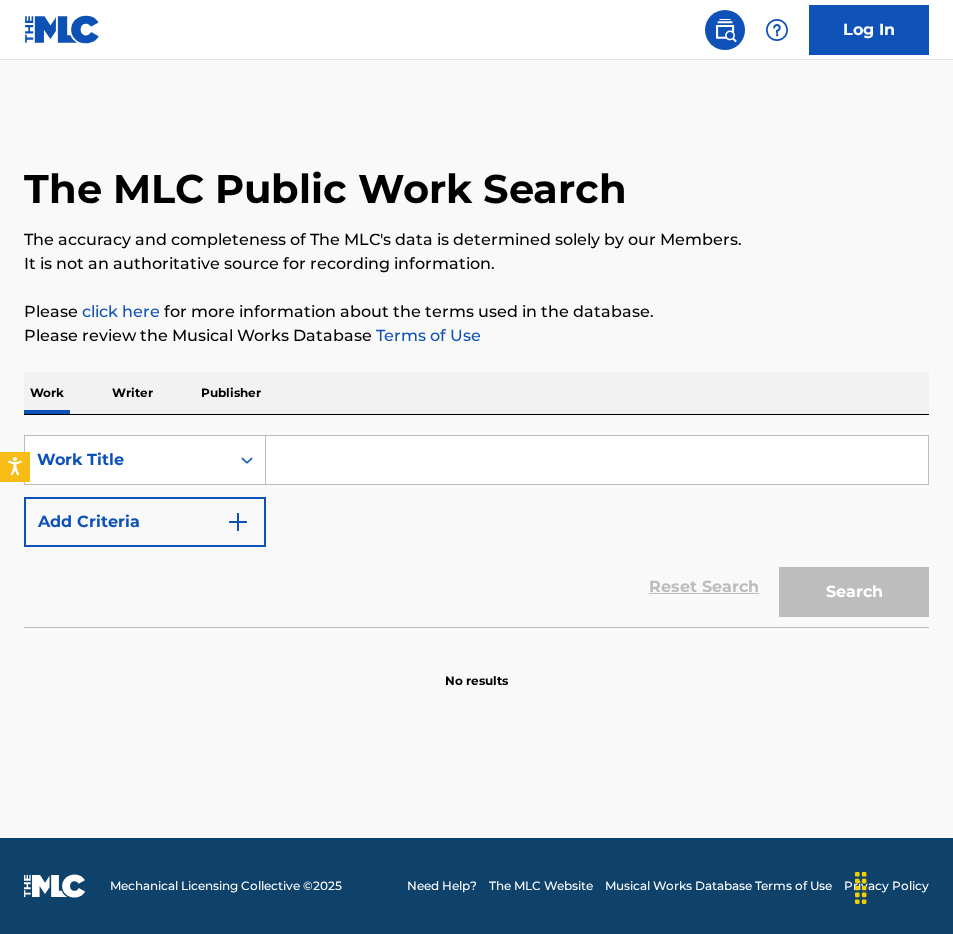 click on "Add Criteria" at bounding box center (145, 522) 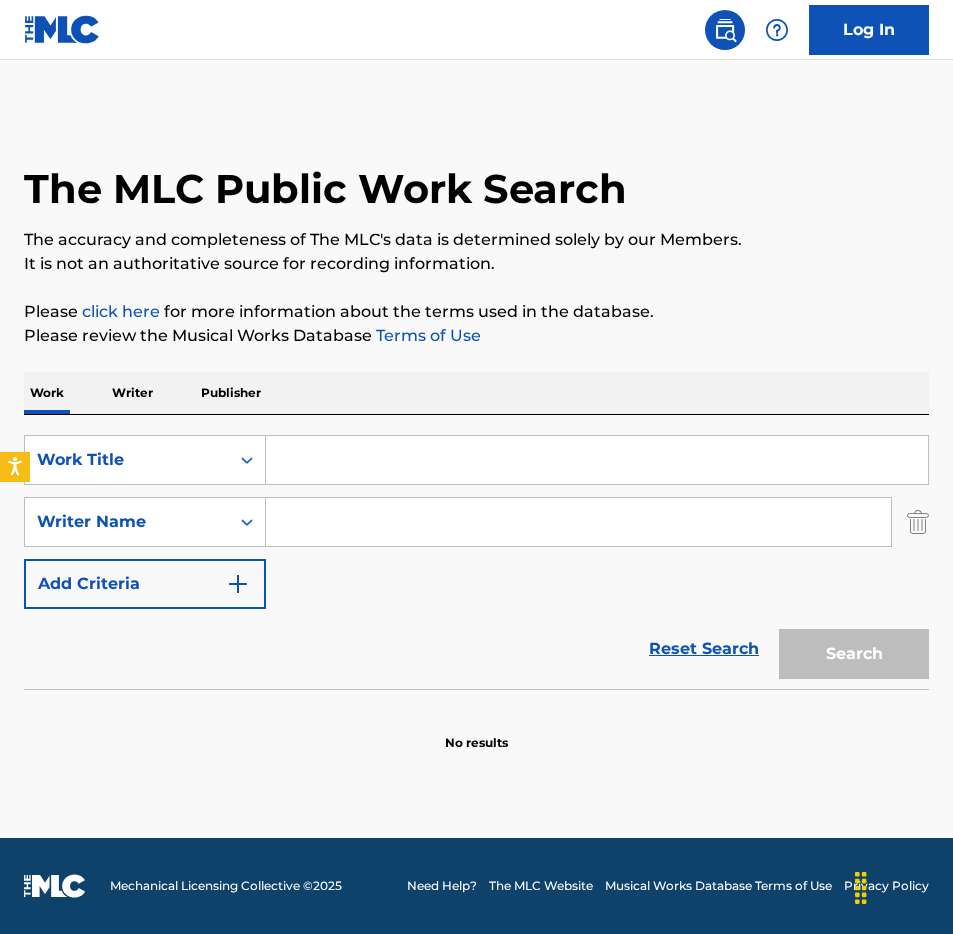 click on "Writer" at bounding box center (132, 393) 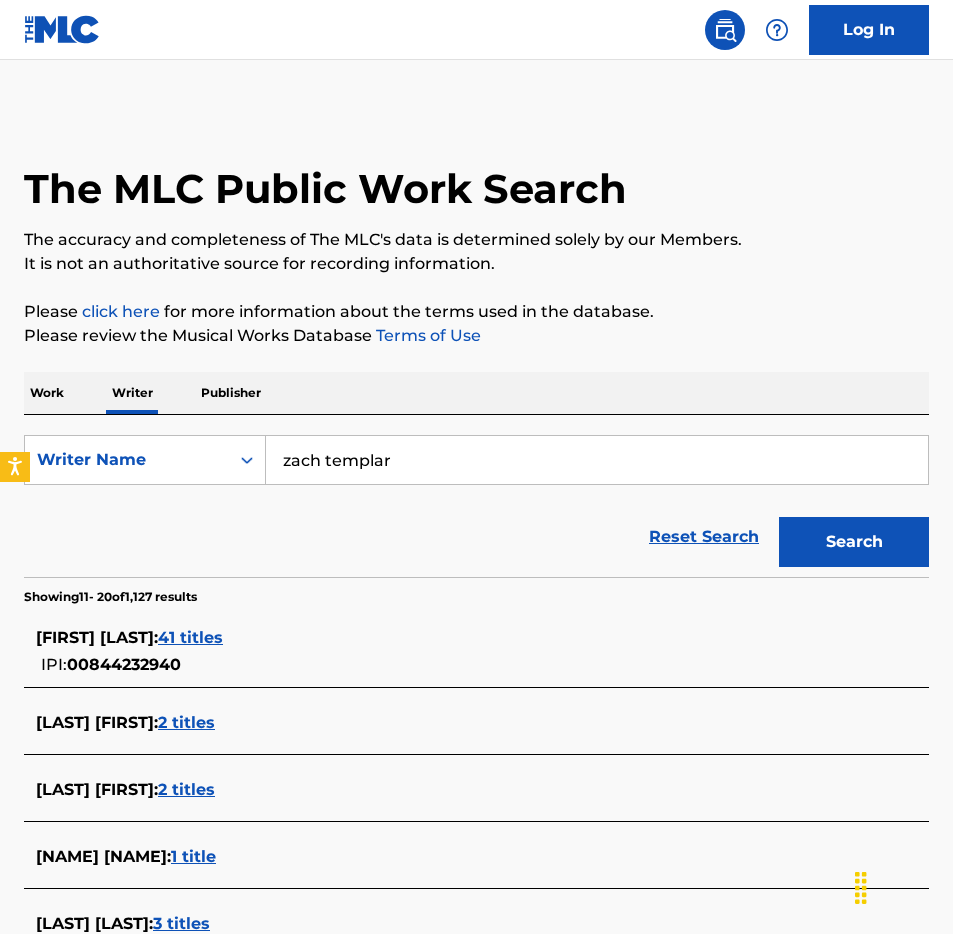 click on "zach templar" at bounding box center [597, 460] 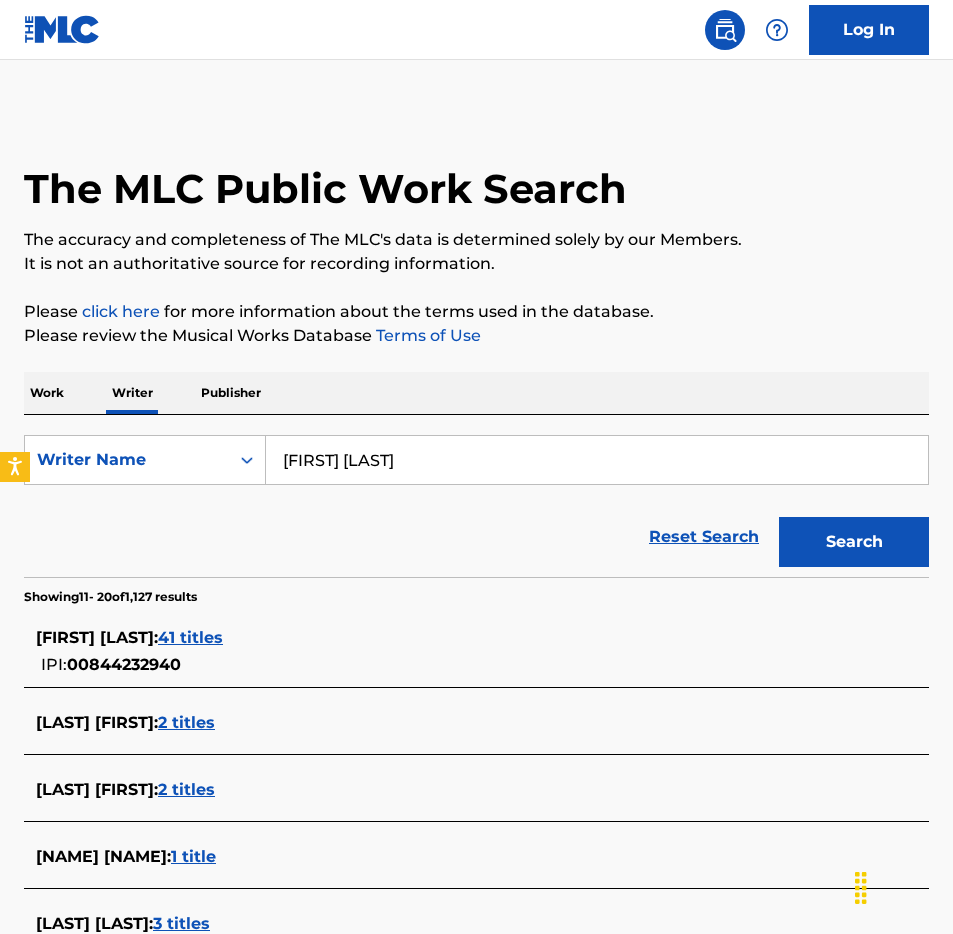 click on "Search" at bounding box center (854, 542) 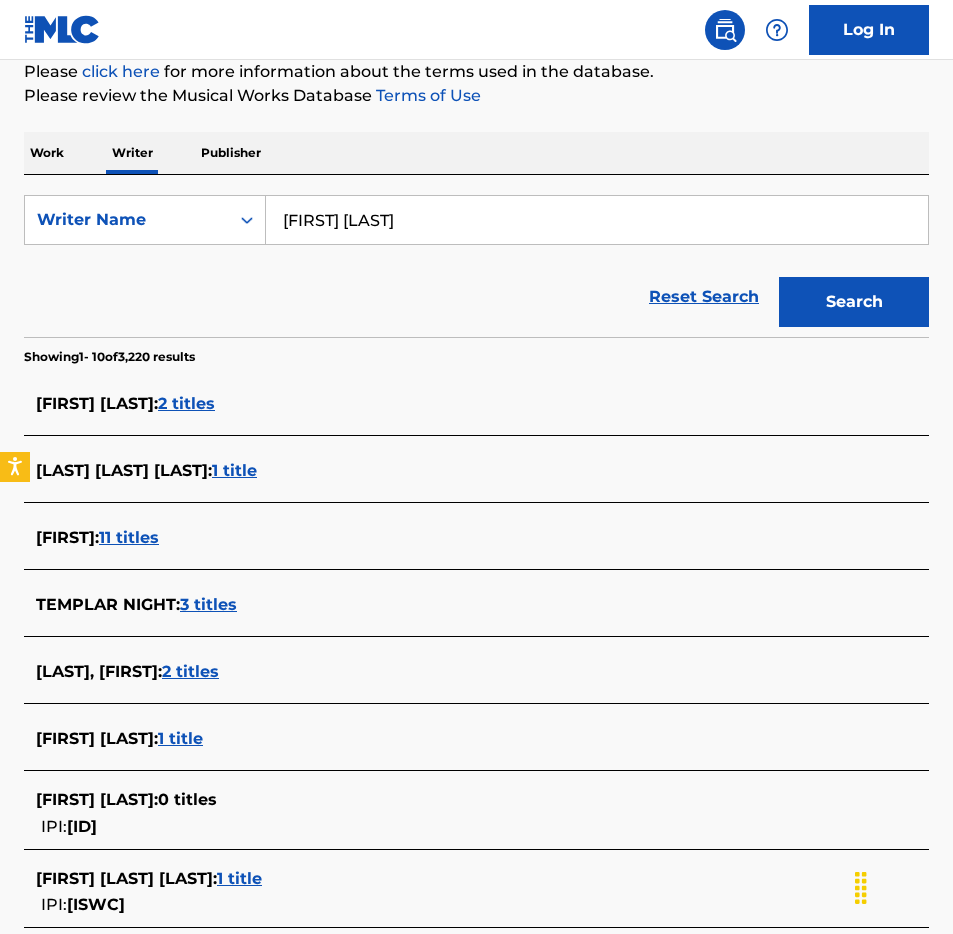 scroll, scrollTop: 561, scrollLeft: 0, axis: vertical 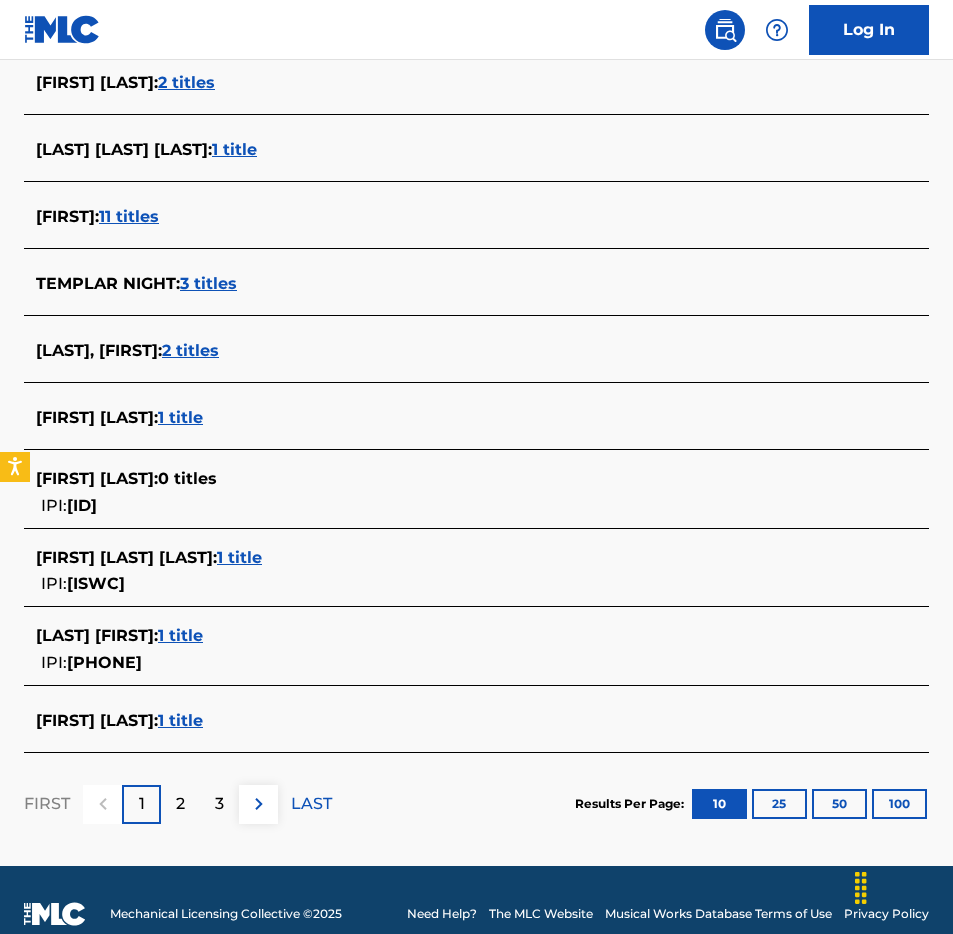 click on "2" at bounding box center (180, 804) 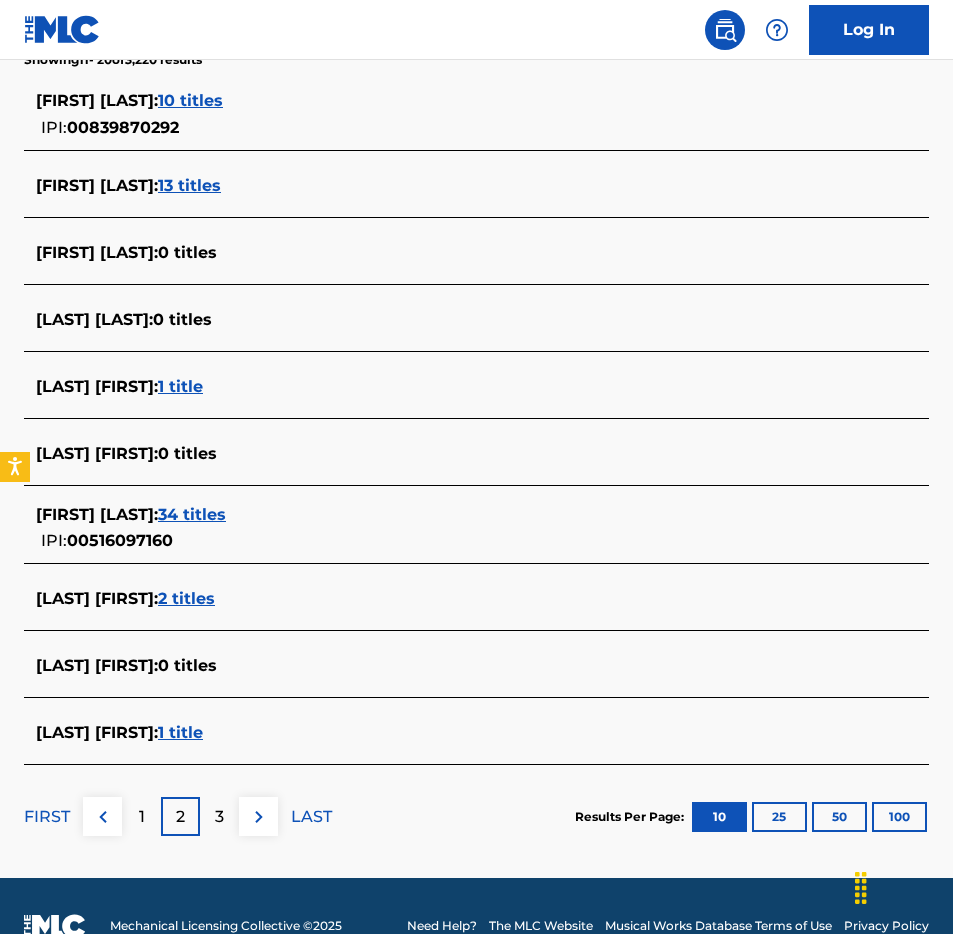 scroll, scrollTop: 542, scrollLeft: 0, axis: vertical 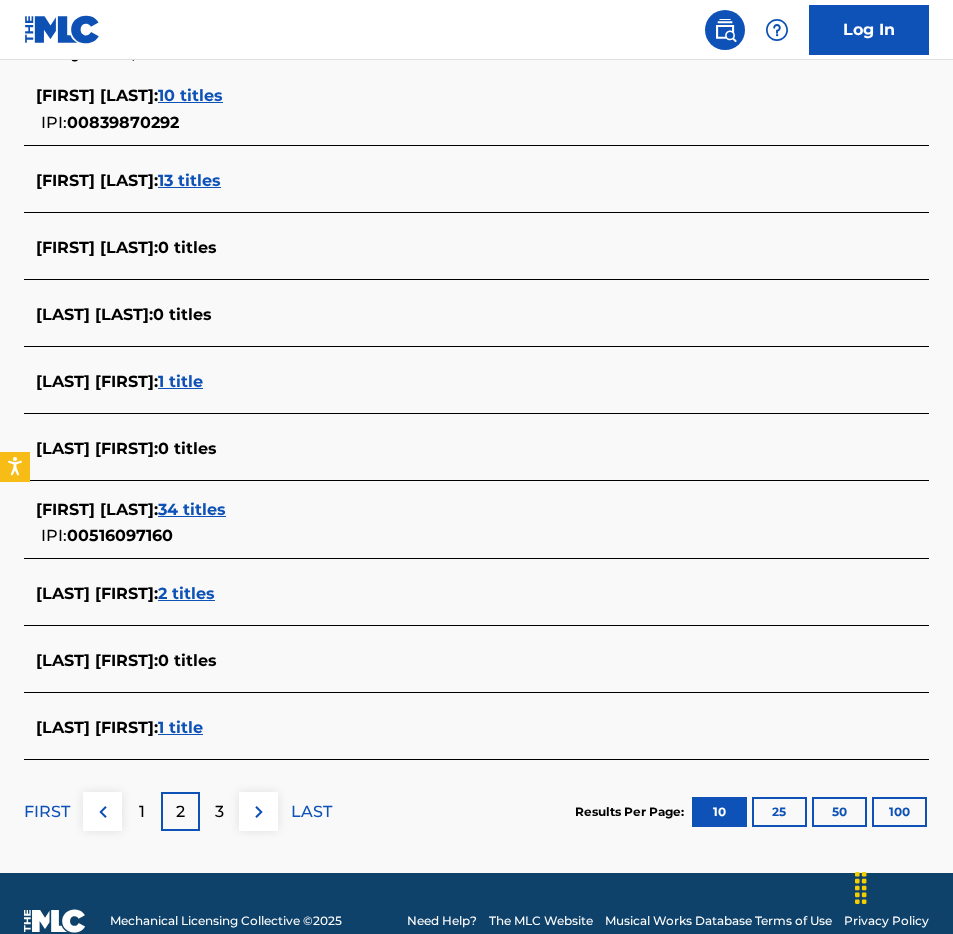click on "FIRST 1 2 3 LAST" at bounding box center (178, 811) 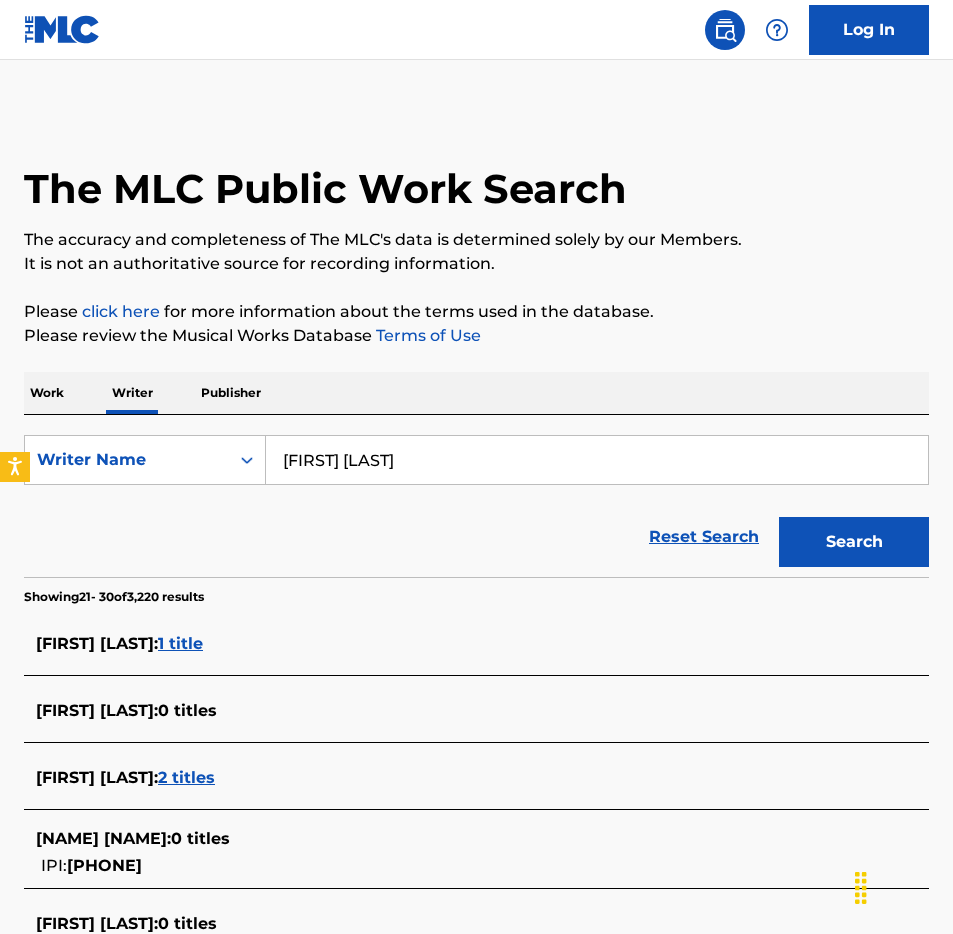 click on "[FIRST] [LAST]" at bounding box center (597, 460) 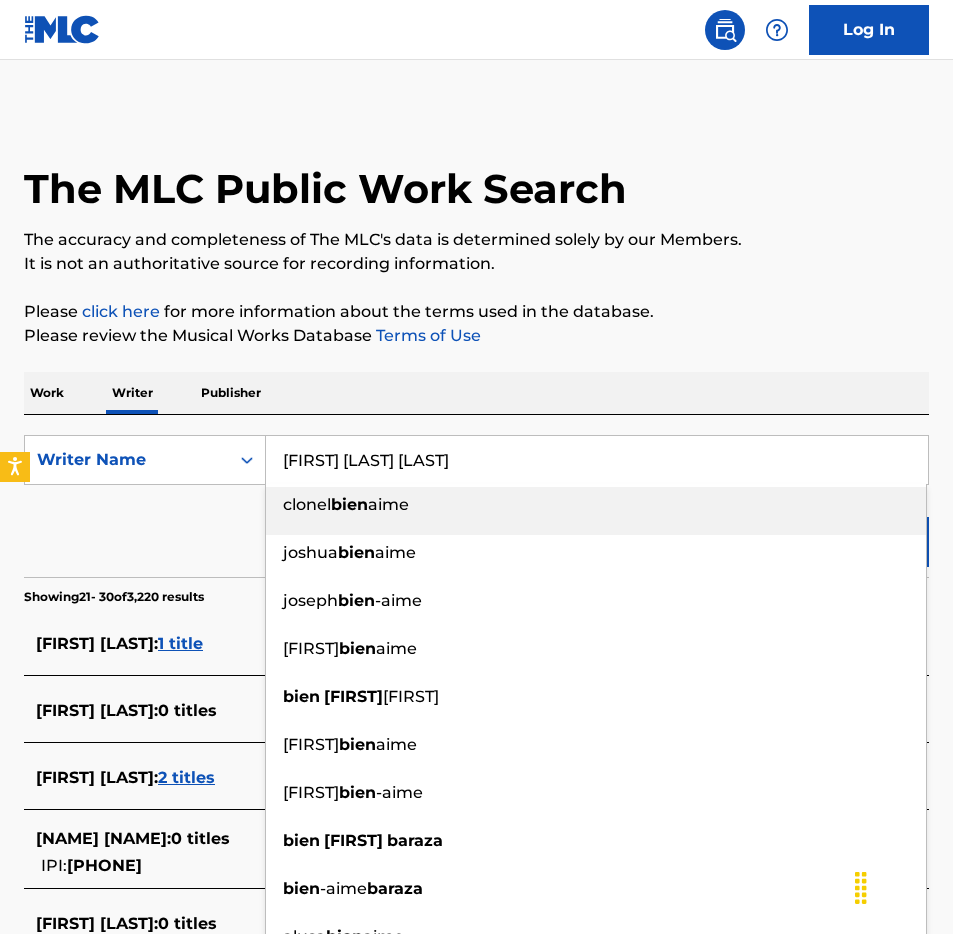 drag, startPoint x: 363, startPoint y: 466, endPoint x: 445, endPoint y: 464, distance: 82.02438 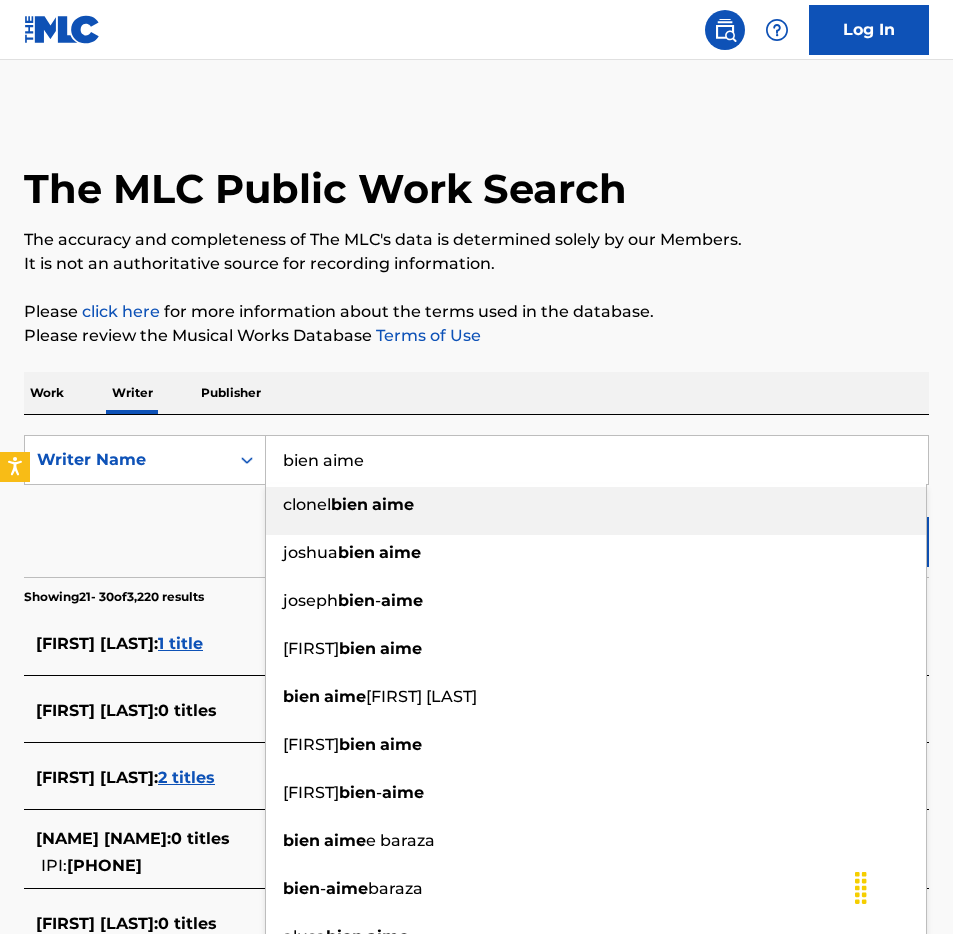 type on "bien aime" 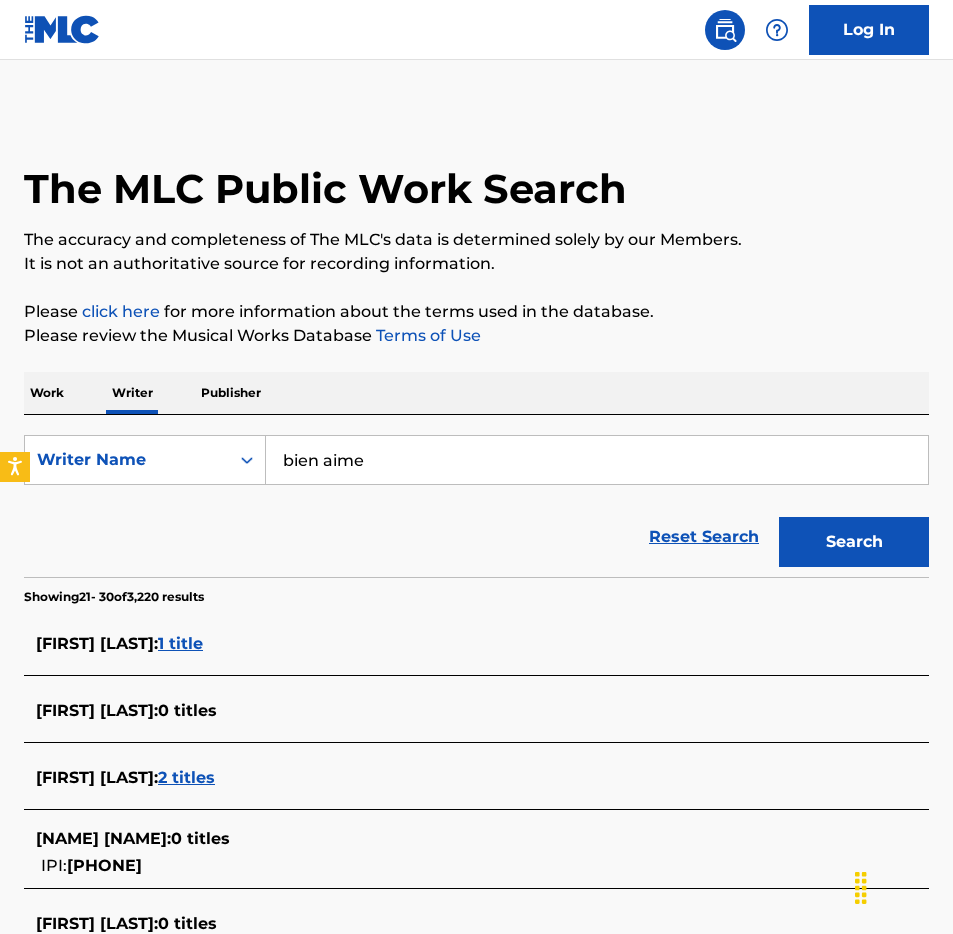 click on "Search" at bounding box center (854, 542) 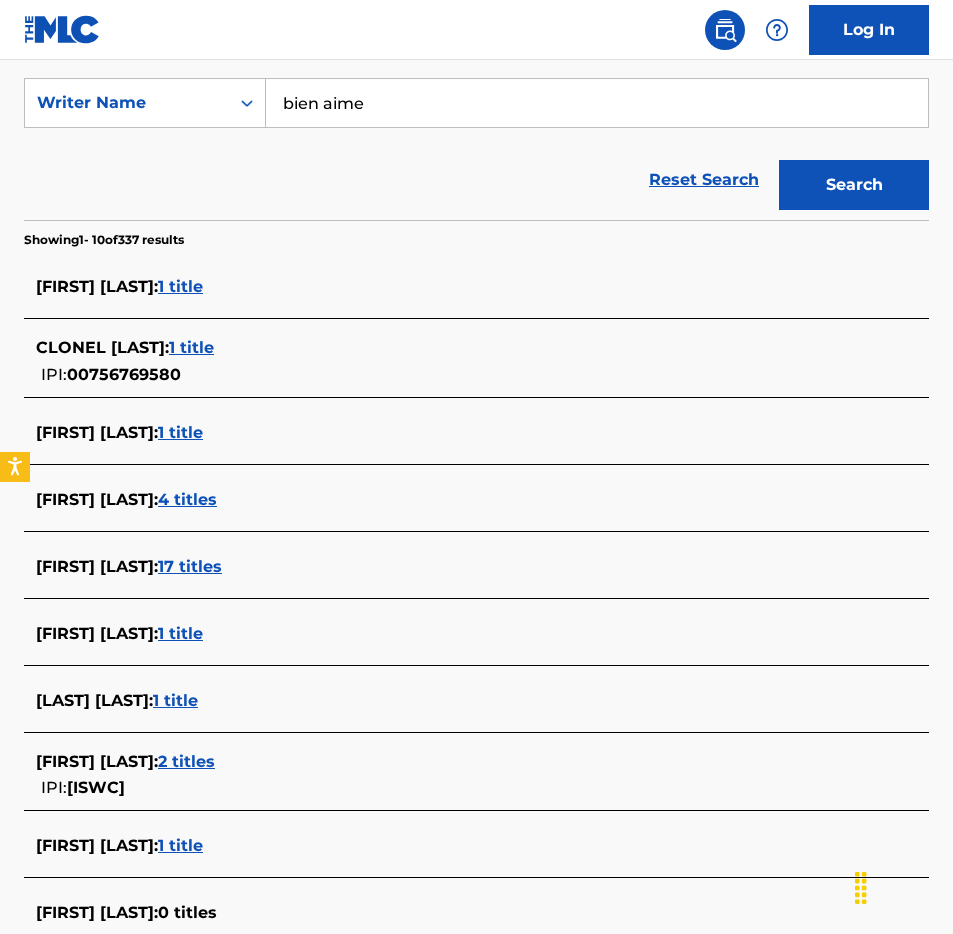 scroll, scrollTop: 577, scrollLeft: 0, axis: vertical 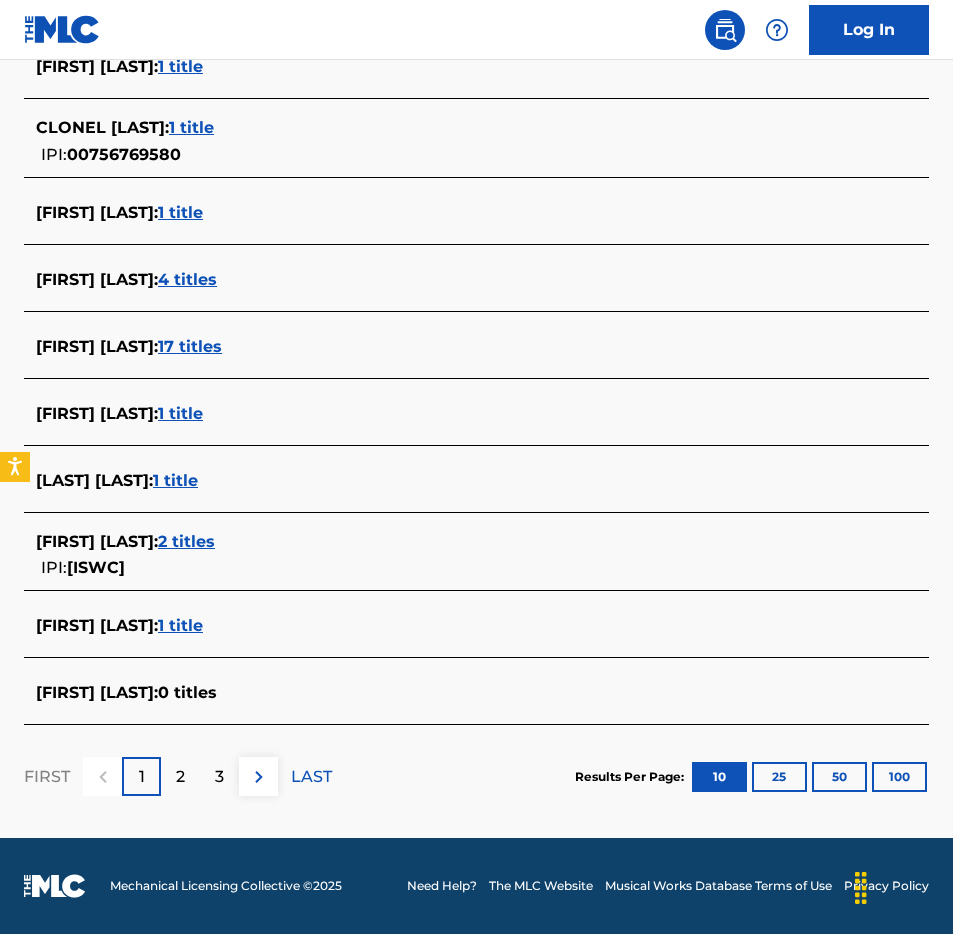 click on "1 title" at bounding box center (180, 625) 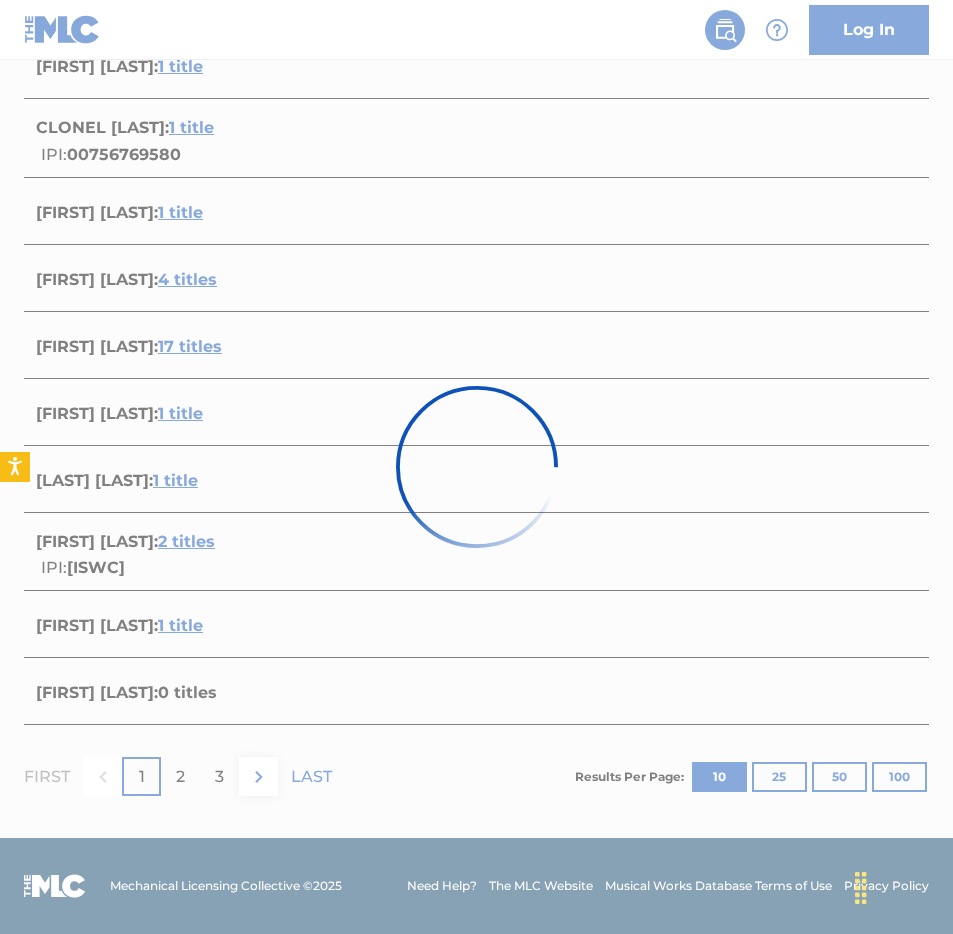 scroll, scrollTop: 82, scrollLeft: 0, axis: vertical 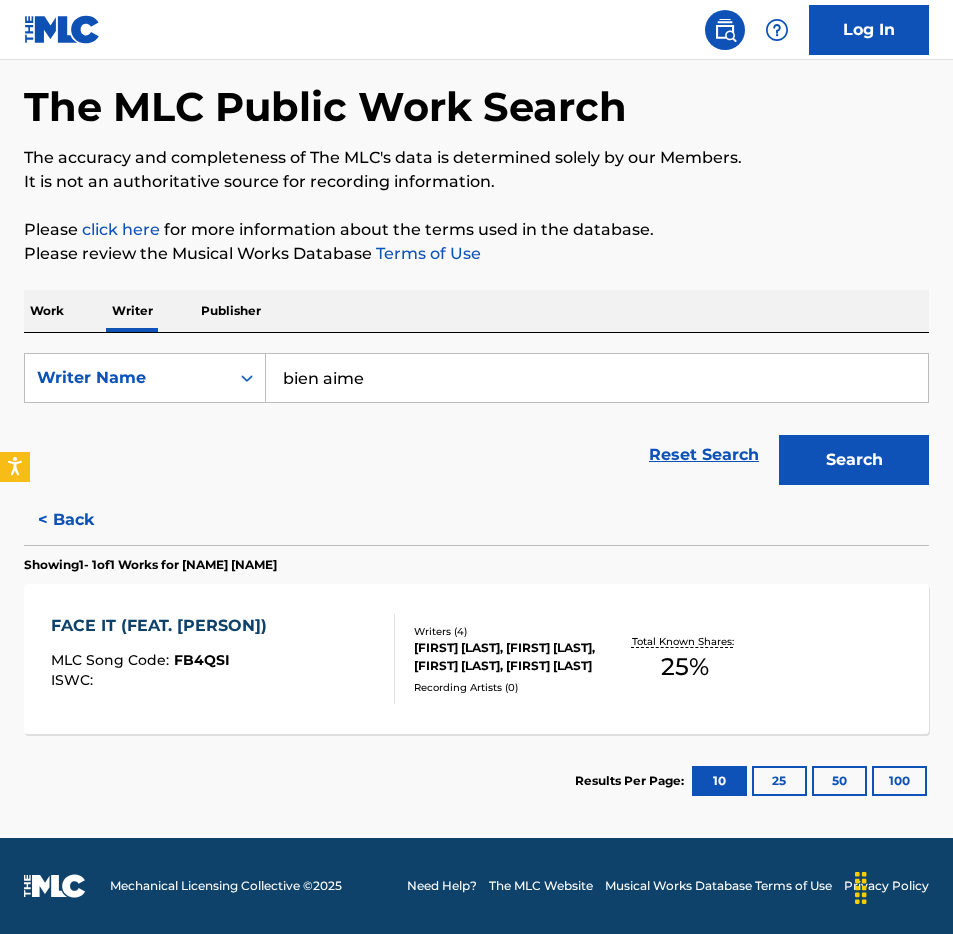 click on "< Back" at bounding box center [84, 520] 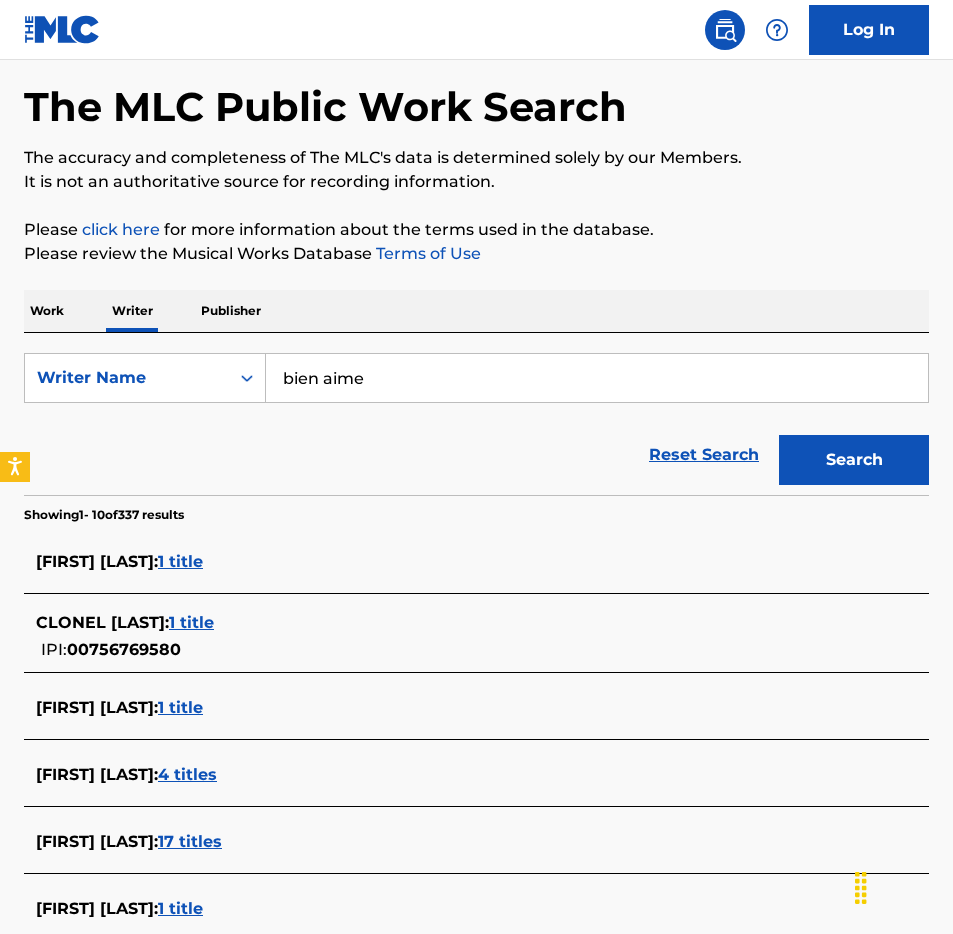 click on "Work" at bounding box center (47, 311) 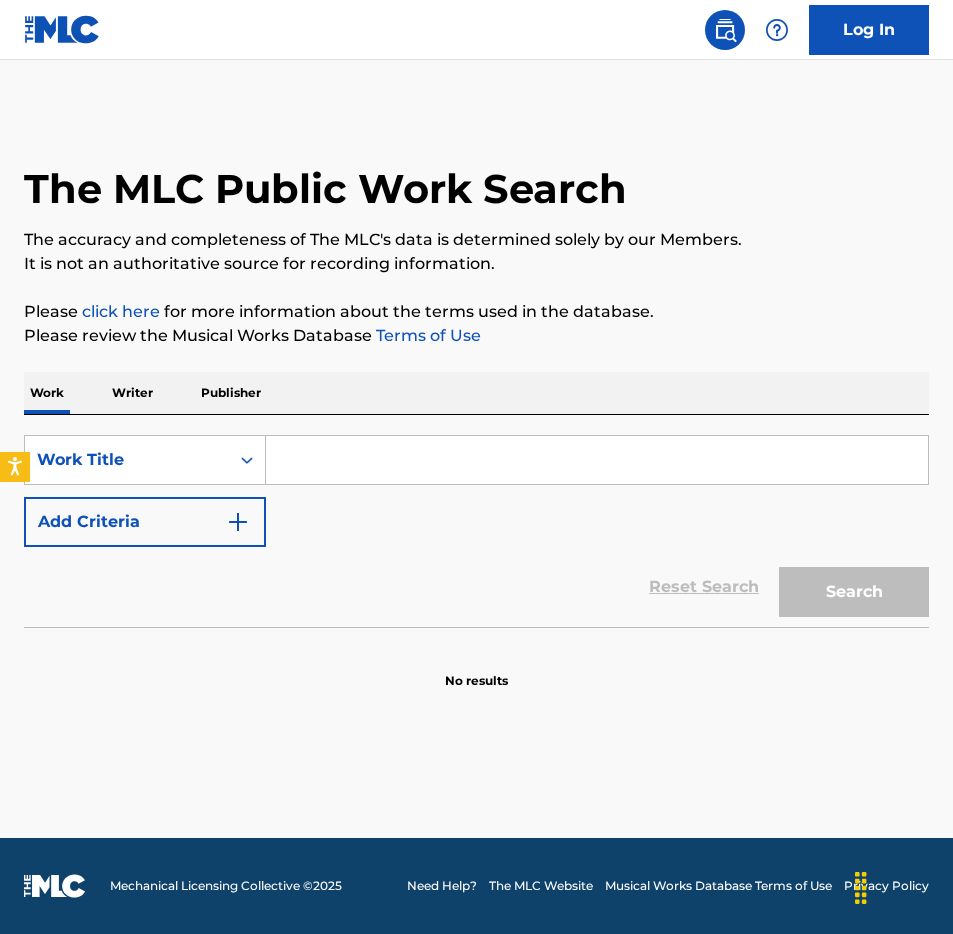 click on "Add Criteria" at bounding box center [145, 522] 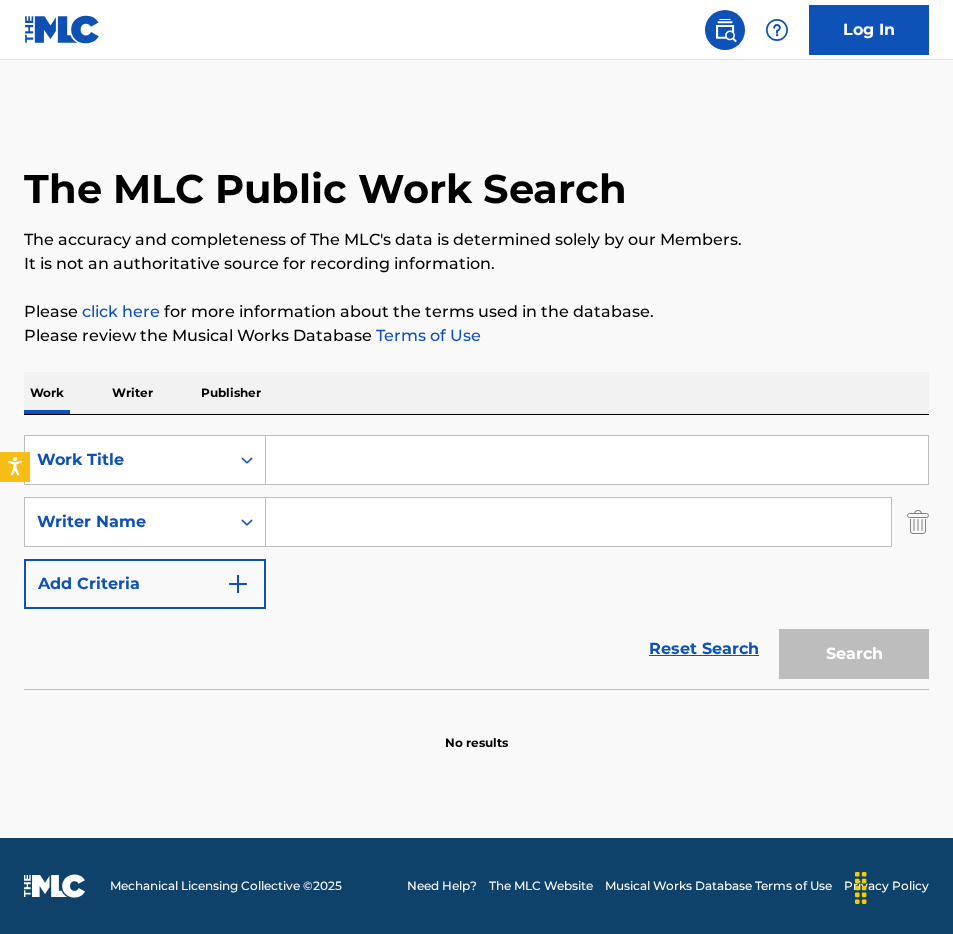 click at bounding box center (578, 522) 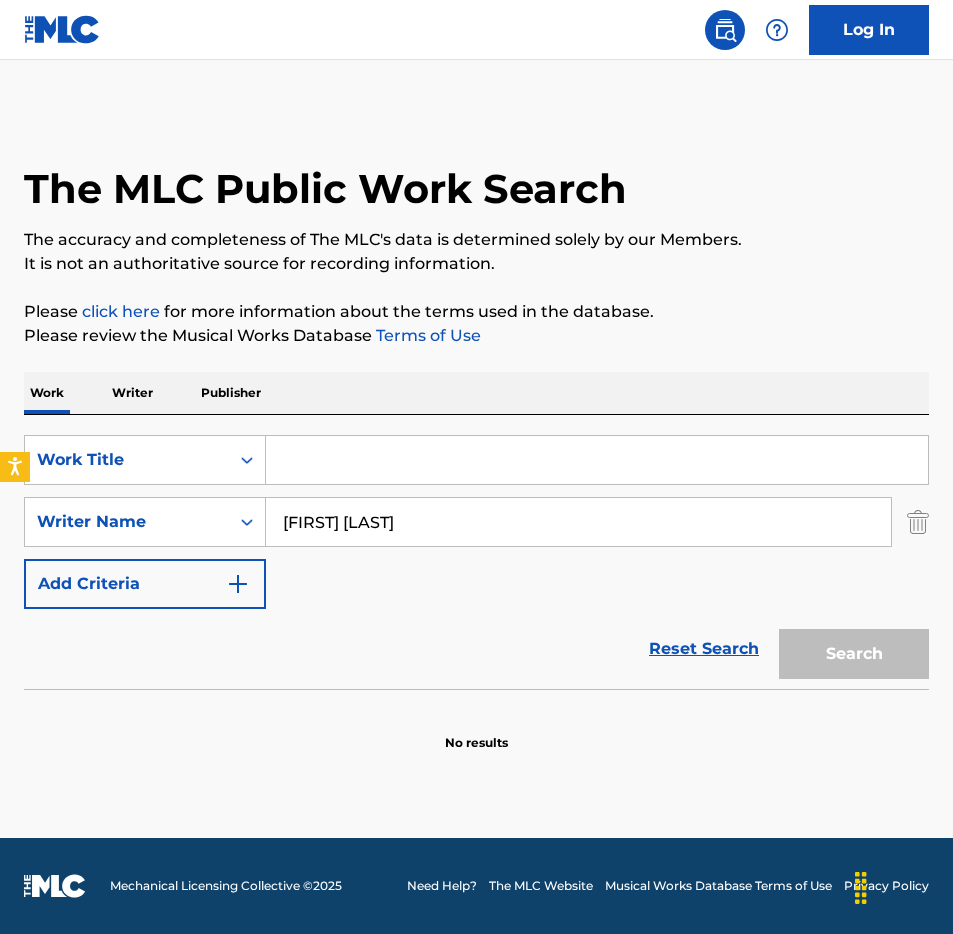 type on "[FIRST] [LAST]" 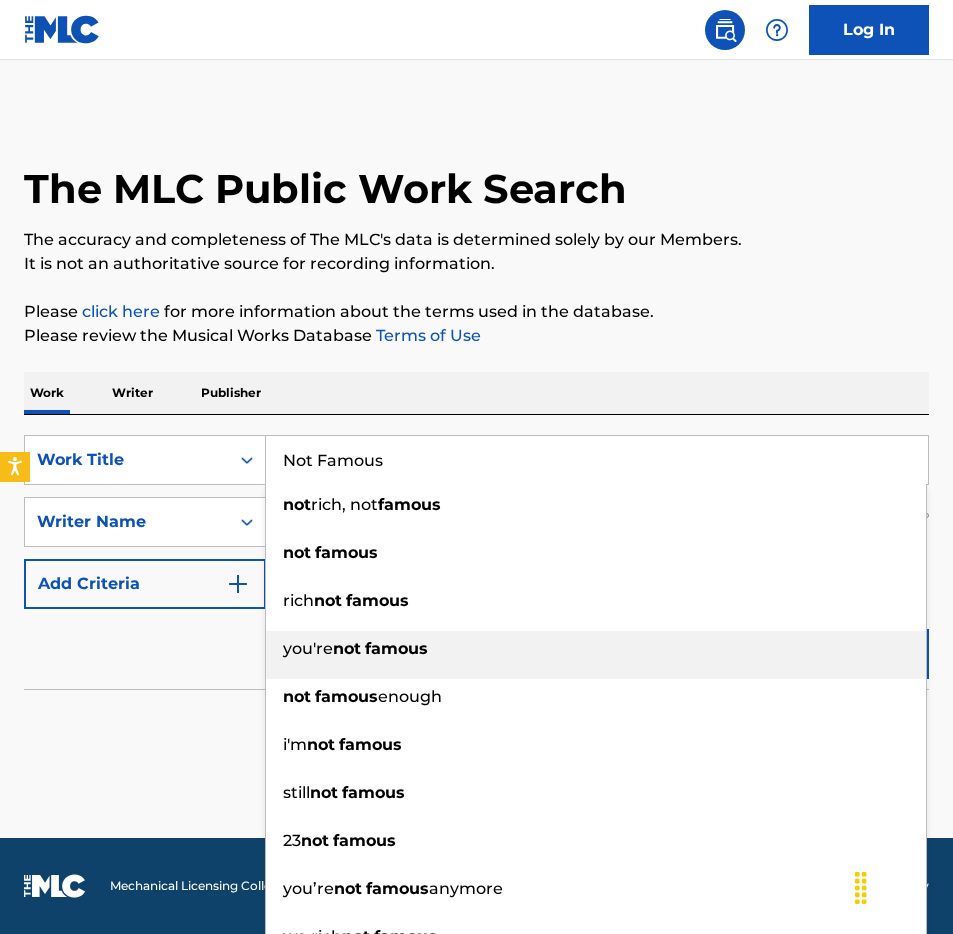 click on "you're  not   famous" at bounding box center [596, 649] 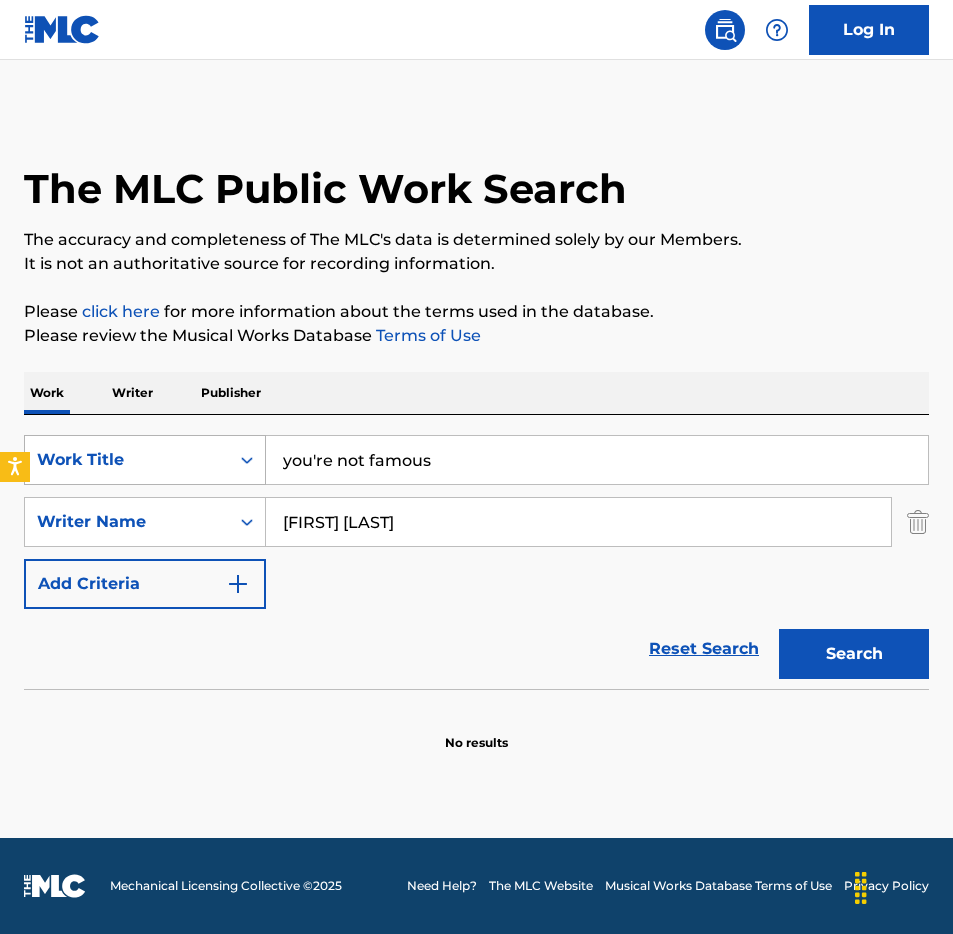 drag, startPoint x: 336, startPoint y: 460, endPoint x: 251, endPoint y: 460, distance: 85 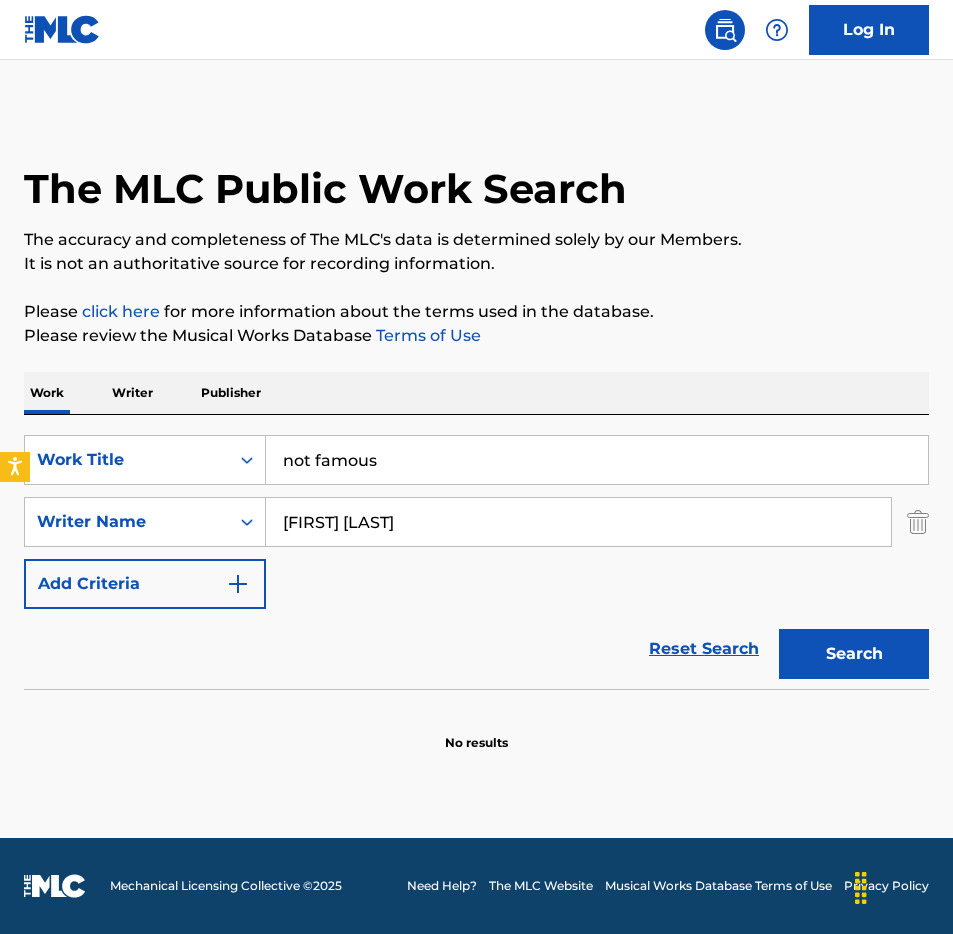 click on "It is not an authoritative source for recording information." at bounding box center (476, 264) 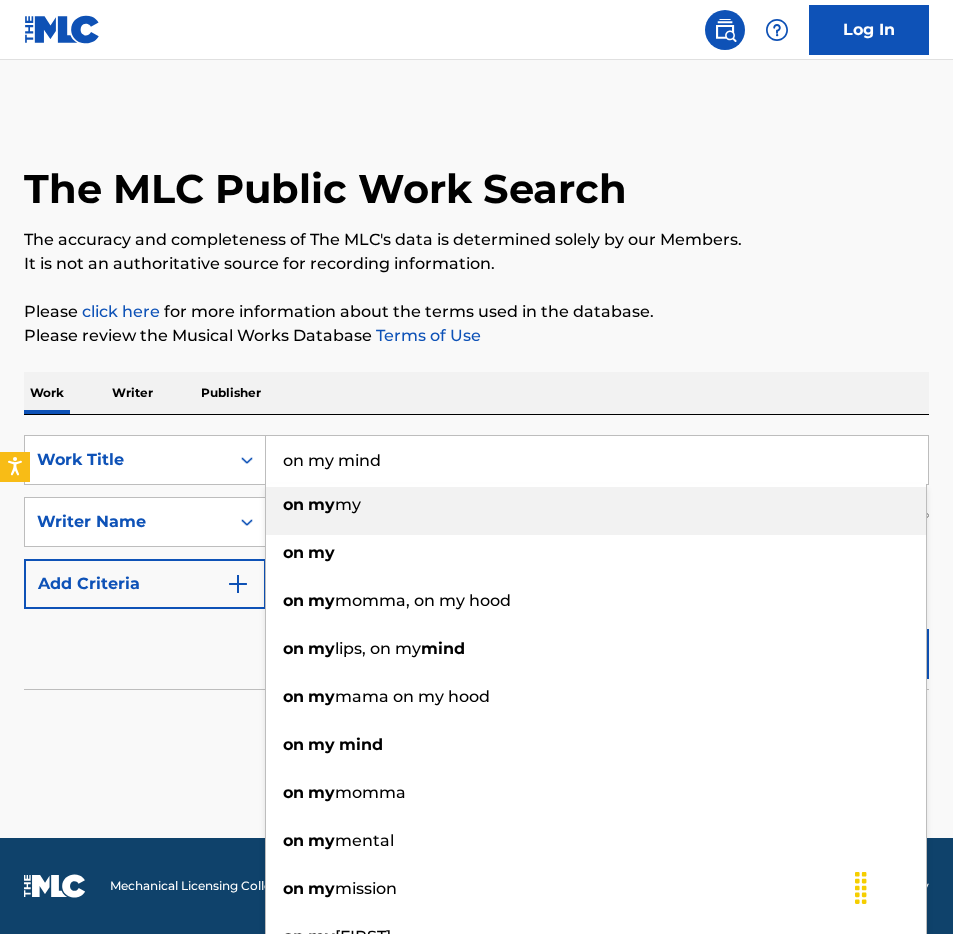 click on "The MLC Public Work Search The accuracy and completeness of The MLC's data is determined solely by our Members. It is not an authoritative source for recording information. Please   click here   for more information about the terms used in the database. Please review the Musical Works Database   Terms of Use Work Writer Publisher SearchWithCriteriae26af4aa-ffb5-4faf-bcba-59c757f031e4 Work Title on my mind on   my  my on   my on   my  momma, on my hood on   my  lips, on my  mind on   my  mama on my hood on   my   mind on   my  momma on   my  mental on   my  mission on   my  mayweather SearchWithCriteria3dd718dc-47a0-4179-b800-082db807cd36 Writer Name [FIRST] [LAST] Add Criteria Reset Search Search No results" at bounding box center [476, 431] 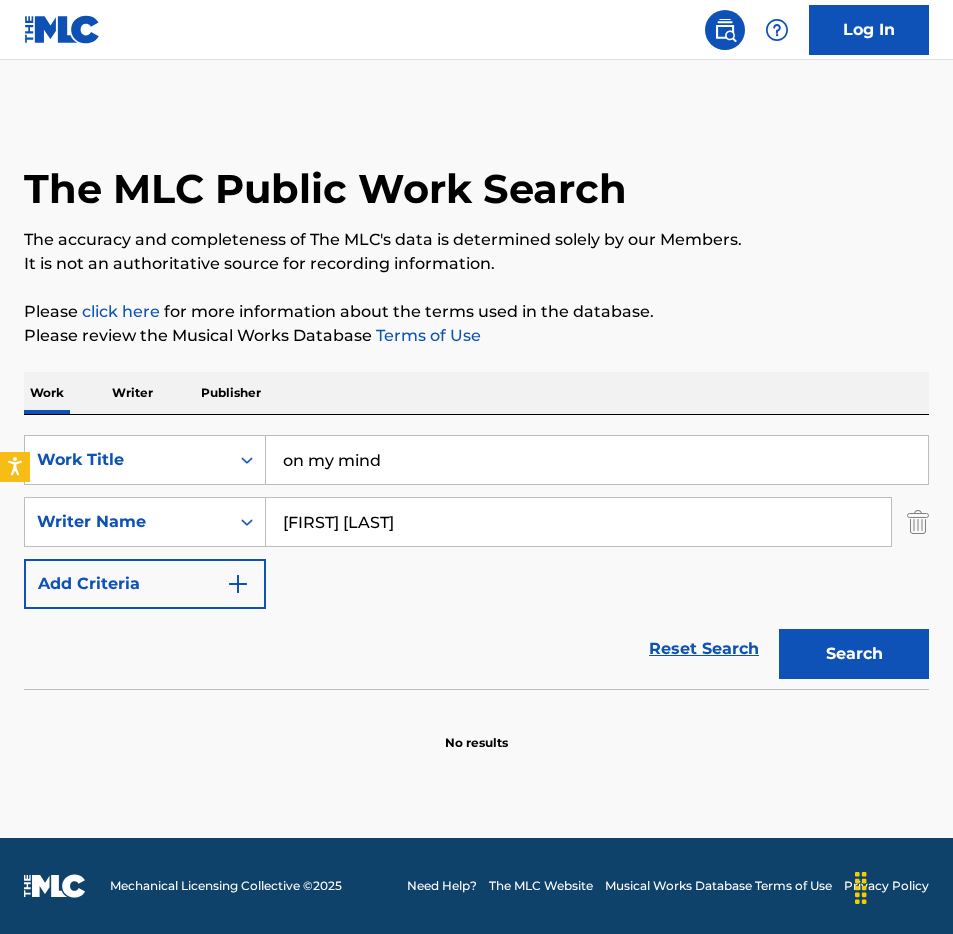 click on "Search" at bounding box center (854, 654) 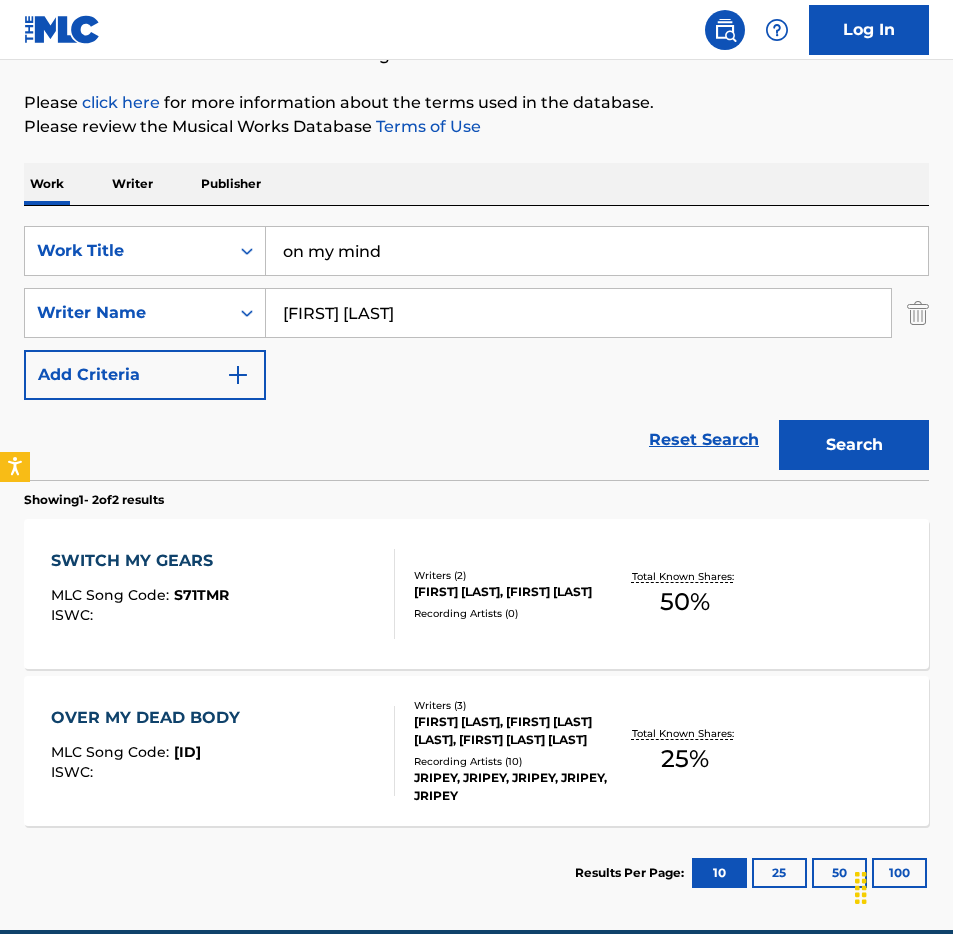 scroll, scrollTop: 207, scrollLeft: 0, axis: vertical 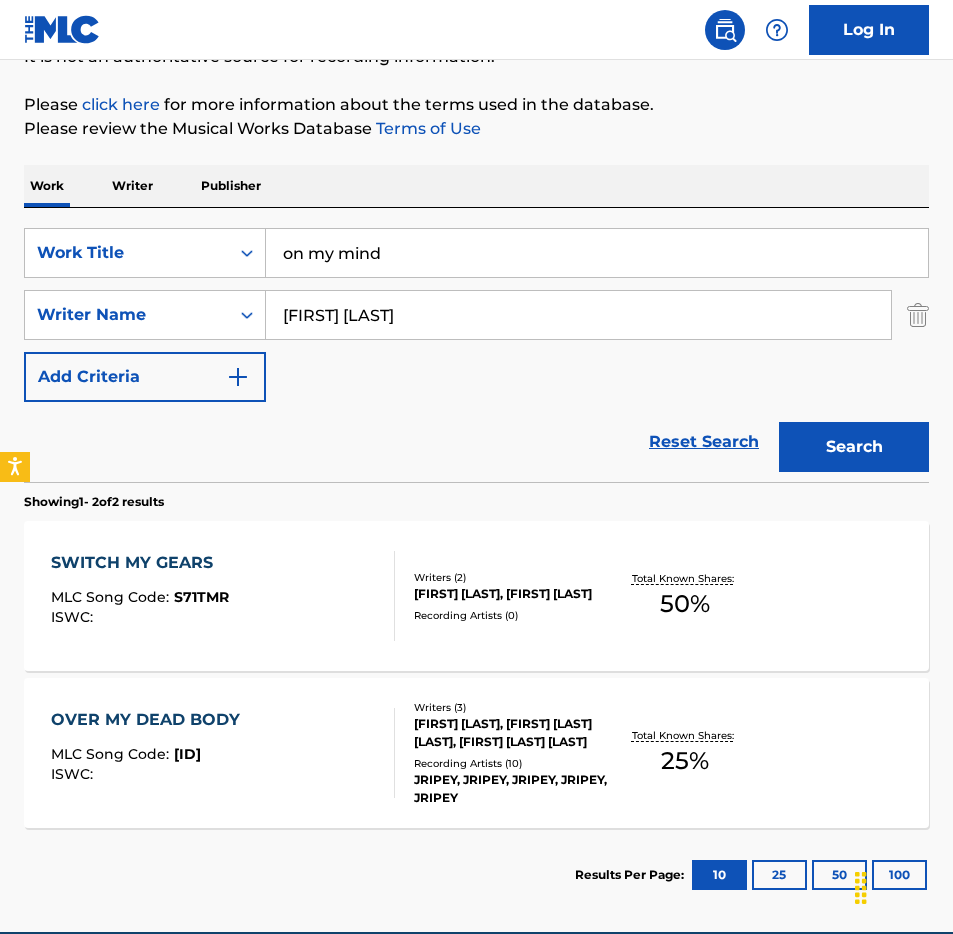 click on "on my mind" at bounding box center [597, 253] 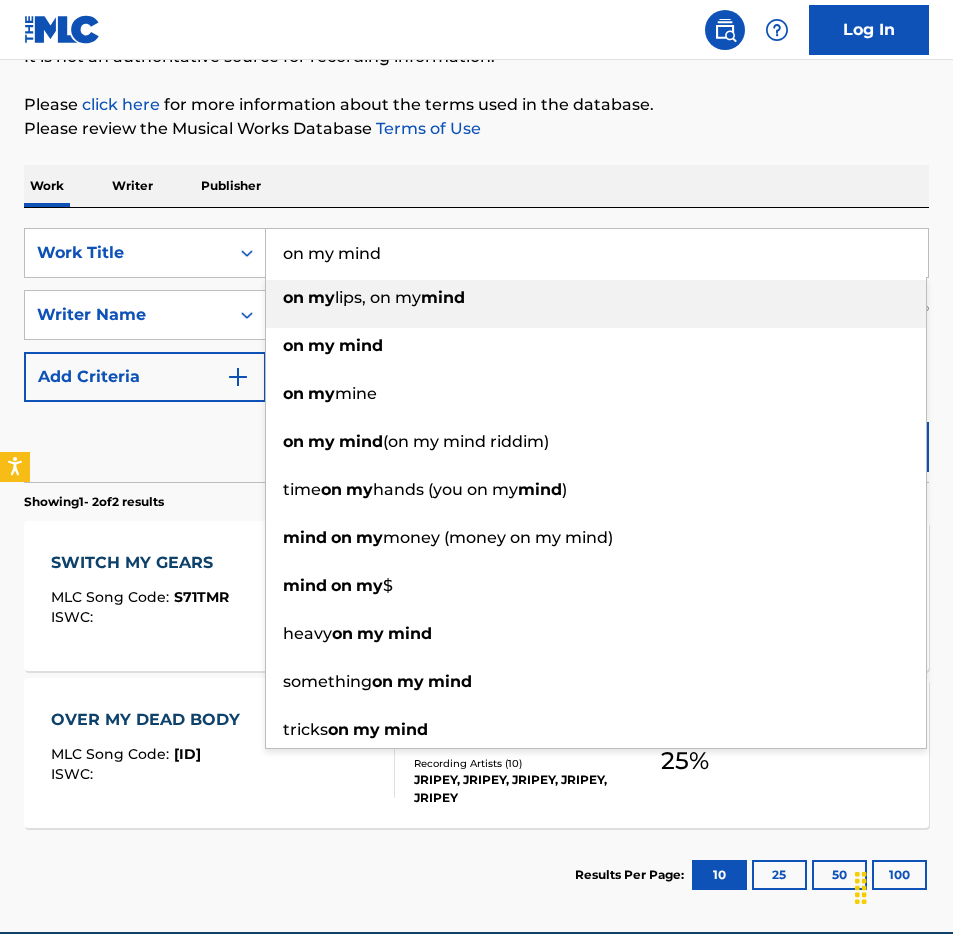 click on "on my mind" at bounding box center [597, 253] 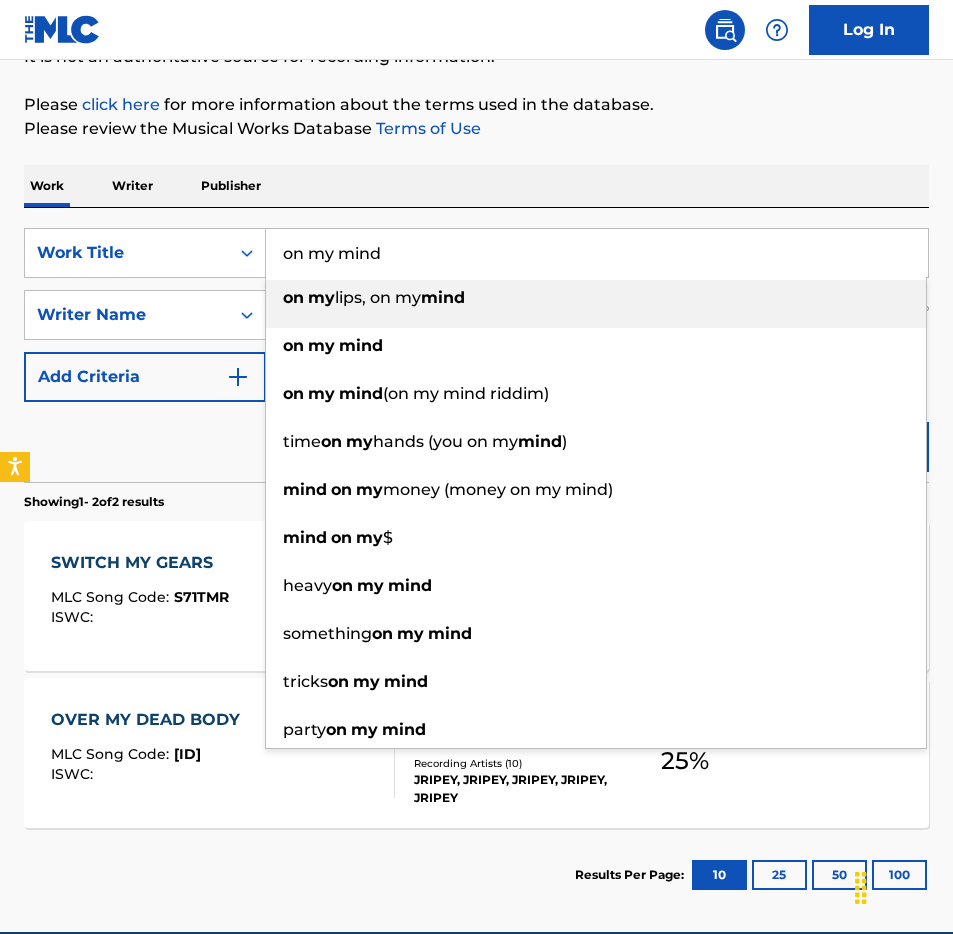 paste on "On Purpose" 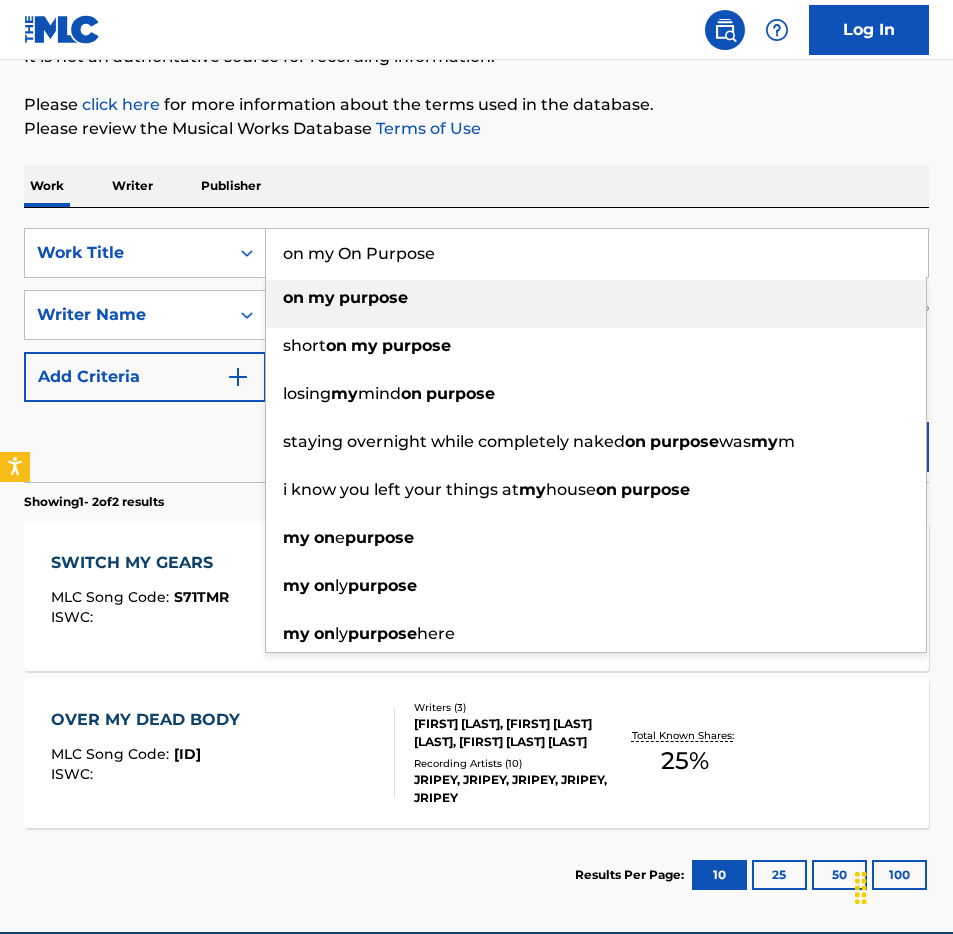 paste 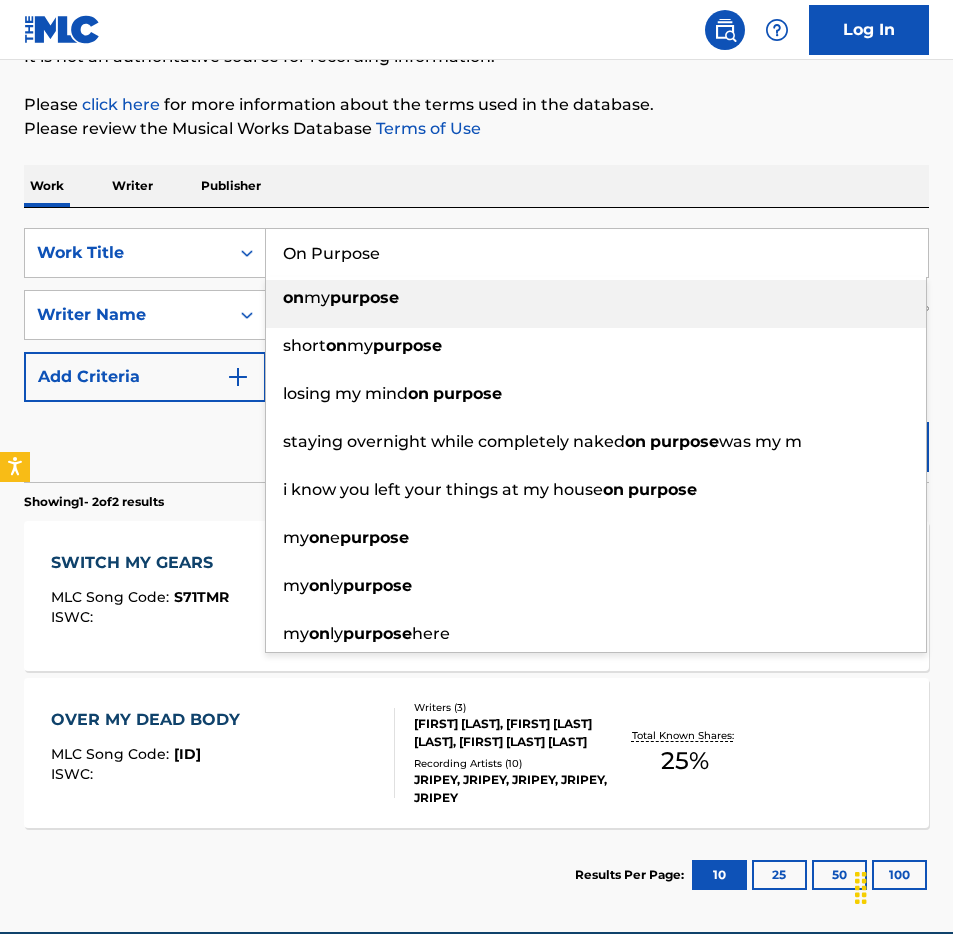 click on "Work Writer Publisher" at bounding box center [476, 186] 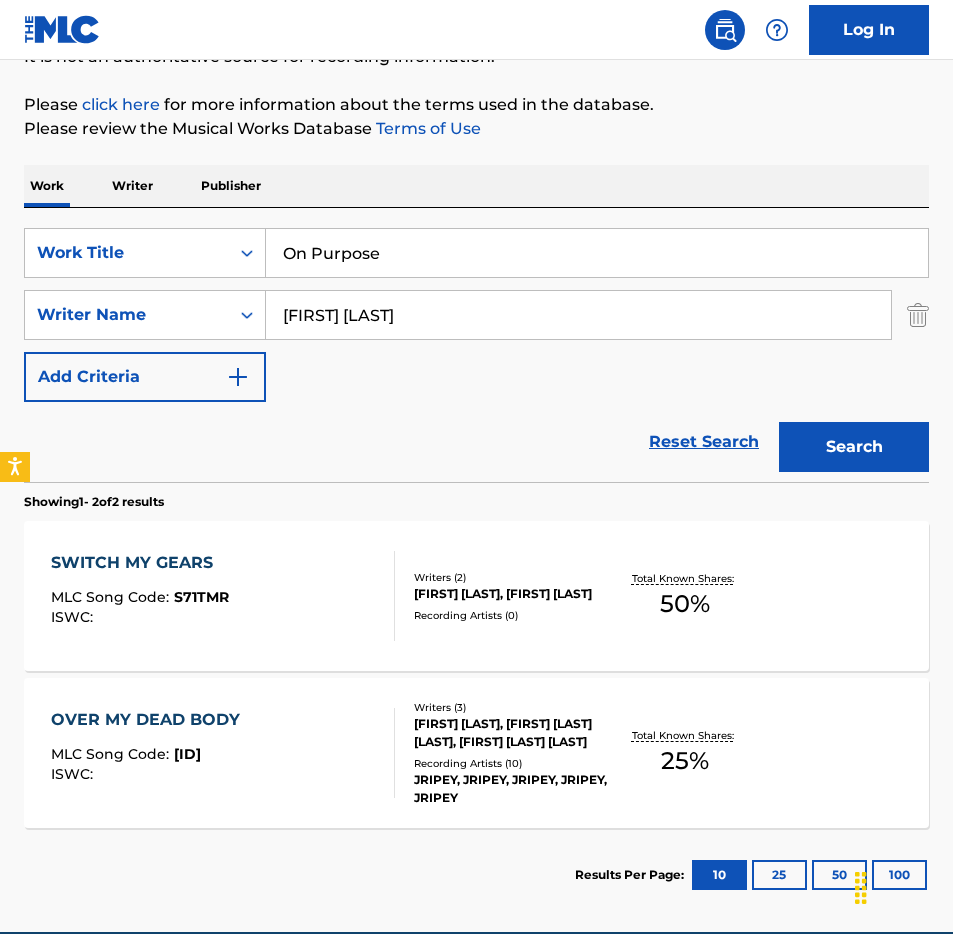 click on "Search" at bounding box center (854, 447) 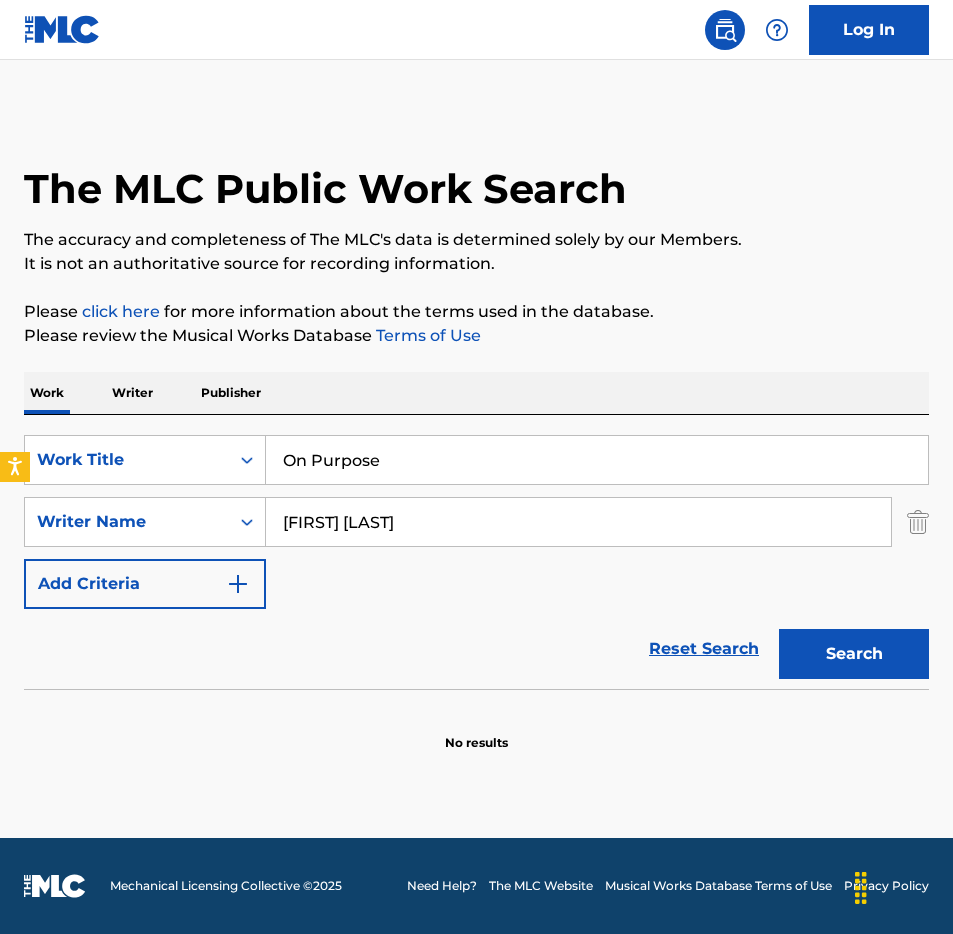 click on "On Purpose" at bounding box center [597, 460] 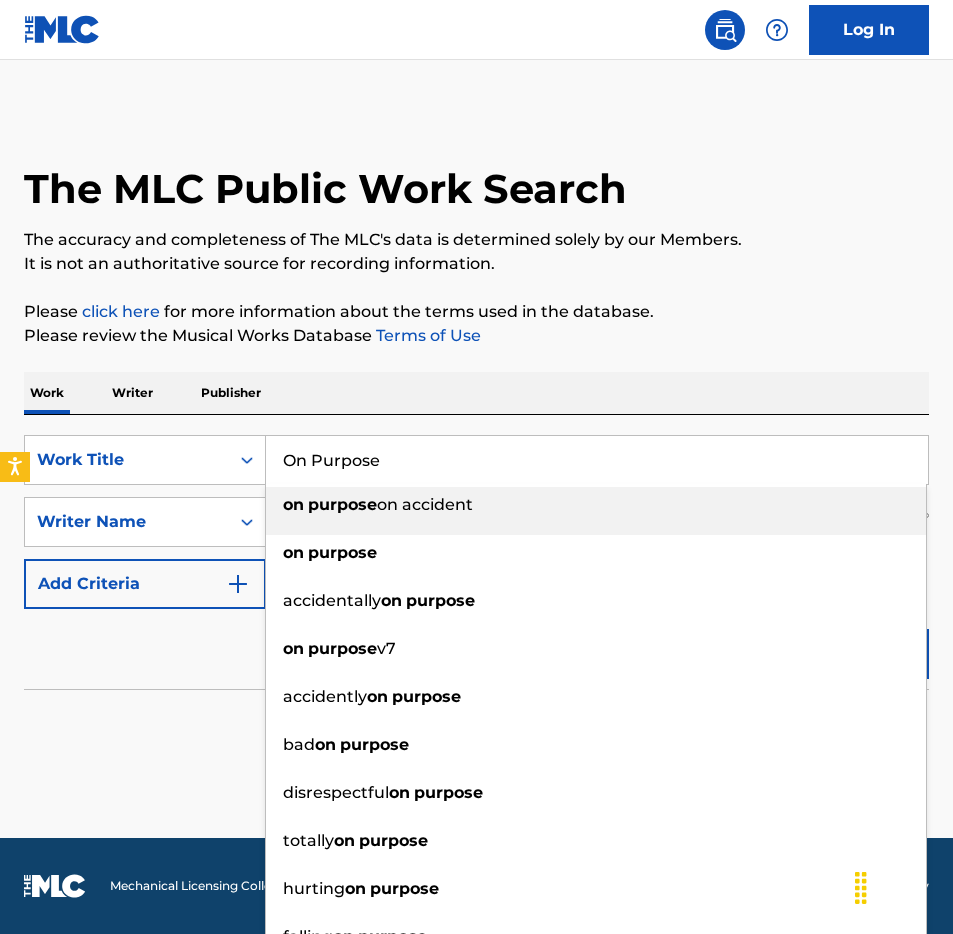 click on "On Purpose" at bounding box center [597, 460] 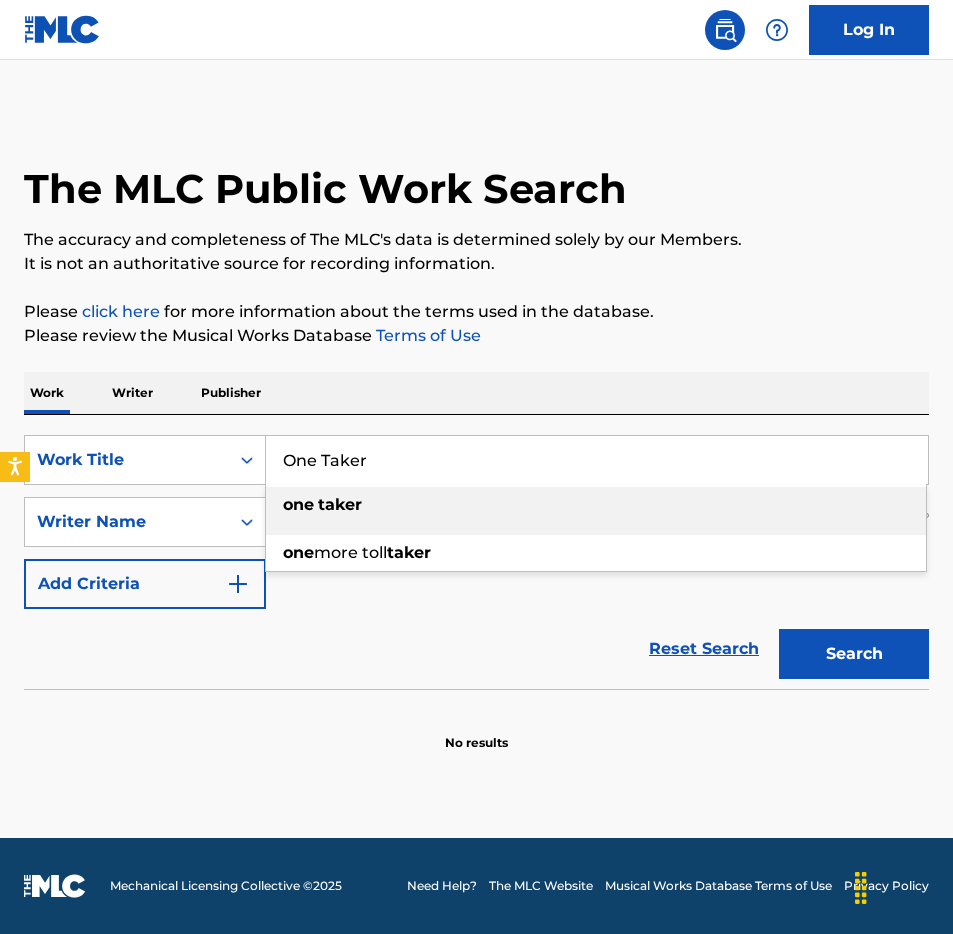 click on "Work Writer Publisher" at bounding box center (476, 393) 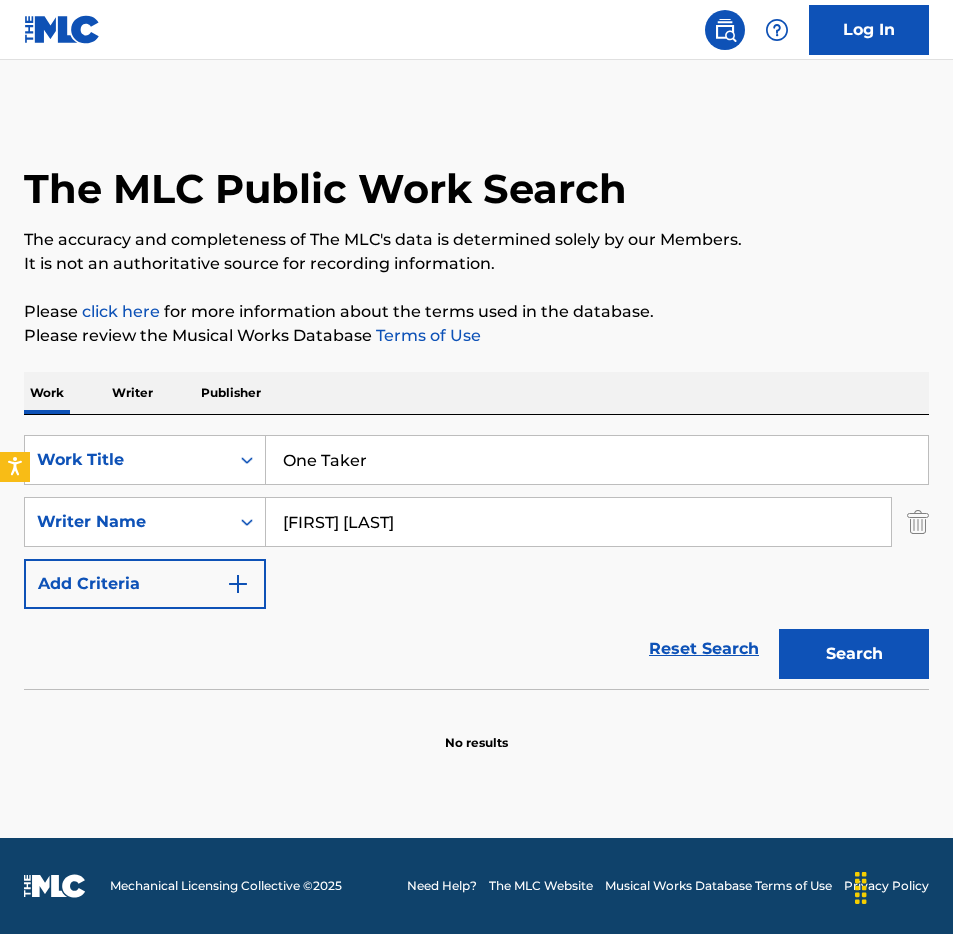 click on "Search" at bounding box center [854, 654] 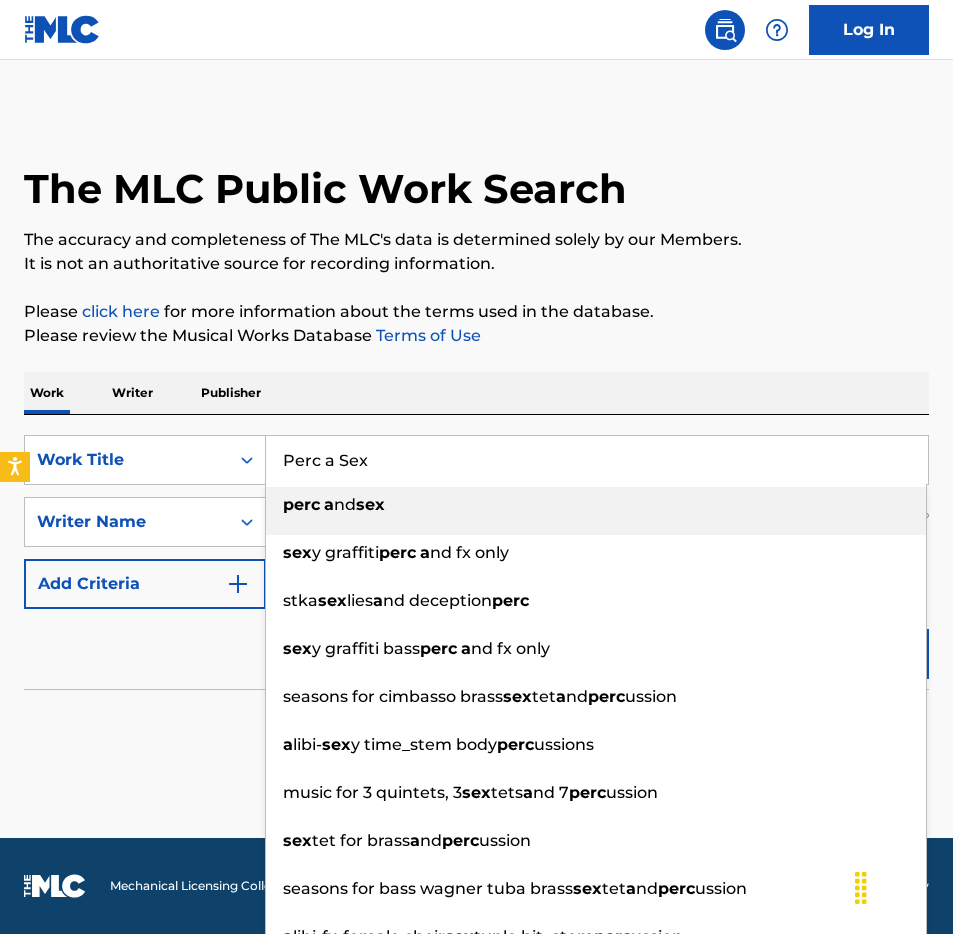 click on "The MLC Public Work Search The accuracy and completeness of The MLC's data is determined solely by our Members. It is not an authoritative source for recording information. Please   click here   for more information about the terms used in the database. Please review the Musical Works Database   Terms of Use Work Title Perc a Sex perc   a nd  sex sex y graffiti  perc   a nd fx only stka  sex  lies  a nd deception  perc sex y graffiti bass  perc   a nd fx only seasons for cimbasso  brass  sex tet  a nd  perc ussion a libi- sex y time_stem body  perc ussions music for 3 quintets, 3  sex tets  a nd 7  perc ussion sex tet for brass  a nd  perc ussion seasons for bass wagner tuba  brass  sex tet  a nd  perc ussion a libi-fx-female choir  sex tuple hit_stem  perc ussion SearchWithCriteria3dd718dc-47a0-4179-b800-082db807cd36 Writer Name [FIRST] [LAST] Add Criteria Reset Search Search No results" at bounding box center [476, 431] 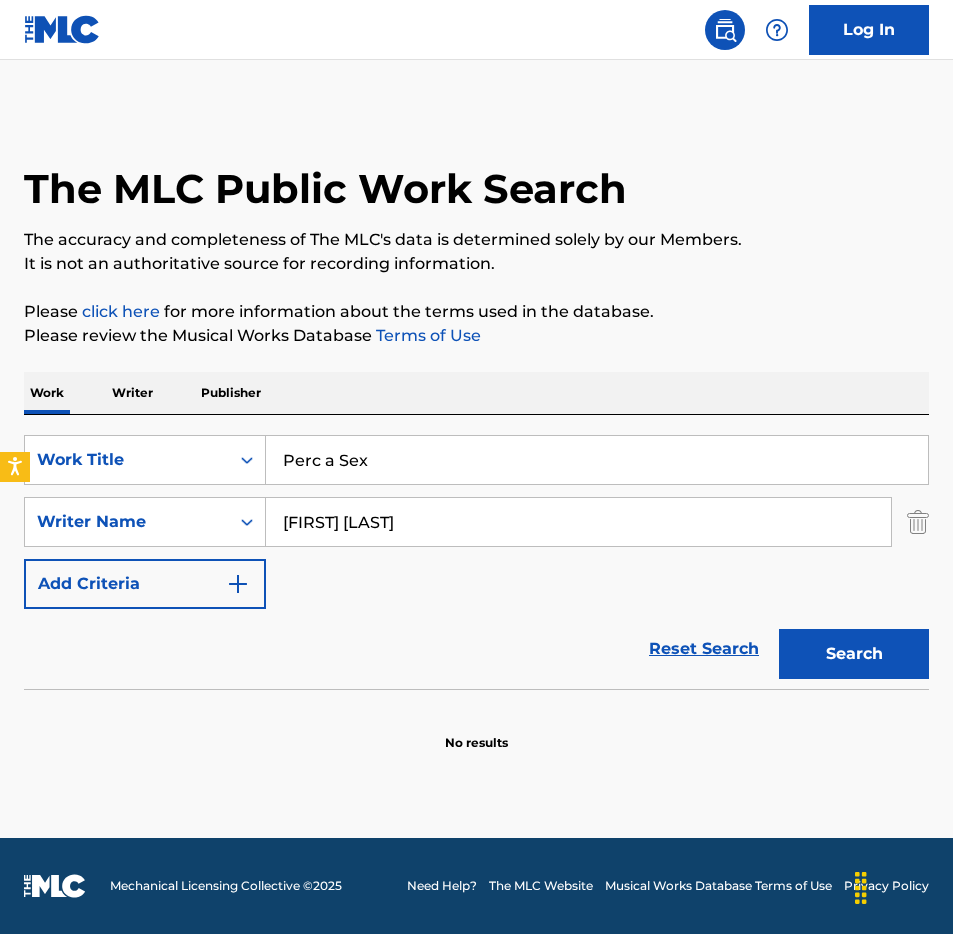 click on "Search" at bounding box center [854, 654] 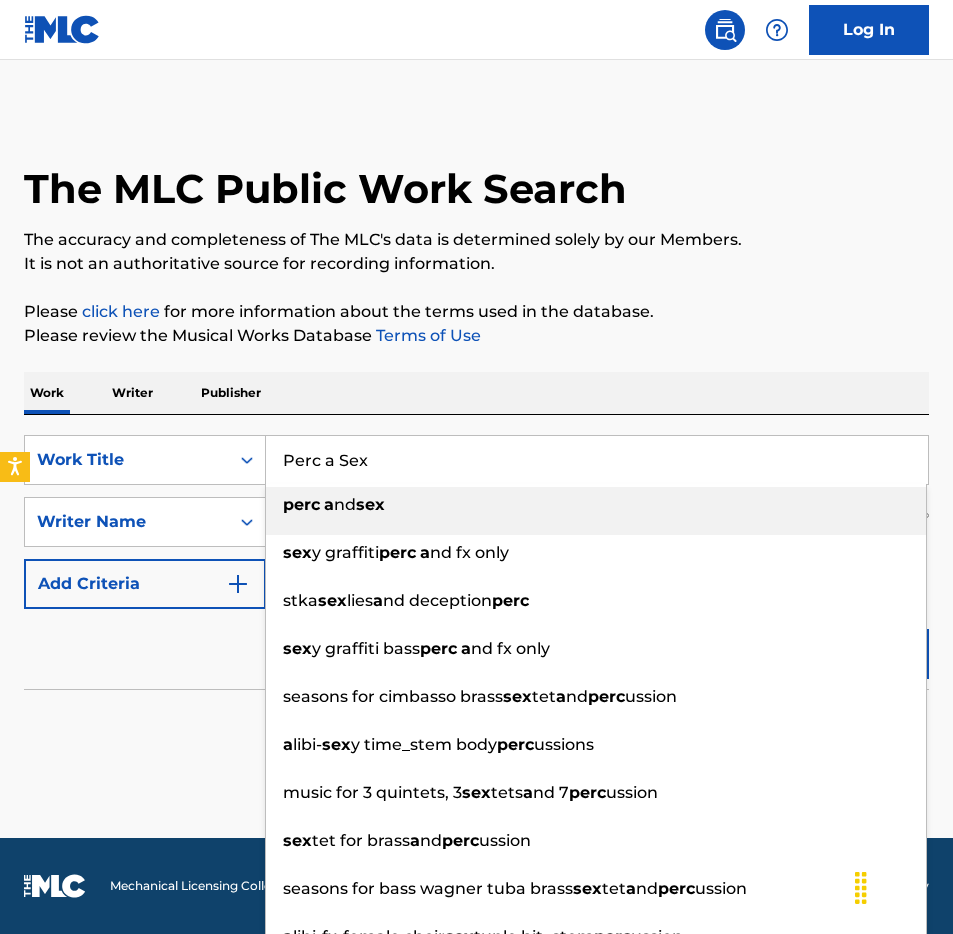 click on "Perc a Sex" at bounding box center [597, 460] 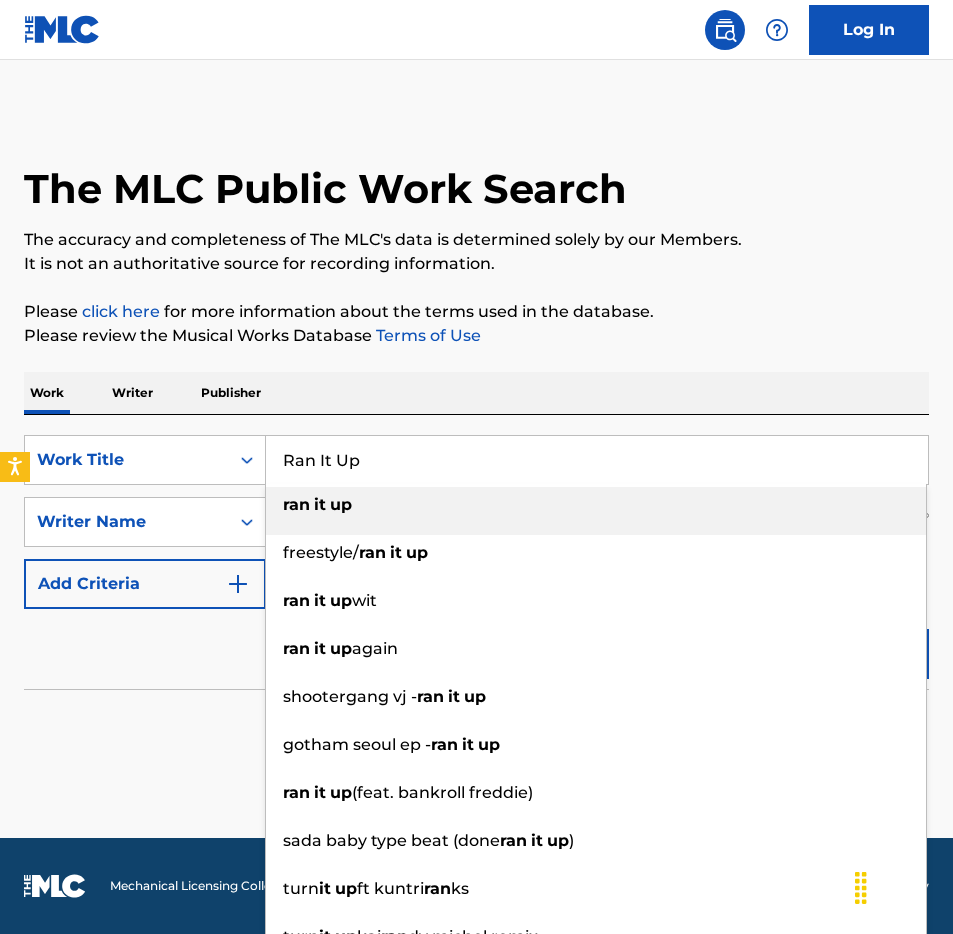 click on "SearchWithCriteriae26af4aa-ffb5-4faf-bcba-59c757f031e4 Work Title Ran It Up ran   it   up freestyle/ ran   it   up ran   it   up  wit ran   it   up  again shootergang vj -  ran   it   up gotham seoul ep -   ran   it   up ran   it   up  (feat. bankroll freddie) sada baby type beat (done  ran   it   up ) turn  it   up  ft kuntri  ran ks turn  it   up  kai  ran dy michel remix SearchWithCriteria3dd718dc-47a0-4179-b800-082db807cd36 Writer Name [NAME] Add Criteria Reset Search Search" at bounding box center (476, 552) 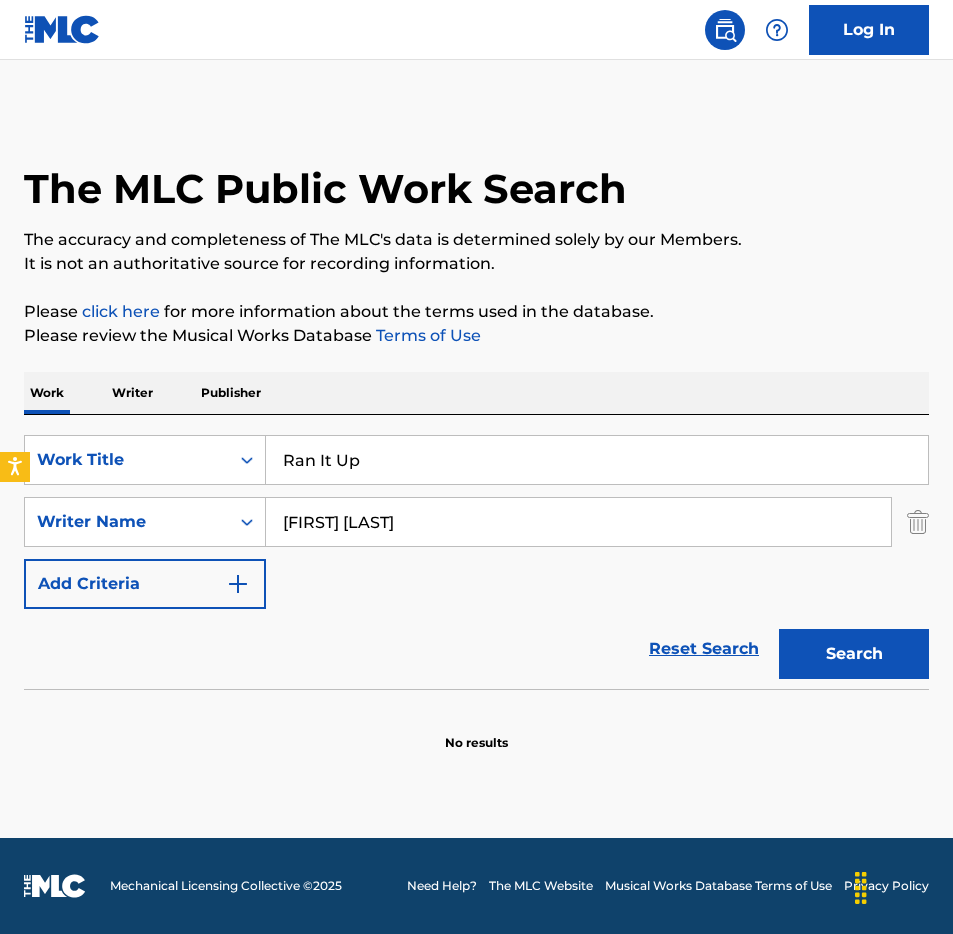 click on "Search" at bounding box center (854, 654) 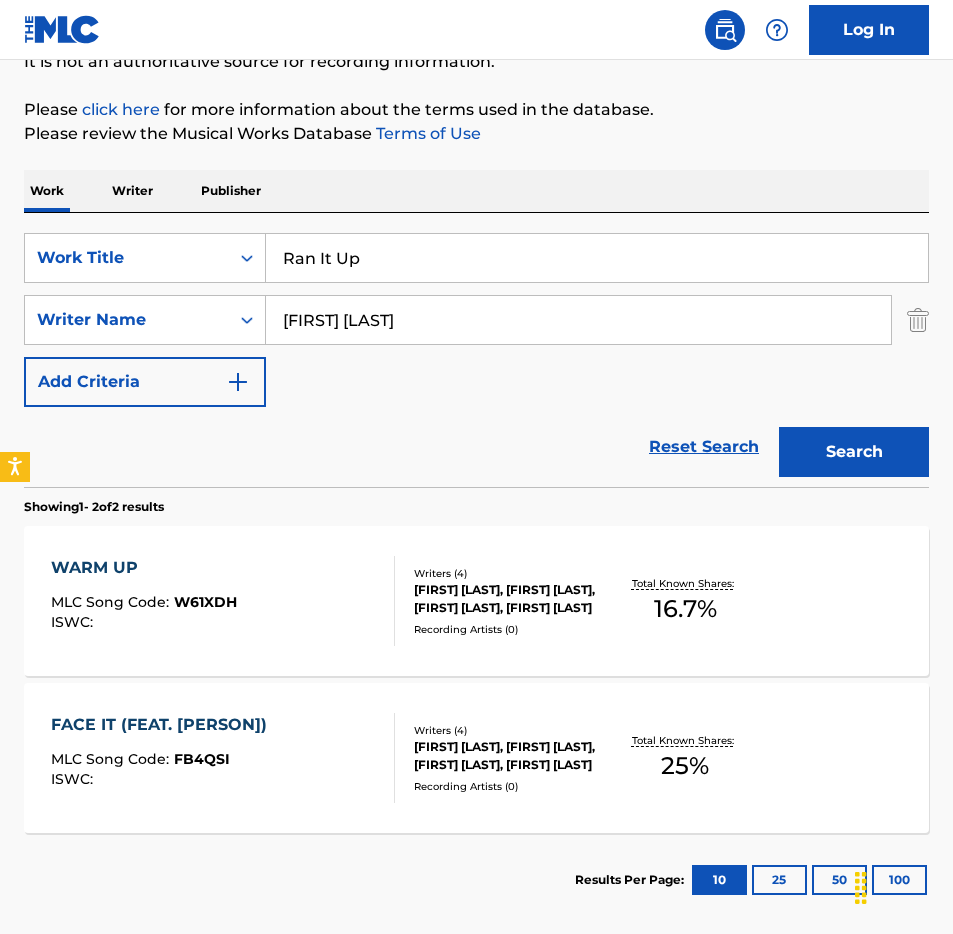 scroll, scrollTop: 203, scrollLeft: 0, axis: vertical 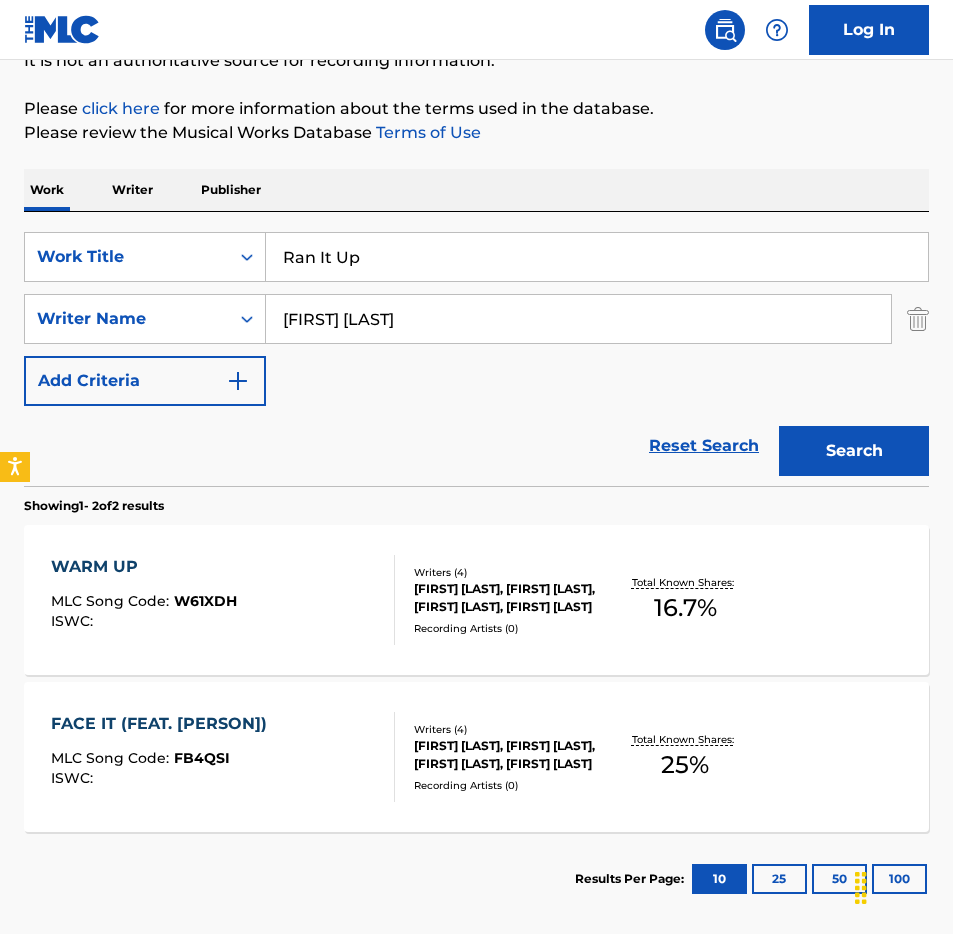click on "Ran It Up" at bounding box center (597, 257) 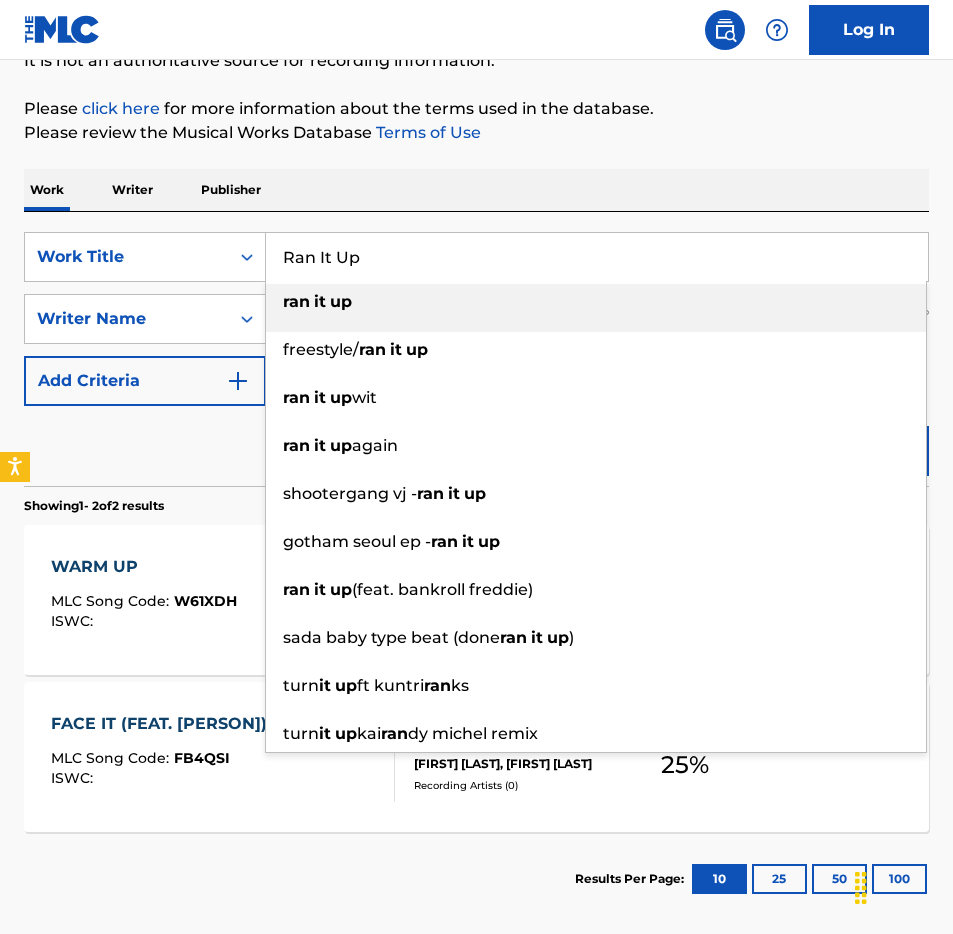 click on "Ran It Up" at bounding box center [597, 257] 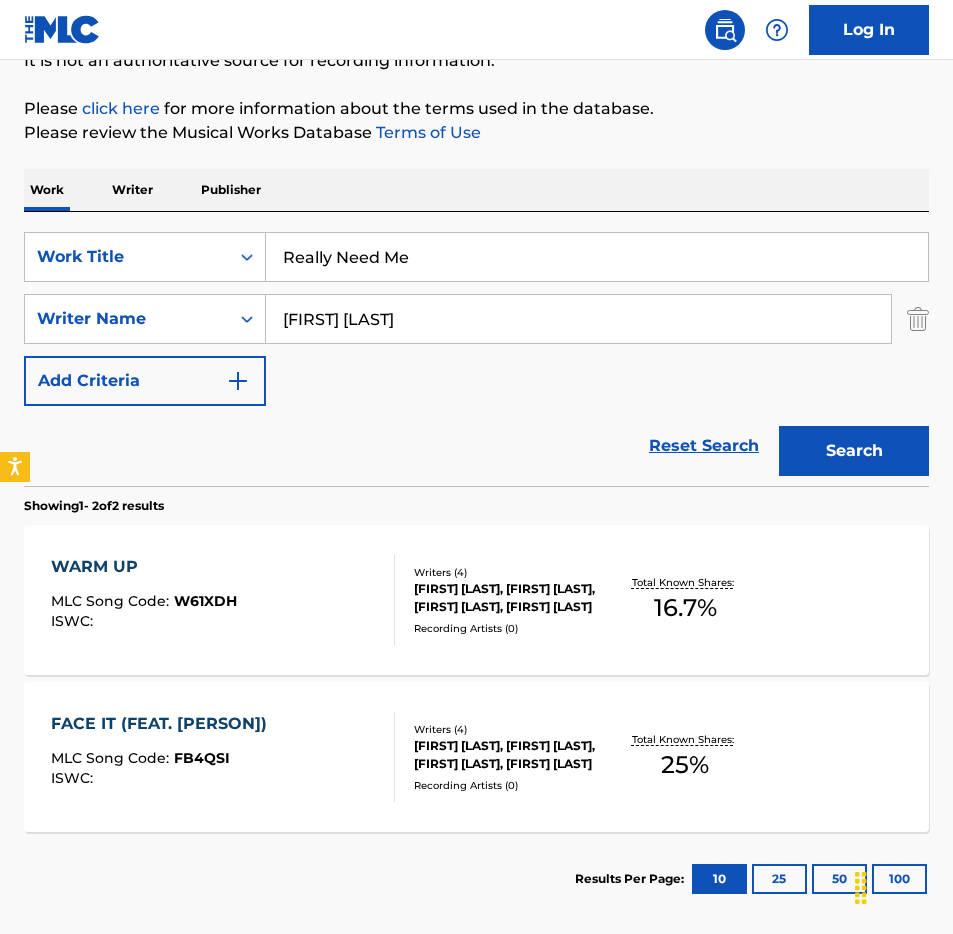 click on "SearchWithCriteria[ID] Work Title Really Need Me SearchWithCriteria[ID] Writer Name [FIRST] [LAST] Add Criteria Reset Search Search" at bounding box center [476, 349] 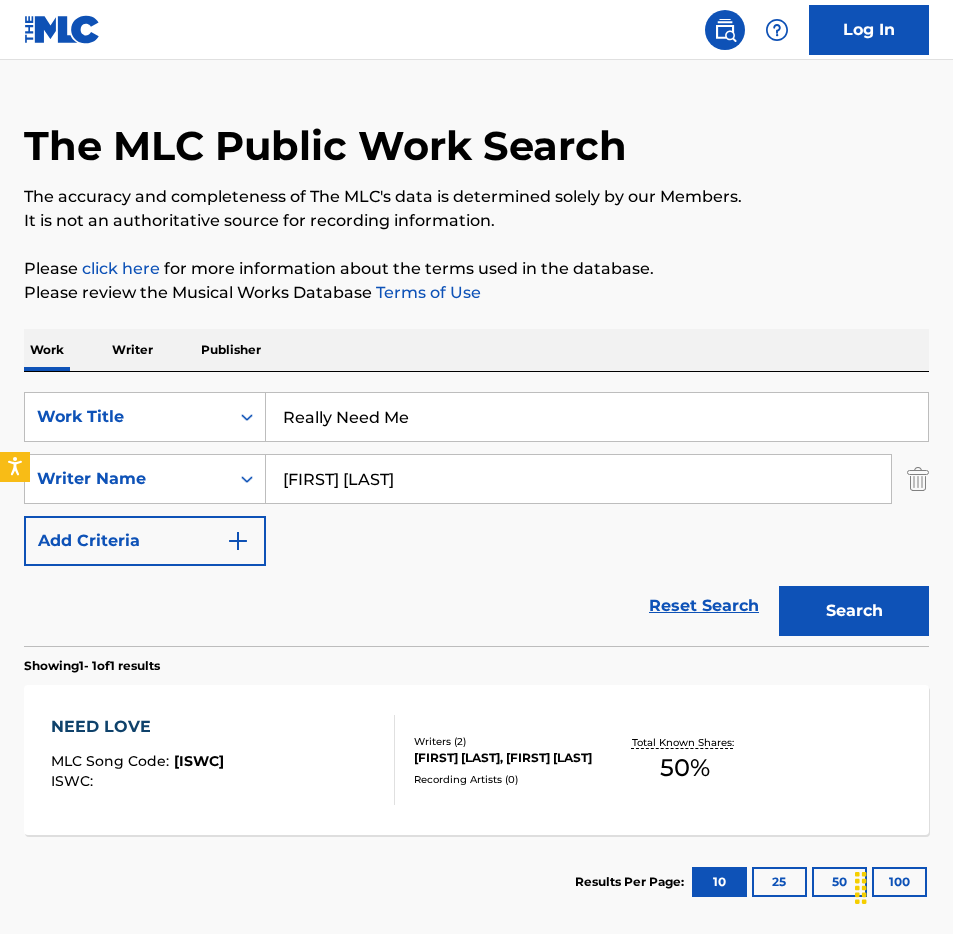 scroll, scrollTop: 45, scrollLeft: 0, axis: vertical 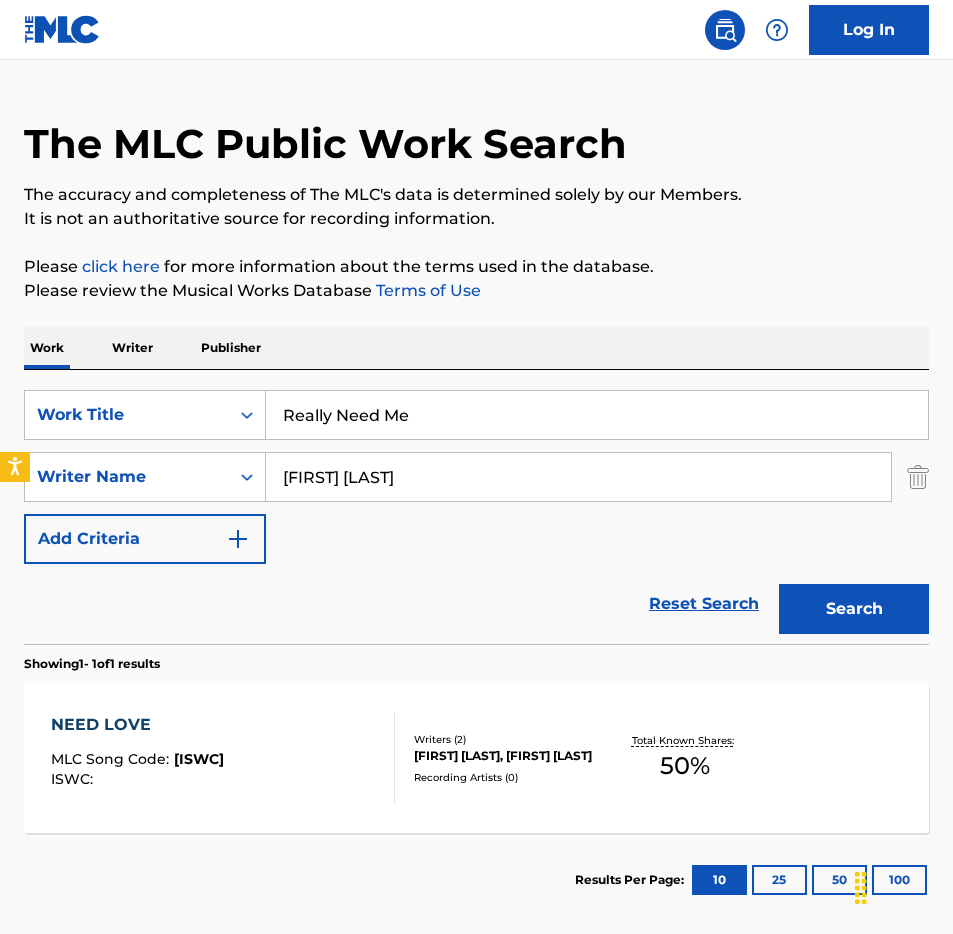 click on "Really Need Me" at bounding box center [597, 415] 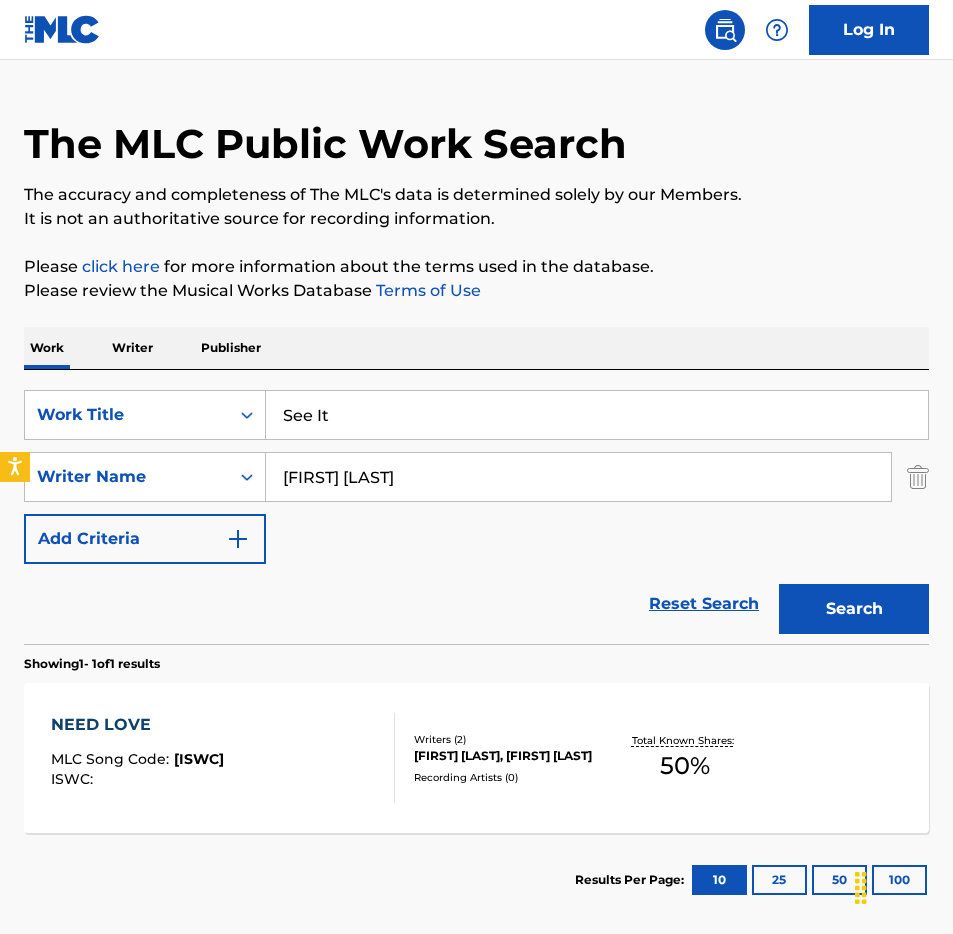 click on "SearchWithCriteriae26af4aa-ffb5-4faf-bcba-59c757f031e4 Work Title See It SearchWithCriteria3dd718dc-47a0-4179-b800-082db807cd36 Writer Name [FIRST] [LAST] Add Criteria Reset Search Search" at bounding box center (476, 507) 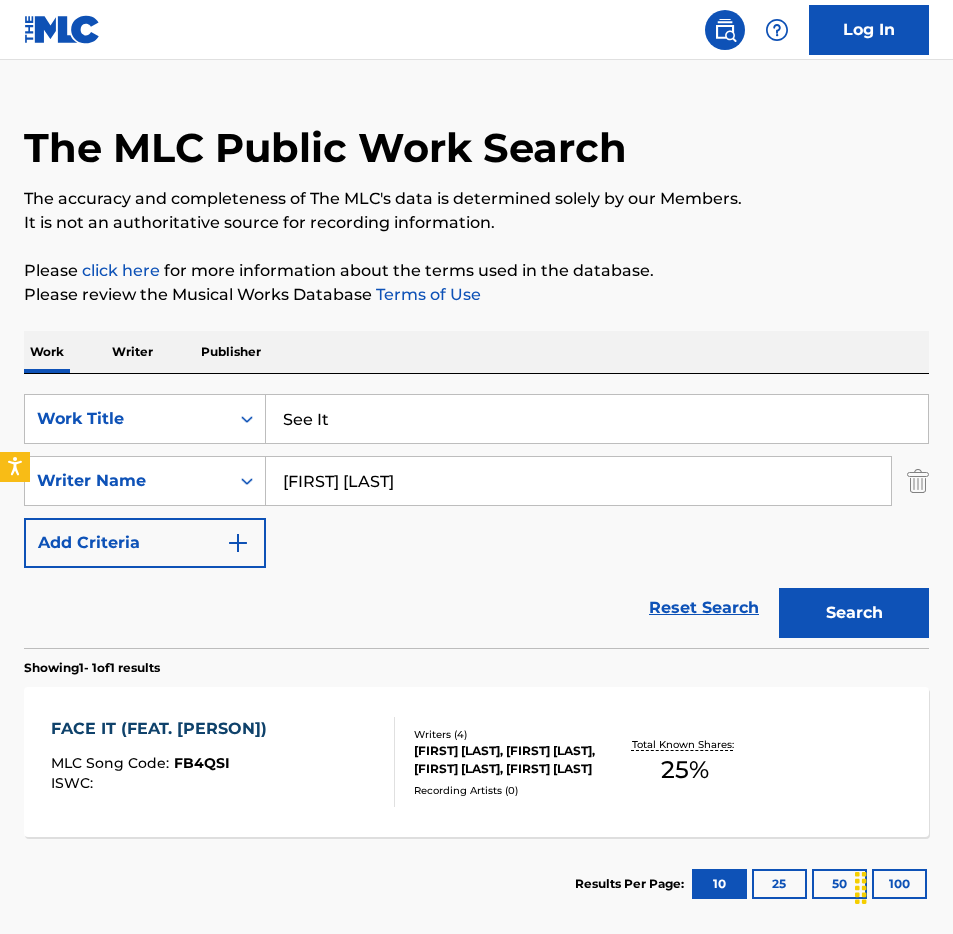 scroll, scrollTop: 44, scrollLeft: 0, axis: vertical 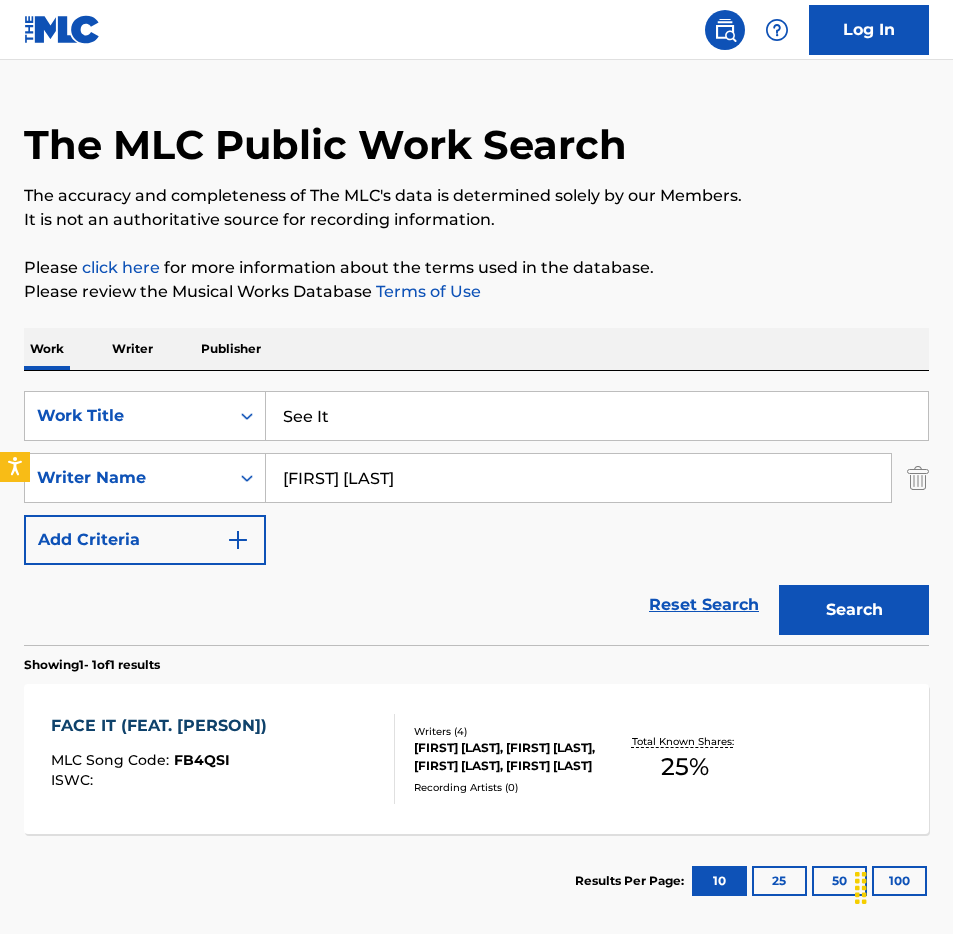 click on "See It" at bounding box center (597, 416) 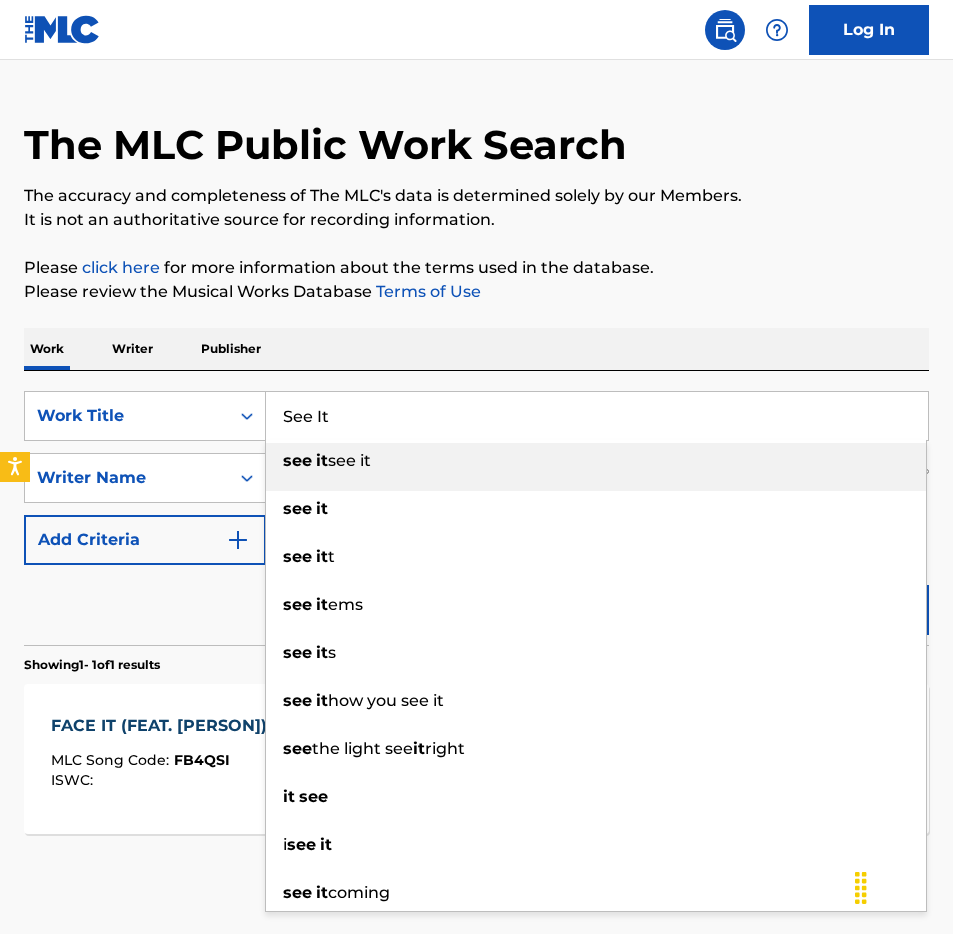click on "See It" at bounding box center (597, 416) 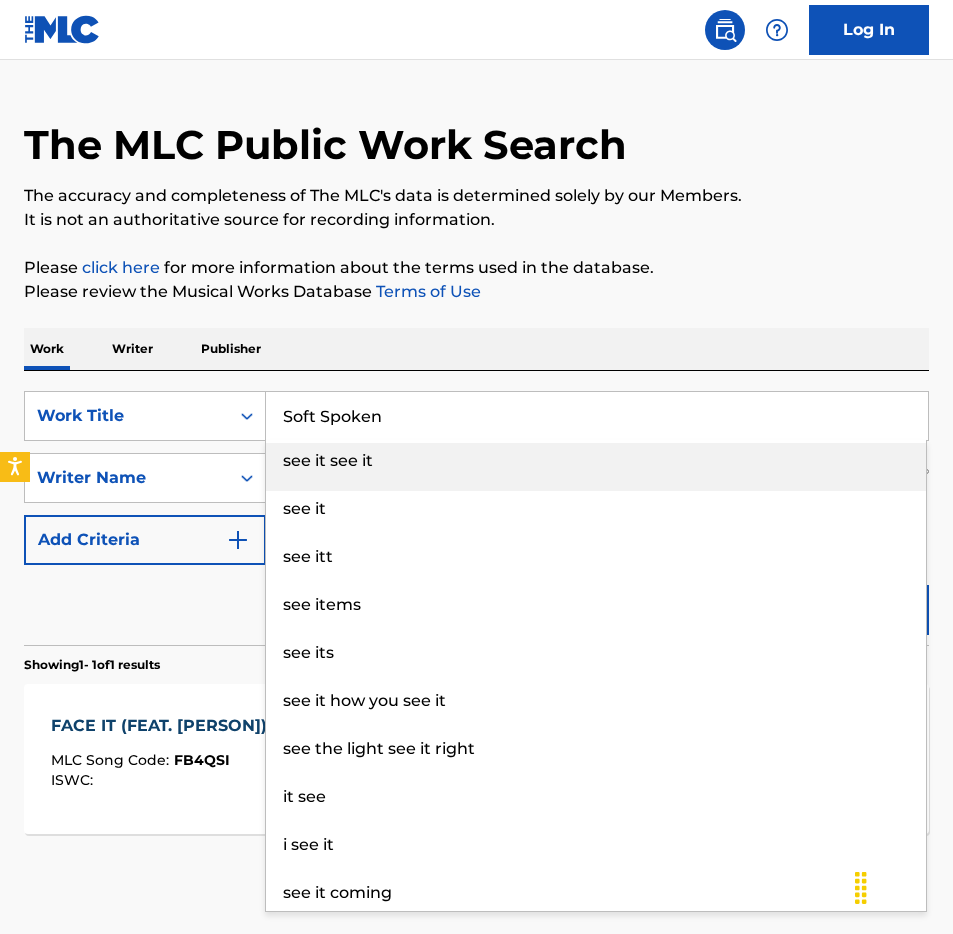 type on "Soft Spoken" 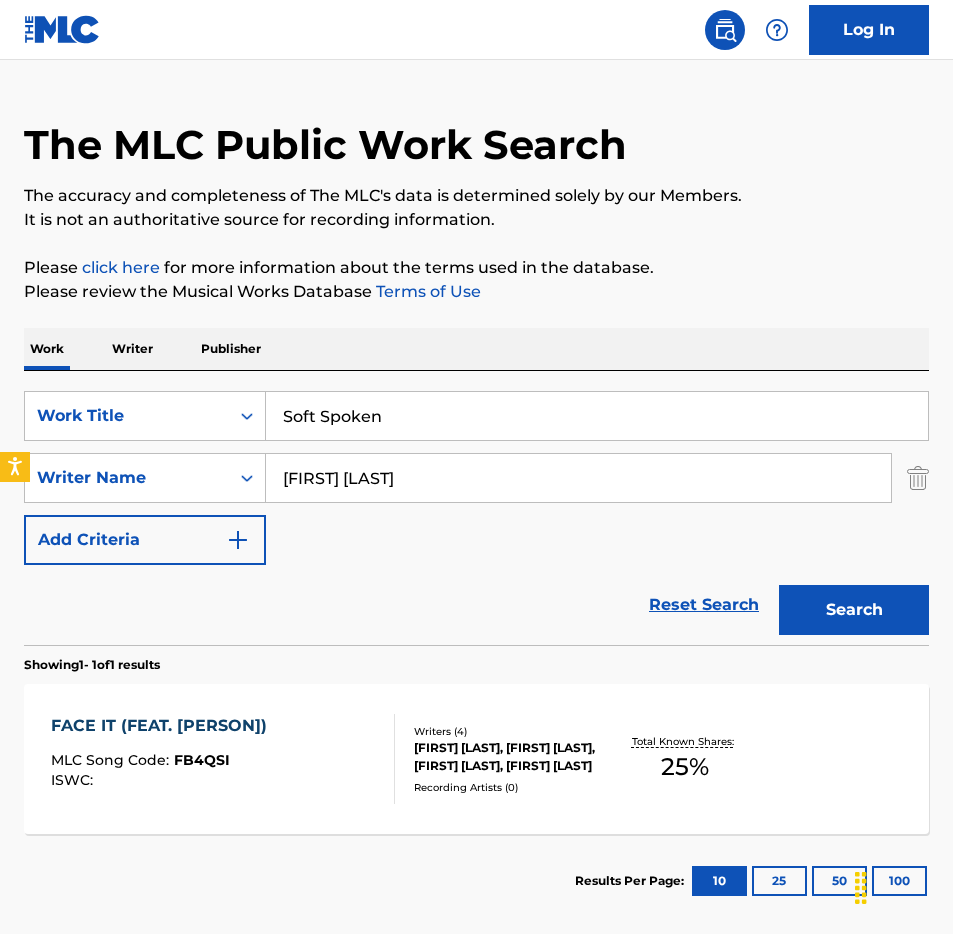 click on "Search" at bounding box center [854, 610] 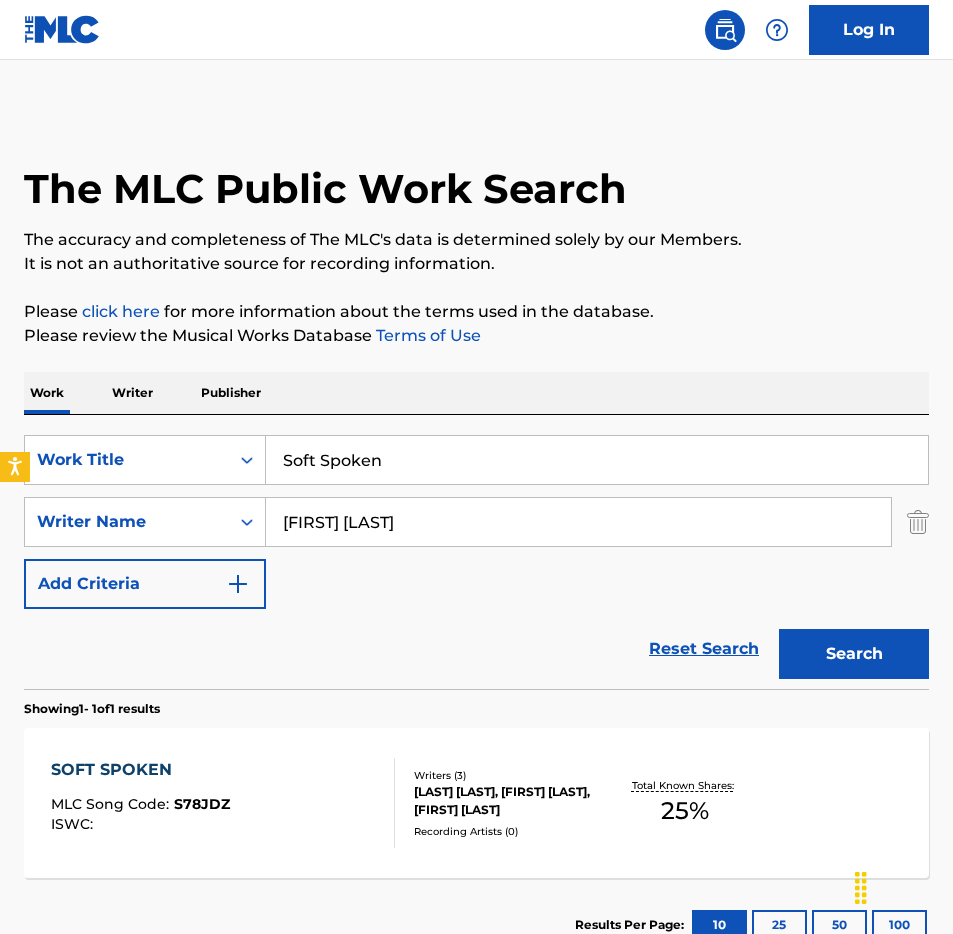 click on "[LAST] [LAST], [FIRST] [LAST], [FIRST] [LAST]" at bounding box center (512, 801) 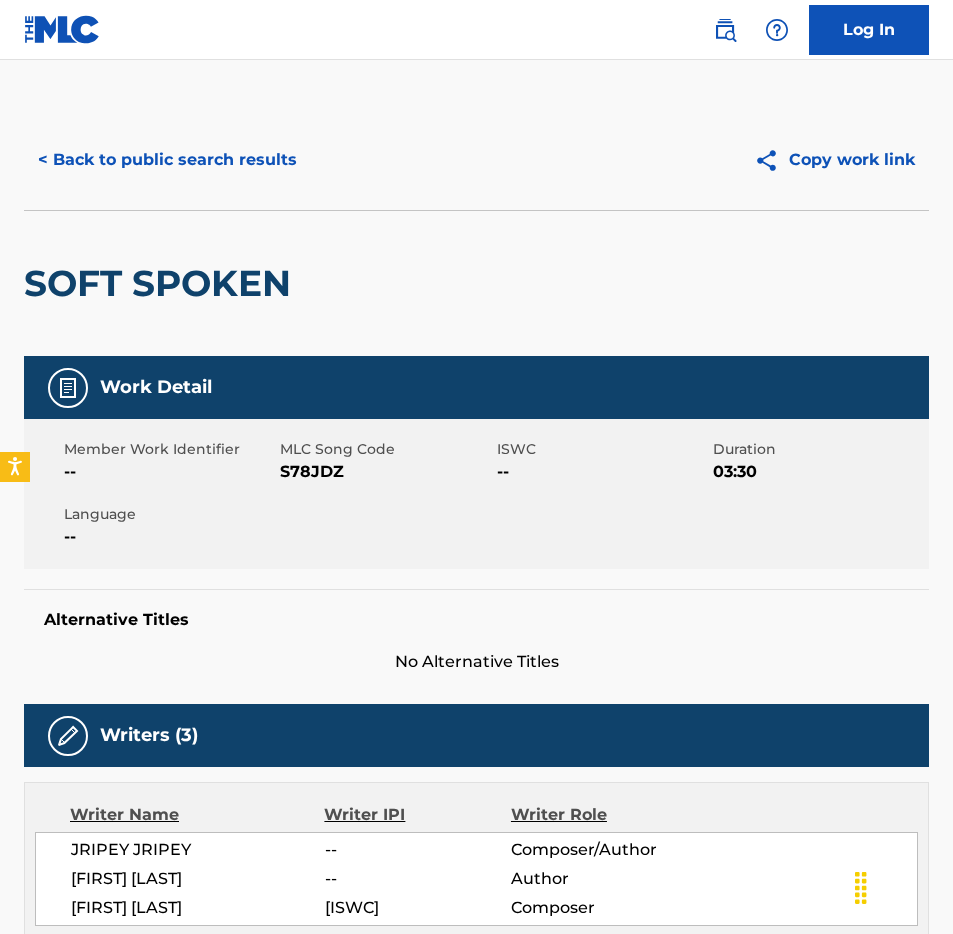 drag, startPoint x: 318, startPoint y: 463, endPoint x: 323, endPoint y: 478, distance: 15.811388 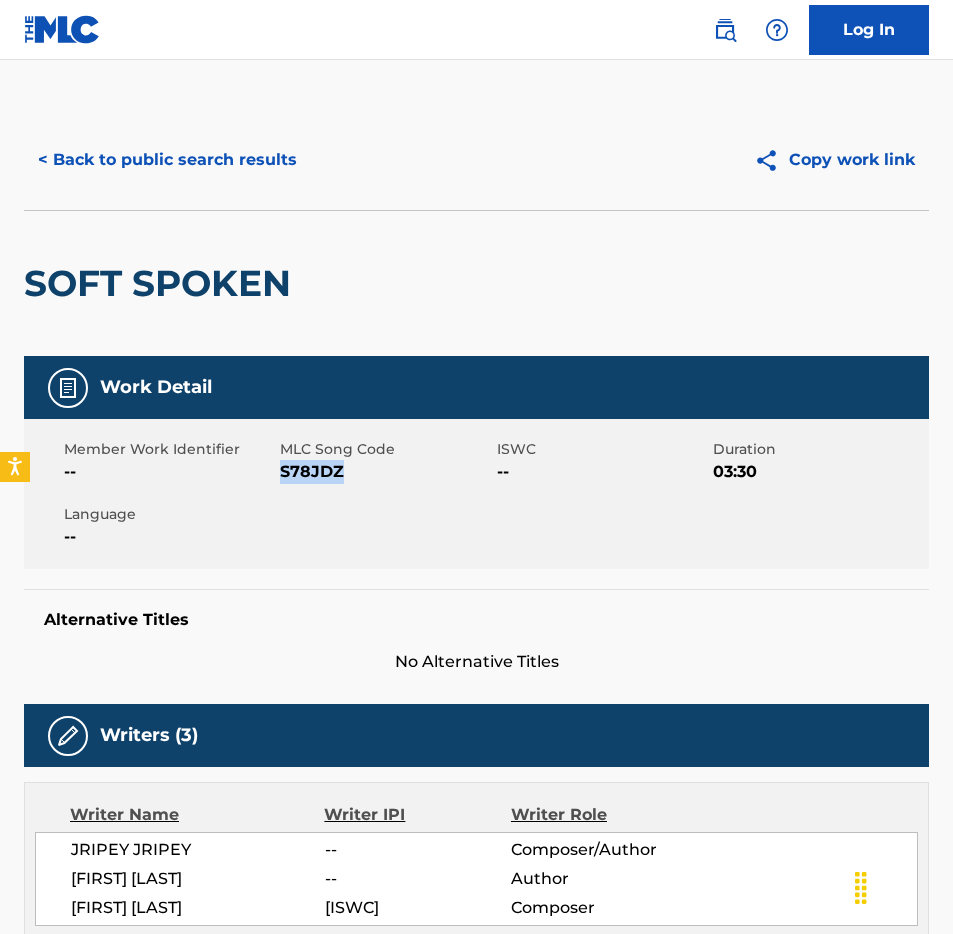 click on "S78JDZ" at bounding box center [385, 472] 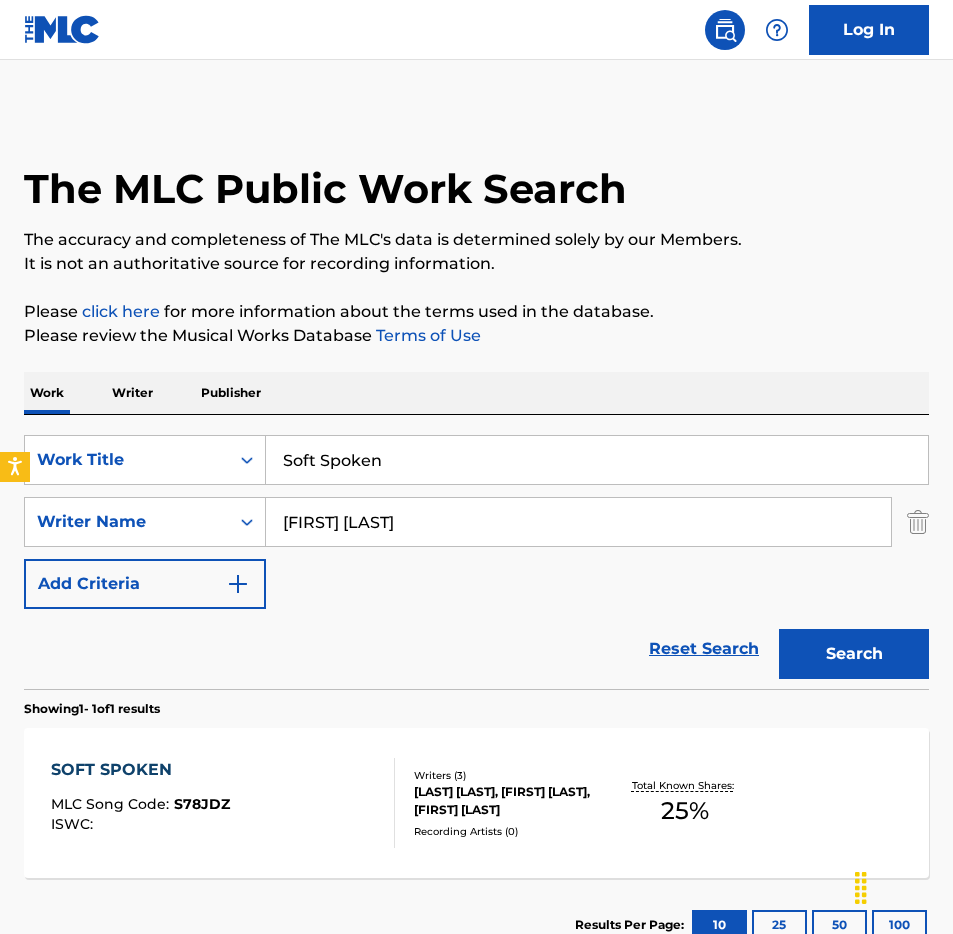 click on "Soft Spoken" at bounding box center [597, 460] 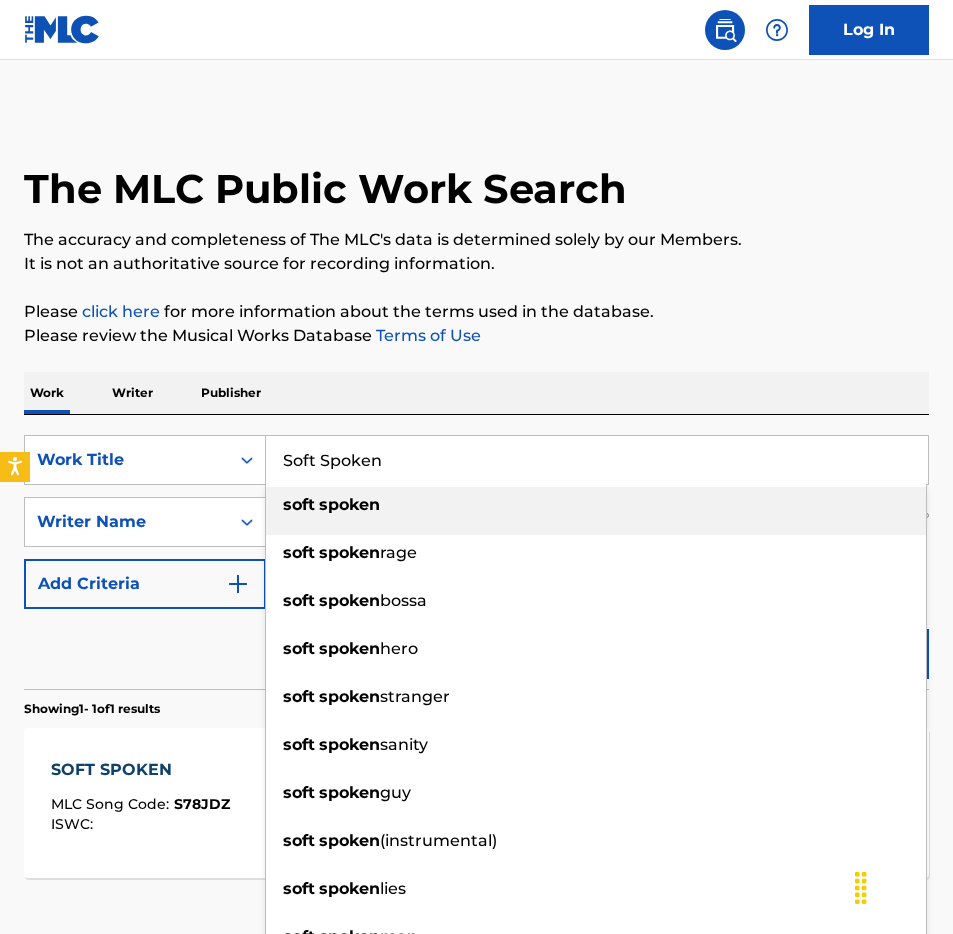 paste on "[LAST] of [LAST]" 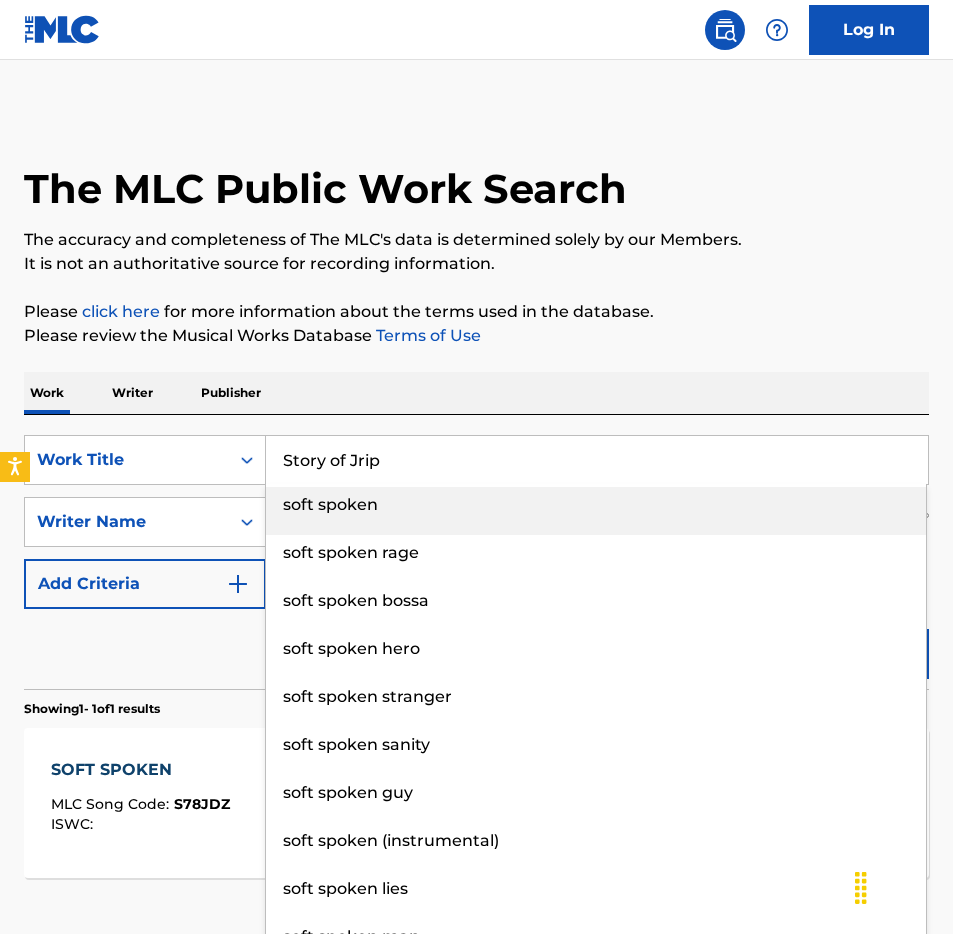 type on "Story of Jrip" 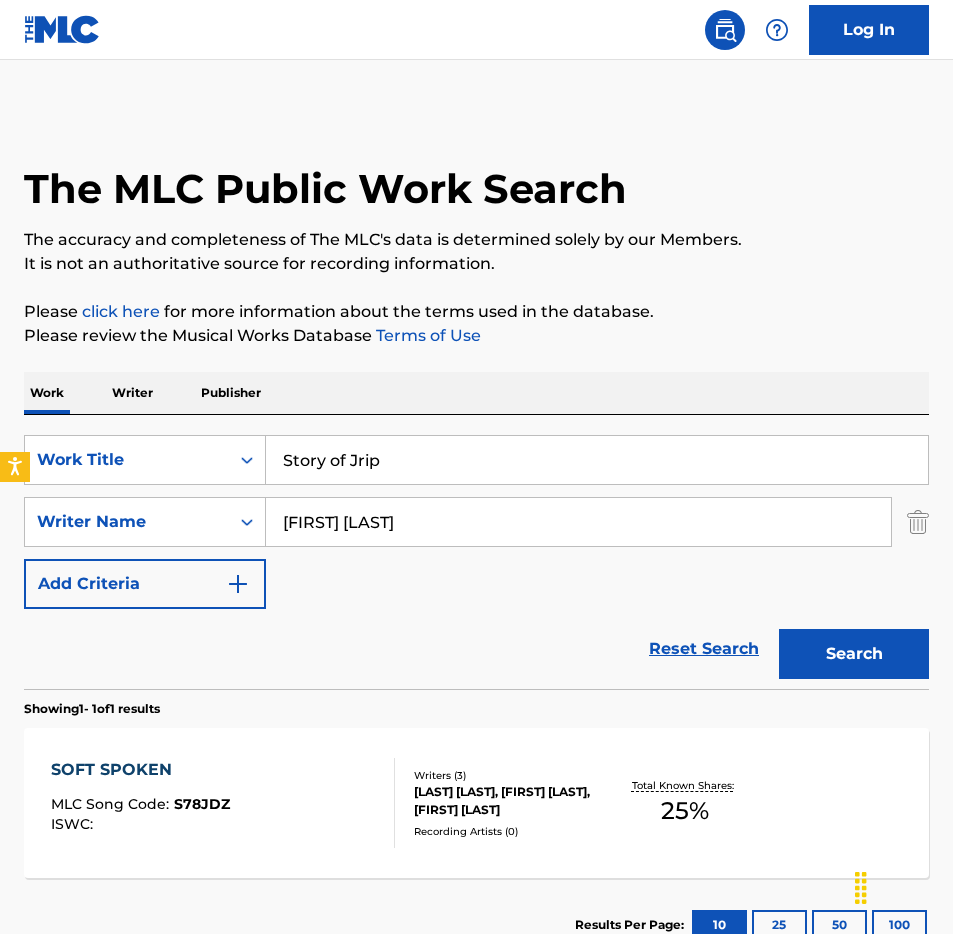 click on "Search" at bounding box center (854, 654) 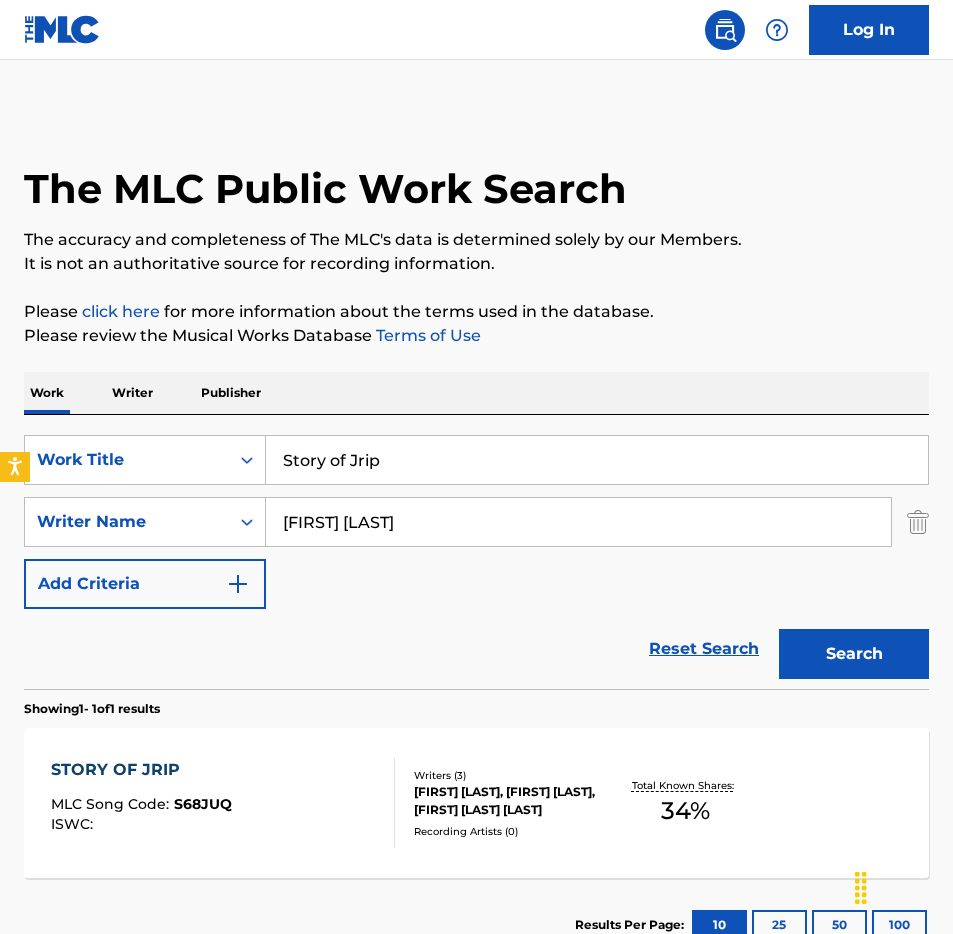 click on "S68JUQ" at bounding box center [203, 804] 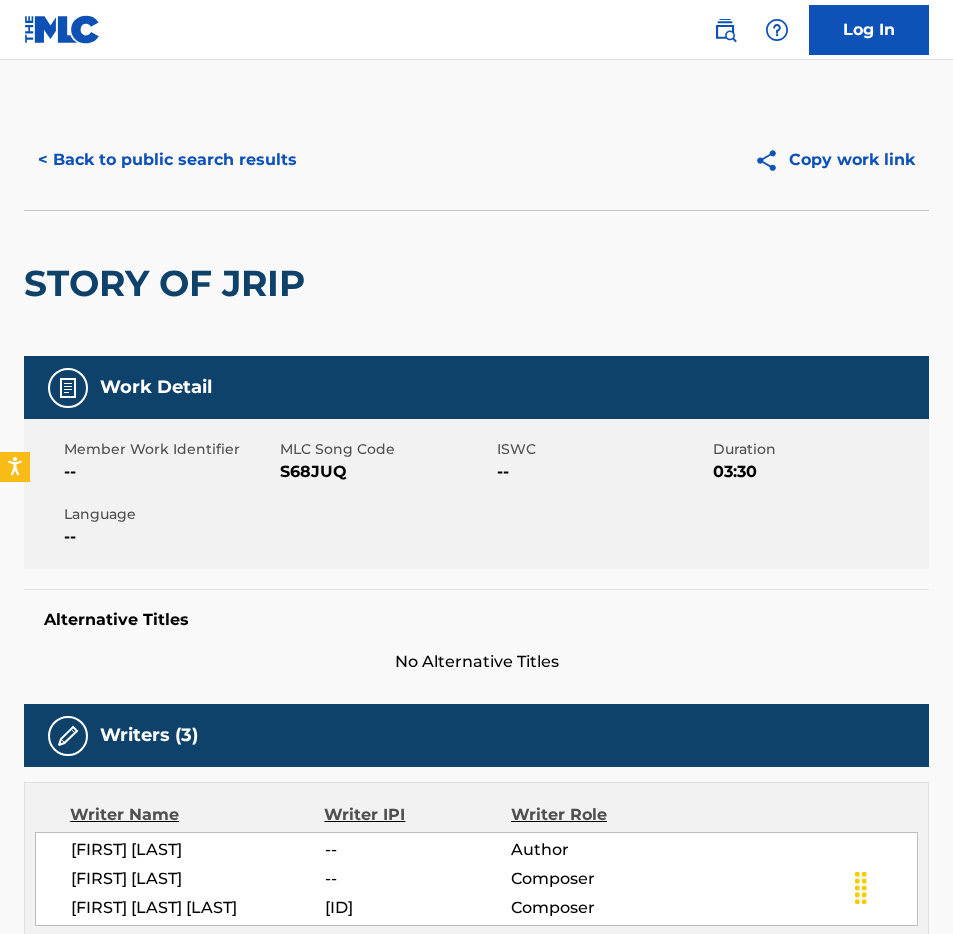 click on "S68JUQ" at bounding box center [385, 472] 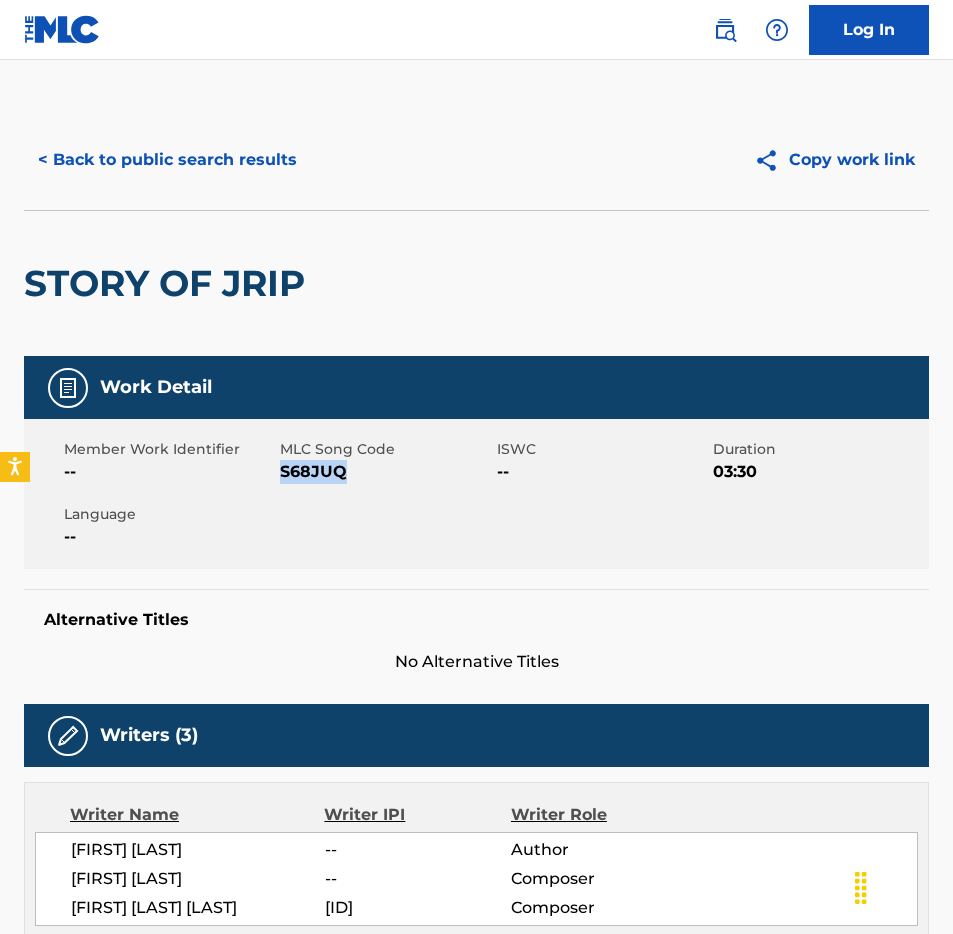 click on "S68JUQ" at bounding box center [385, 472] 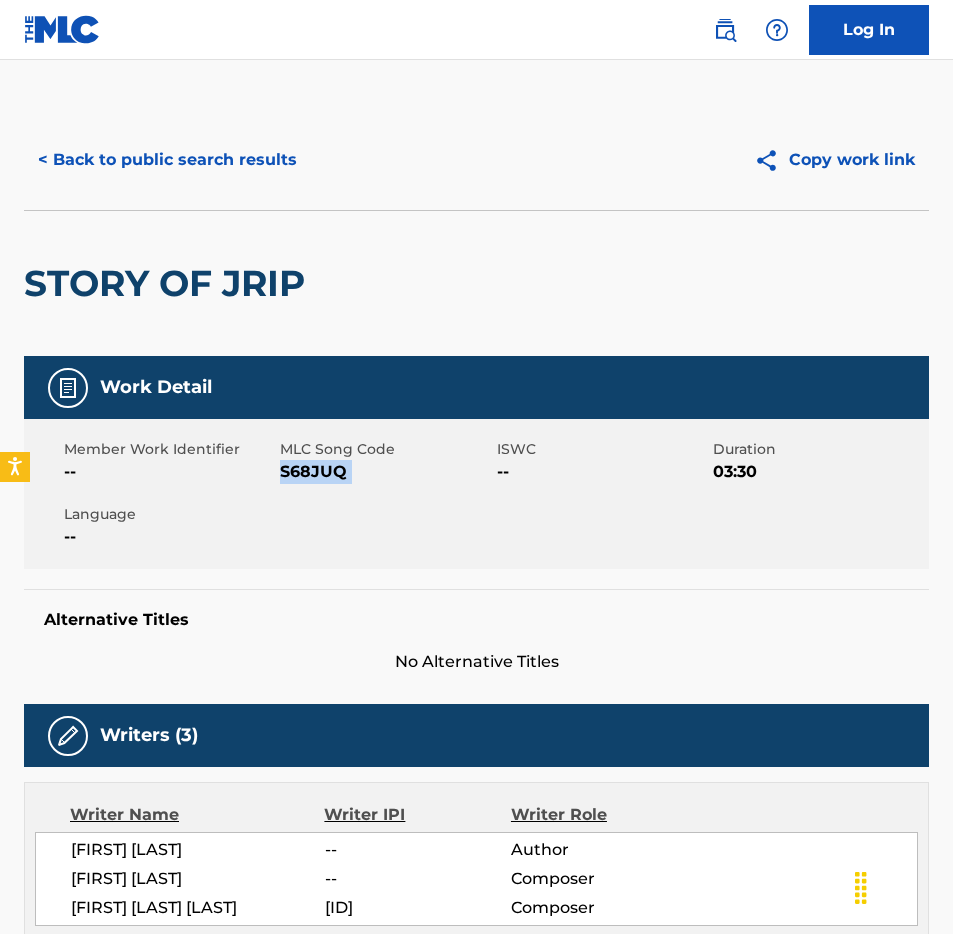 click on "S68JUQ" at bounding box center (385, 472) 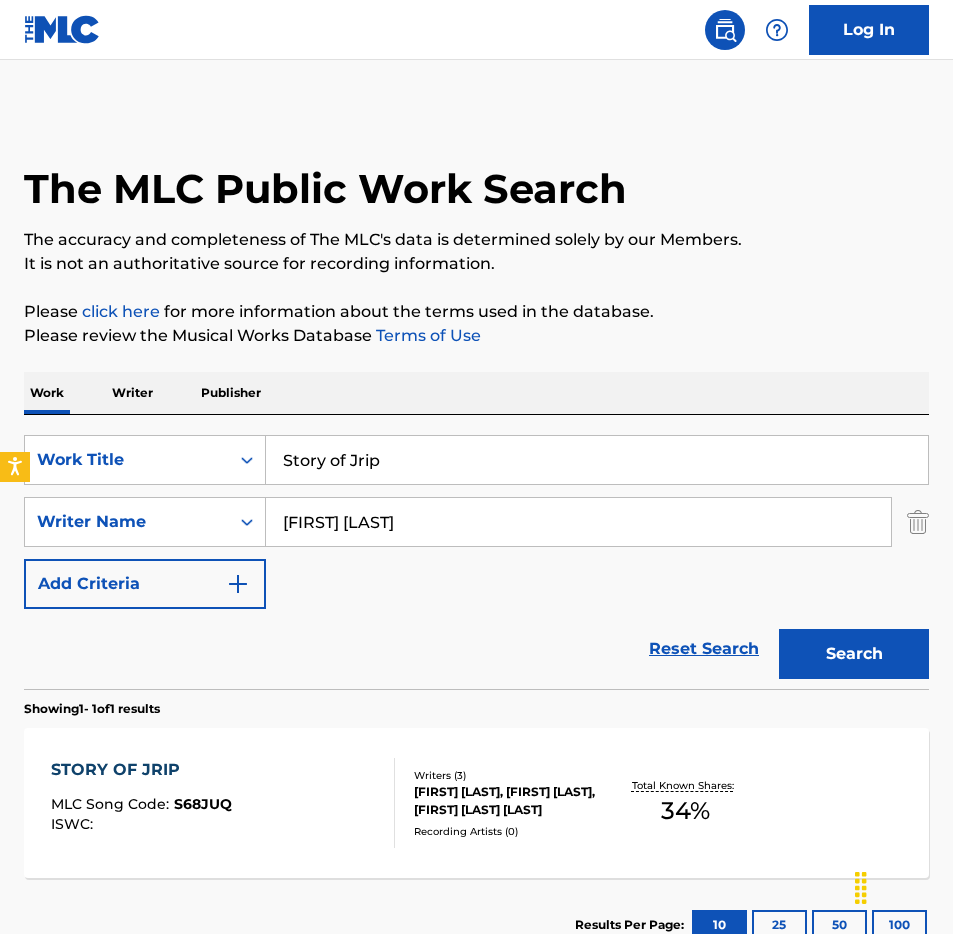 click on "Story of Jrip" at bounding box center (597, 460) 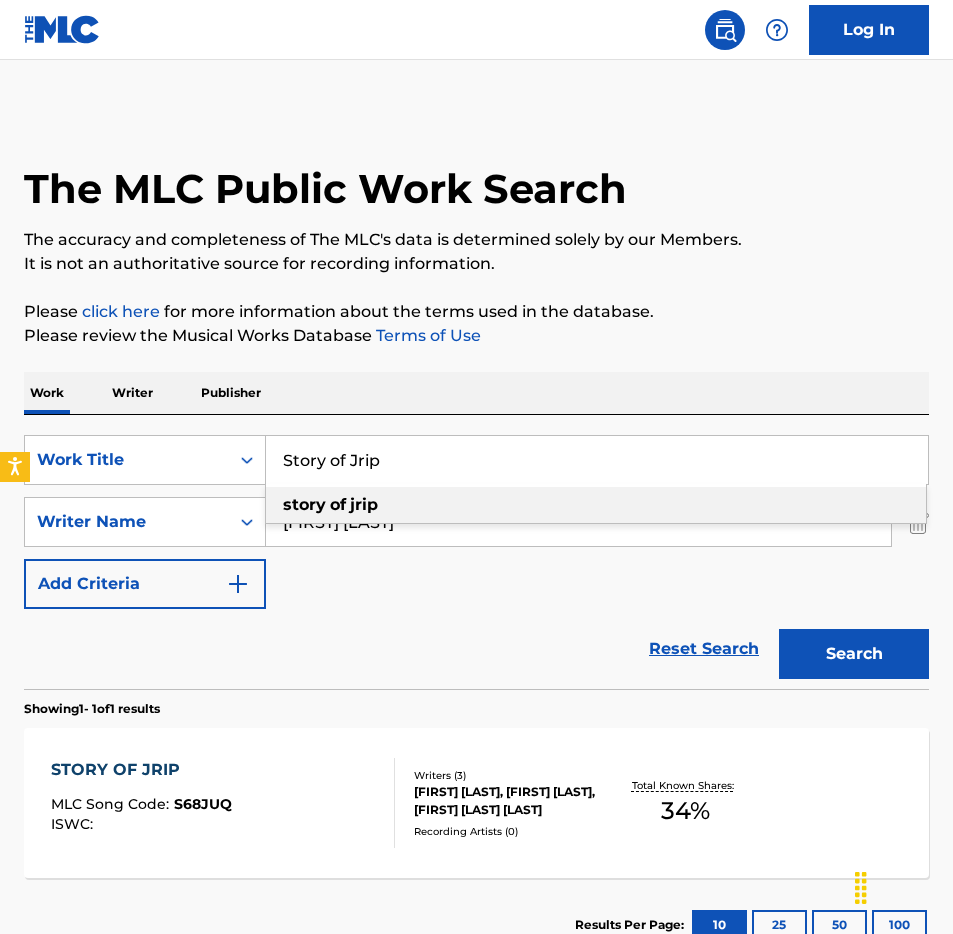 paste on "wervin" 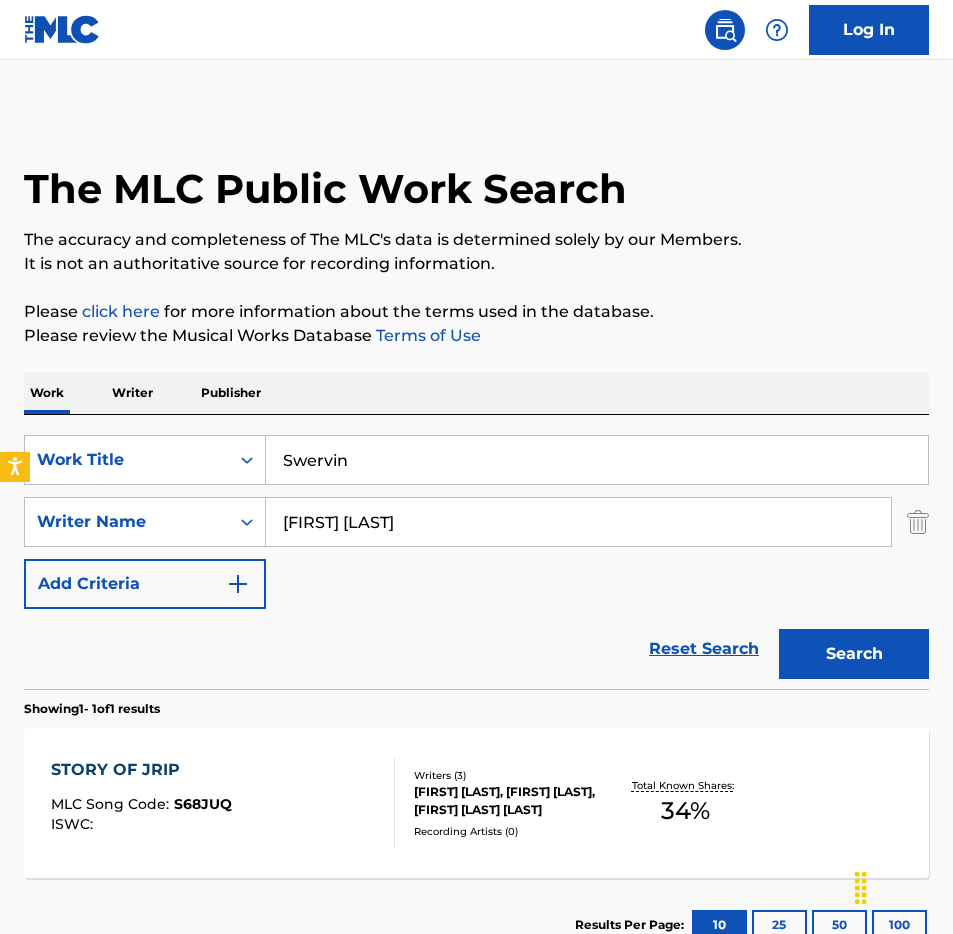 click on "Work Writer Publisher" at bounding box center [476, 393] 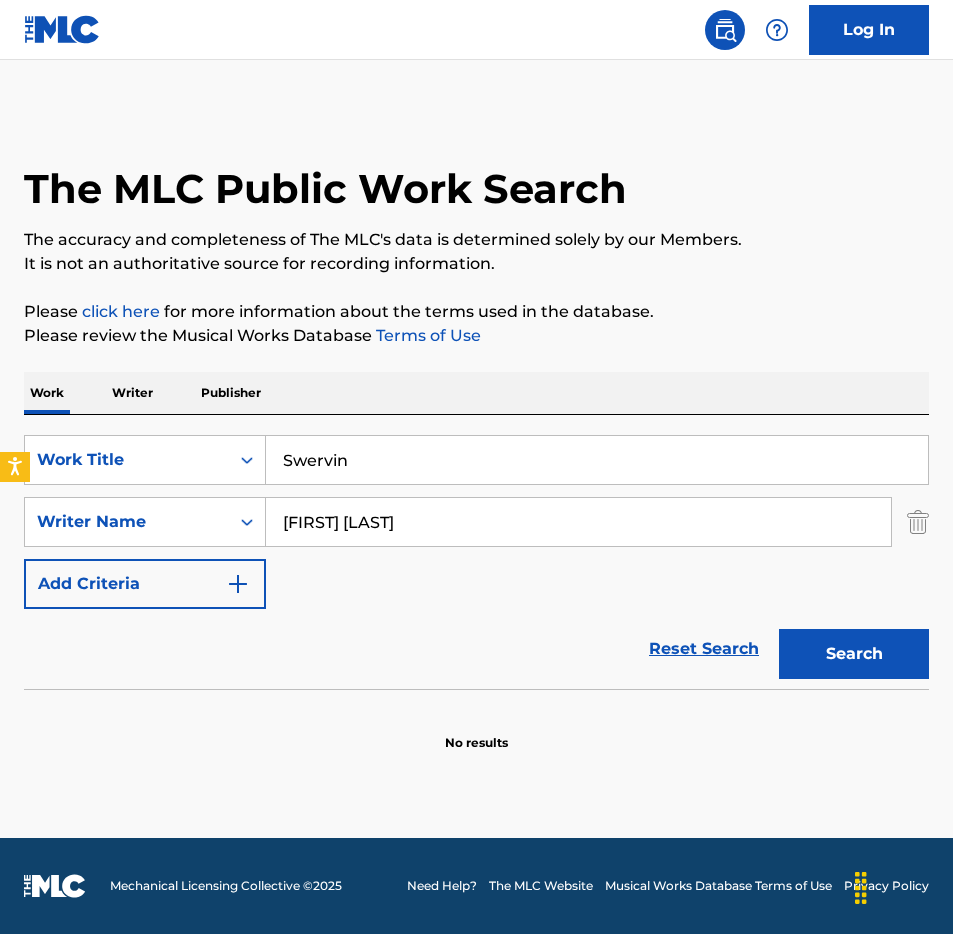 click on "Search" at bounding box center (854, 654) 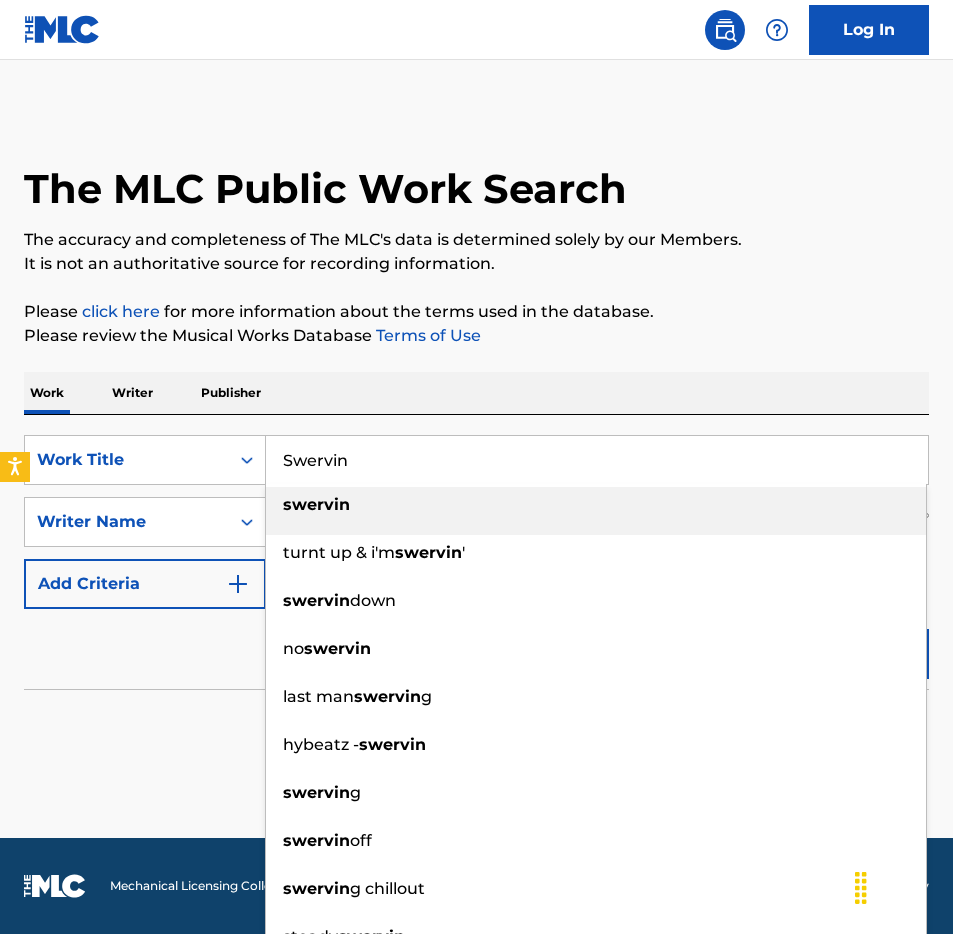 paste on "Throwing Up 4s" 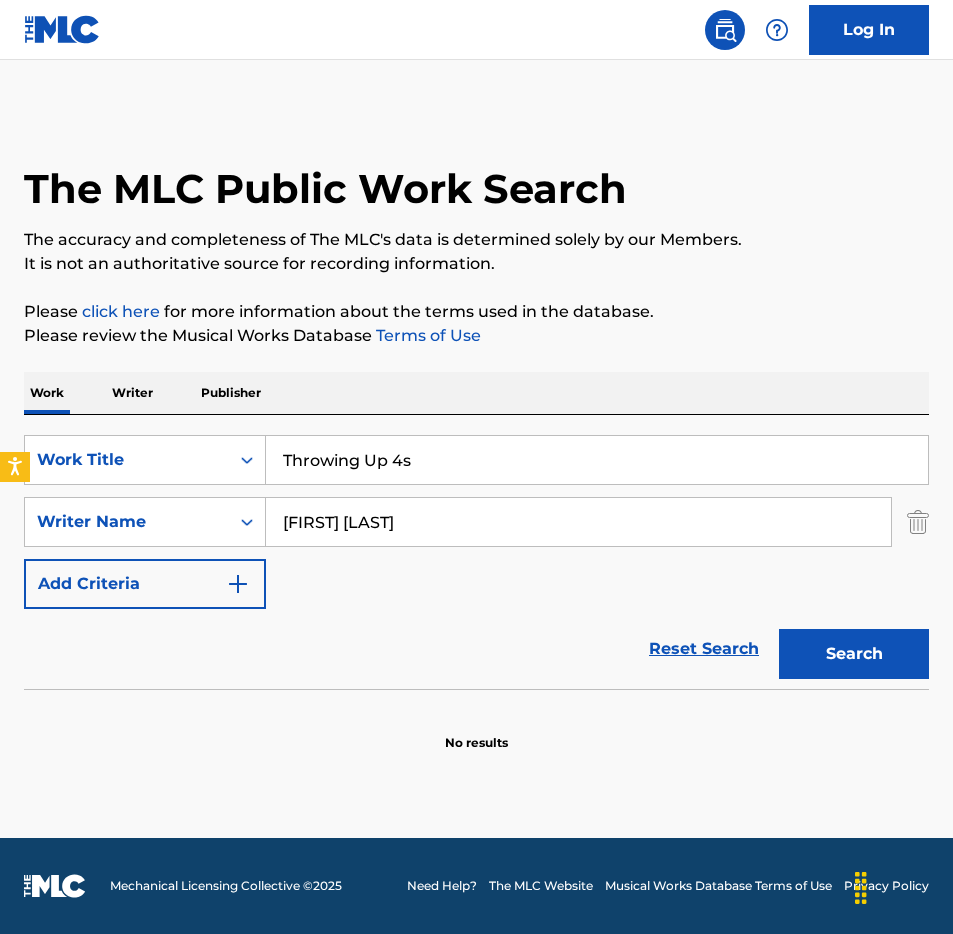 click on "Work Writer Publisher" at bounding box center [476, 393] 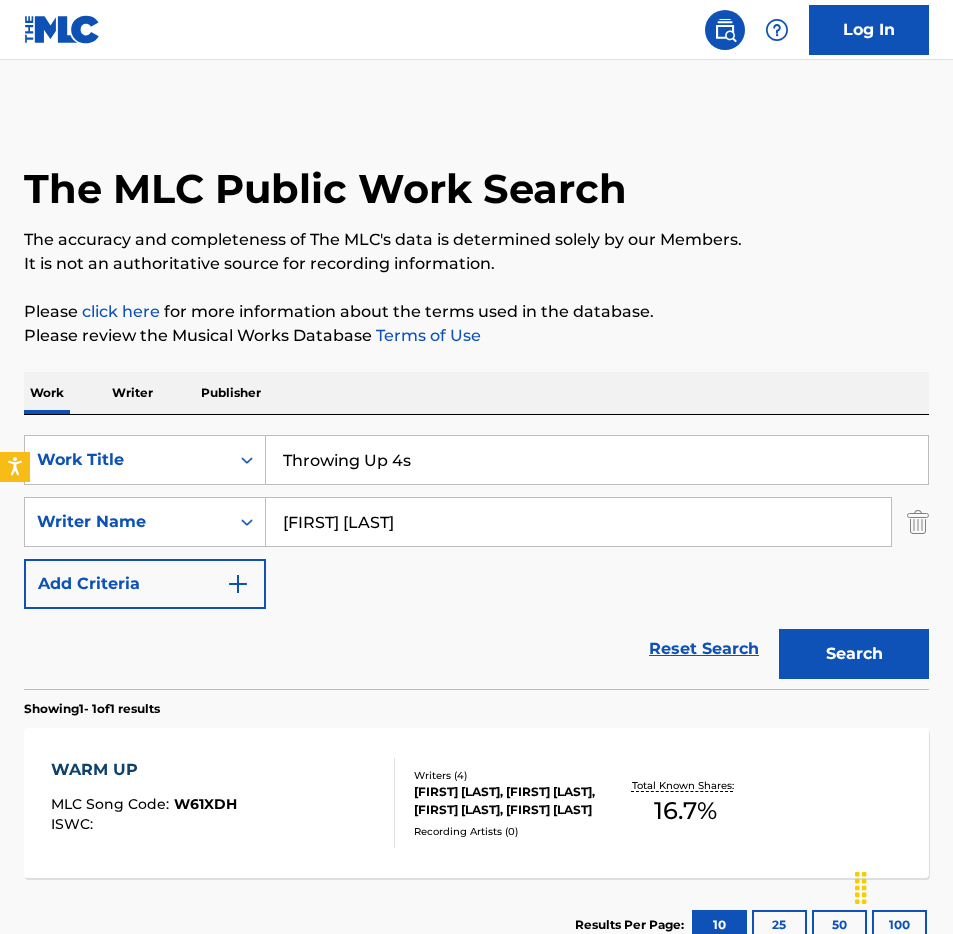 click on "Throwing Up 4s" at bounding box center [597, 460] 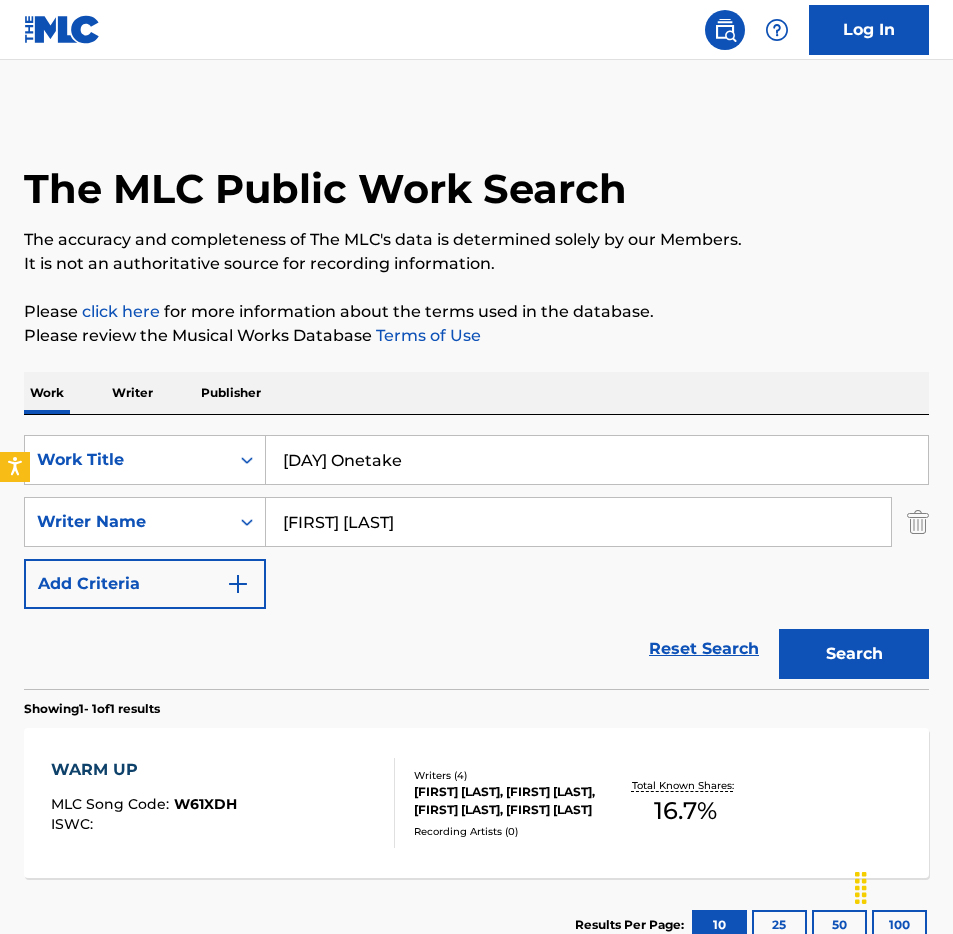 click on "Work Writer Publisher" at bounding box center [476, 393] 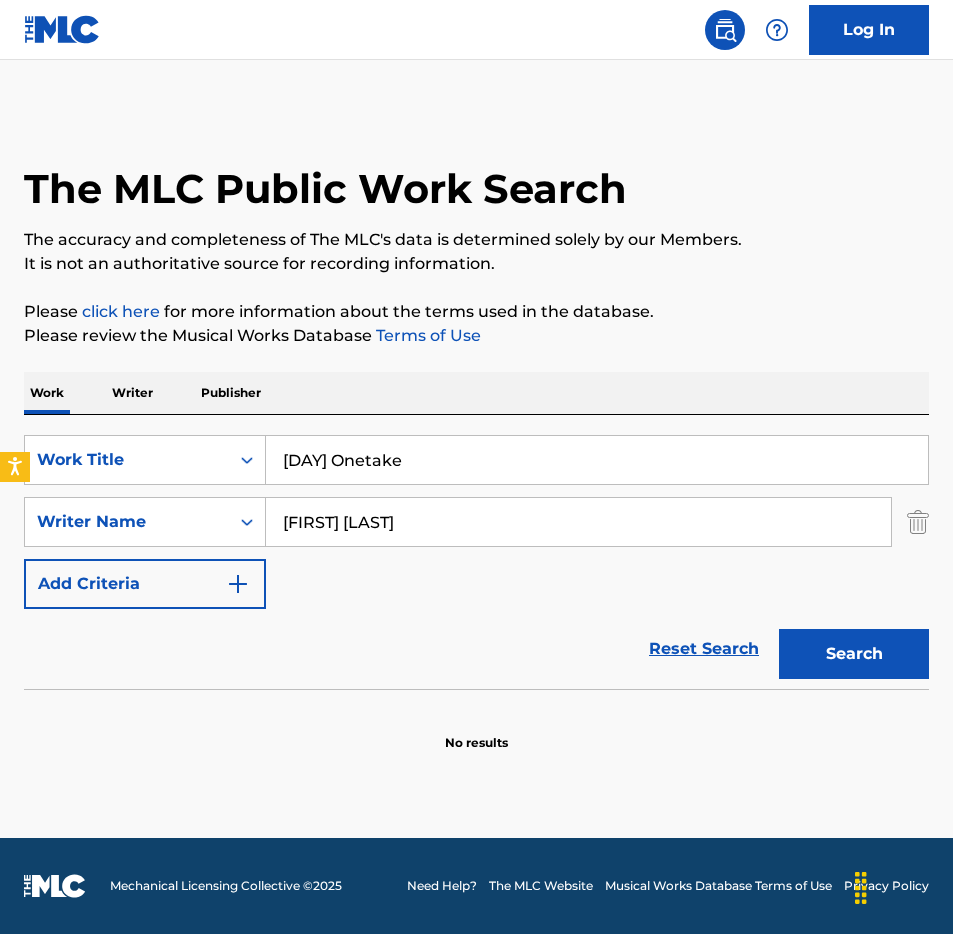 click on "[DAY] Onetake" at bounding box center (597, 460) 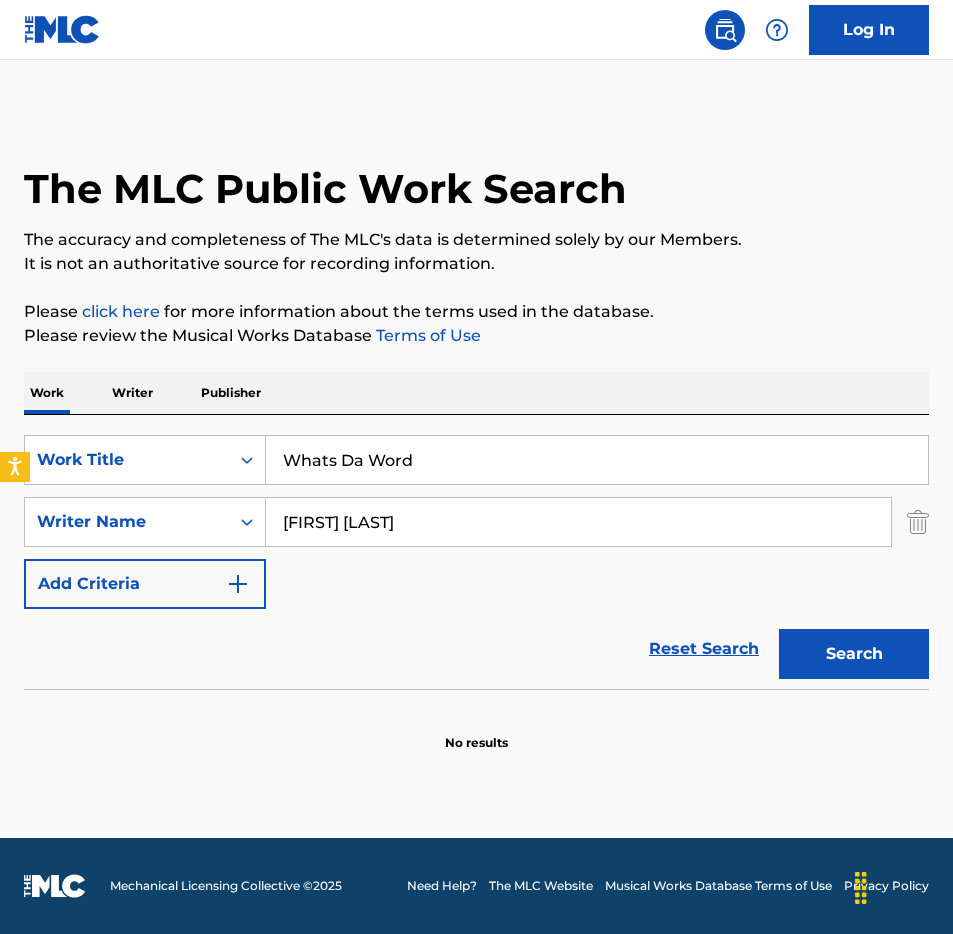 click on "Work Writer Publisher" at bounding box center [476, 393] 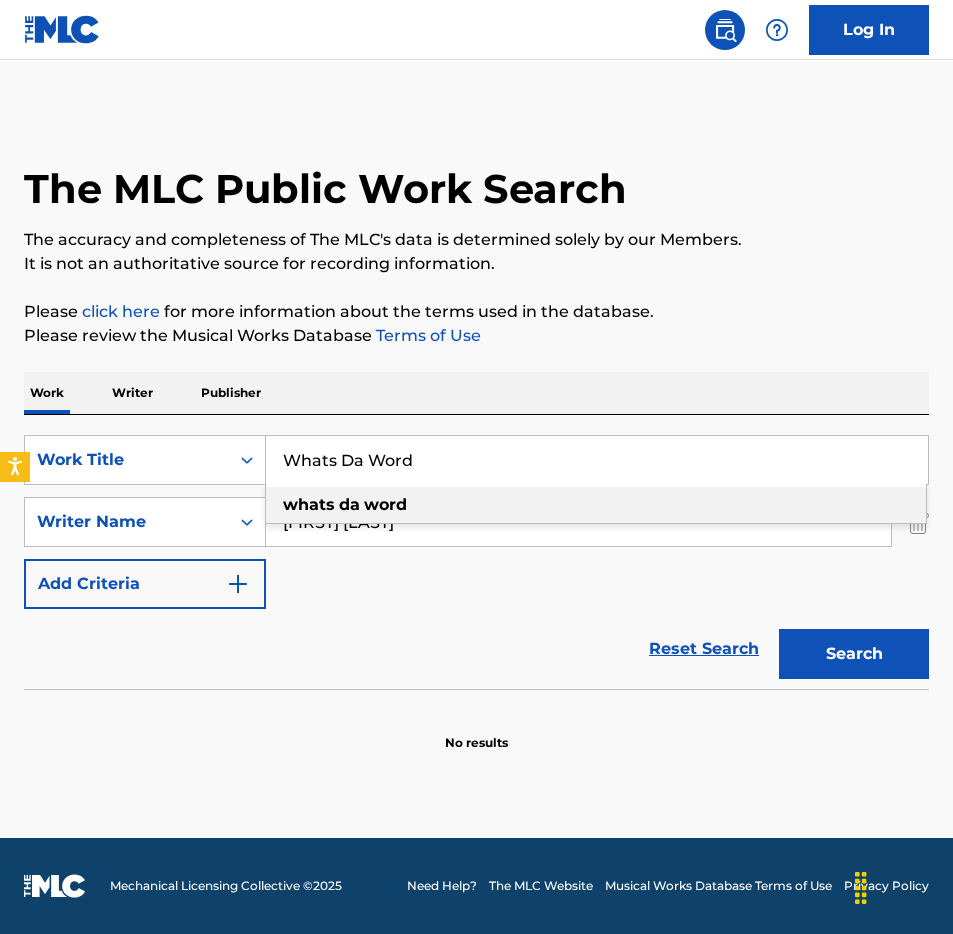 click on "Whats Da Word" at bounding box center [597, 460] 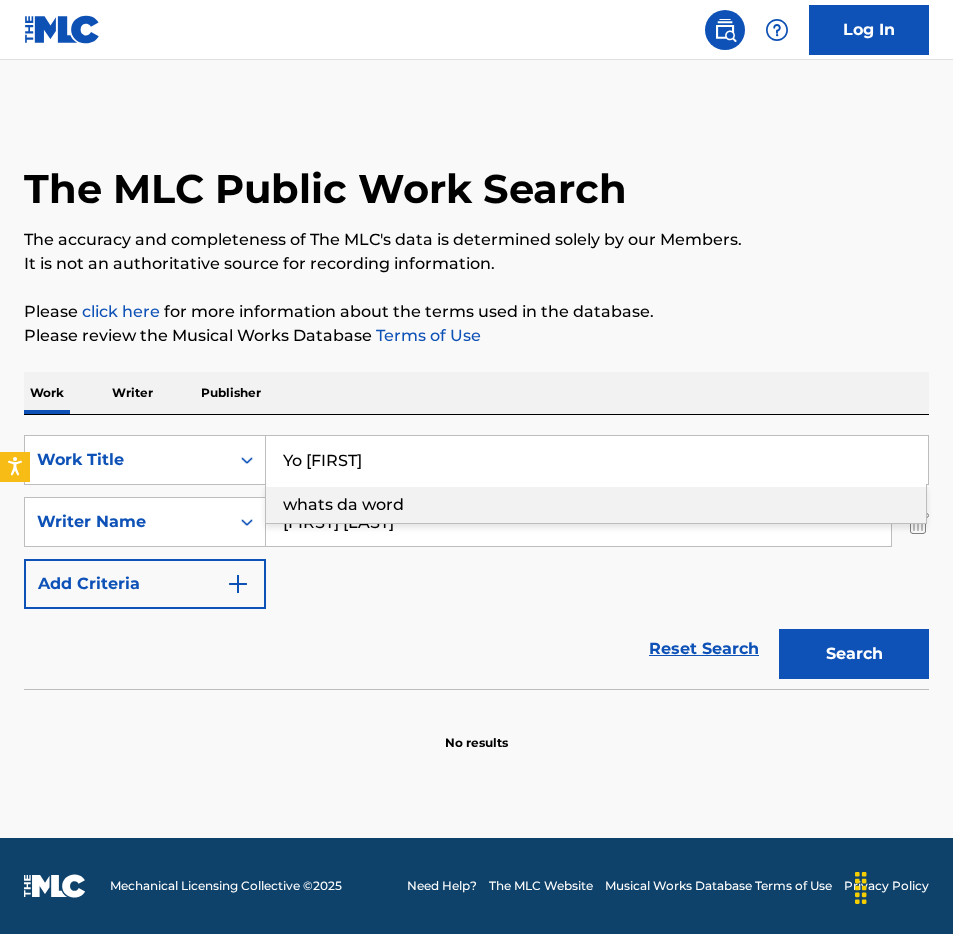 click on "The MLC Public Work Search The accuracy and completeness of The MLC's data is determined solely by our Members. It is not an authoritative source for recording information. Please   click here   for more information about the terms used in the database. Please review the Musical Works Database   Terms of Use Work Writer Publisher SearchWithCriteriae26af4aa-ffb5-4faf-bcba-59c757f031e4 Work Title Yo Tutor whats da word SearchWithCriteria3dd718dc-47a0-4179-b800-082db807cd36 Writer Name [FIRST] [LAST] Add Criteria Reset Search Search No results" at bounding box center [476, 431] 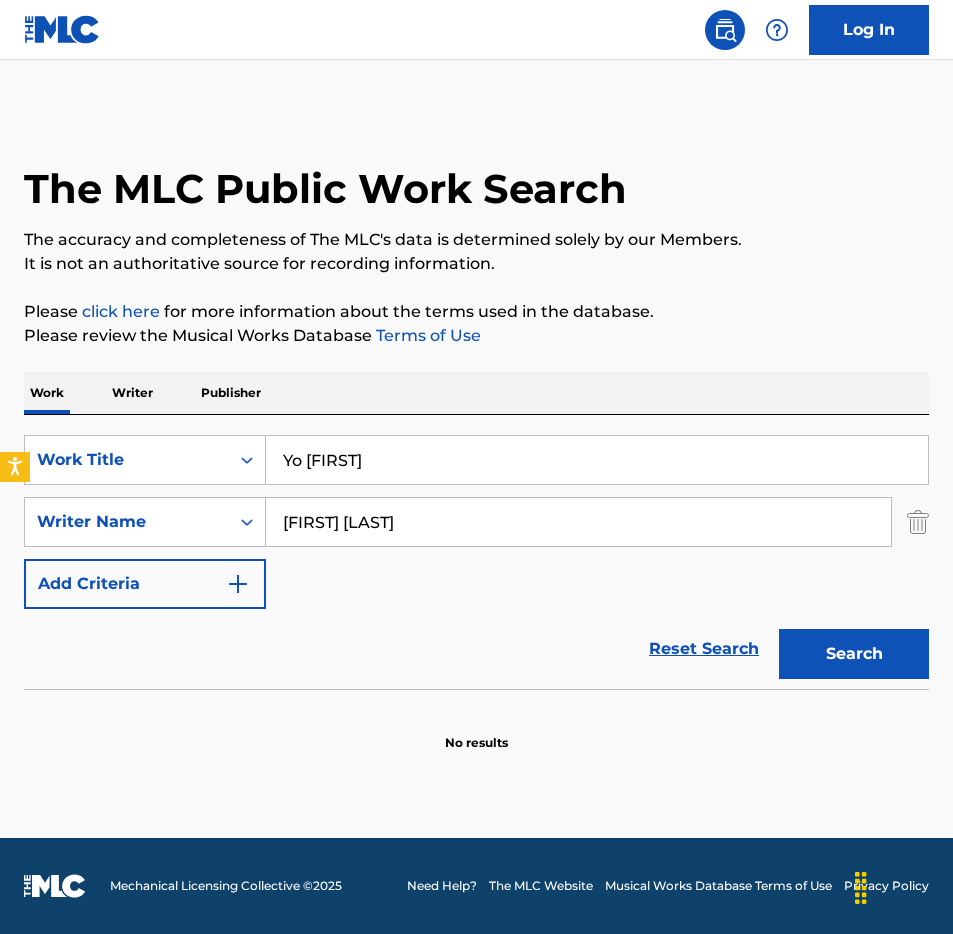 click on "Search" at bounding box center (854, 654) 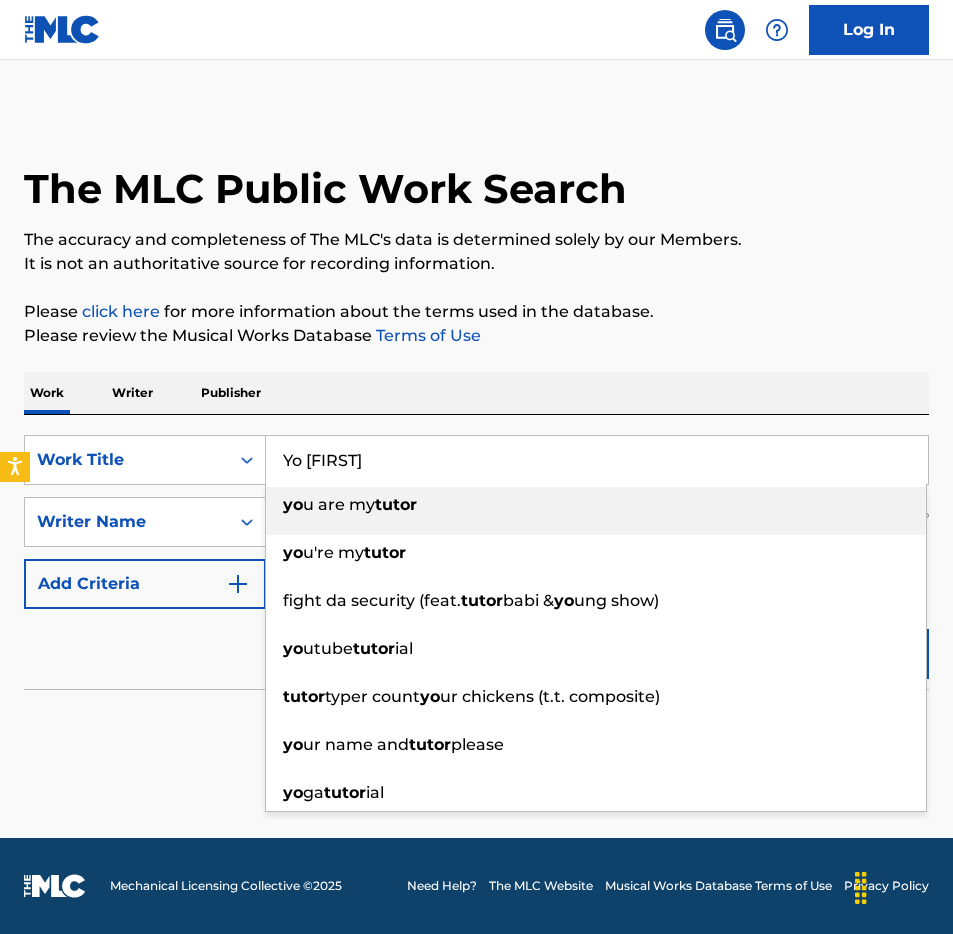 click on "Yo [FIRST]" at bounding box center (597, 460) 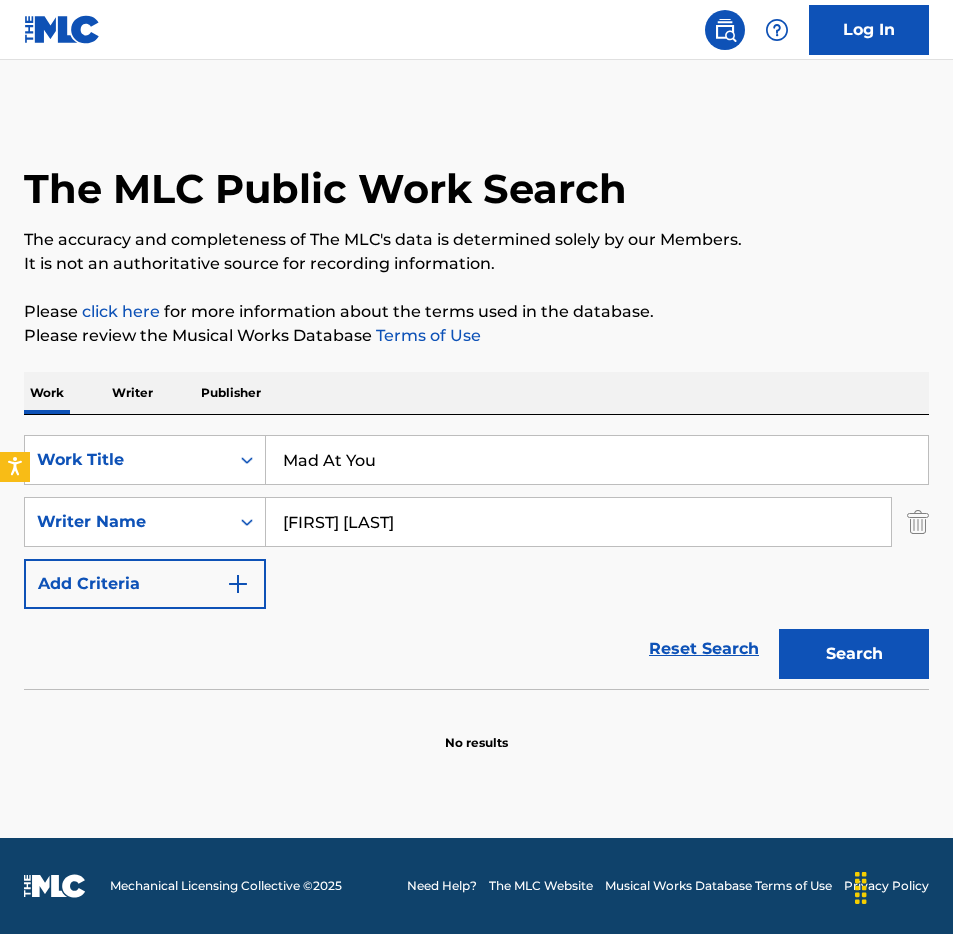click on "Work Writer Publisher" at bounding box center (476, 393) 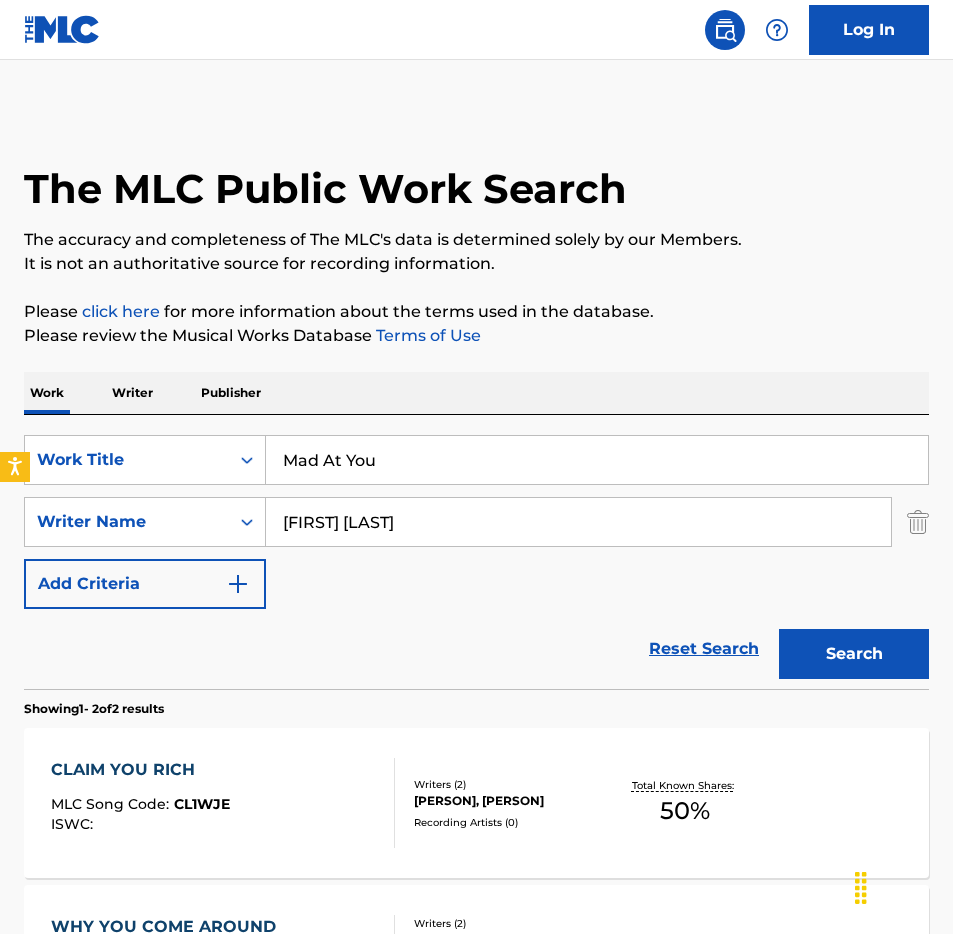 scroll, scrollTop: 301, scrollLeft: 0, axis: vertical 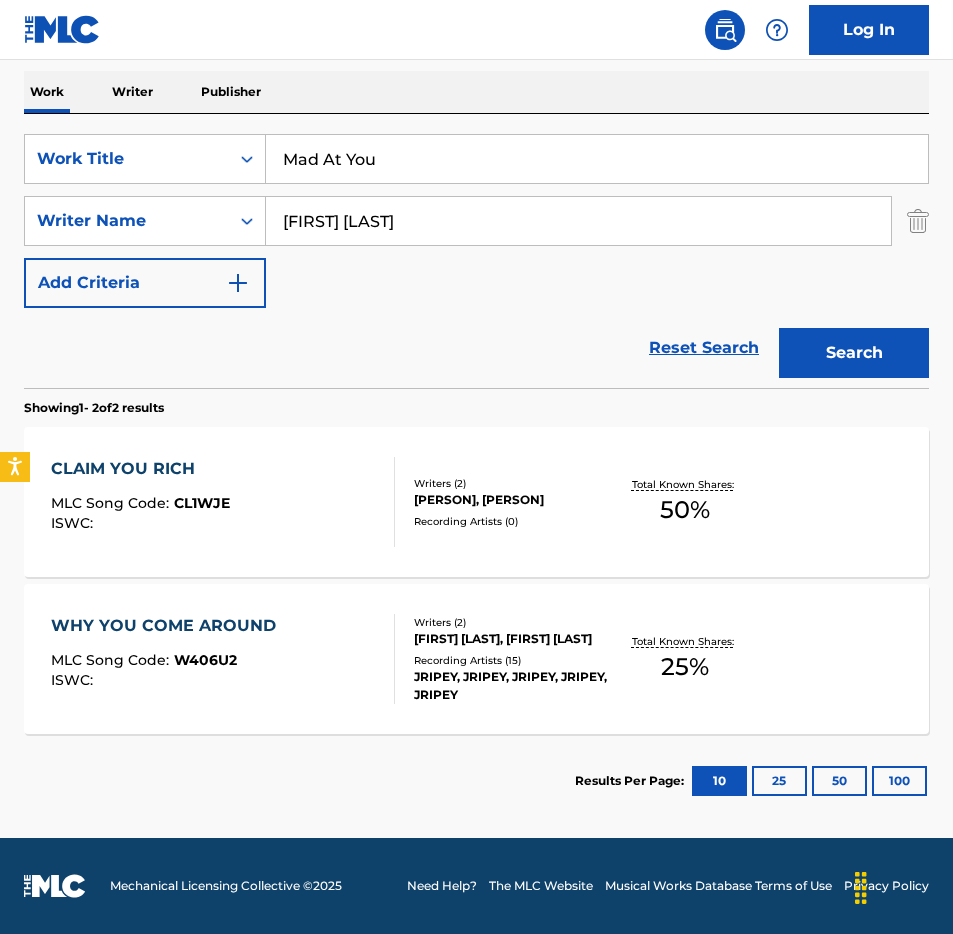 click on "Mad At You" at bounding box center [597, 159] 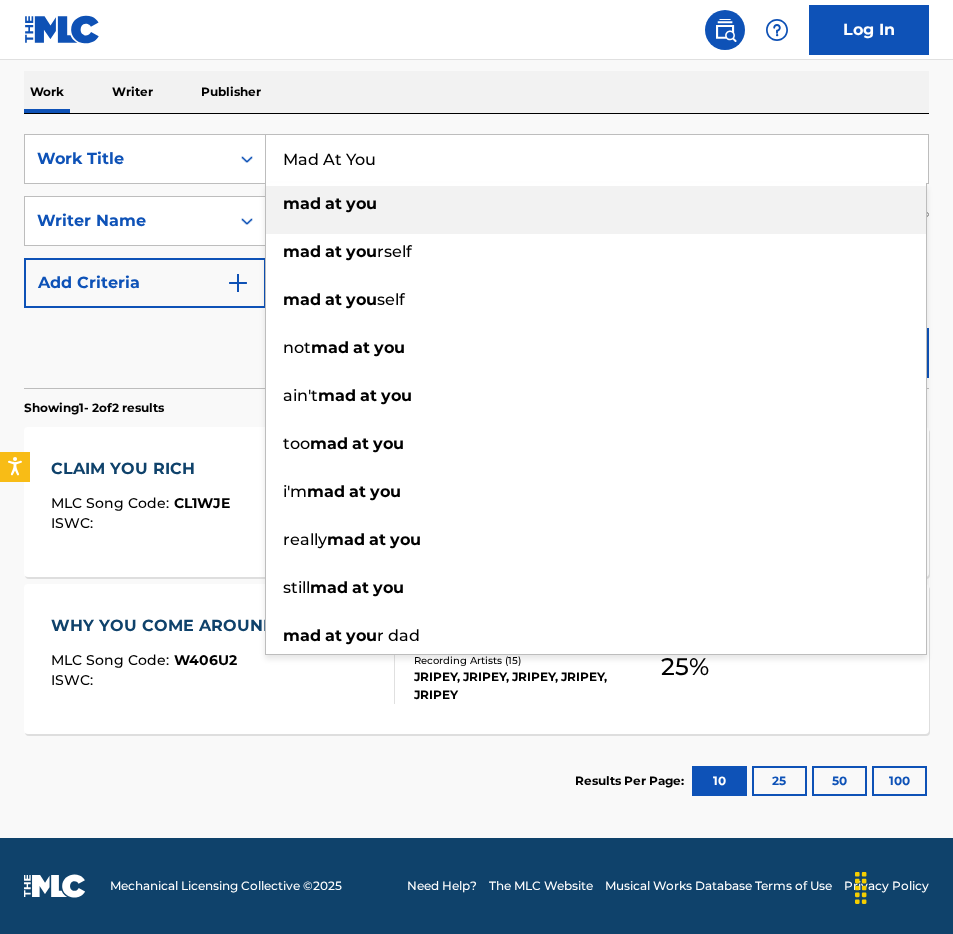click on "Mad At You" at bounding box center (597, 159) 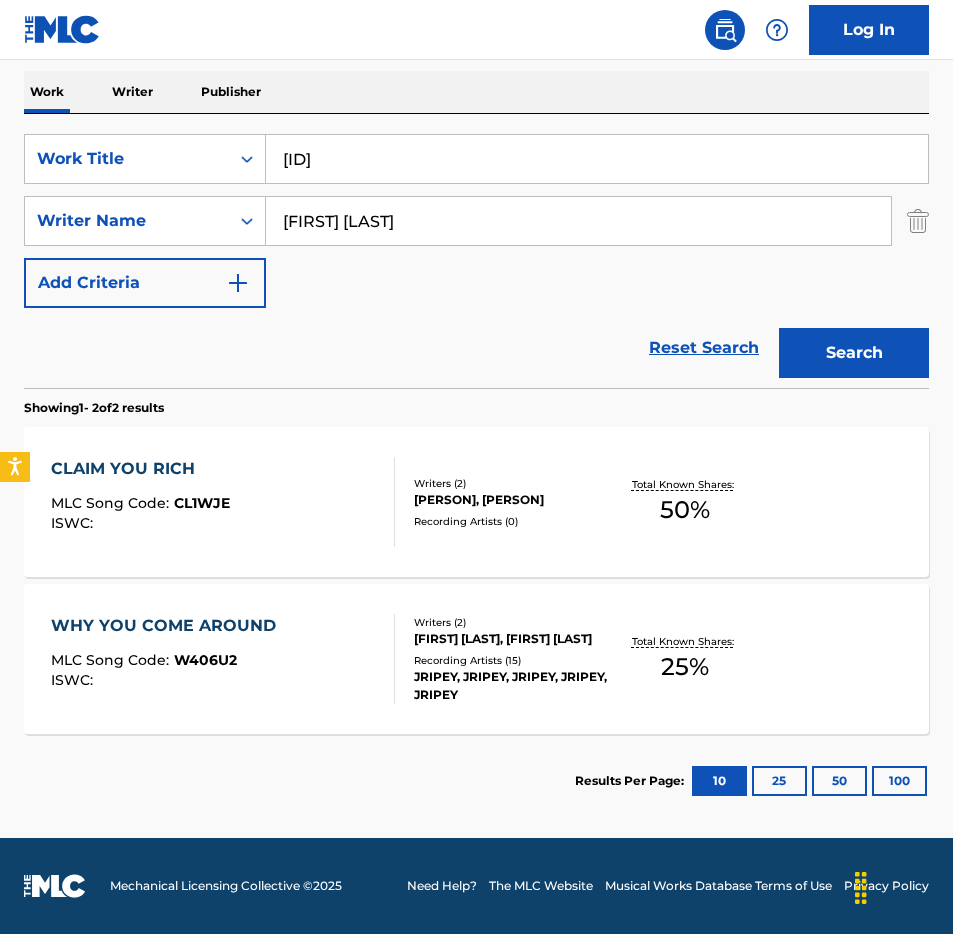 click on "SearchWithCriteriae26af4aa-ffb5-4faf-bcba-59c757f031e4 Work Title Dcbtc SearchWithCriteria3dd718dc-47a0-4179-b800-082db807cd36 Writer Name [FIRST] [LAST] Add Criteria Reset Search Search" at bounding box center (476, 251) 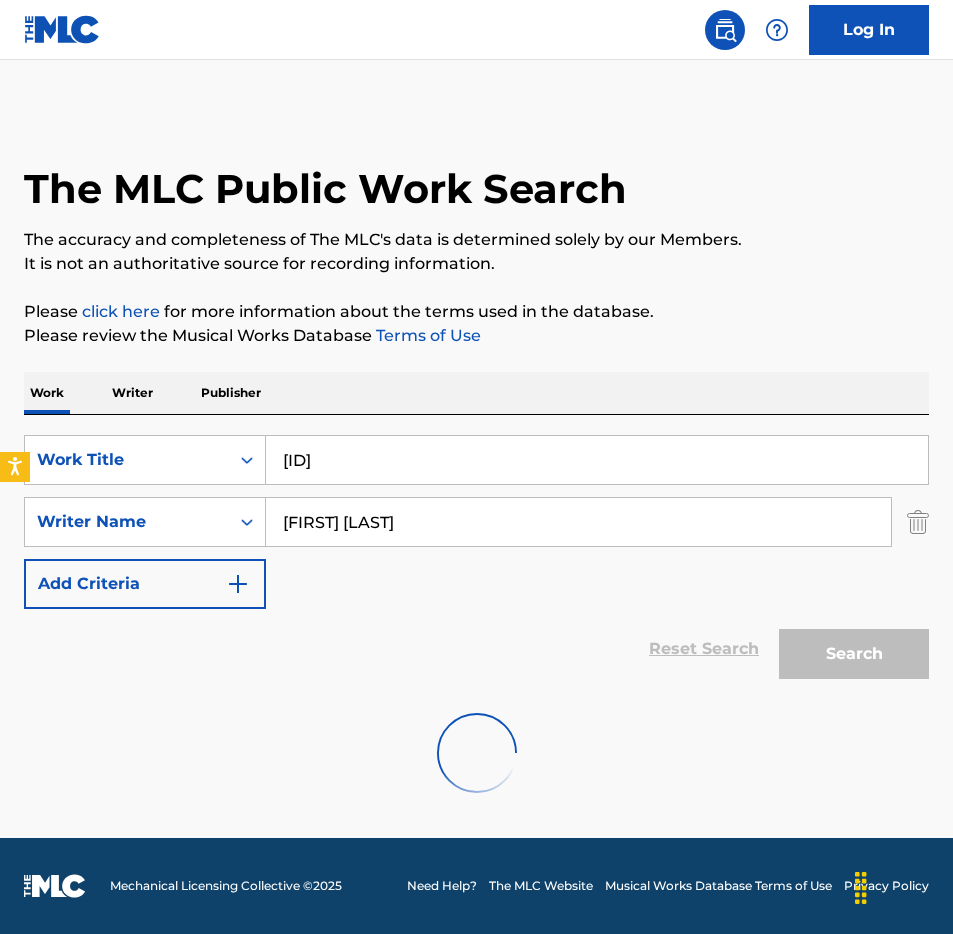 scroll, scrollTop: 0, scrollLeft: 0, axis: both 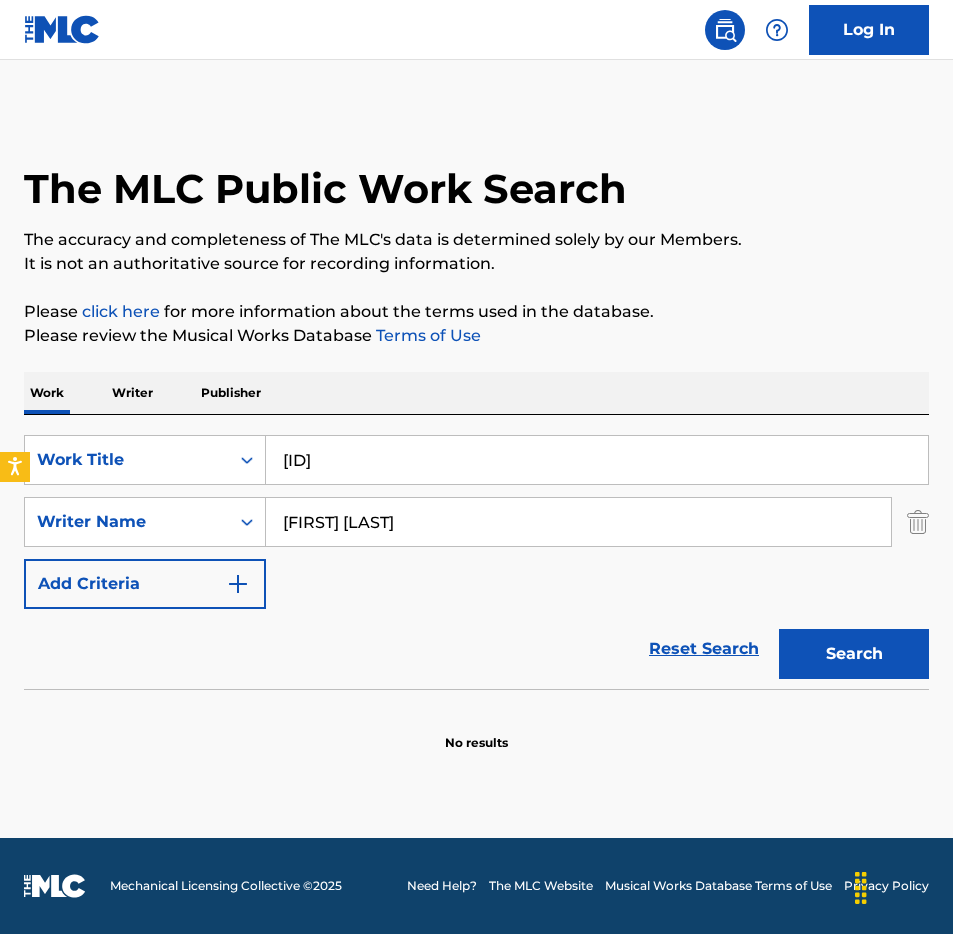 click on "[ID]" at bounding box center [597, 460] 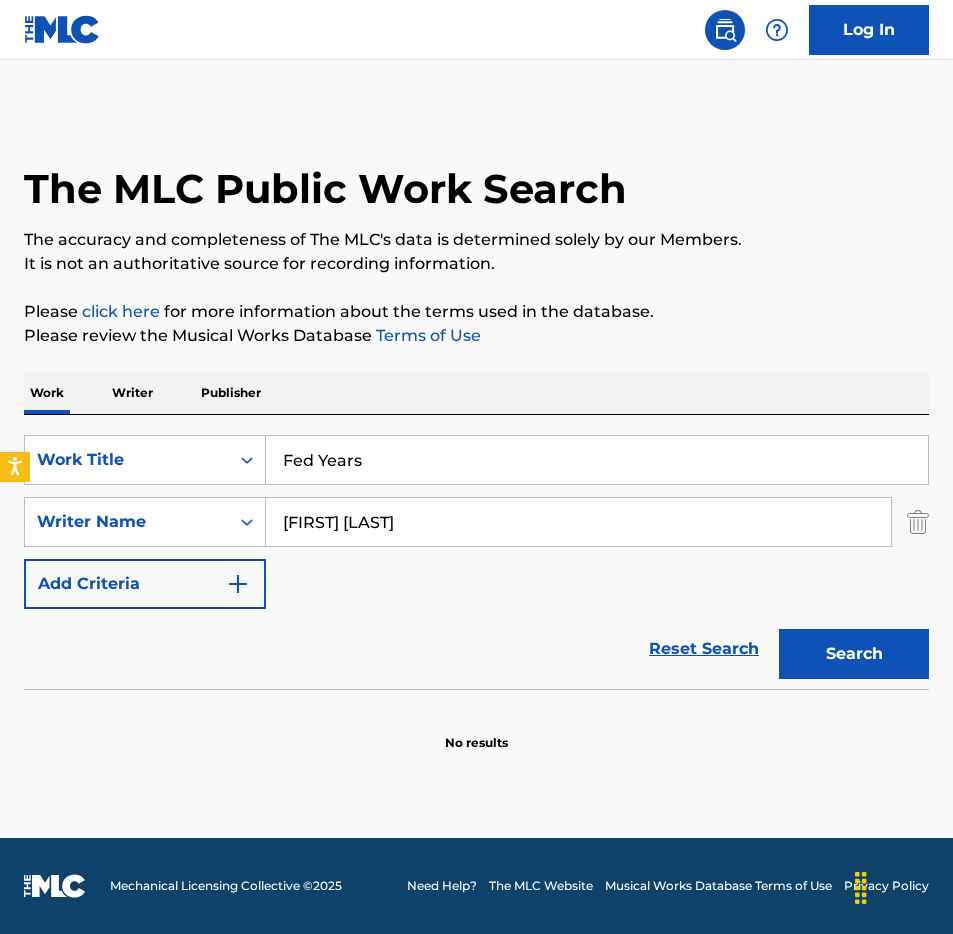 click on "Work Writer Publisher" at bounding box center [476, 393] 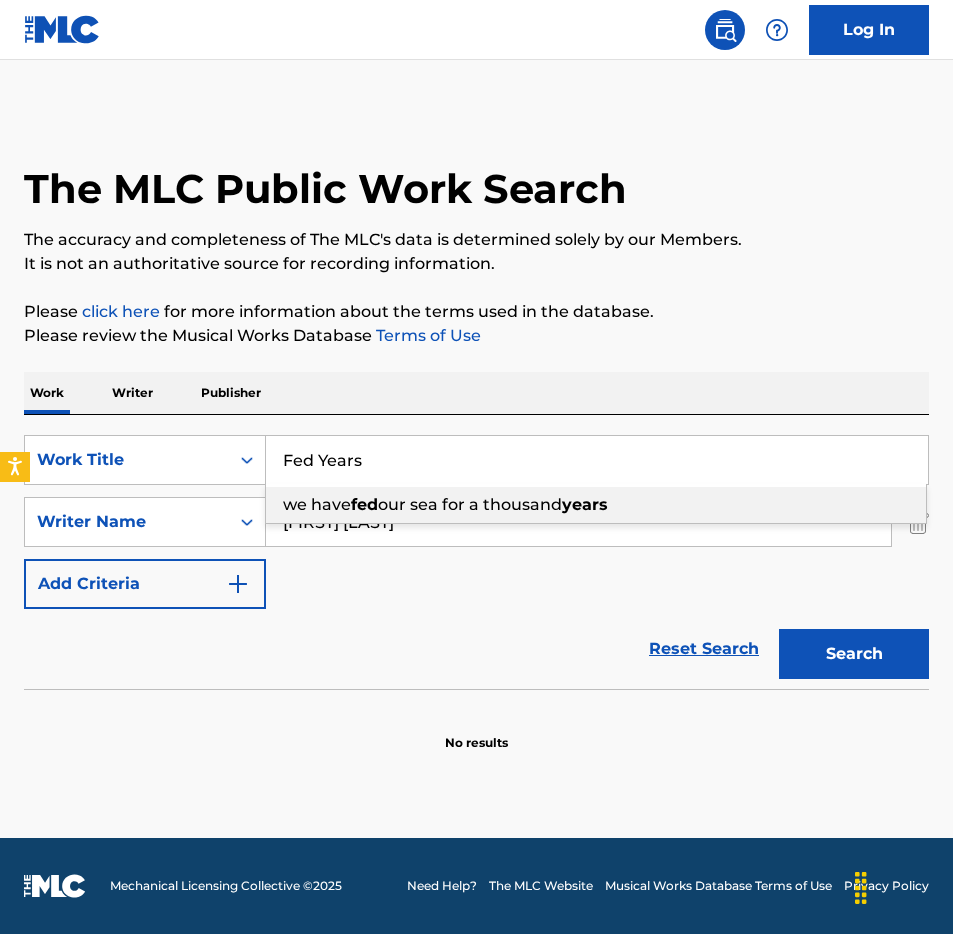 click on "Fed Years" at bounding box center (597, 460) 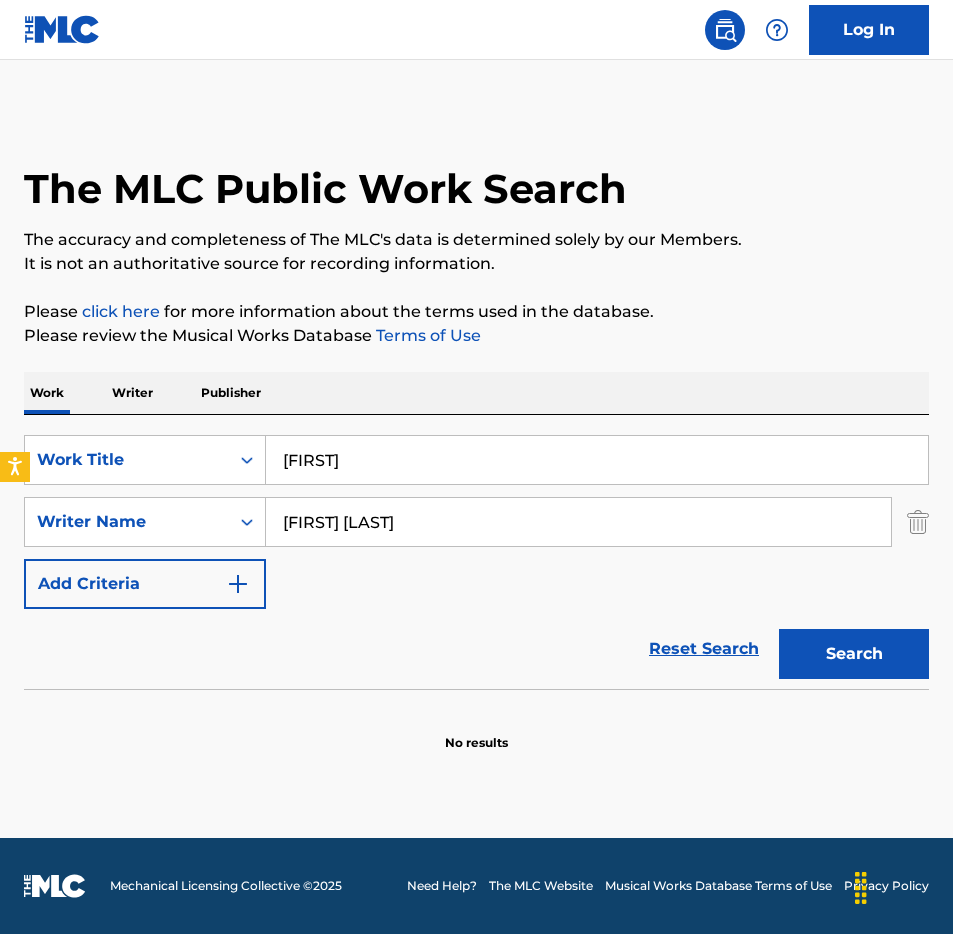 click on "The MLC Public Work Search The accuracy and completeness of The MLC's data is determined solely by our Members. It is not an authoritative source for recording information. Please   click here   for more information about the terms used in the database. Please review the Musical Works Database   Terms of Use Work Writer Publisher SearchWithCriteriae26af4aa-ffb5-4faf-bcba-59c757f031e4 Work Title Jktiny SearchWithCriteria3dd718dc-47a0-4179-b800-082db807cd36 Writer Name [FIRST] [LAST] Add Criteria Reset Search Search No results" at bounding box center (476, 431) 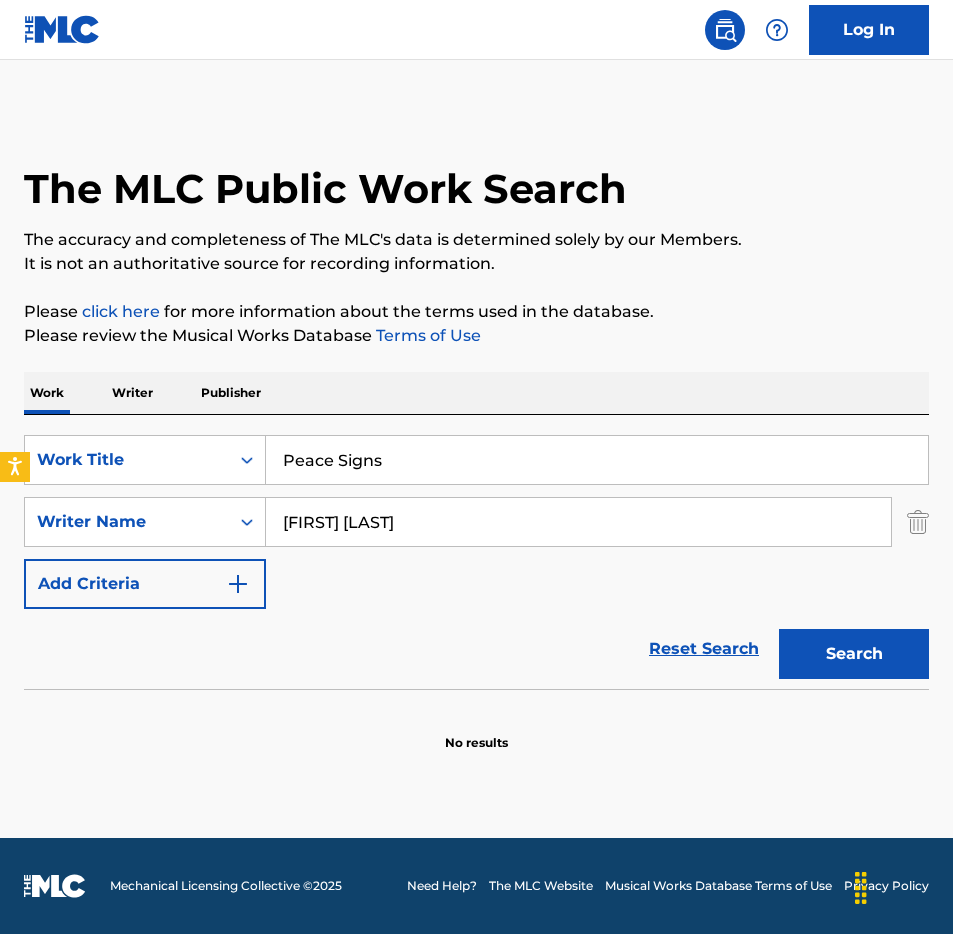 click on "Work Writer Publisher" at bounding box center (476, 393) 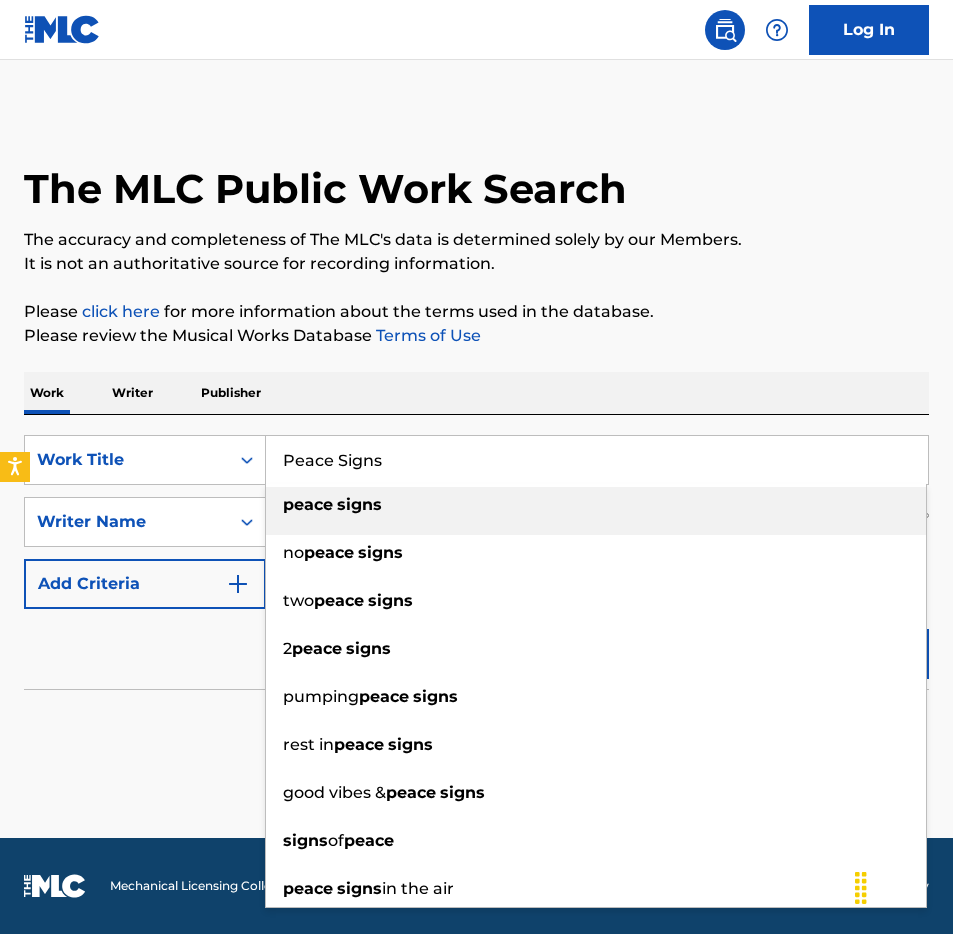 click on "Peace Signs" at bounding box center [597, 460] 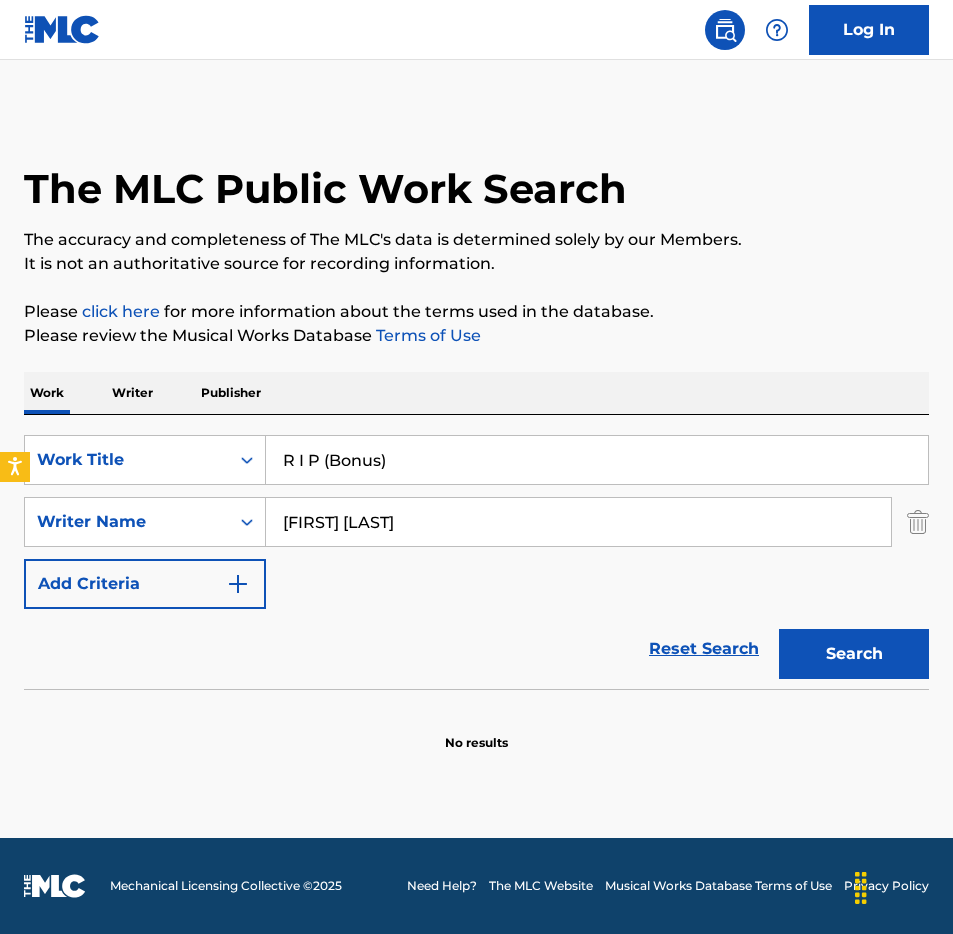 click on "Work Writer Publisher" at bounding box center [476, 393] 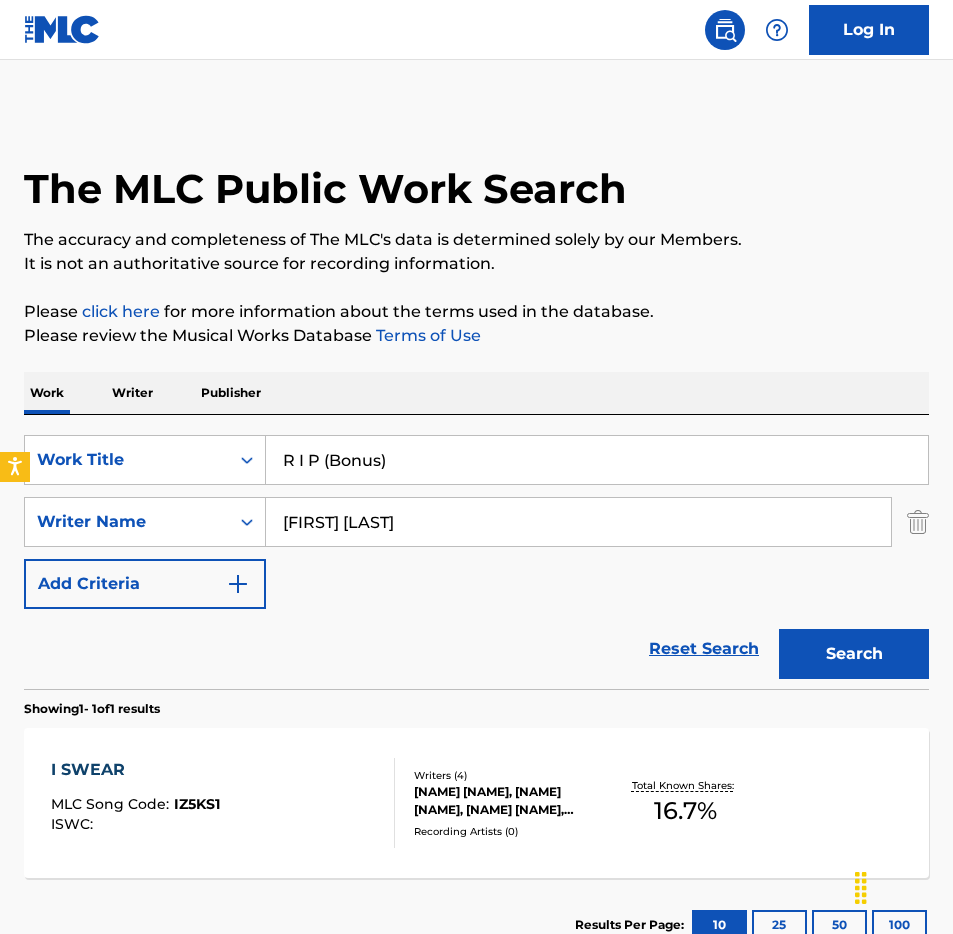 click on "R I P (Bonus)" at bounding box center [597, 460] 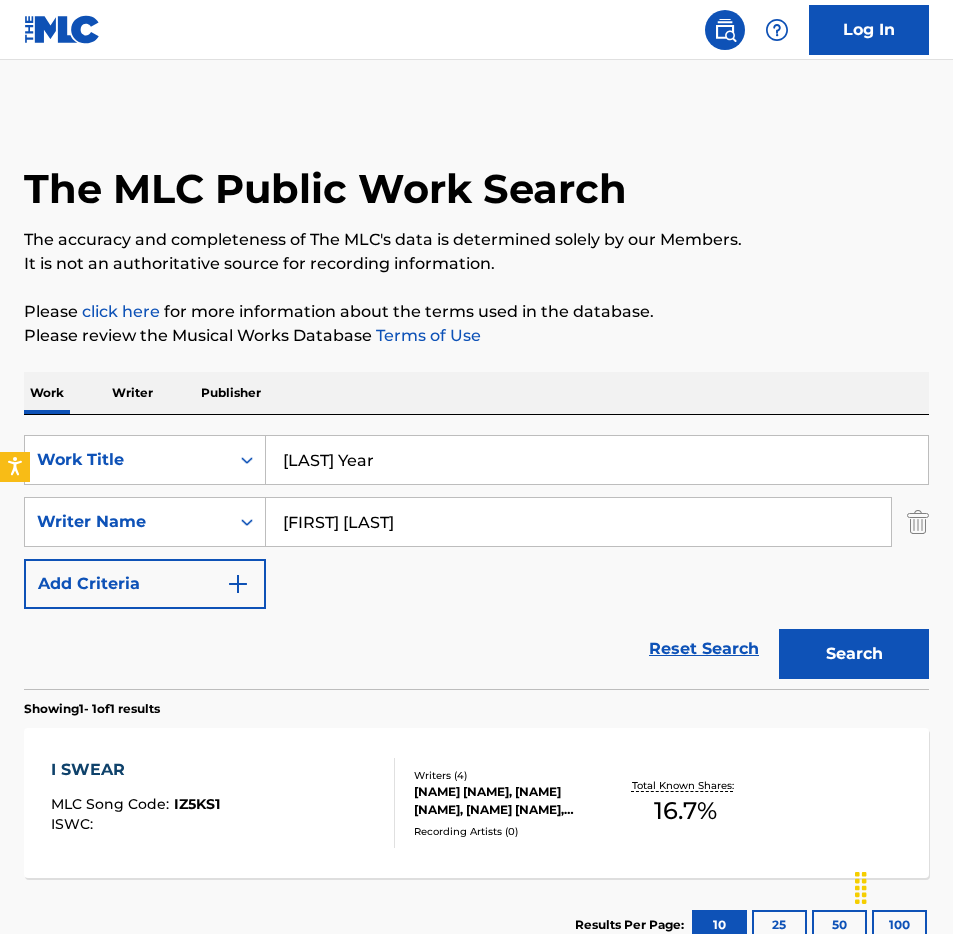 click on "[LAST] Year" at bounding box center [597, 460] 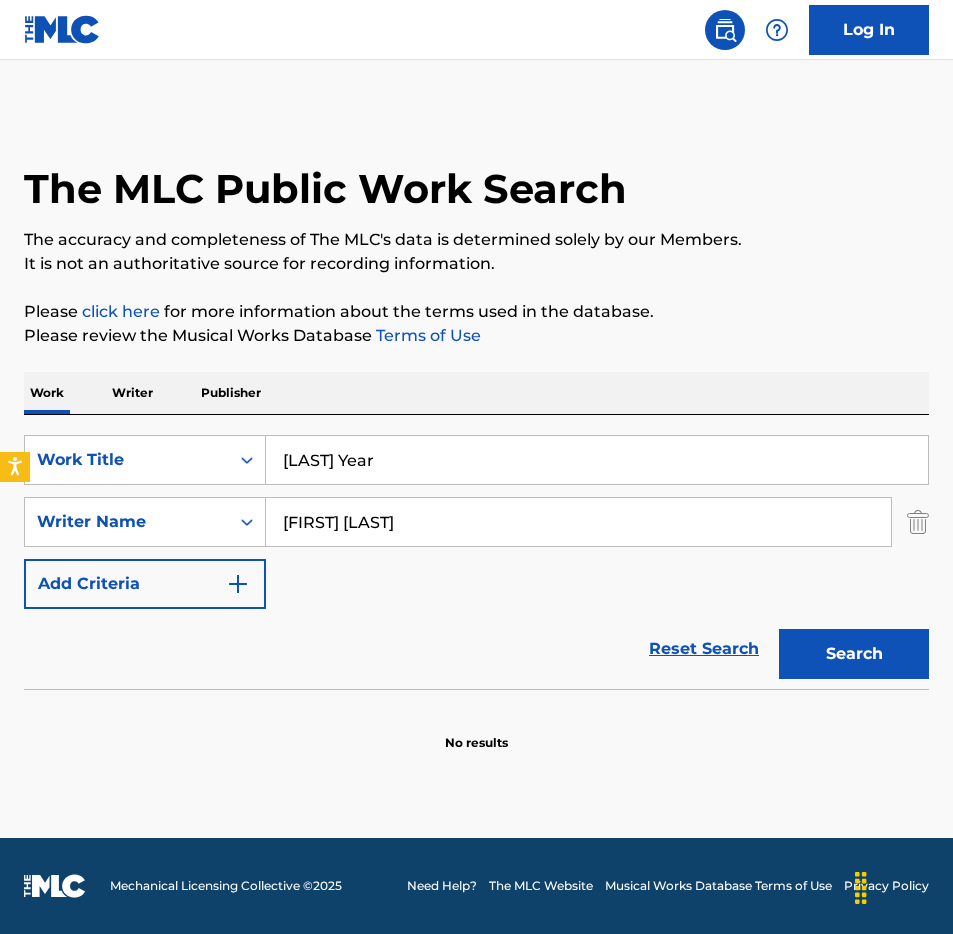 click on "No results" at bounding box center [476, 726] 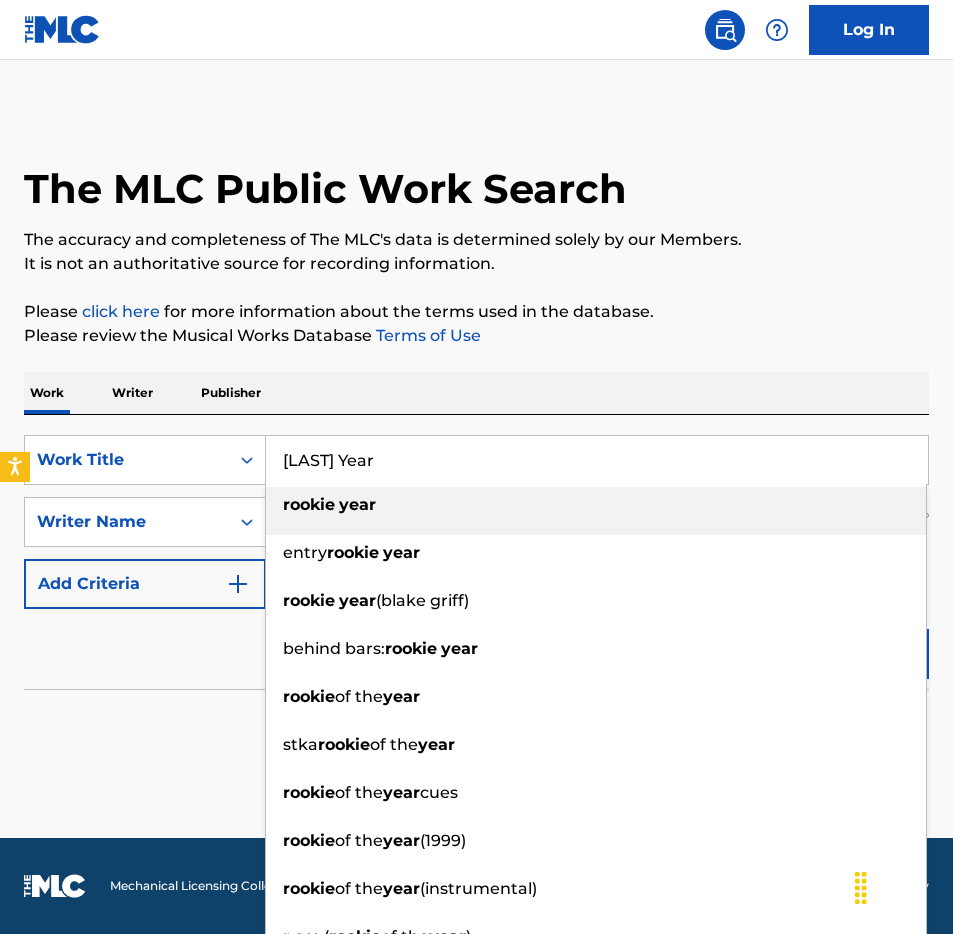 click on "[LAST] Year" at bounding box center [597, 460] 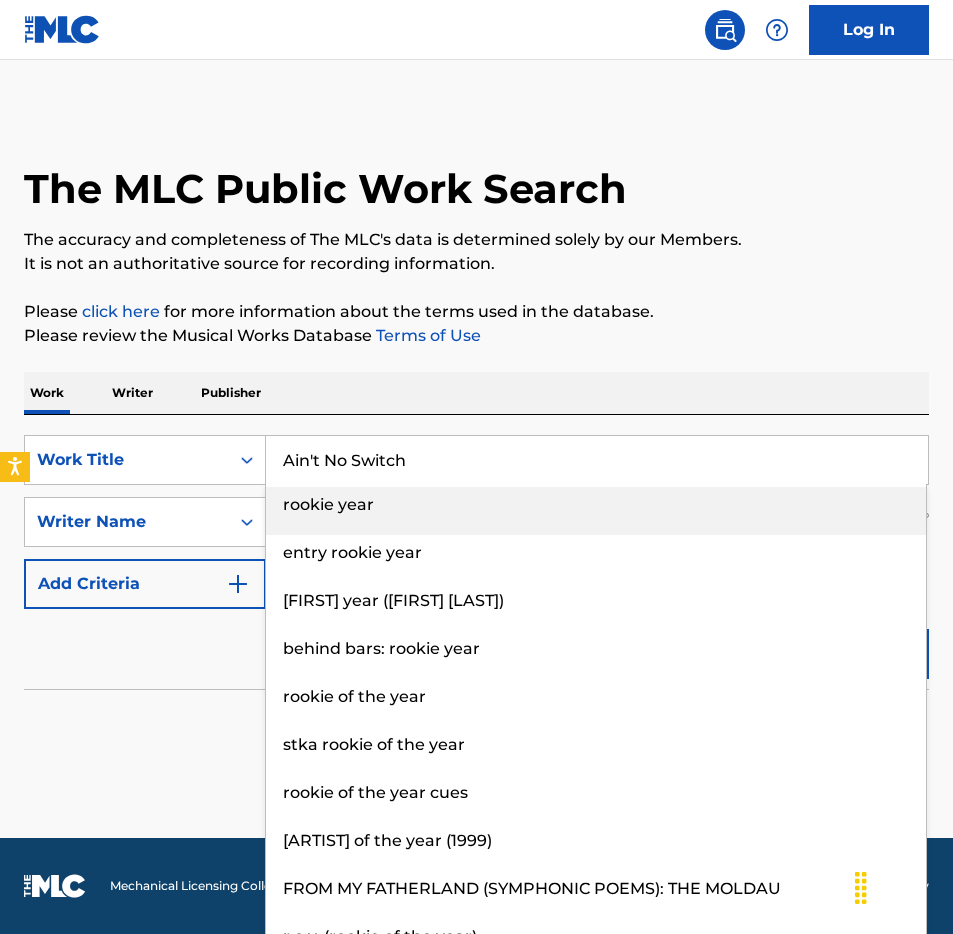 type on "Ain't No Switch" 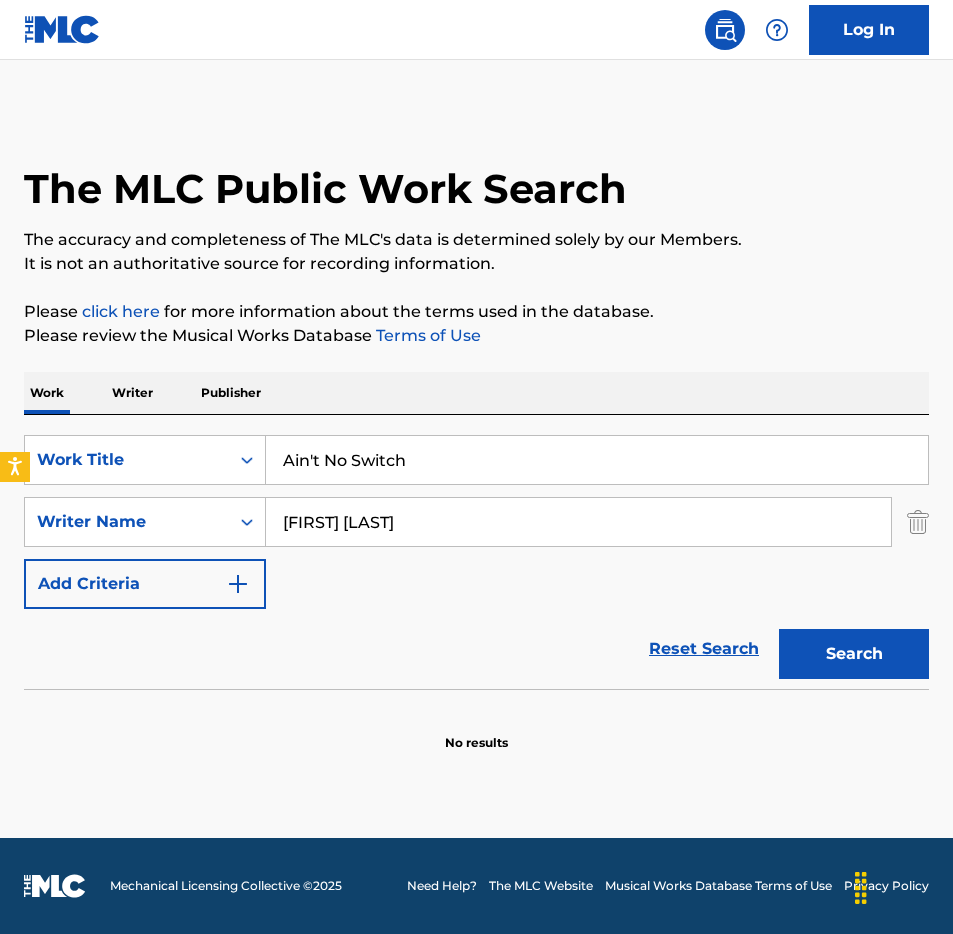 click on "Work Writer Publisher" at bounding box center [476, 393] 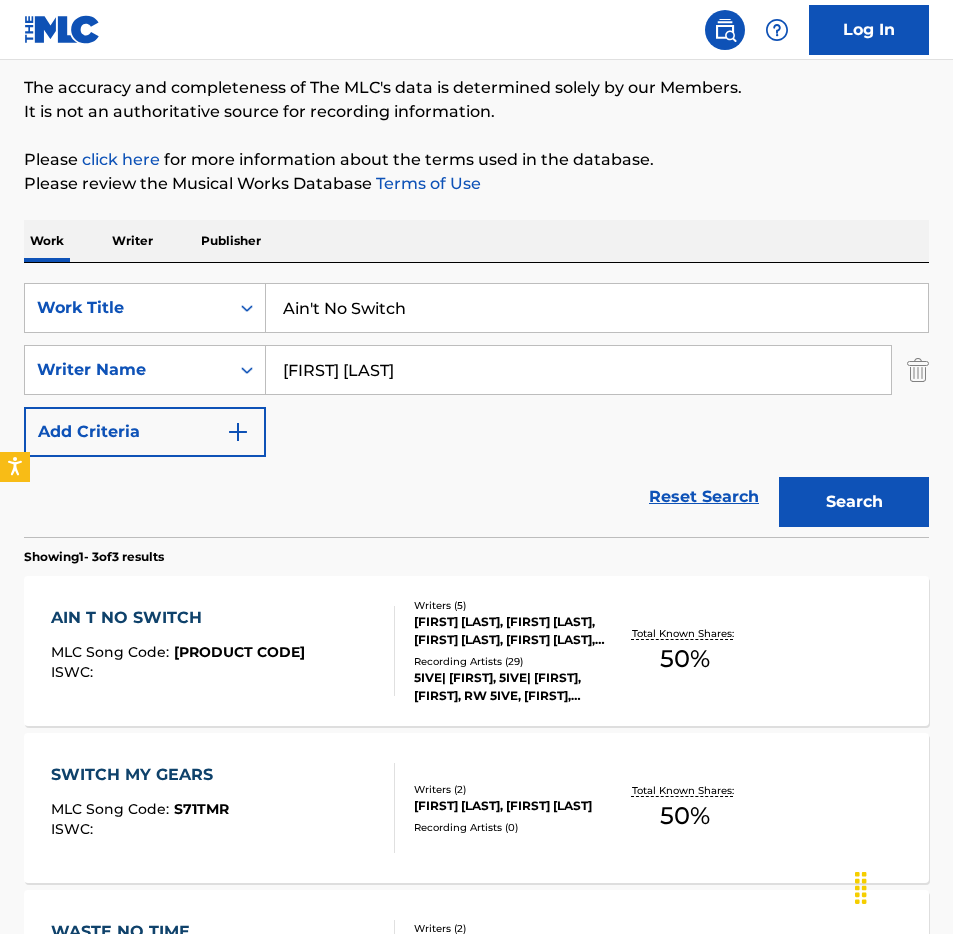 scroll, scrollTop: 212, scrollLeft: 0, axis: vertical 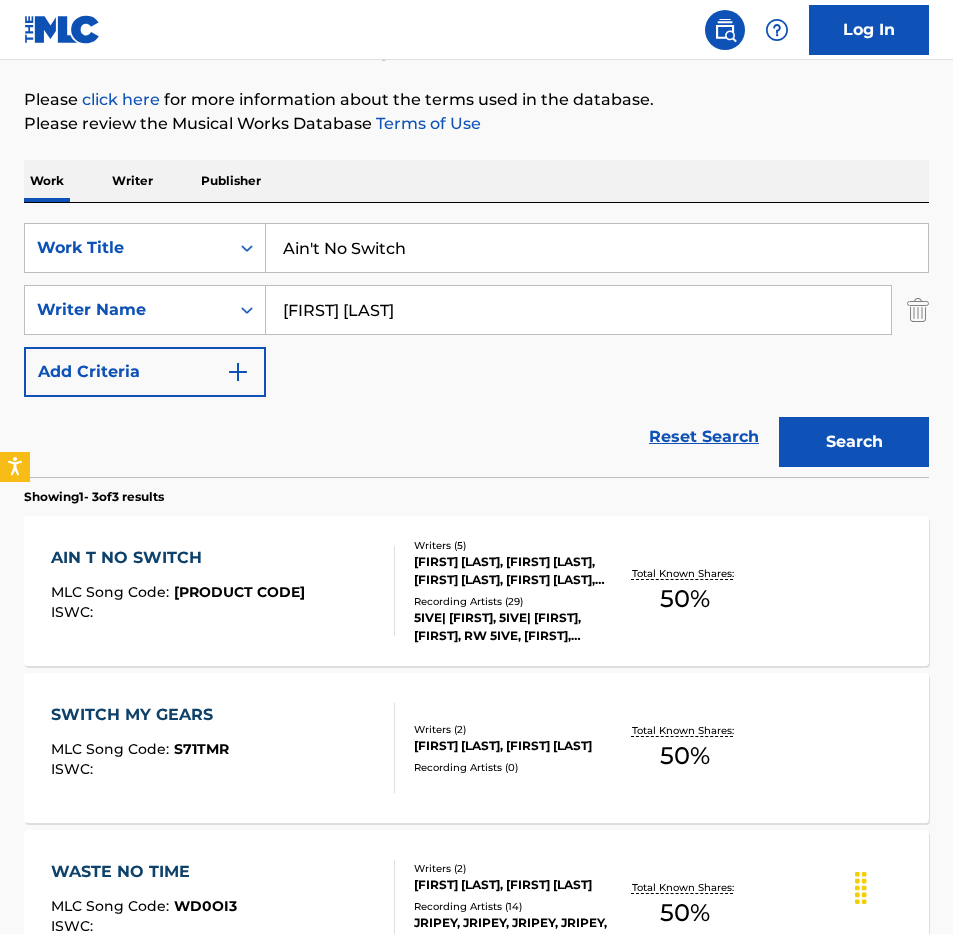 click on "AIN T NO SWITCH MLC Song Code : AW4BT9 ISWC :" at bounding box center [223, 591] 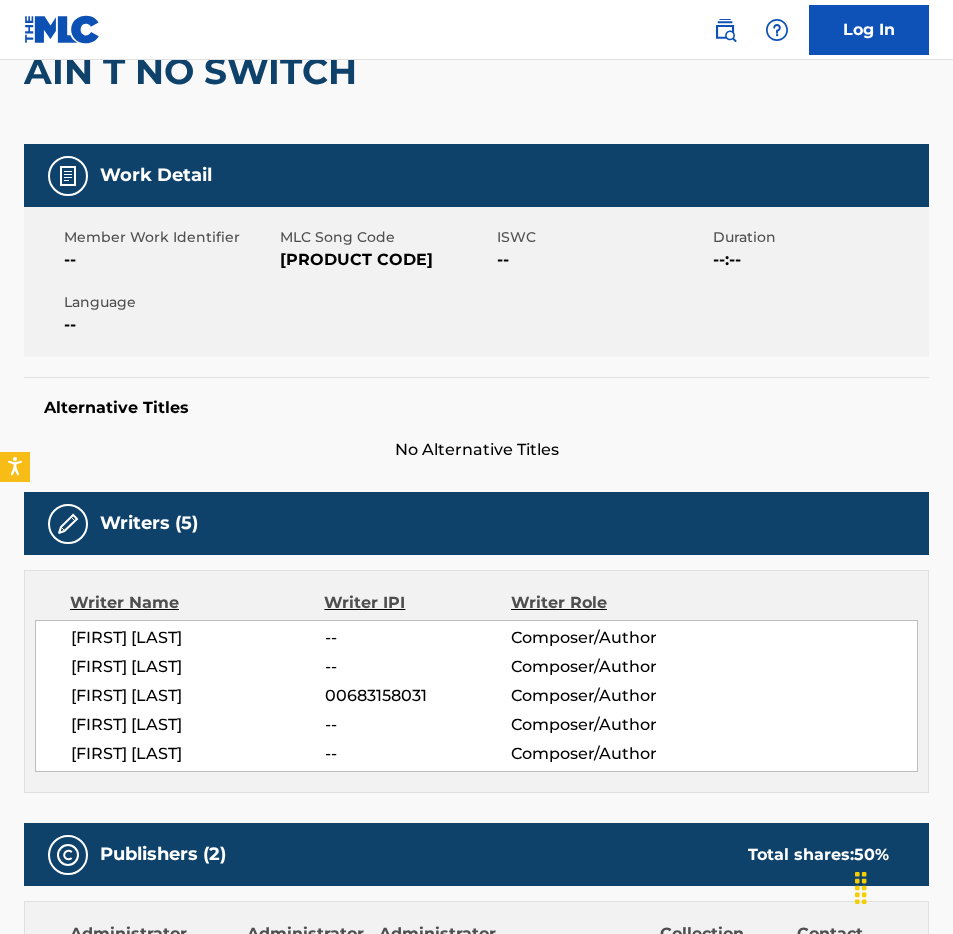 scroll, scrollTop: 0, scrollLeft: 0, axis: both 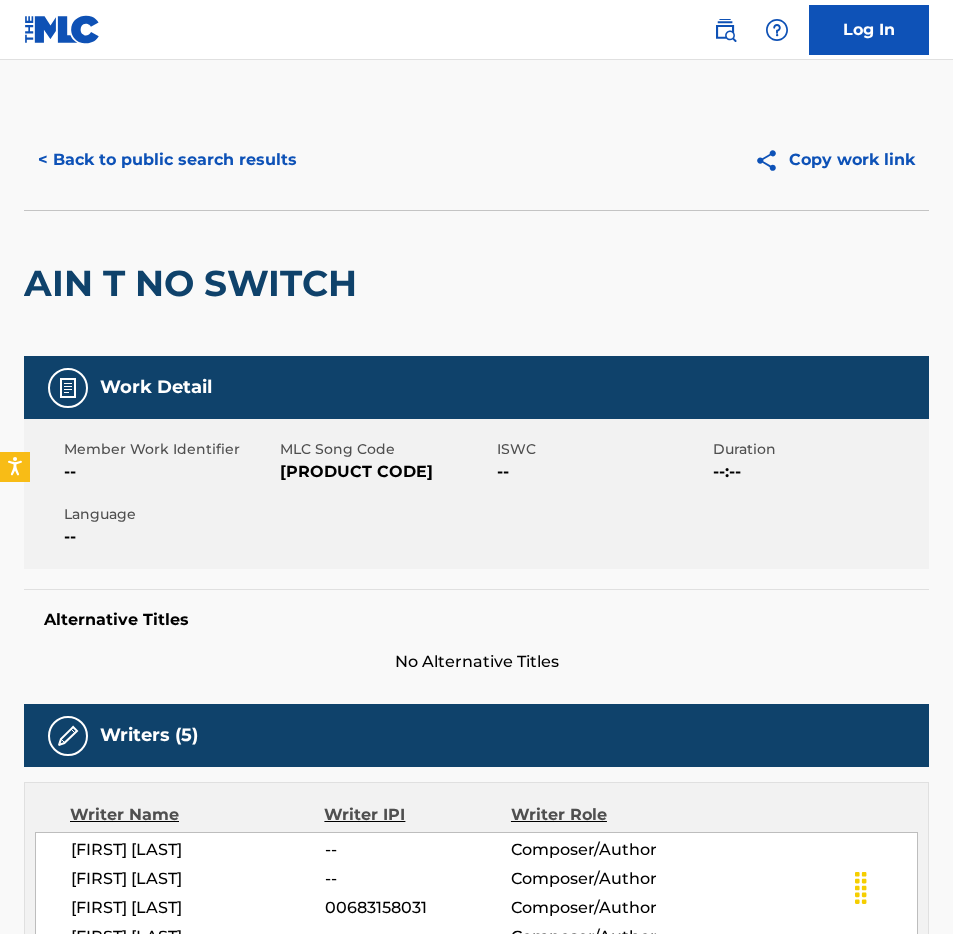 click on "--" at bounding box center [169, 472] 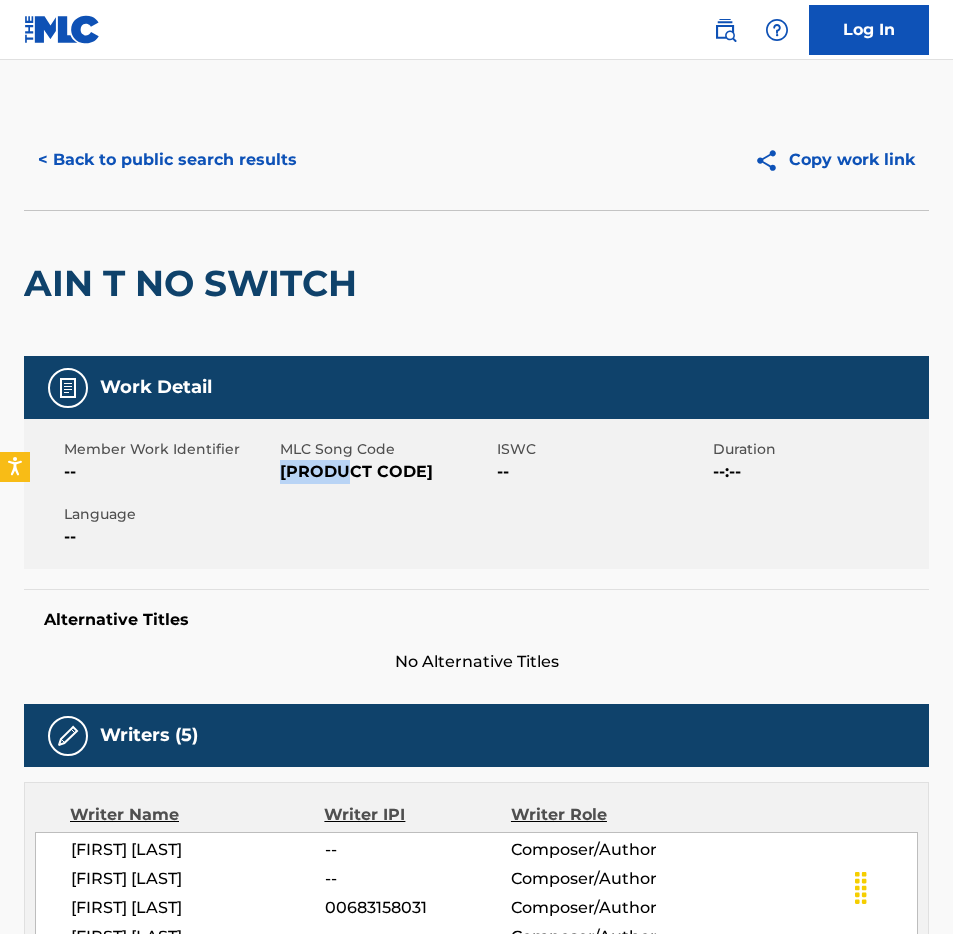 click on "[PRODUCT CODE]" at bounding box center [385, 472] 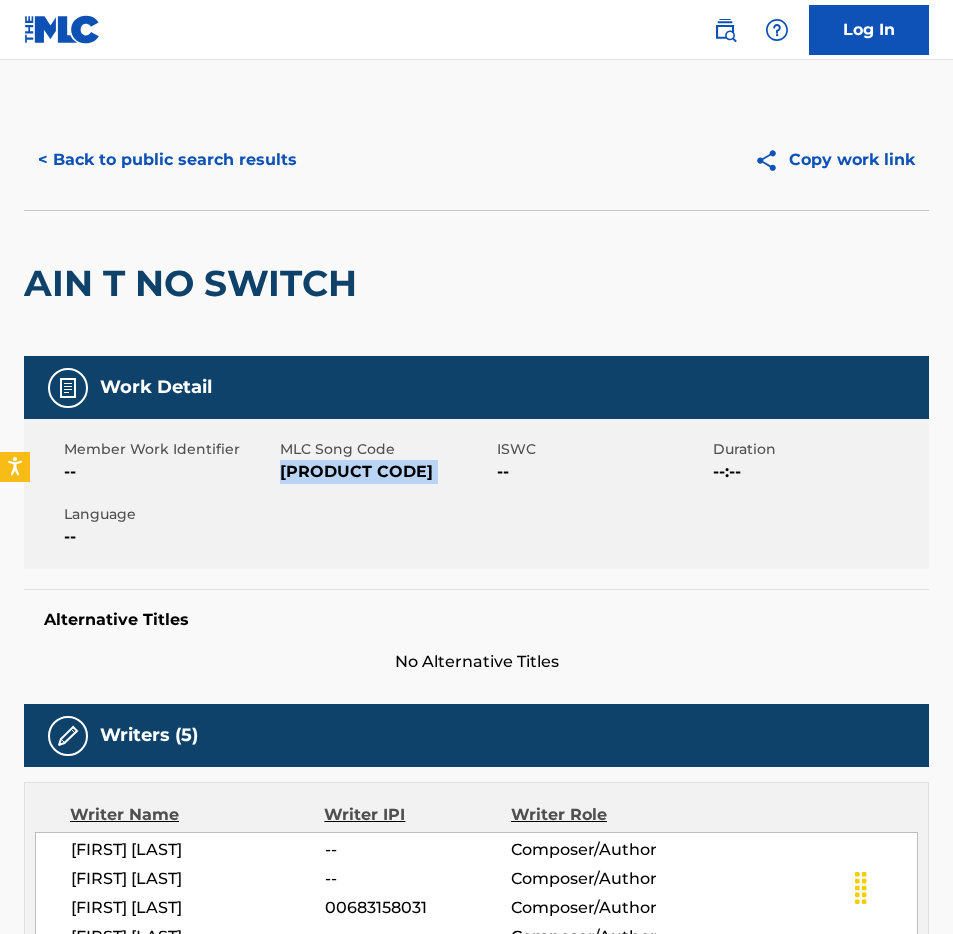 click on "[PRODUCT CODE]" at bounding box center (385, 472) 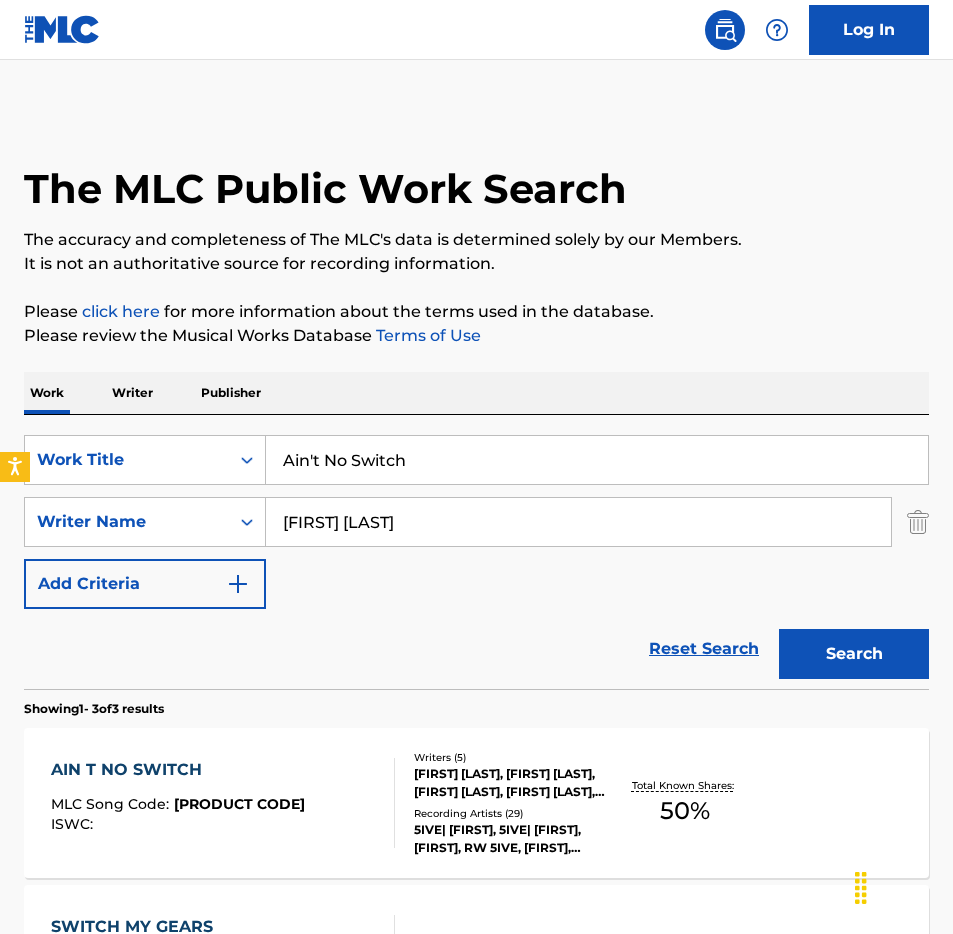 scroll, scrollTop: 212, scrollLeft: 0, axis: vertical 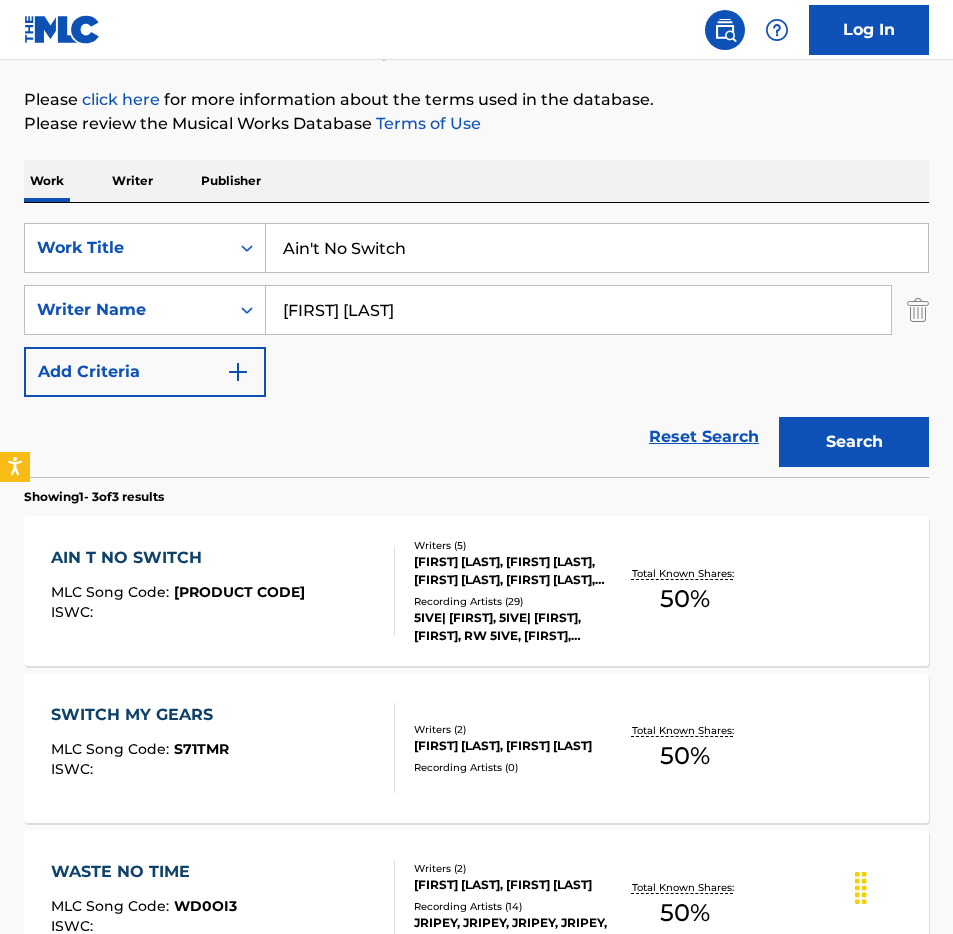 click on "SearchWithCriteriae26af4aa-ffb5-4faf-bcba-59c757f031e4 Work Title Ain't No Switch SearchWithCriteria3dd718dc-47a0-4179-b800-082db807cd36 Writer Name [FIRST] [LAST] Add Criteria" at bounding box center [476, 310] 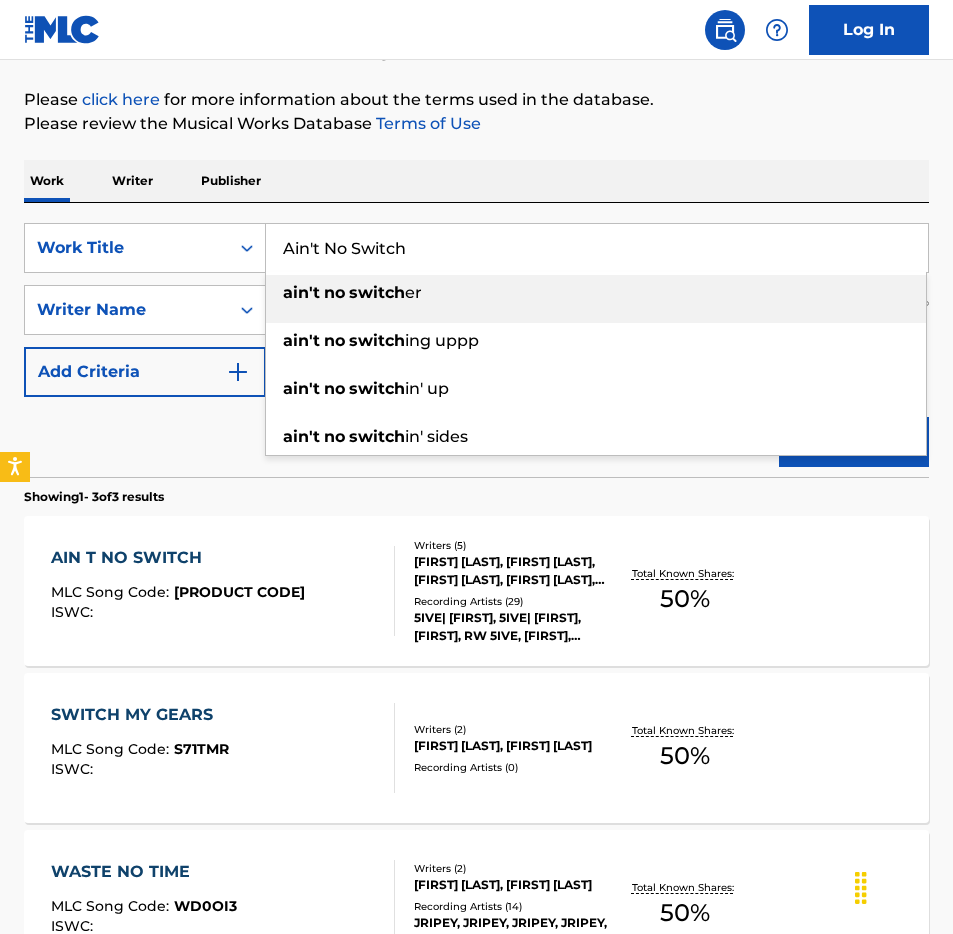 click on "Ain't No Switch" at bounding box center [597, 248] 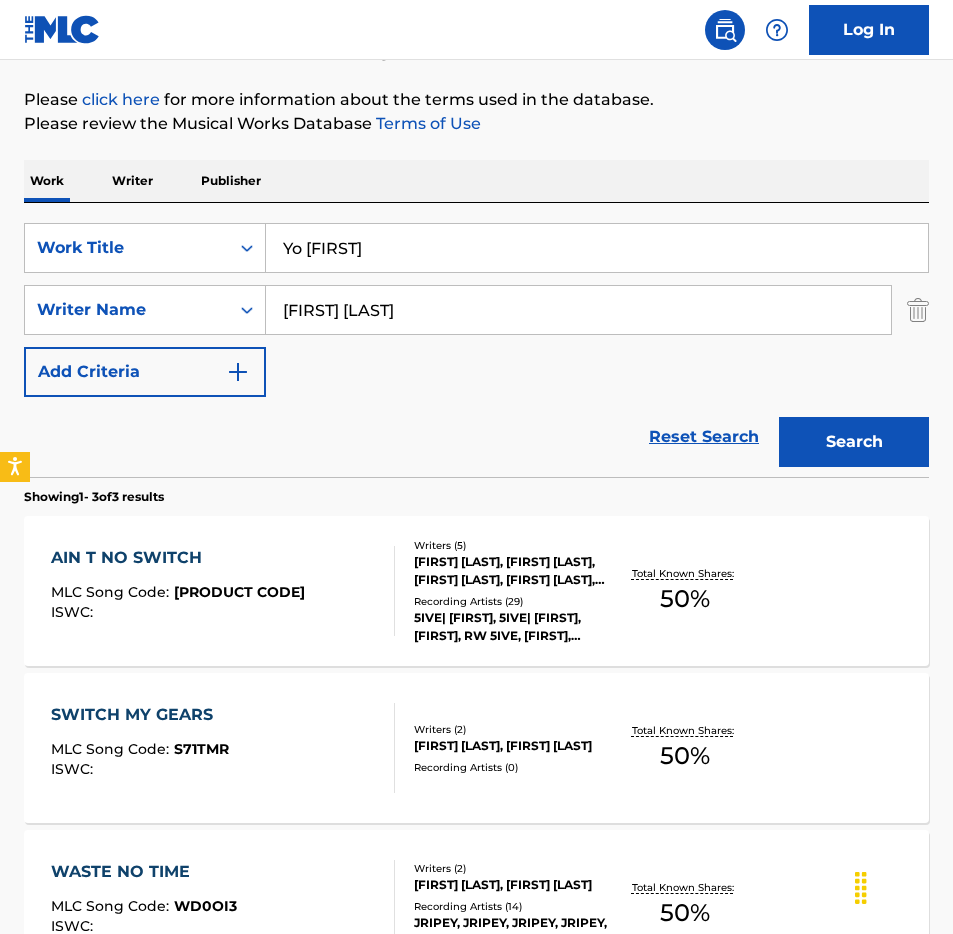 click on "Work Writer Publisher" at bounding box center [476, 181] 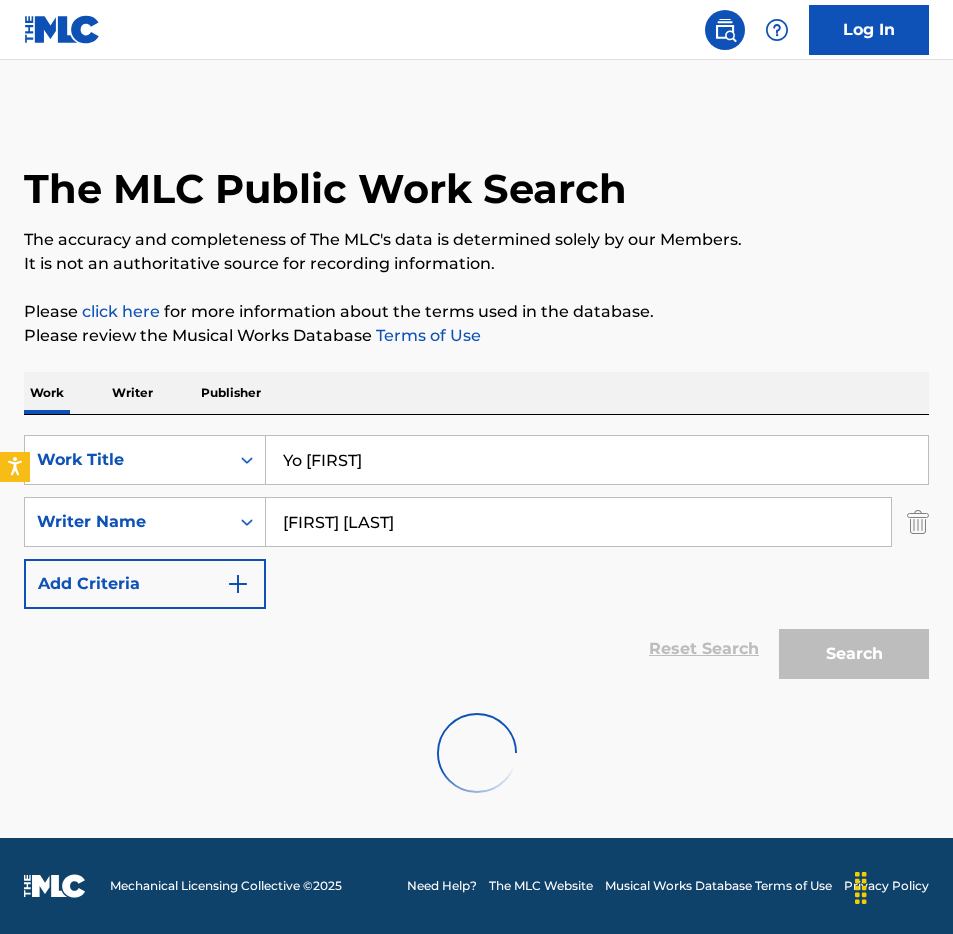 scroll, scrollTop: 0, scrollLeft: 0, axis: both 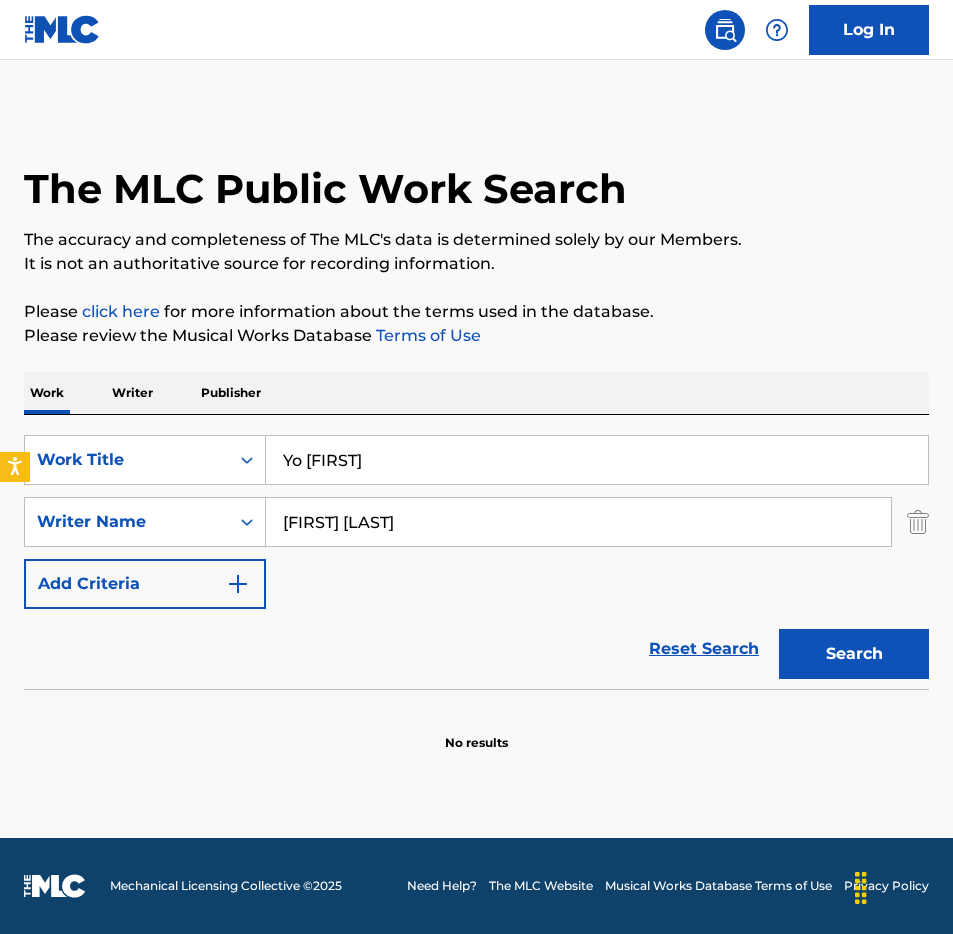 click on "Yo [FIRST]" at bounding box center (597, 460) 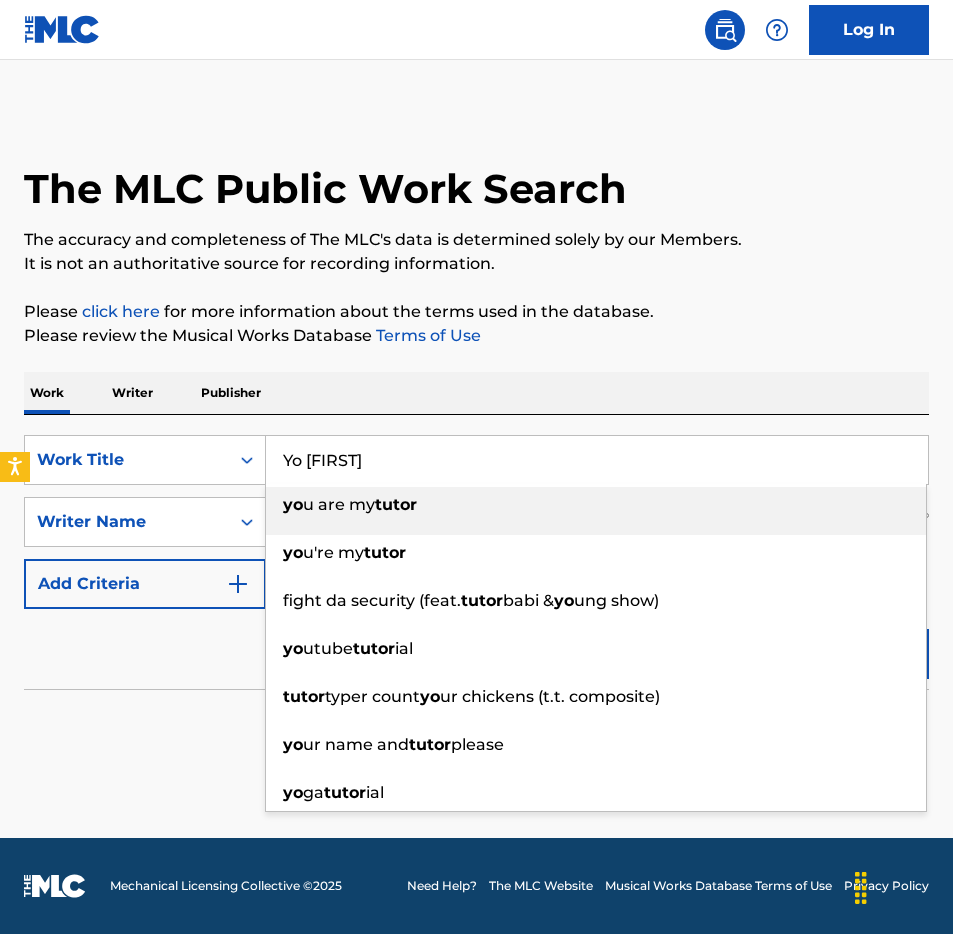 click on "Yo [FIRST]" at bounding box center (597, 460) 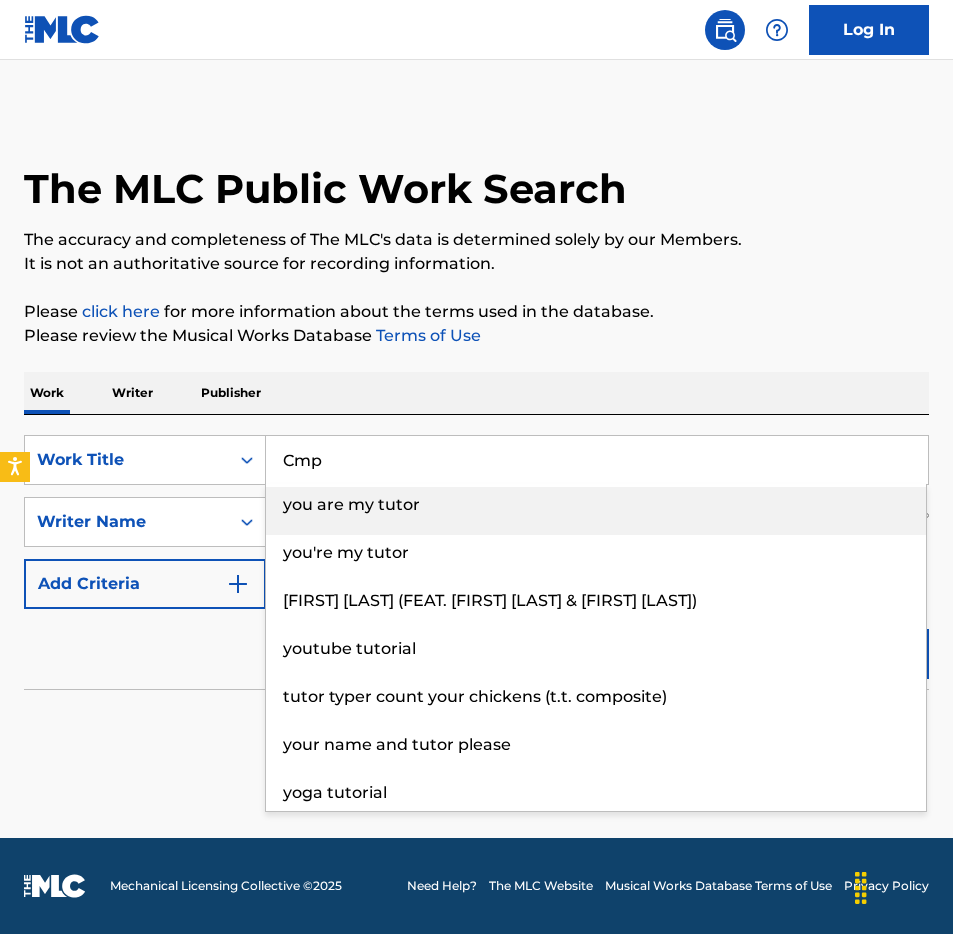 click on "Work Writer Publisher" at bounding box center (476, 393) 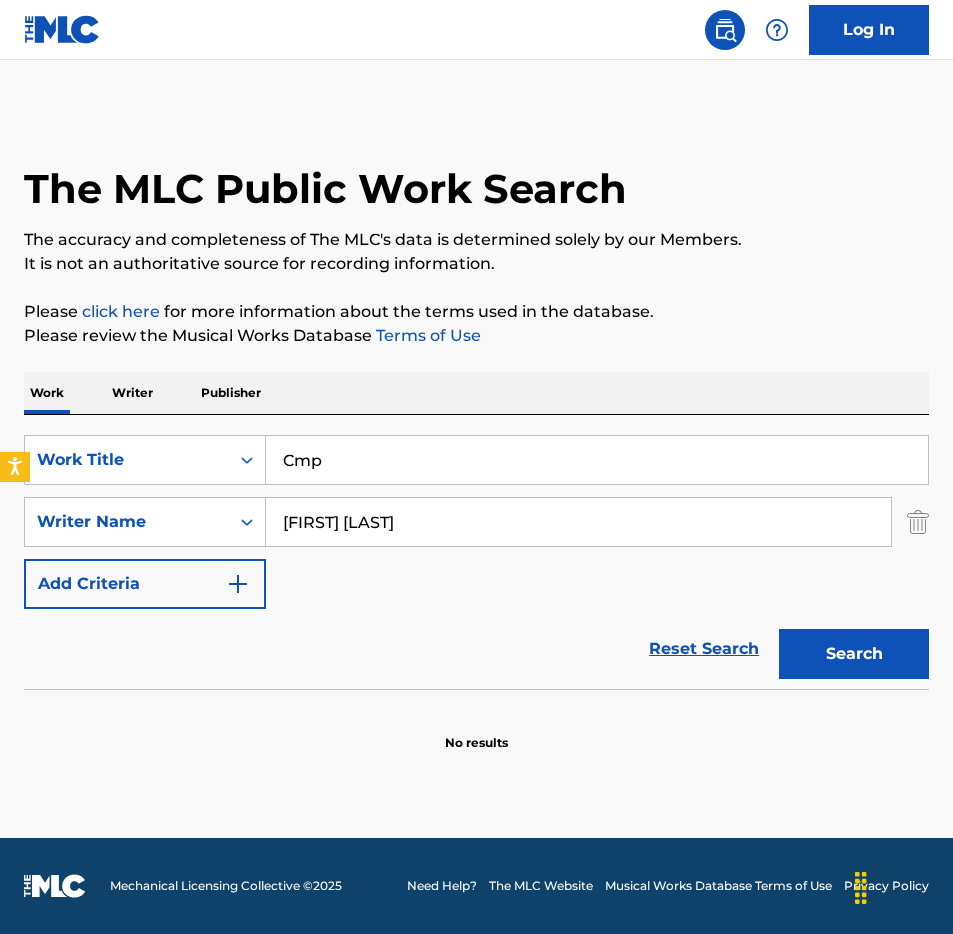 click on "Search" at bounding box center [849, 649] 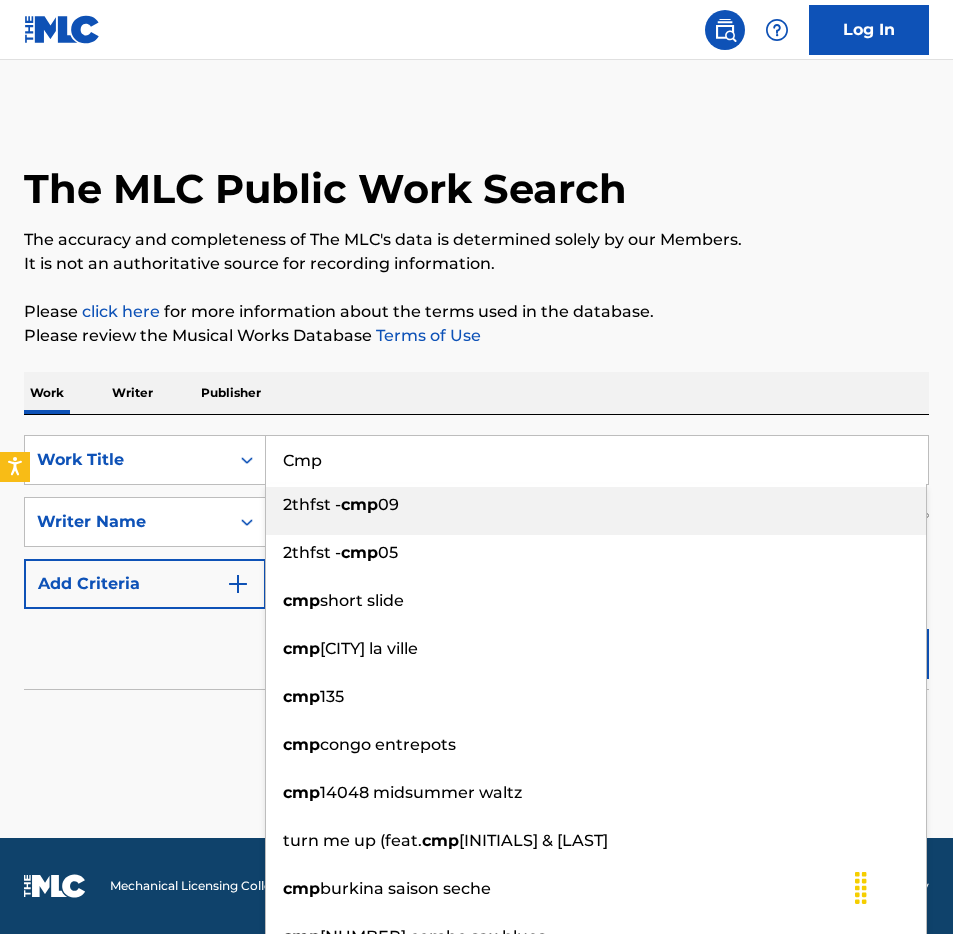 click on "Cmp" at bounding box center (597, 460) 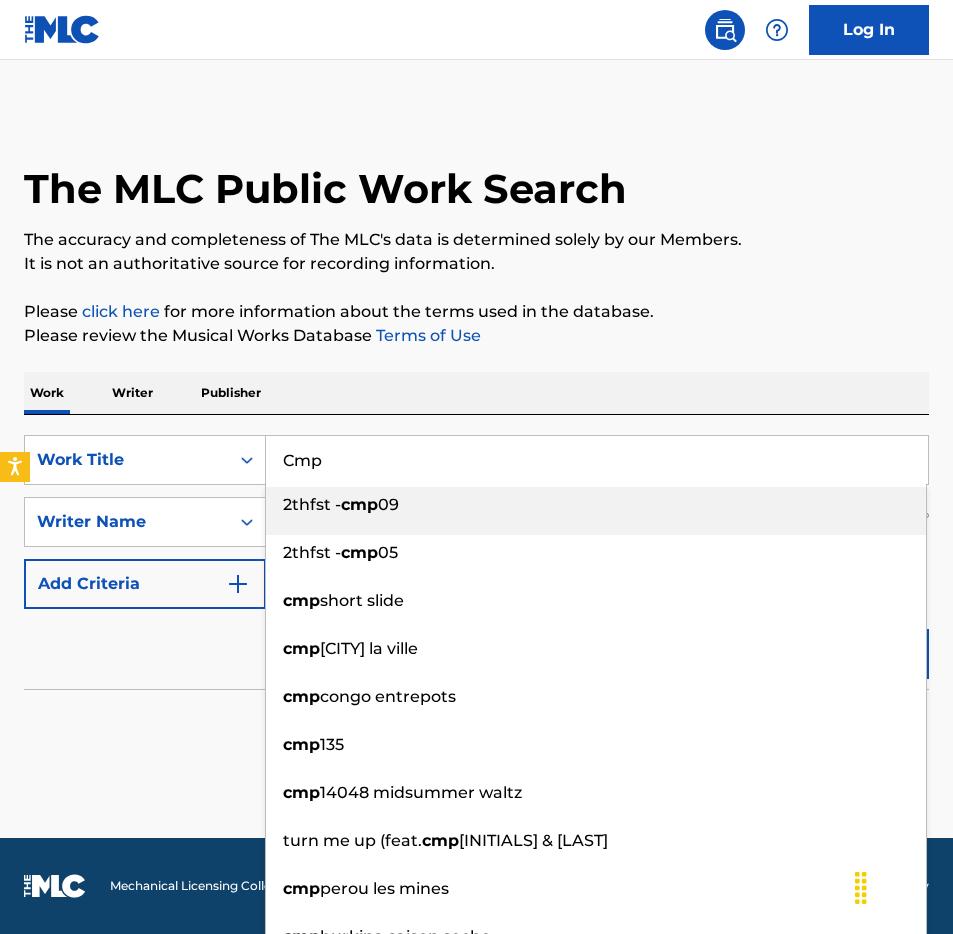 click on "Cmp" at bounding box center [597, 460] 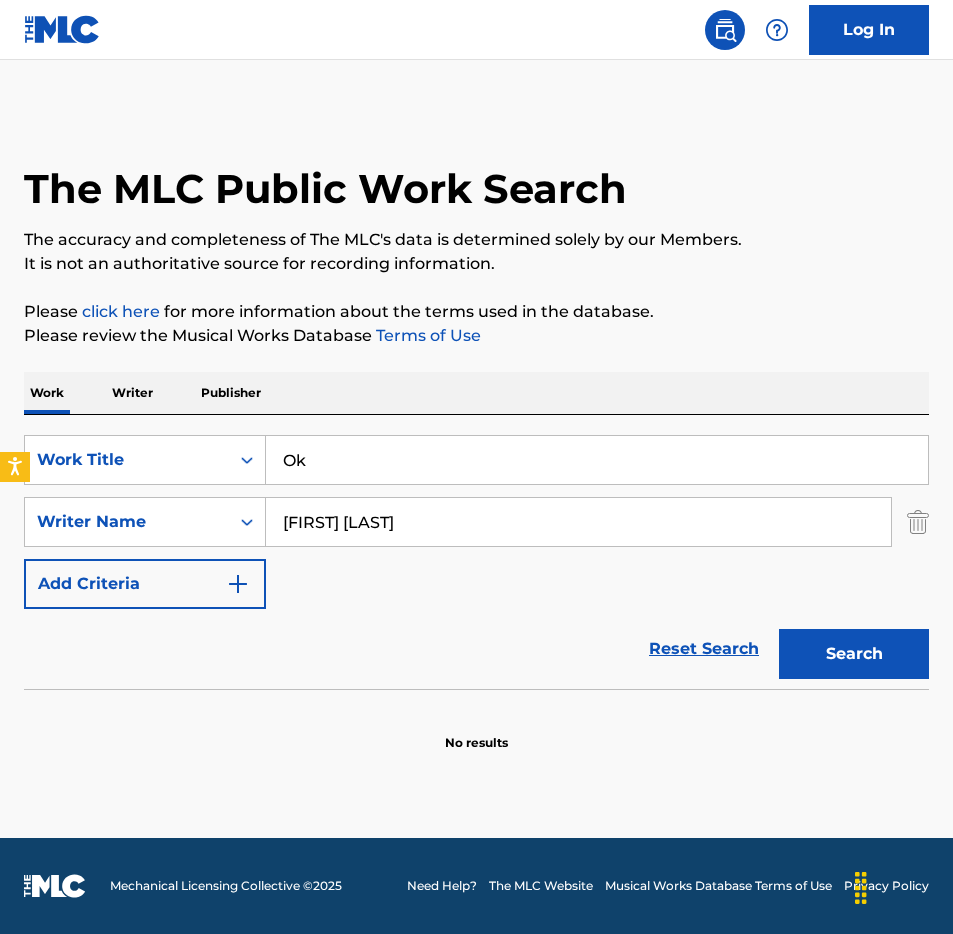 click on "Work Writer Publisher" at bounding box center (476, 393) 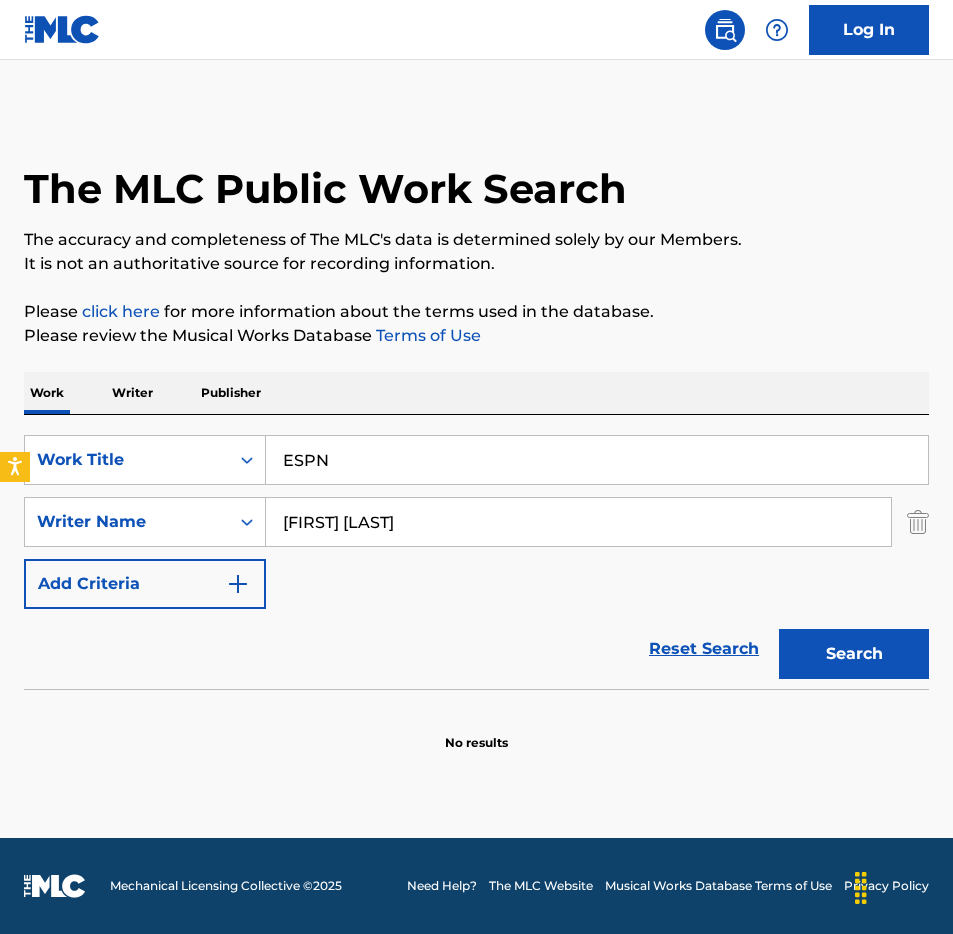 click on "The MLC Public Work Search The accuracy and completeness of The MLC's data is determined solely by our Members. It is not an authoritative source for recording information. Please   click here   for more information about the terms used in the database. Please review the Musical Works Database   Terms of Use Work Writer Publisher SearchWithCriteriae26af4aa-ffb5-4faf-bcba-59c757f031e4 Work Title ESPN SearchWithCriteria3dd718dc-47a0-4179-b800-082db807cd36 Writer Name [FIRST] [LAST] Add Criteria Reset Search Search No results" at bounding box center (476, 431) 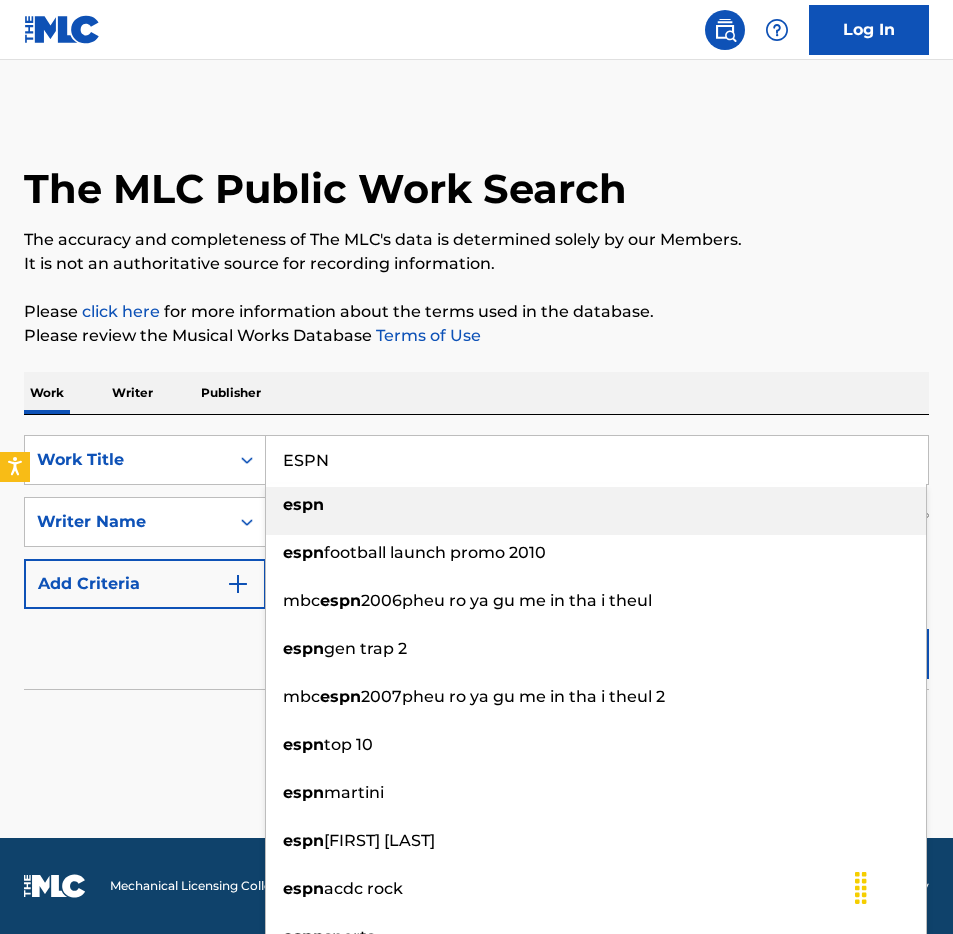 click on "ESPN" at bounding box center (597, 460) 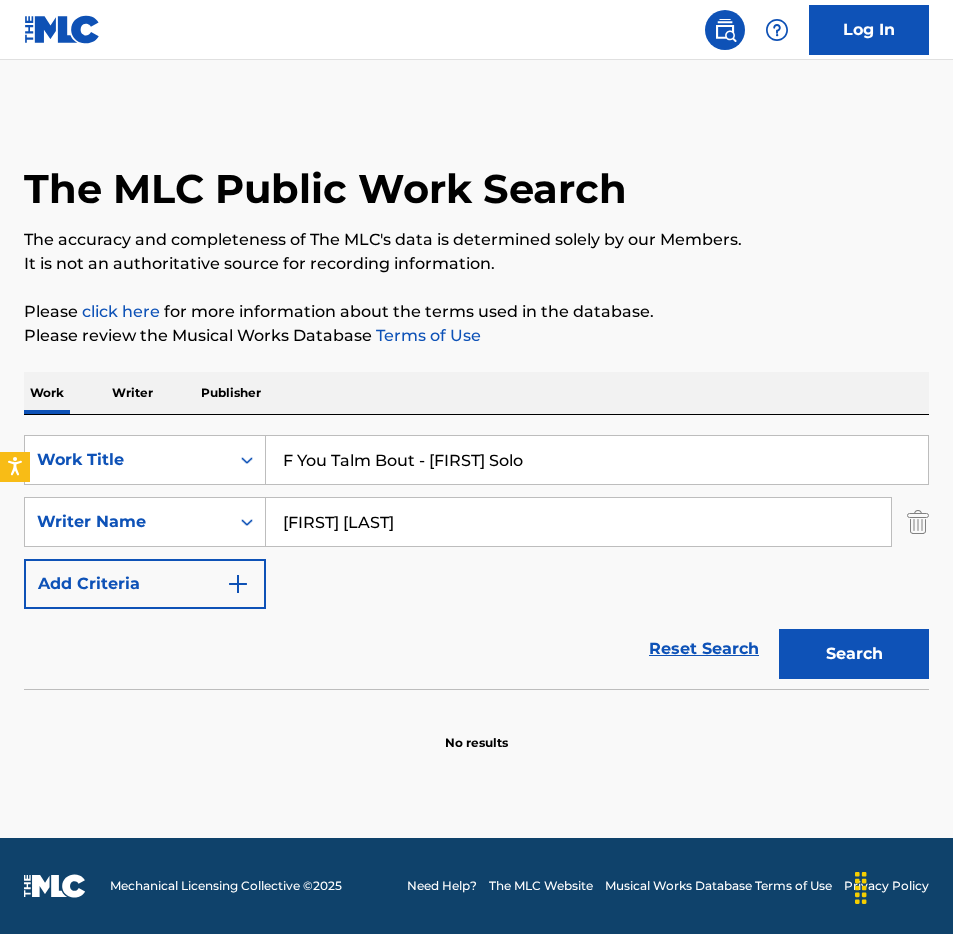 drag, startPoint x: 560, startPoint y: 465, endPoint x: 416, endPoint y: 463, distance: 144.01389 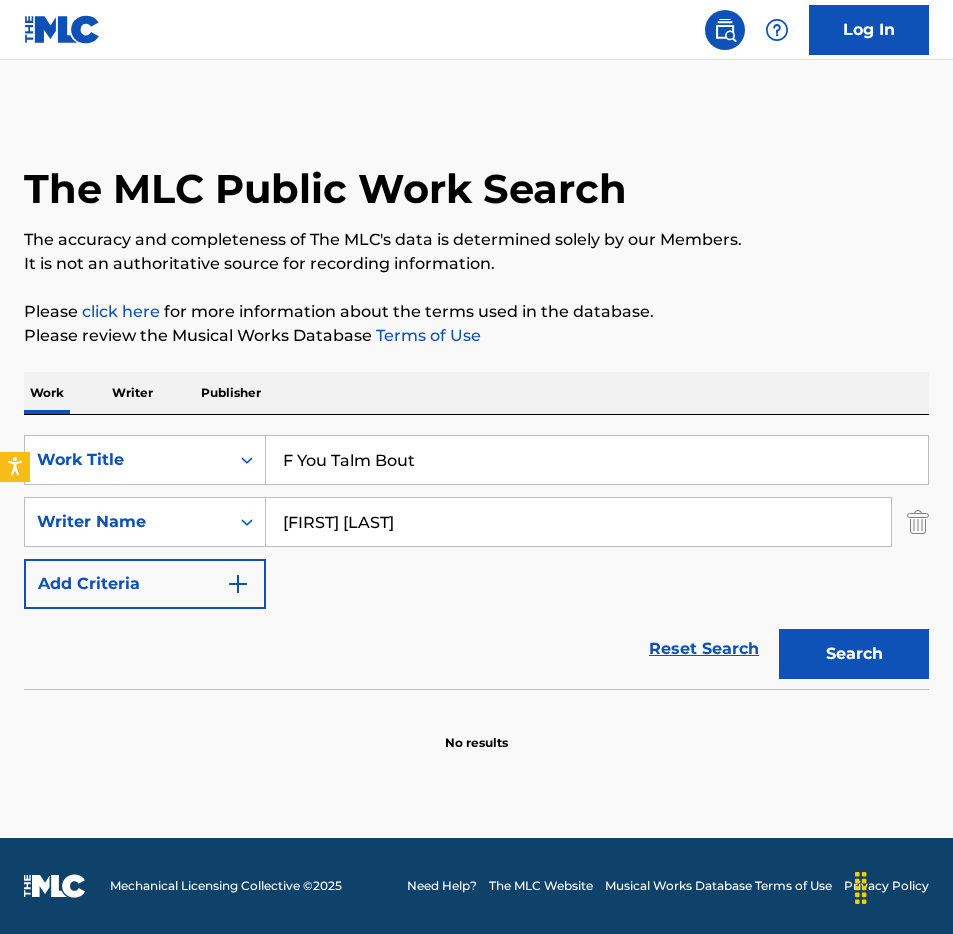 click on "The MLC Public Work Search The accuracy and completeness of The MLC's data is determined solely by our Members. It is not an authoritative source for recording information. Please   click here   for more information about the terms used in the database. Please review the Musical Works Database   Terms of Use Work Writer Publisher SearchWithCriteriae26af4aa-ffb5-4faf-bcba-59c757f031e4 Work Title F You Talm Bout SearchWithCriteria3dd718dc-47a0-4179-b800-082db807cd36 Writer Name [FIRST] [LAST] Add Criteria Reset Search Search No results" at bounding box center [476, 431] 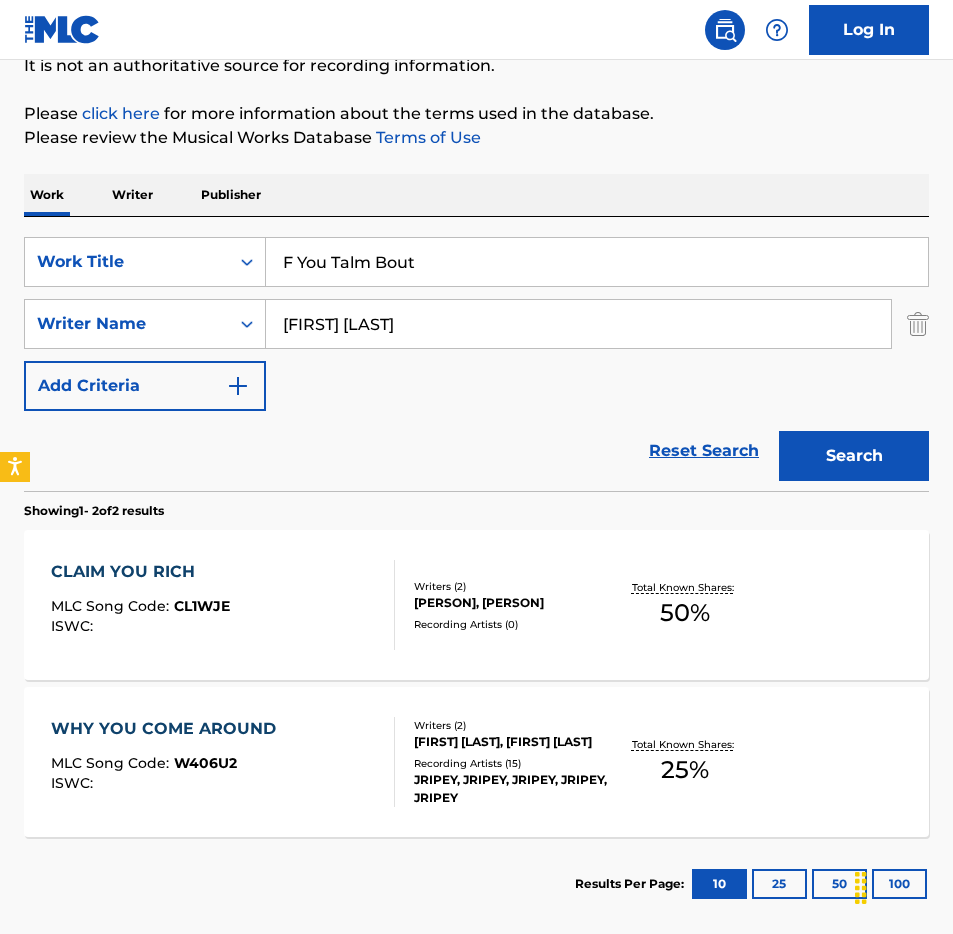 scroll, scrollTop: 193, scrollLeft: 0, axis: vertical 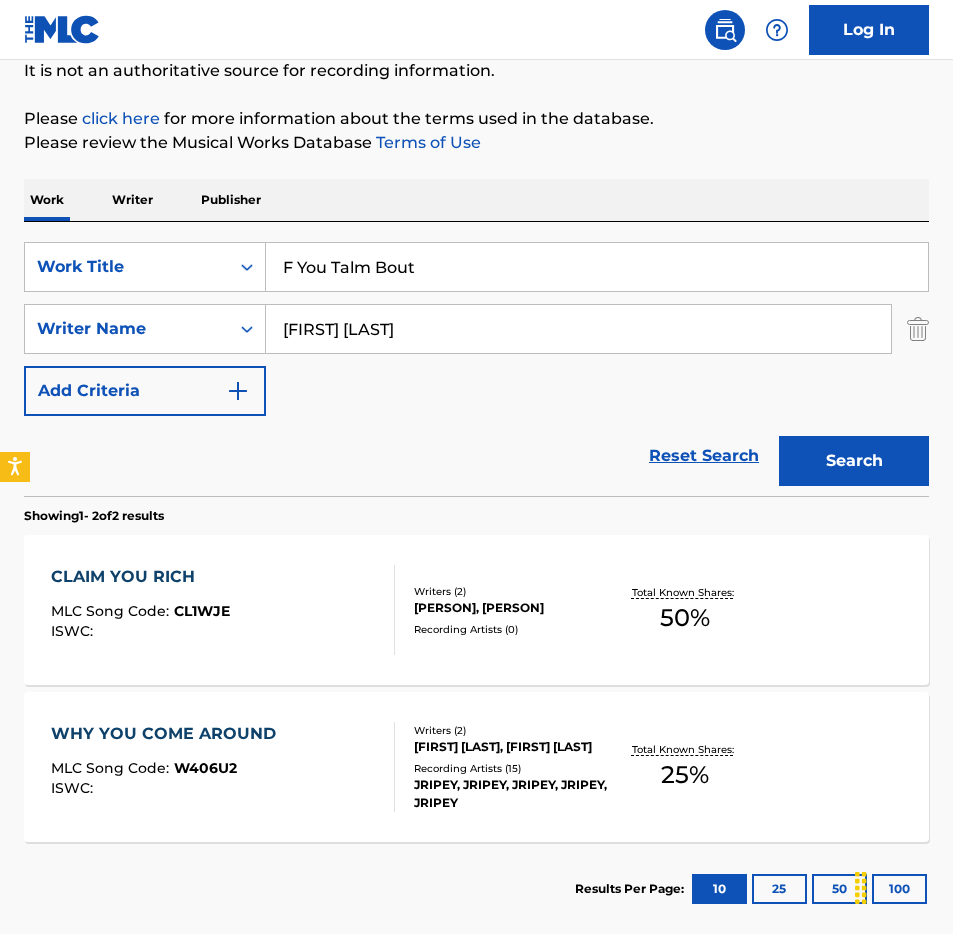 click on "F You Talm Bout" at bounding box center (597, 267) 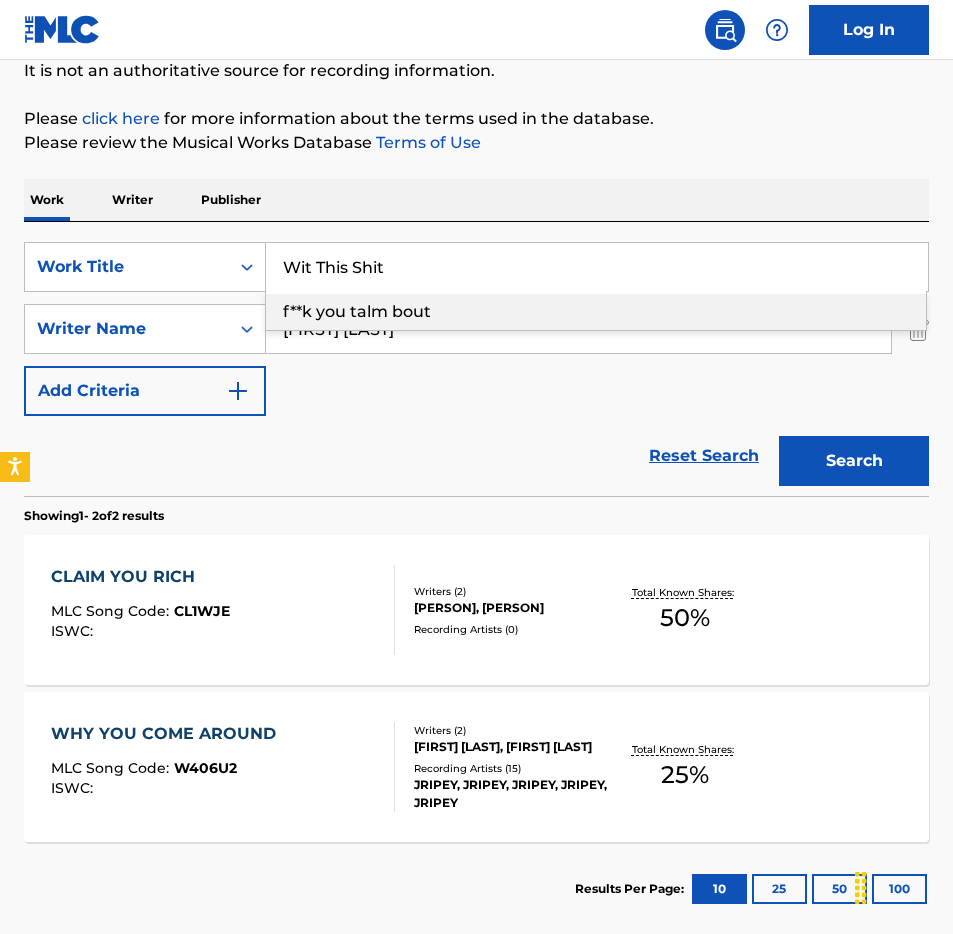click on "Work Writer Publisher" at bounding box center (476, 200) 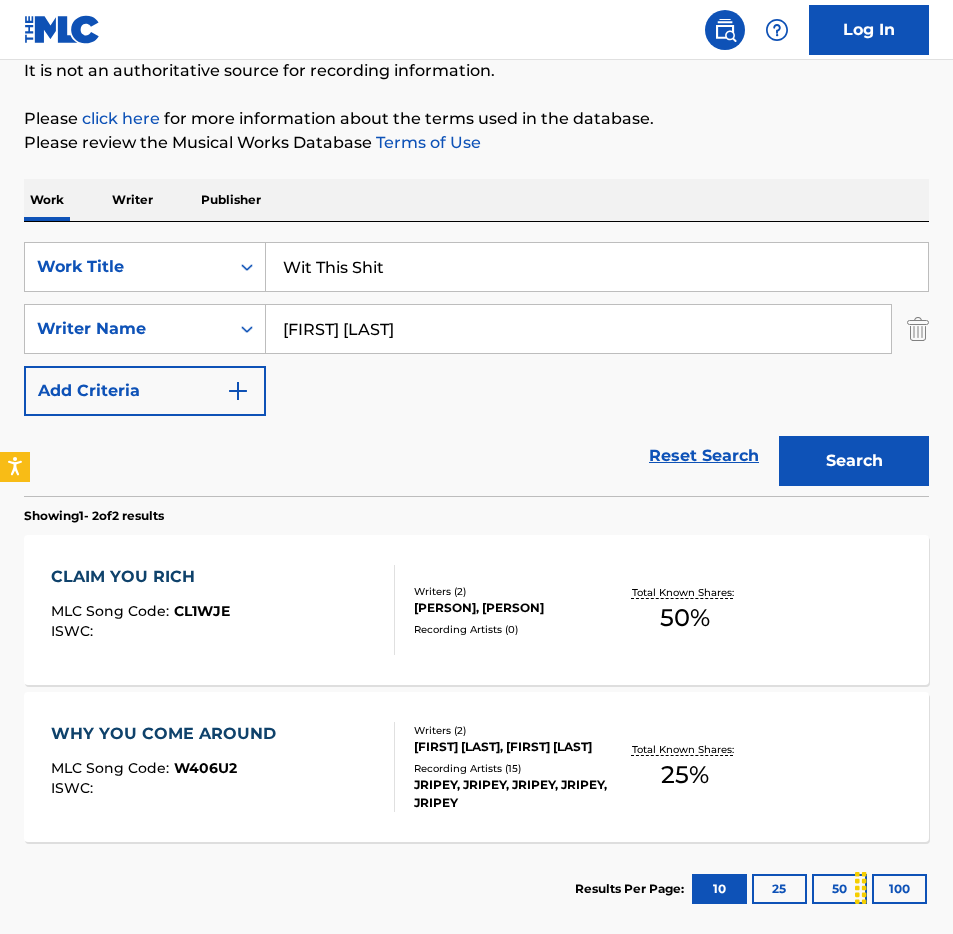 click on "CLAIM YOU RICH MLC Song Code : CL1WJE ISWC : Writers ( 2 ) [FIRST] [LAST], [FIRST] [LAST] Recording Artists ( 0 ) Total Known Shares: 50 % WHY YOU COME AROUND MLC Song Code : W406U2 ISWC : Writers ( 2 ) [FIRST] [LAST], [FIRST] [LAST] Recording Artists ( 15 ) JRIPEY, JRIPEY, JRIPEY, JRIPEY, JRIPEY Total Known Shares: 25 % Results Per Page: 10 25 50 100" at bounding box center (476, 426) 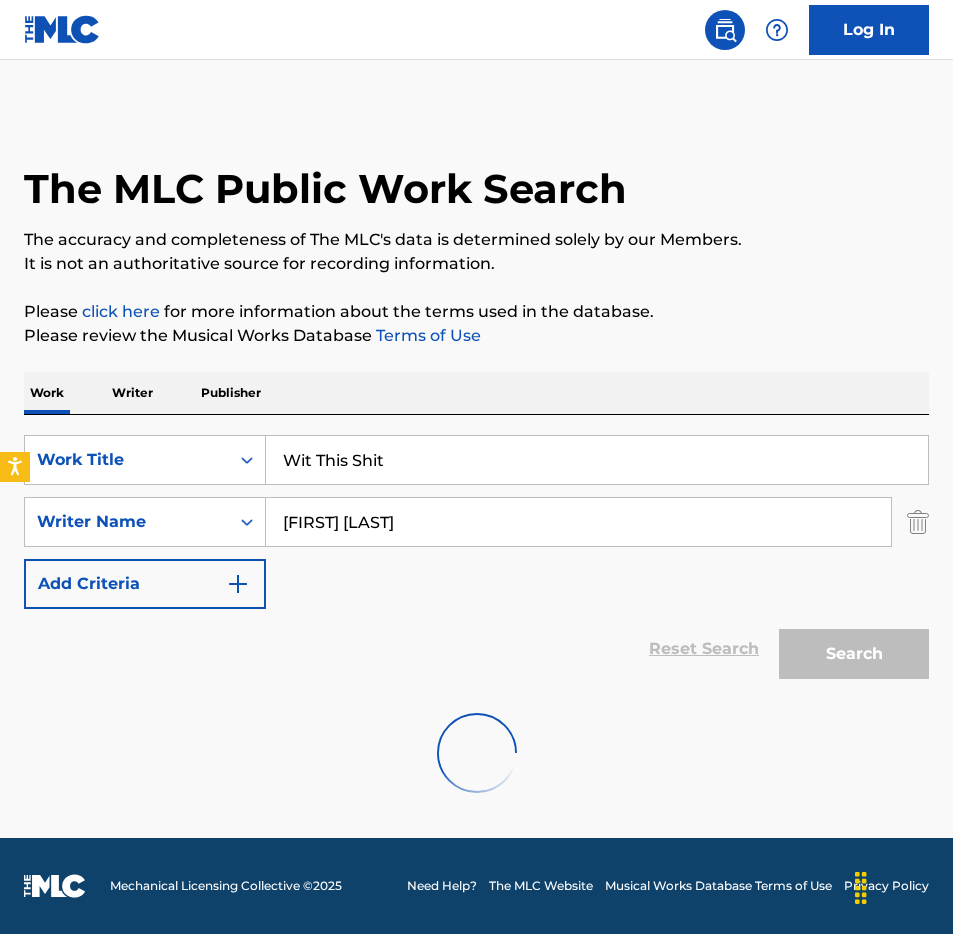 scroll, scrollTop: 0, scrollLeft: 0, axis: both 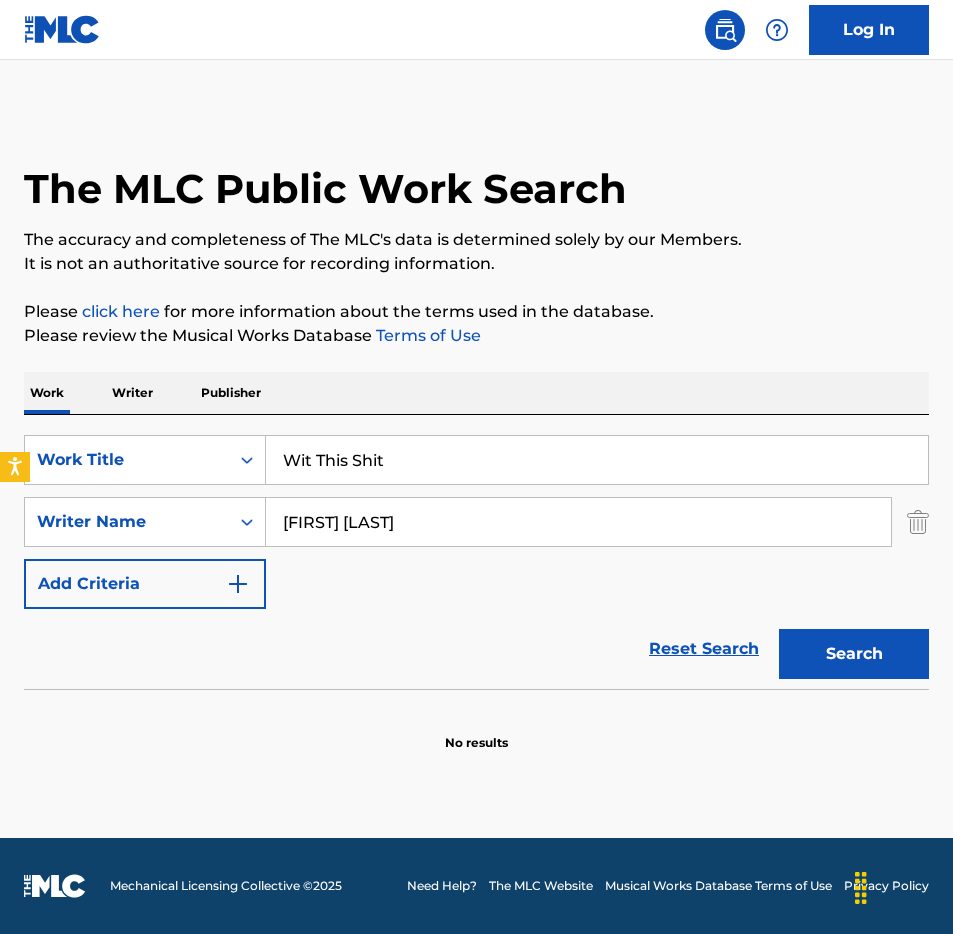 click on "Wit This Shit" at bounding box center [597, 460] 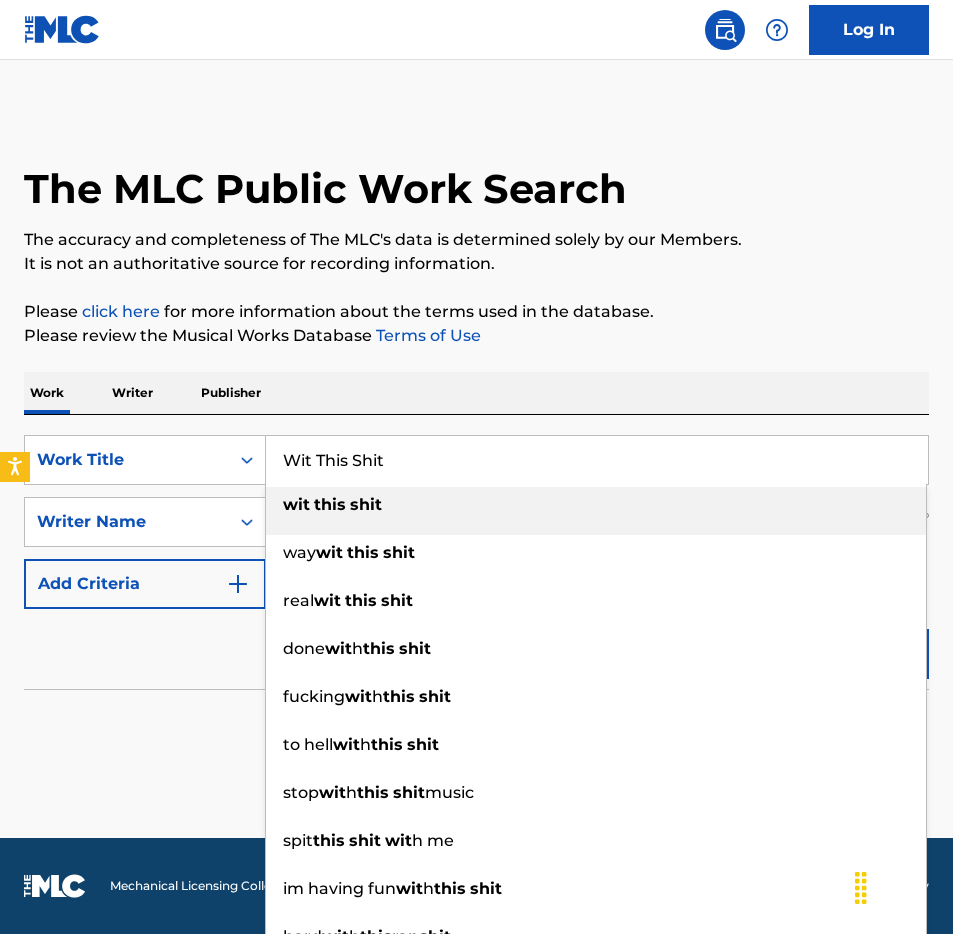 click on "Wit This Shit" at bounding box center (597, 460) 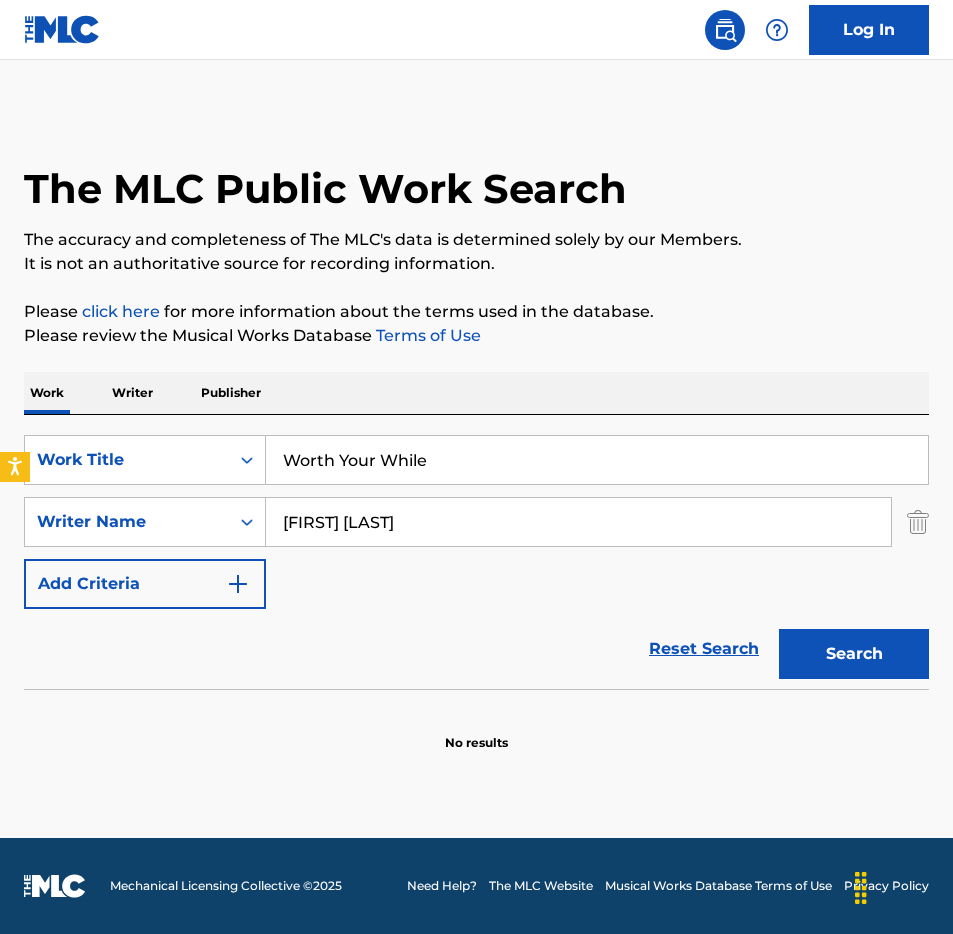 click on "Work Writer Publisher" at bounding box center [476, 393] 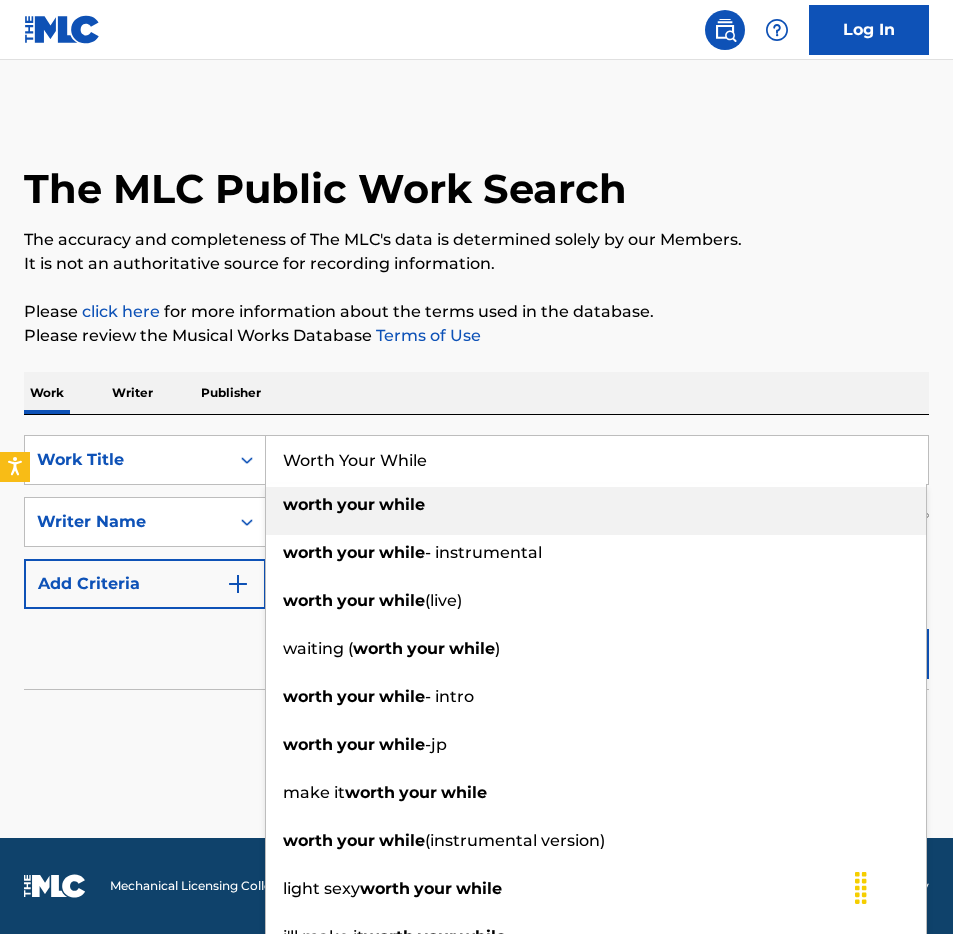 click on "Worth Your While" at bounding box center [597, 460] 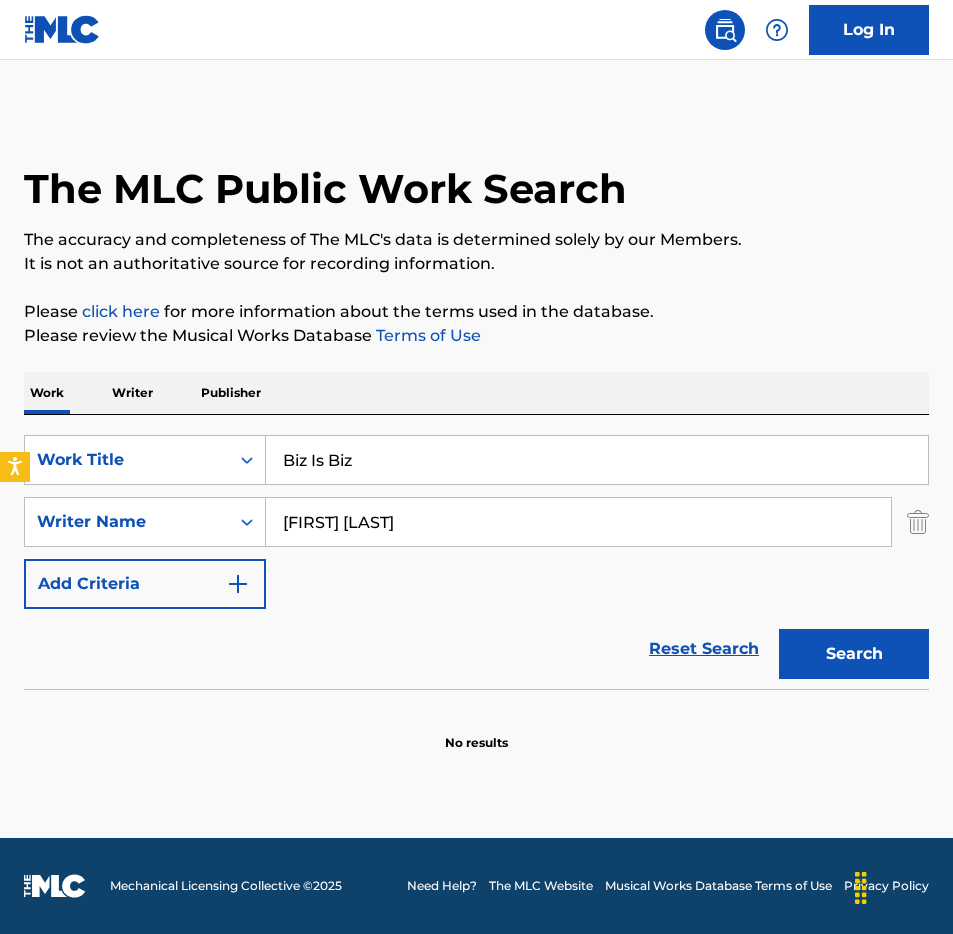 click on "Work Writer Publisher" at bounding box center [476, 393] 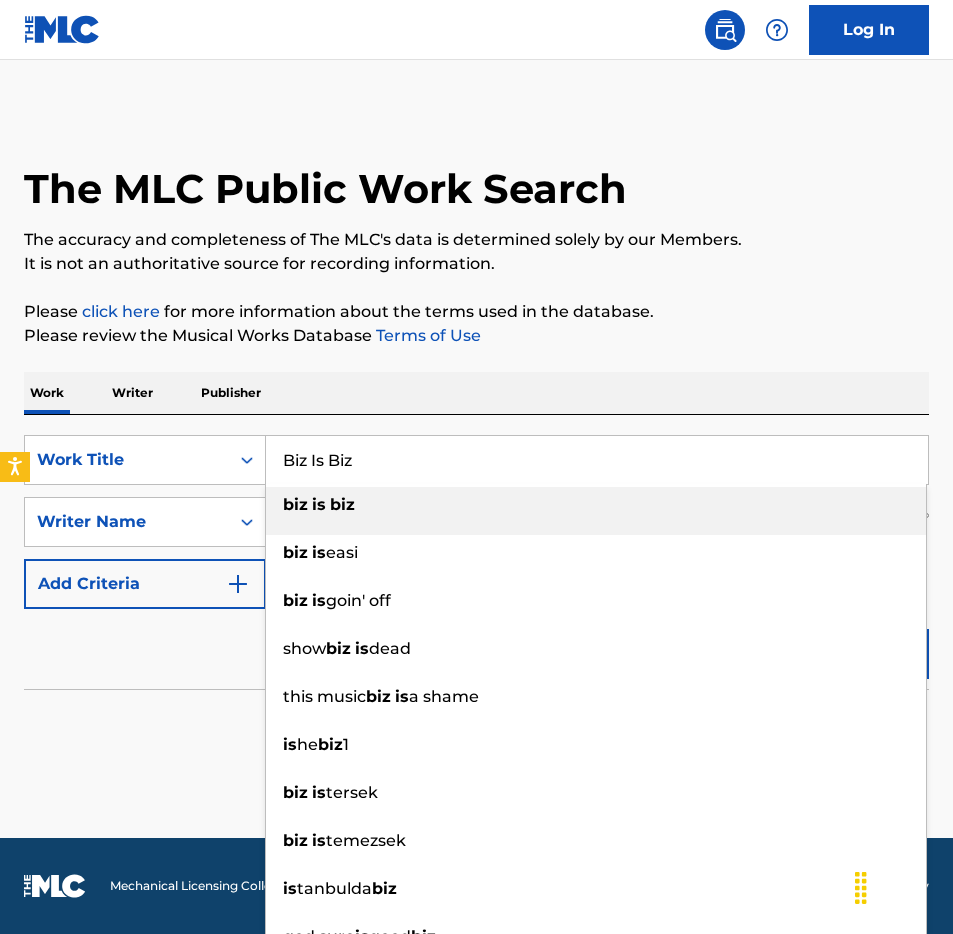 click on "Biz Is Biz" at bounding box center [597, 460] 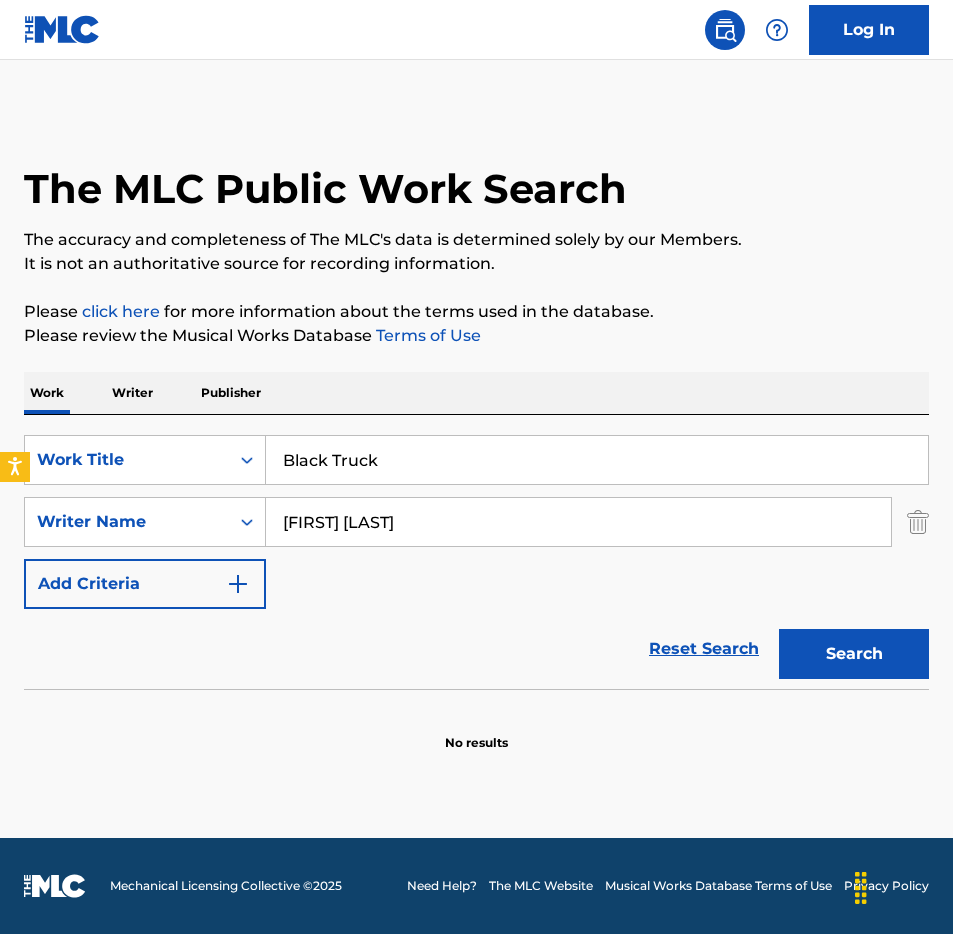 click on "Work Writer Publisher" at bounding box center [476, 393] 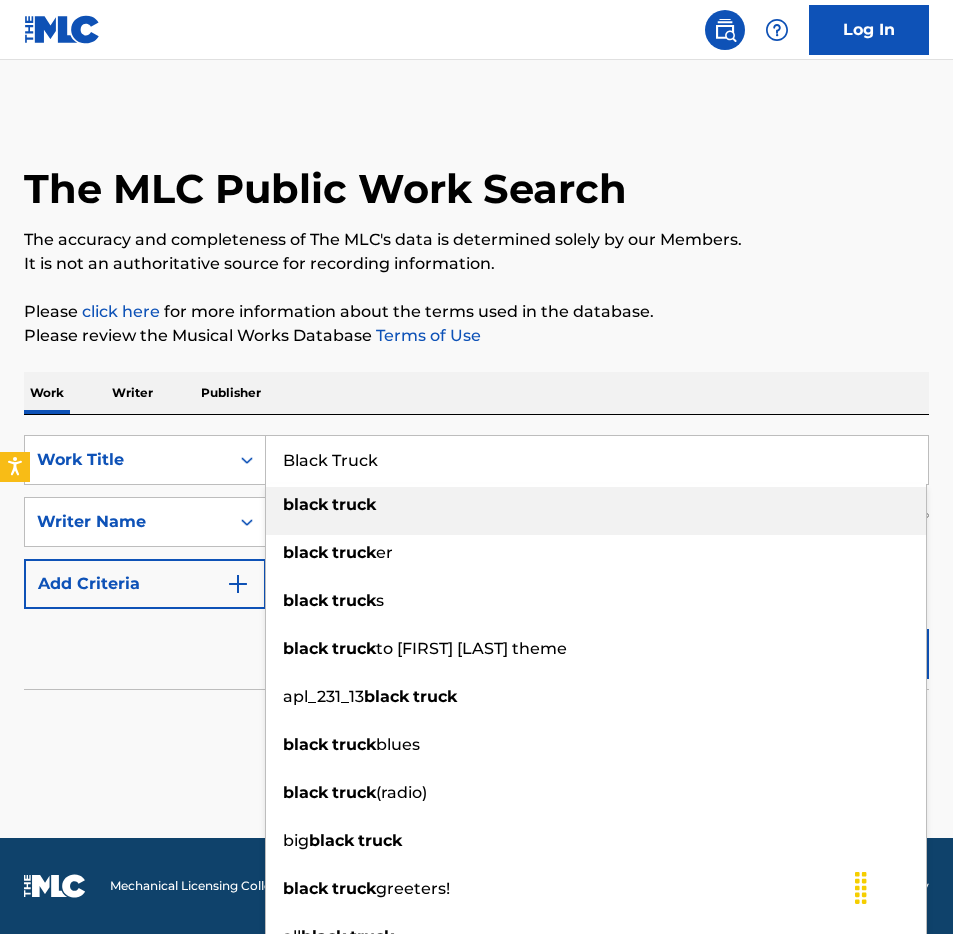 click on "Black Truck" at bounding box center [597, 460] 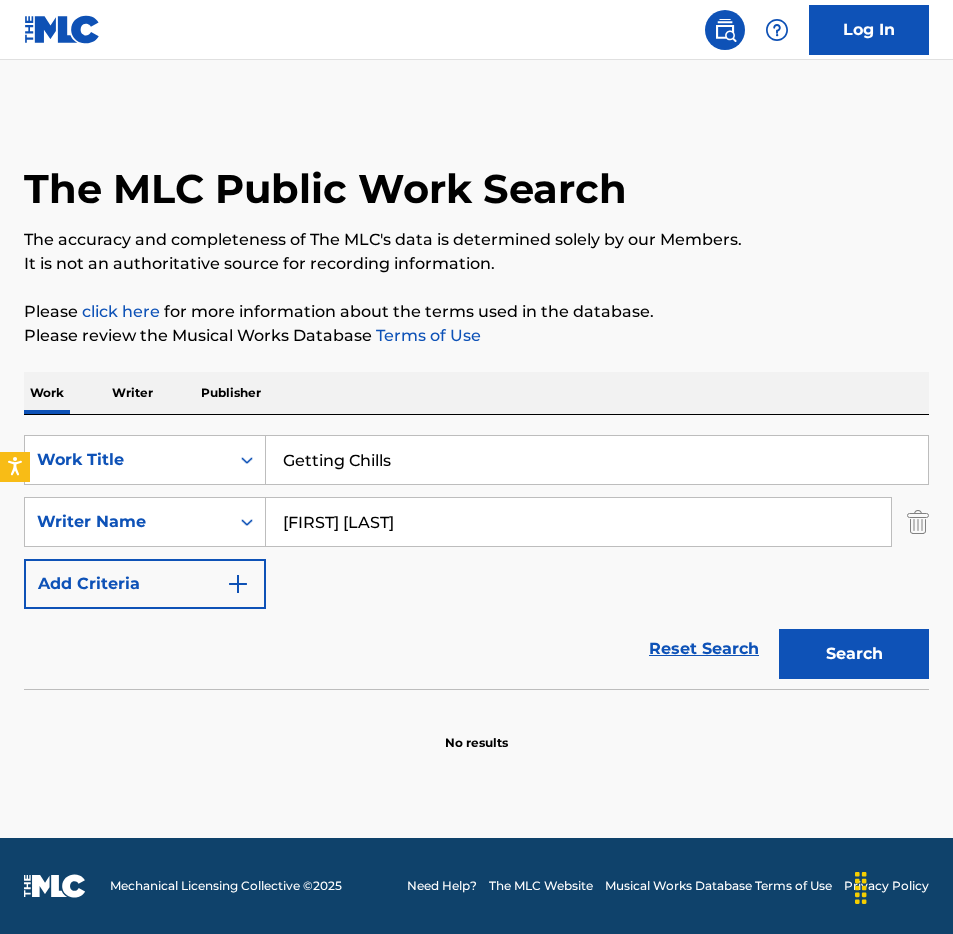 click on "Work Writer Publisher" at bounding box center (476, 393) 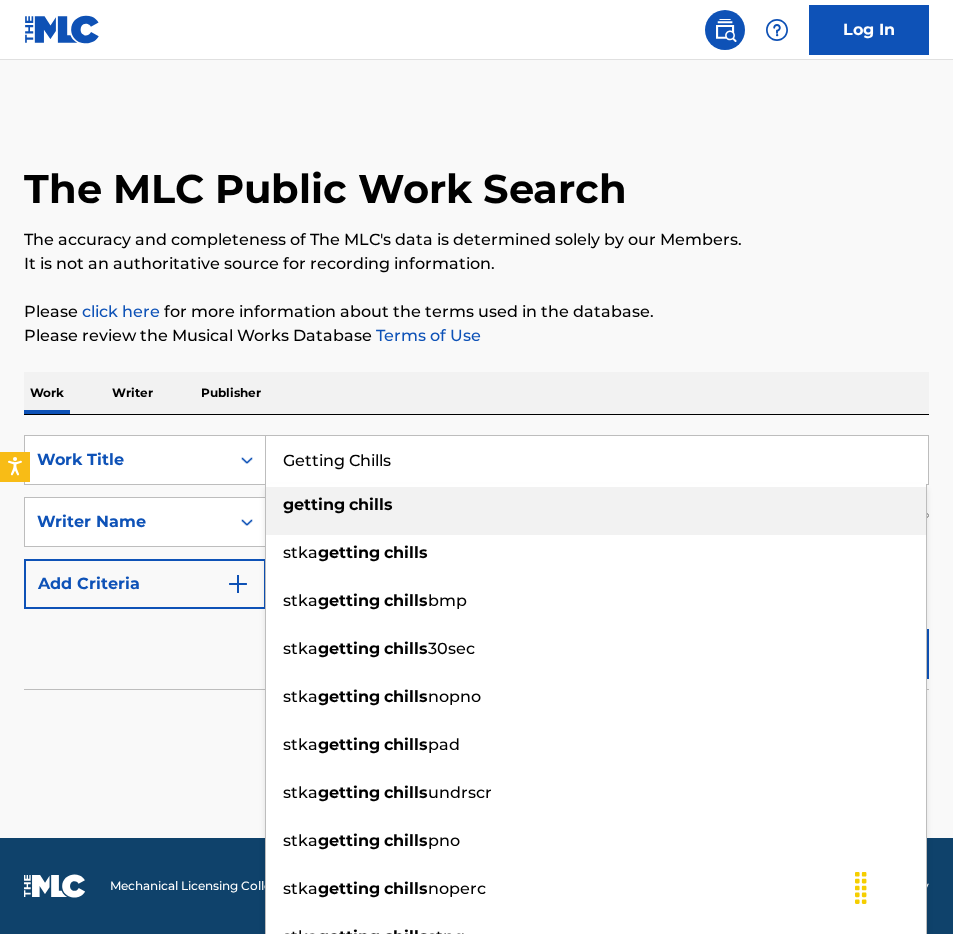 click on "Getting Chills" at bounding box center (597, 460) 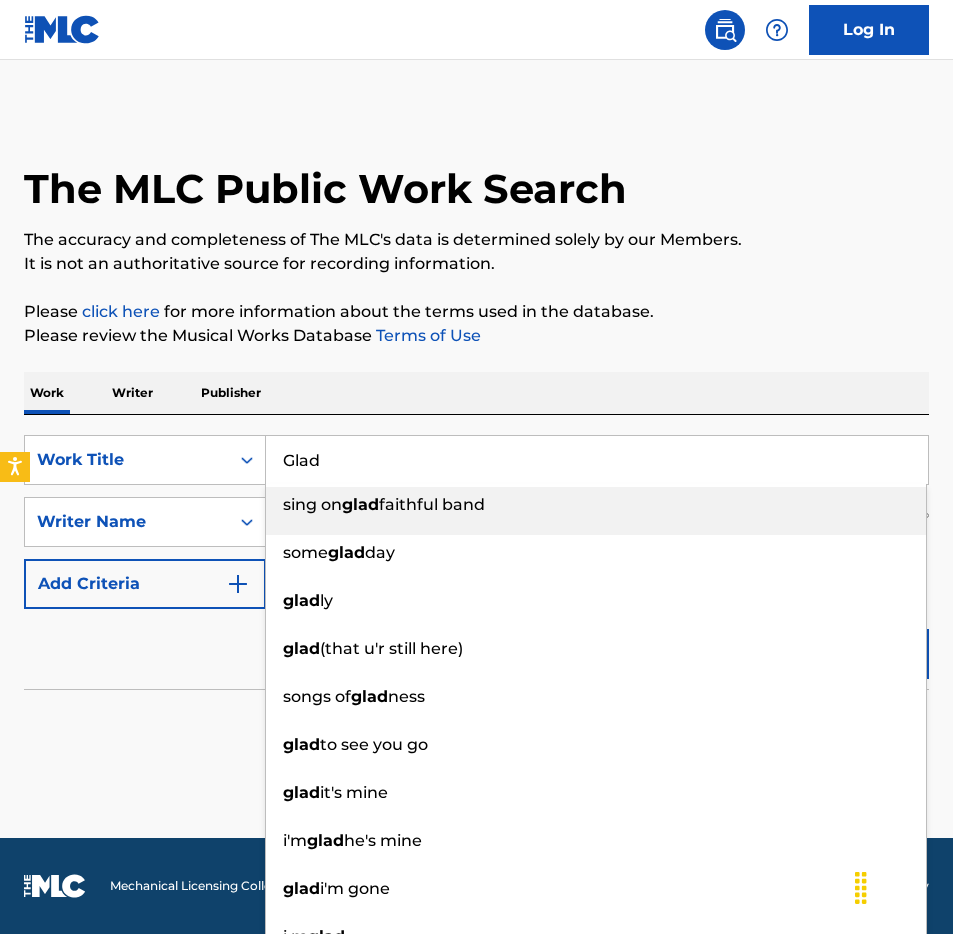click on "Work Writer Publisher" at bounding box center [476, 393] 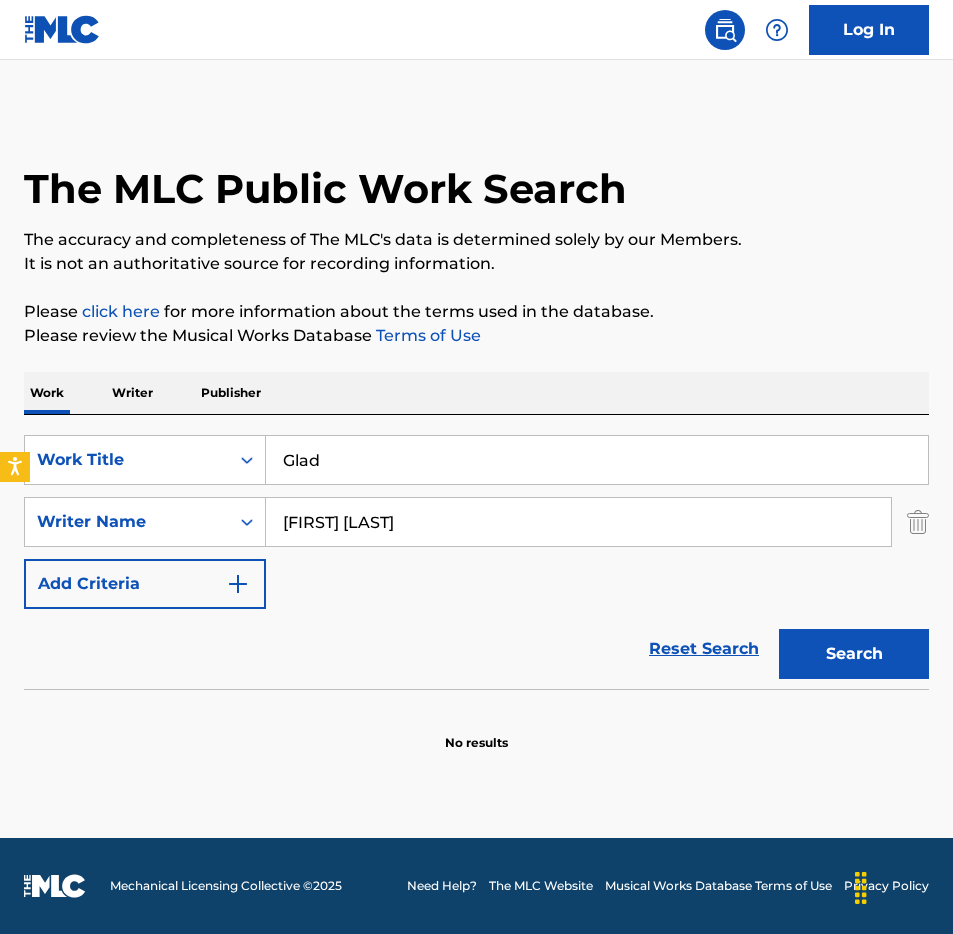 click on "Search" at bounding box center [854, 654] 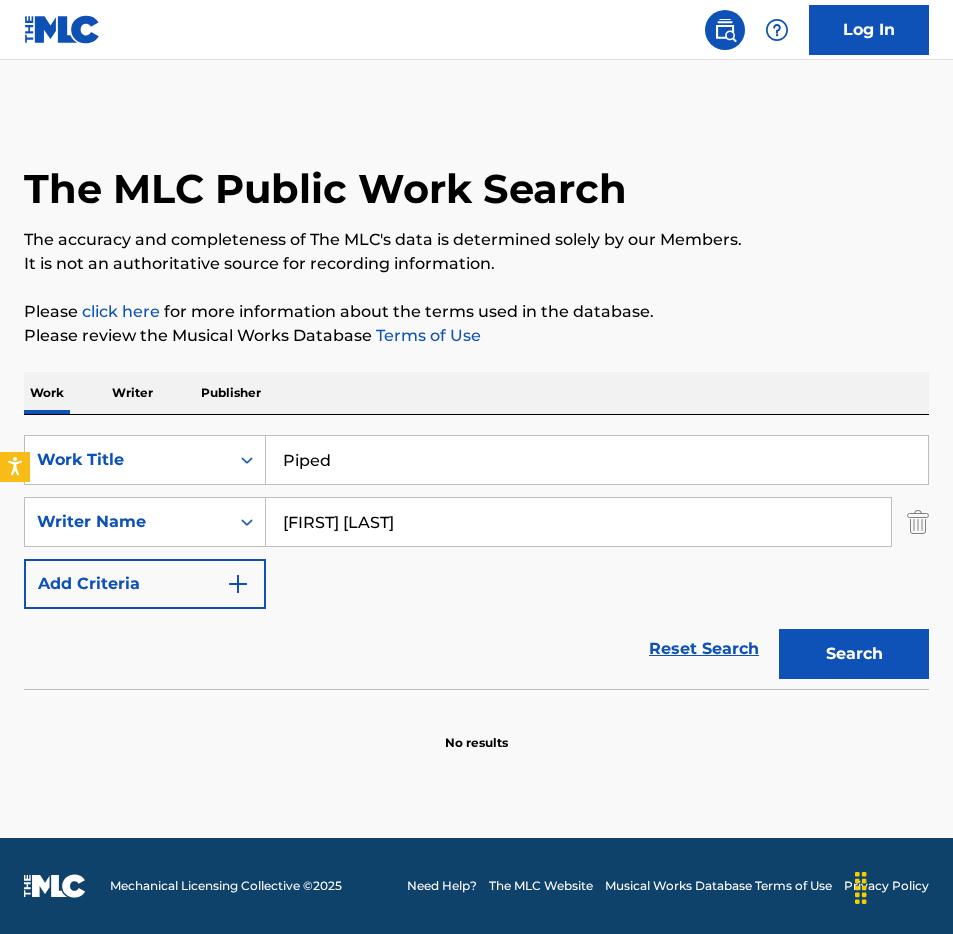 click on "Work Writer Publisher" at bounding box center [476, 393] 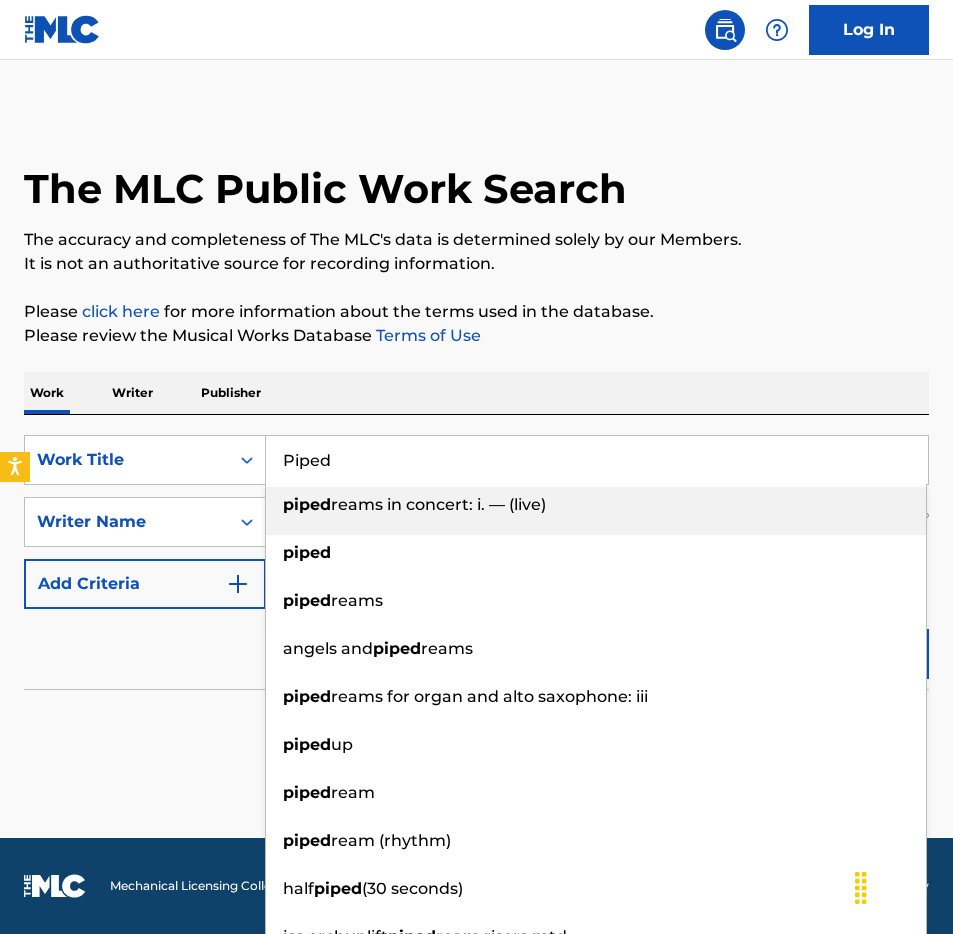 click on "Piped" at bounding box center (597, 460) 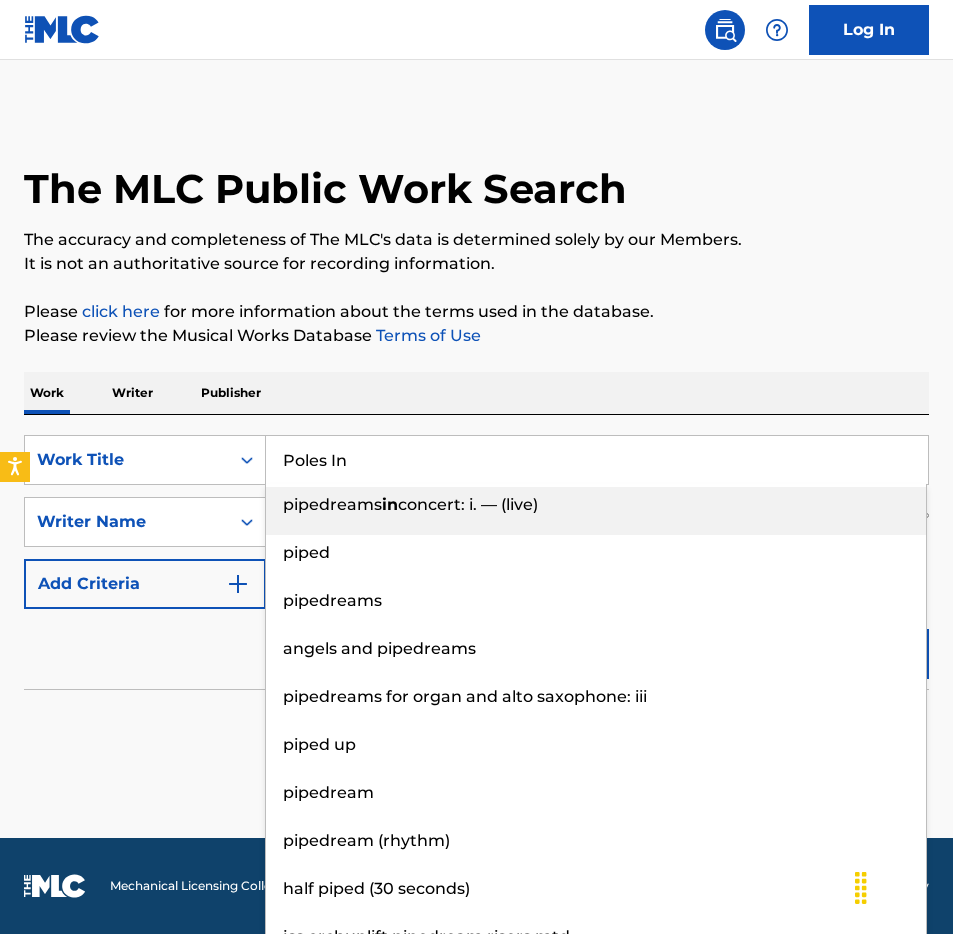 type on "Poles In" 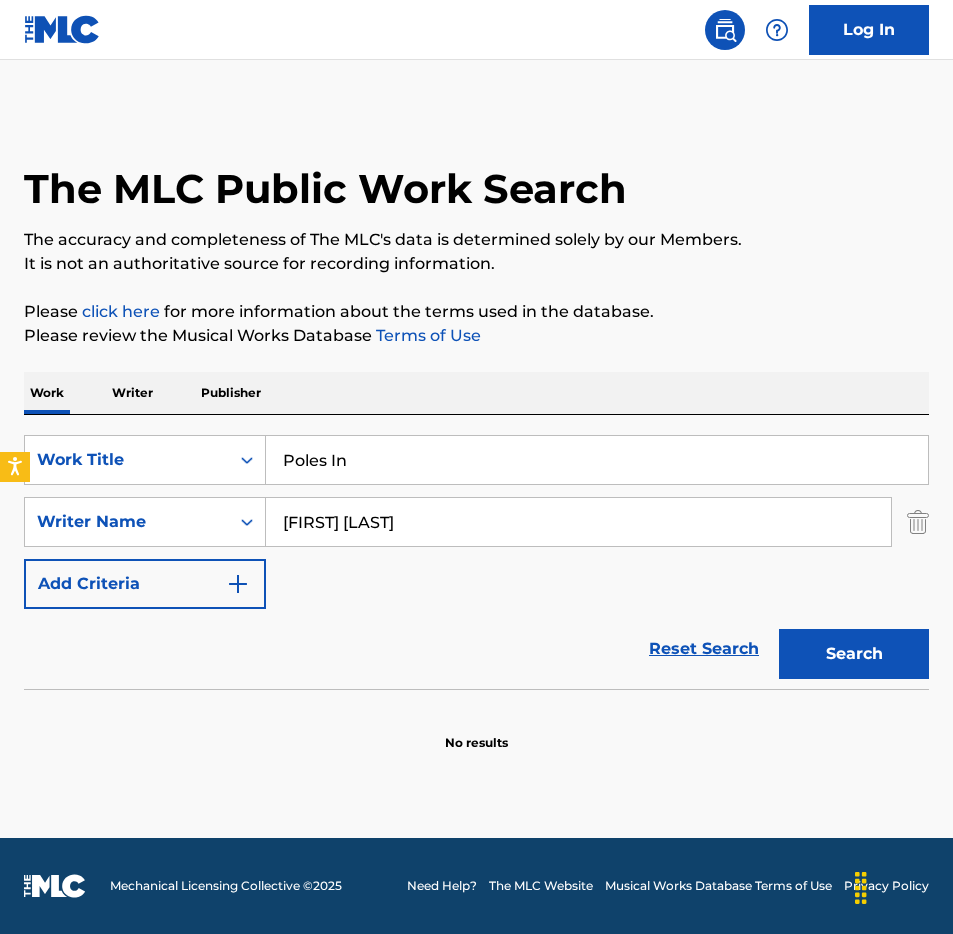 click on "Work Writer Publisher" at bounding box center (476, 393) 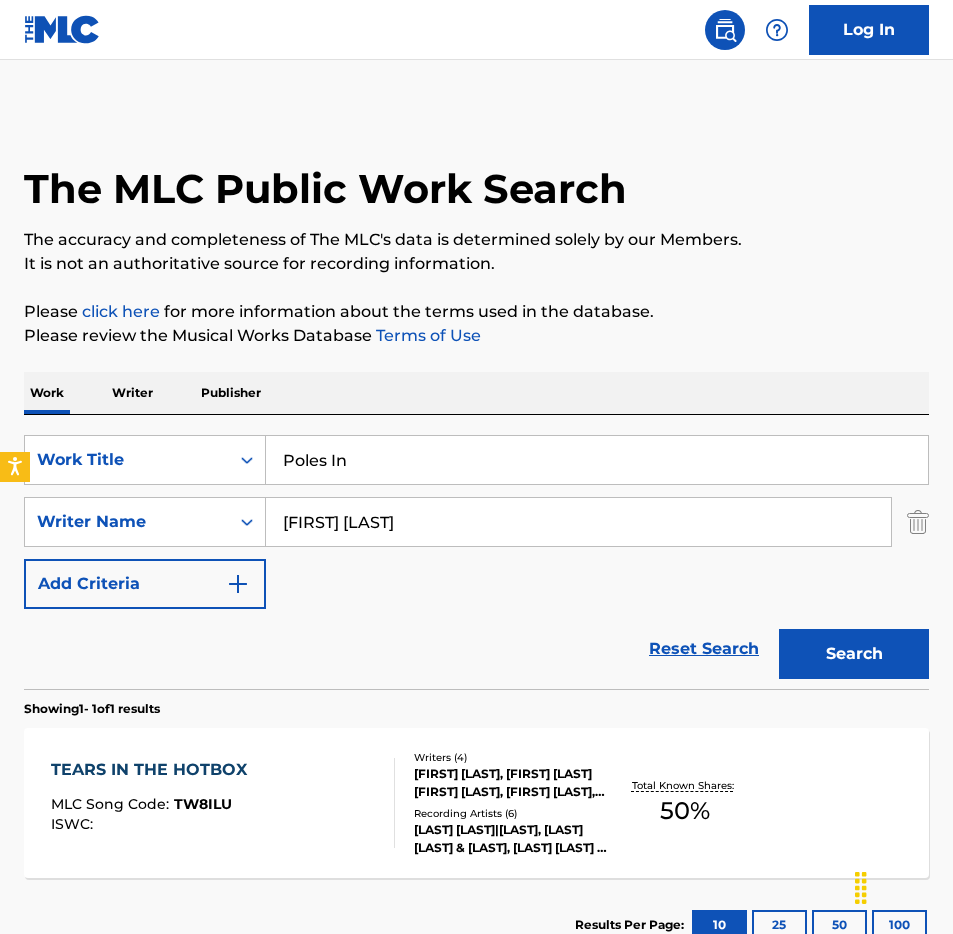 click on "[FIRST] [LAST]" at bounding box center (578, 522) 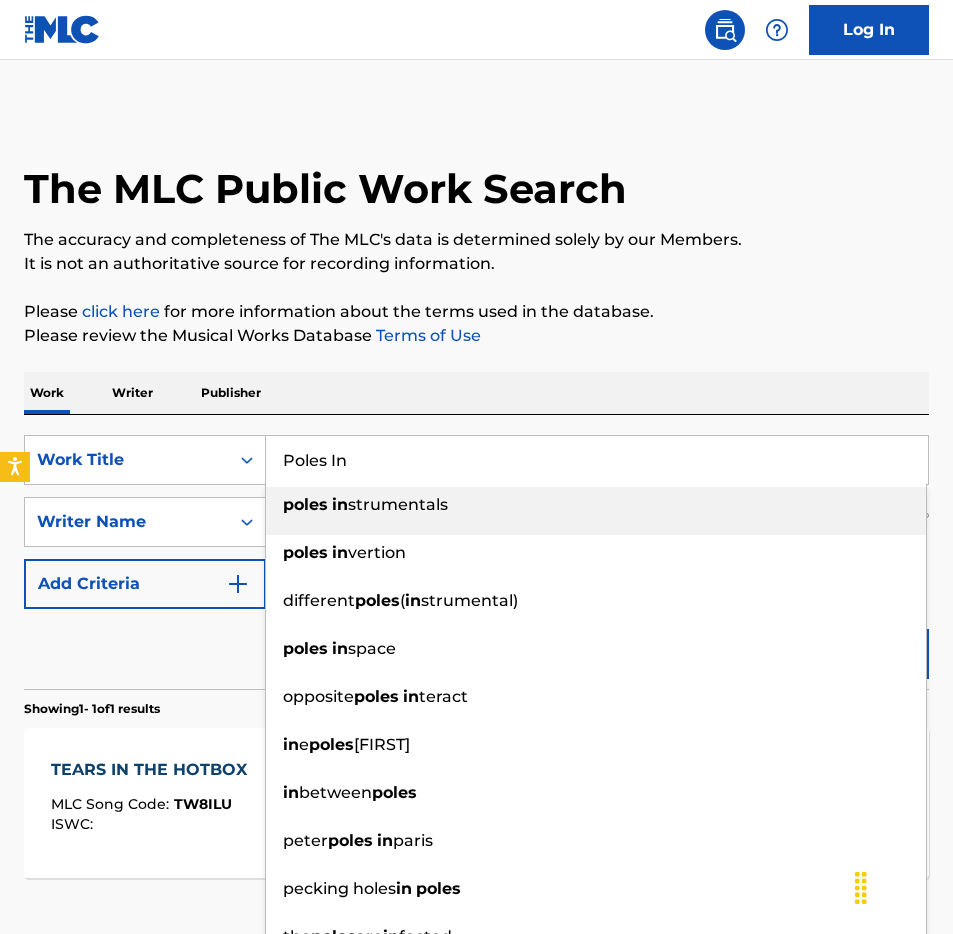 click on "Poles In" at bounding box center [597, 460] 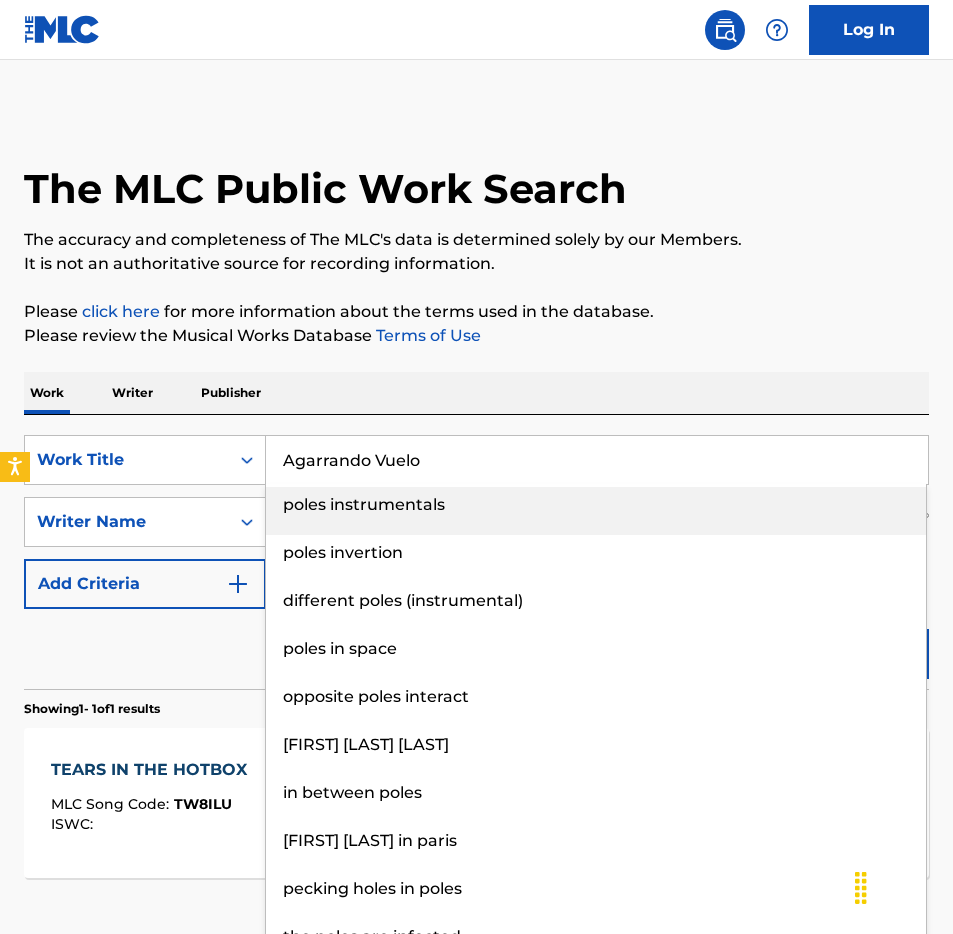 click on "The MLC Public Work Search The accuracy and completeness of The MLC's data is determined solely by our Members. It is not an authoritative source for recording information. Please   click here   for more information about the terms used in the database. Please review the Musical Works Database   Terms of Use Work Writer Publisher SearchWithCriteria[ID] Work Title Agarrando Vuelo poles instrumentals poles invertion different poles (instrumental) poles in space opposite poles interact ine poles arhontonies in between poles peter poles in paris pecking holes in poles the poles are infected SearchWithCriteria[ID] Writer Name [FIRST] [LAST] Add Criteria Reset Search Search Showing  1  -   1  of  1   results   TEARS IN THE HOTBOX MLC Song Code : [ID] ISWC : Writers ( 4 ) [FIRST] [LAST], [FIRST] [LAST] [LAST] [LAST], [FIRST] [LAST], [FIRST] [LAST] Recording Artists ( 6 ) Total Known Shares: 50 % Results Per Page: 10 25 50 100" at bounding box center (476, 541) 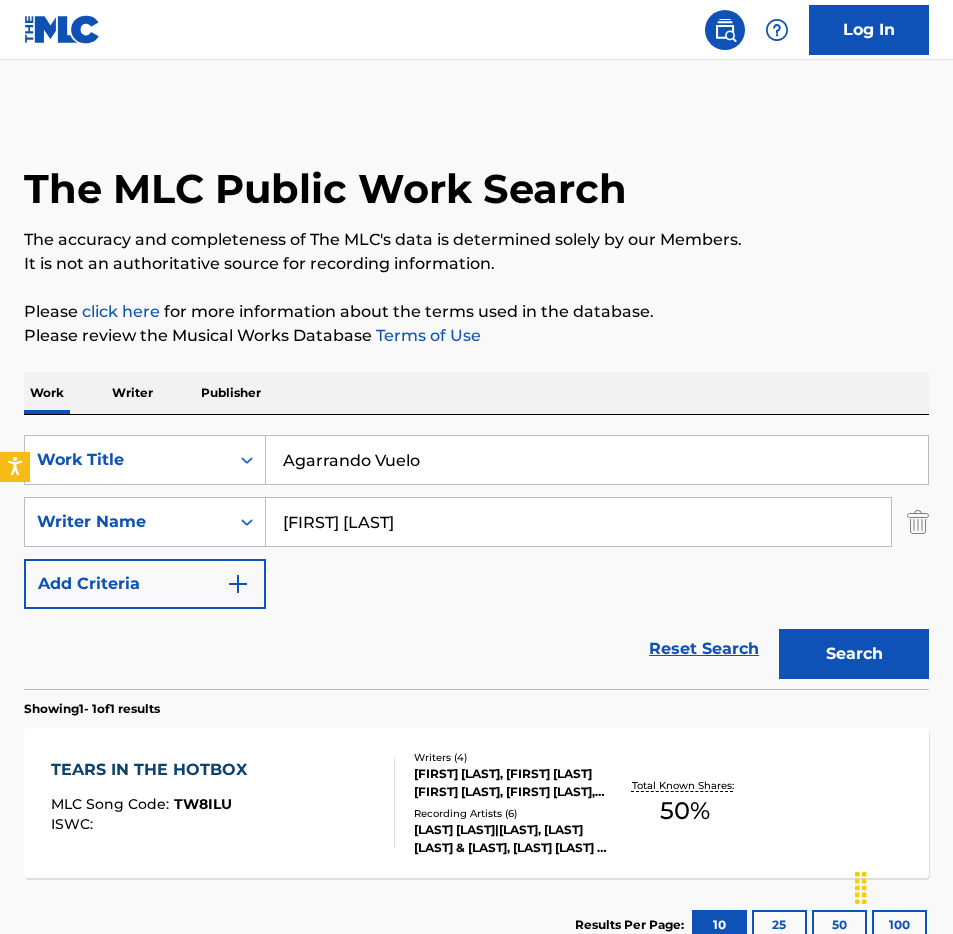 click on "Search" at bounding box center (854, 654) 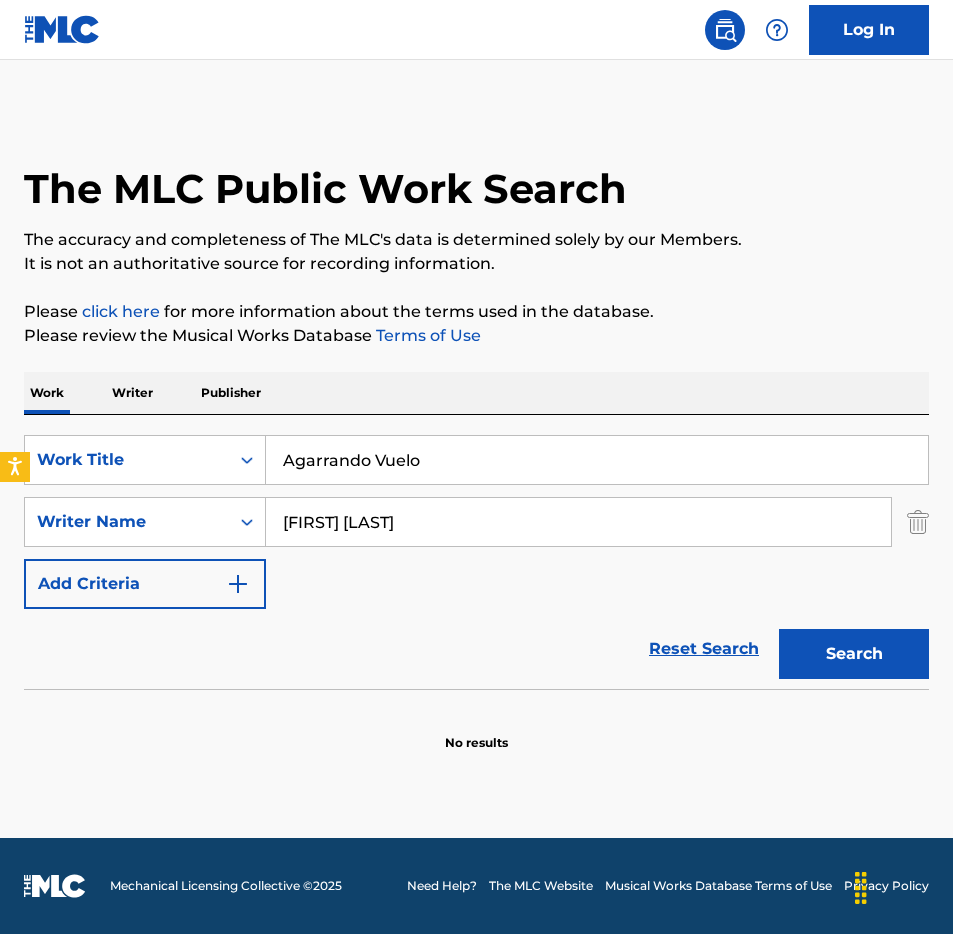 click on "Agarrando Vuelo" at bounding box center [597, 460] 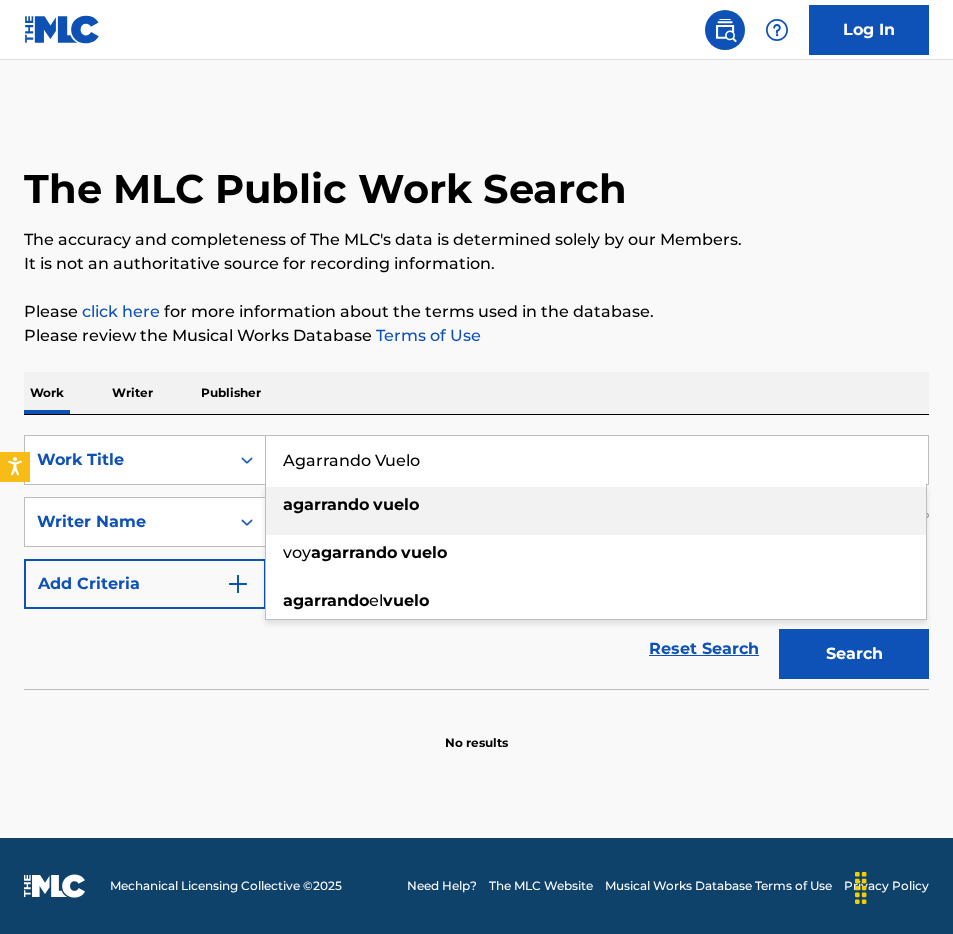 paste on "[ARTIST] [ARTIST]" 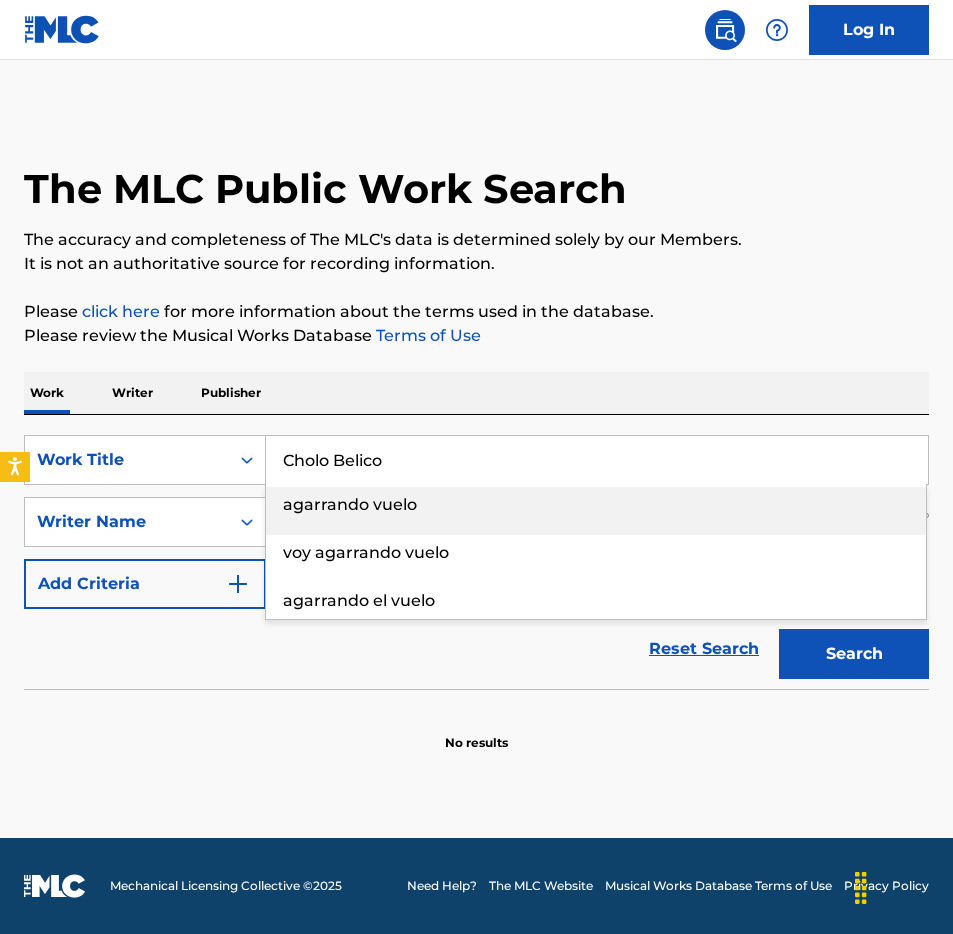 type on "Cholo Belico" 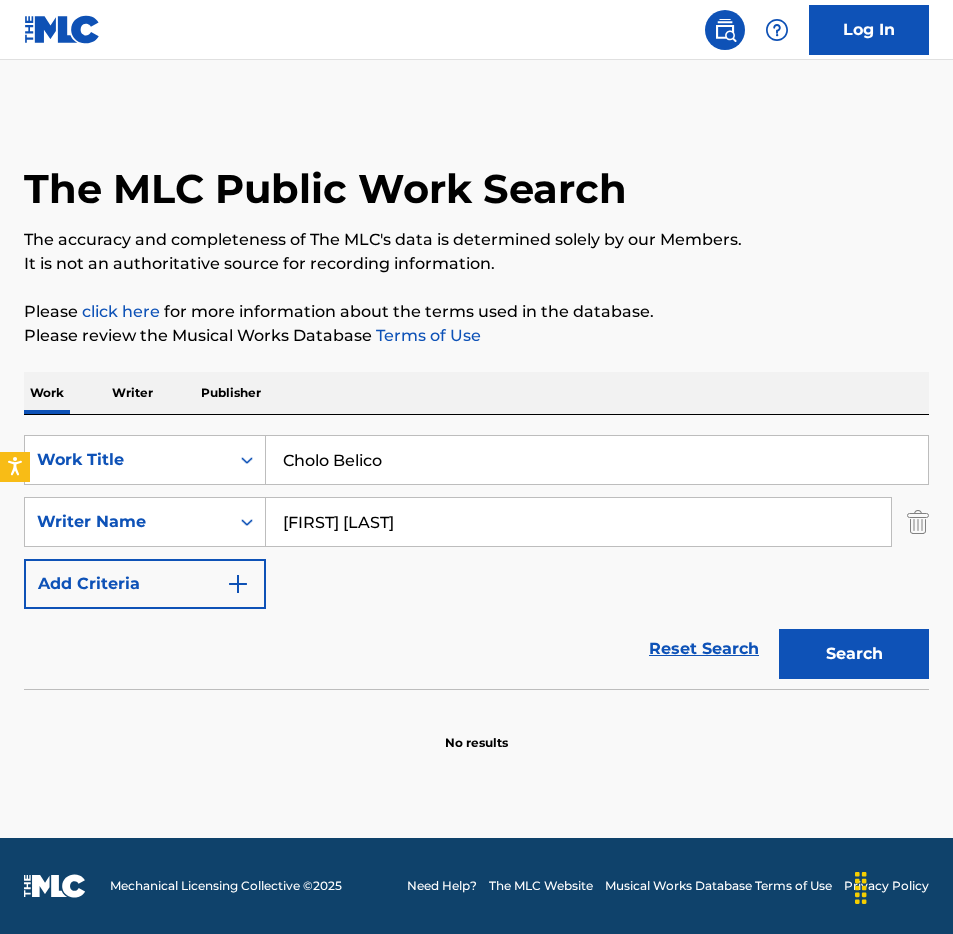 click on "Search" at bounding box center [854, 654] 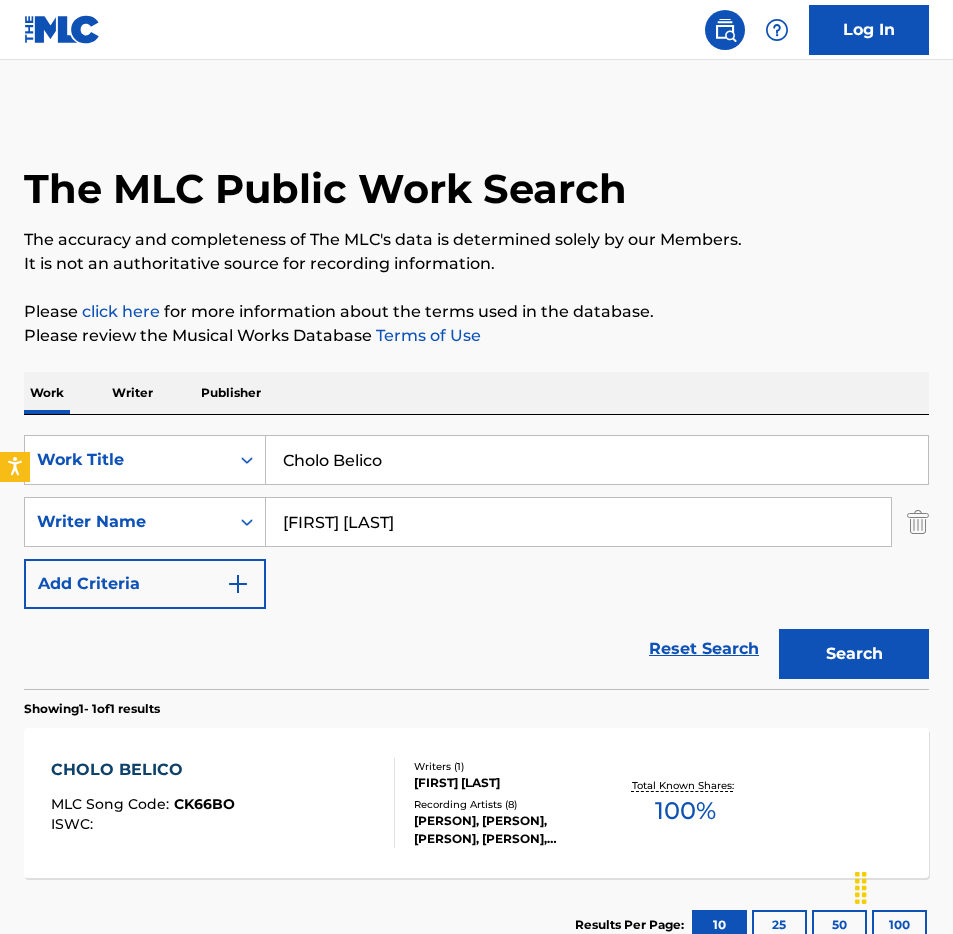 click on "[FIRST] [LAST] MLC Song Code : CK66BO ISWC :" at bounding box center (223, 803) 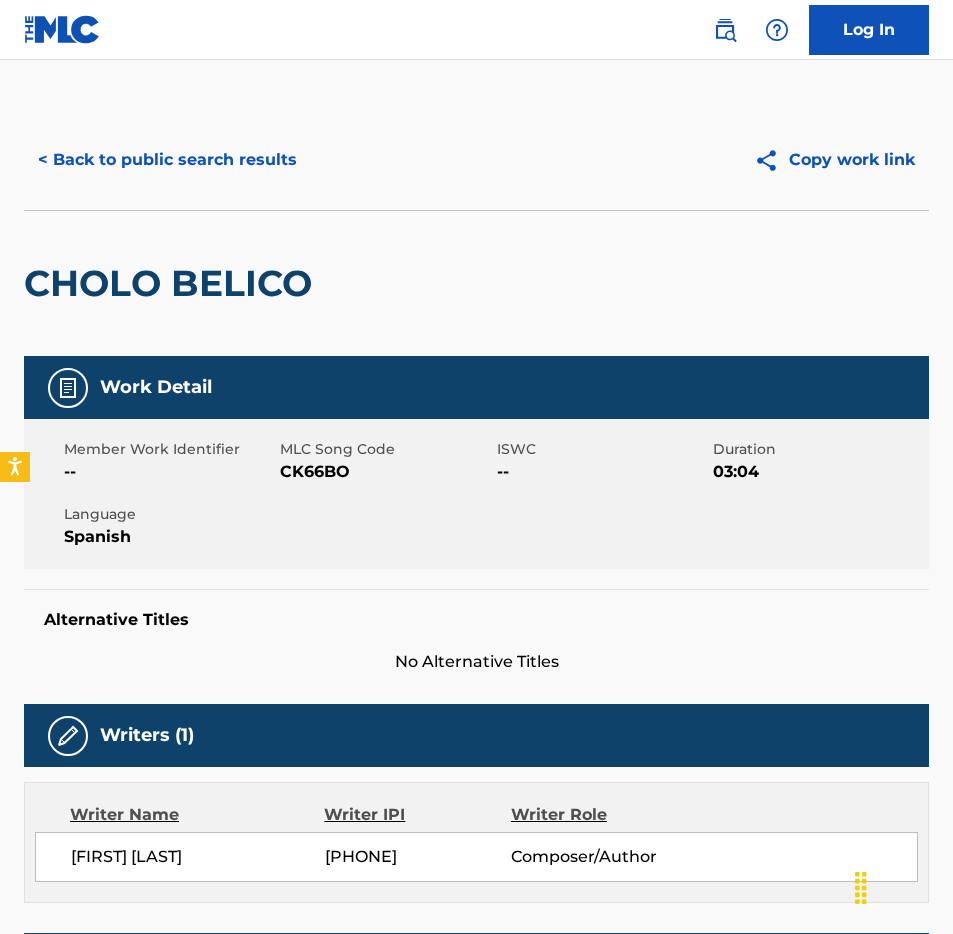 click on "CK66BO" at bounding box center (385, 472) 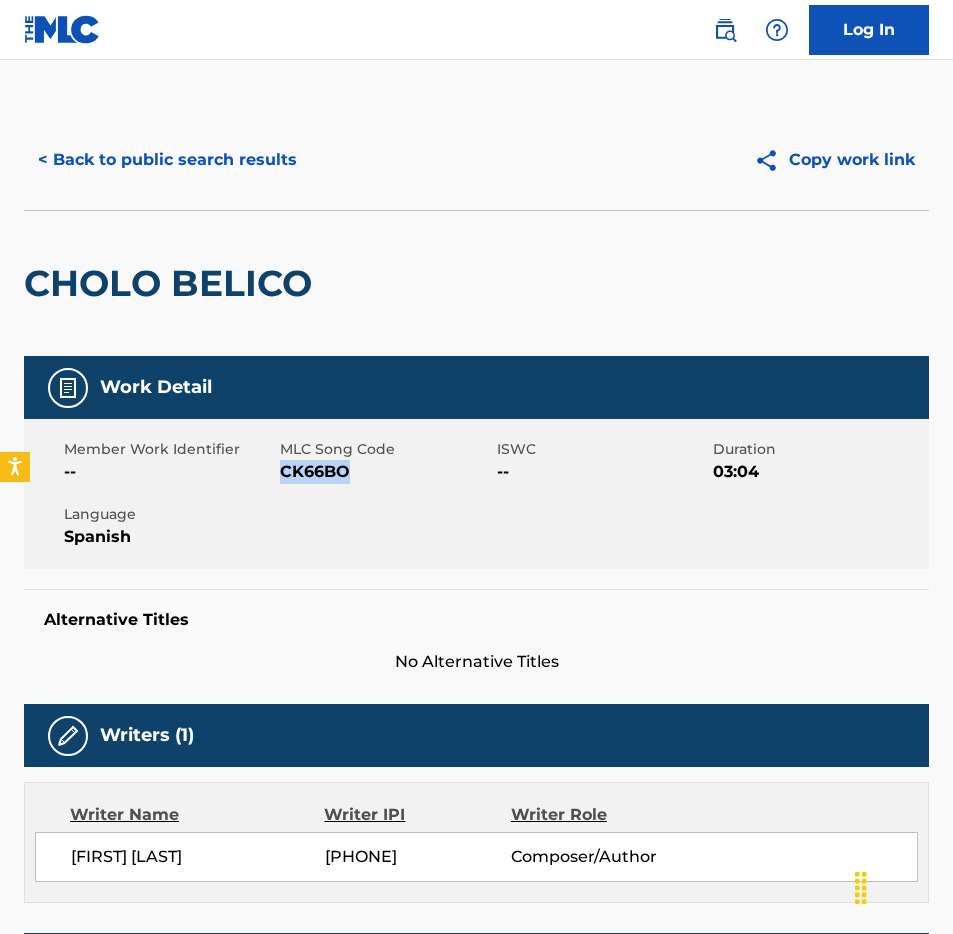 click on "CK66BO" at bounding box center [385, 472] 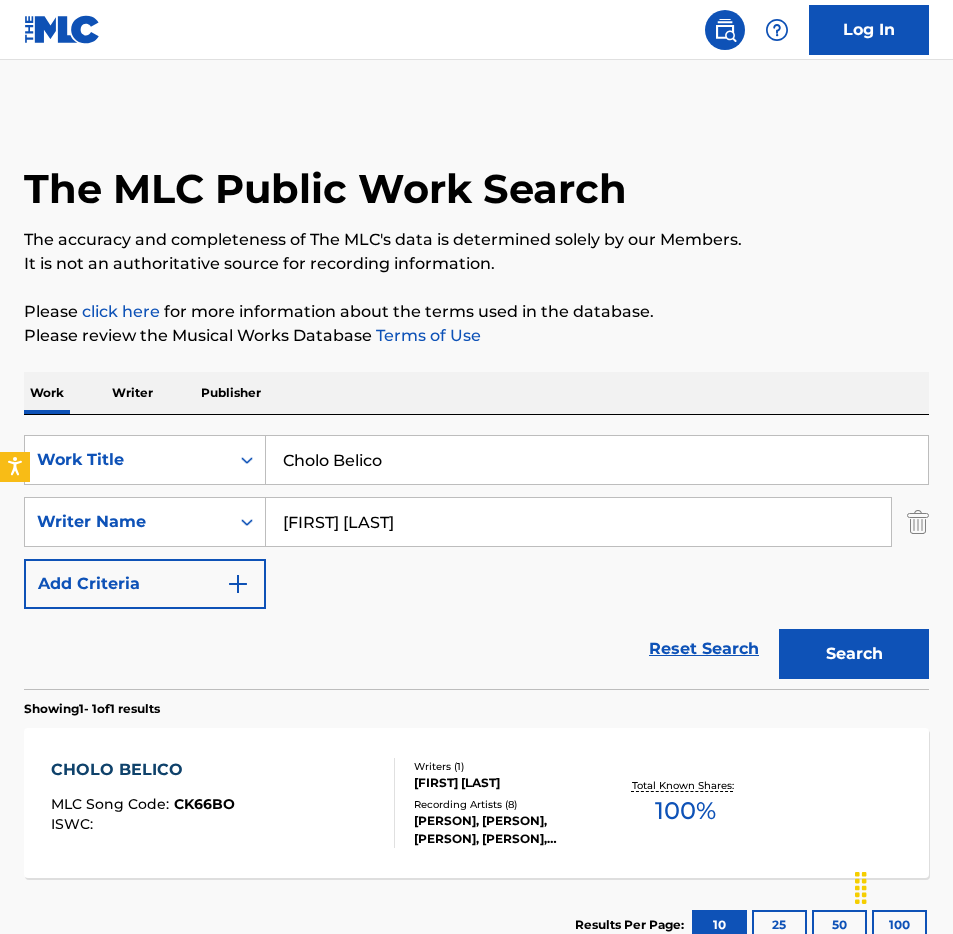 click on "SearchWithCriteriae26af4aa-ffb5-4faf-bcba-59c757f031e4 Work Title Cholo Belico SearchWithCriteria3dd718dc-47a0-4179-b800-082db807cd36 Writer Name [FIRST] [LAST] Add Criteria Reset Search Search" at bounding box center [476, 552] 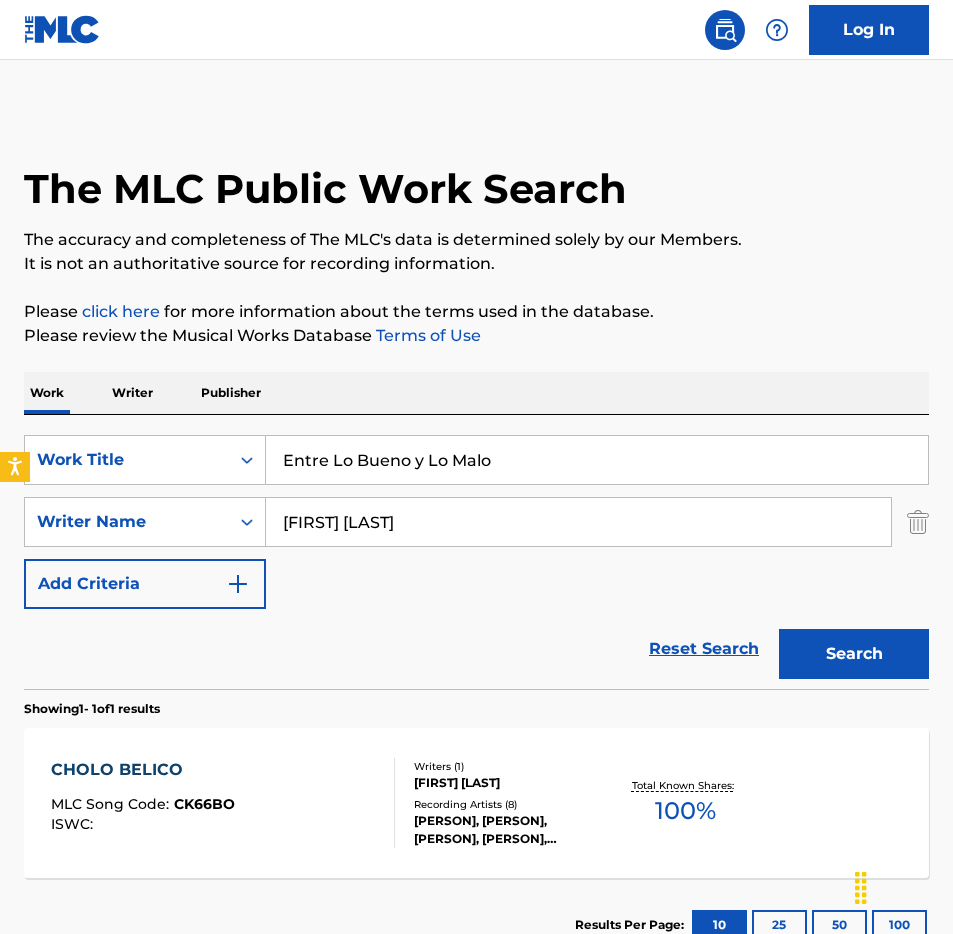 type on "Entre Lo Bueno y Lo Malo" 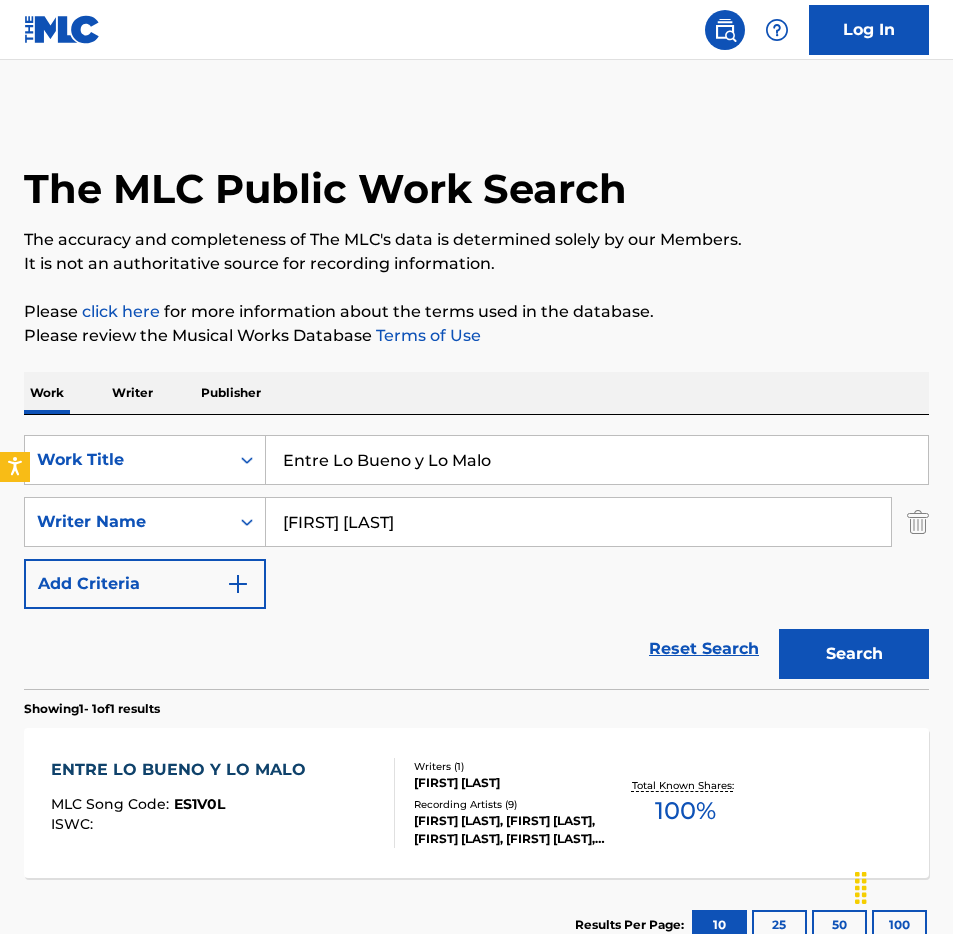 click on "ENTRE LO BUENO Y LO MALO MLC Song Code : [ID] ISWC :" at bounding box center [223, 803] 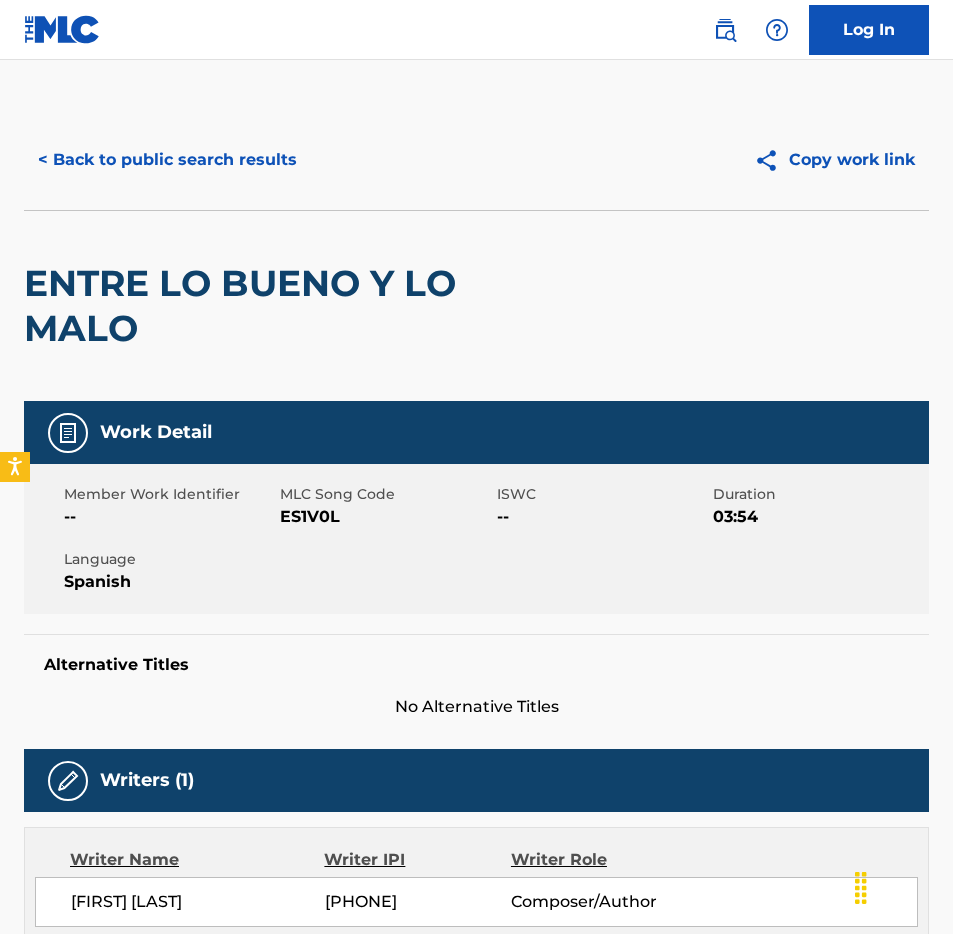 click on "ES1V0L" at bounding box center [385, 517] 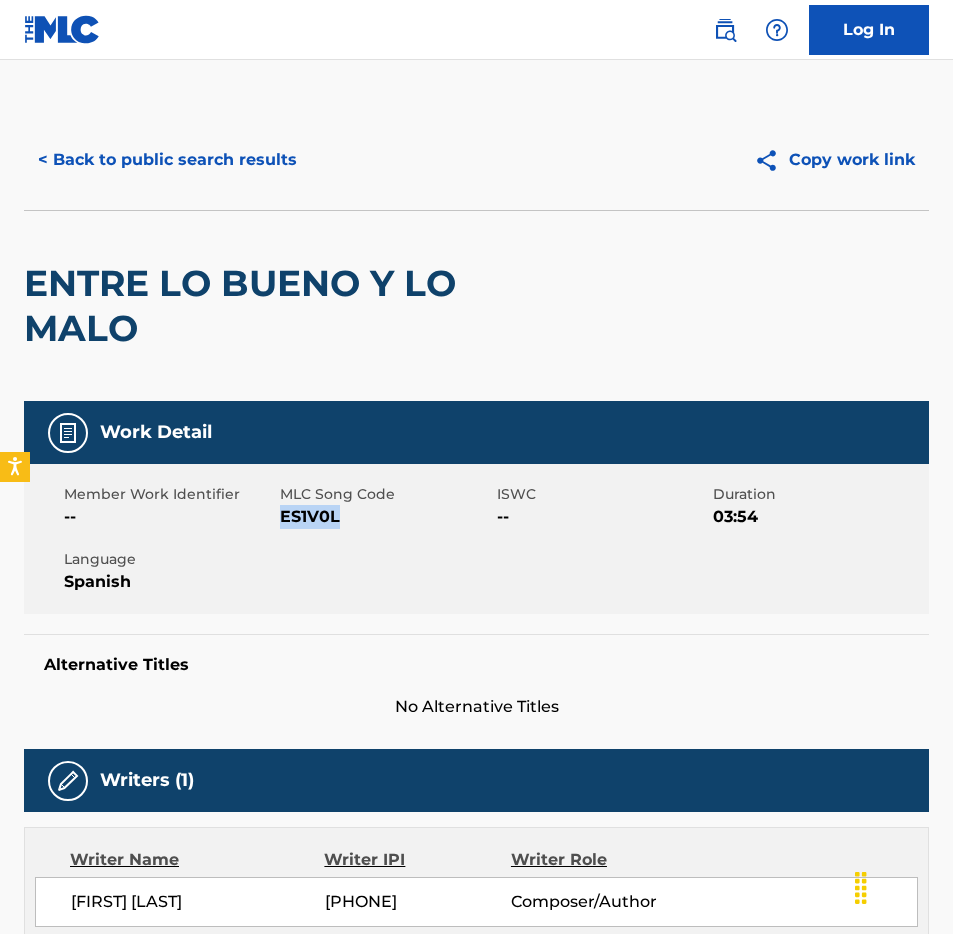 click on "ES1V0L" at bounding box center [385, 517] 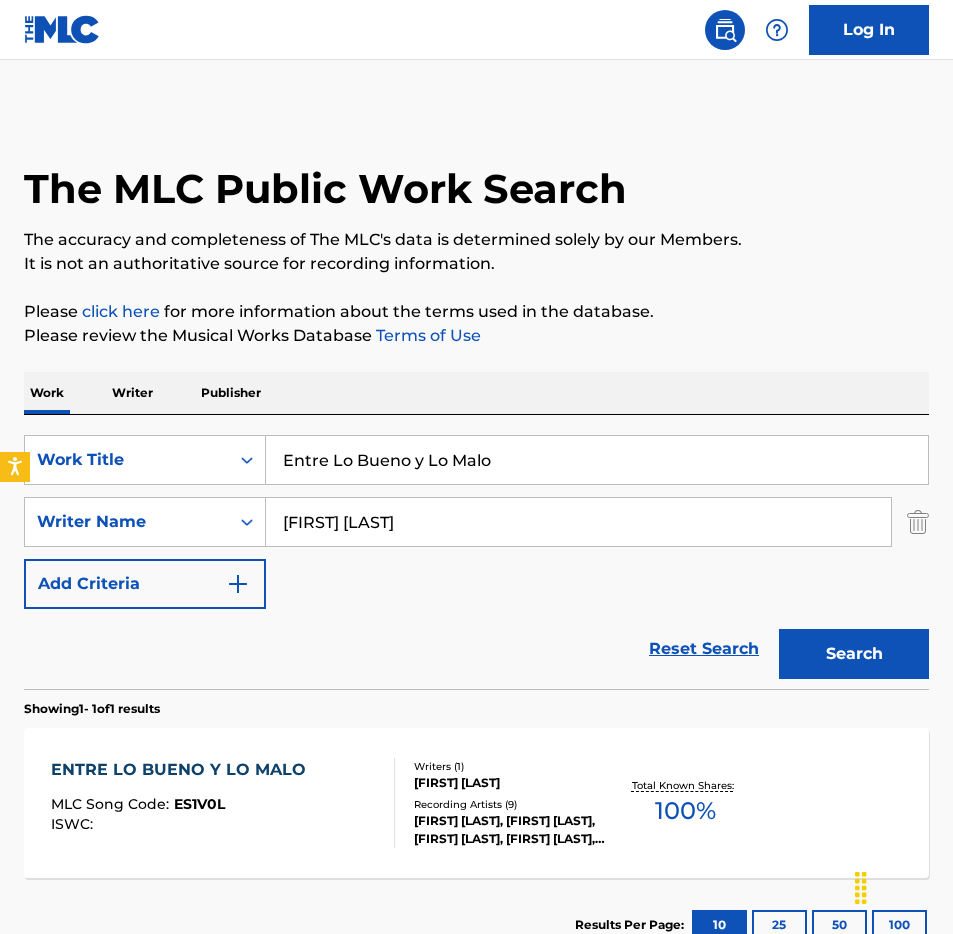 click on "Work Writer Publisher" at bounding box center [476, 393] 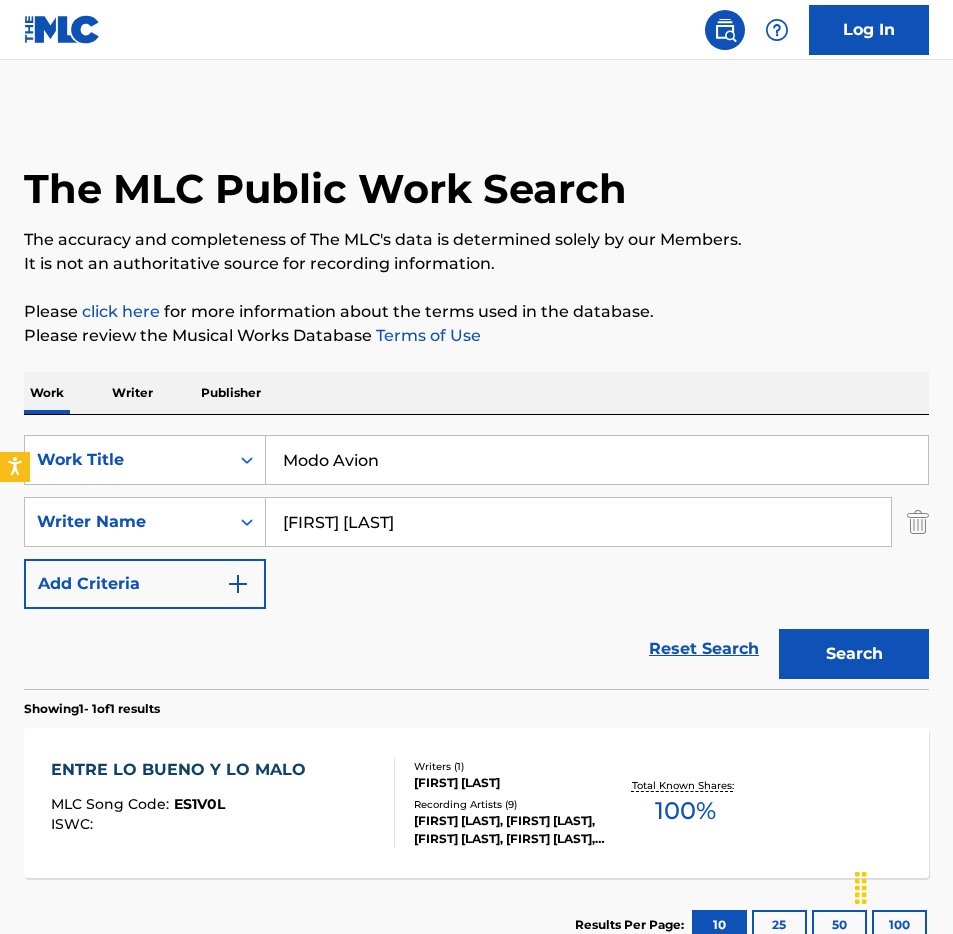click on "Work Writer Publisher" at bounding box center (476, 393) 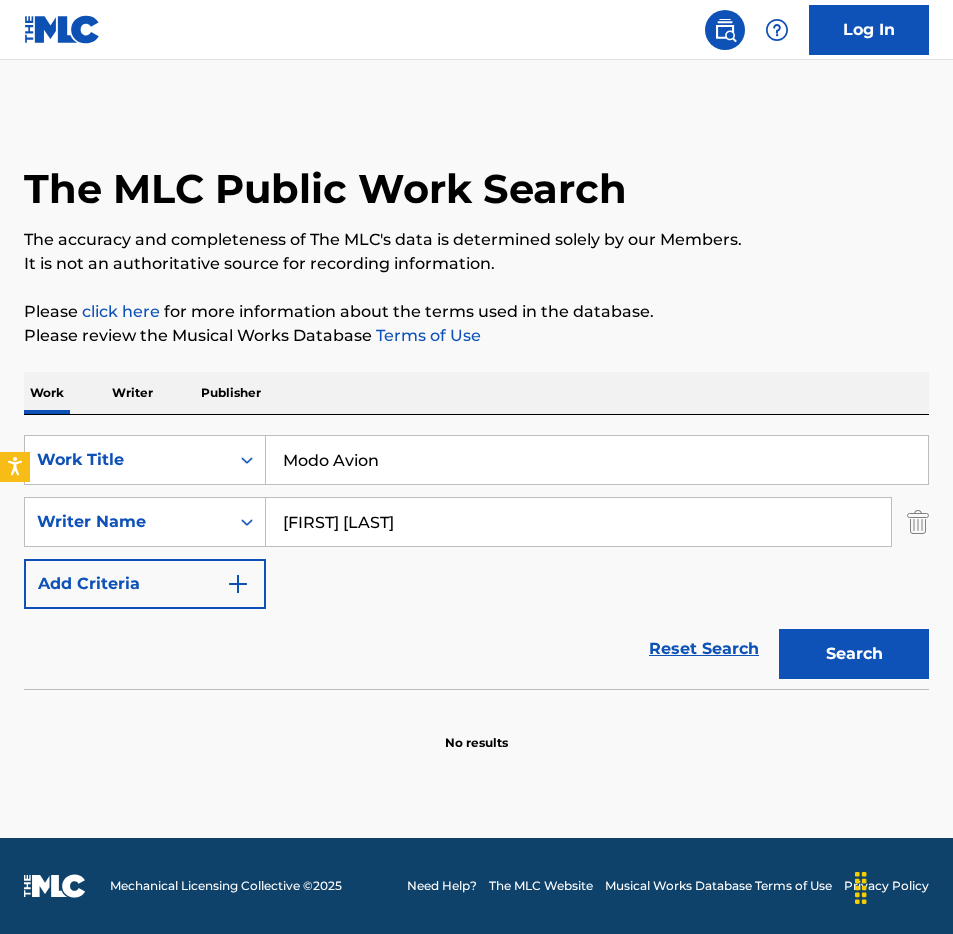 click on "Modo Avion" at bounding box center [597, 460] 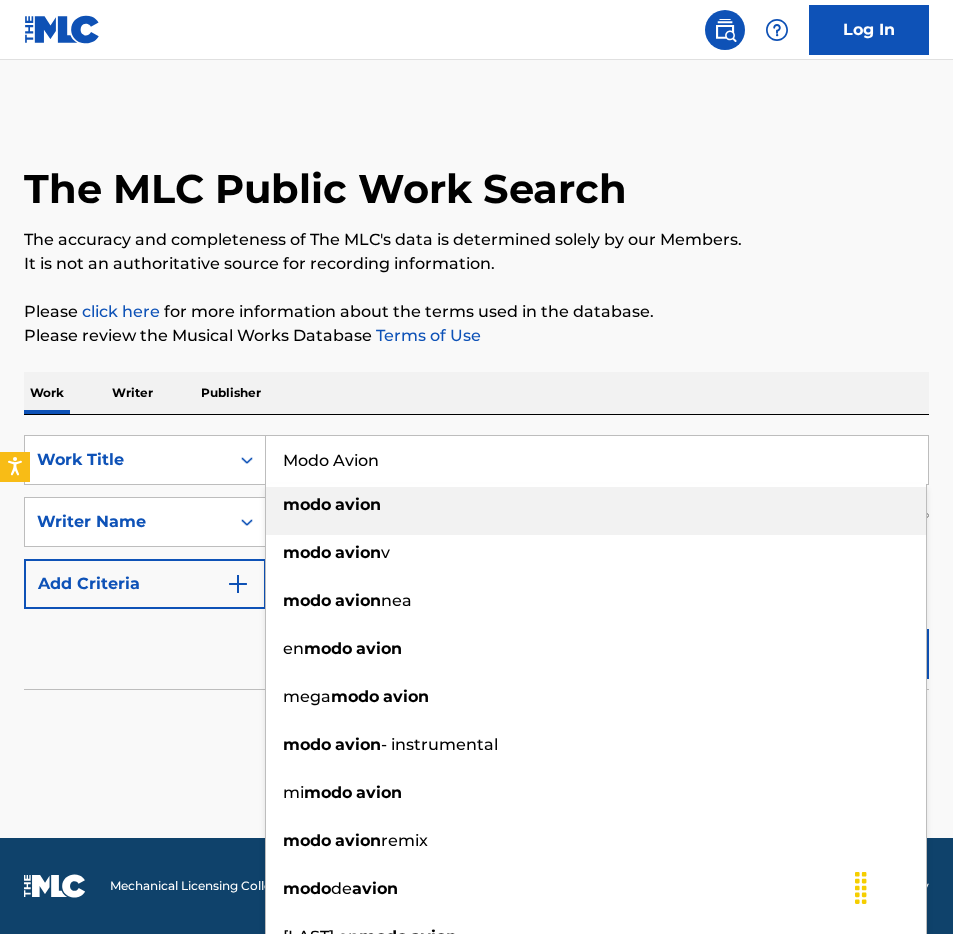 click on "Modo Avion" at bounding box center [597, 460] 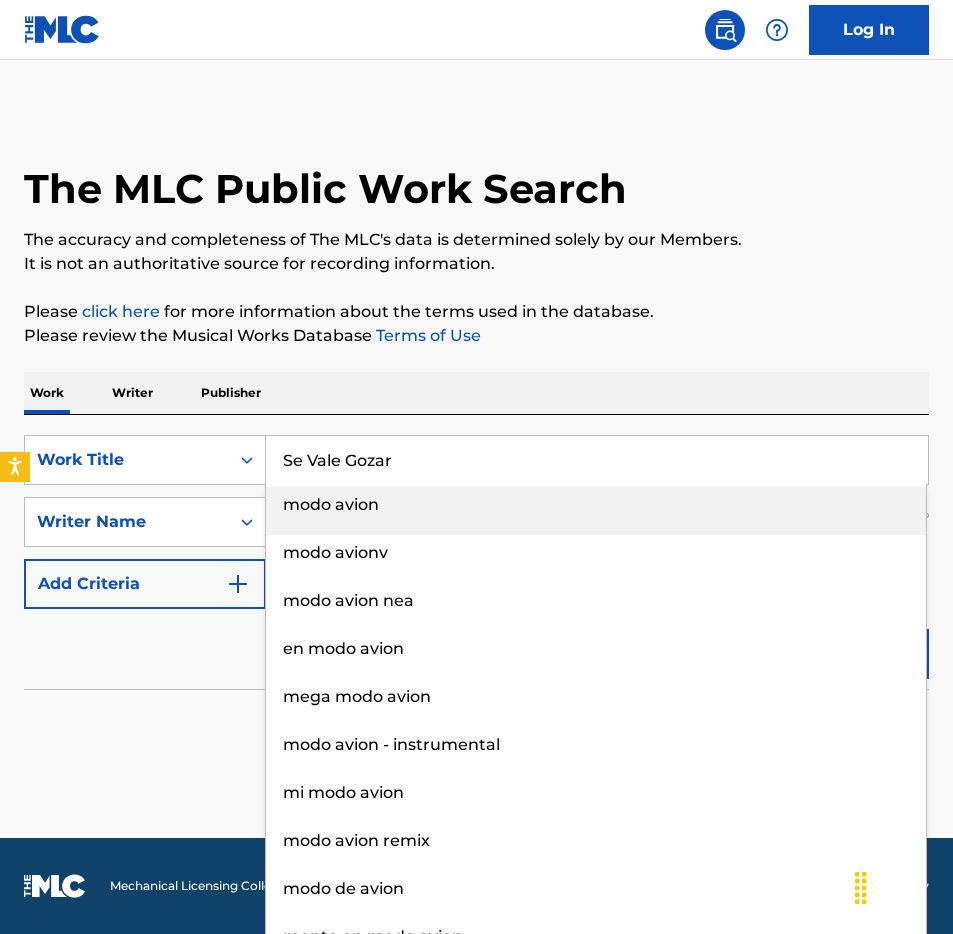 type on "Se Vale Gozar" 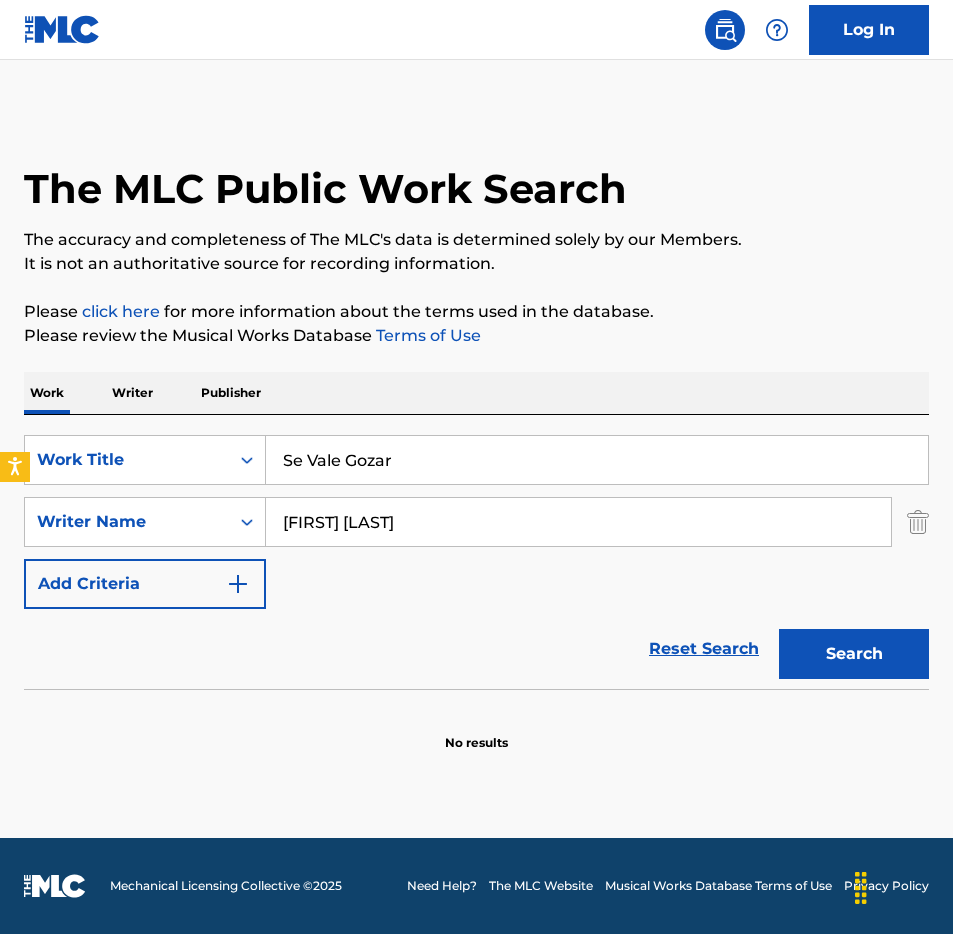 click on "Search" at bounding box center (854, 654) 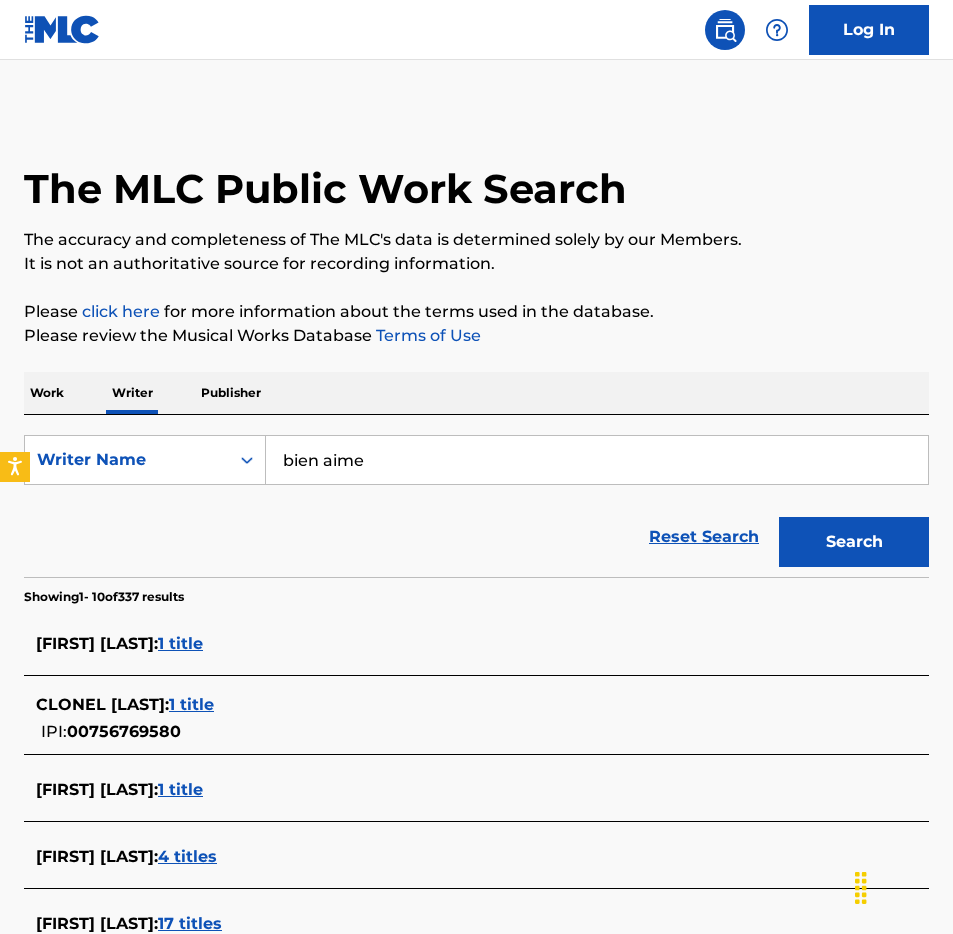 click on "bien aime" at bounding box center (597, 460) 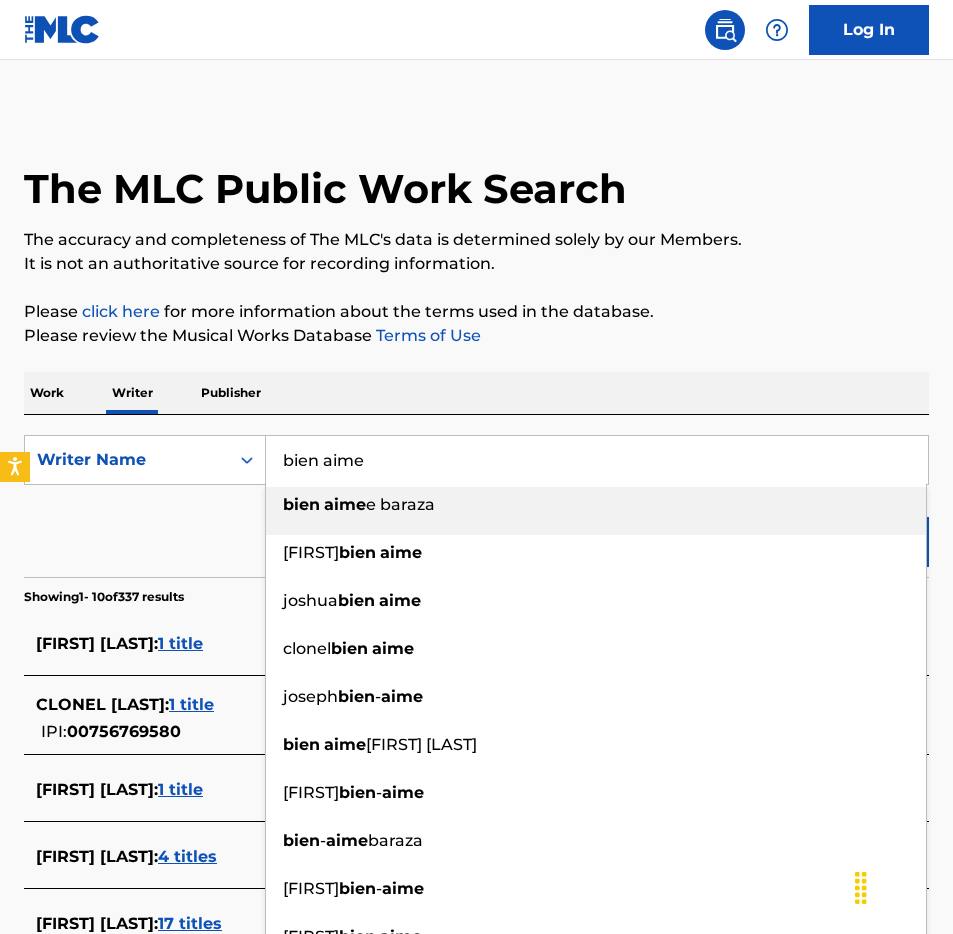 click on "bien aime" at bounding box center (597, 460) 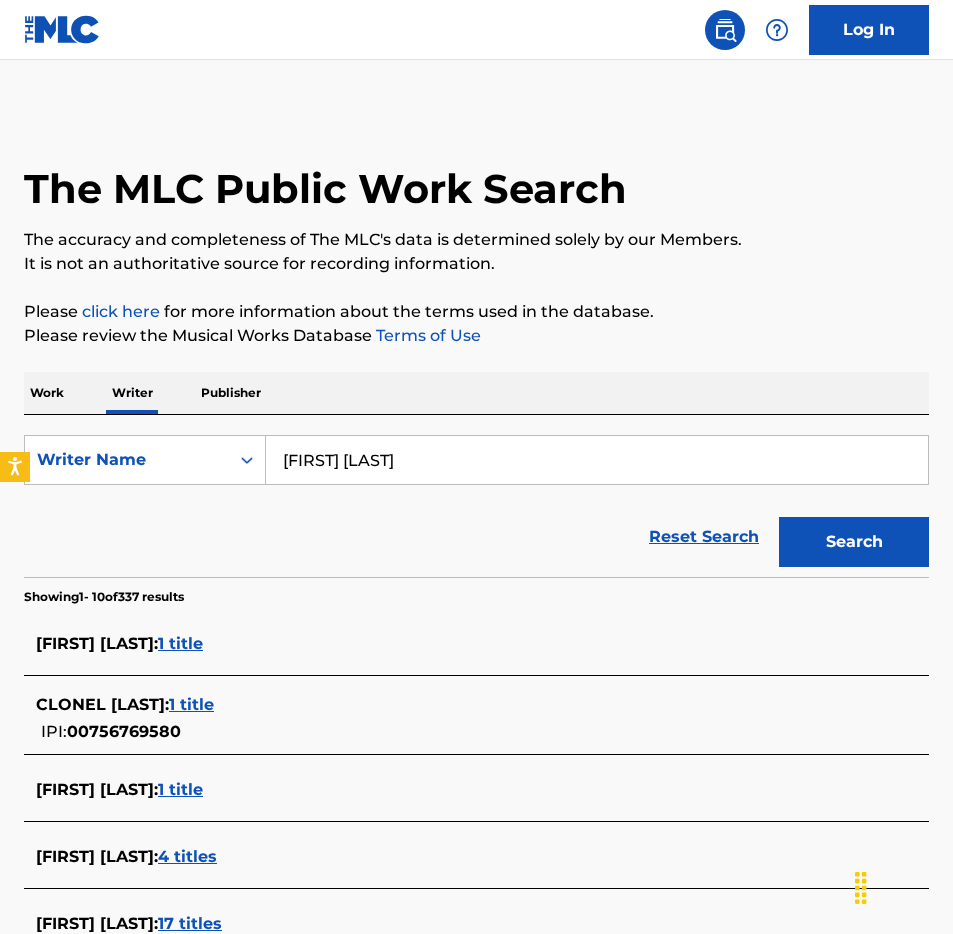paste 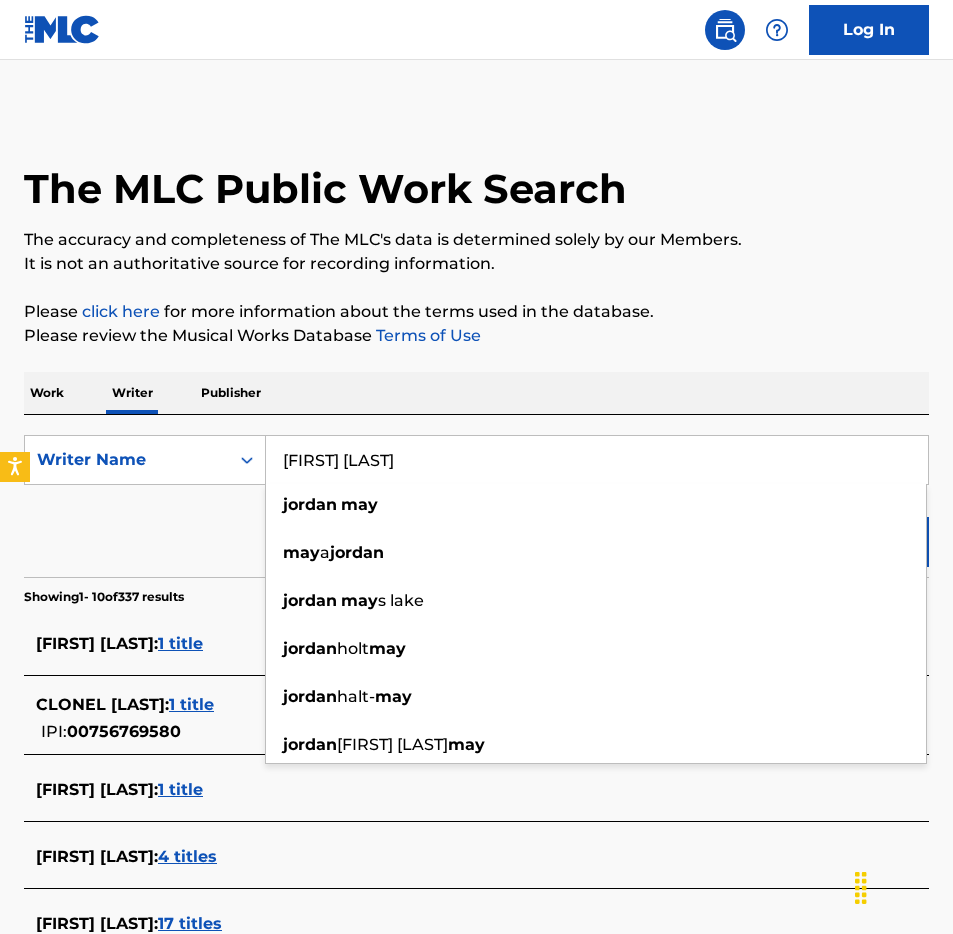 type on "[FIRST] [LAST]" 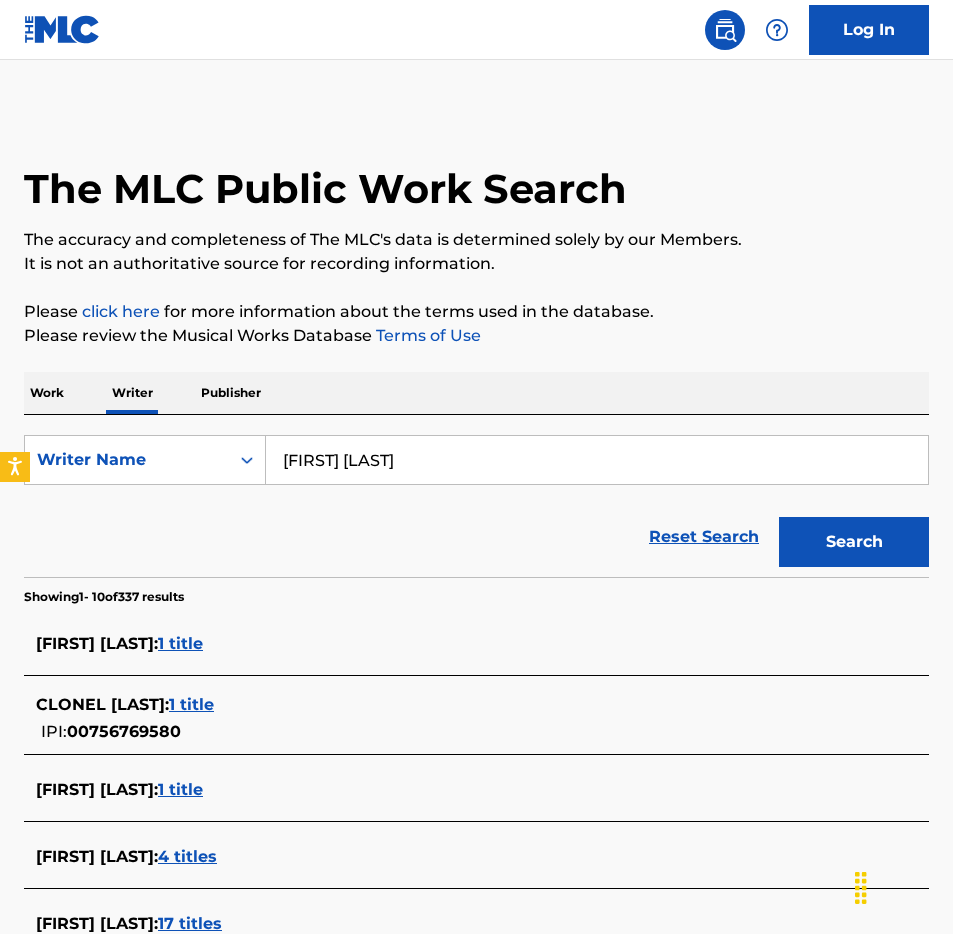 click on "Search" at bounding box center (854, 542) 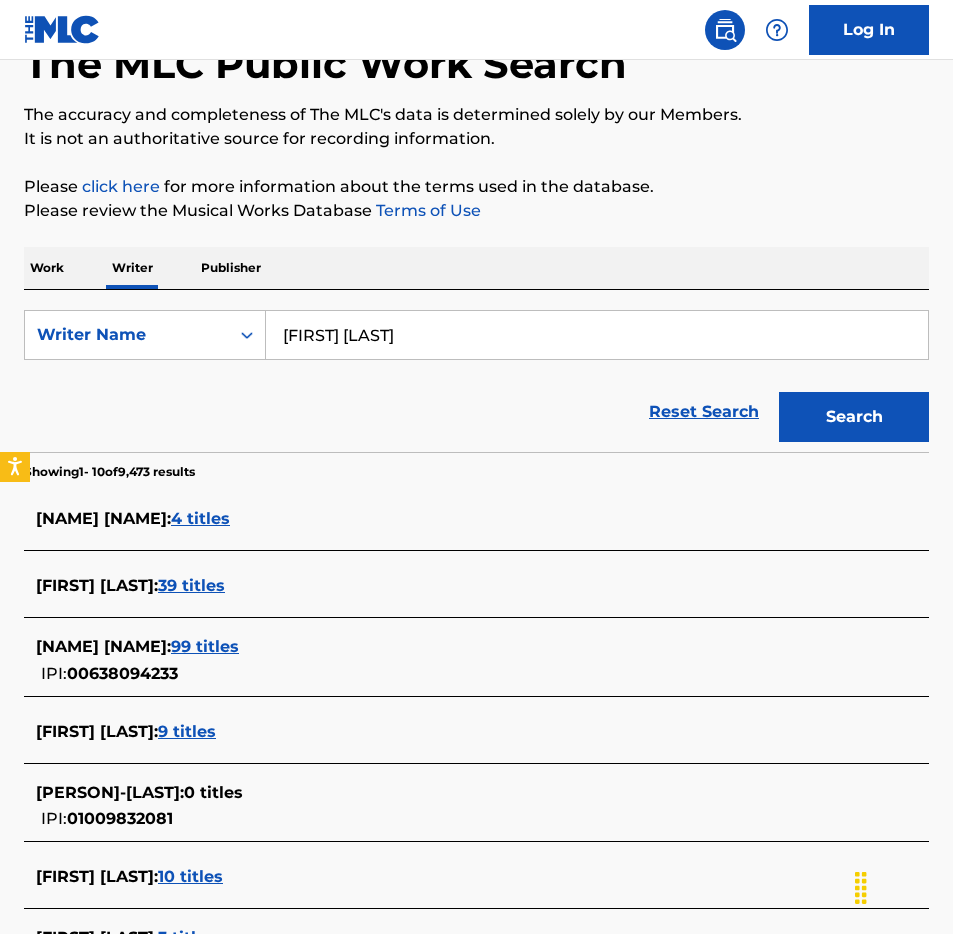 scroll, scrollTop: 0, scrollLeft: 0, axis: both 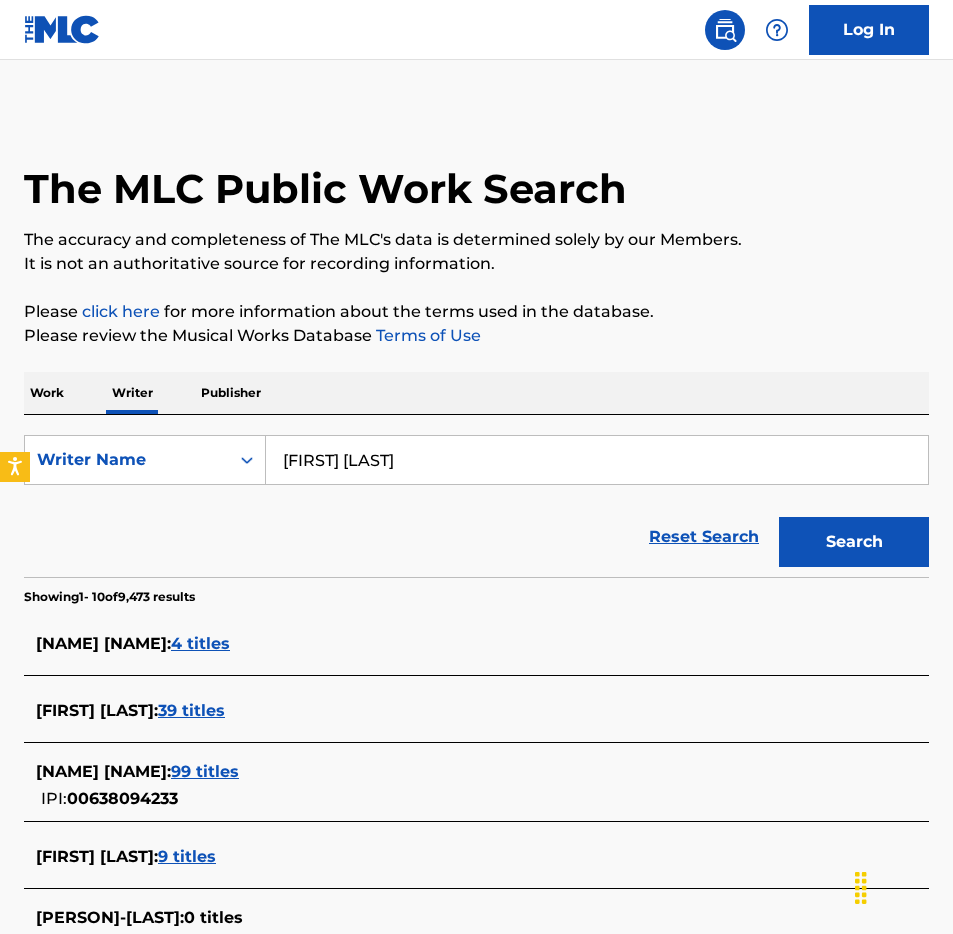 click on "[FIRST] [LAST]" at bounding box center (597, 460) 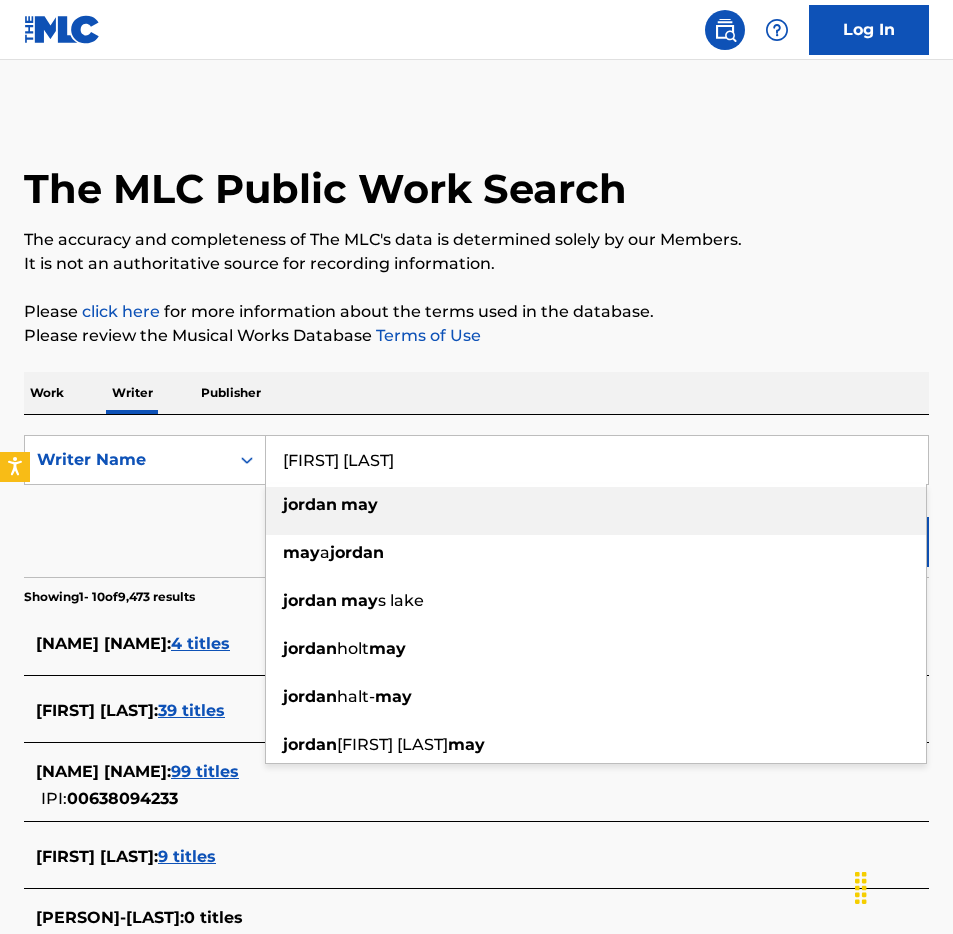click on "[FIRST] [LAST]" at bounding box center (597, 460) 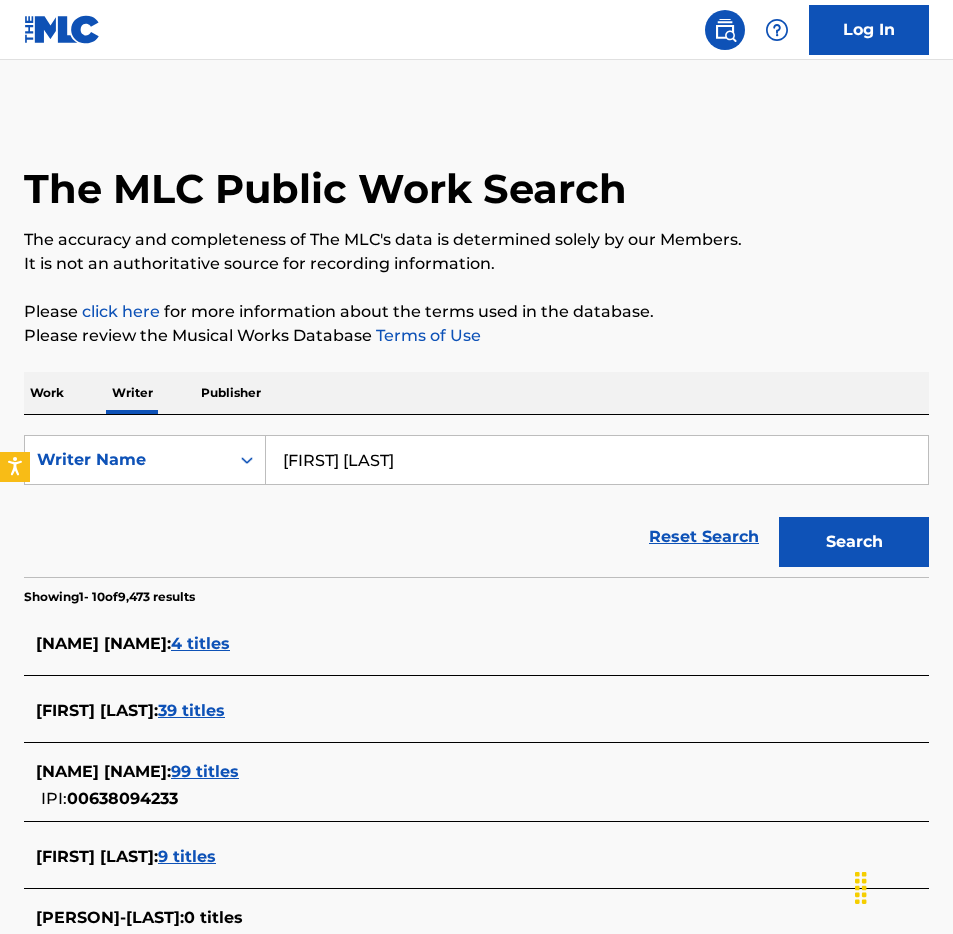 click on "Work" at bounding box center (47, 393) 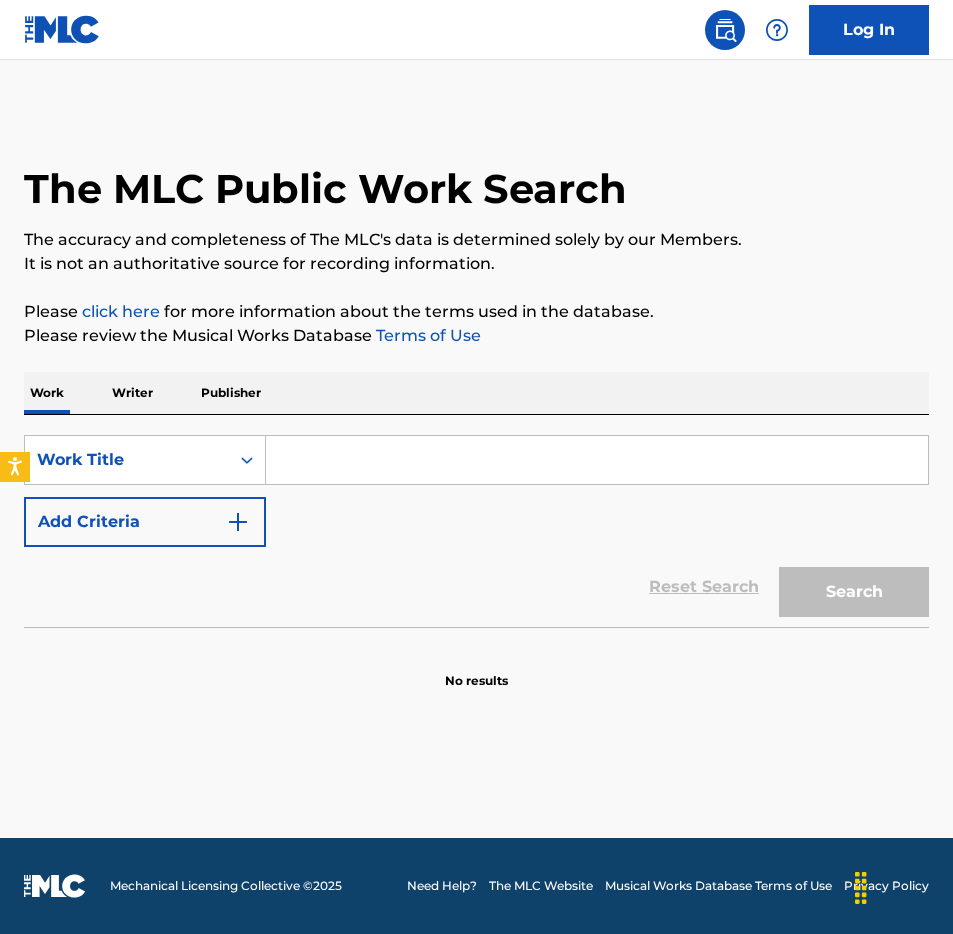 click on "Add Criteria" at bounding box center [145, 522] 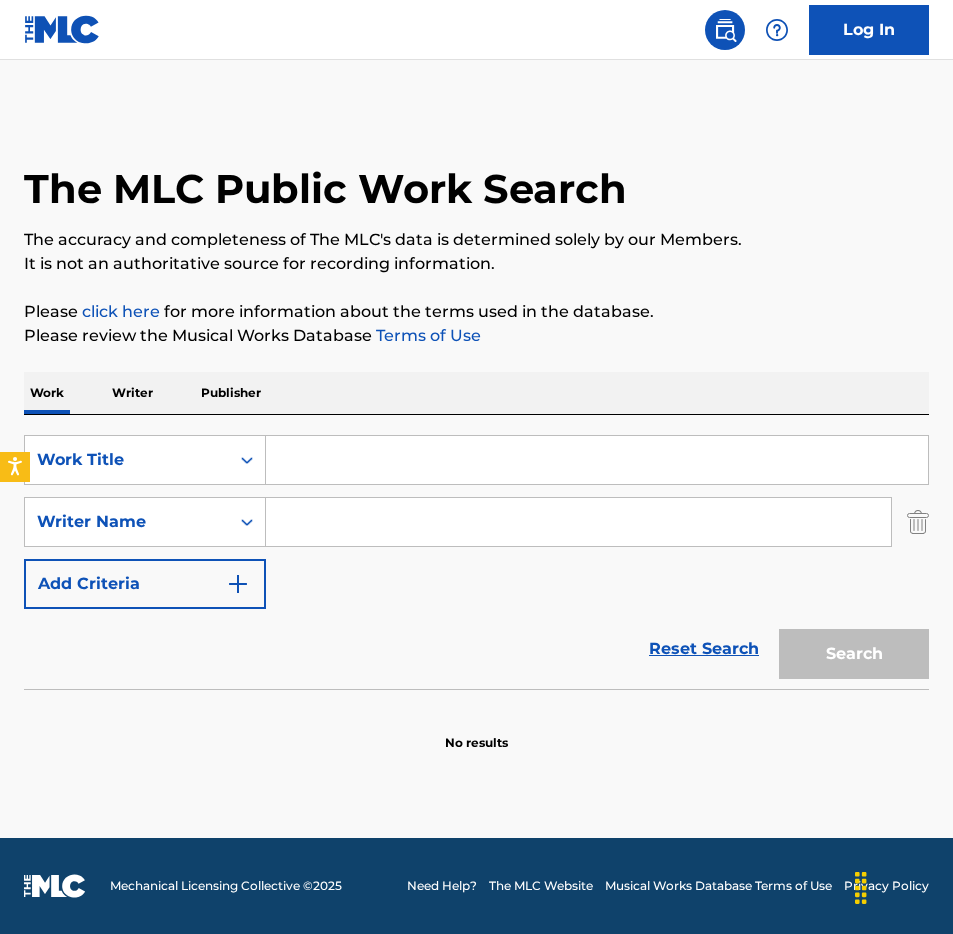 click at bounding box center (578, 522) 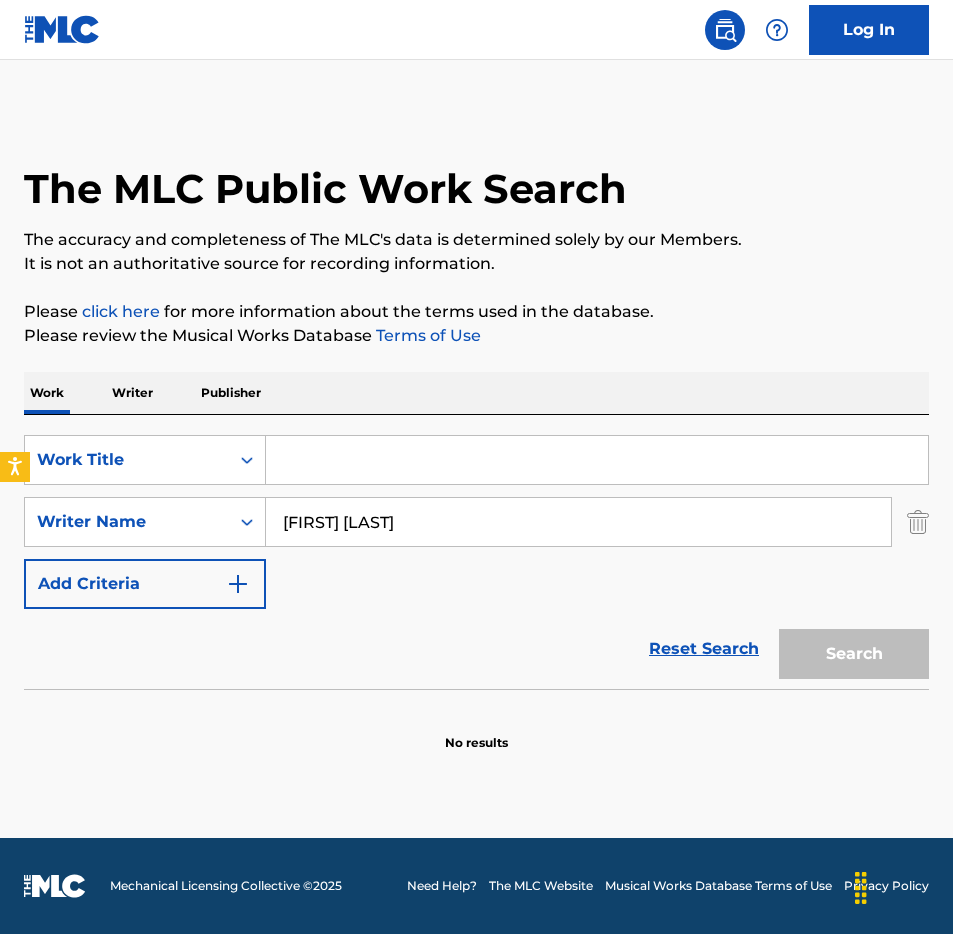 type on "[FIRST] [LAST]" 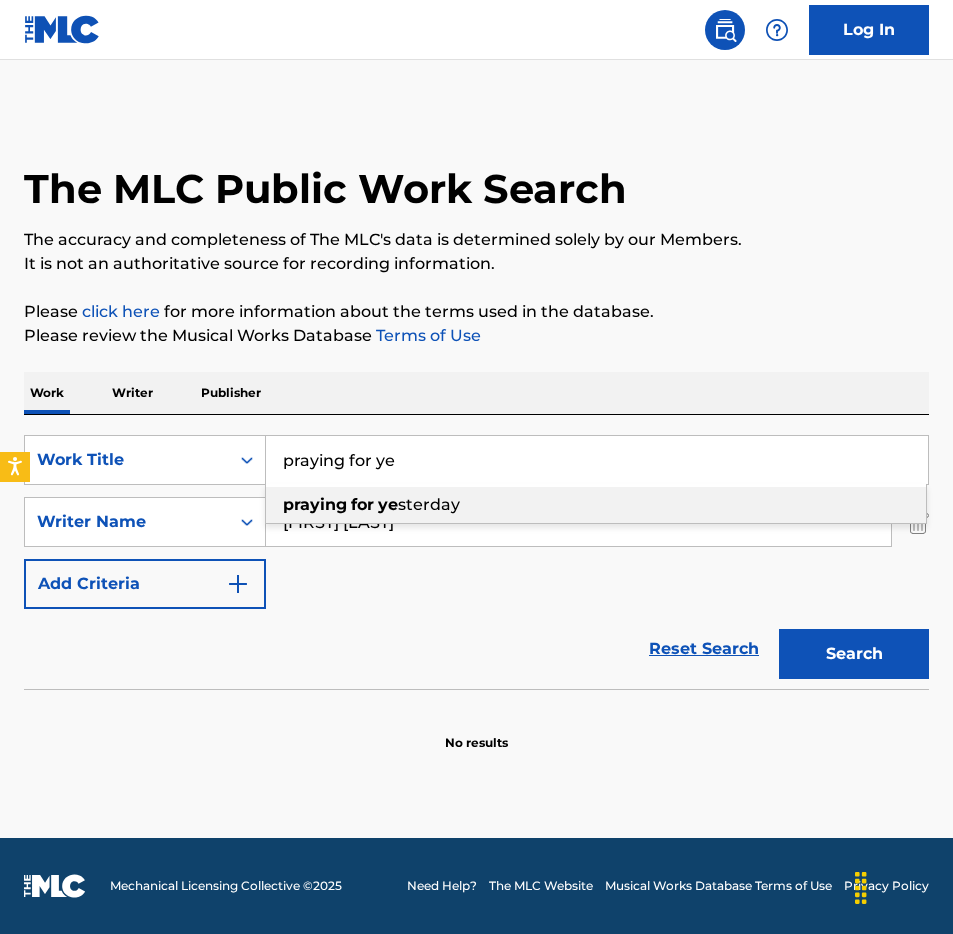 click on "Work Writer Publisher" at bounding box center (476, 393) 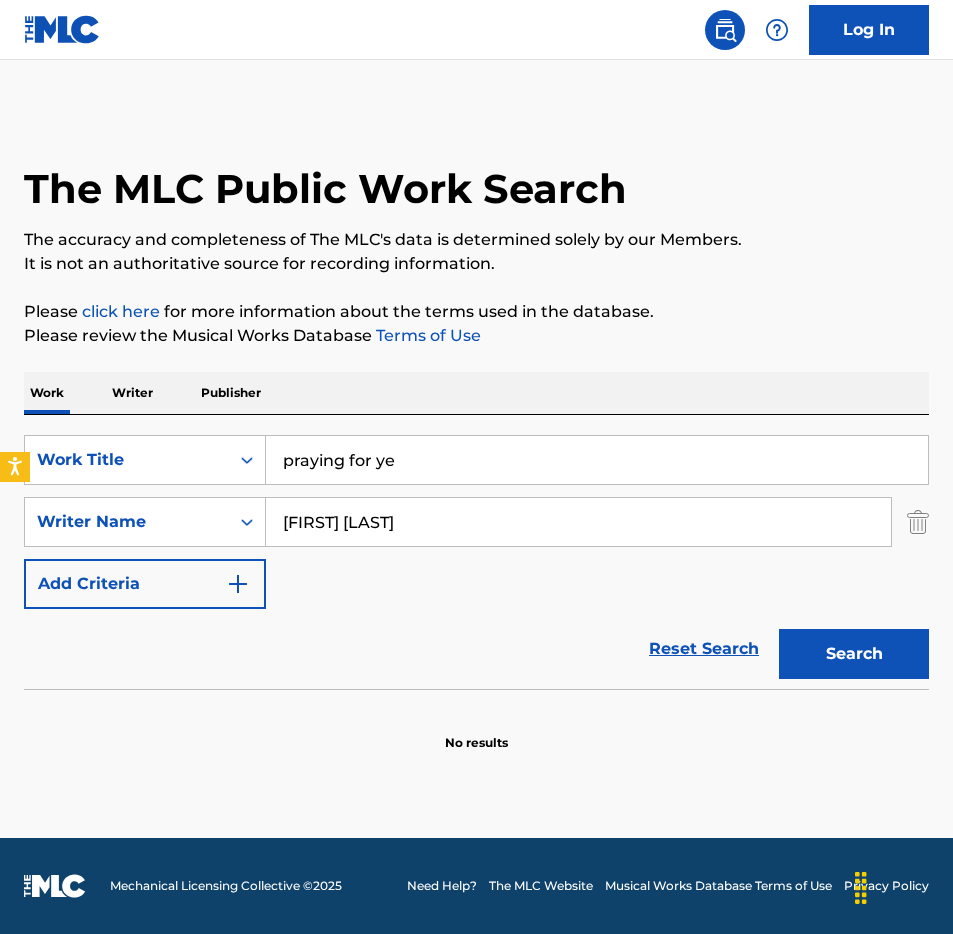 click on "Search" at bounding box center (854, 654) 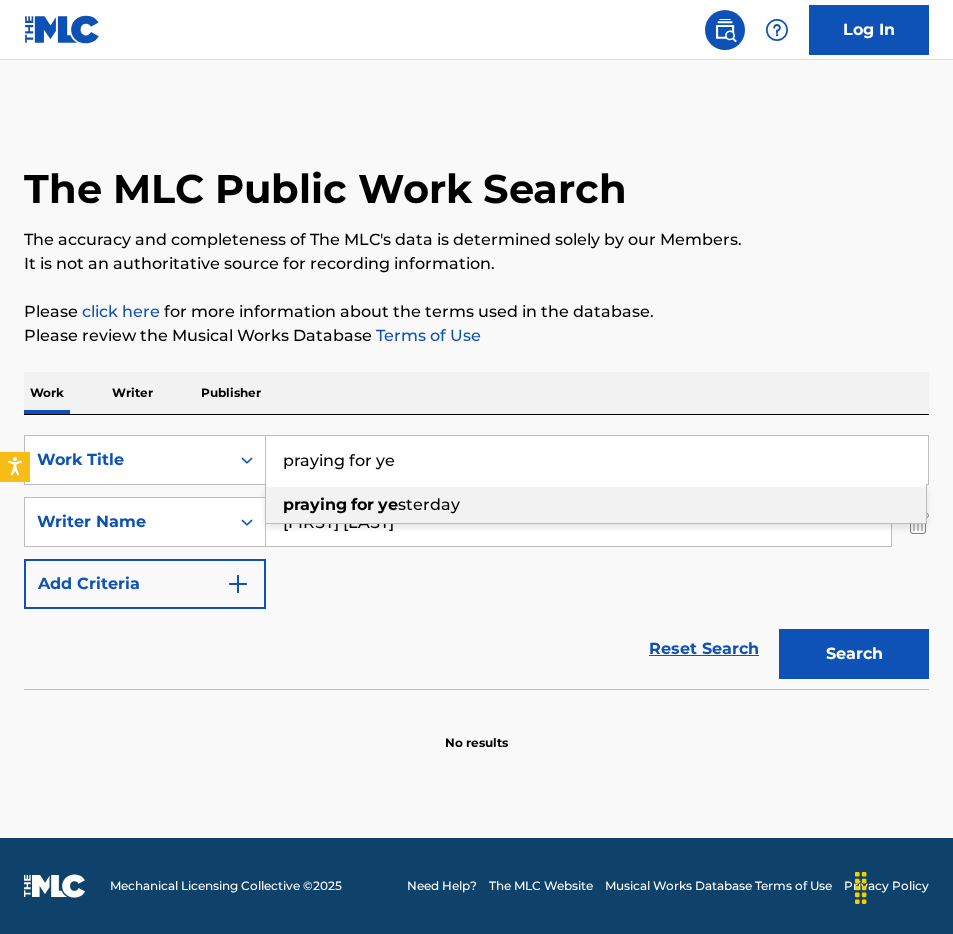 paste on "Trade It All" 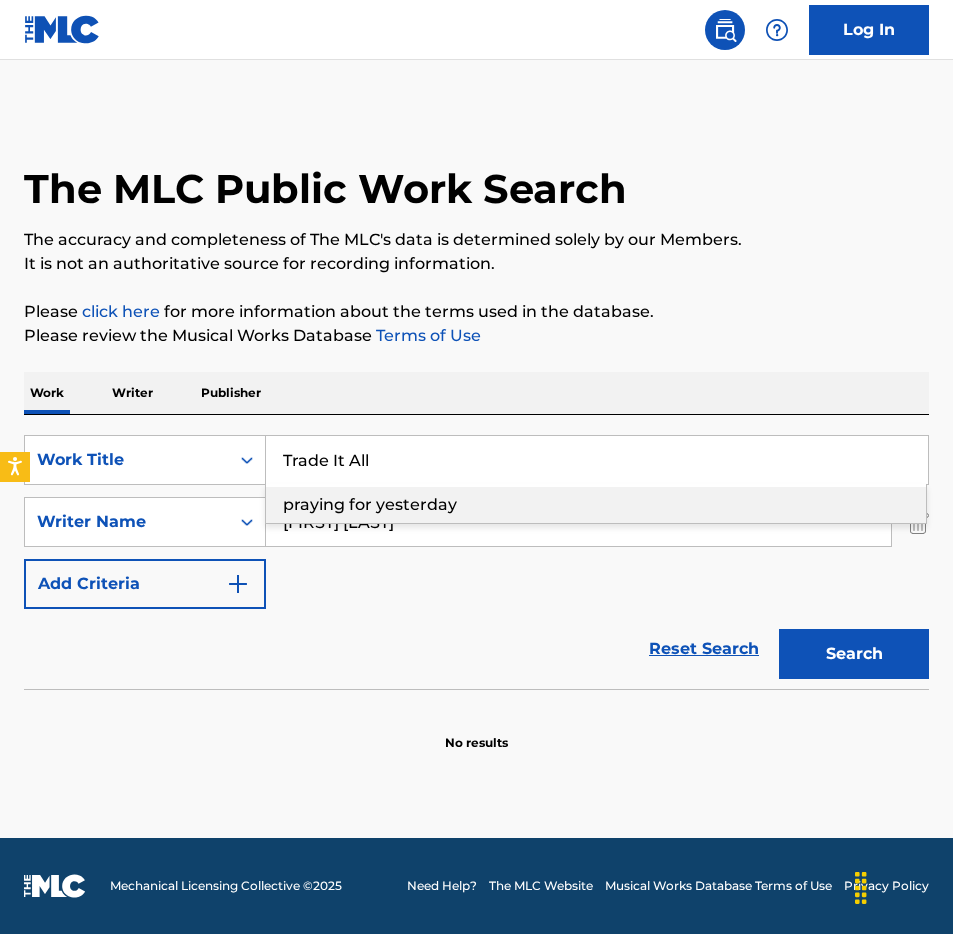 click on "Work Writer Publisher" at bounding box center (476, 393) 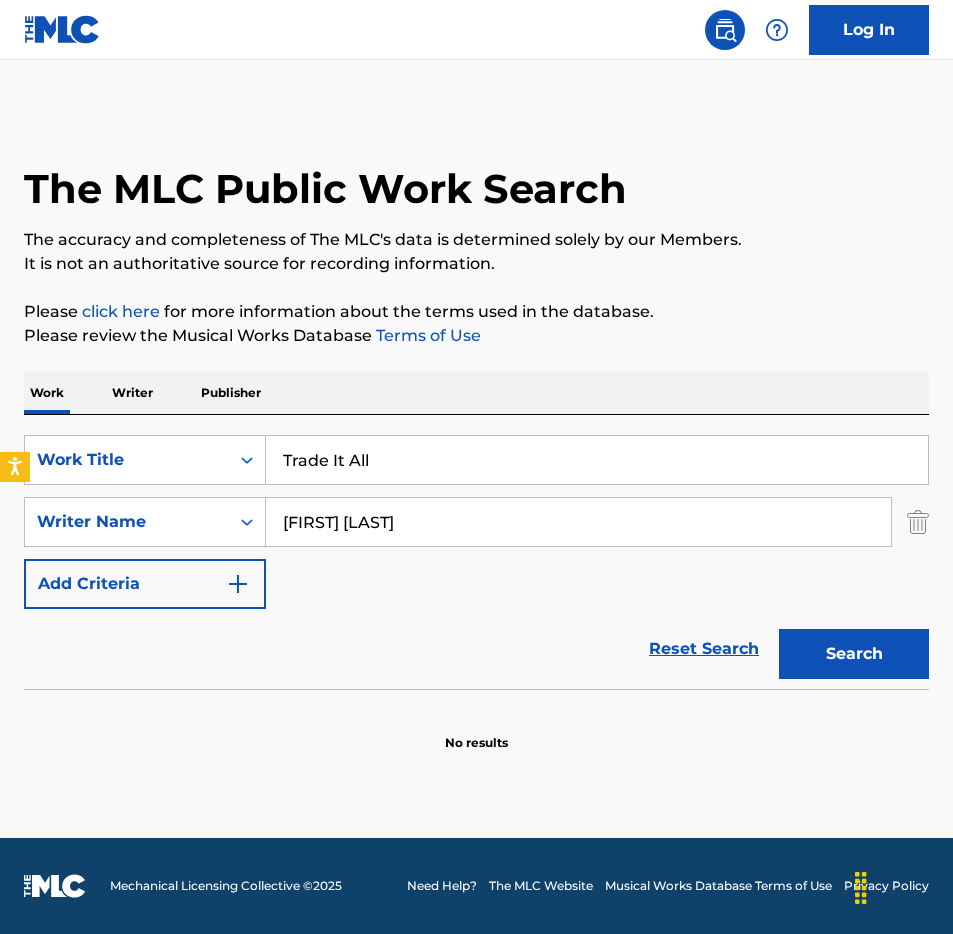 click on "Search" at bounding box center [854, 654] 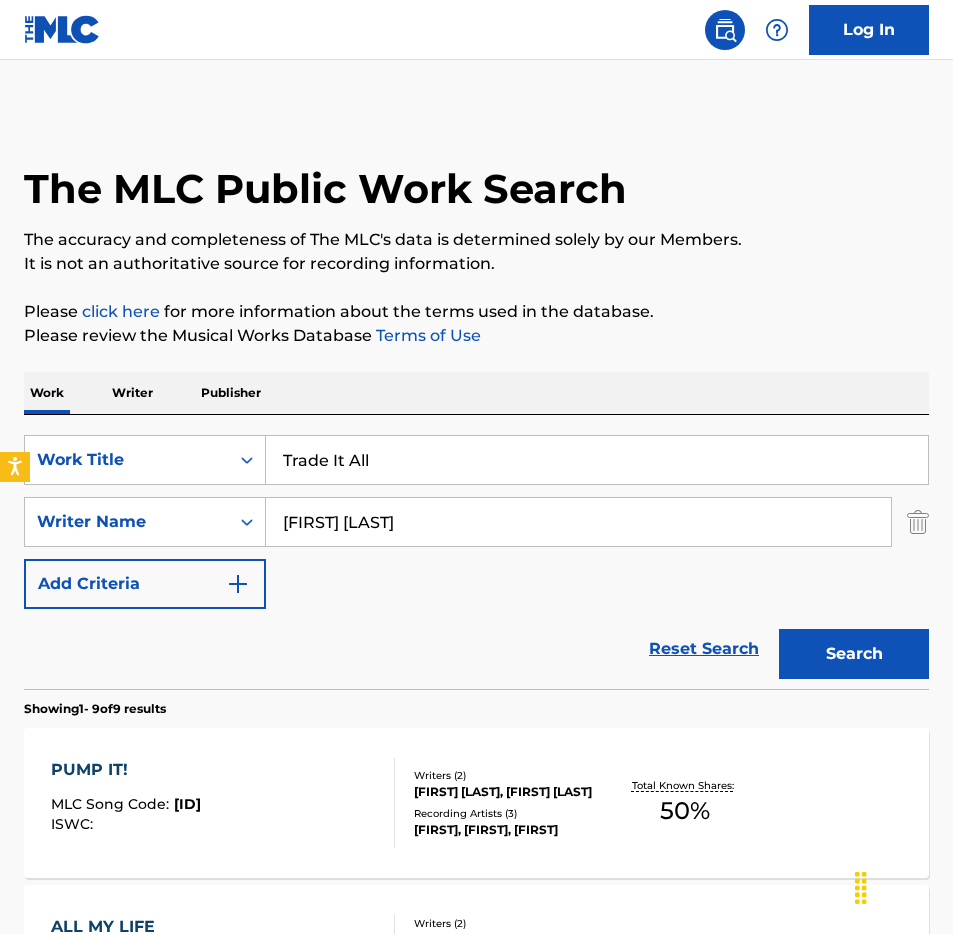 click on "Trade It All" at bounding box center (597, 460) 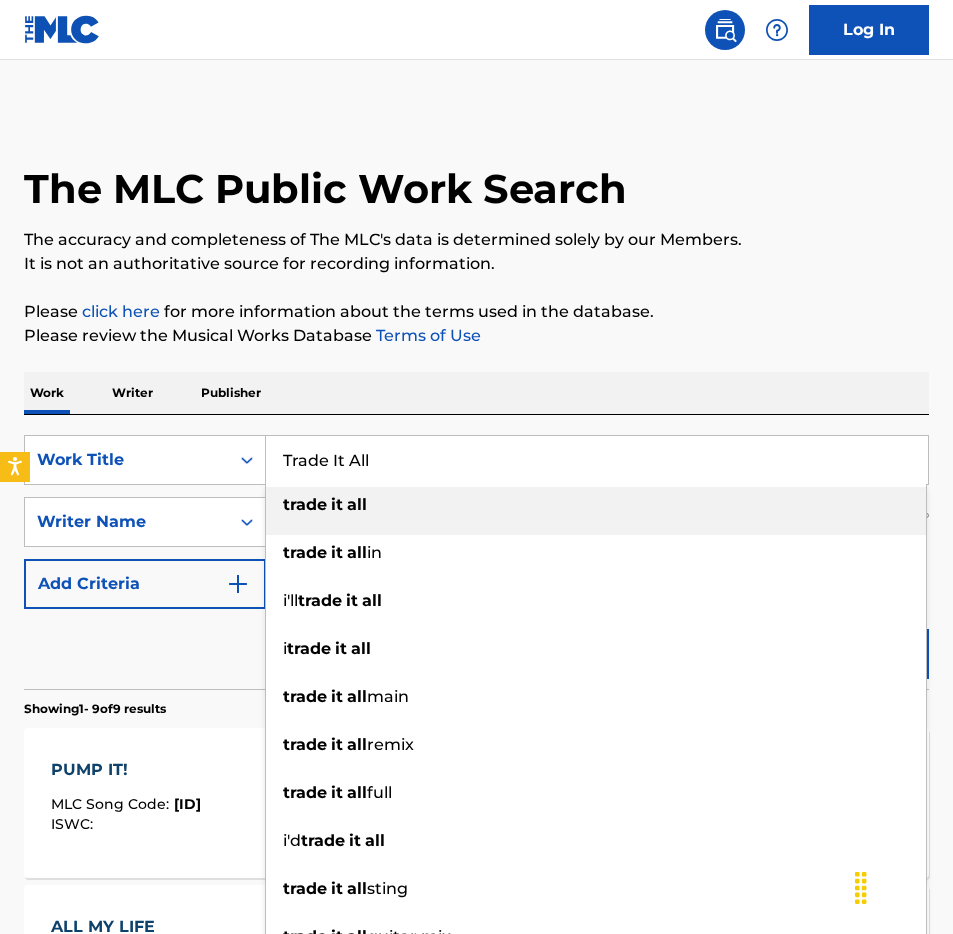 paste on "iggers" 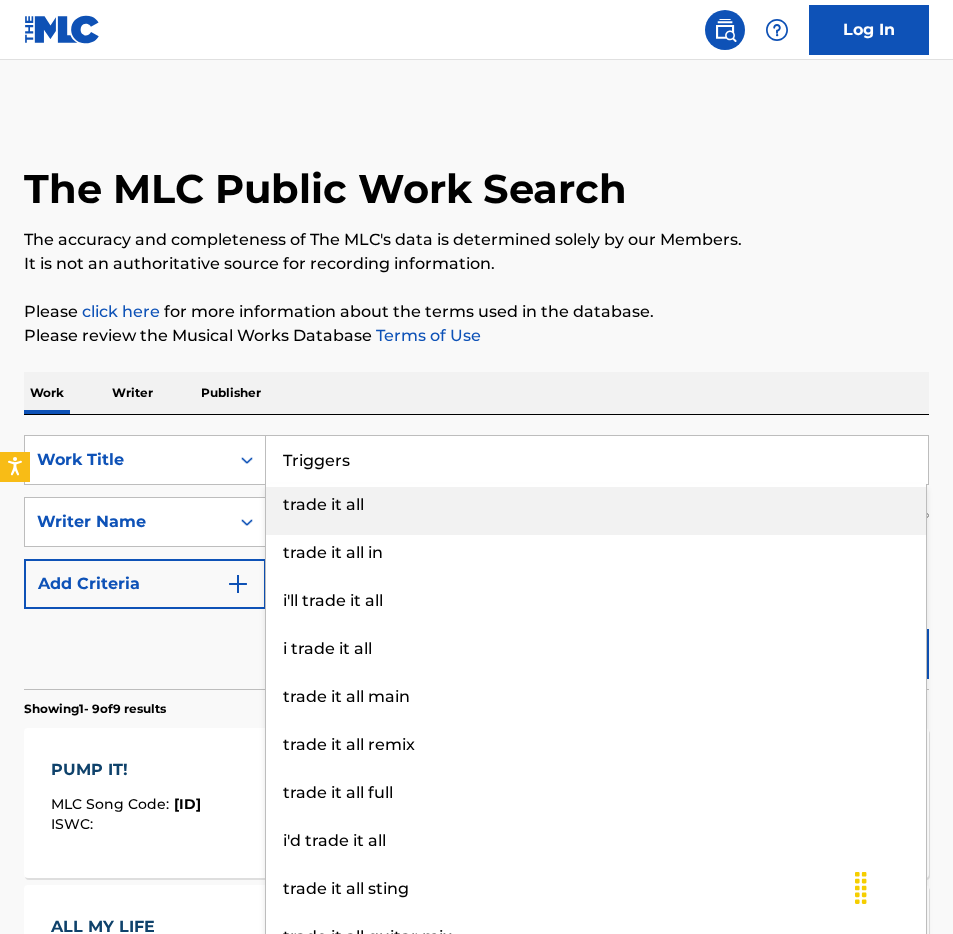 click on "Please review the Musical Works Database   Terms of Use" at bounding box center (476, 336) 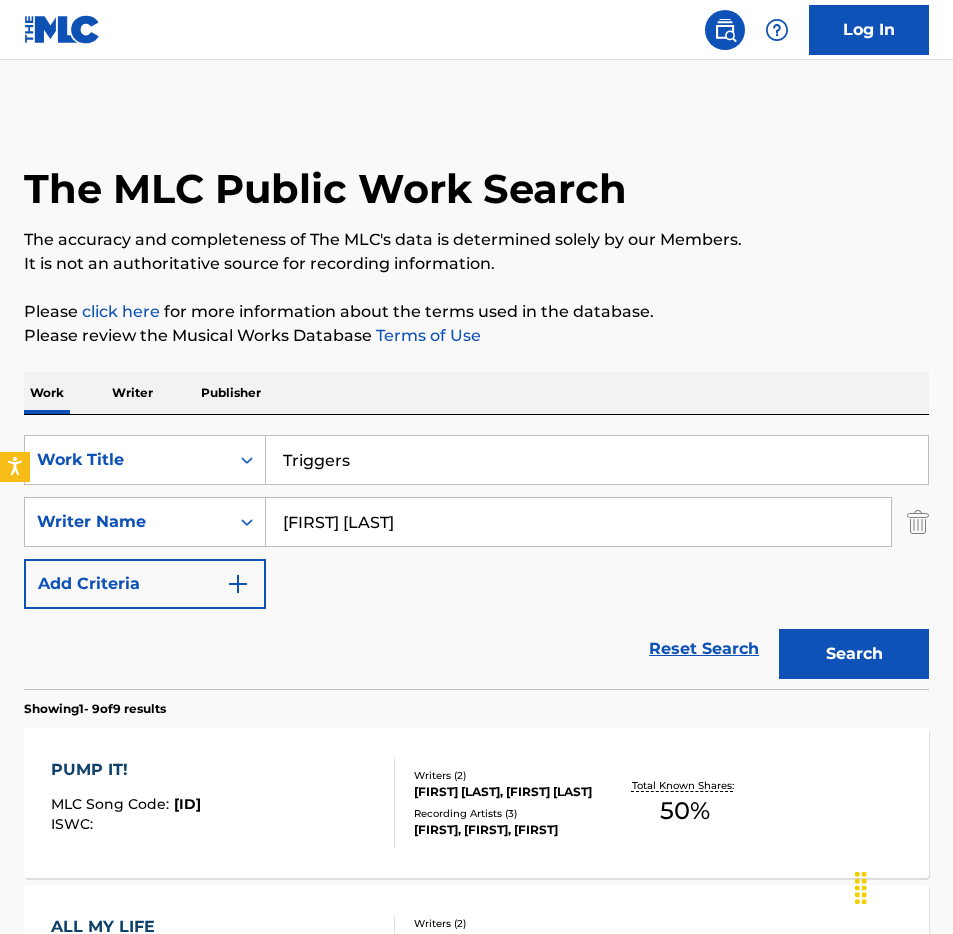 click on "Search" at bounding box center (854, 654) 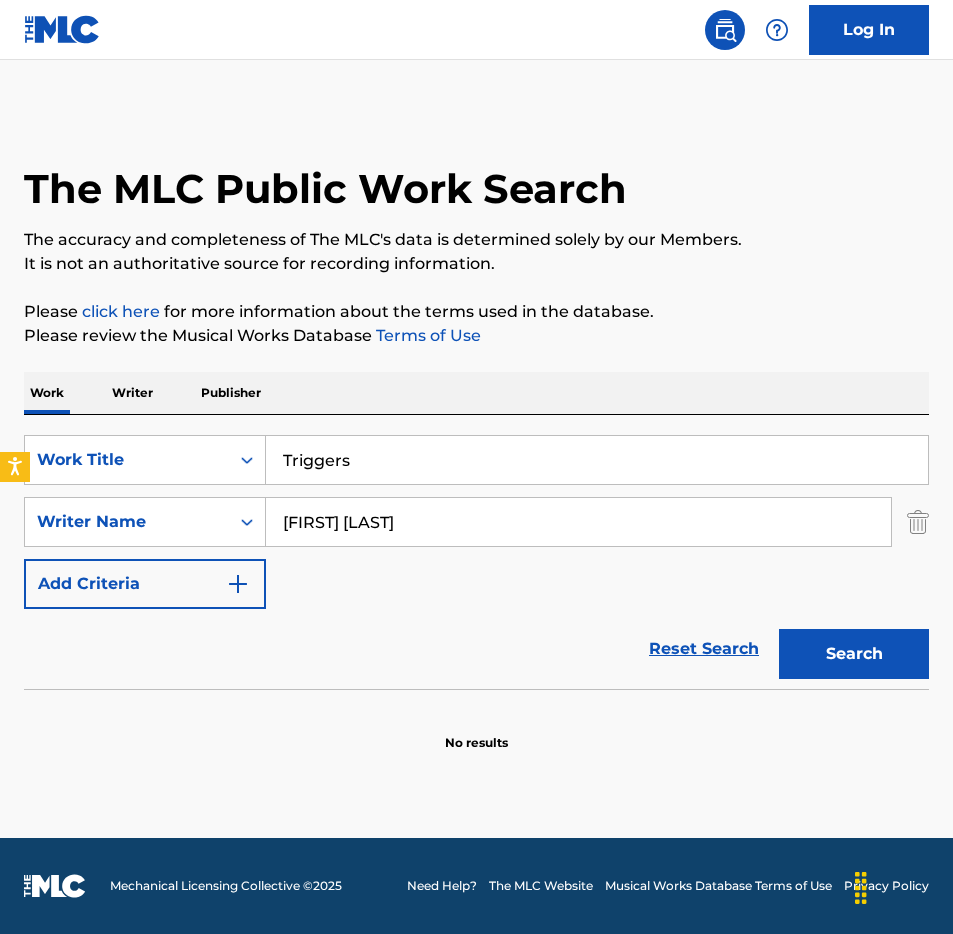 click on "Triggers" at bounding box center (597, 460) 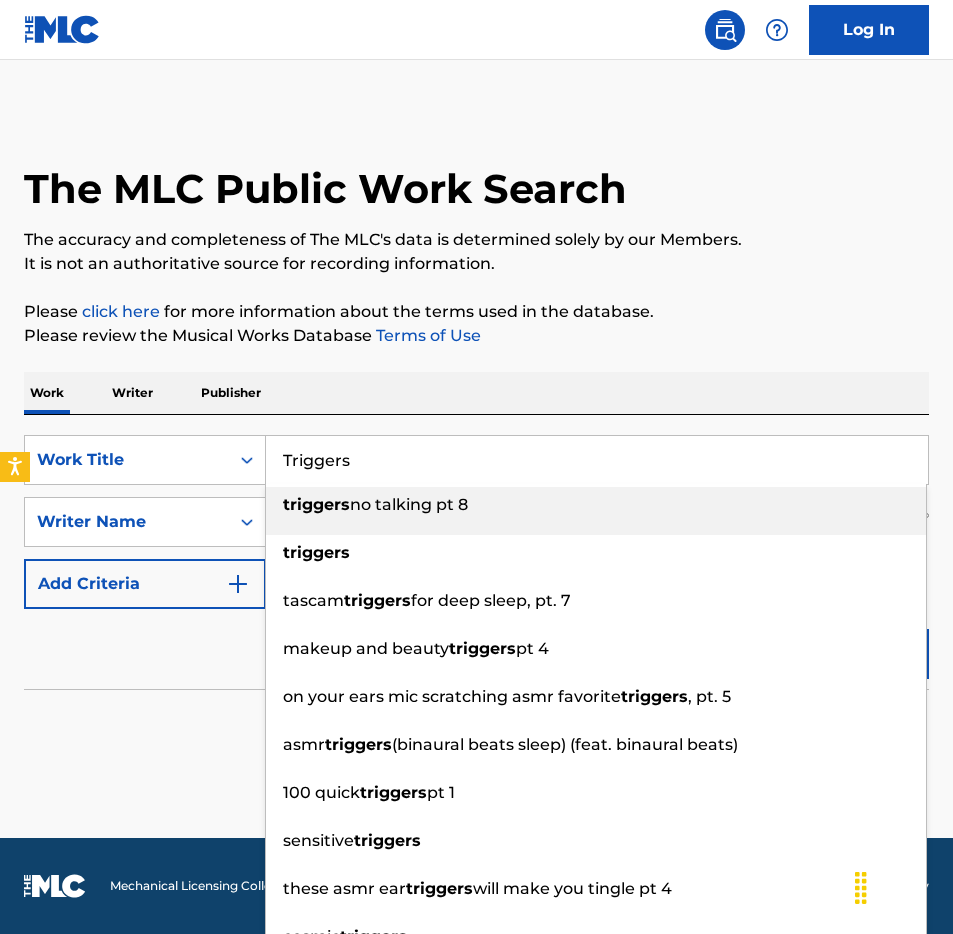 click on "Triggers" at bounding box center [597, 460] 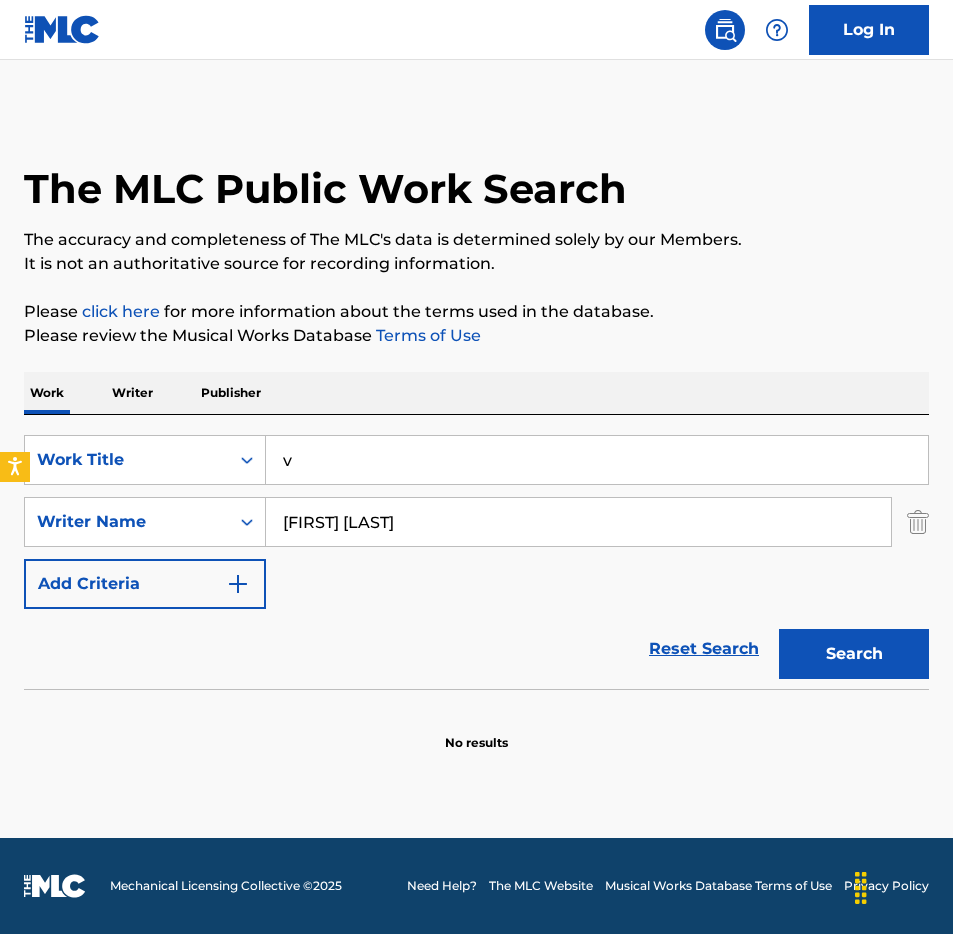 click on "Work Writer Publisher" at bounding box center (476, 393) 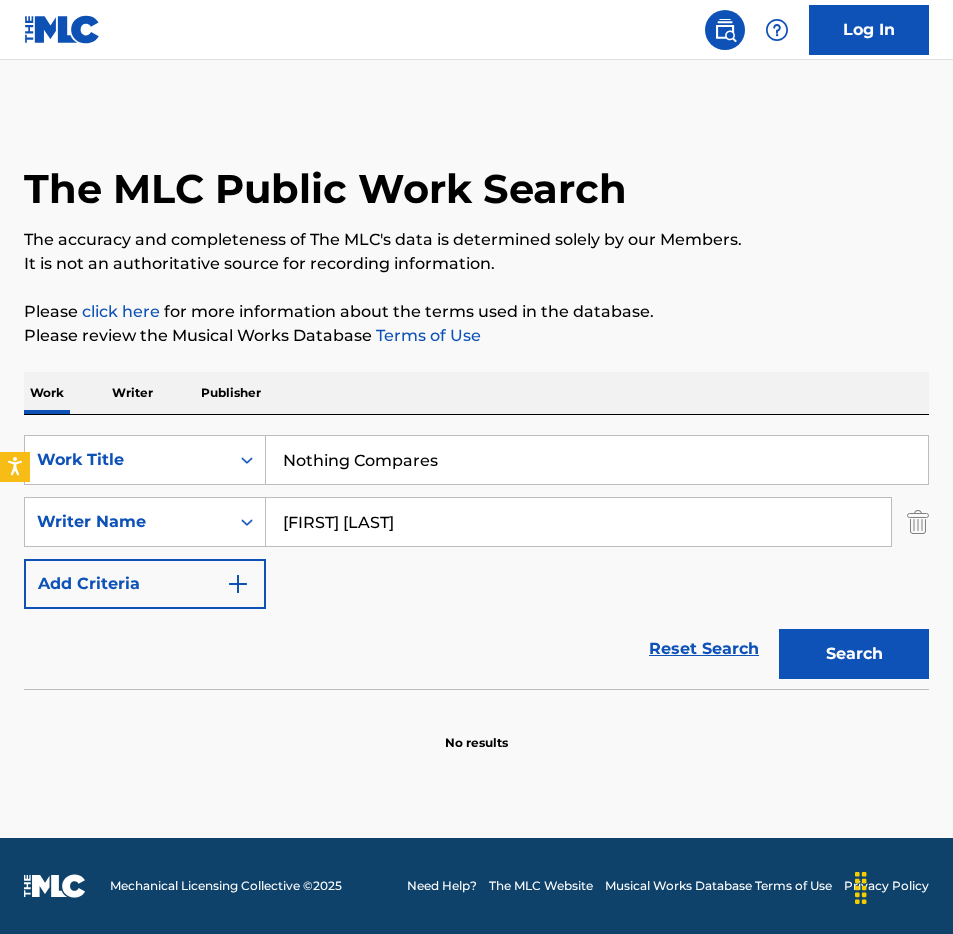 click on "Work Writer Publisher" at bounding box center (476, 393) 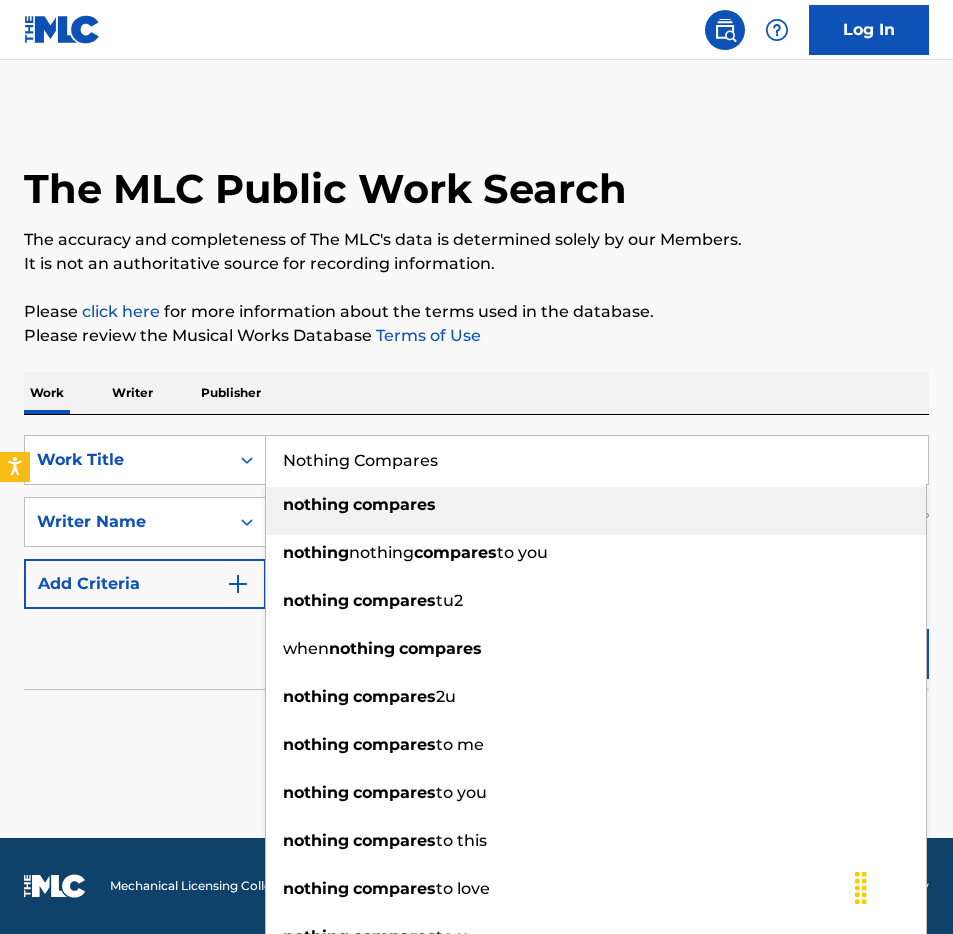 click on "Nothing Compares" at bounding box center [597, 460] 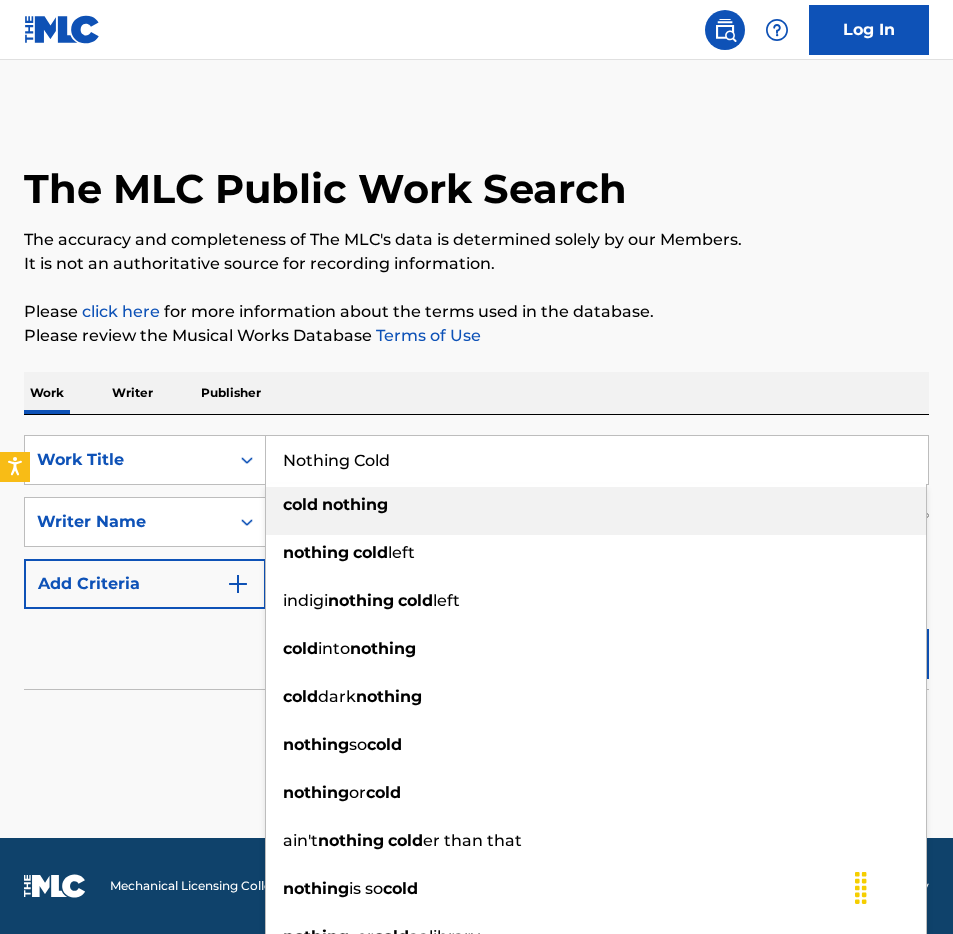 paste 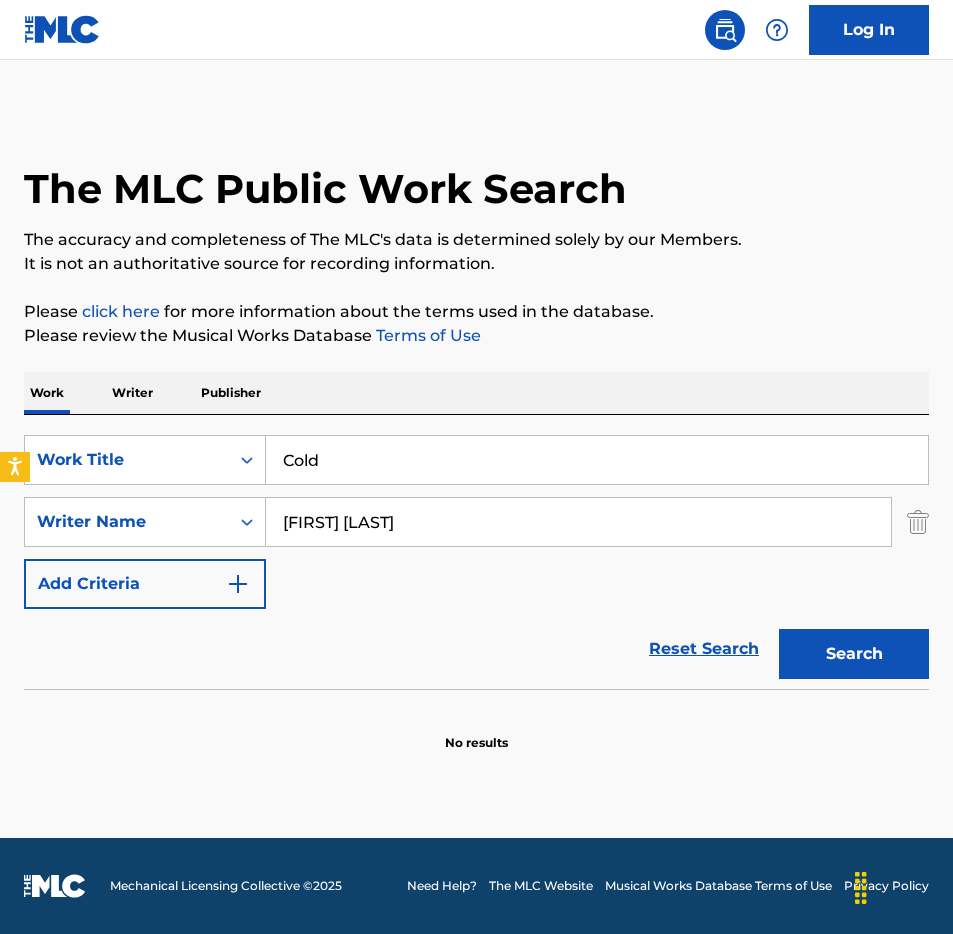 click on "Work Writer Publisher" at bounding box center [476, 393] 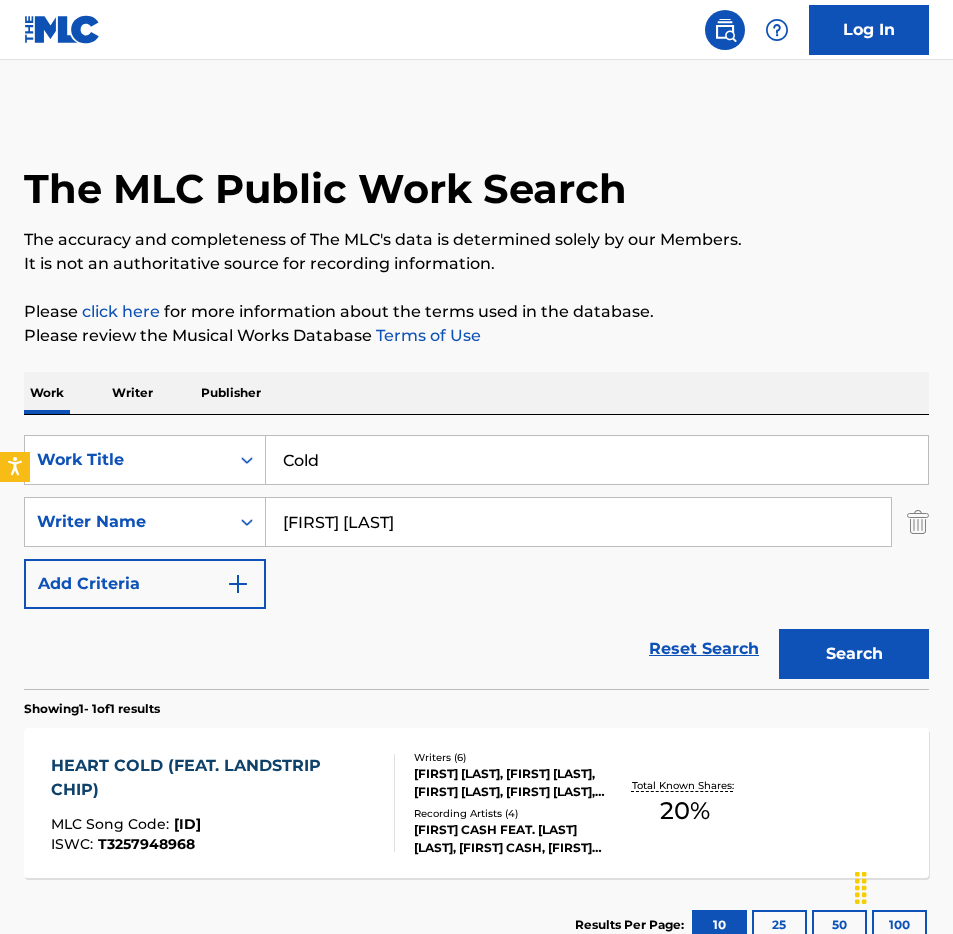 click on "Cold" at bounding box center [597, 460] 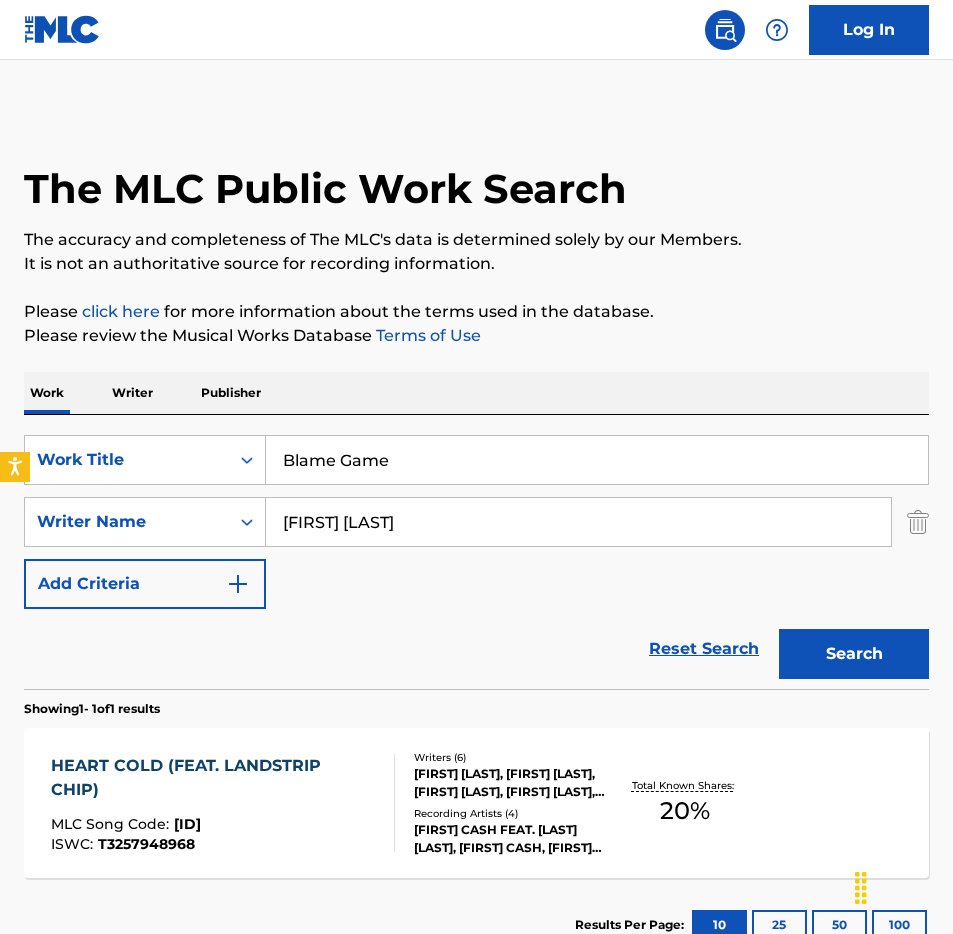 click on "Work Writer Publisher" at bounding box center [476, 393] 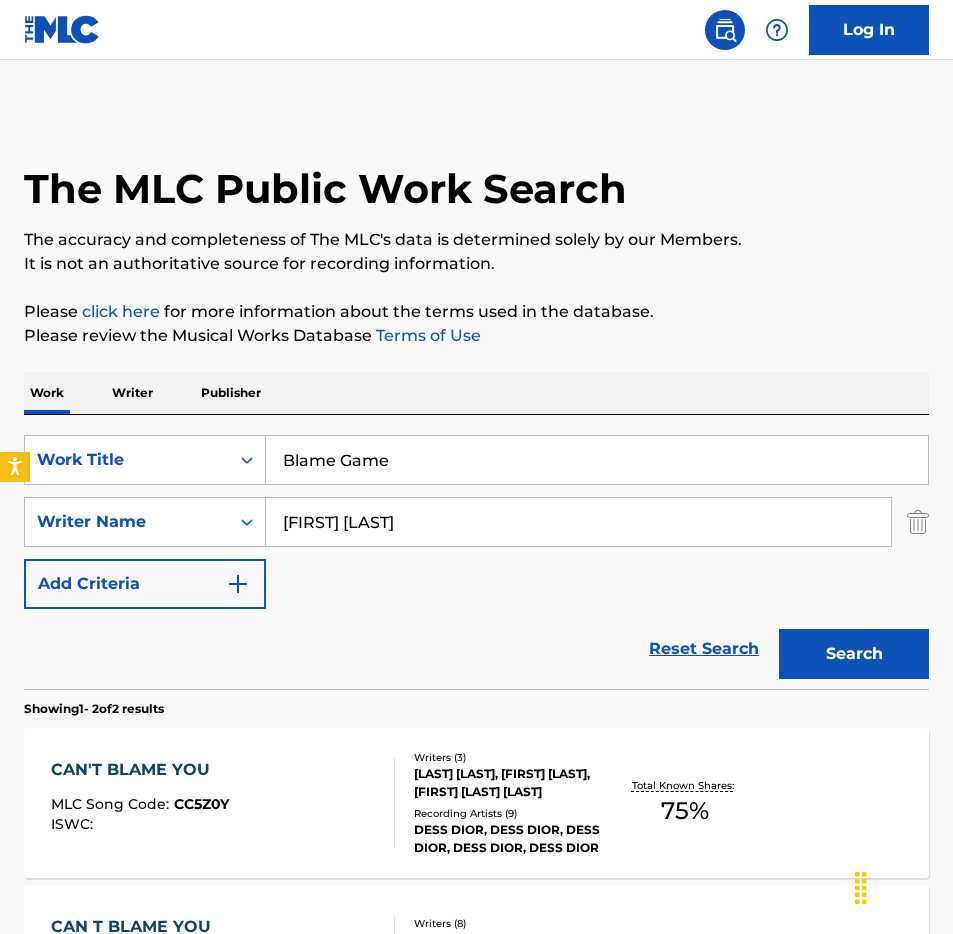 click on "Blame Game" at bounding box center [597, 460] 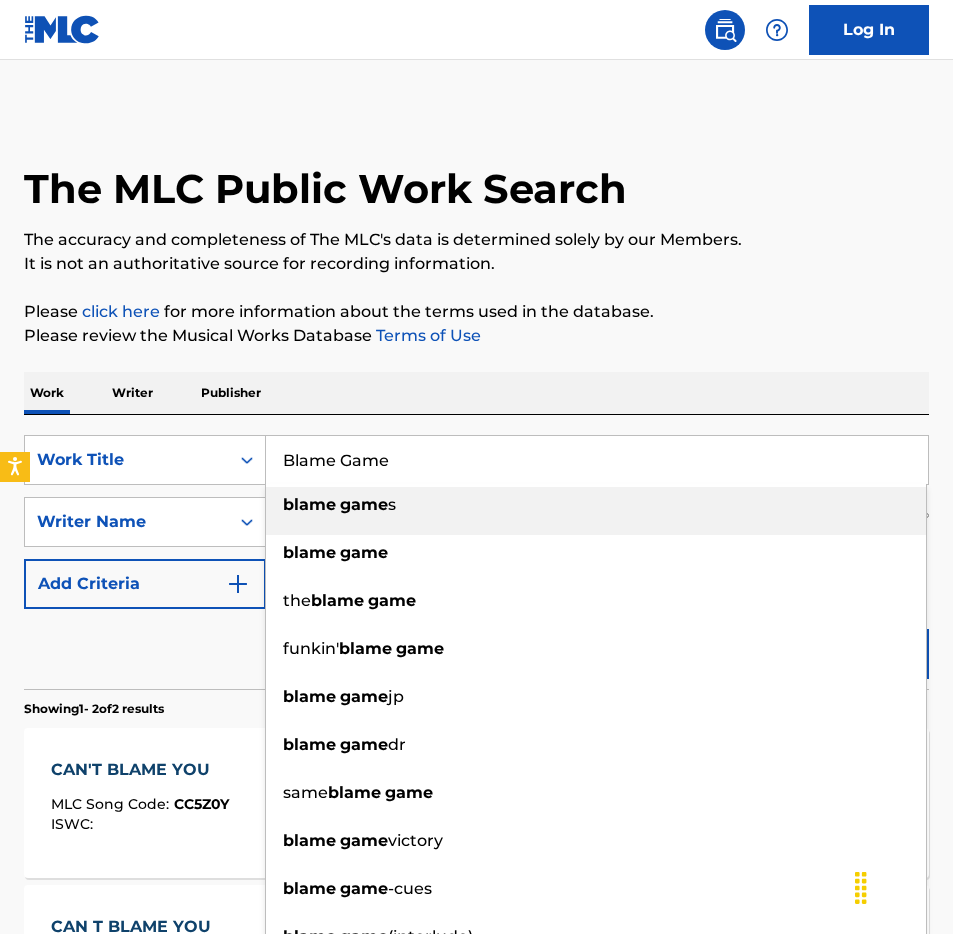 paste on "Down For You" 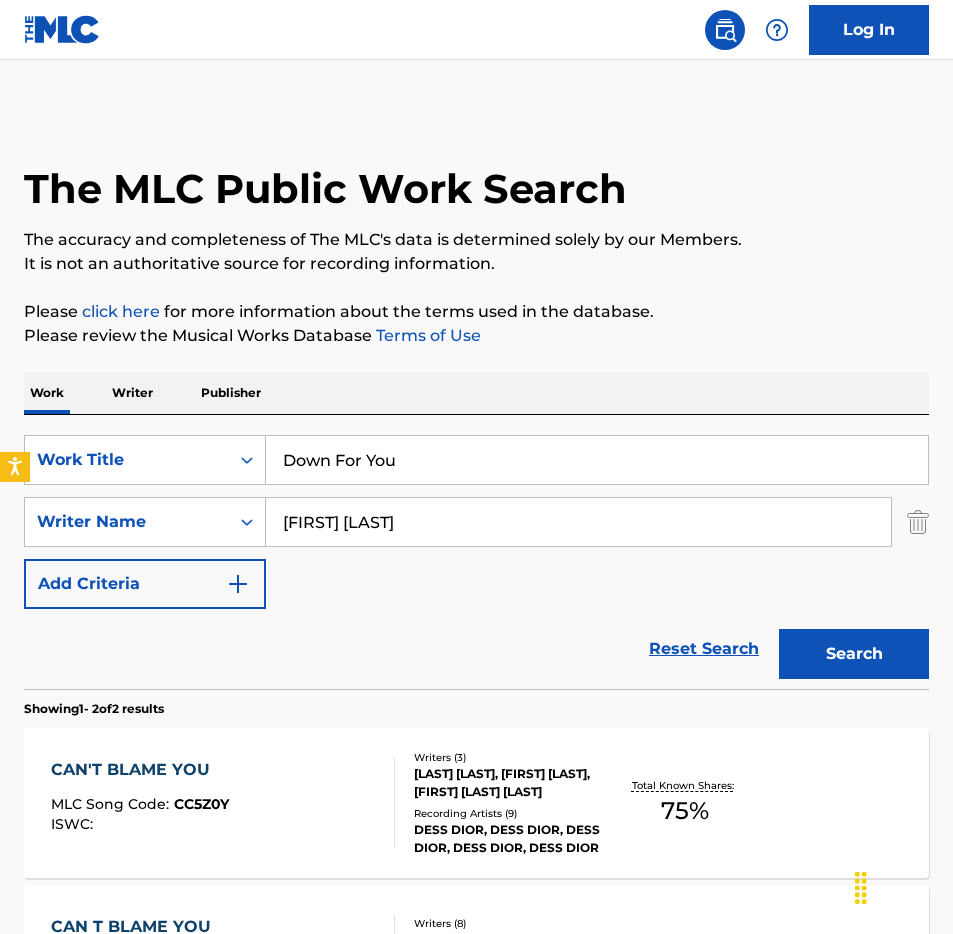 click on "Work Writer Publisher" at bounding box center (476, 393) 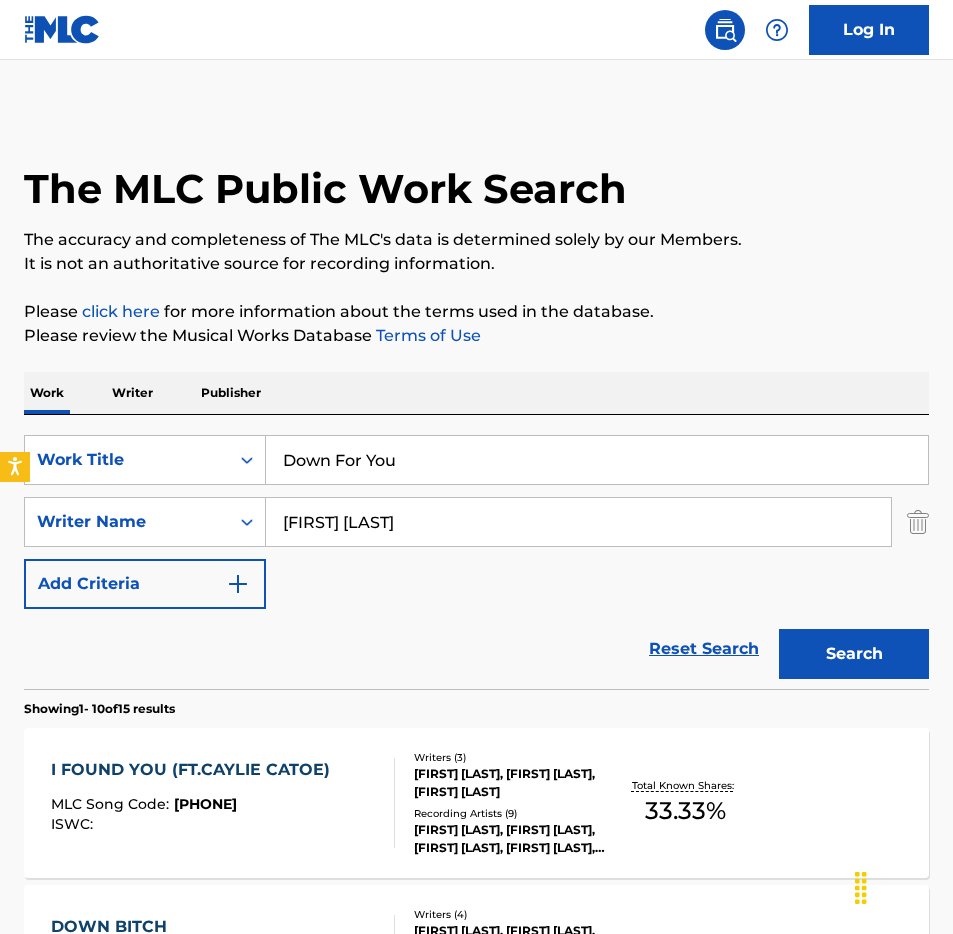click on "Down For You" at bounding box center [597, 460] 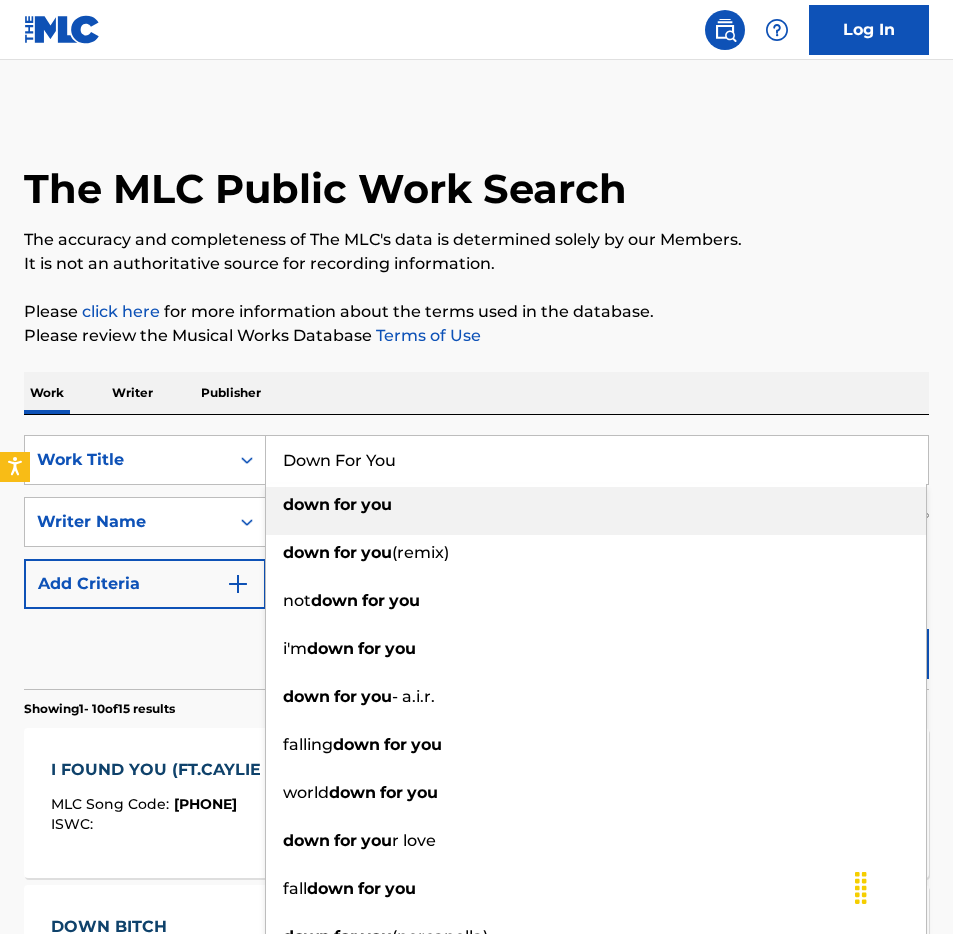click on "Down For You" at bounding box center (597, 460) 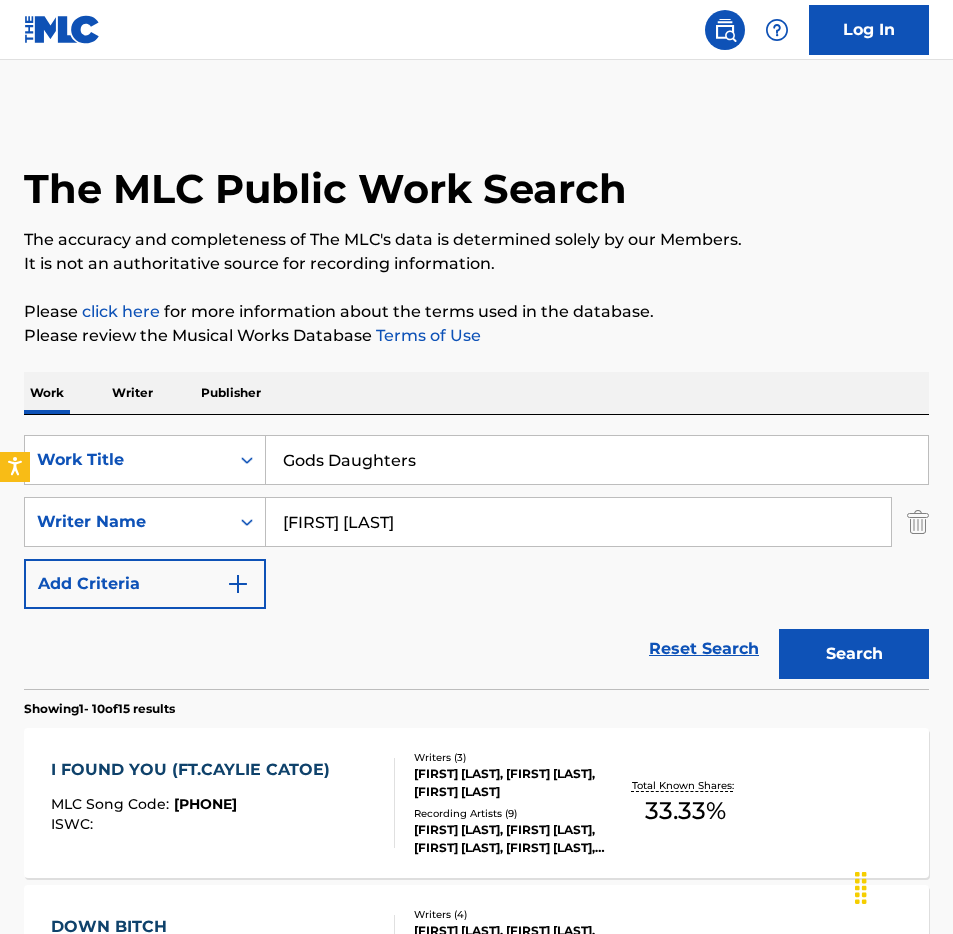 click on "SearchWithCriteriae26af4aa-ffb5-4faf-bcba-59c757f031e4 Work Title Gods Daughters SearchWithCriteria3dd718dc-47a0-4179-b800-082db807cd36 Writer Name [FIRST] [LAST] Add Criteria Reset Search Search" at bounding box center [476, 552] 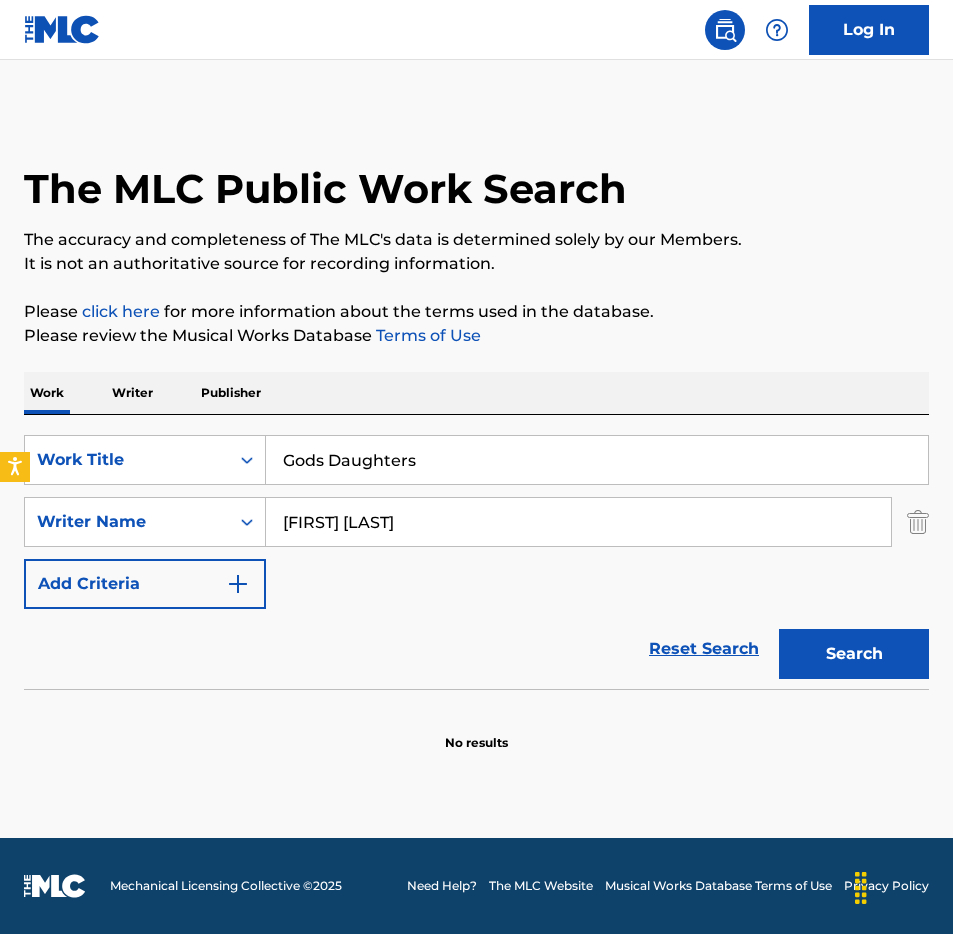 click on "Gods Daughters" at bounding box center [597, 460] 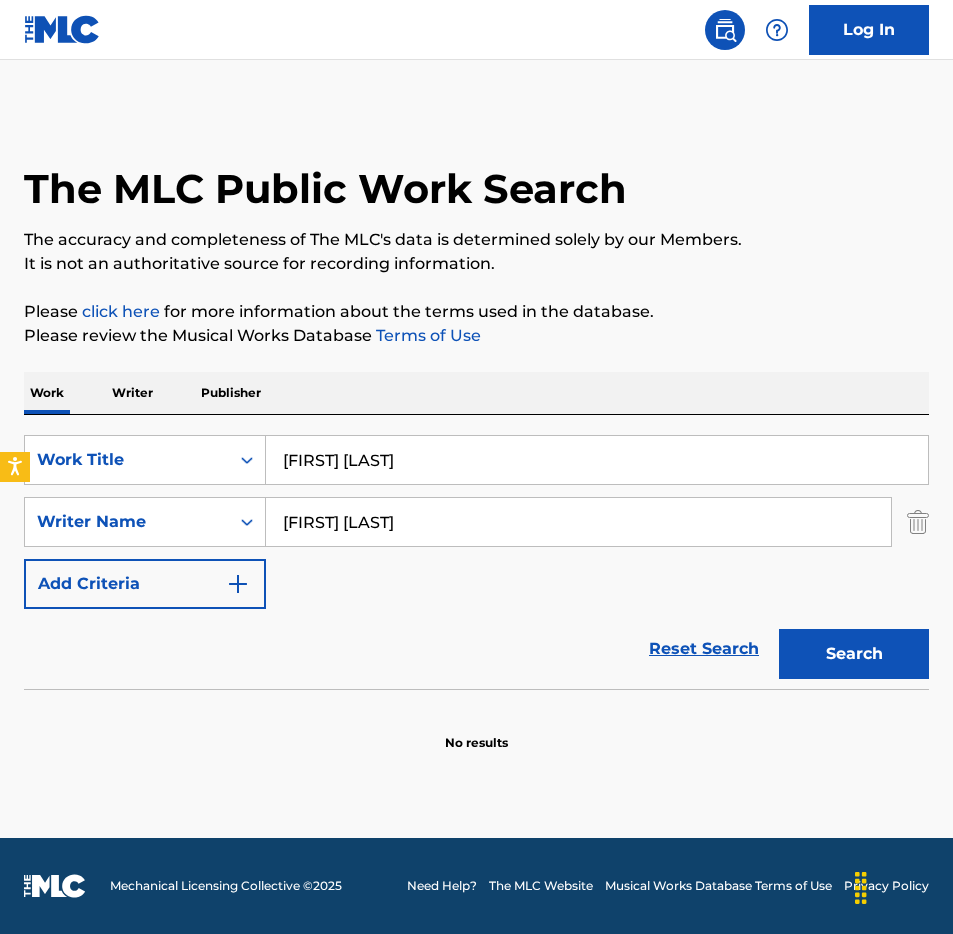 click on "Work Writer Publisher" at bounding box center [476, 393] 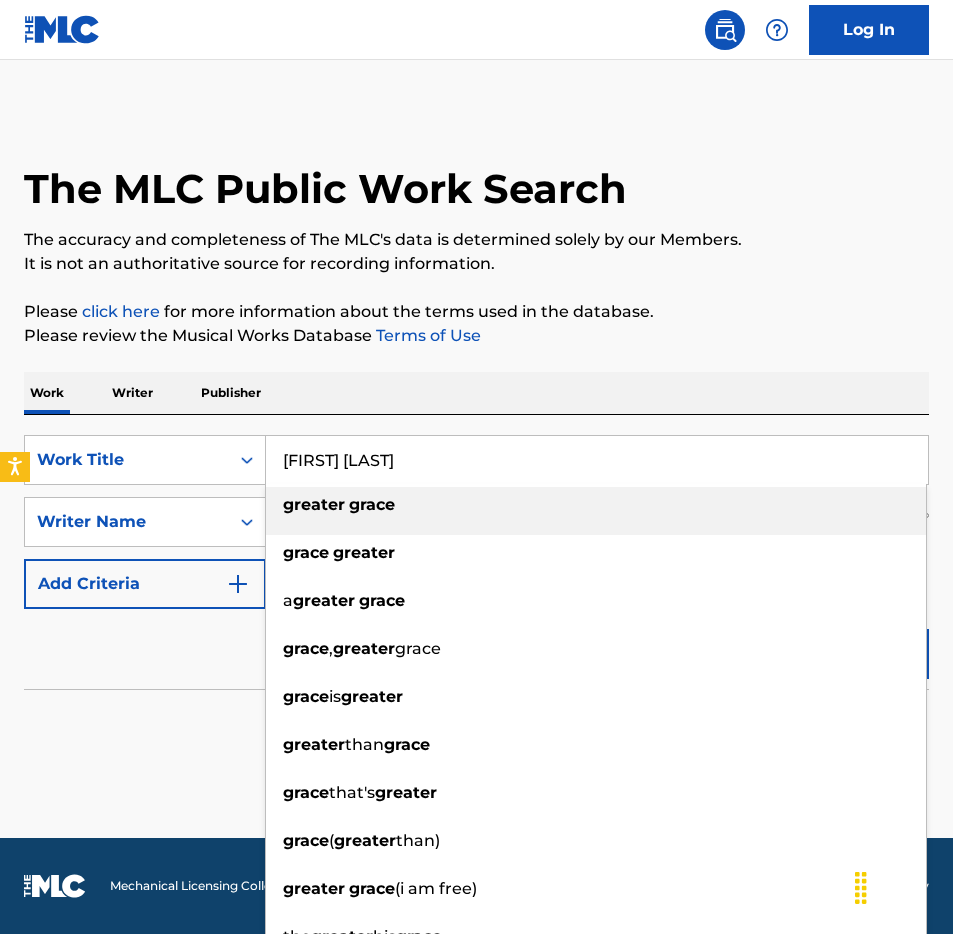 click on "[FIRST] [LAST]" at bounding box center [597, 460] 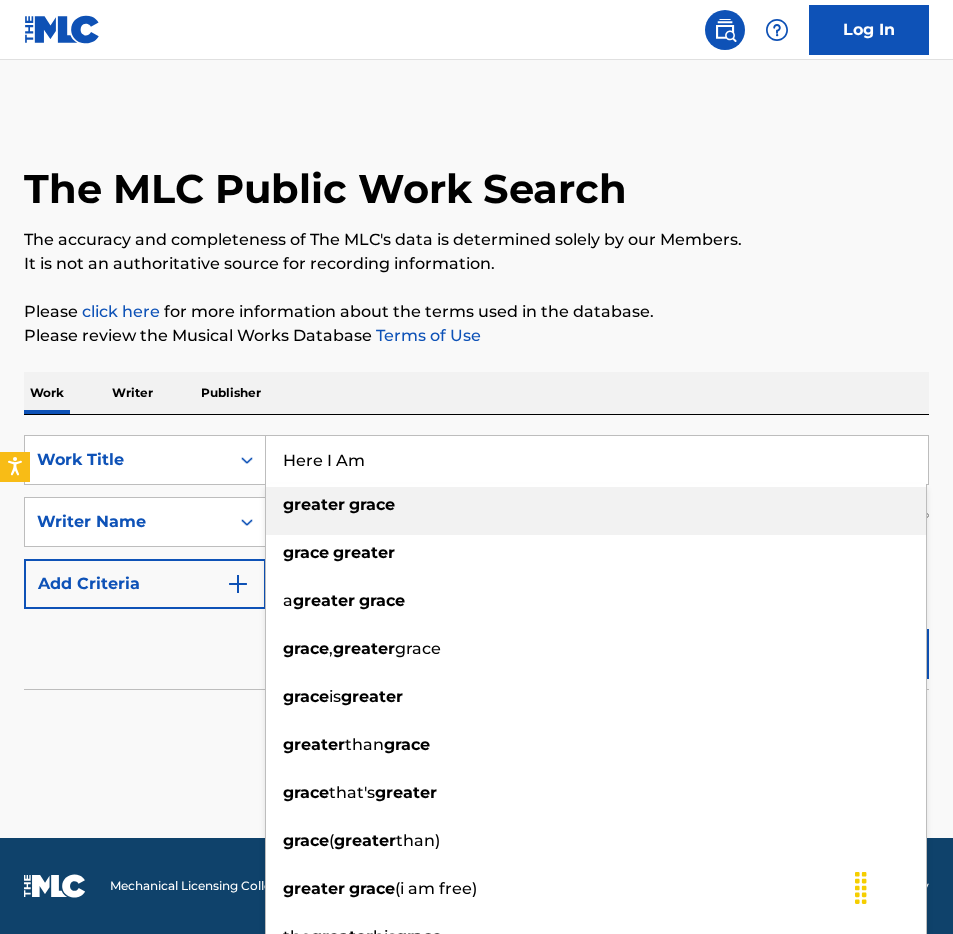 click on "Work Writer Publisher" at bounding box center (476, 393) 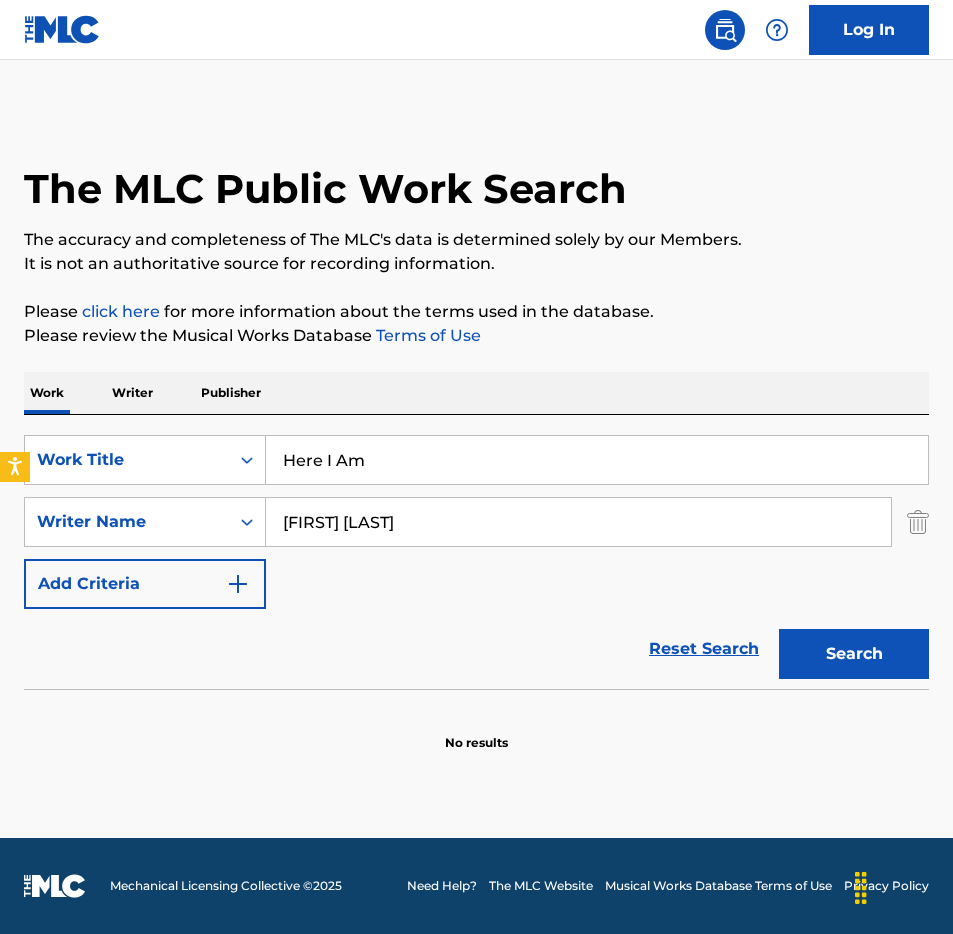 click on "Search" at bounding box center (849, 649) 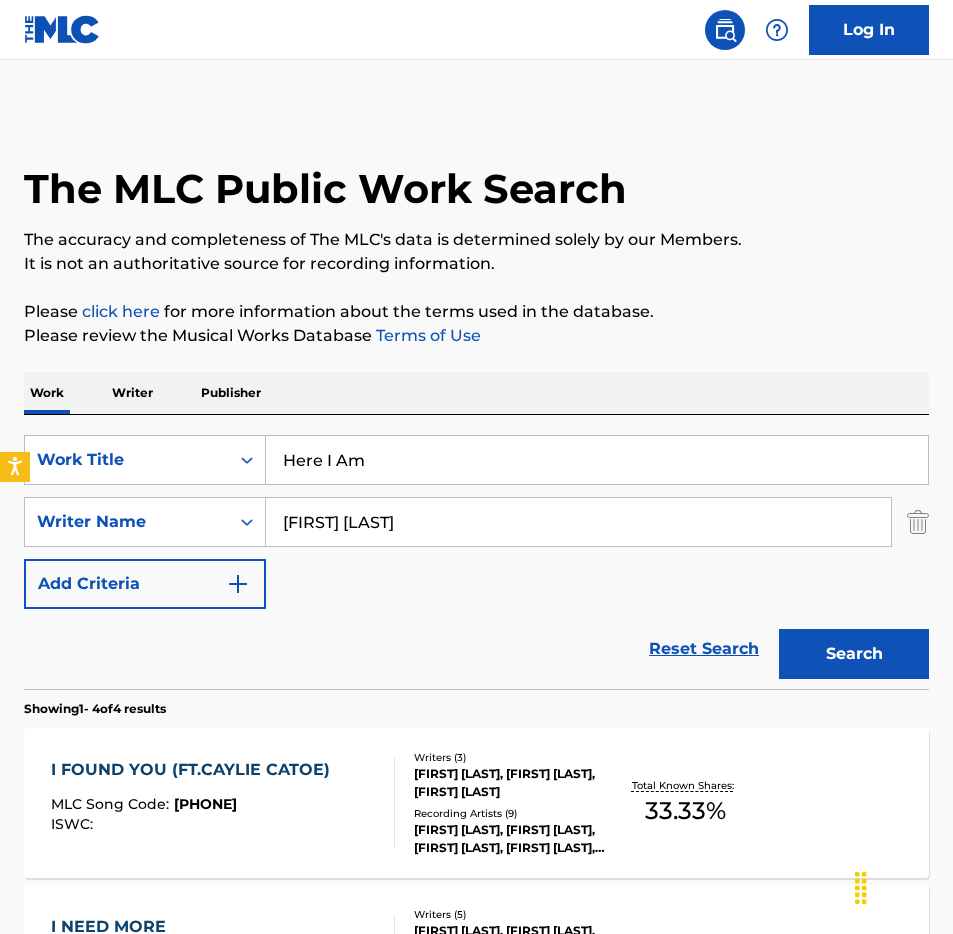 click on "Here I Am" at bounding box center (597, 460) 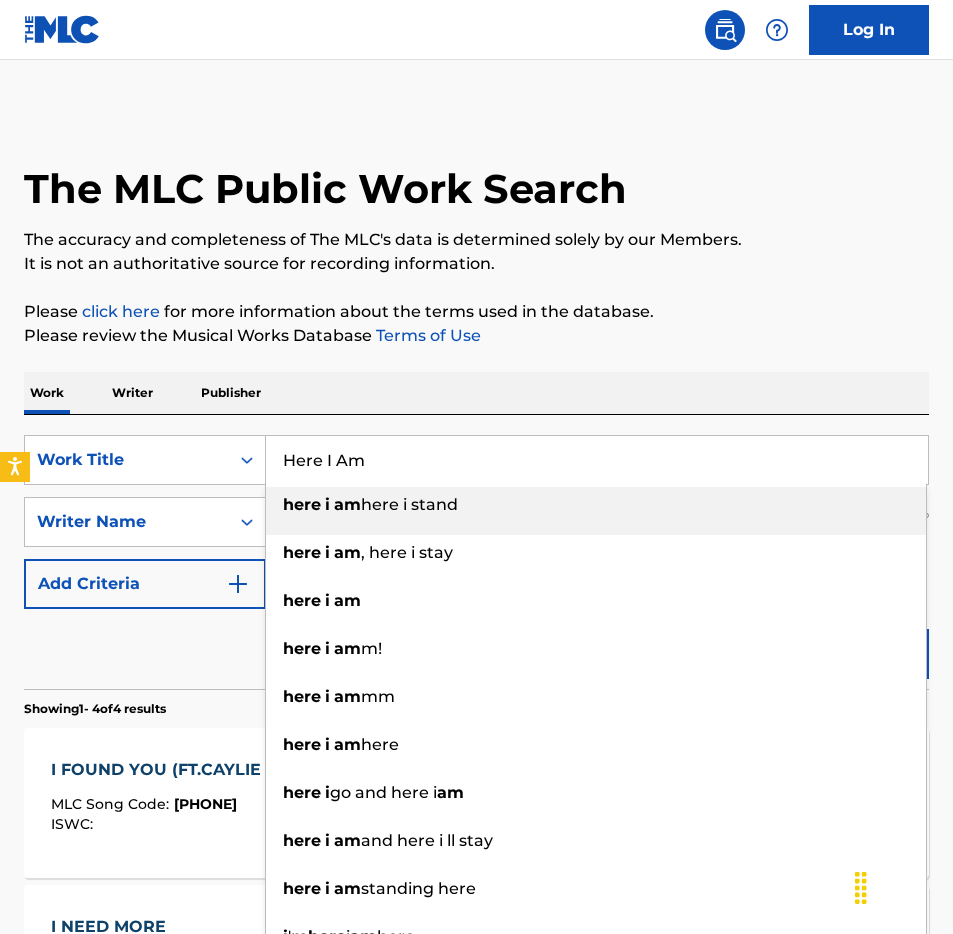 click on "Here I Am" at bounding box center (597, 460) 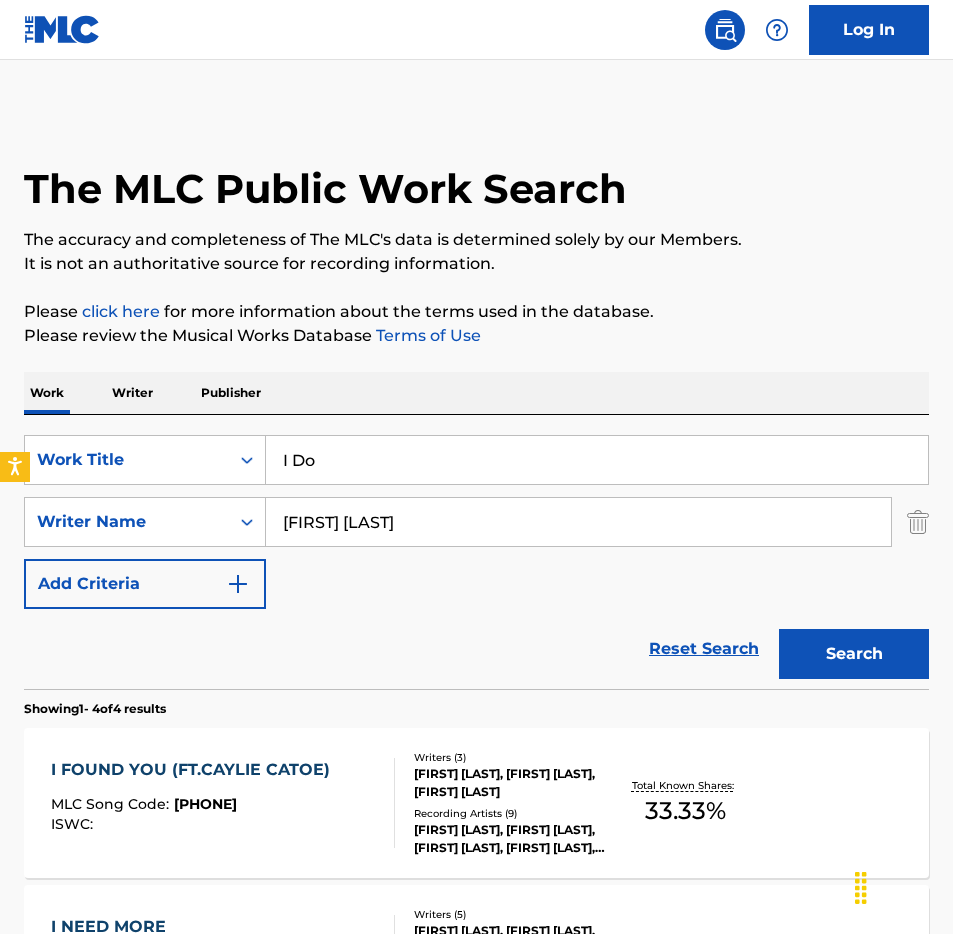 click on "Work Writer Publisher" at bounding box center [476, 393] 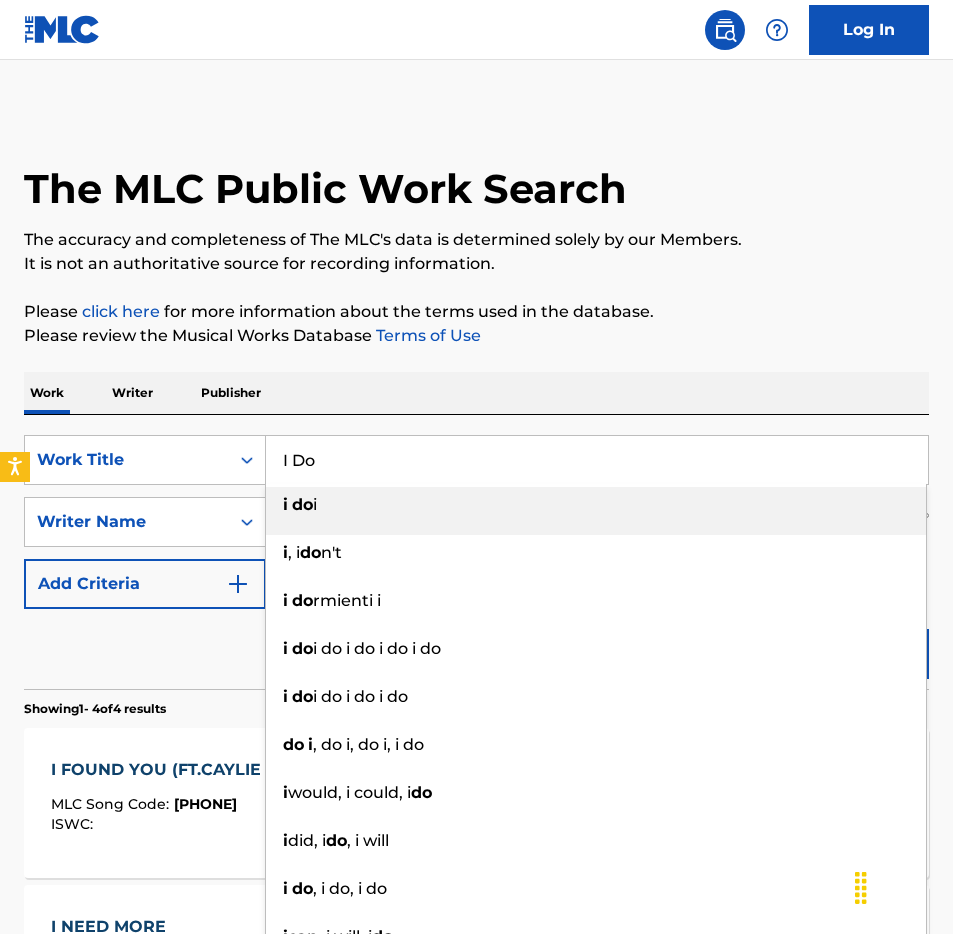 paste on "In My Head" 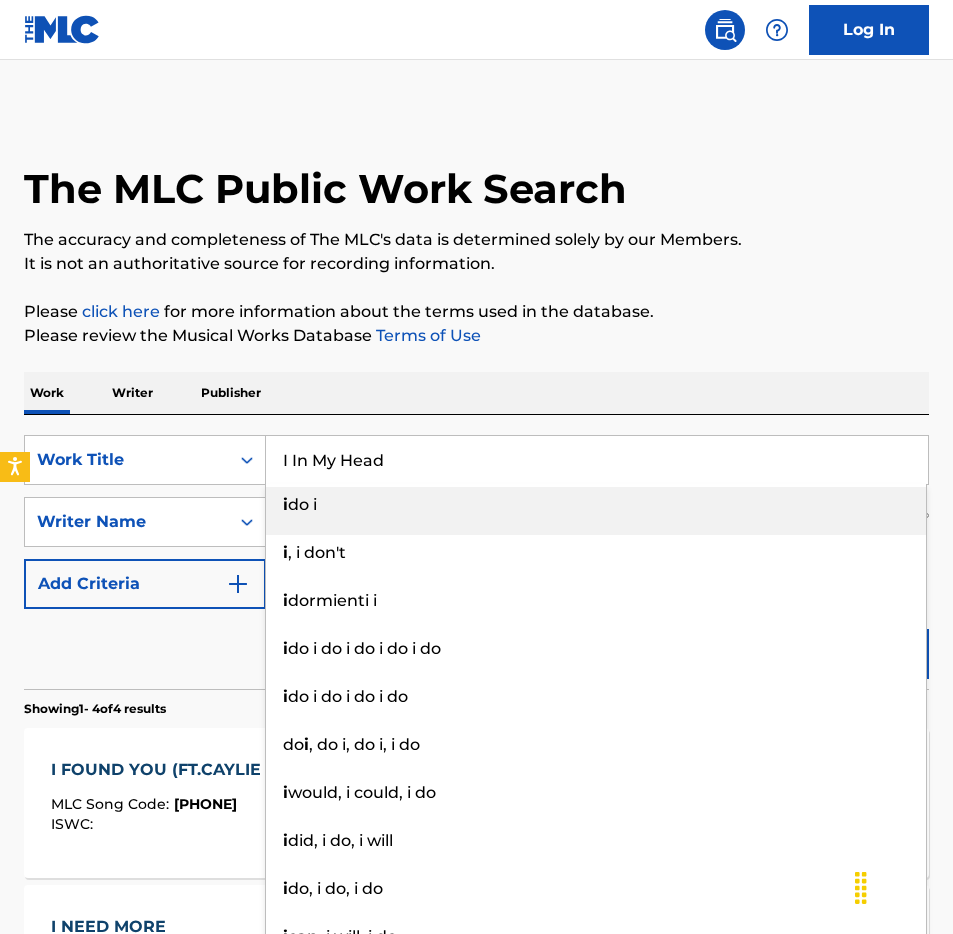 click on "The MLC Public Work Search The accuracy and completeness of The MLC's data is determined solely by our Members. It is not an authoritative source for recording information. Please   click here   for more information about the terms used in the database. Please review the Musical Works Database   Terms of Use Work Writer Publisher SearchWithCriteriae26af4aa-ffb5-4faf-bcba-59c757f031e4 Work Title I In My Head i  do i i , i don't i  dormienti i i  do i do i do i do i do i  do i do i do i do do  i , do i, do i, i do i  would, i could, i do i  did, i do, i will i  do, i do, i do i  can, i will, i do SearchWithCriteria3dd718dc-47a0-4179-b800-082db807cd36 Writer Name [FIRST] [LAST] Add Criteria Reset Search Search Showing  1  -   4  of  4   results   I FOUND YOU (FT.CAYLIE CATOE) MLC Song Code : IG8R1F ISWC : Writers ( 3 ) [FIRST] [LAST], [FIRST] [LAST], [FIRST] [LAST] Recording Artists ( 9 ) [FIRST] [LAST], [FIRST] [LAST], [FIRST] [LAST], [FIRST] [LAST], [FIRST] [LAST]; [FIRST] [LAST]; [FIRST] [LAST] Total Known Shares: 33.33 % : IC448I" at bounding box center [476, 776] 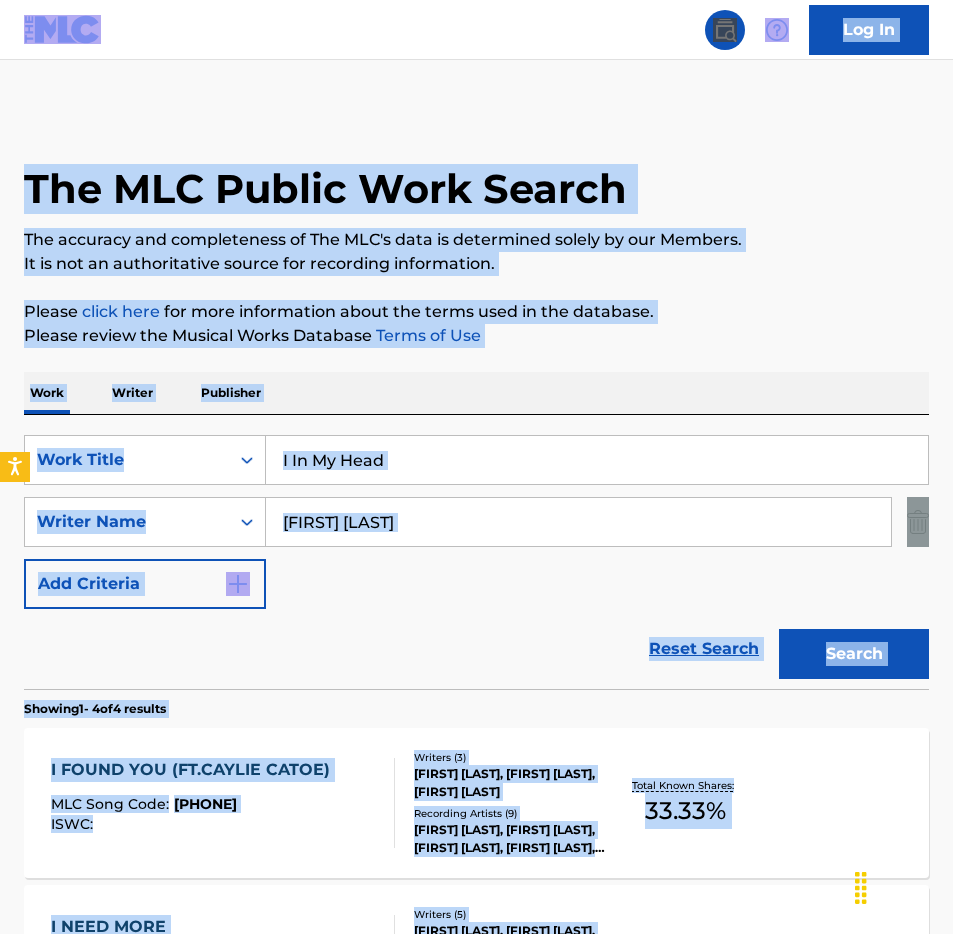 click on "I In My Head" at bounding box center (597, 460) 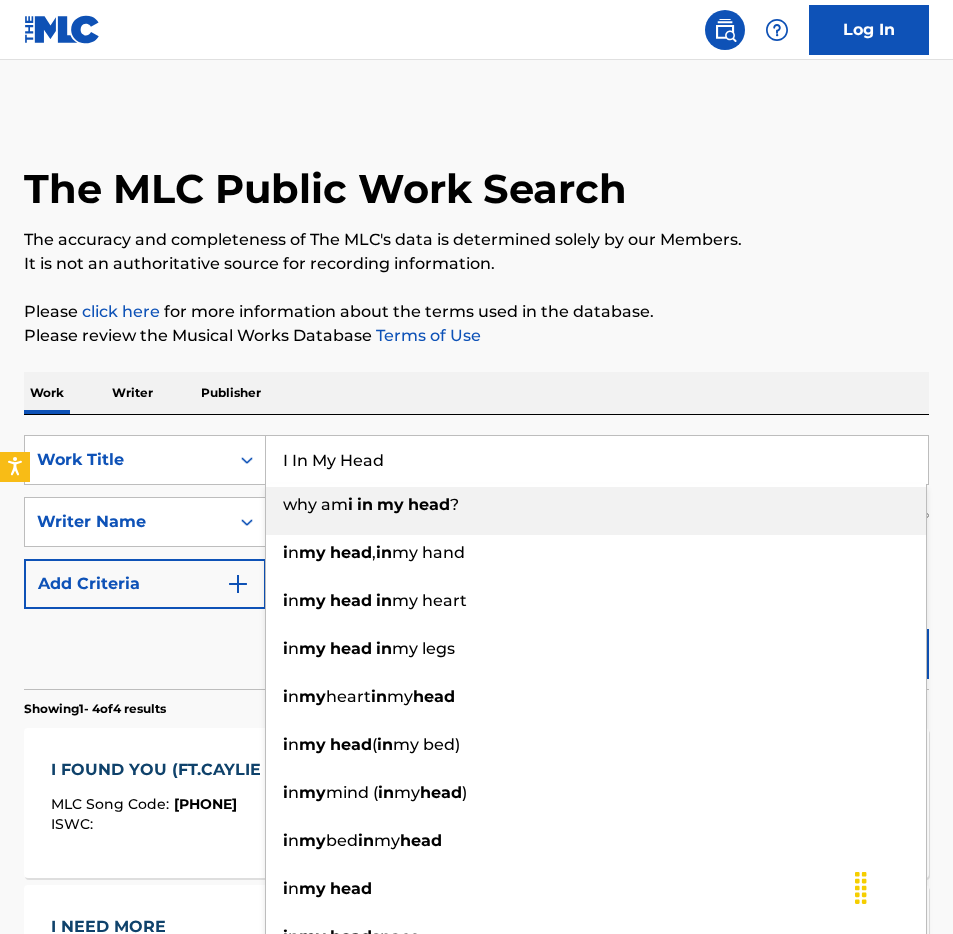 paste 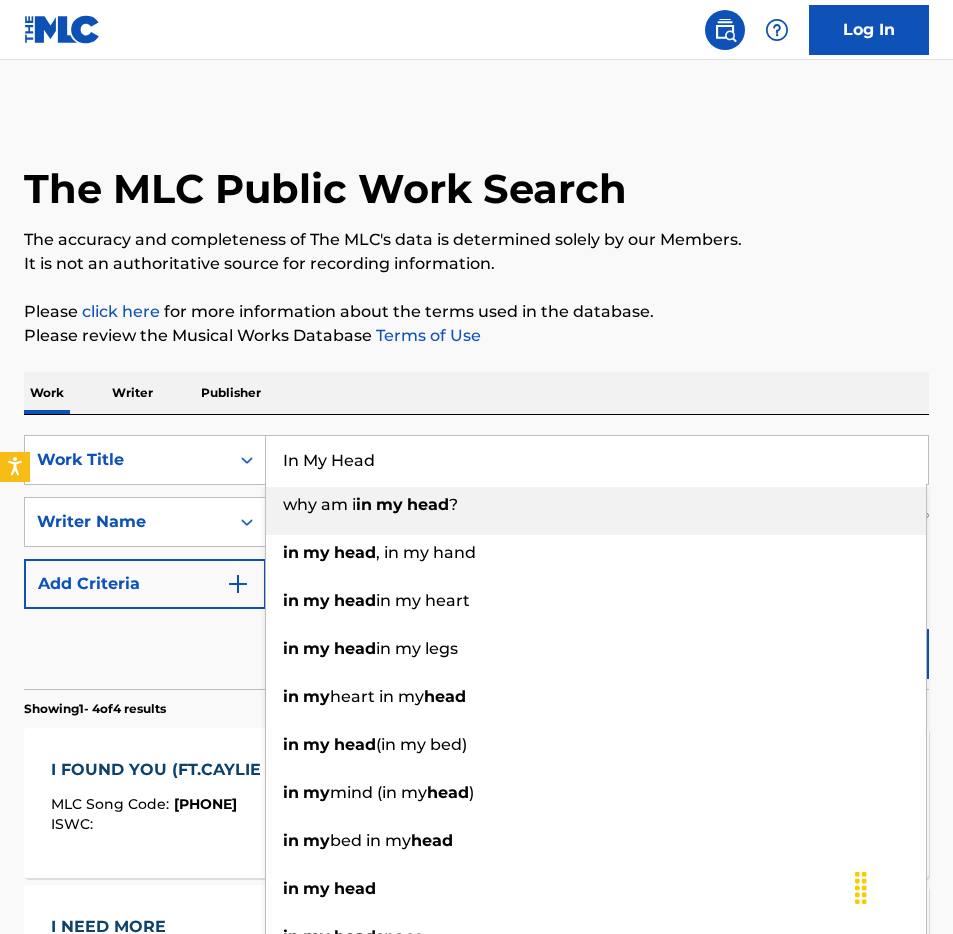 click on "The MLC Public Work Search The accuracy and completeness of The MLC's data is determined solely by our Members. It is not an authoritative source for recording information. Please   click here   for more information about the terms used in the database. Please review the Musical Works Database   Terms of Use Work Writer Publisher SearchWithCriteriae26af4aa-ffb5-4faf-bcba-59c757f031e4 Work Title In My Head why am i  in   my   head ? in   my   head , in my hand in   my   head  in my heart in   my   head  in my legs in   my  heart in my  head in   my   head in   my   head space SearchWithCriteria3dd718dc-47a0-4179-b800-082db807cd36 Writer Name [FIRST] [LAST] Add Criteria Reset Search Search Showing  1  -   4  of  4   results   I FOUND YOU (FT.CAYLIE CATOE) MLC Song Code : IG8R1F ISWC : Writers ( 3 ) [FIRST] [LAST], [FIRST] [LAST], [FIRST] [LAST] Recording Artists ( 9 ) Total Known Shares: 33.33 %" at bounding box center (476, 776) 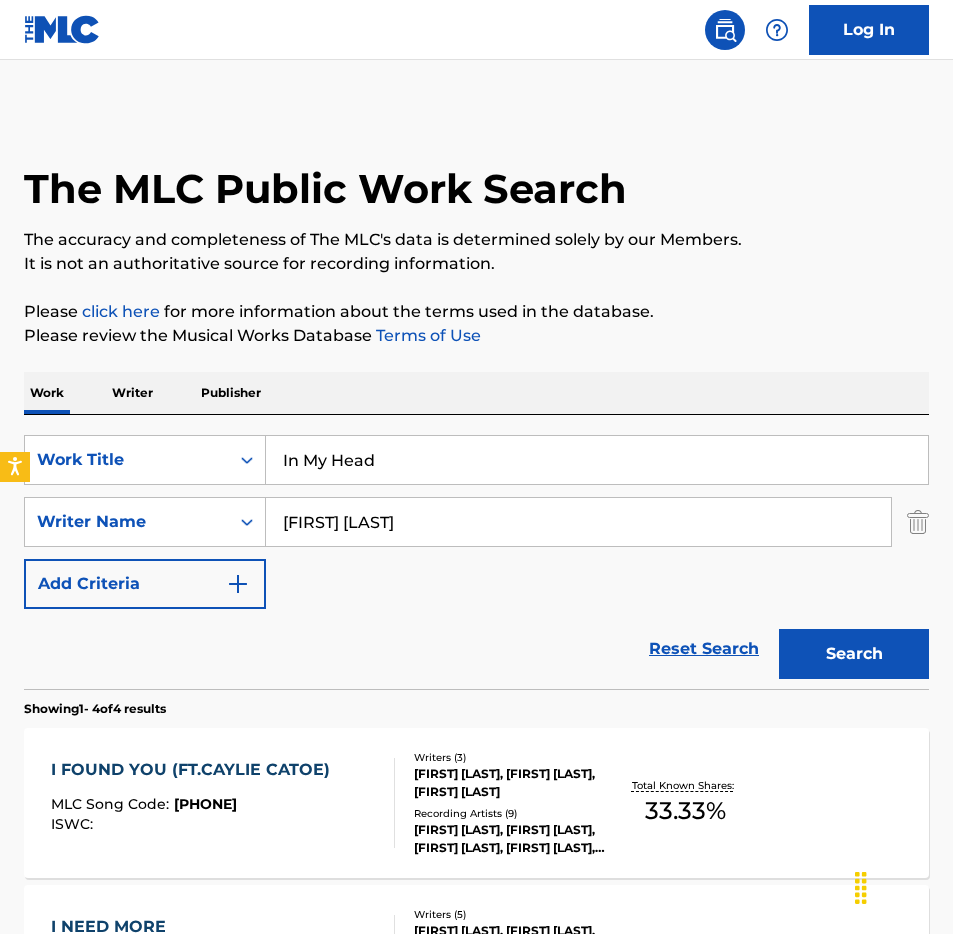 click on "Search" at bounding box center [854, 654] 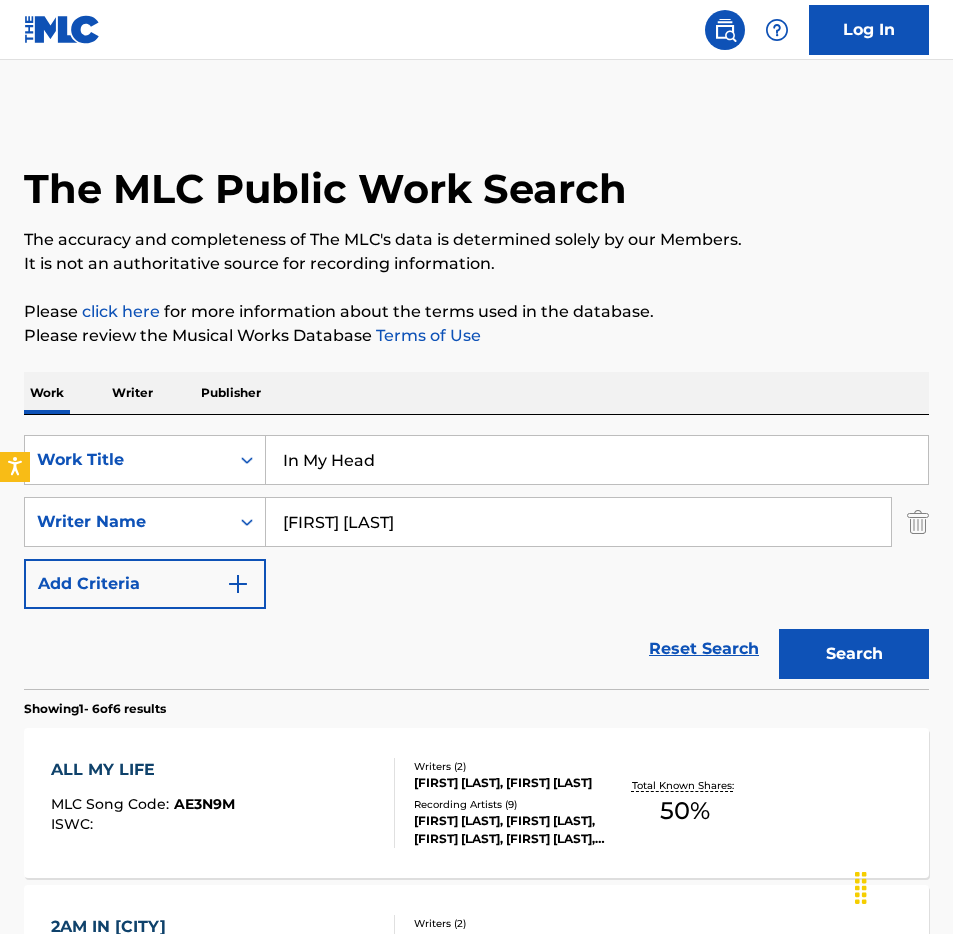 click on "In My Head" at bounding box center (597, 460) 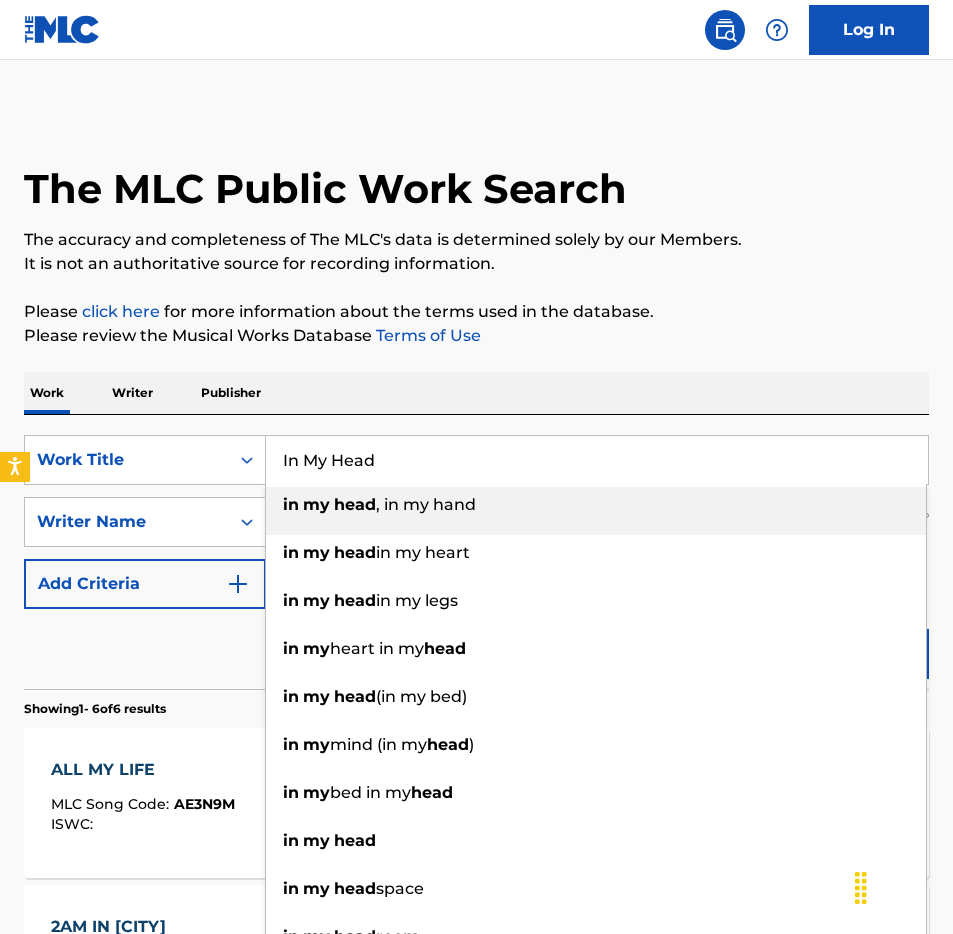 click on "In My Head" at bounding box center [597, 460] 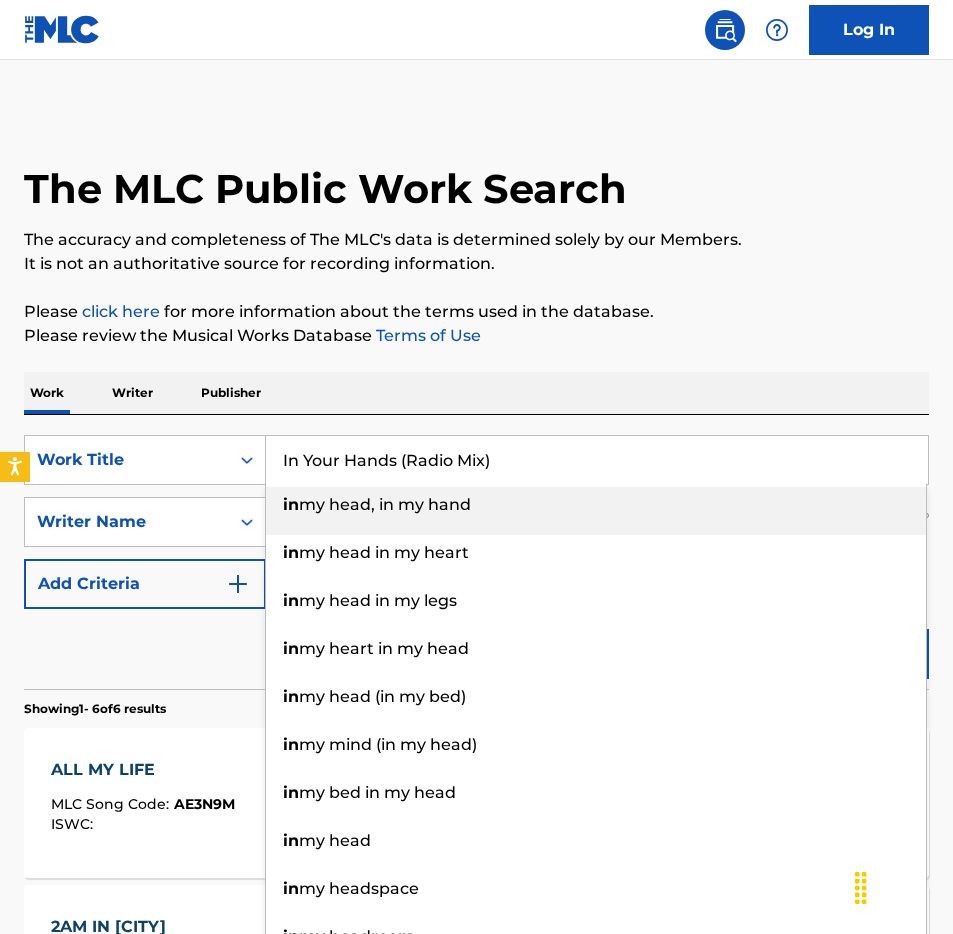click on "SearchWithCriteriae26af4aa-ffb5-4faf-bcba-59c757f031e4 Work Title In Your Hands (Radio Mix) in  my head, in my hand in  my head in my heart in  my head in my legs in  my heart in my head in  my head (in my bed) in  my mind (in my head) in  my bed in my head in  my head in  my headspace in  my headroom SearchWithCriteria3dd718dc-47a0-4179-b800-082db807cd36 Writer Name [FIRST] [LAST] Add Criteria Reset Search Search" at bounding box center (476, 552) 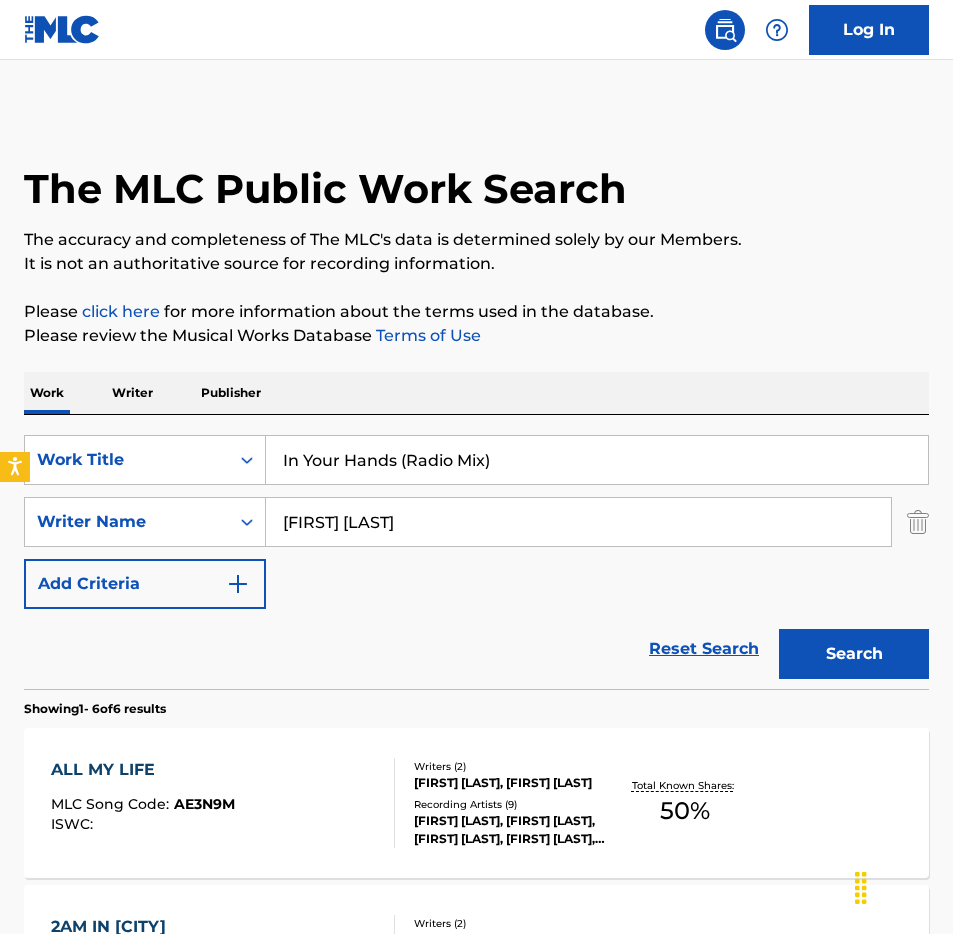 drag, startPoint x: 499, startPoint y: 466, endPoint x: 405, endPoint y: 458, distance: 94.33981 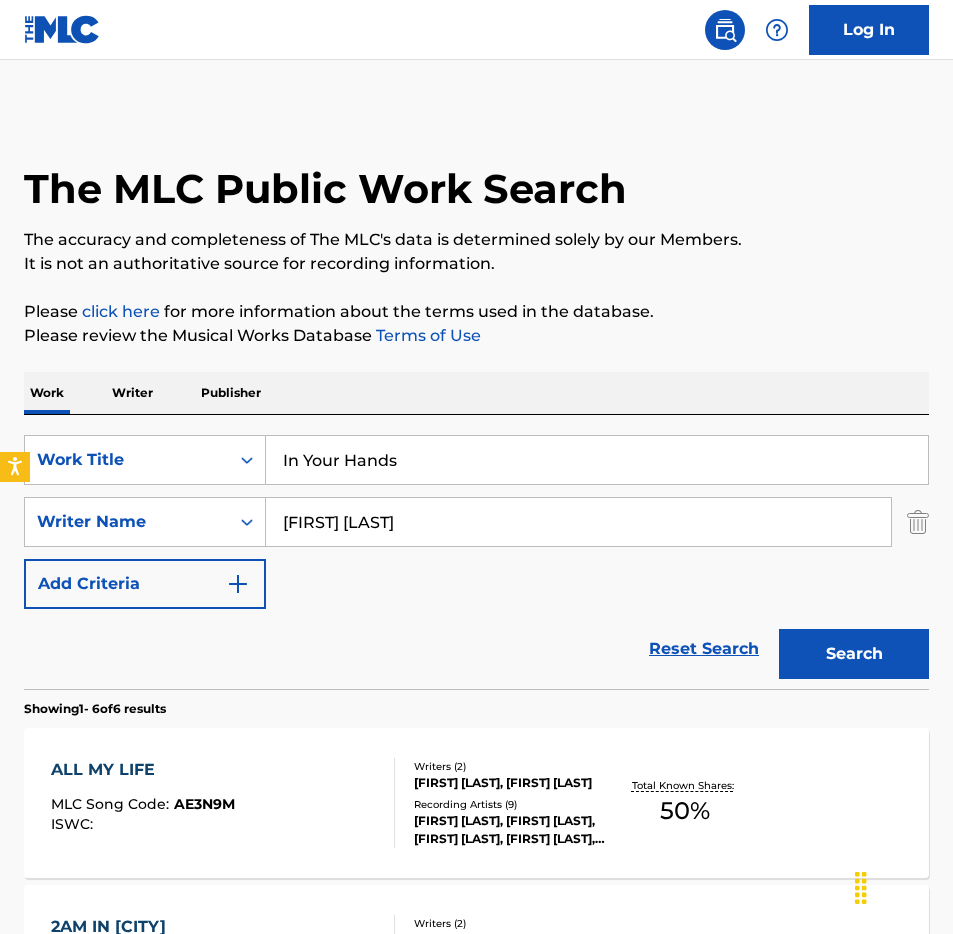 click on "Search" at bounding box center (854, 654) 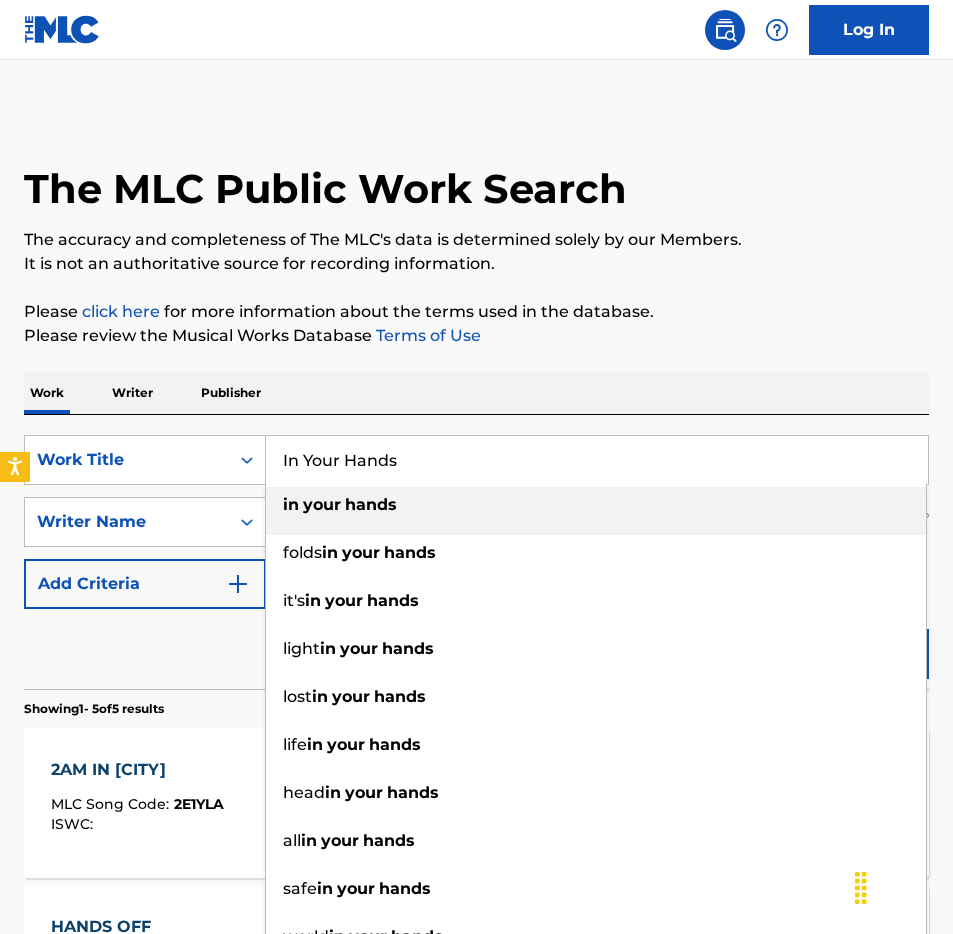 click on "Work Writer Publisher" at bounding box center (476, 393) 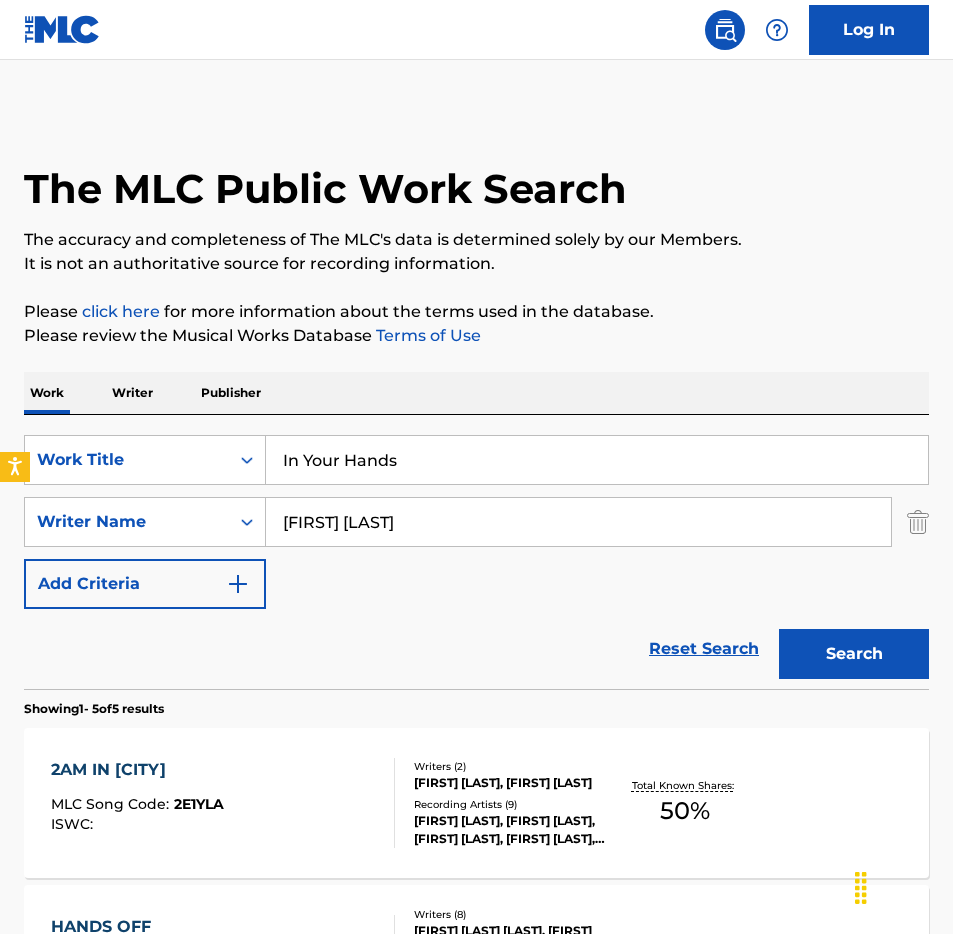 click on "In Your Hands" at bounding box center (597, 460) 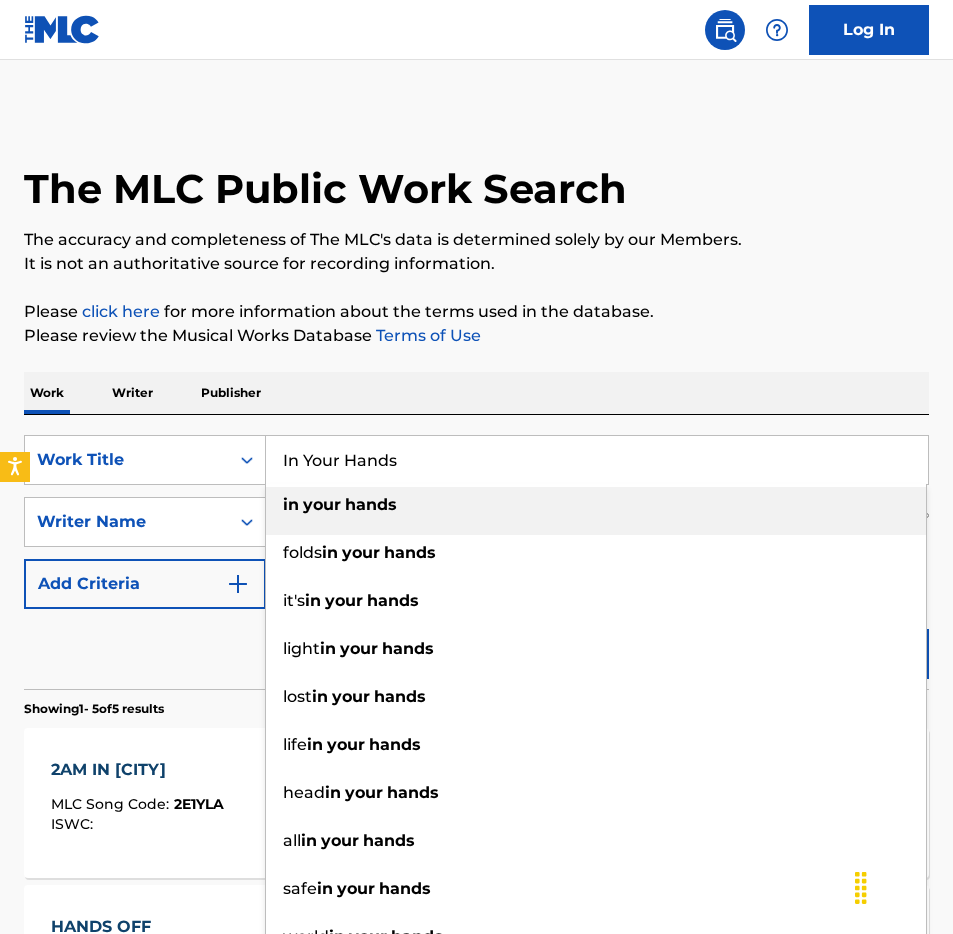 click on "In Your Hands" at bounding box center [597, 460] 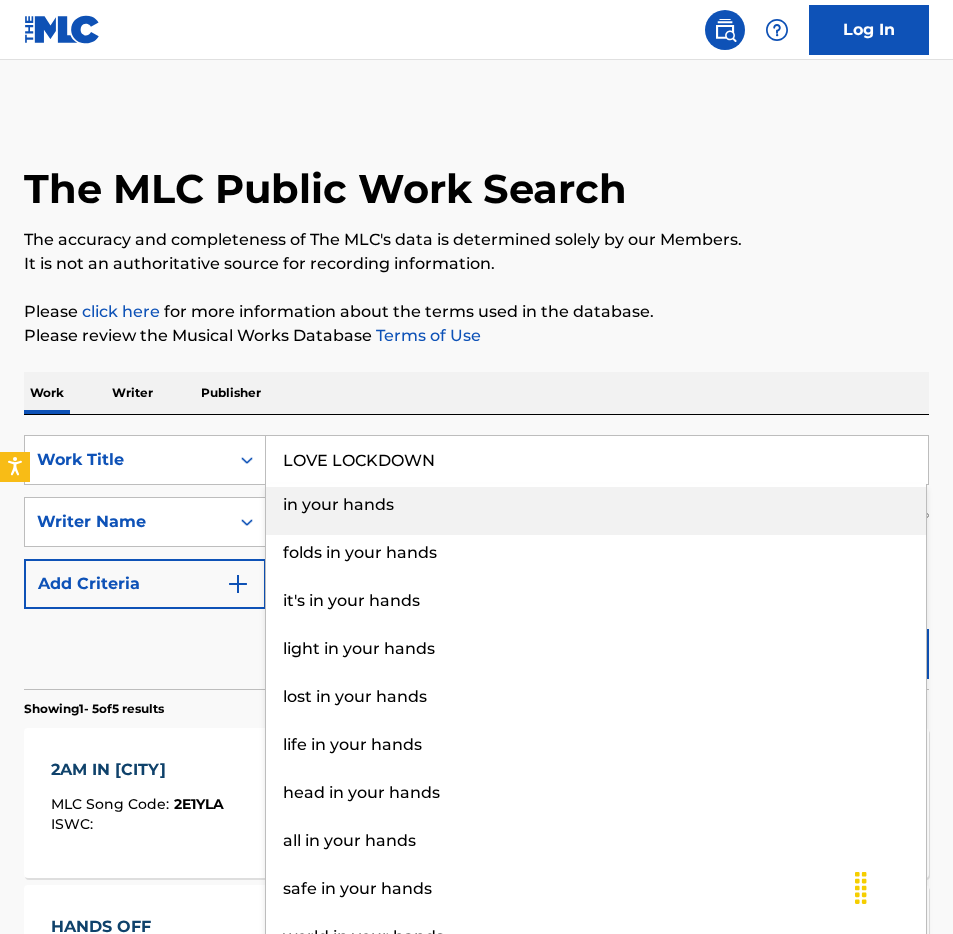 click on "Work Writer Publisher" at bounding box center [476, 393] 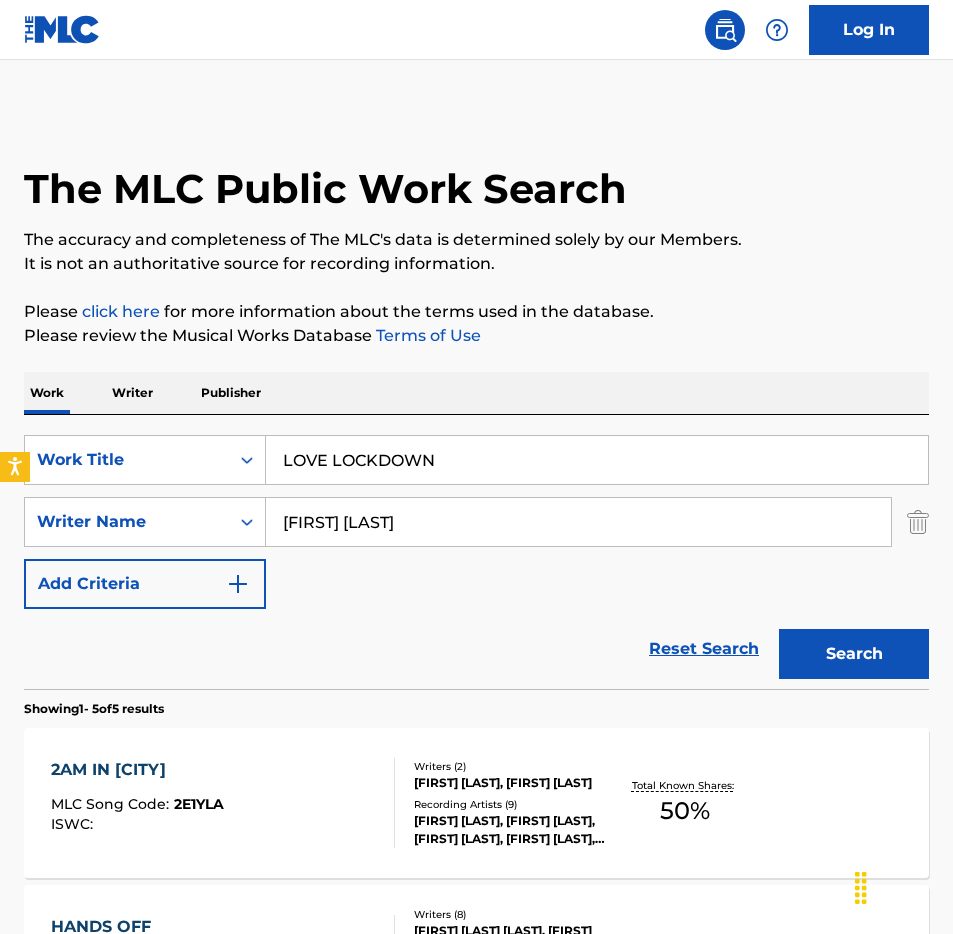 click on "Search" at bounding box center (854, 654) 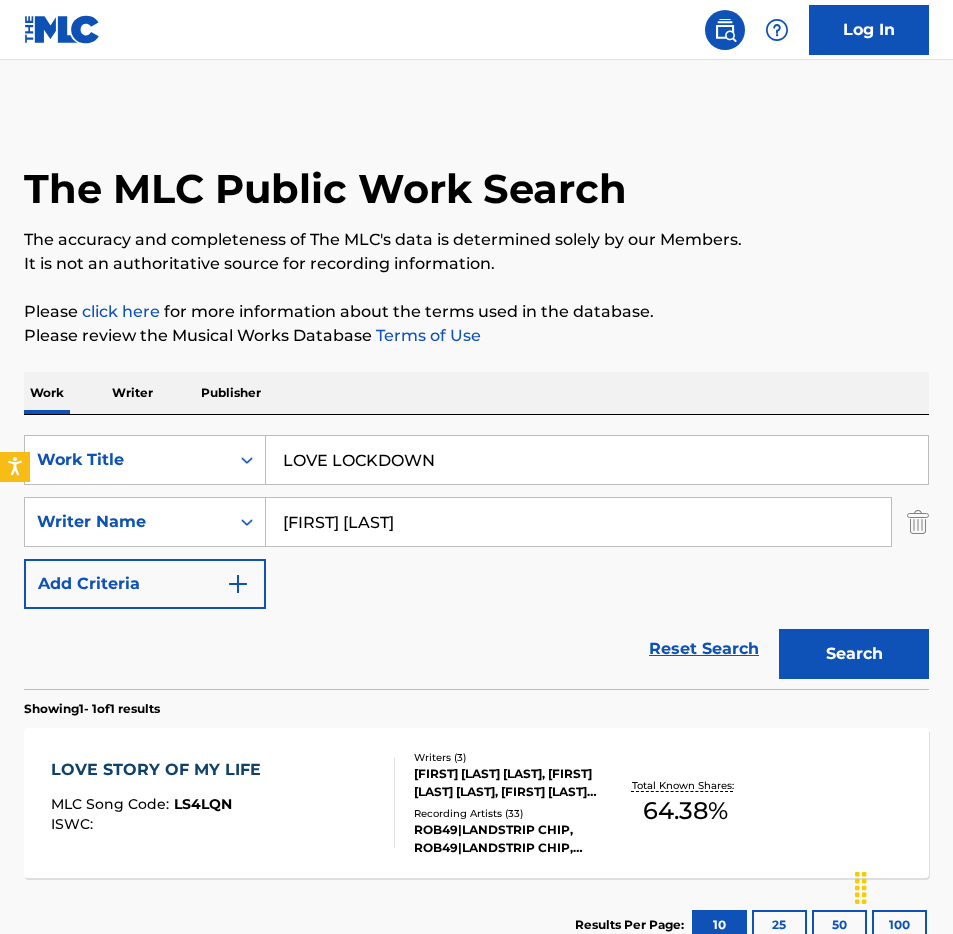 click on "LOVE LOCKDOWN" at bounding box center (597, 460) 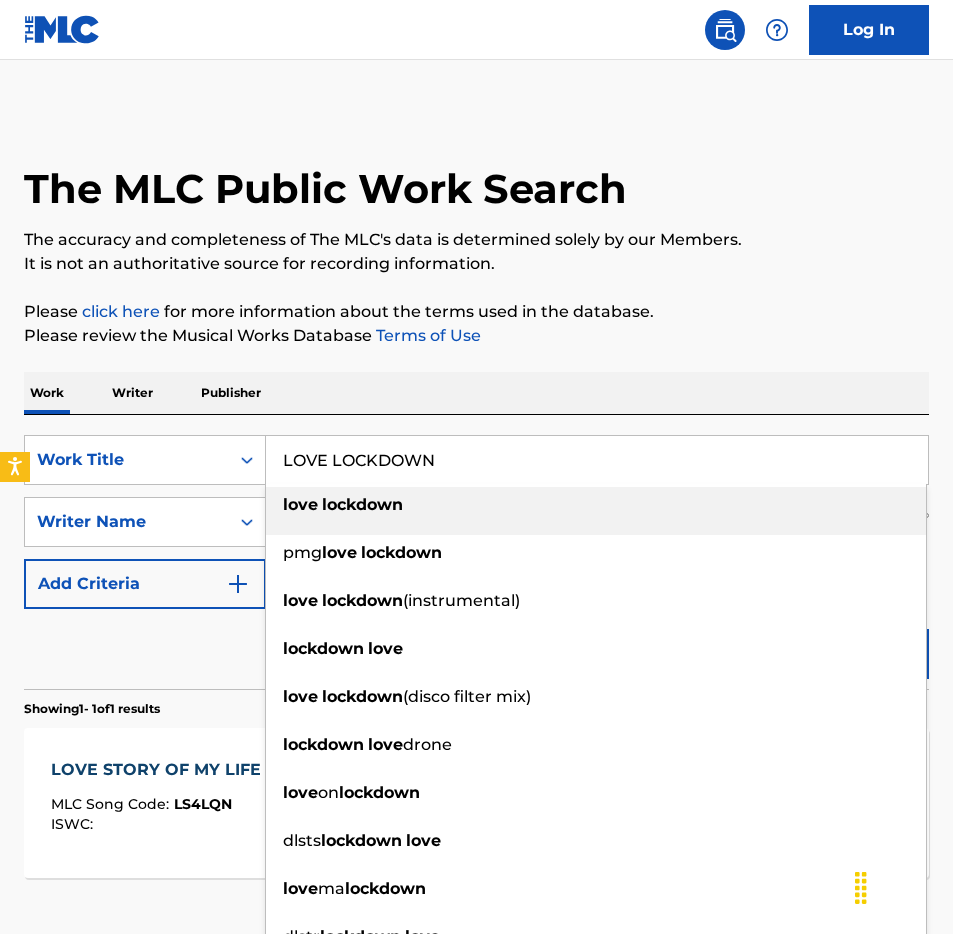 click on "LOVE LOCKDOWN" at bounding box center (597, 460) 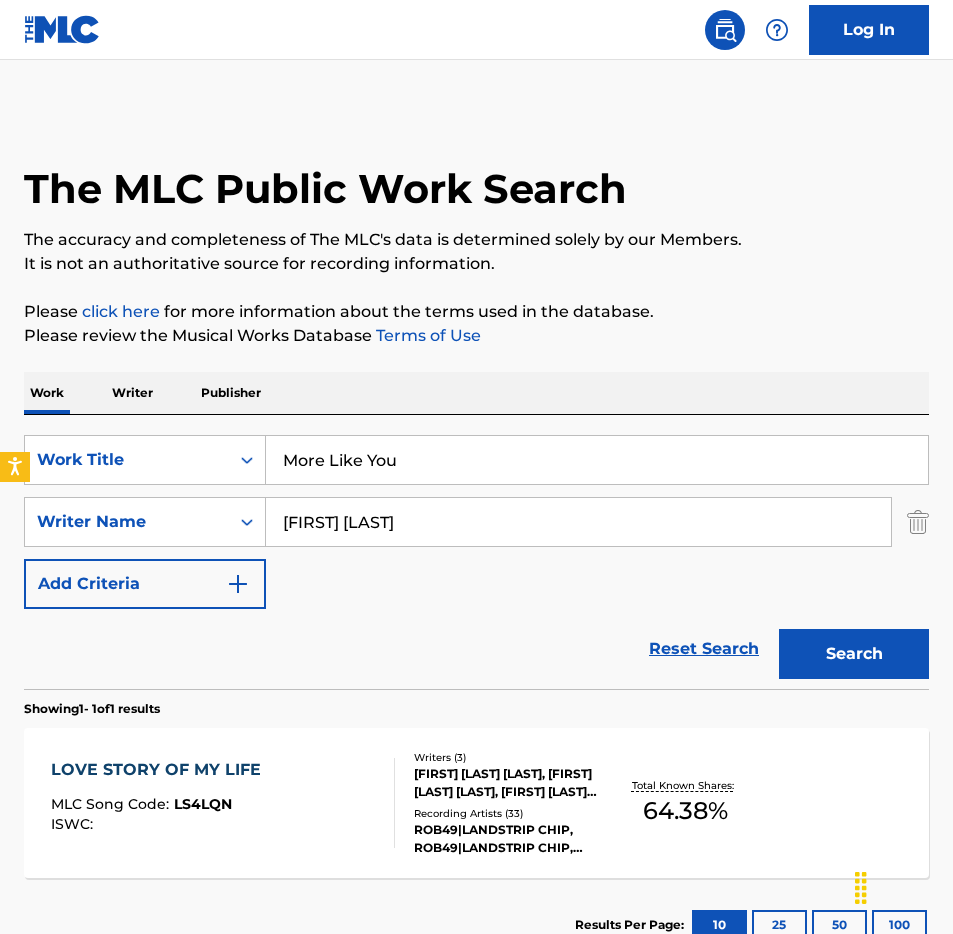 click on "Work Writer Publisher" at bounding box center [476, 393] 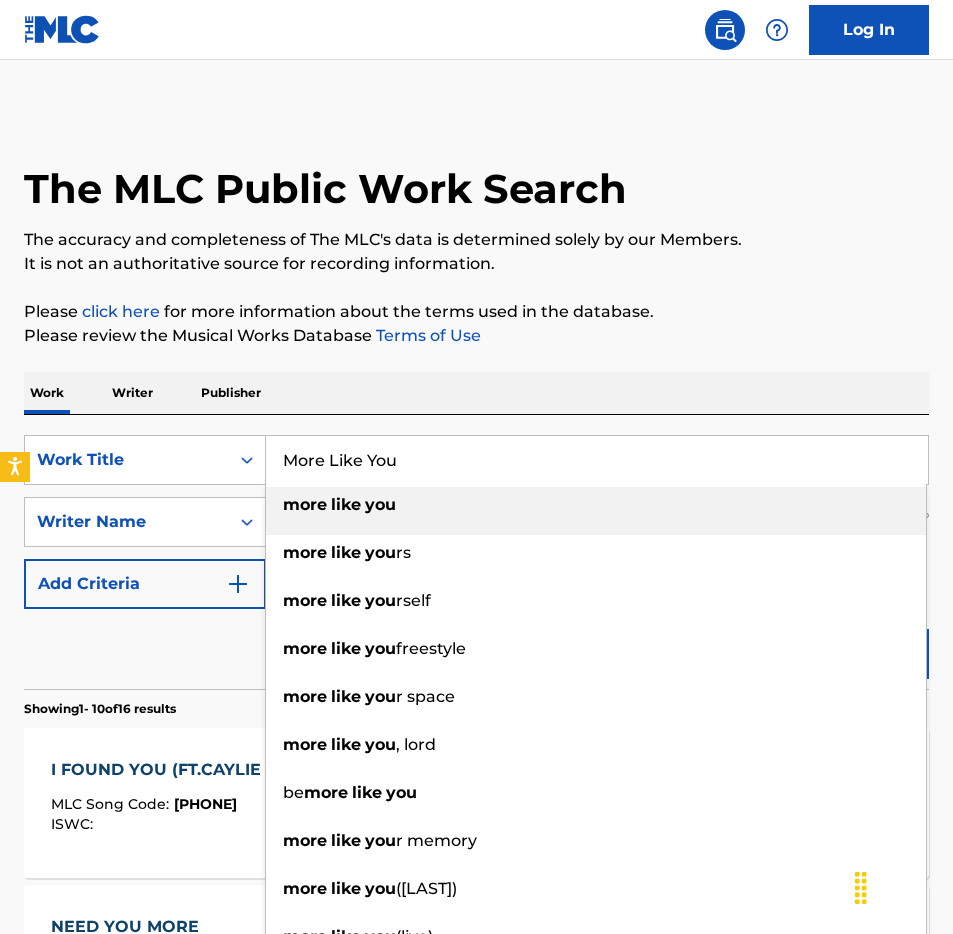 click on "More Like You" at bounding box center [597, 460] 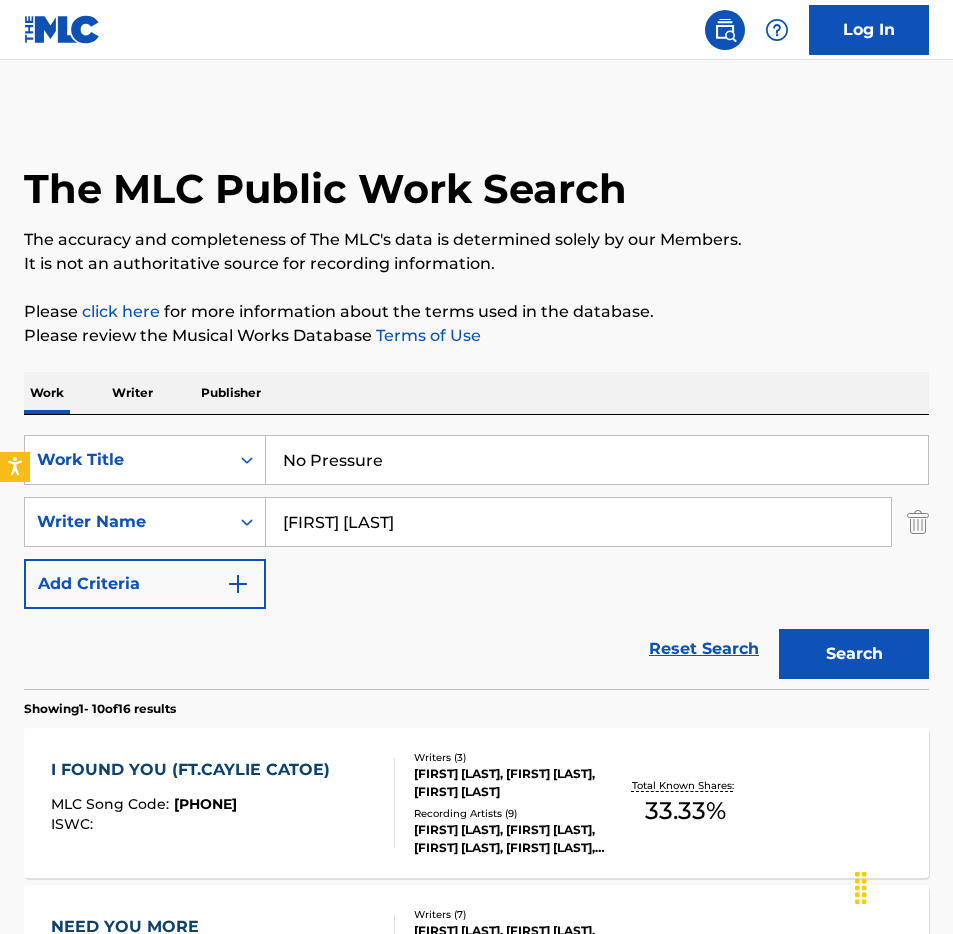 click on "Work Writer Publisher" at bounding box center [476, 393] 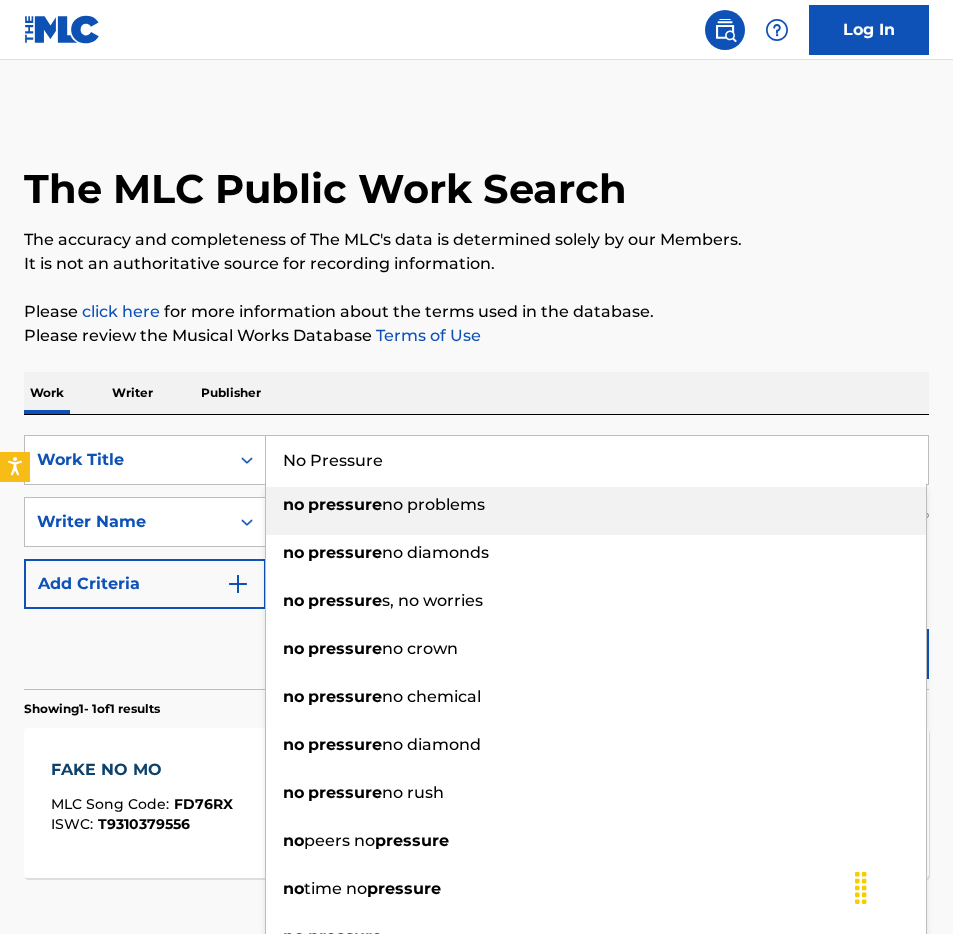 click on "No Pressure" at bounding box center (597, 460) 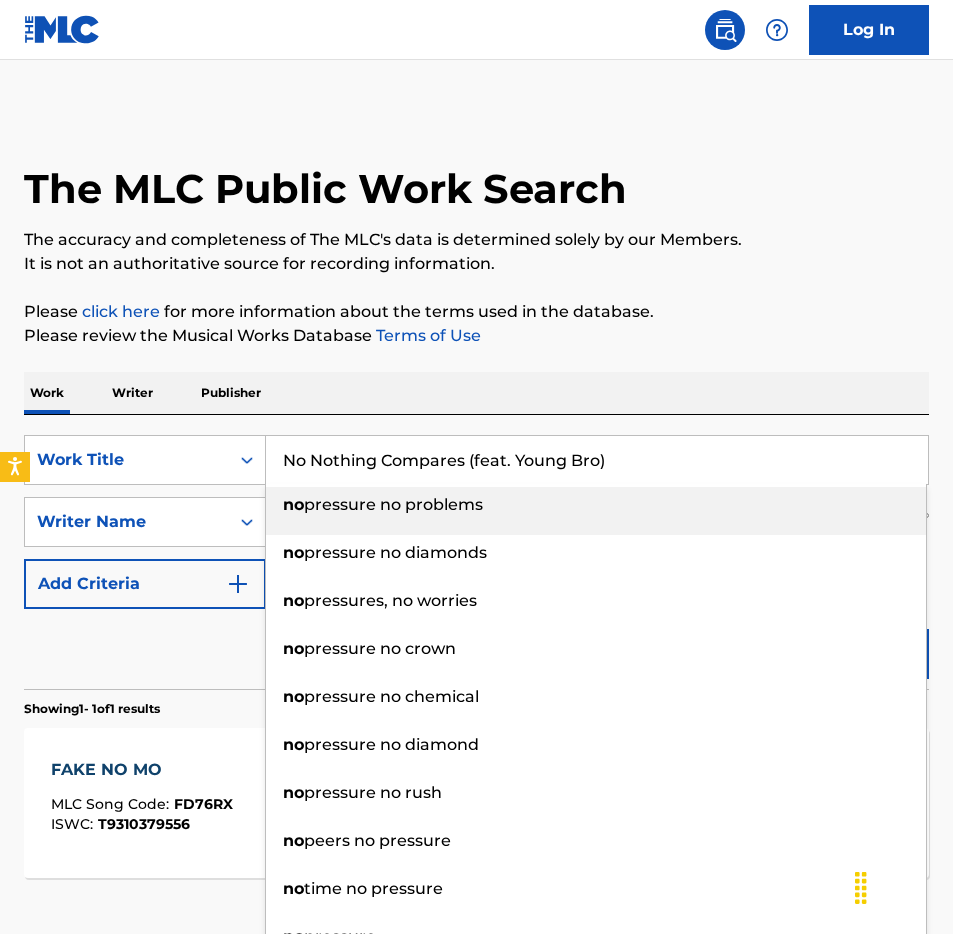 paste 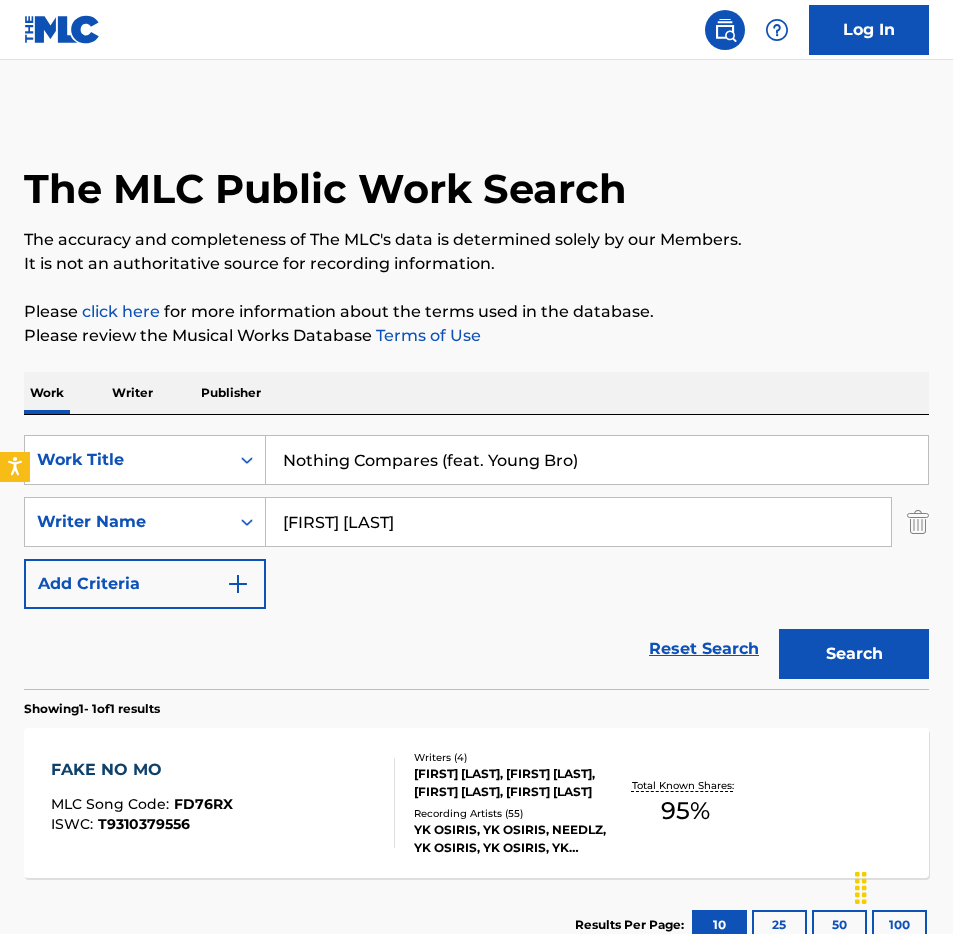 click on "Nothing Compares (feat. Young Bro)" at bounding box center (597, 460) 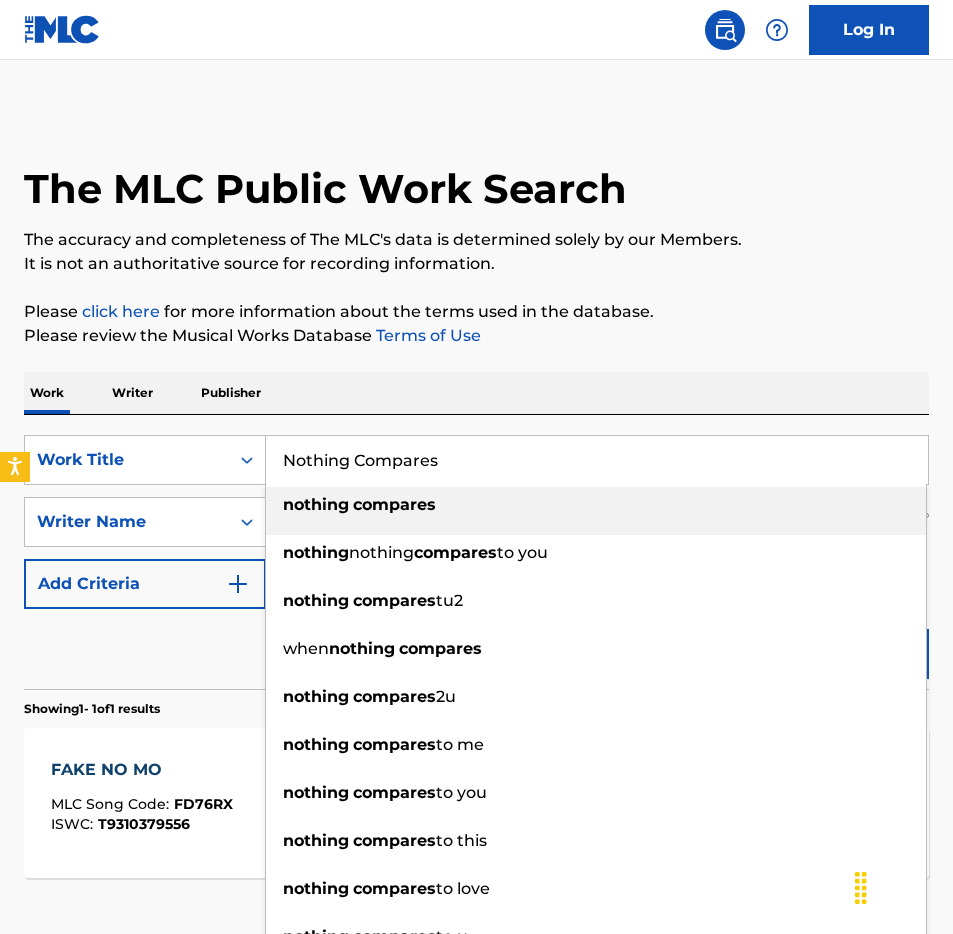 click on "The MLC Public Work Search The accuracy and completeness of The MLC's data is determined solely by our Members. It is not an authoritative source for recording information. Please click here for more information about the terms used in the database. Please review the Musical Works Database Terms of Use Work Writer Publisher SearchWithCriteriae26af4aa-ffb5-4faf-bcba-59c757f031e4 Work Title Nothing Compares nothing compares nothing nothing compares to you nothing compares 2u nothing compares to me nothing compares to you nothing compares to this nothing compares to love nothing compares to u SearchWithCriteria3dd718dc-47a0-4179-b800-082db807cd36 Writer Name [PERSON] [LAST] Add Criteria Reset Search Search Showing 1 - 1 of 1 results FAKE NO MO MLC Song Code : FD76RX ISWC : T9310379556 Writers ( 4 ) [PERSON], [PERSON], [PERSON], [PERSON] Recording Artists ( 55 ) Total Known Shares: 95%" at bounding box center (476, 541) 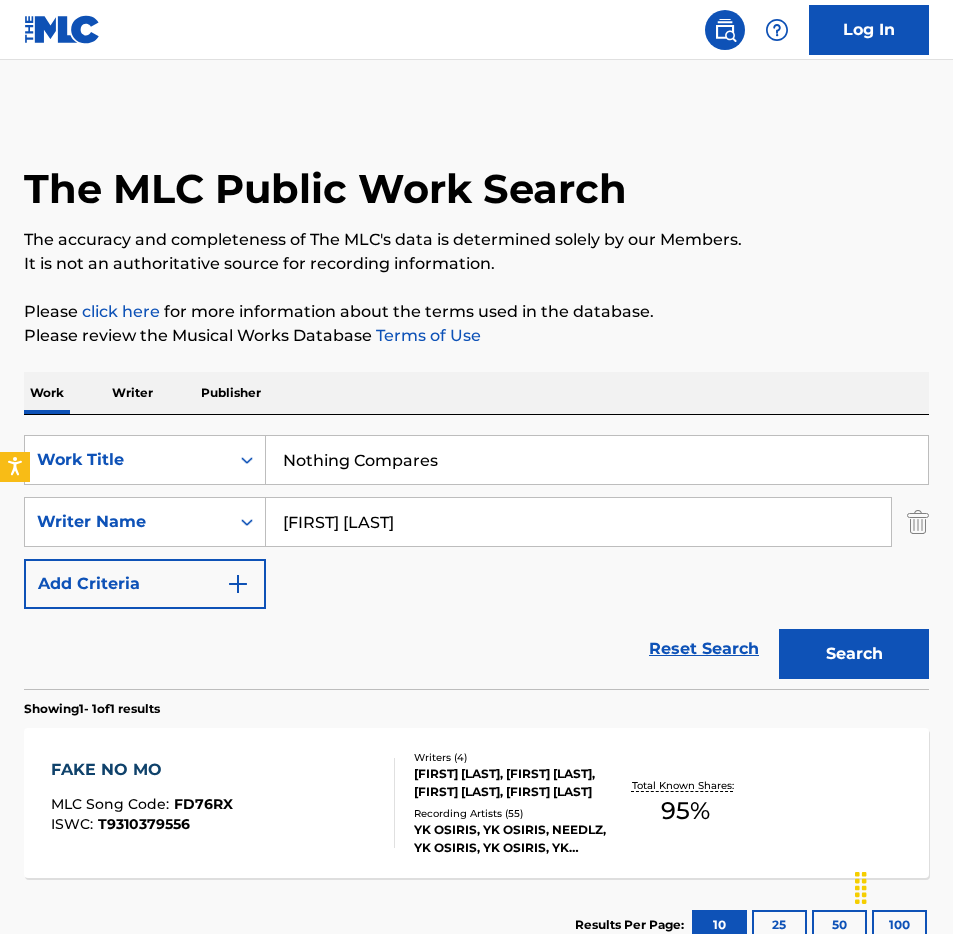 click on "Search" at bounding box center [854, 654] 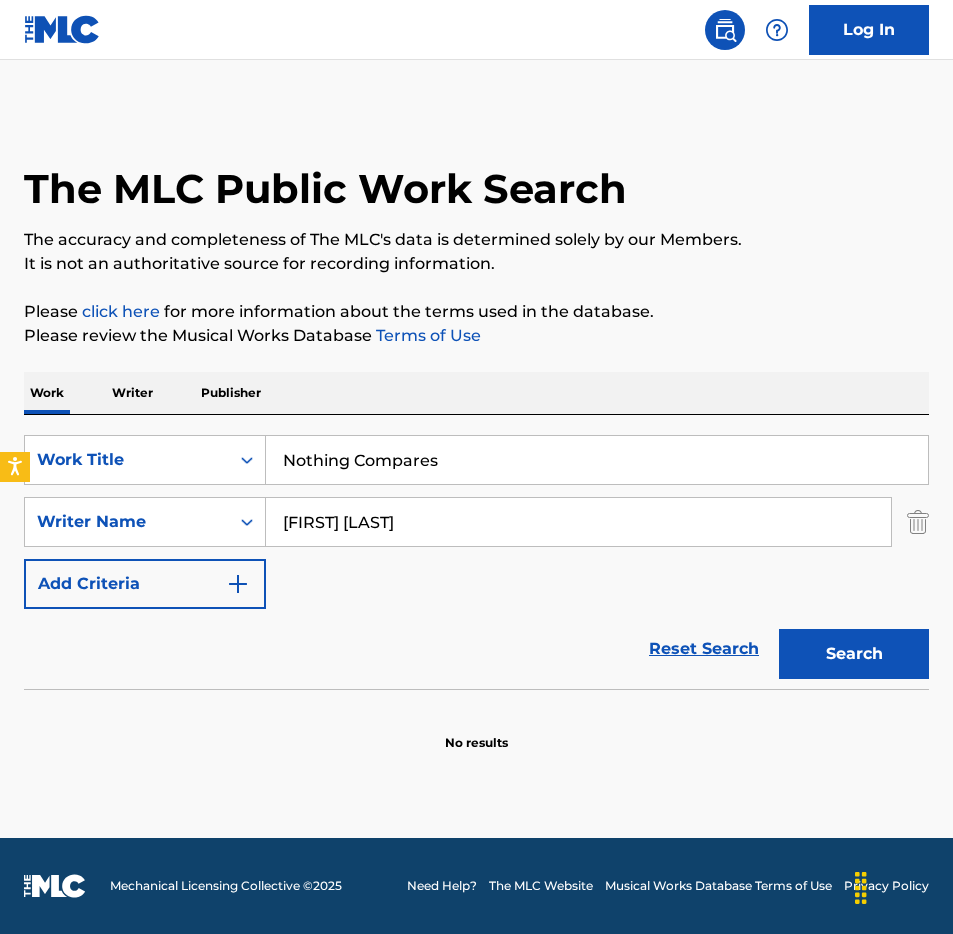 click on "Nothing Compares" at bounding box center [597, 460] 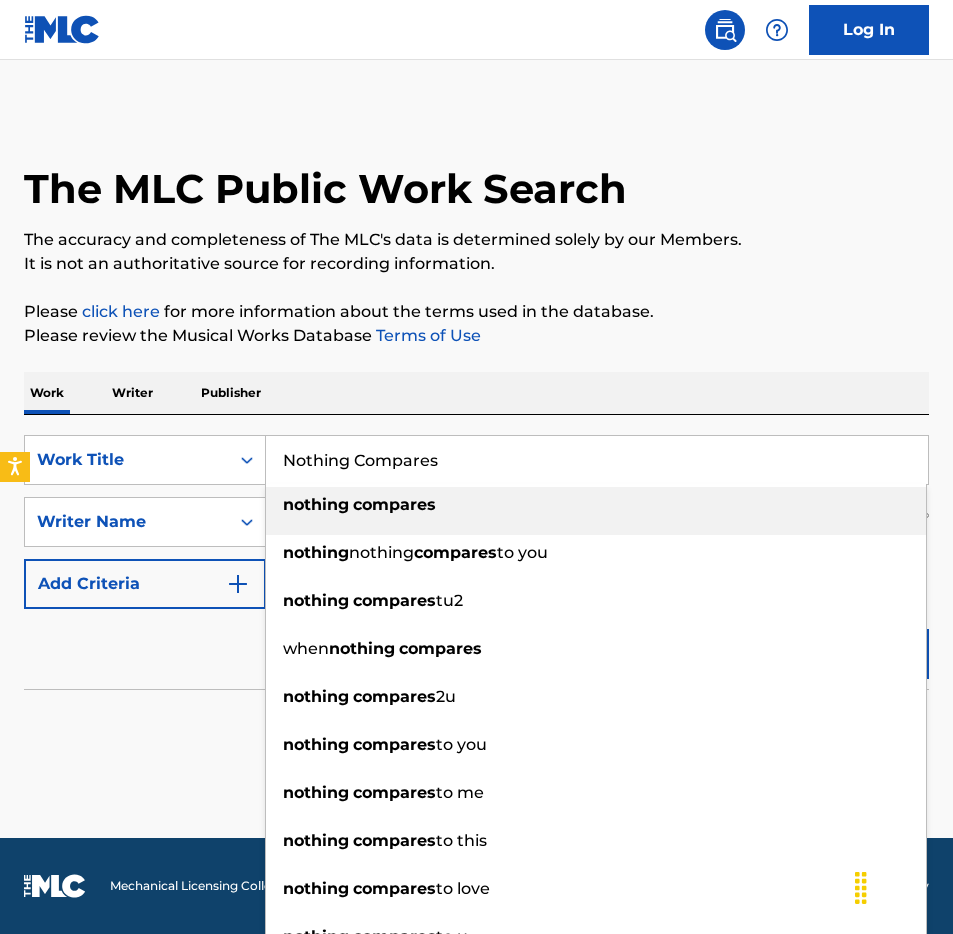click on "Nothing Compares" at bounding box center (597, 460) 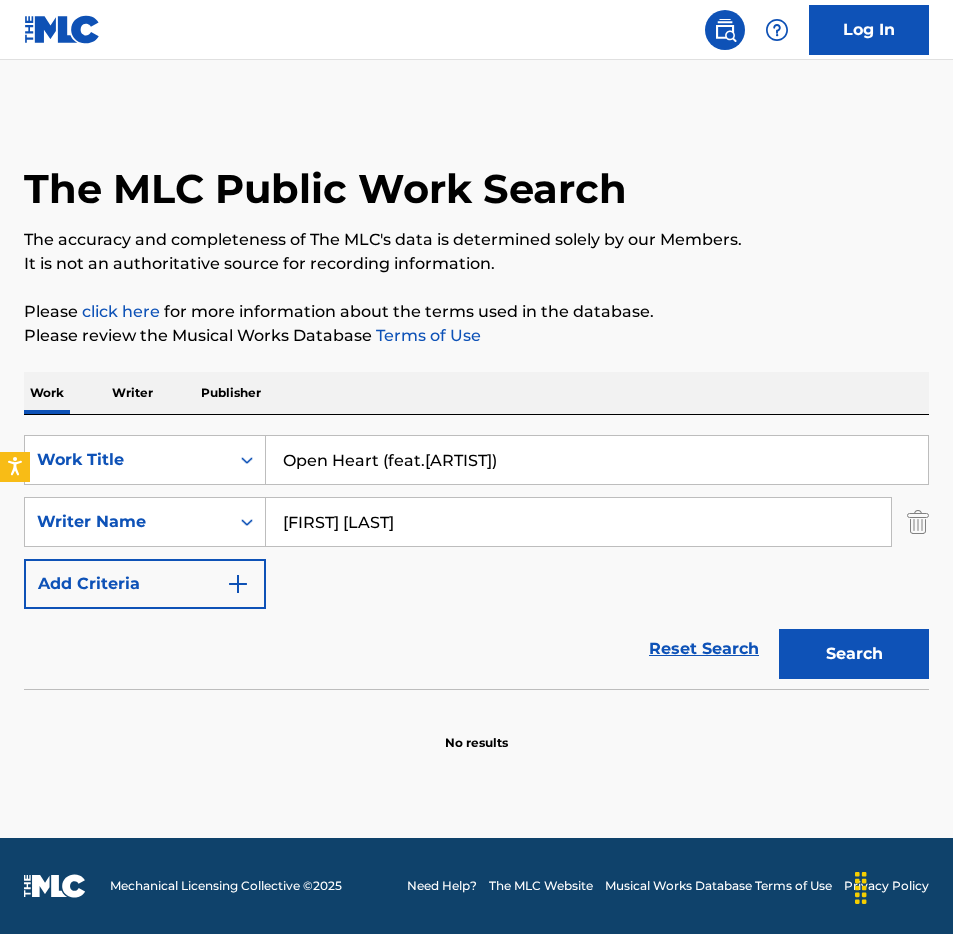 click on "Work Writer Publisher" at bounding box center (476, 393) 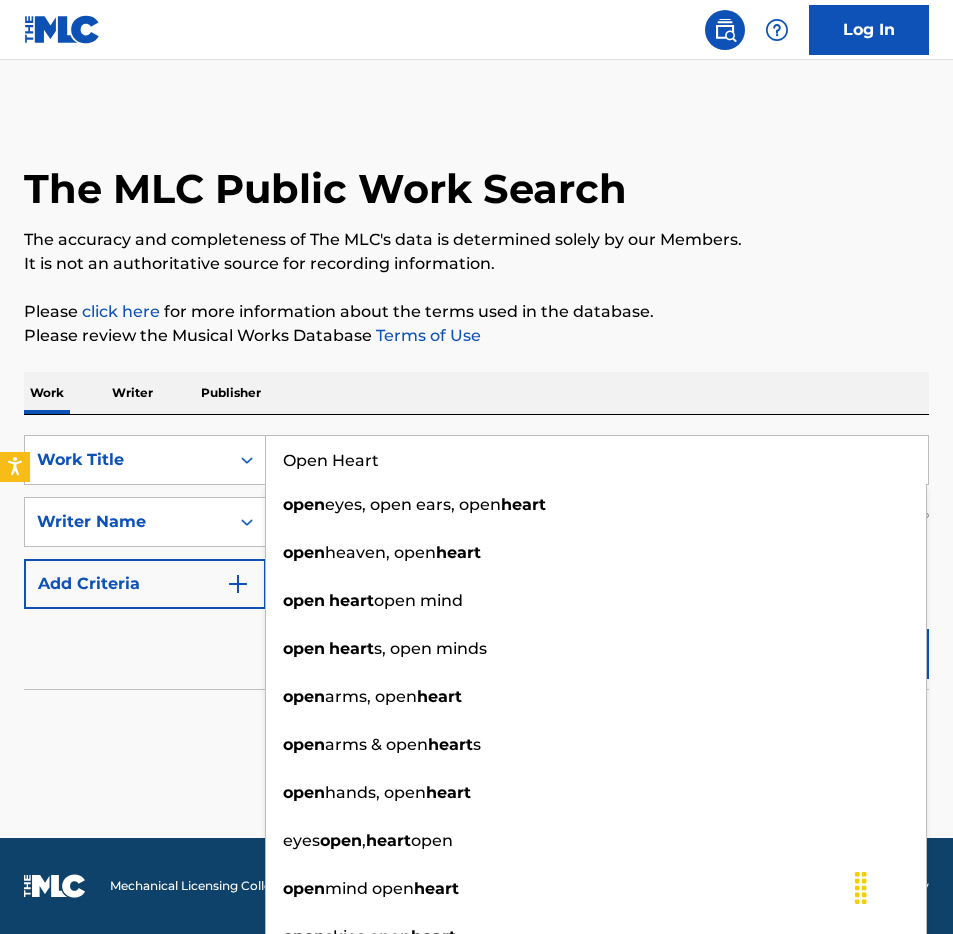 click on "Please review the Musical Works Database   Terms of Use" at bounding box center [476, 336] 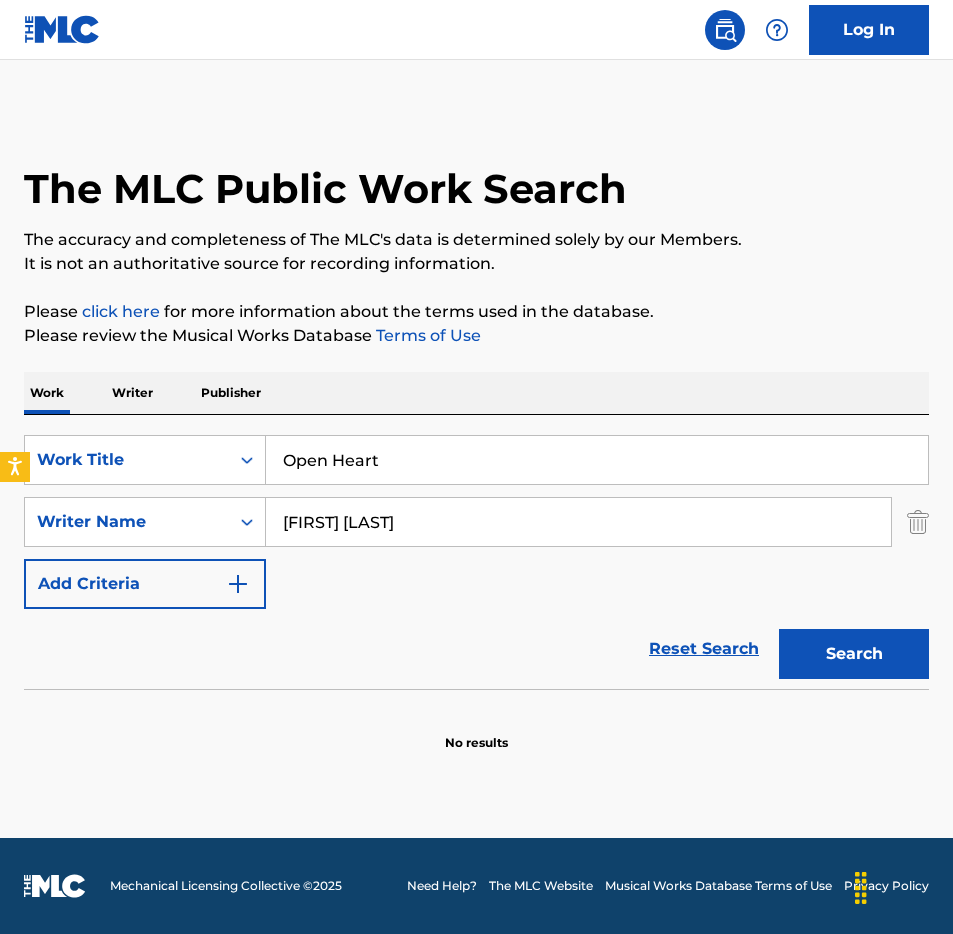 click on "Search" at bounding box center (854, 654) 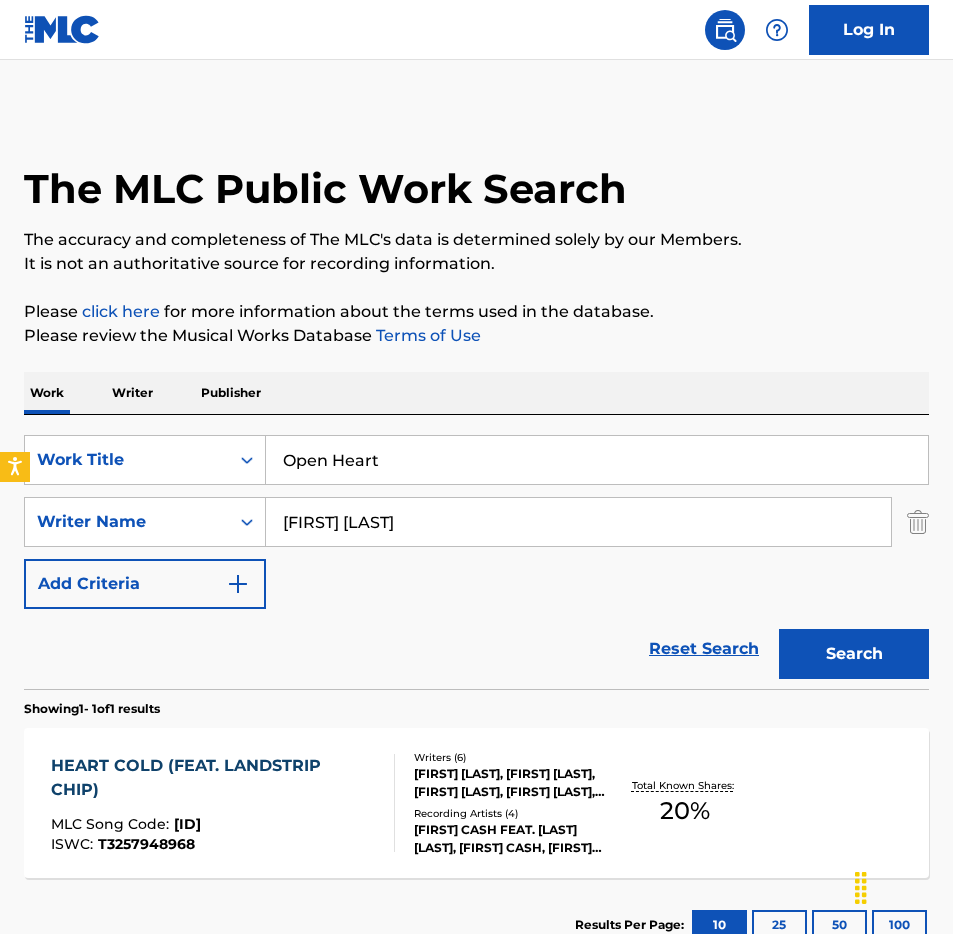 click on "Open Heart" at bounding box center [597, 460] 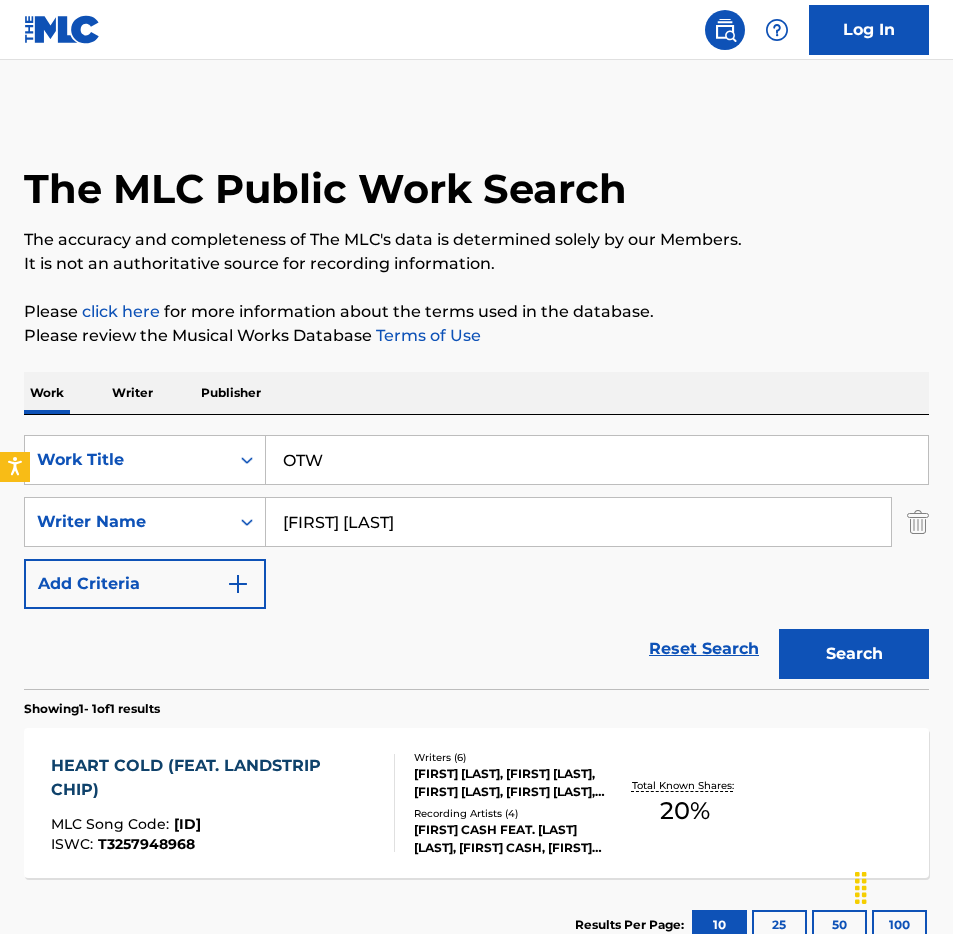 type on "OTW" 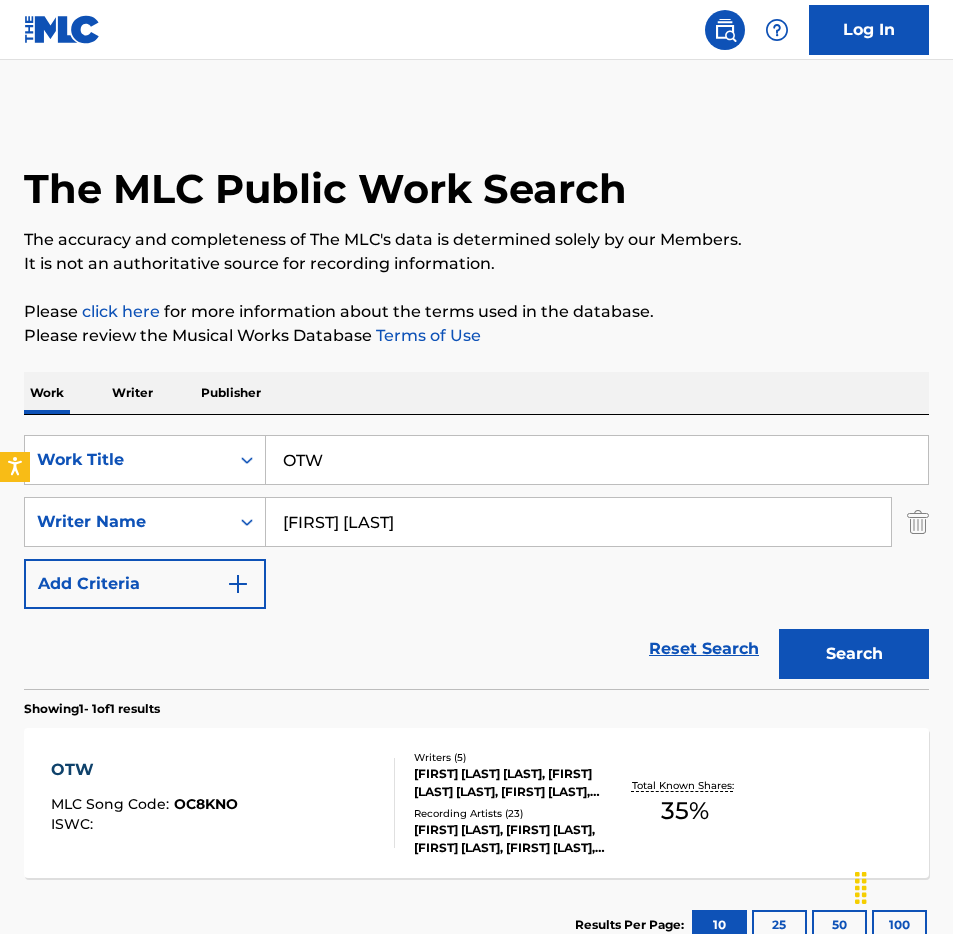 click at bounding box center [386, 803] 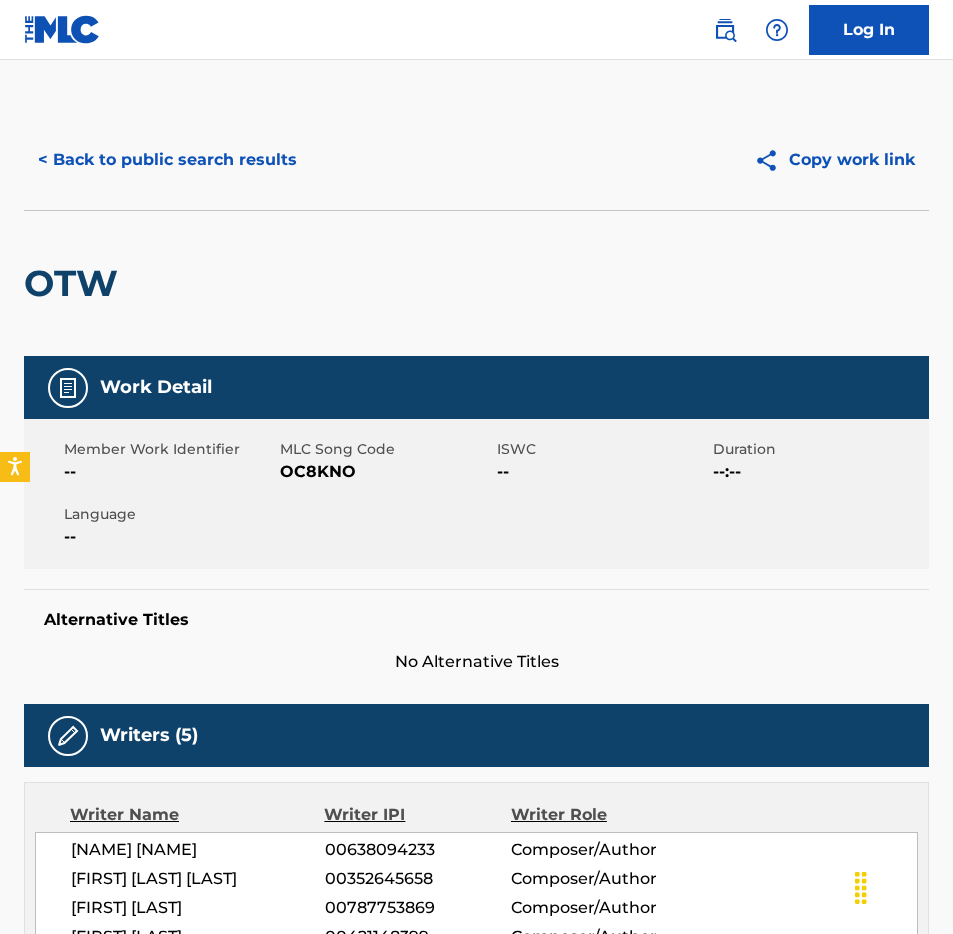 click on "Member Work Identifier -- MLC Song Code OC8KNO ISWC -- Duration --:-- Language --" at bounding box center [476, 494] 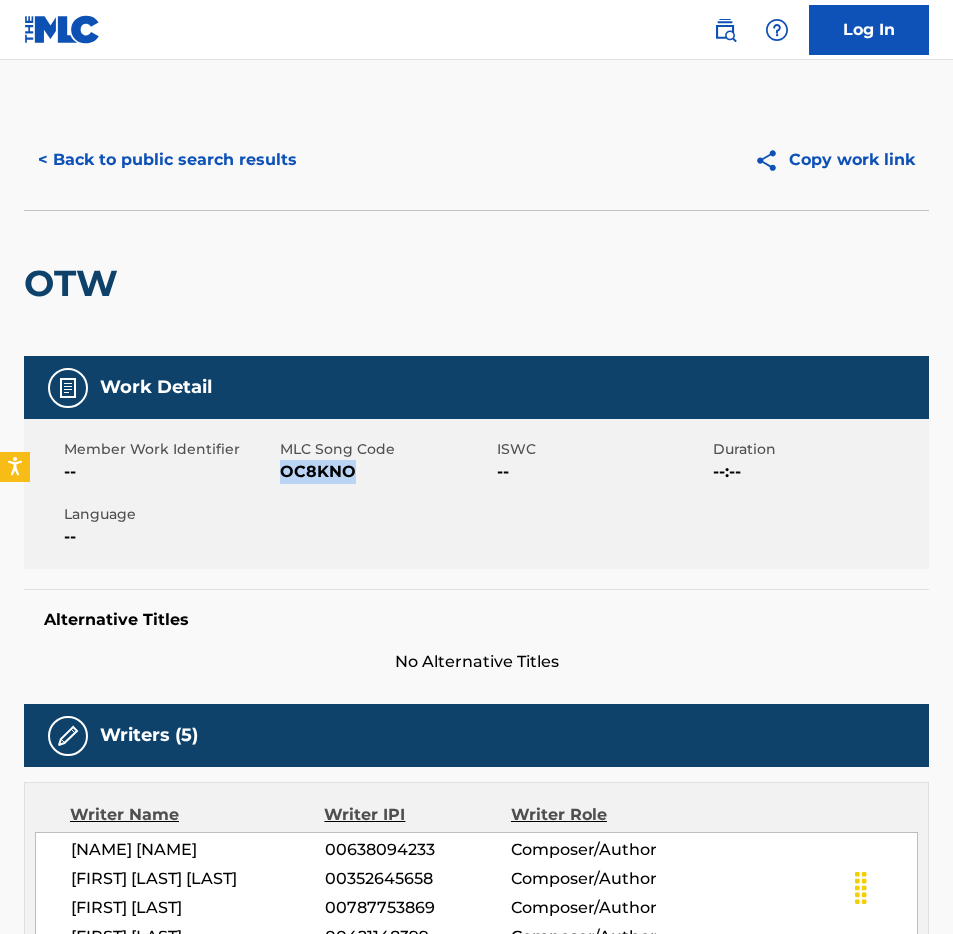 click on "OC8KNO" at bounding box center [385, 472] 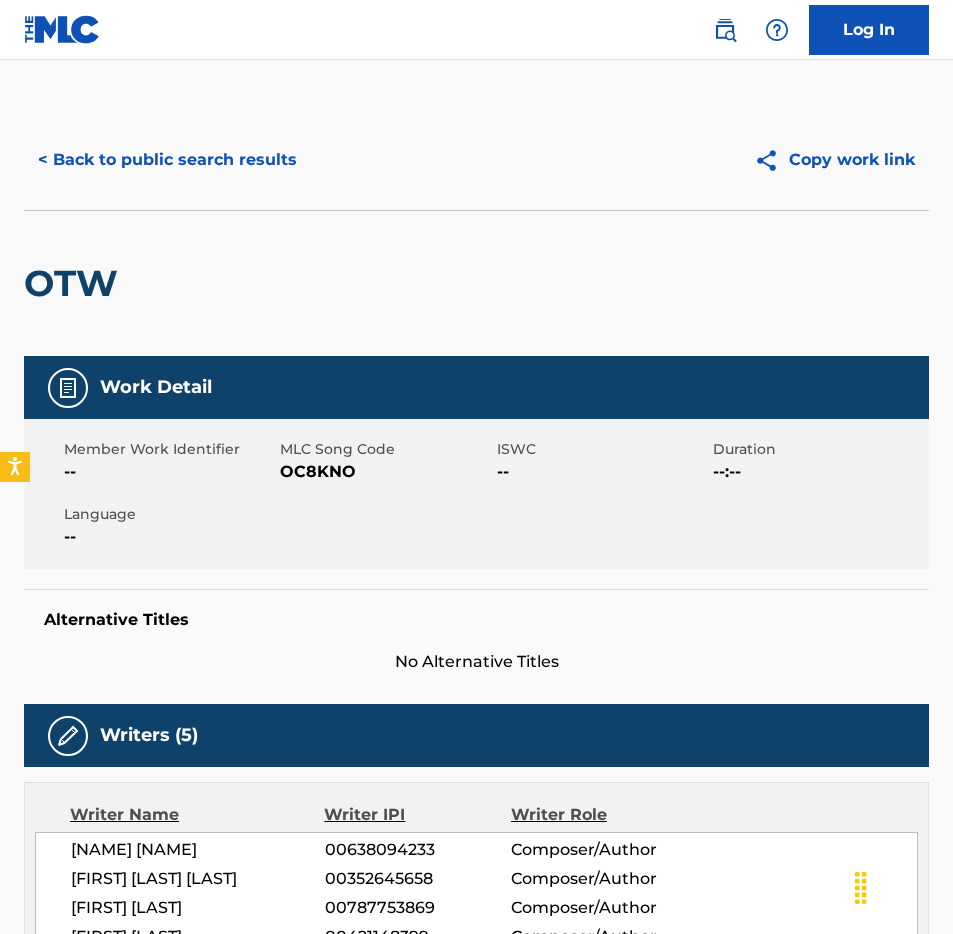 click on "[NAME] [NAME]" at bounding box center (198, 850) 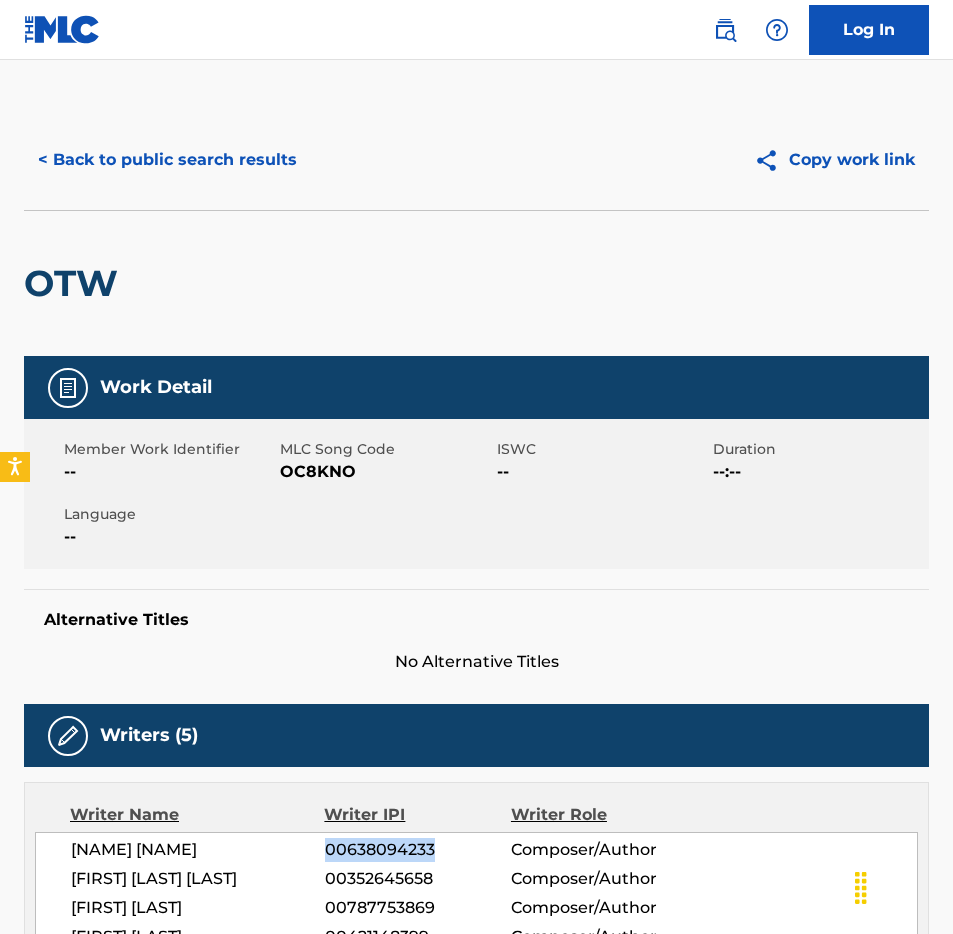 click on "00638094233" at bounding box center (418, 850) 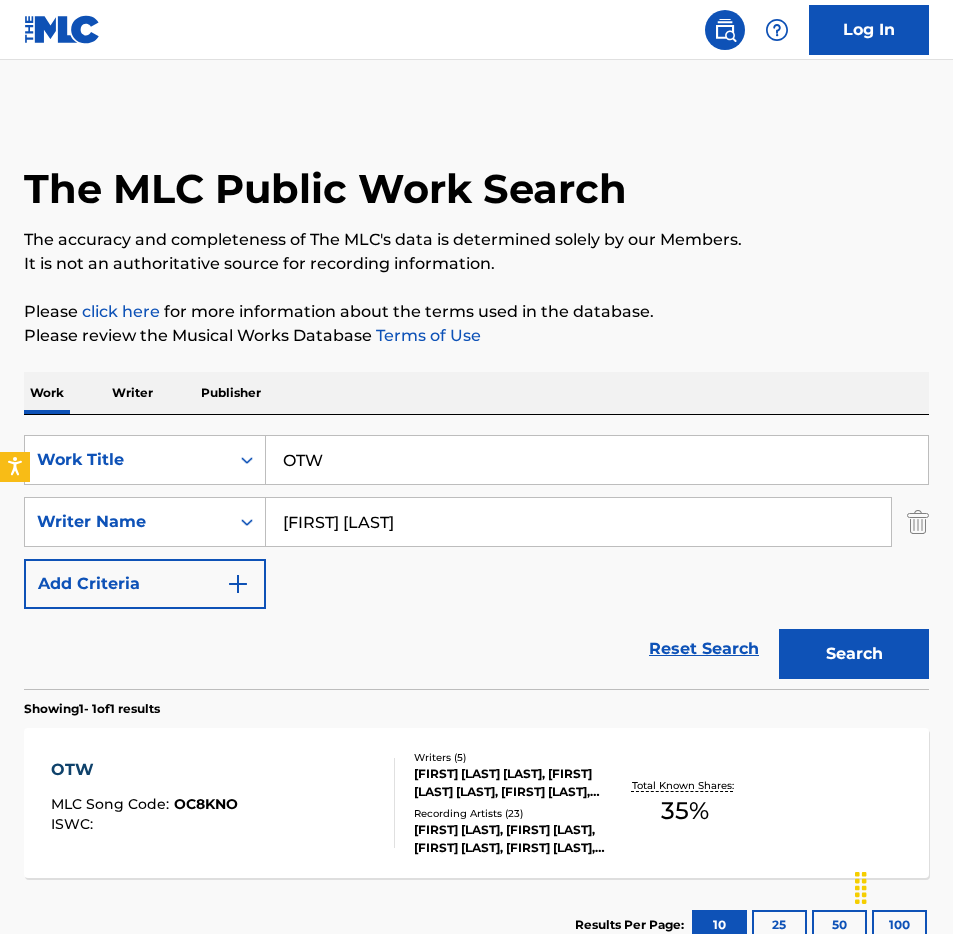 click on "OTW" at bounding box center [597, 460] 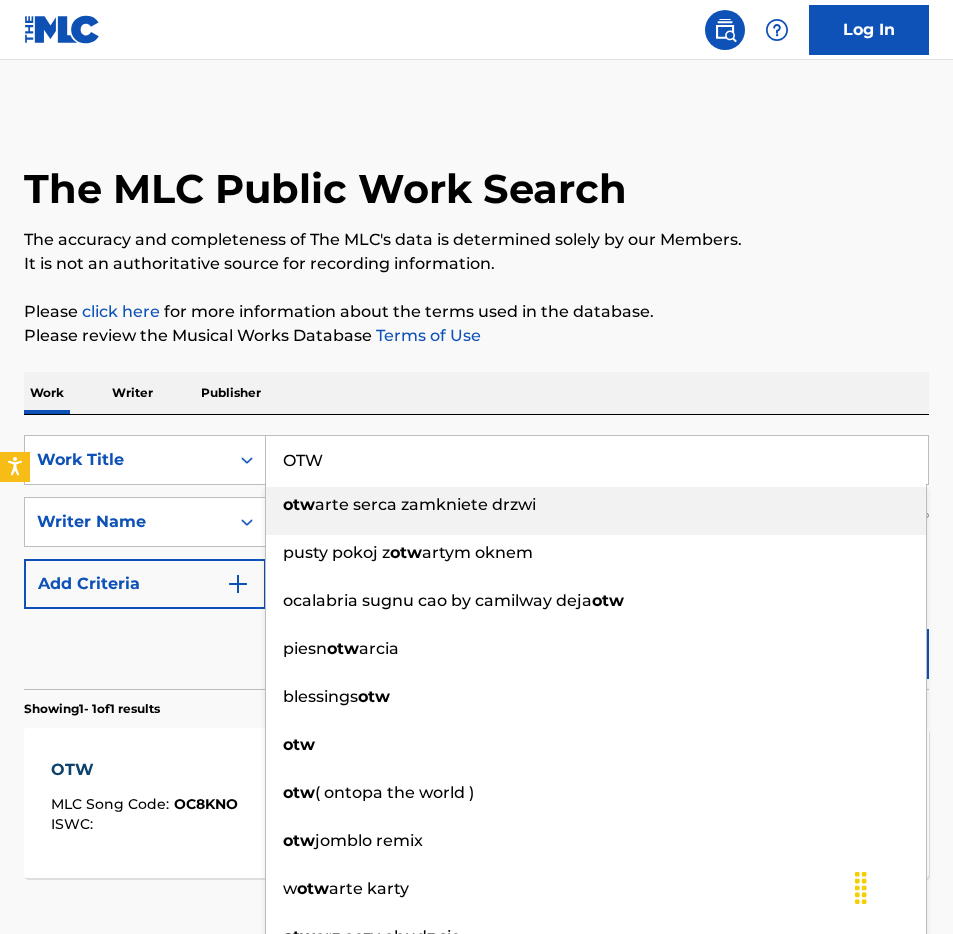 click on "OTW" at bounding box center [597, 460] 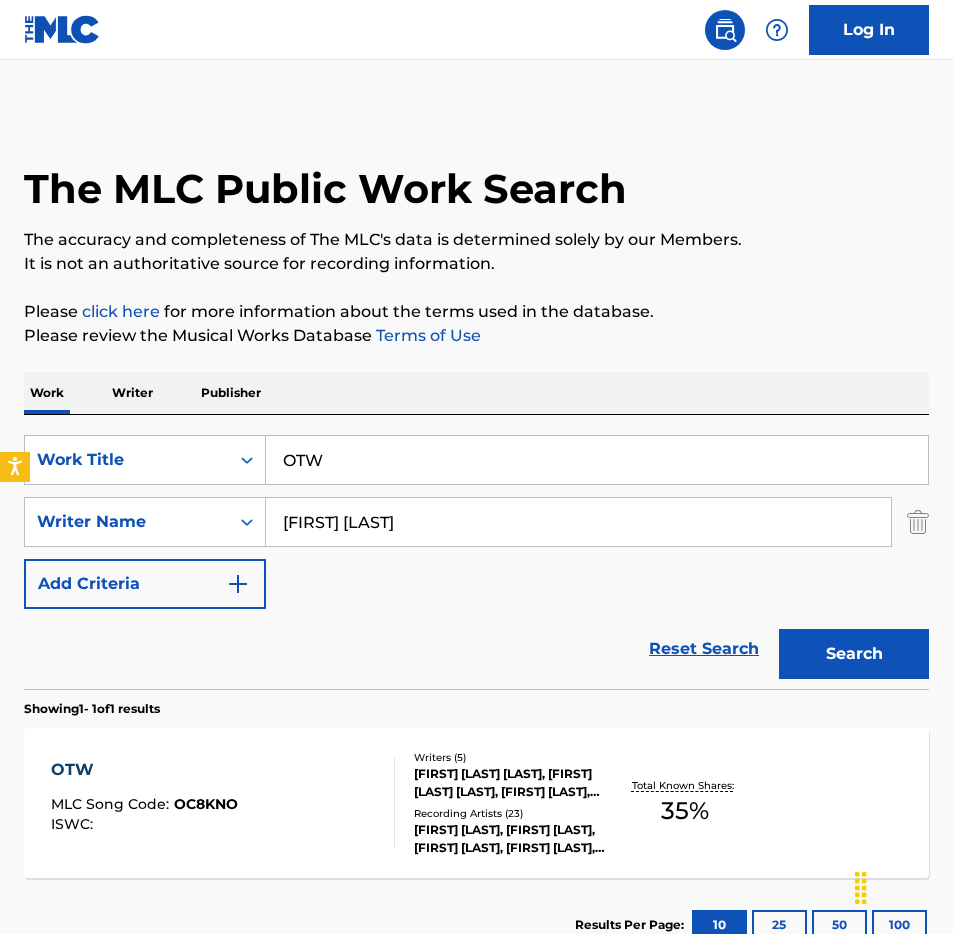 click on "OTW" at bounding box center [597, 460] 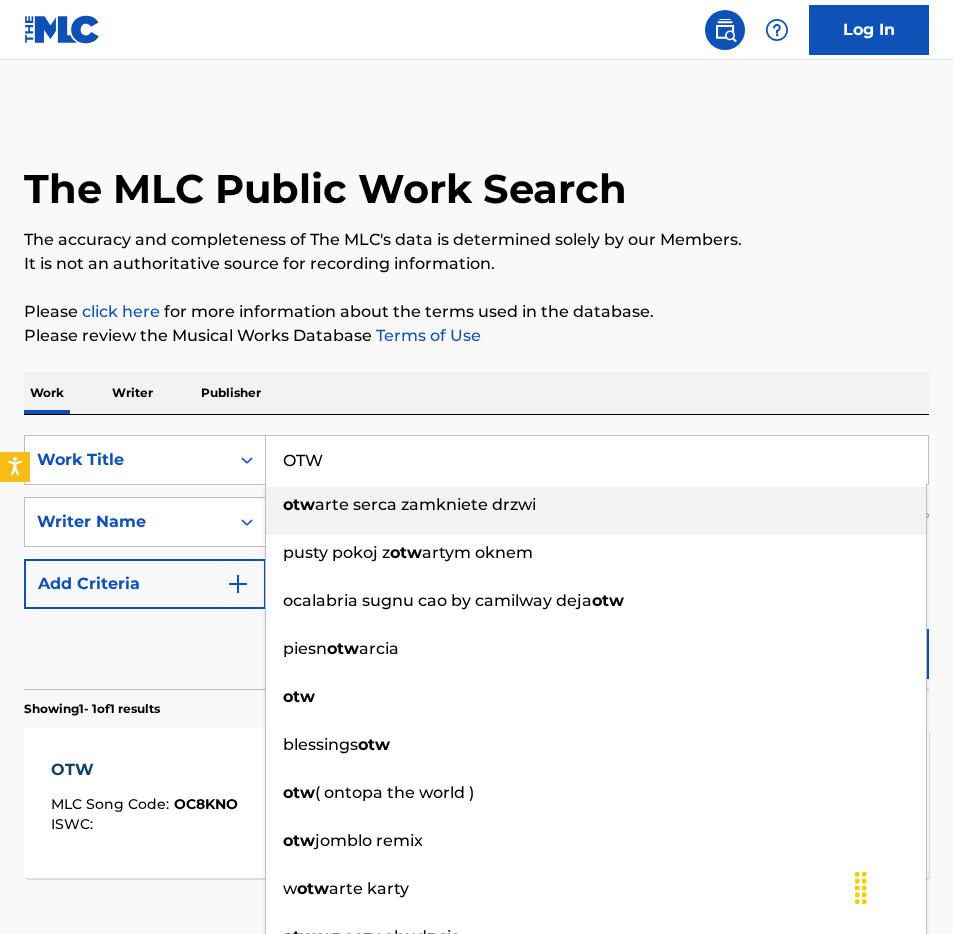 click on "OTW" at bounding box center [597, 460] 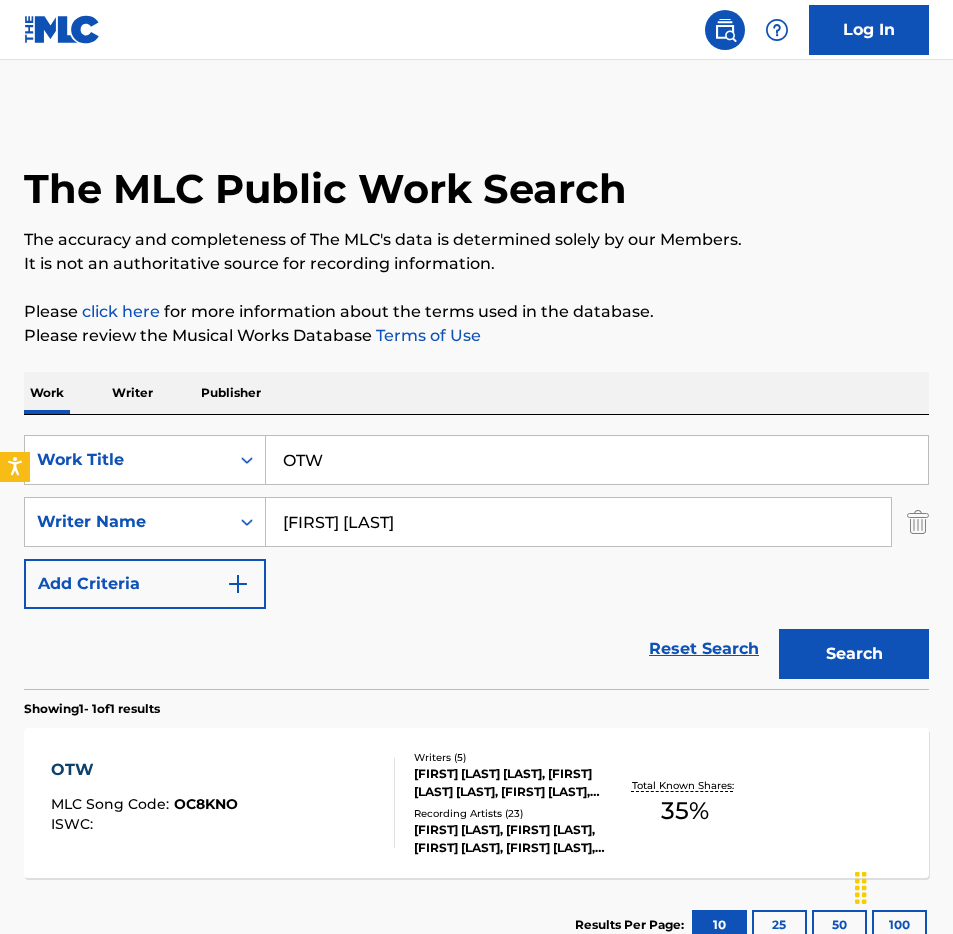 click on "OTW" at bounding box center [597, 460] 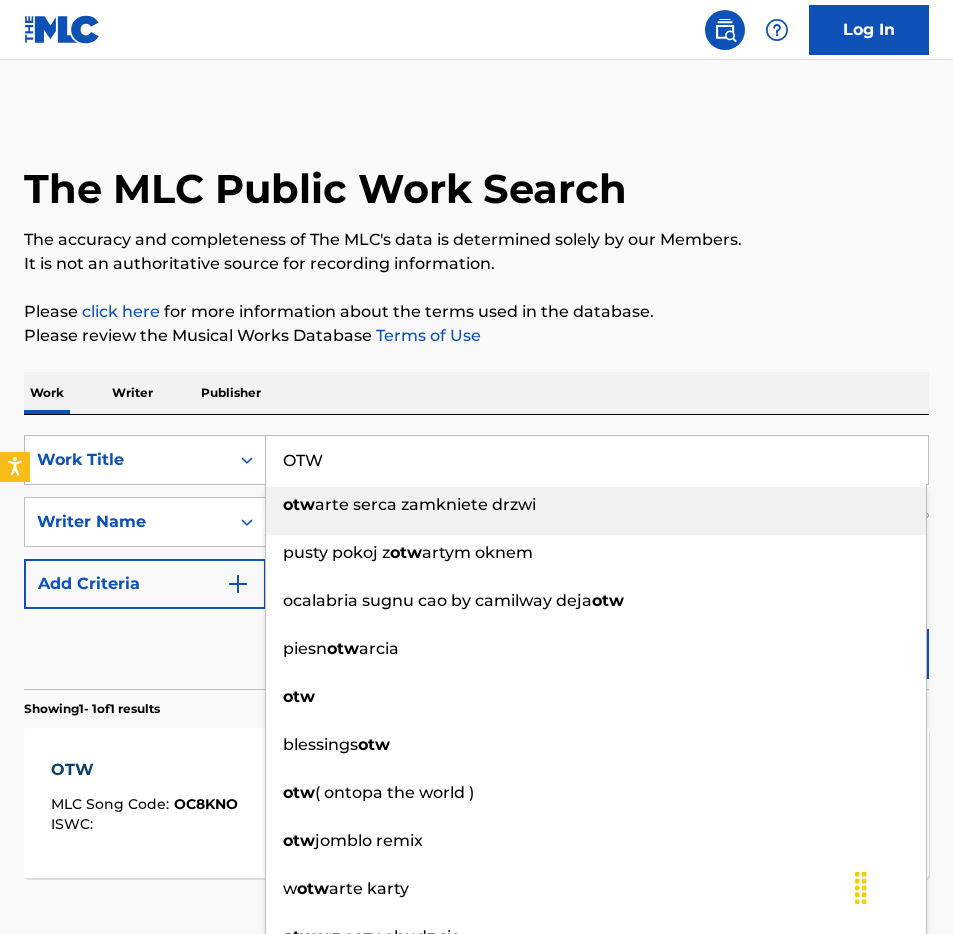 paste on "Praying For [PERSON]" 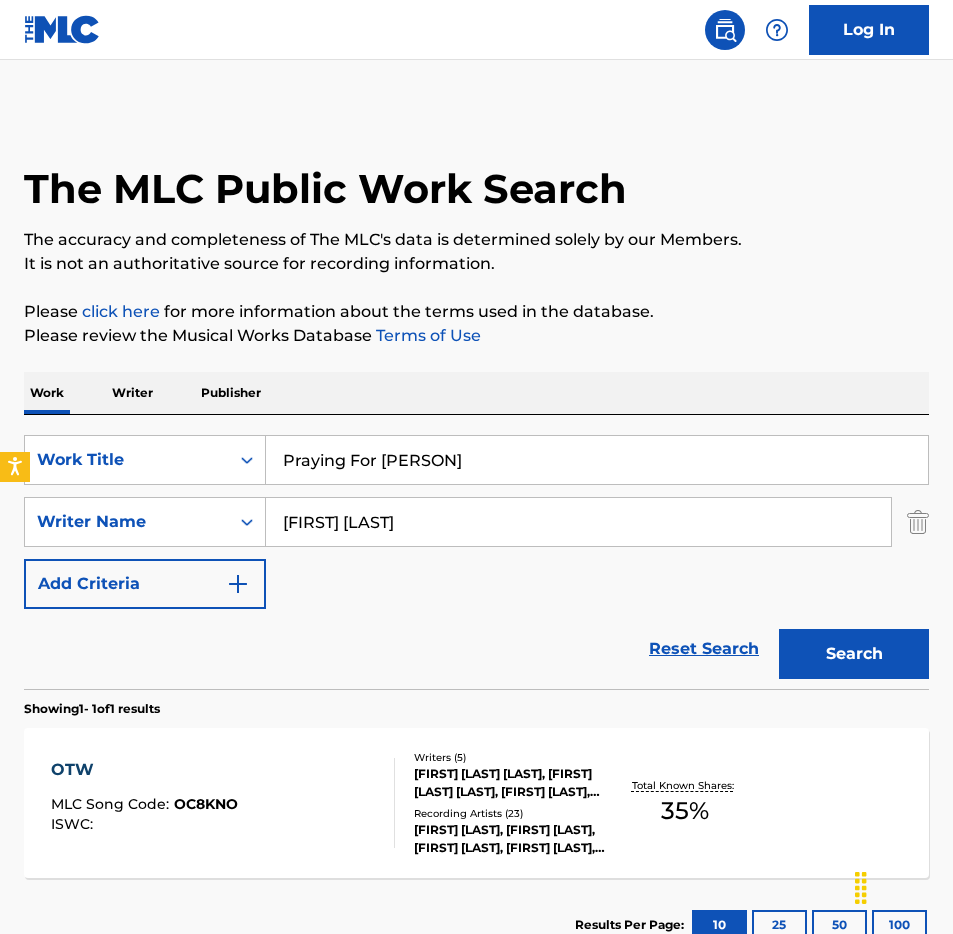 click on "The MLC Public Work Search The accuracy and completeness of The MLC's data is determined solely by our Members. It is not an authoritative source for recording information. Please   click here   for more information about the terms used in the database. Please review the Musical Works Database   Terms of Use Work Title Praying For Ye SearchWithCriteria3dd718dc-47a0-4179-b800-082db807cd36 Writer Name [NAME] [NAME] Add Criteria Reset Search Search Showing  1  -   1  of  1   results   OTW MLC Song Code : OC8KNO ISWC : Writers ( 5 ) [NAME] [NAME], [NAME] [NAME], [NAME] [NAME], [NAME] [NAME], [NAME] [NAME] Recording Artists ( 23 ) [NAME] [NAME], [NAME] [NAME], [NAME] [NAME], [NAME] [NAME], [NAME] [NAME] Total Known Shares: 35 % Results Per Page: 10 25 50 100" at bounding box center (476, 541) 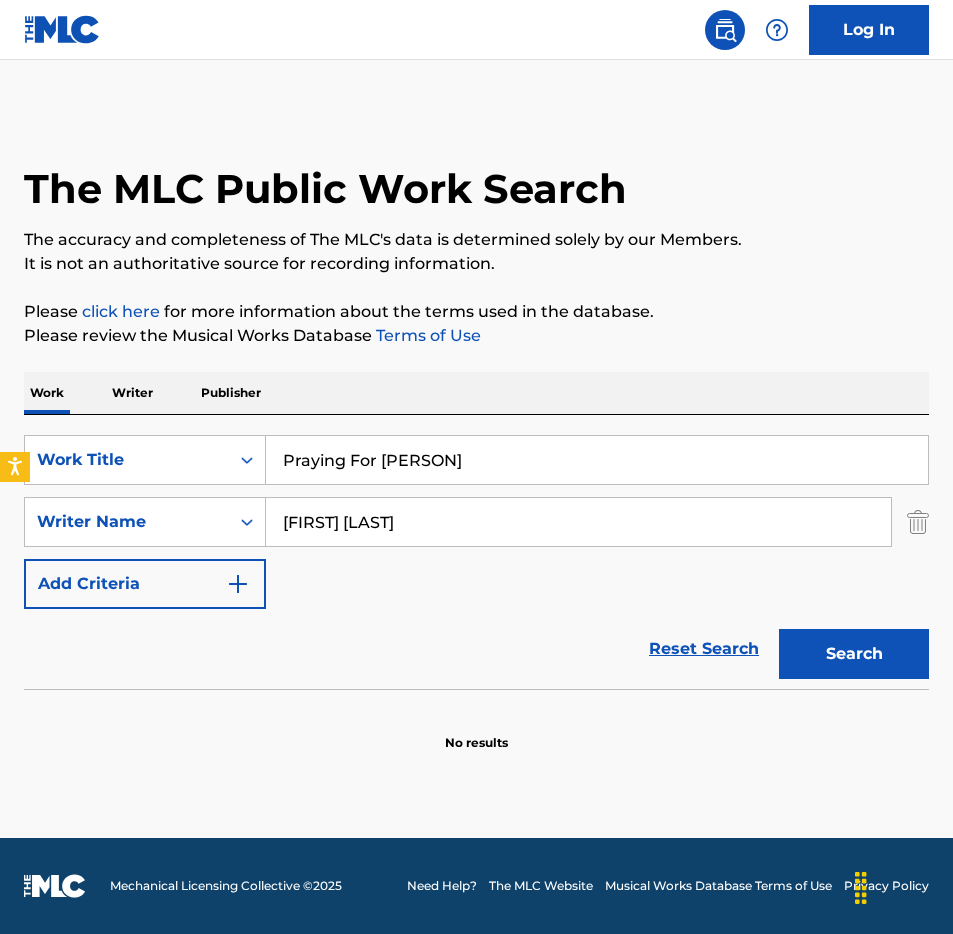 click on "Praying For [PERSON]" at bounding box center [597, 460] 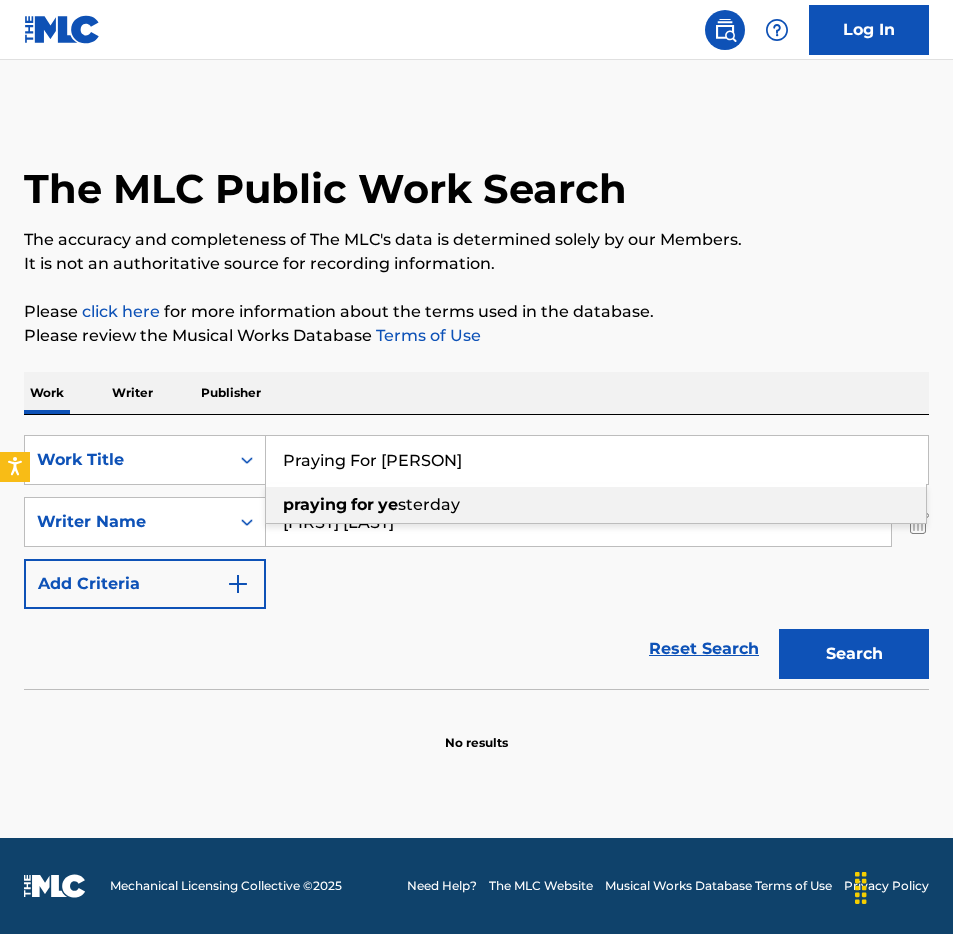 click on "Praying For [PERSON]" at bounding box center (597, 460) 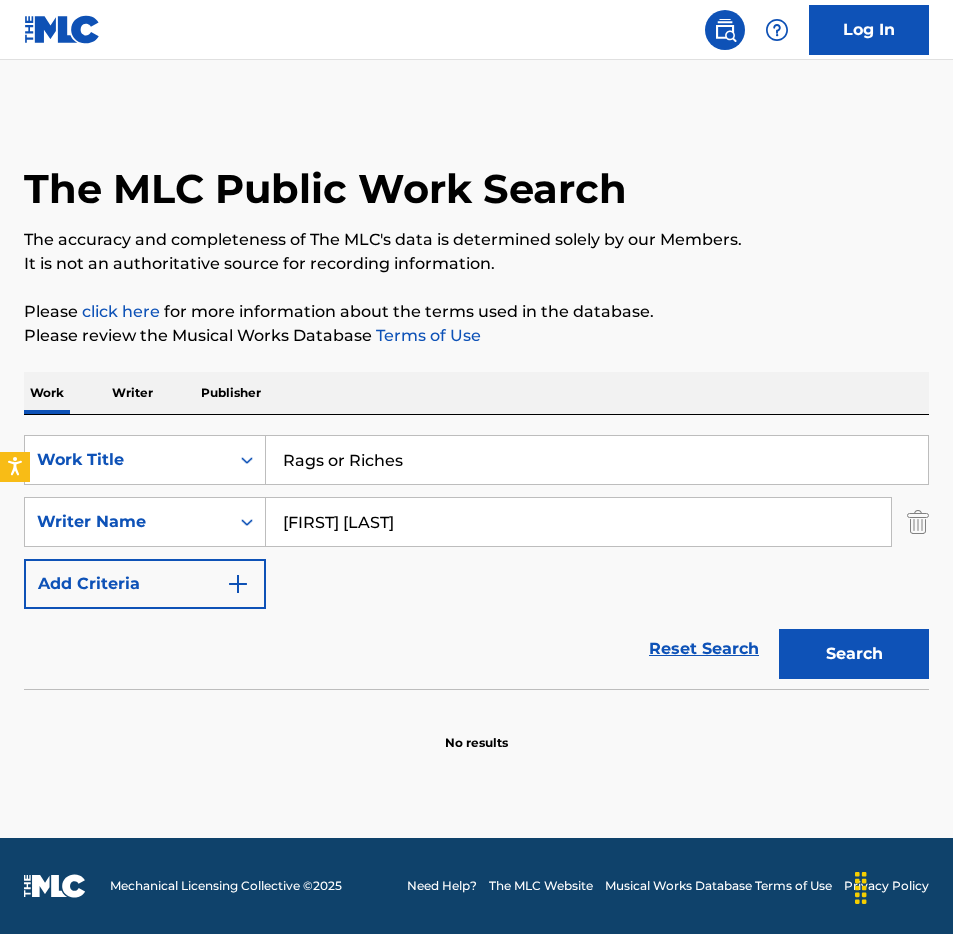 click on "Work Writer Publisher" at bounding box center [476, 393] 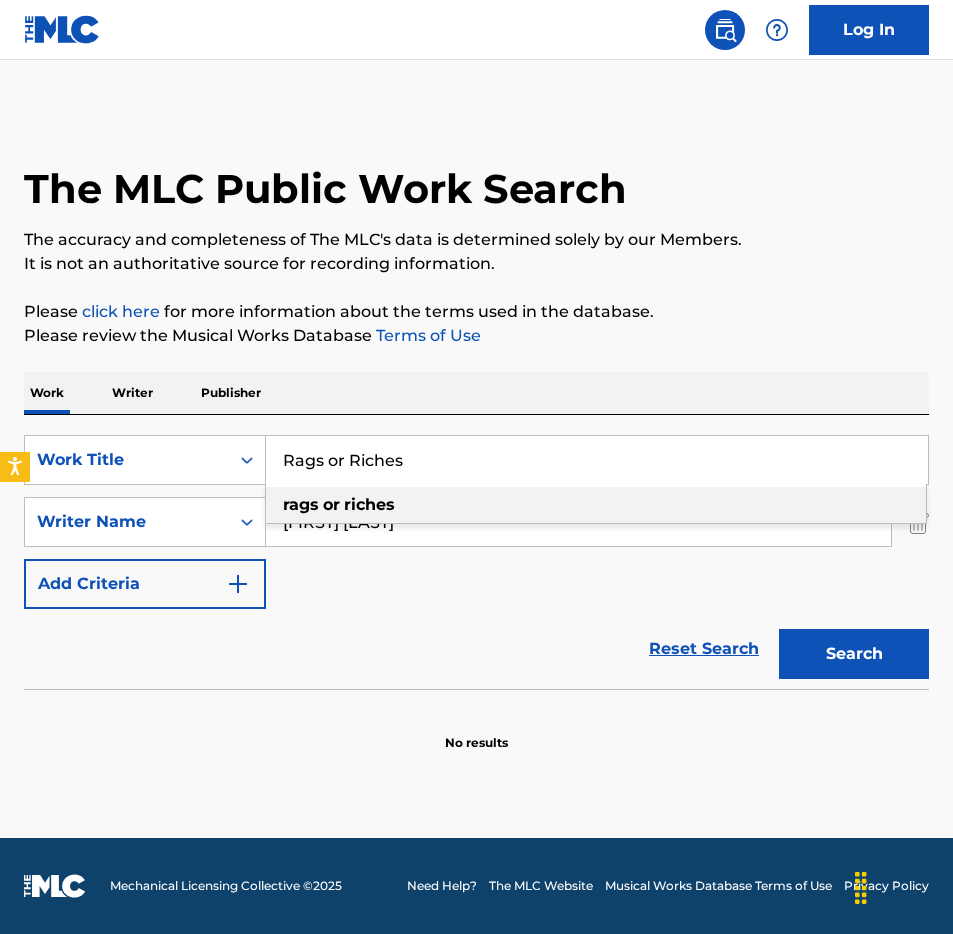 click on "Rags or Riches" at bounding box center (597, 460) 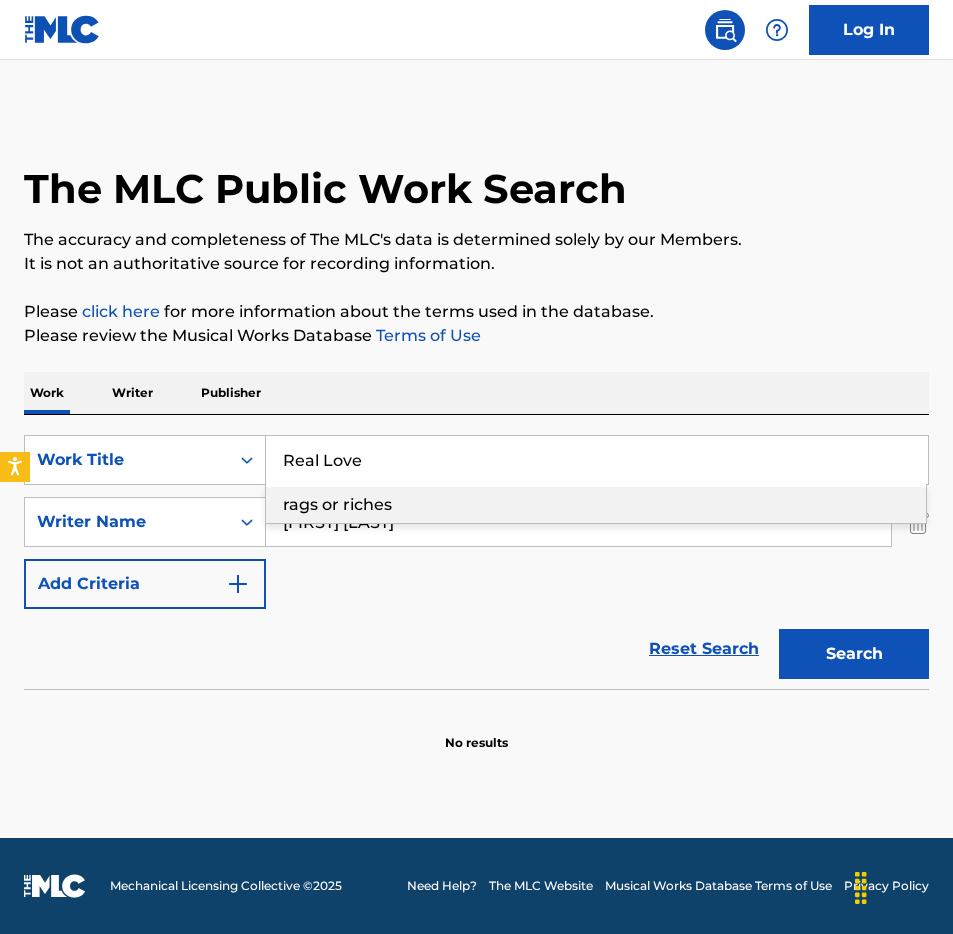 click on "Work Writer Publisher" at bounding box center [476, 393] 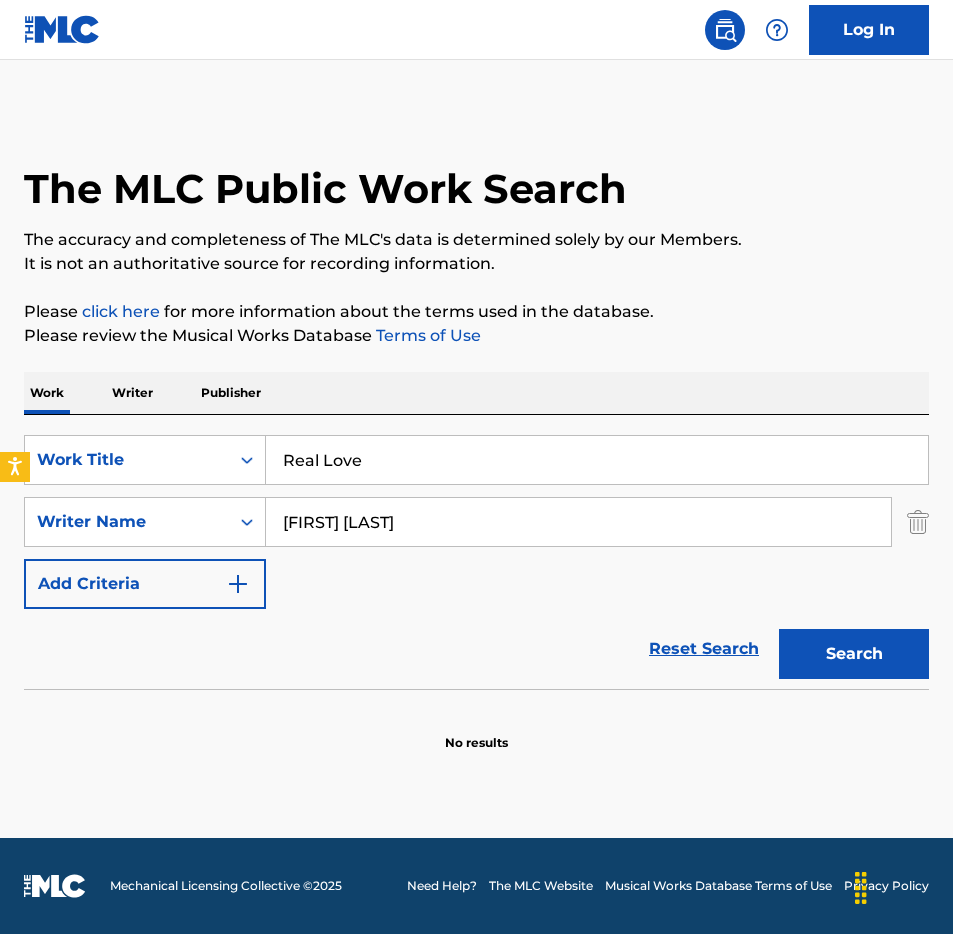 click on "Search" at bounding box center [854, 654] 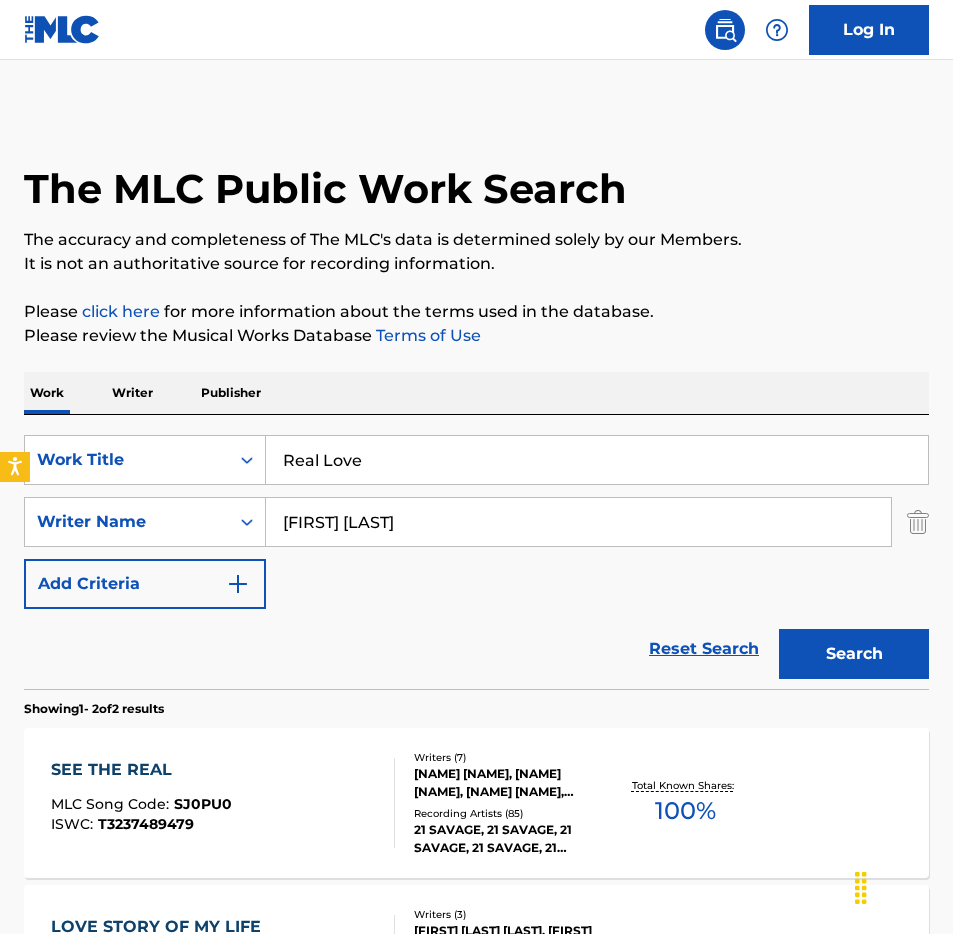 click on "Reset Search Search" at bounding box center [476, 649] 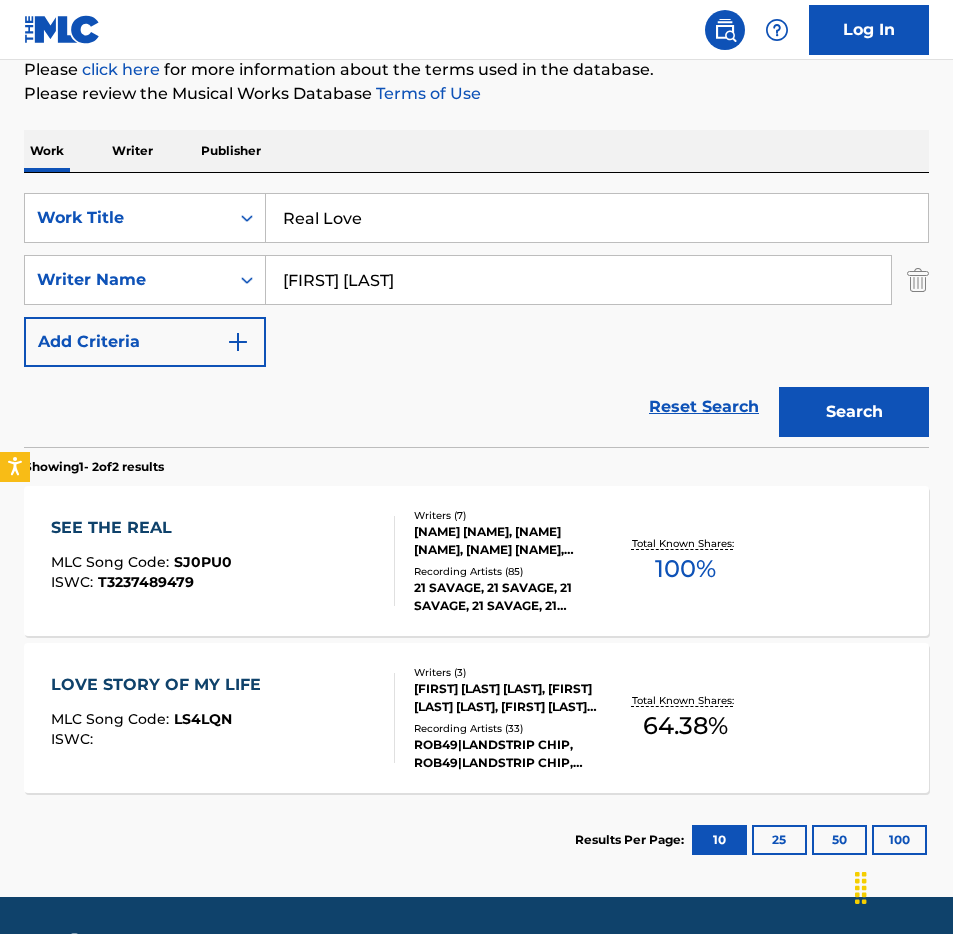 scroll, scrollTop: 301, scrollLeft: 0, axis: vertical 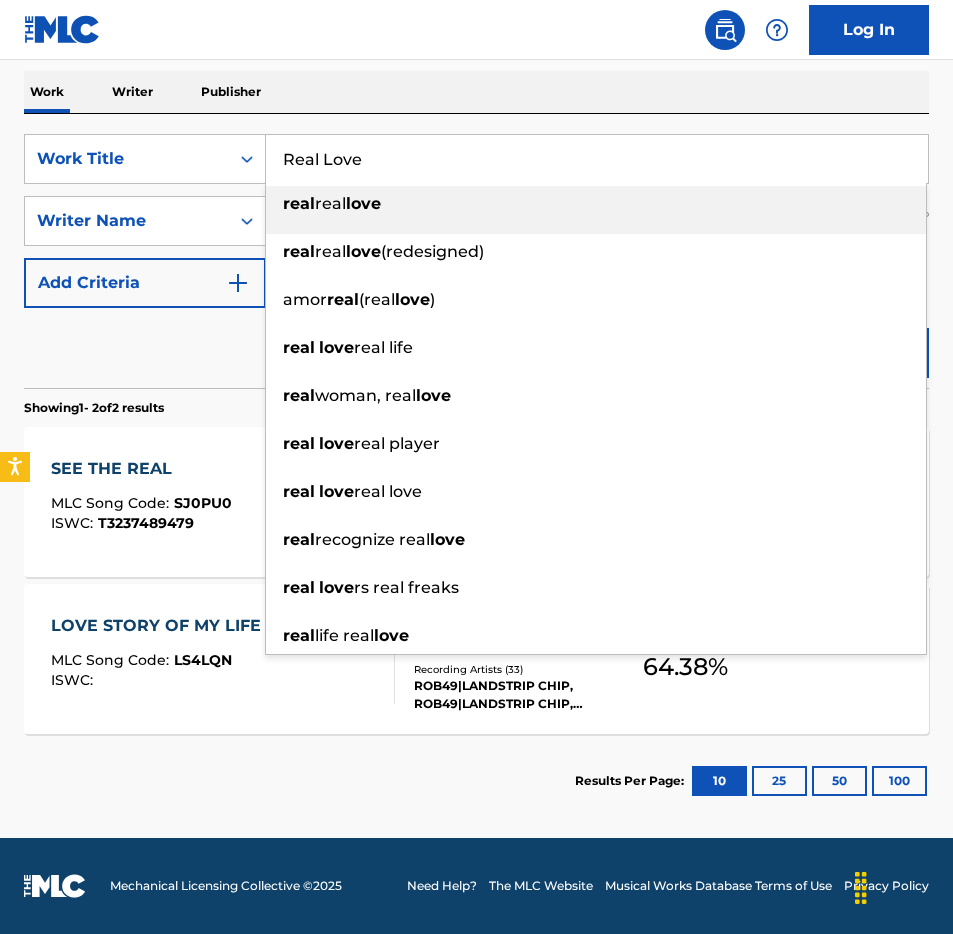 click on "Real Love" at bounding box center (597, 159) 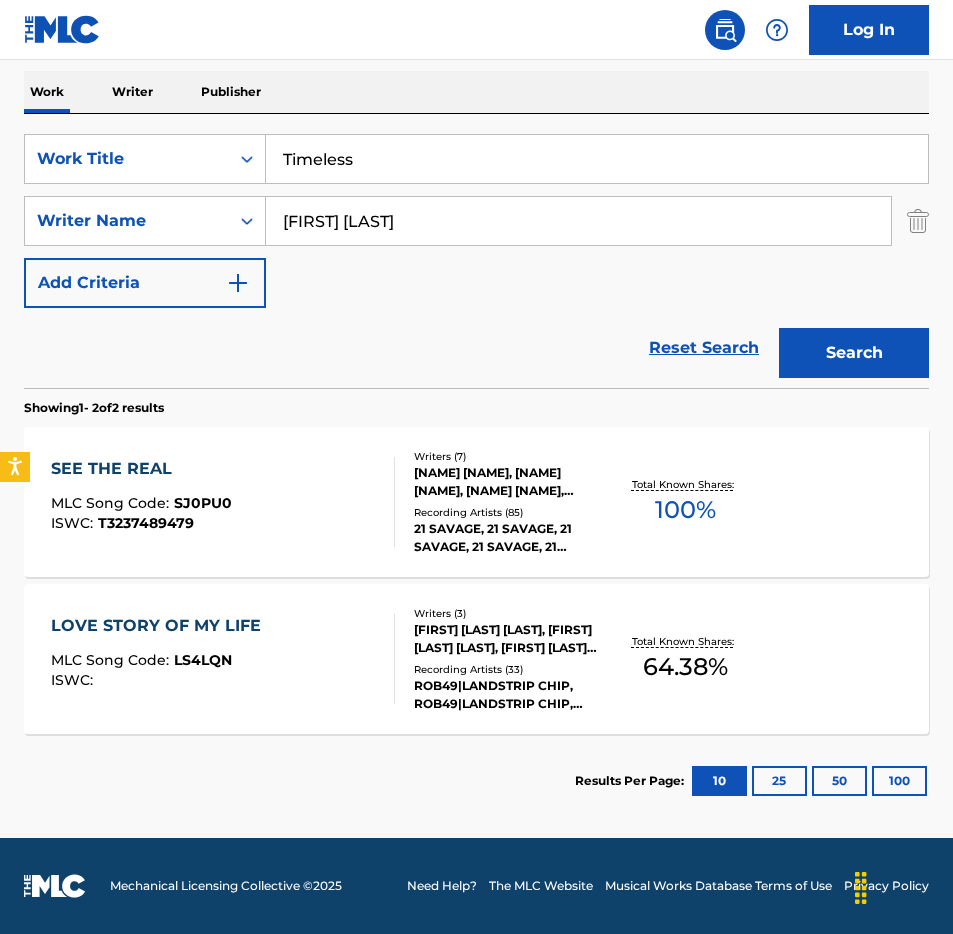click on "Work Writer Publisher" at bounding box center (476, 92) 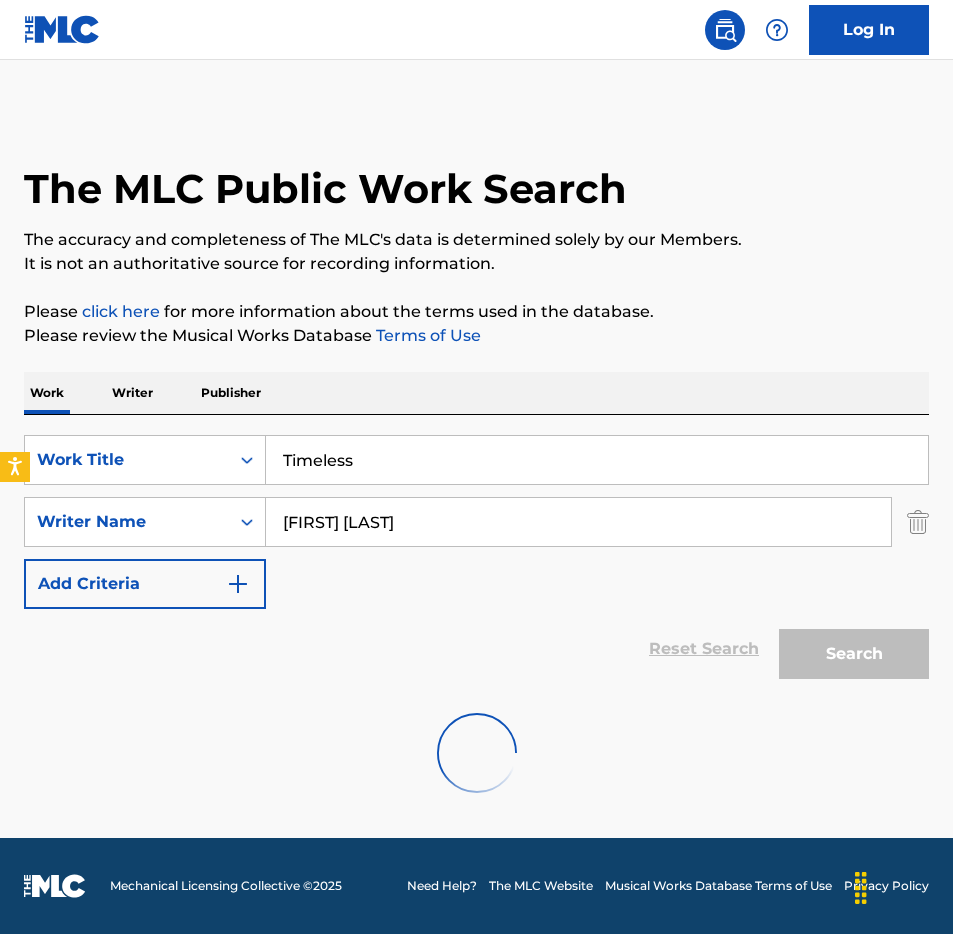 scroll, scrollTop: 0, scrollLeft: 0, axis: both 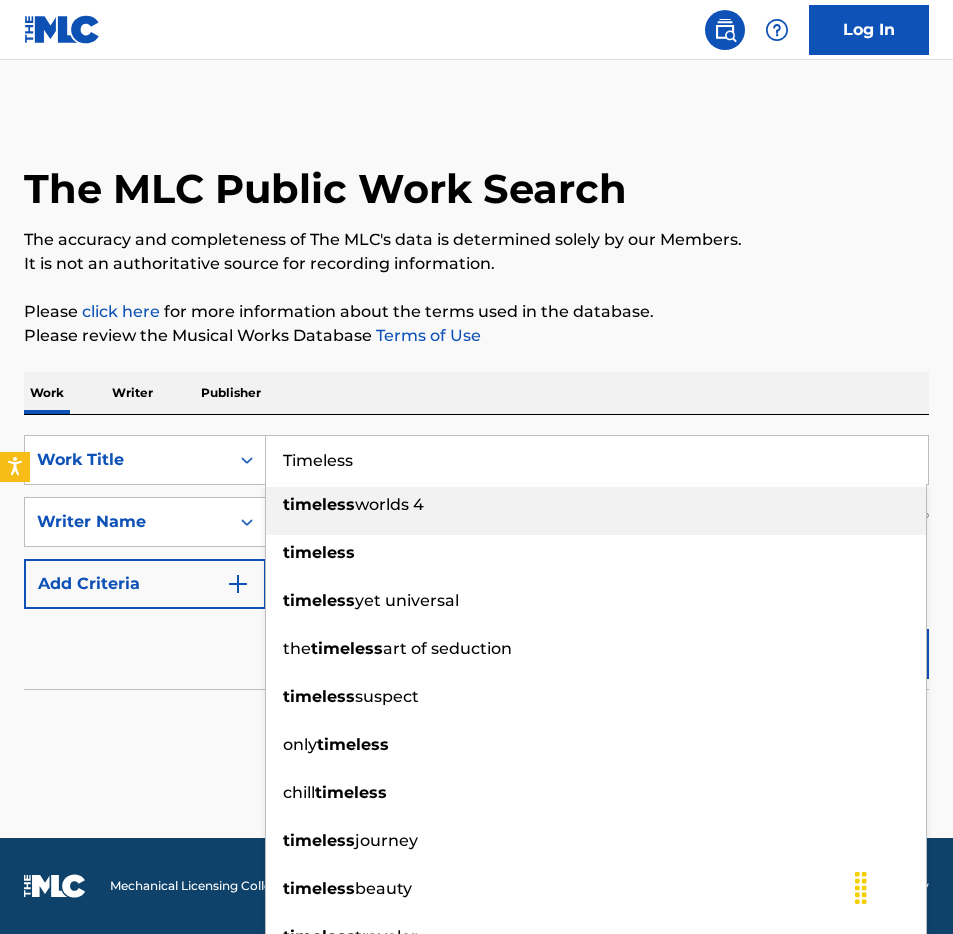 click on "Timeless" at bounding box center [597, 460] 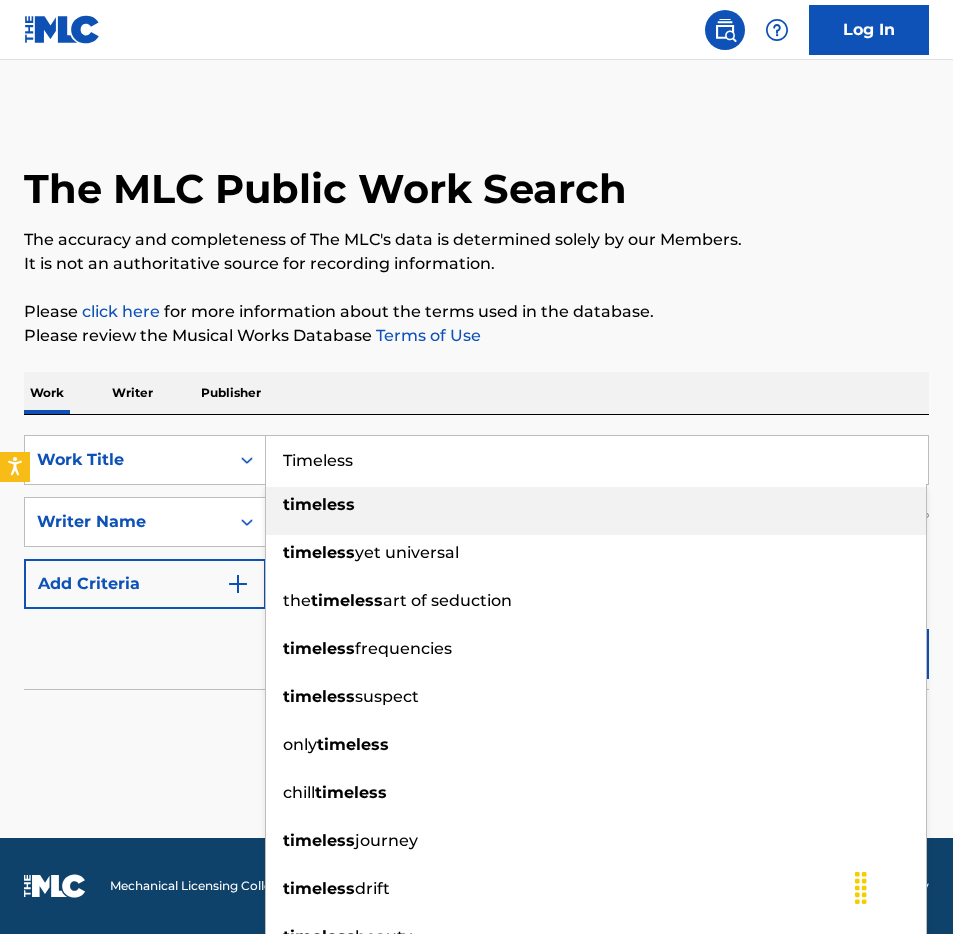 click on "Timeless" at bounding box center [597, 460] 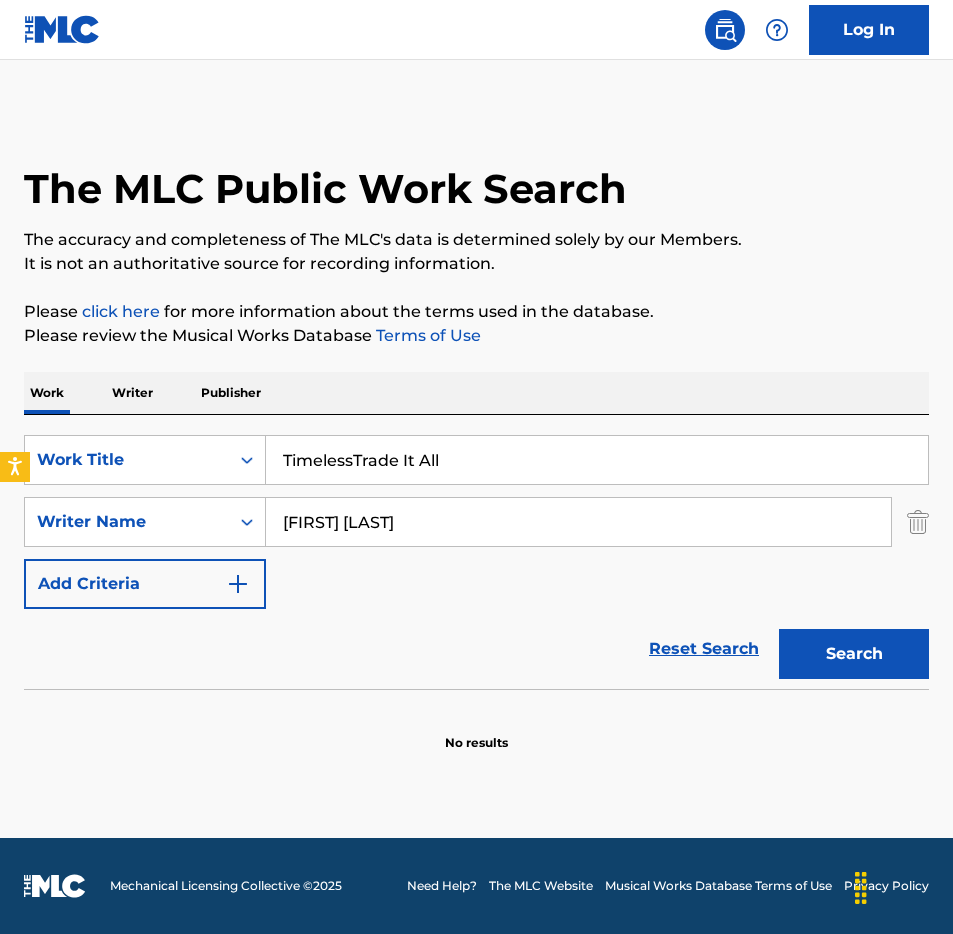 paste 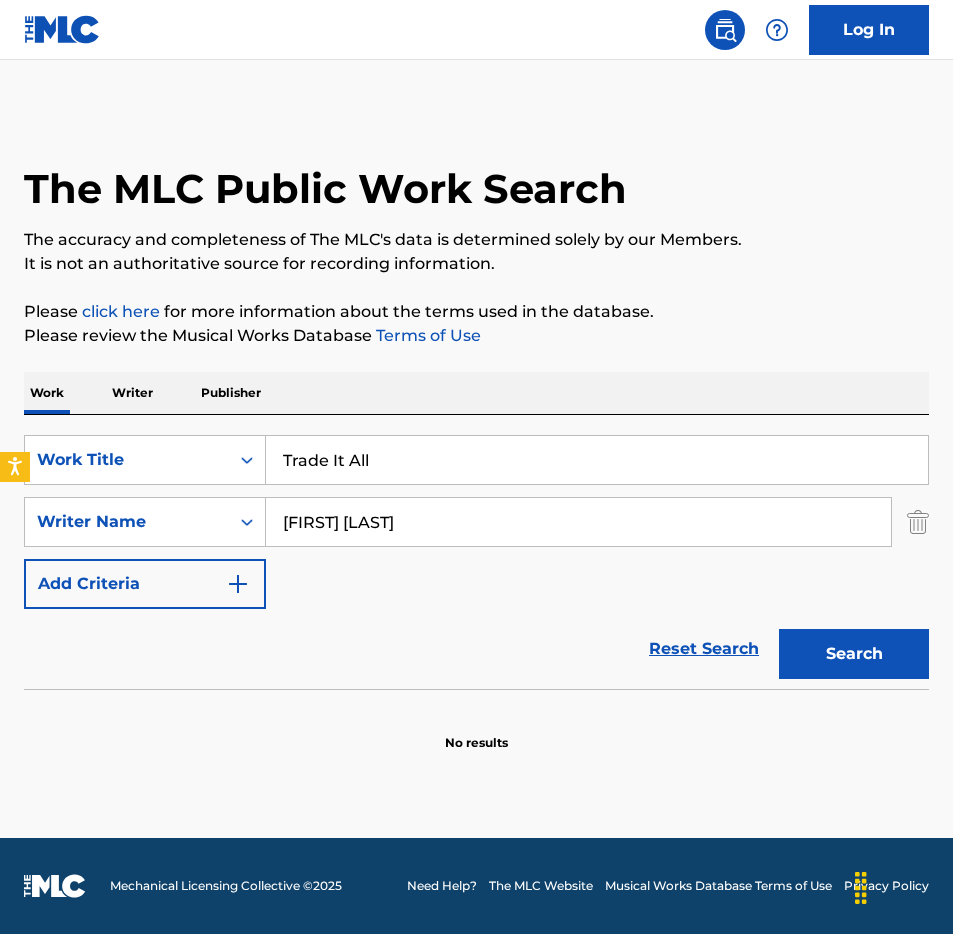 click on "The MLC Public Work Search The accuracy and completeness of The MLC's data is determined solely by our Members. It is not an authoritative source for recording information. Please   click here   for more information about the terms used in the database. Please review the Musical Works Database   Terms of Use Work Title Trade It All SearchWithCriteria3dd718dc-47a0-4179-b800-082db807cd36 Writer Name [NAME] Add Criteria Reset Search Search No results" at bounding box center [476, 431] 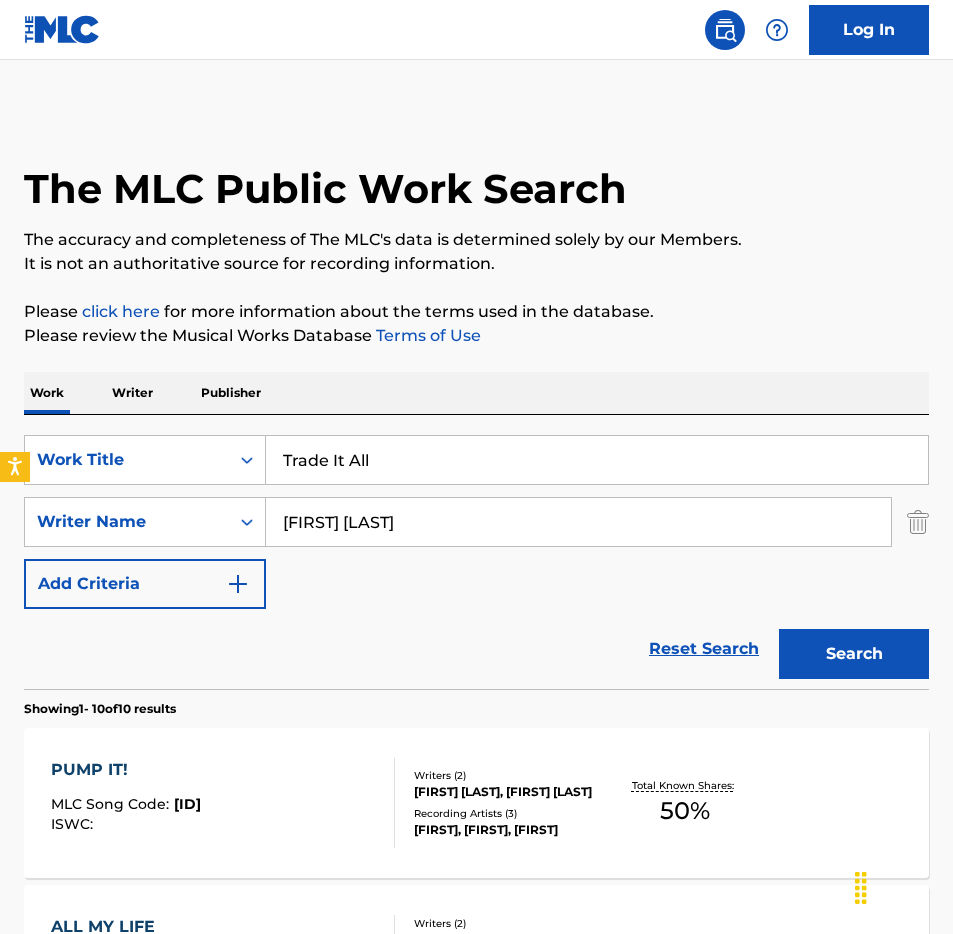 click on "Trade It All" at bounding box center (597, 460) 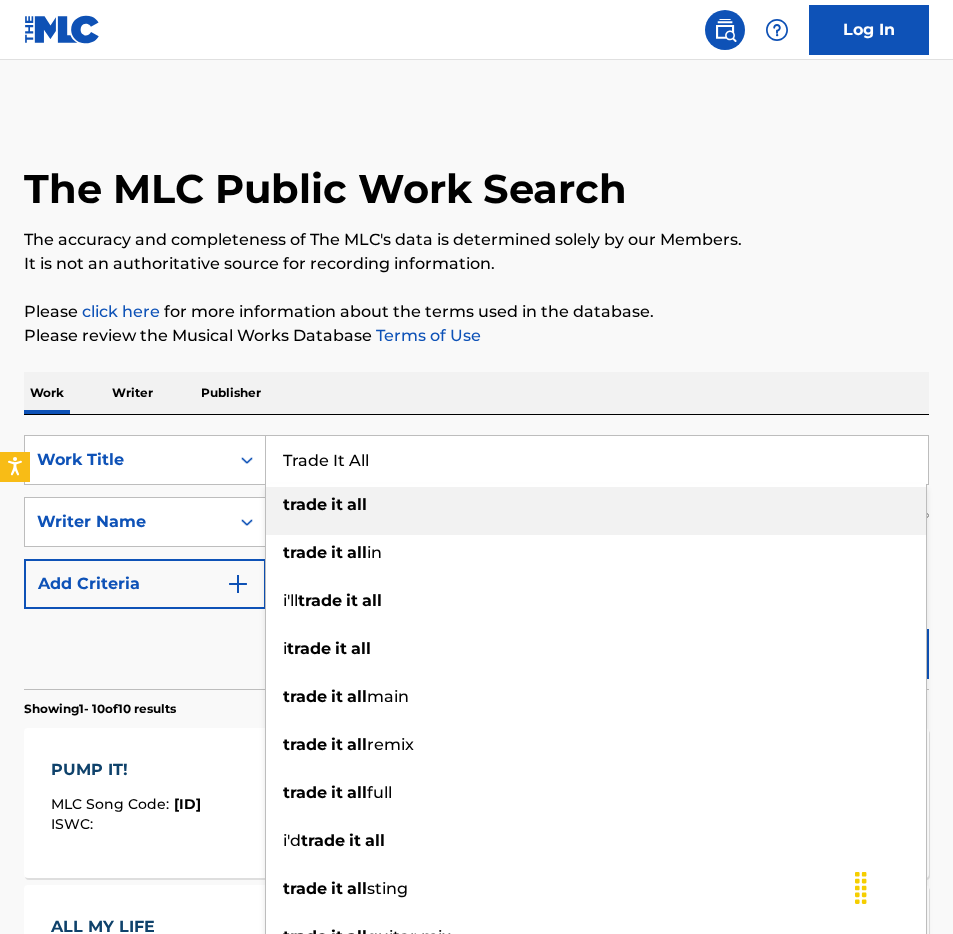 click on "Trade It All" at bounding box center [597, 460] 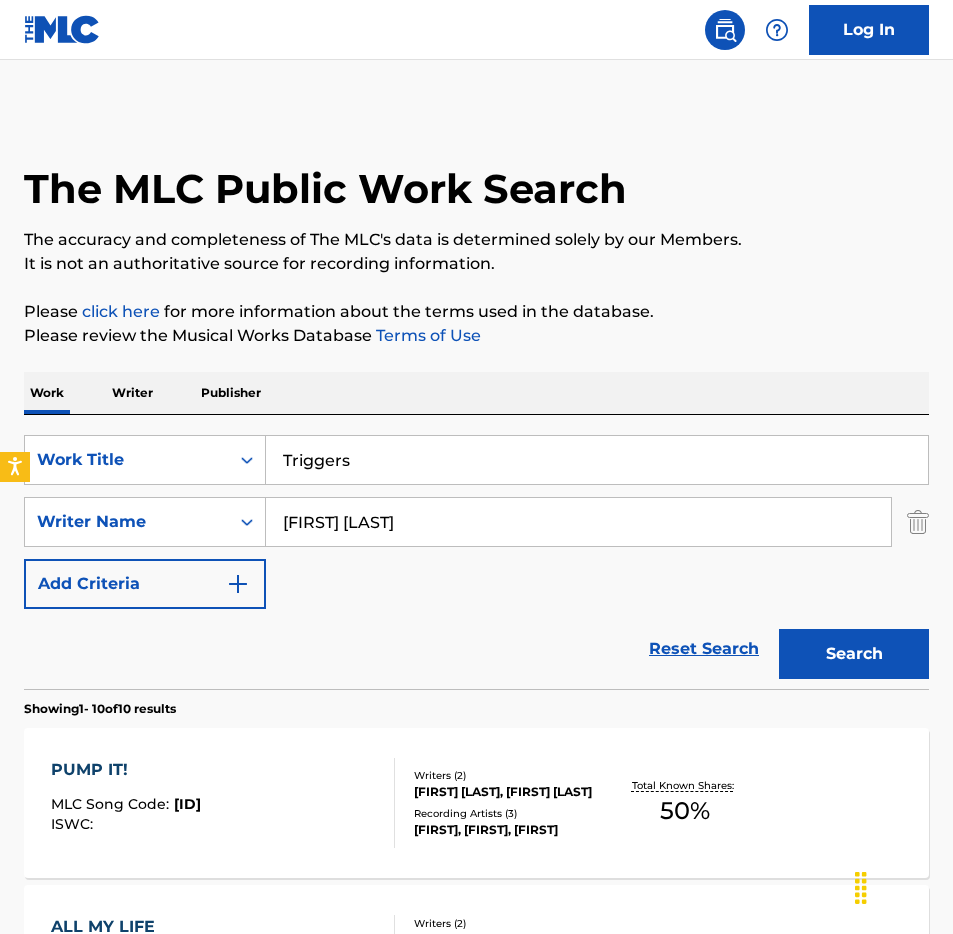 click on "Work Writer Publisher" at bounding box center (476, 393) 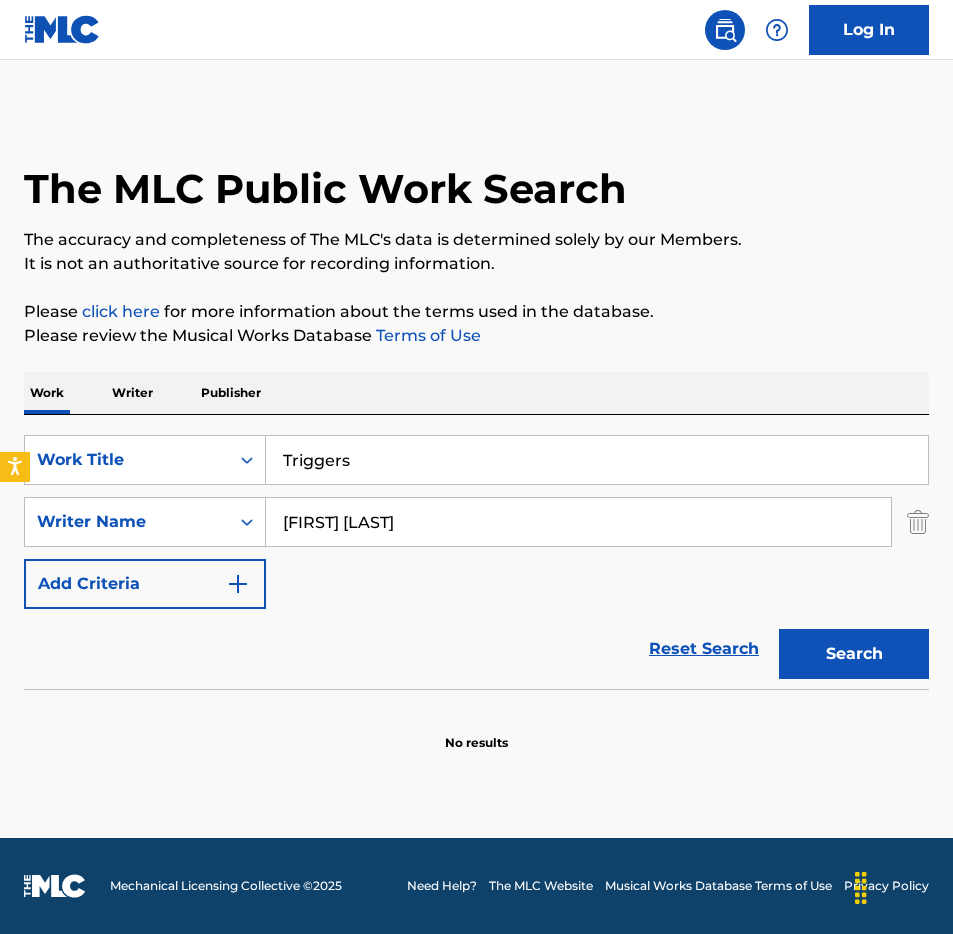 click on "Triggers" at bounding box center (597, 460) 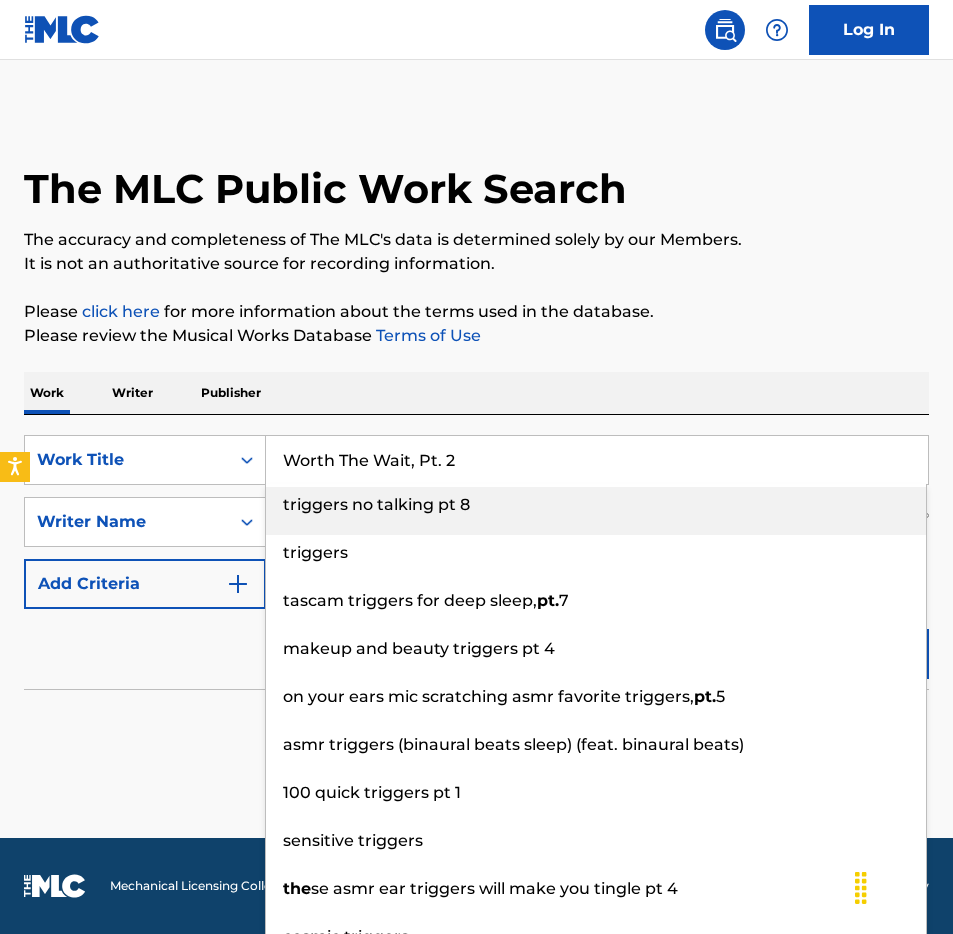 type on "Worth The Wait, Pt. 2" 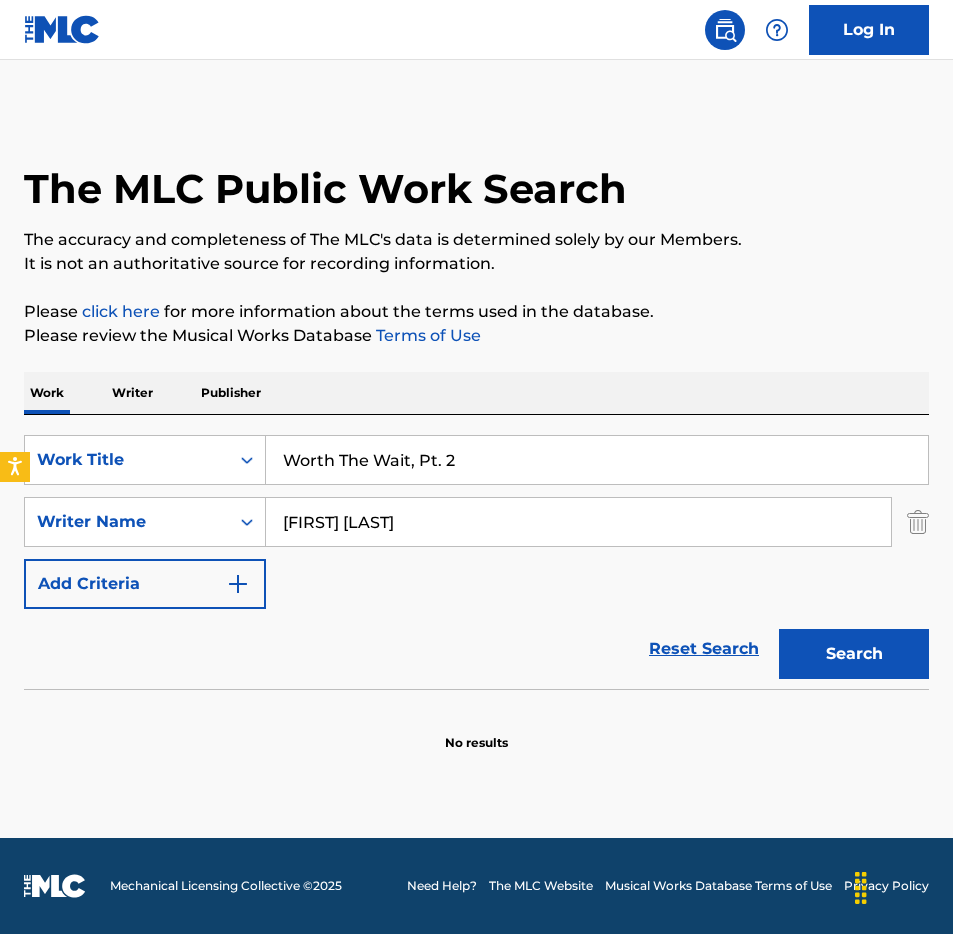 click on "Work Writer Publisher" at bounding box center [476, 393] 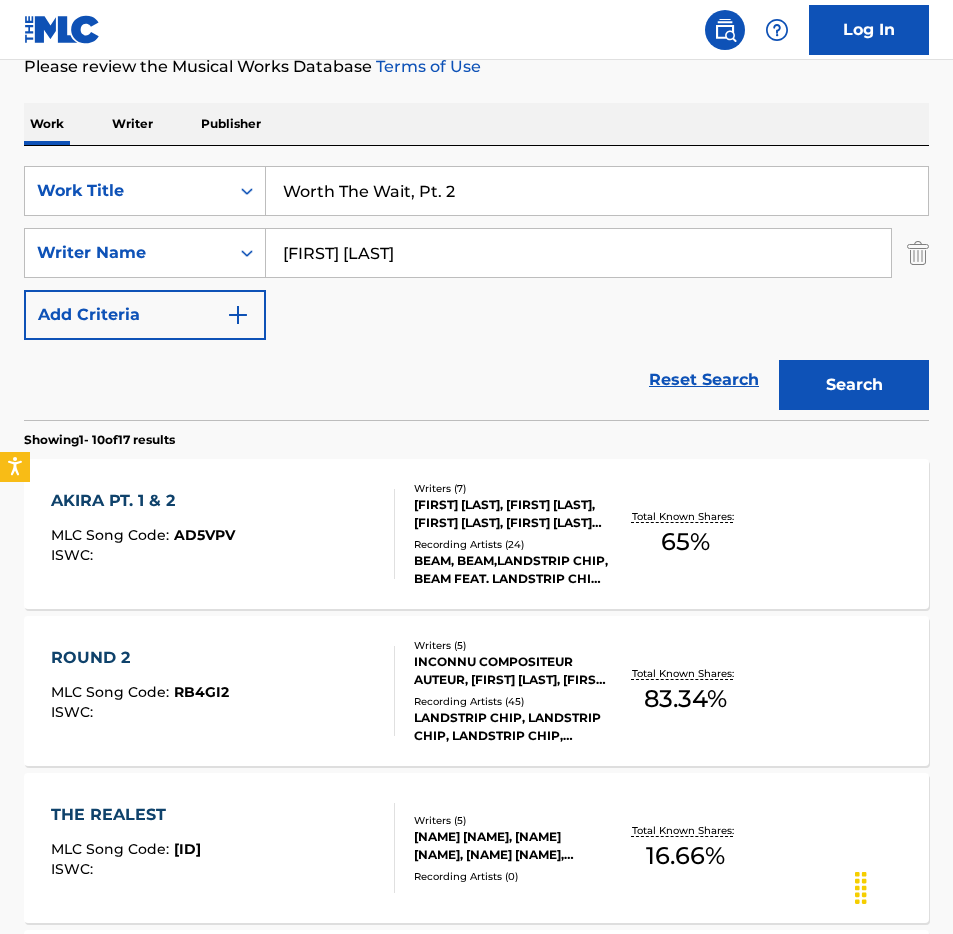 scroll, scrollTop: 273, scrollLeft: 0, axis: vertical 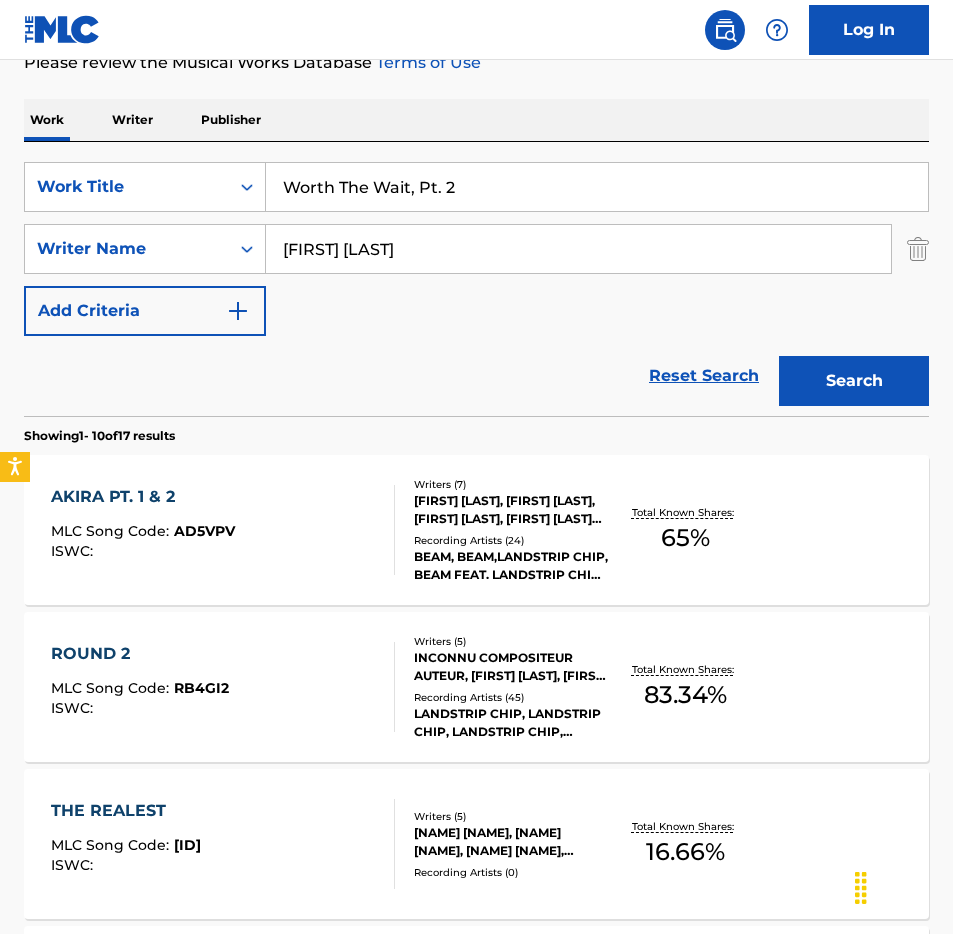 click on "[FIRST] [LAST]" at bounding box center (578, 249) 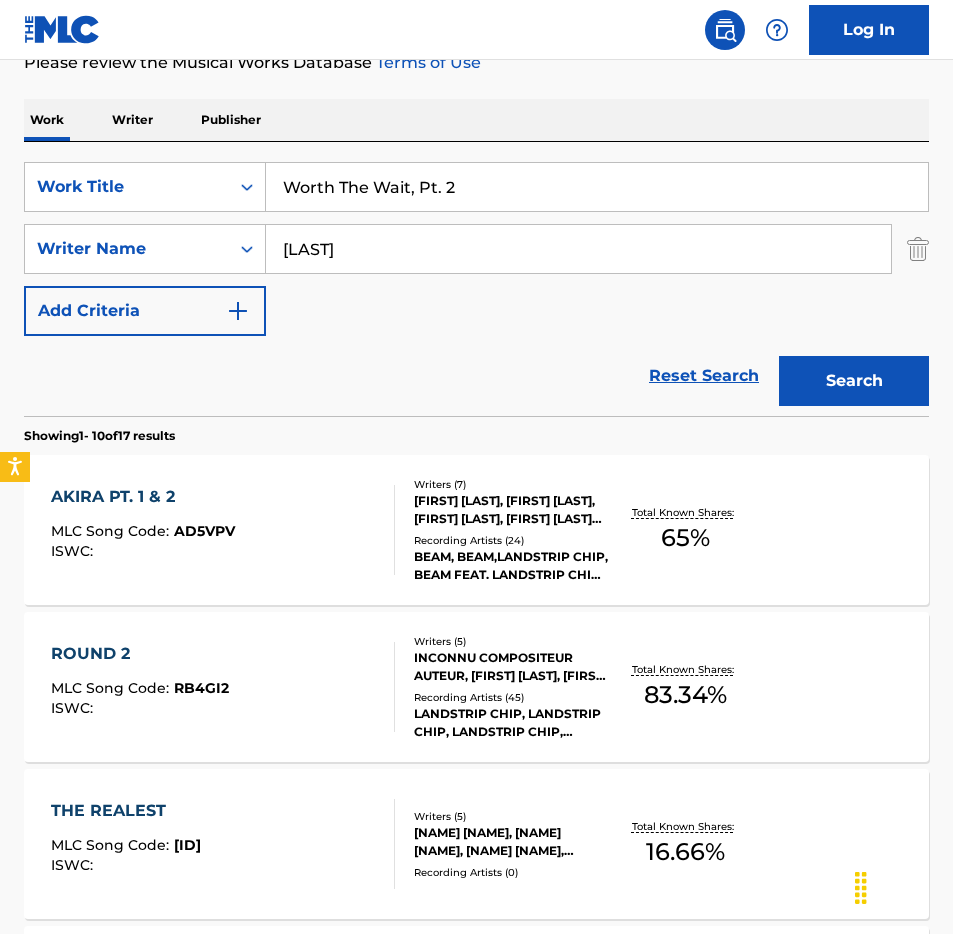 type on "[LAST]" 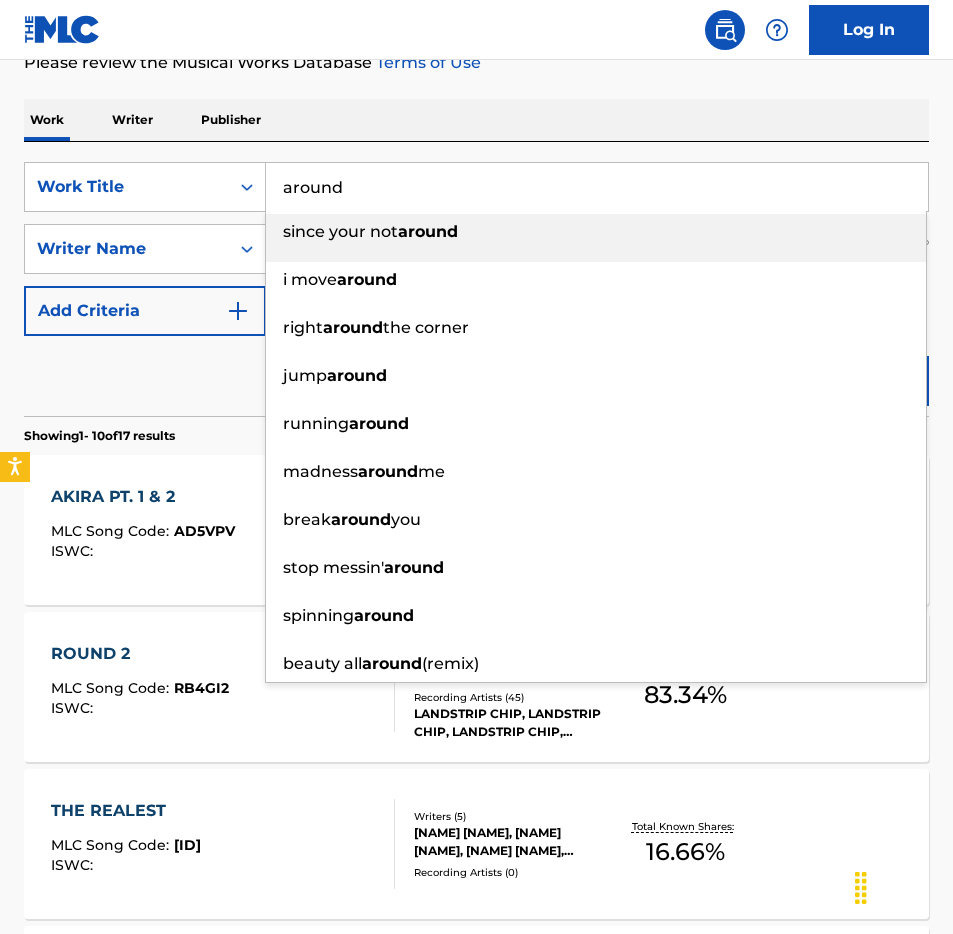 type on "around" 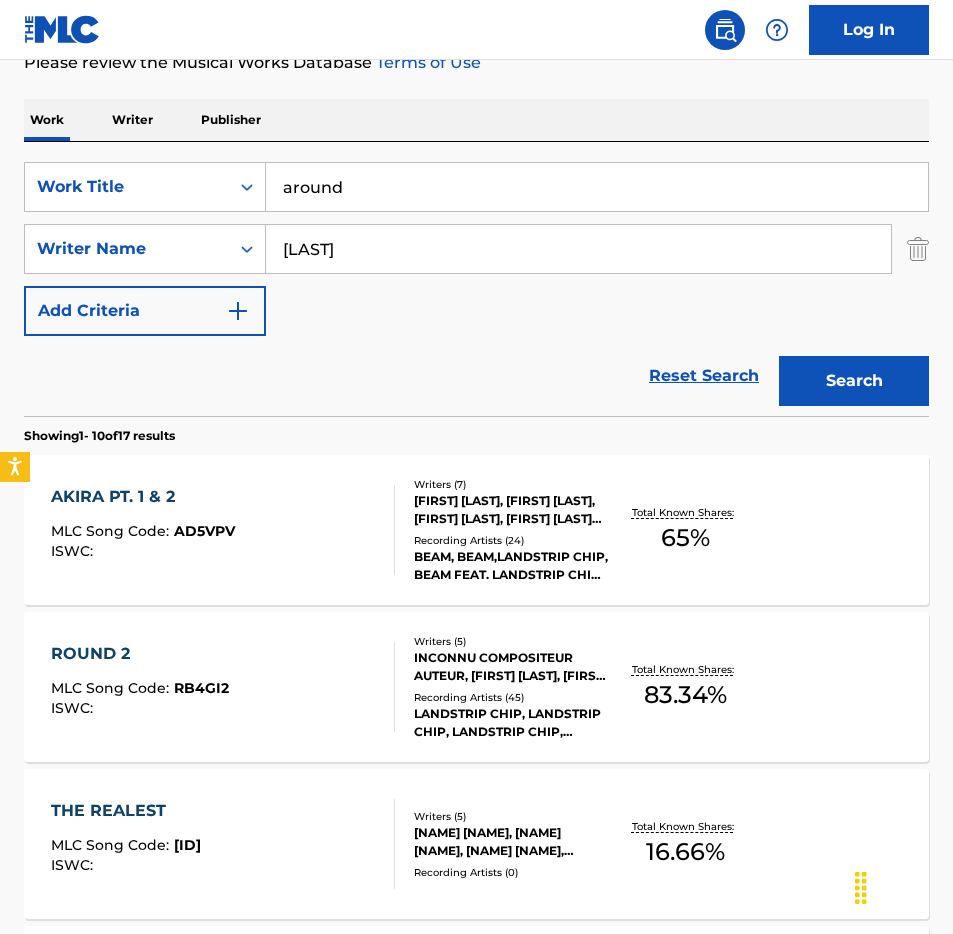 click on "Search" at bounding box center [854, 381] 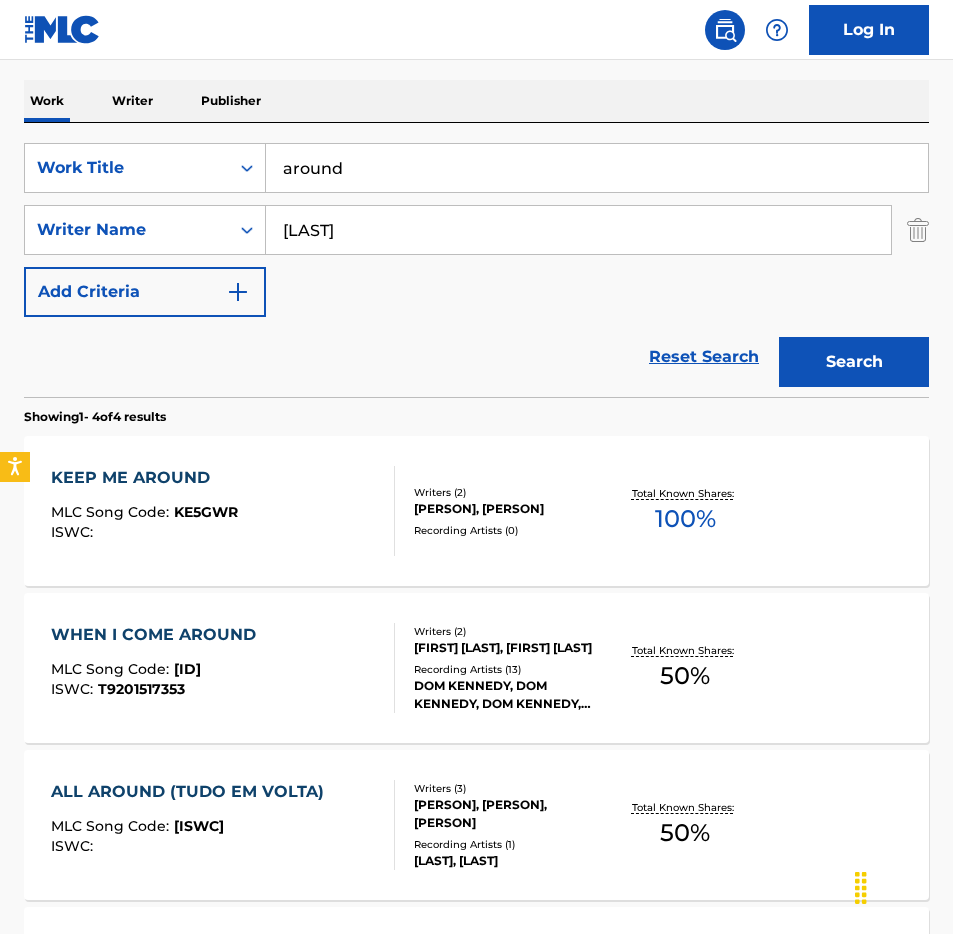 scroll, scrollTop: 259, scrollLeft: 0, axis: vertical 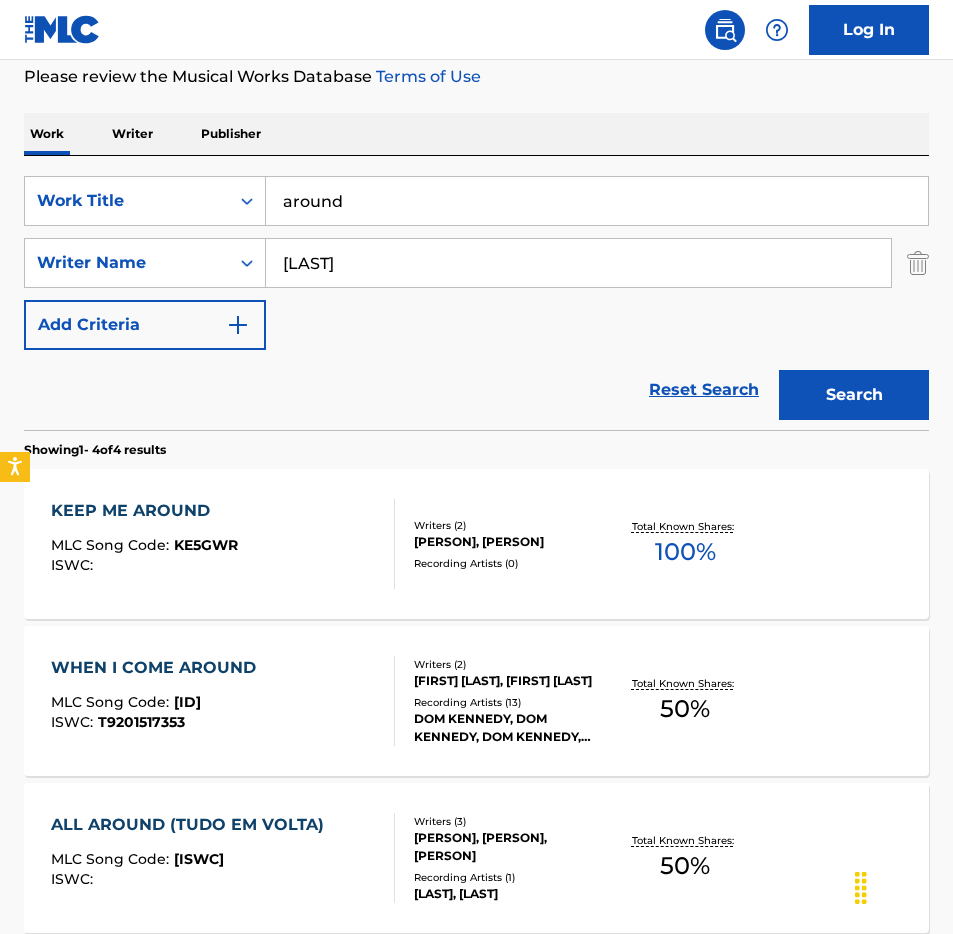 click on "[LAST]" at bounding box center (578, 263) 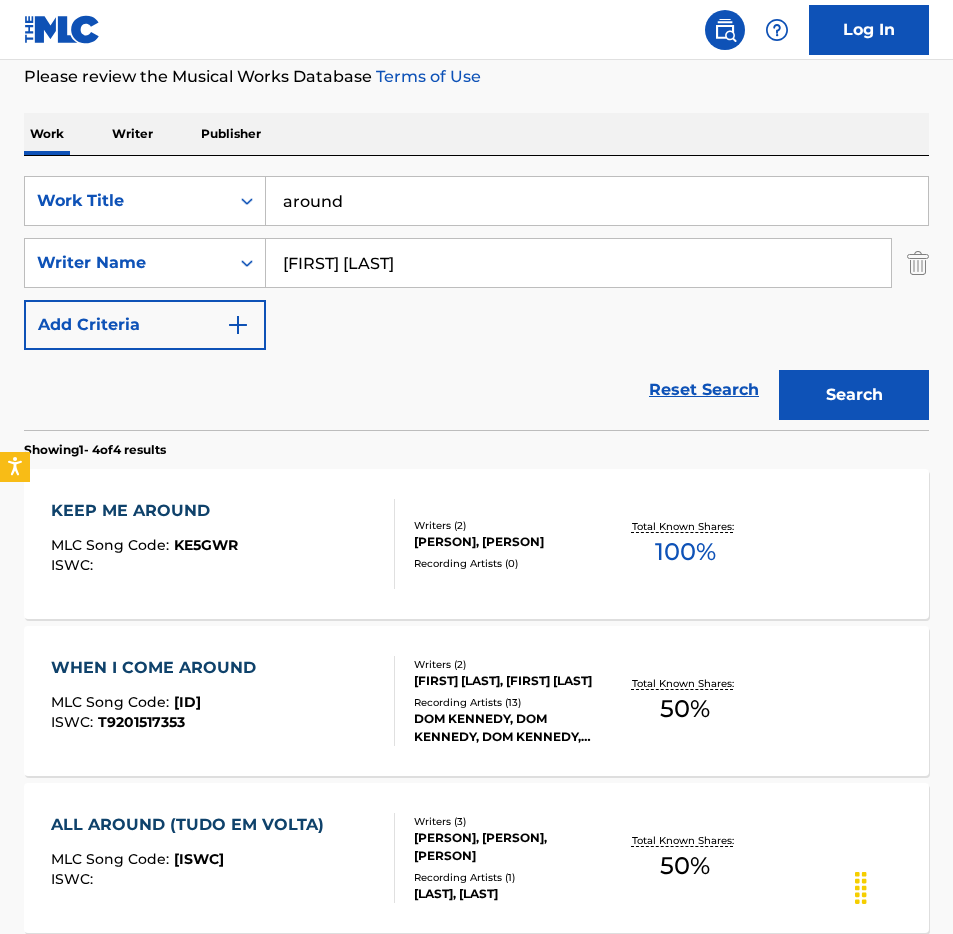 type on "[FIRST] [LAST]" 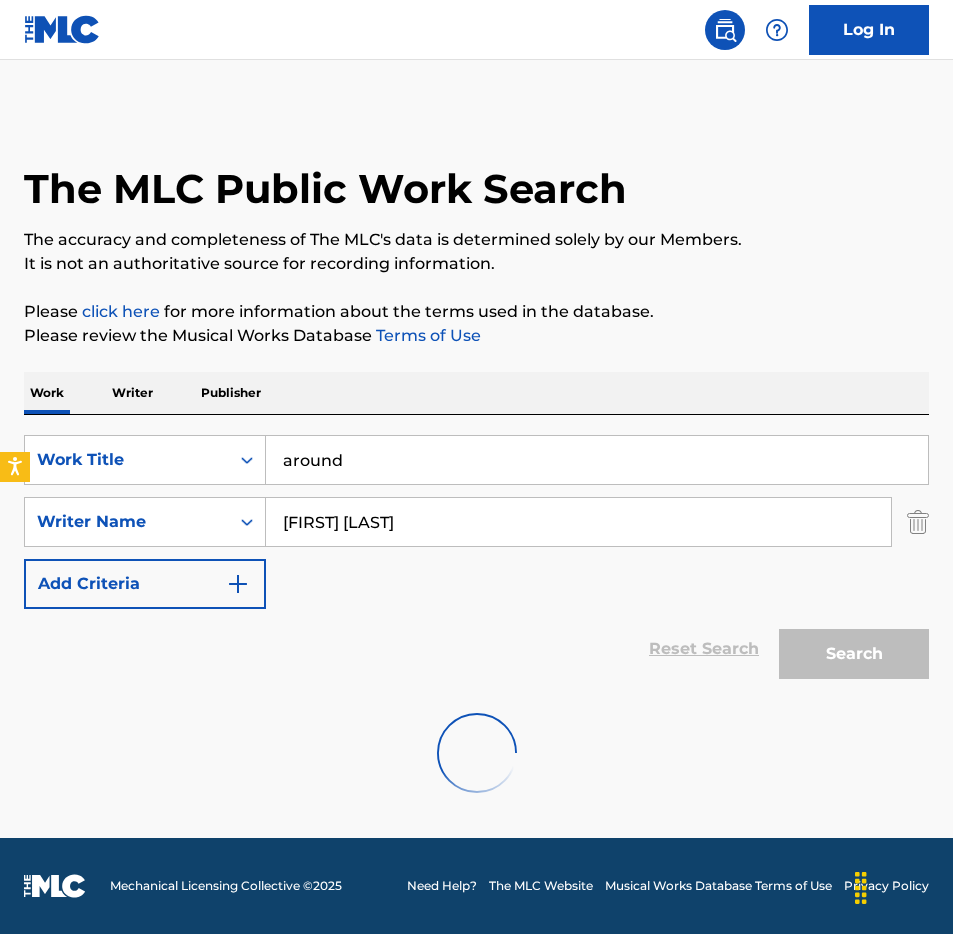 scroll, scrollTop: 0, scrollLeft: 0, axis: both 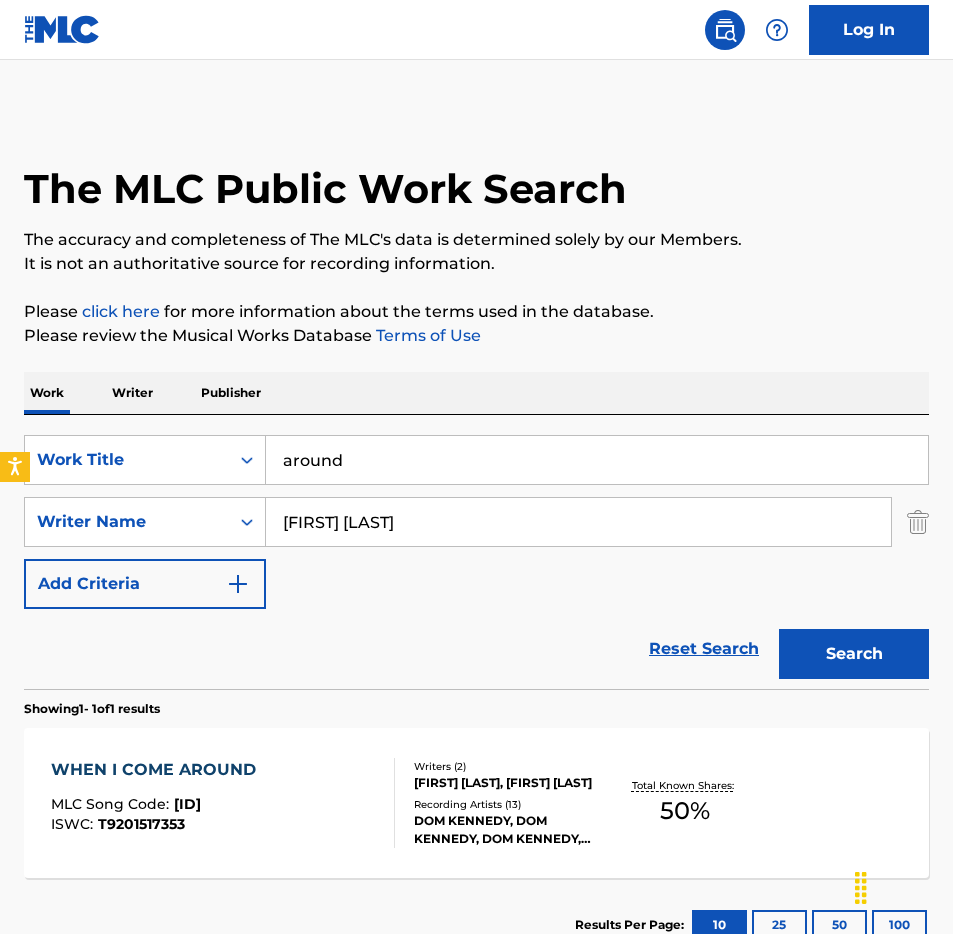 click on "around" at bounding box center (597, 460) 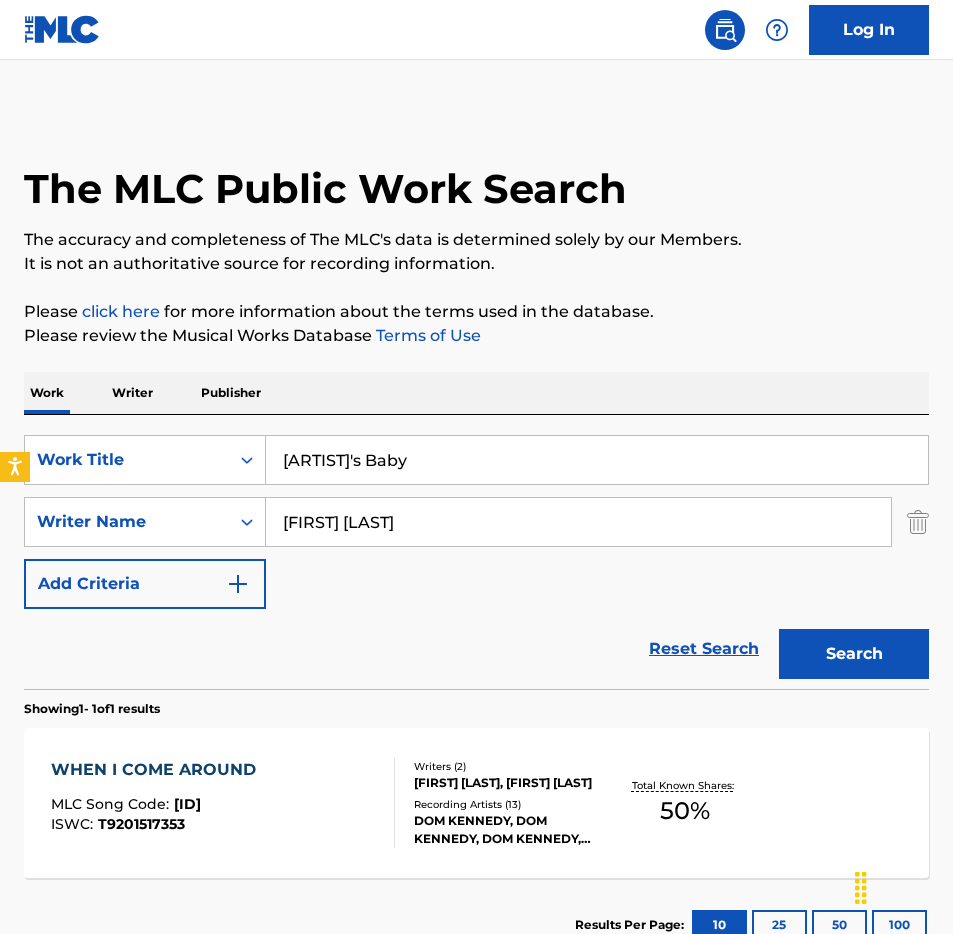 click on "Work Writer Publisher" at bounding box center (476, 393) 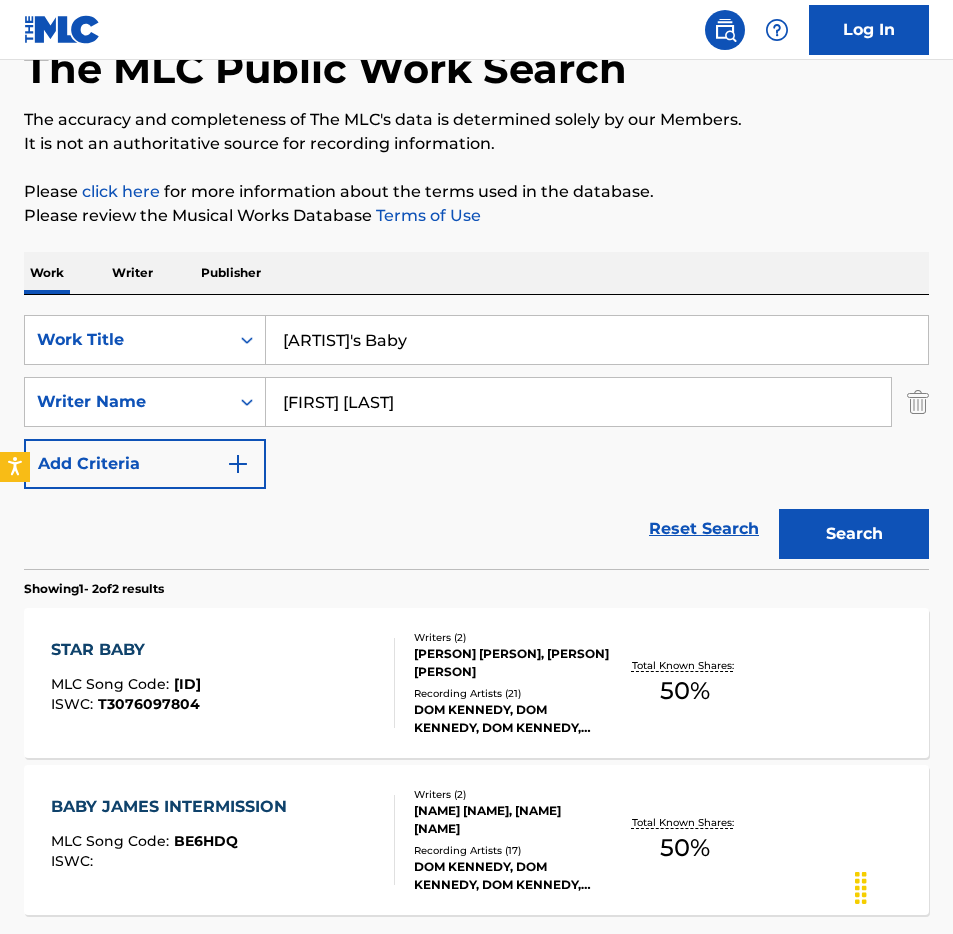 scroll, scrollTop: 4, scrollLeft: 0, axis: vertical 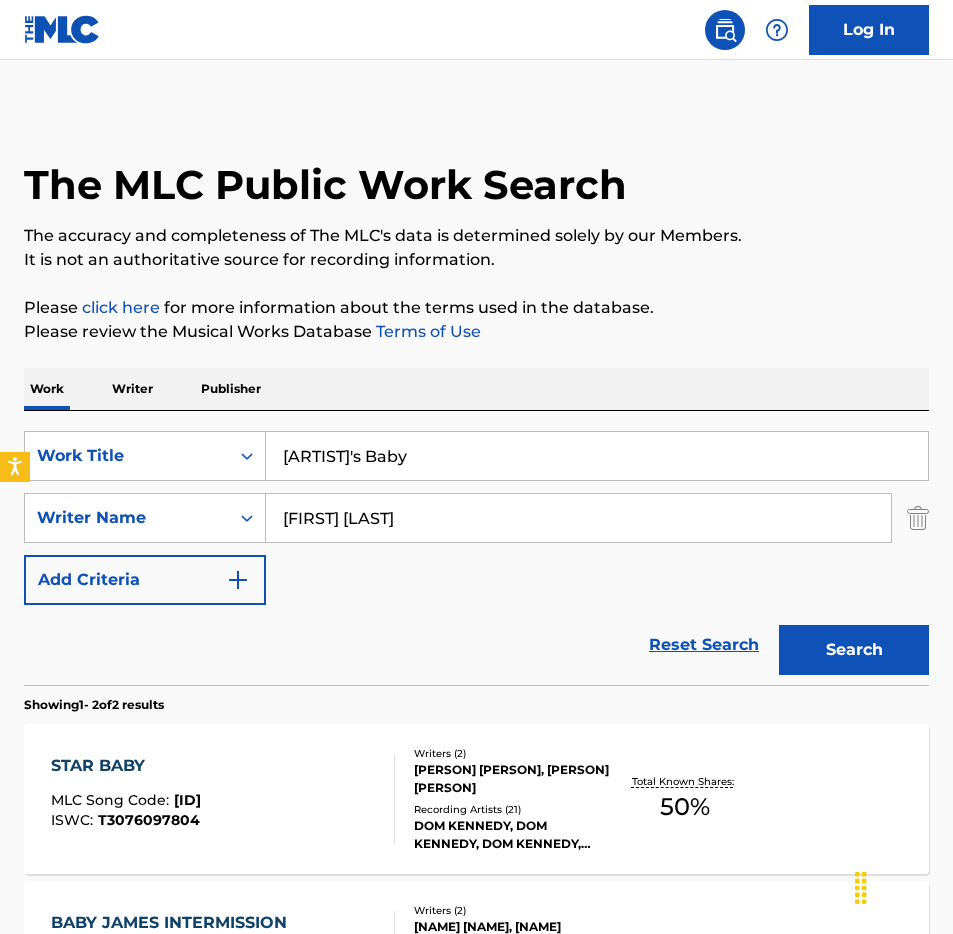 click on "[ARTIST]'s Baby" at bounding box center (597, 456) 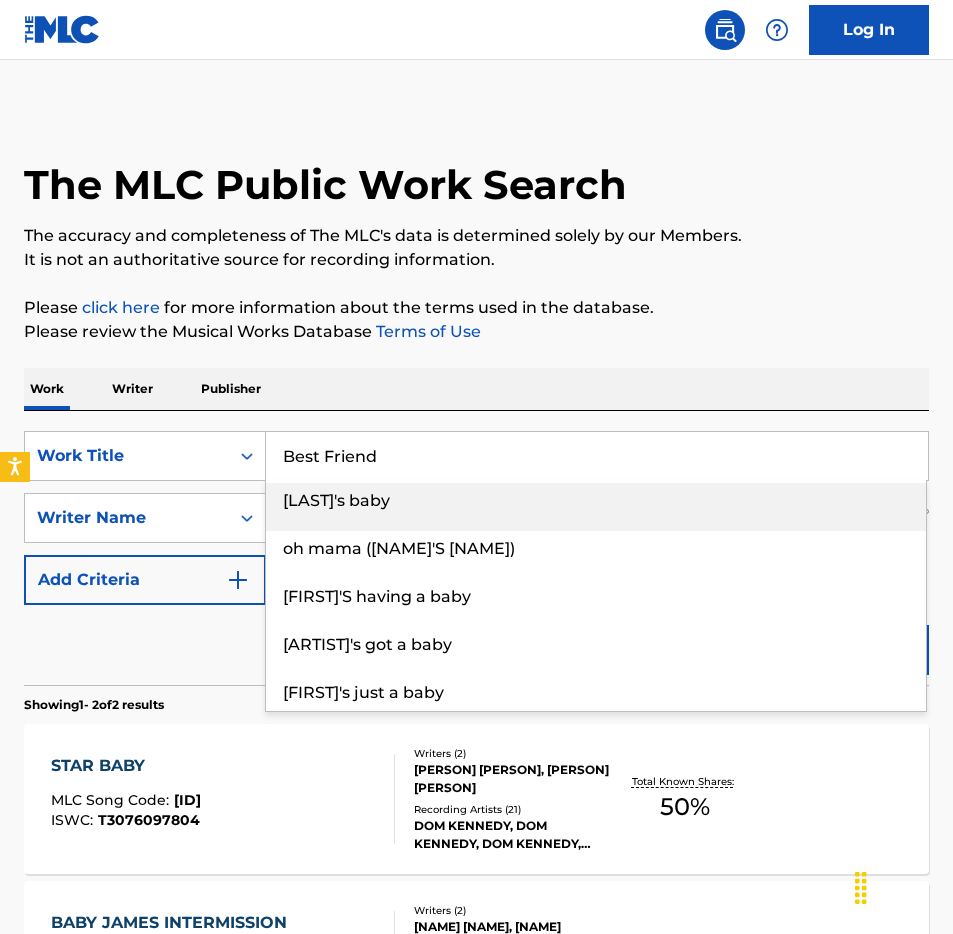 click on "Work Writer Publisher" at bounding box center (476, 389) 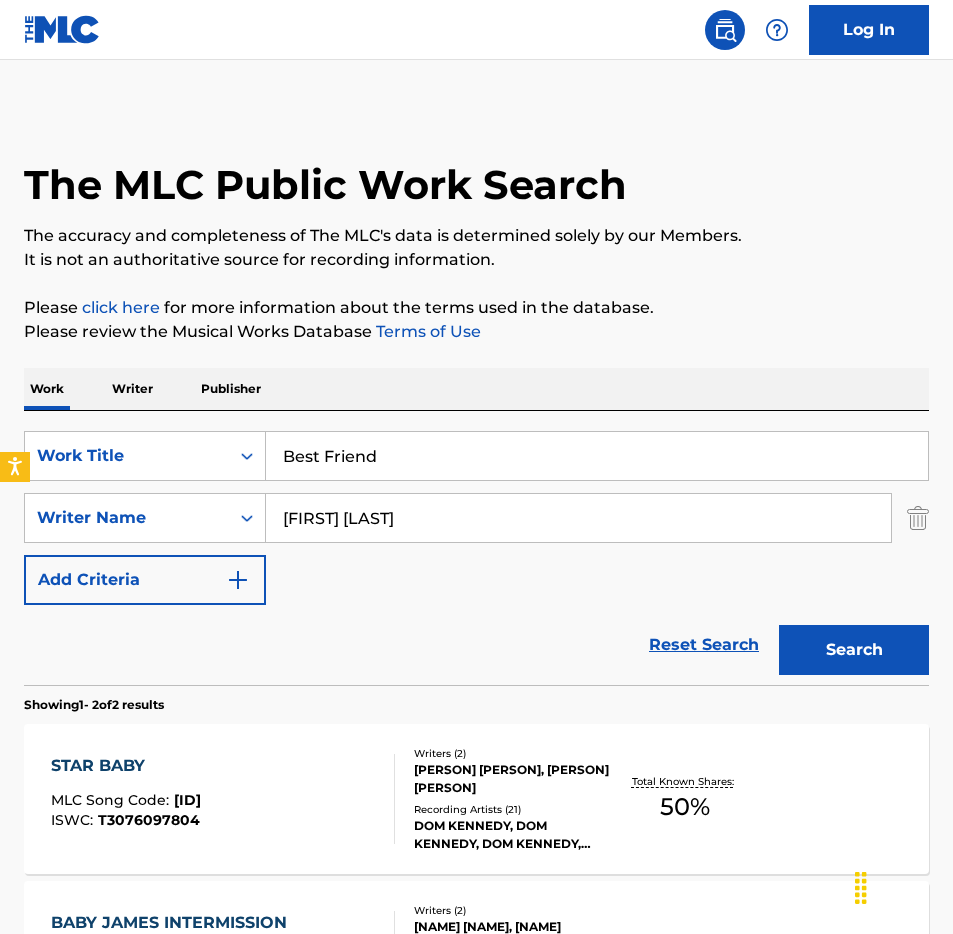 click on "Search" at bounding box center (854, 650) 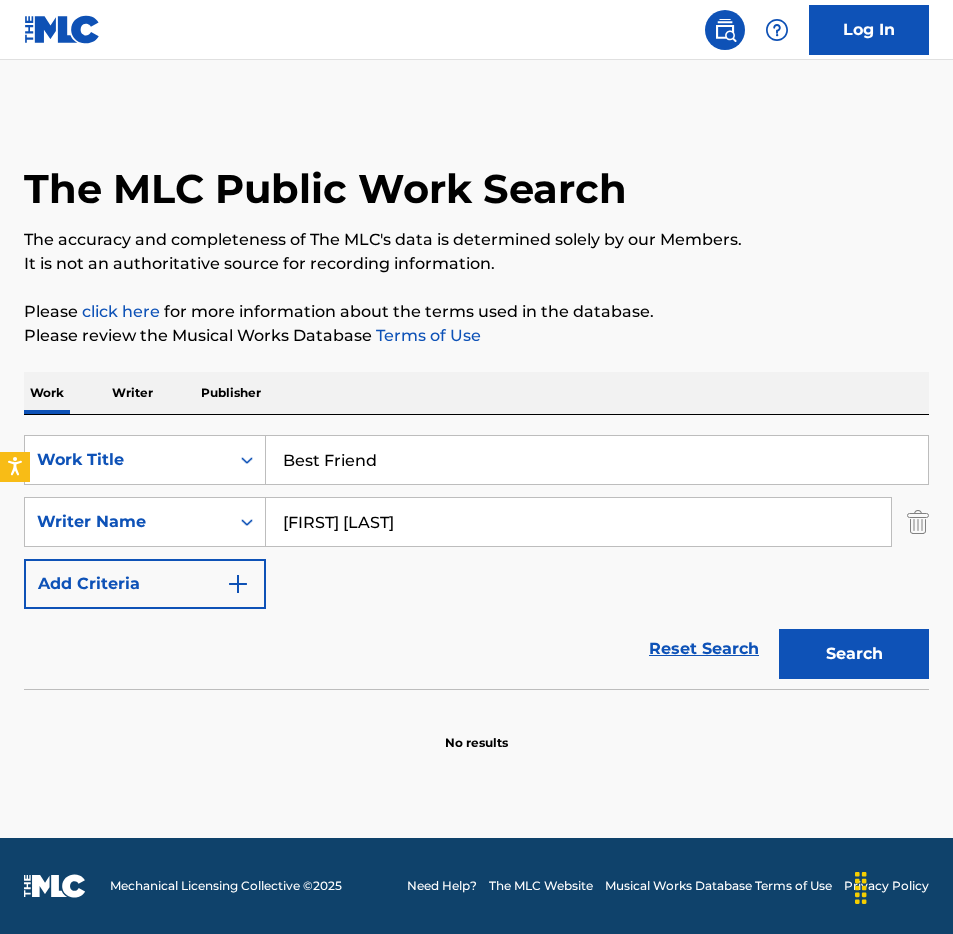 click on "Best Friend" at bounding box center (597, 460) 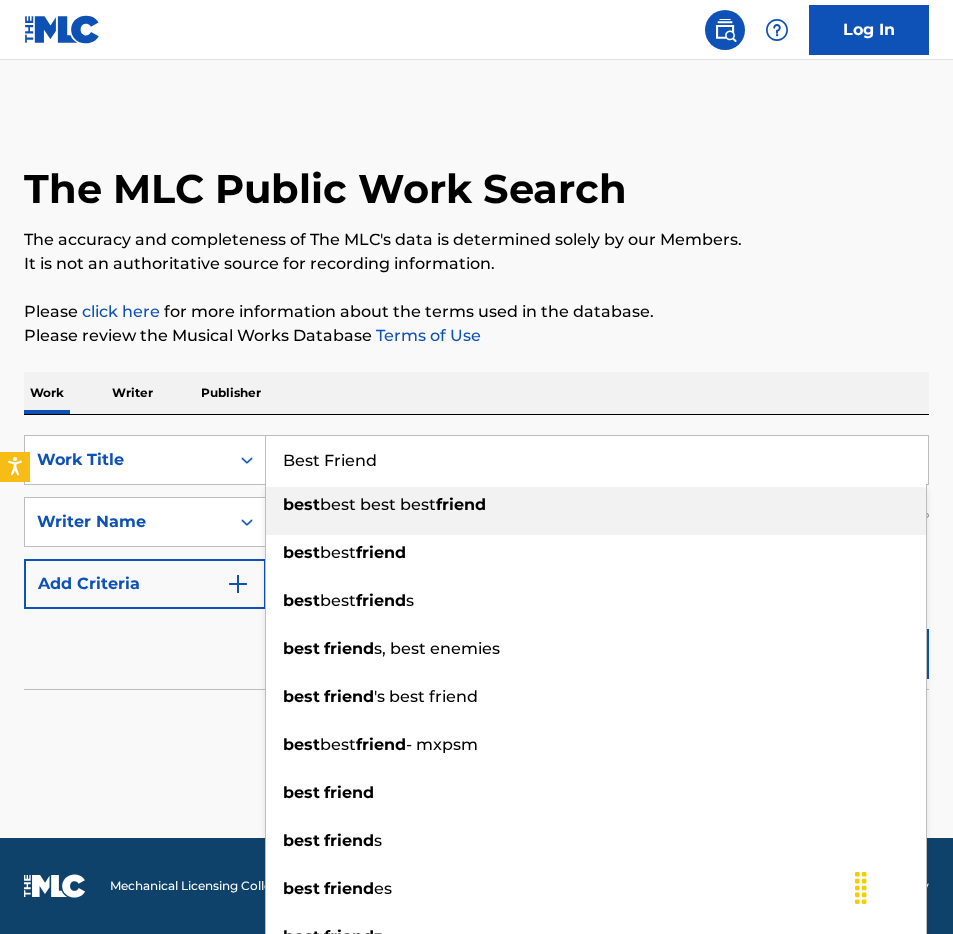 click on "Best Friend" at bounding box center [597, 460] 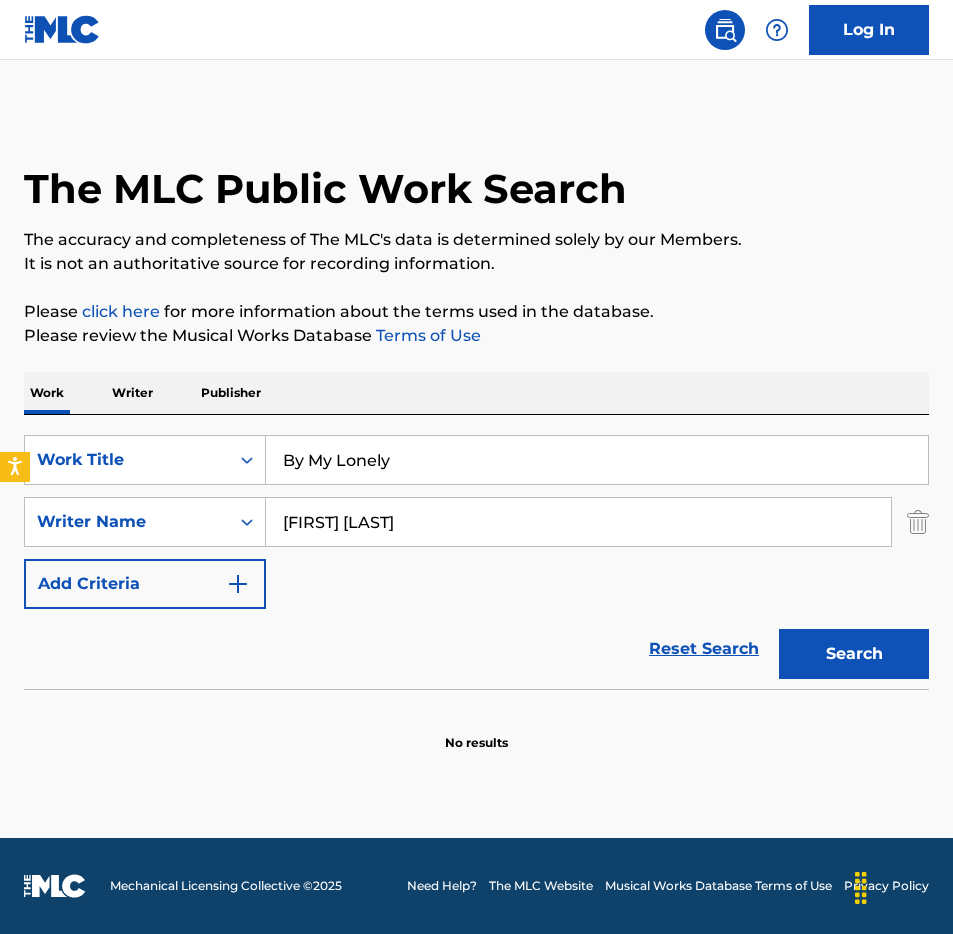 type on "By My Lonely" 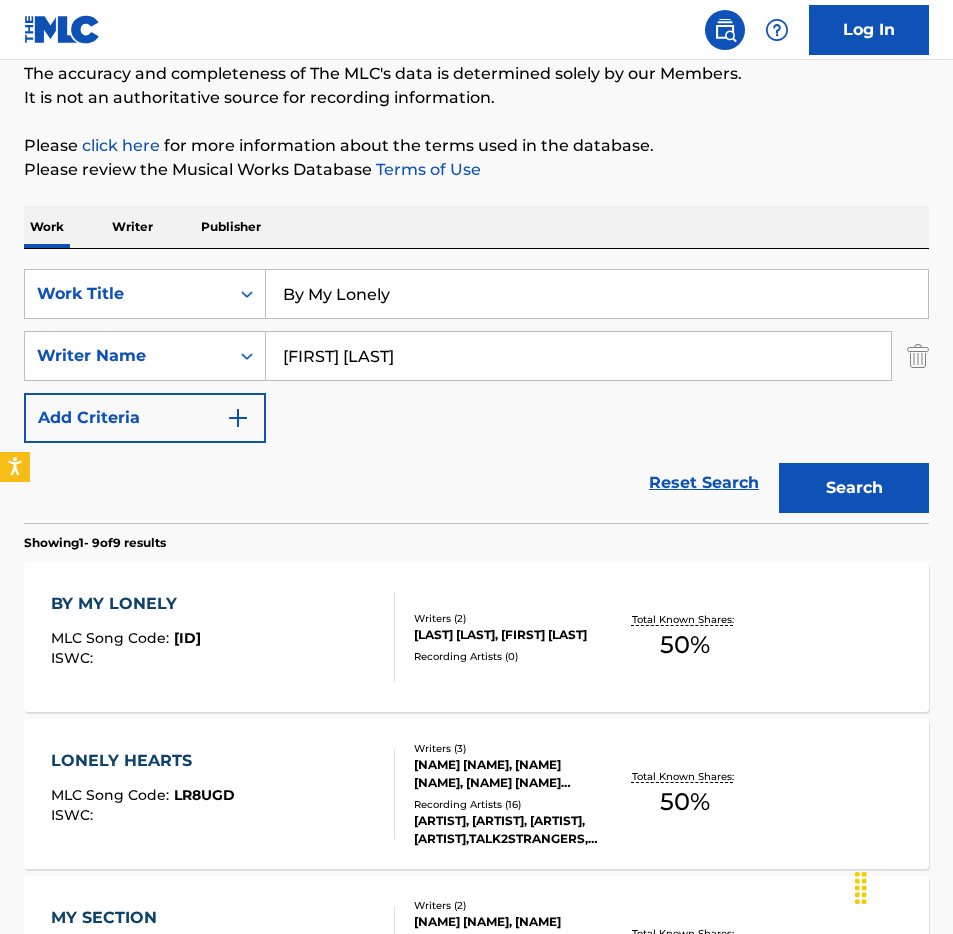 scroll, scrollTop: 178, scrollLeft: 0, axis: vertical 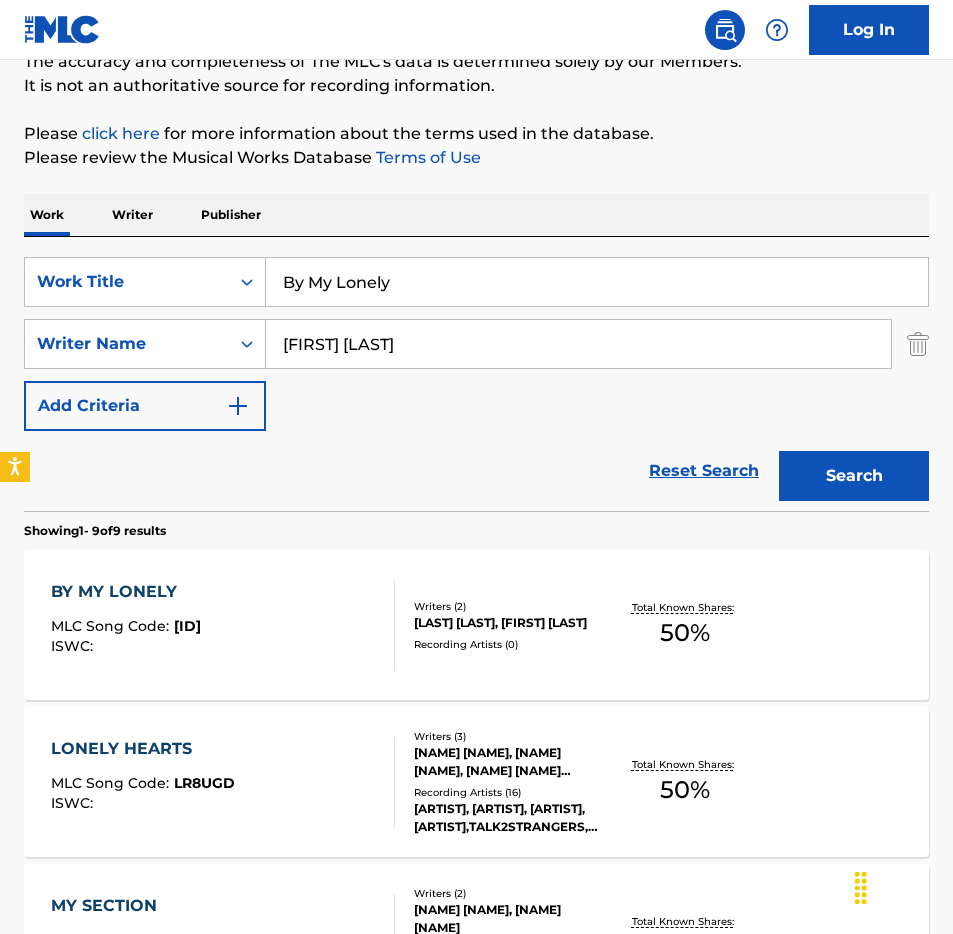 click on "BY MY LONELY MLC Song Code : BE0KTQ ISWC :" at bounding box center [223, 625] 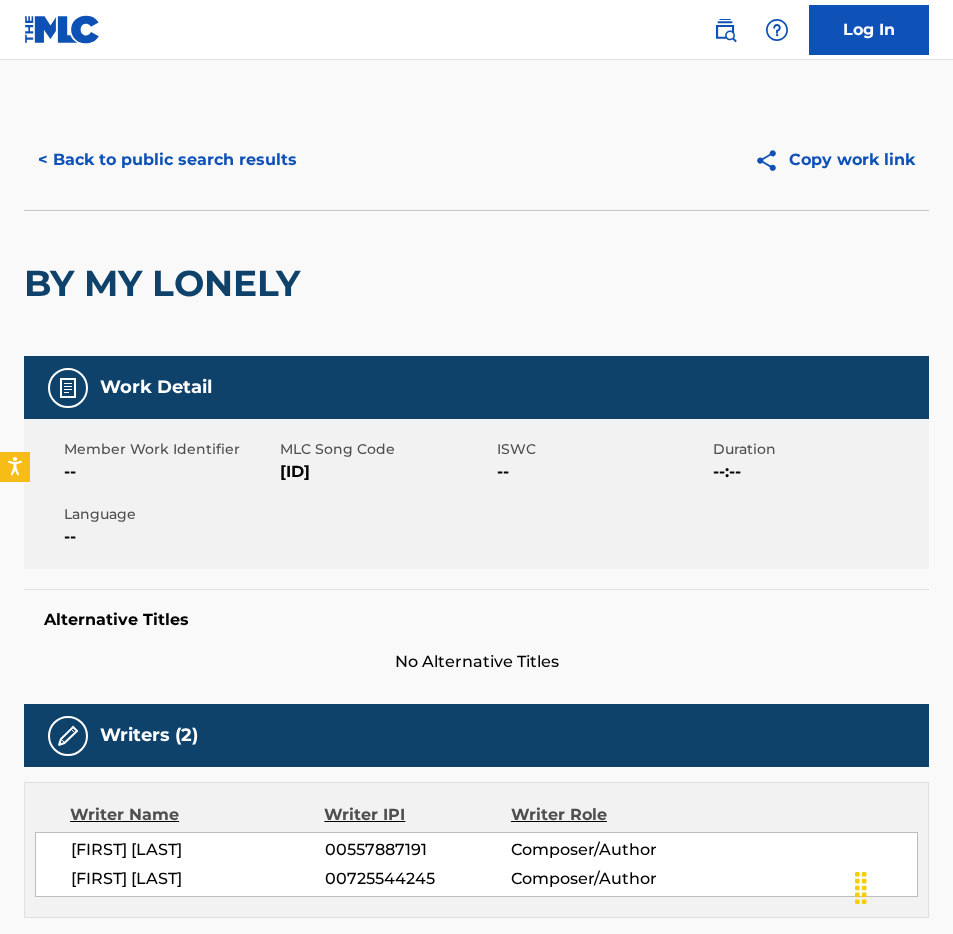 click on "[ID]" at bounding box center (385, 472) 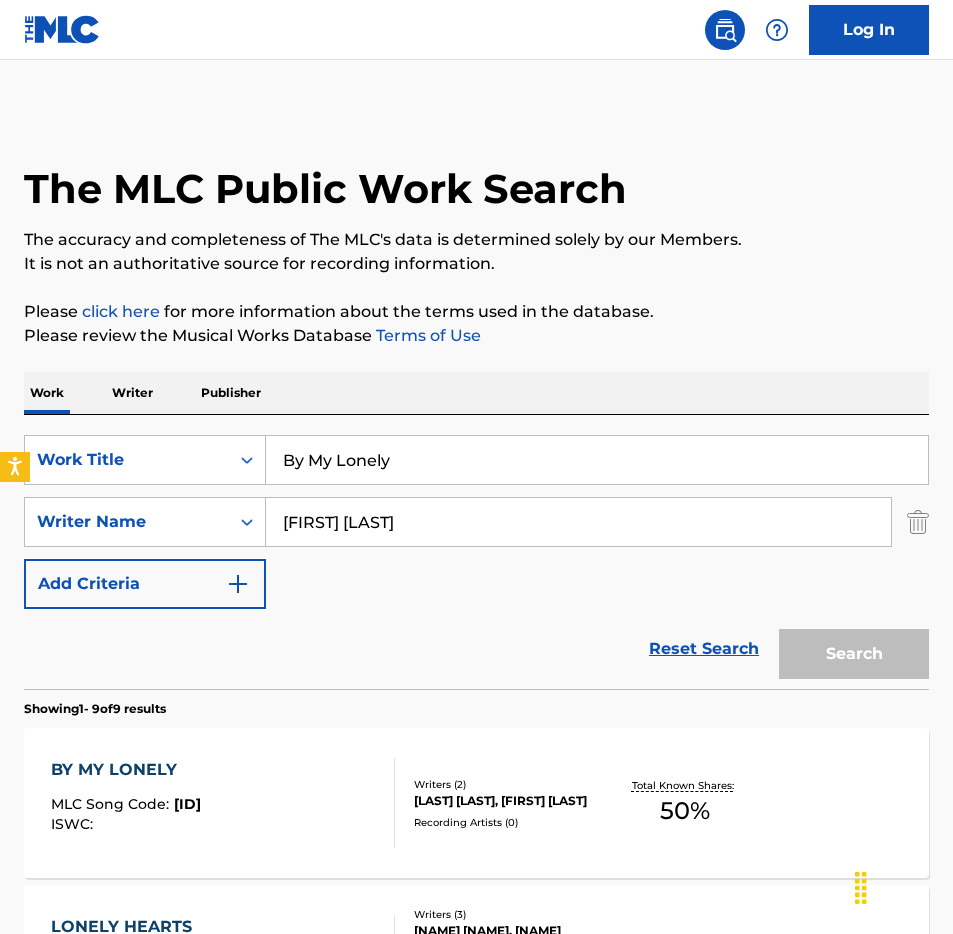 scroll, scrollTop: 178, scrollLeft: 0, axis: vertical 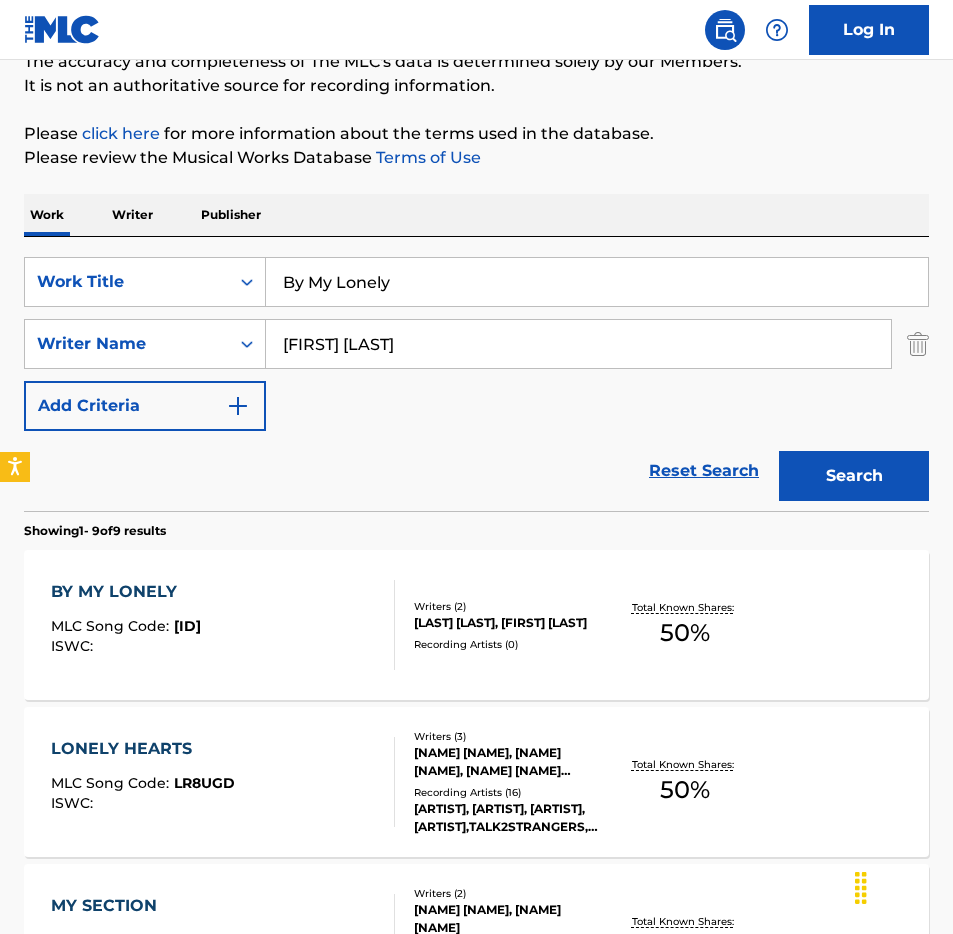 click on "By My Lonely" at bounding box center (597, 282) 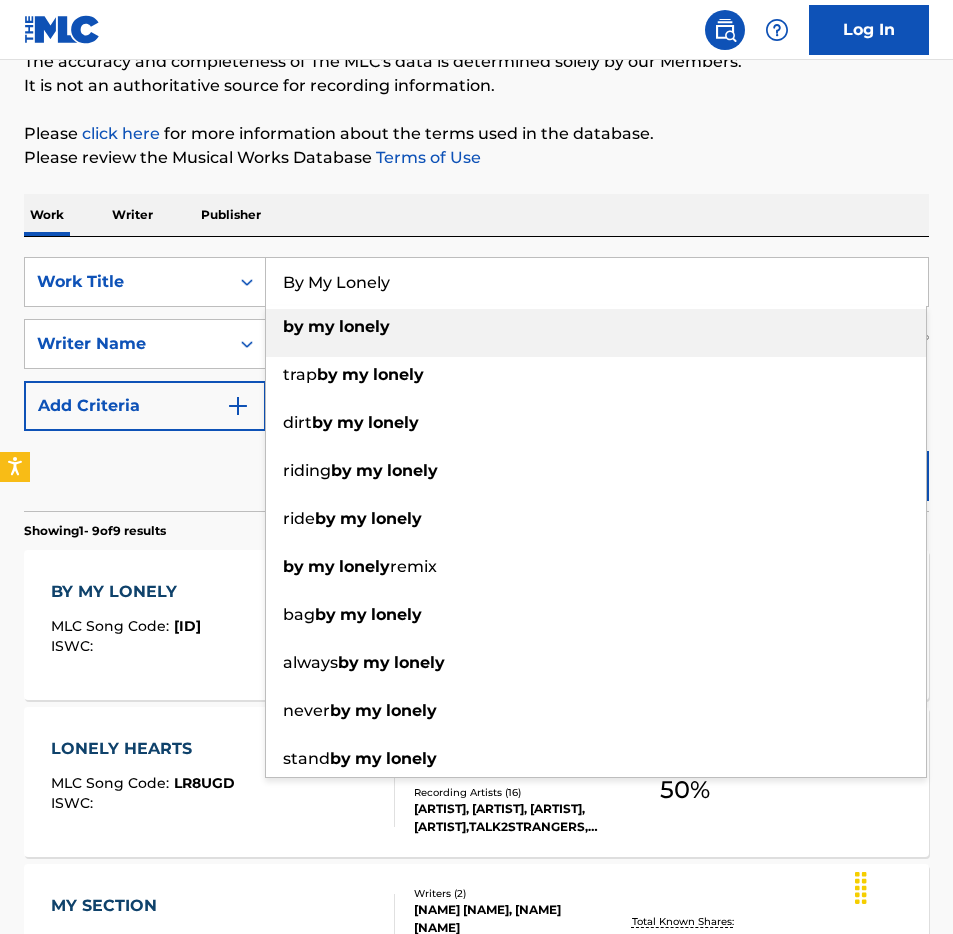 click on "By My Lonely" at bounding box center (597, 282) 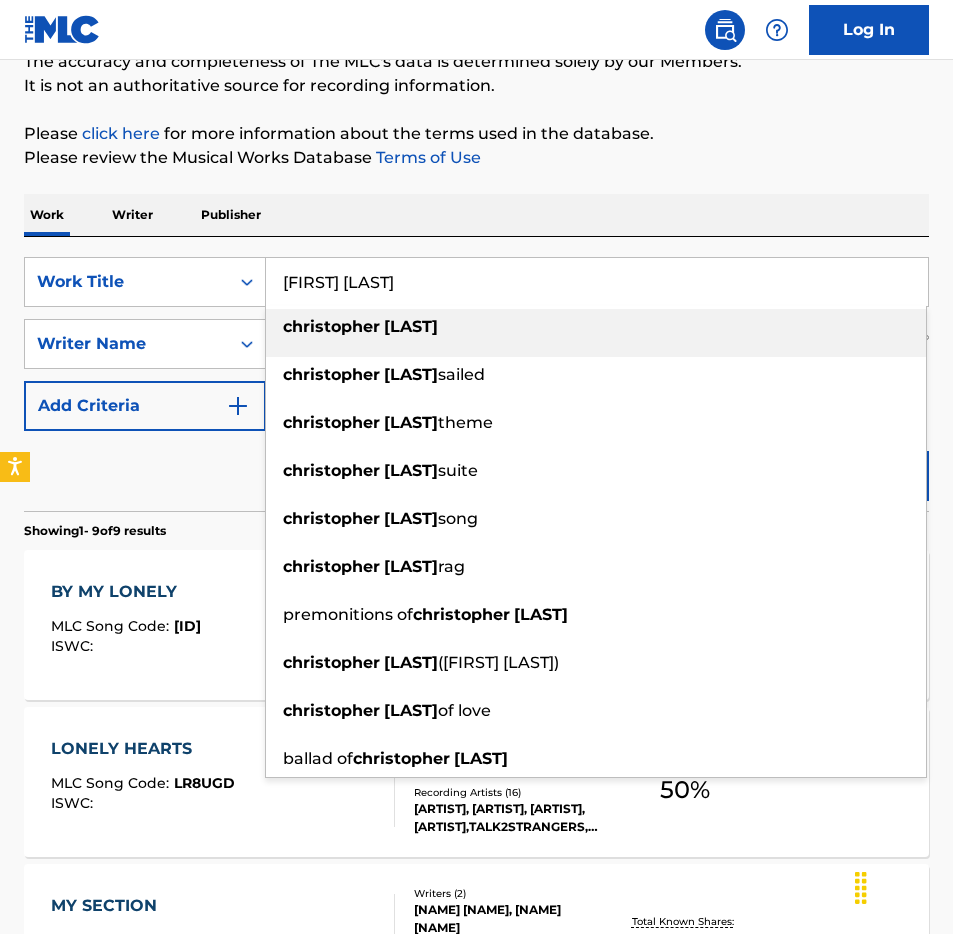 type on "[FIRST] [LAST]" 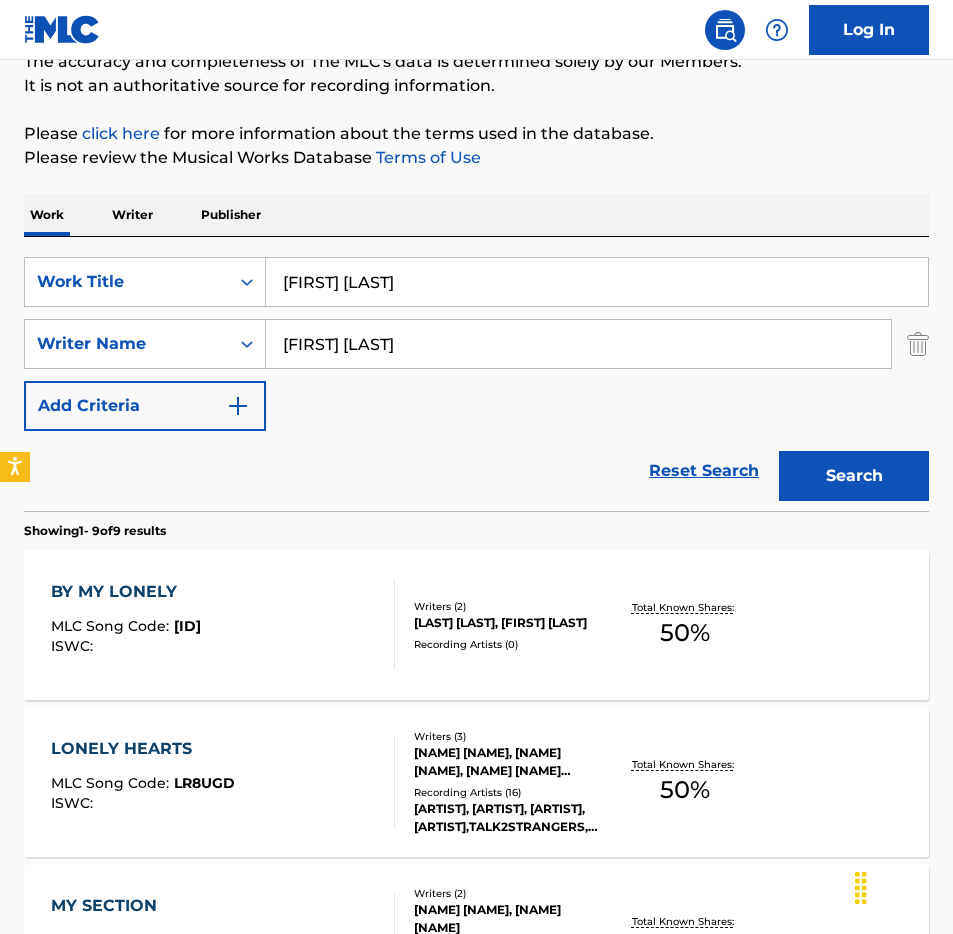 click on "Search" at bounding box center (854, 476) 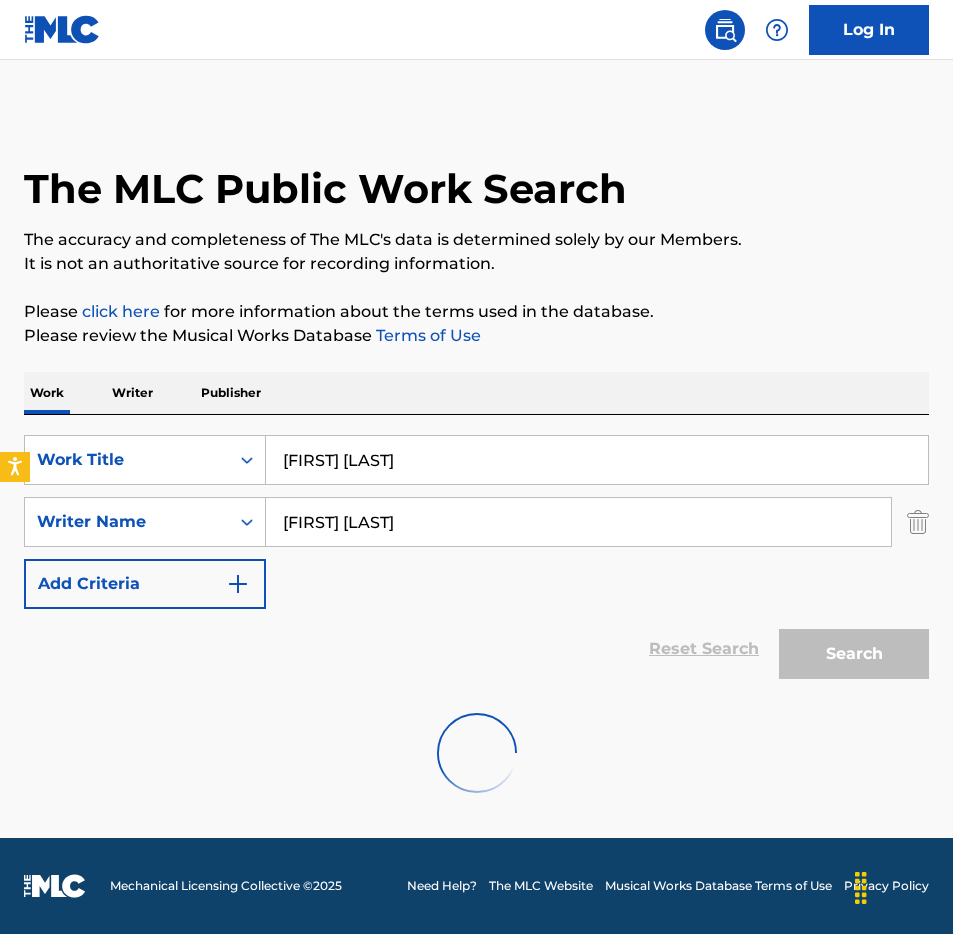 scroll, scrollTop: 0, scrollLeft: 0, axis: both 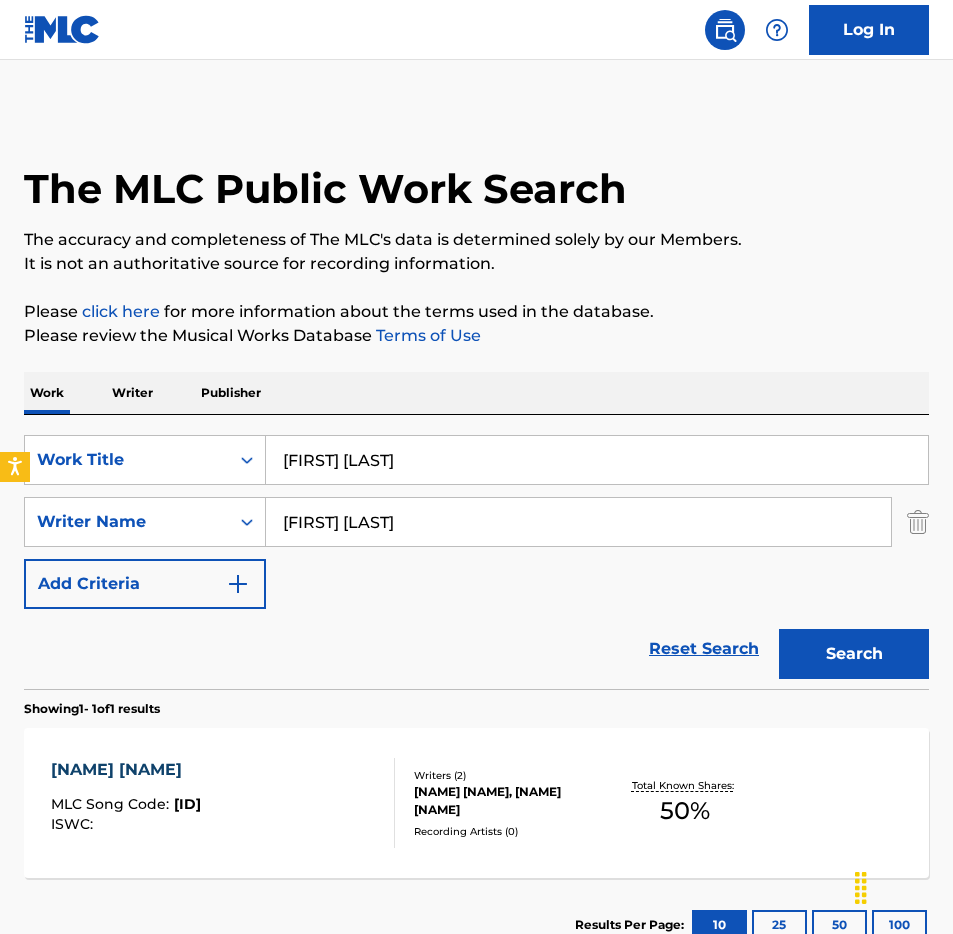 click on "Writers ( 2 )" at bounding box center (512, 775) 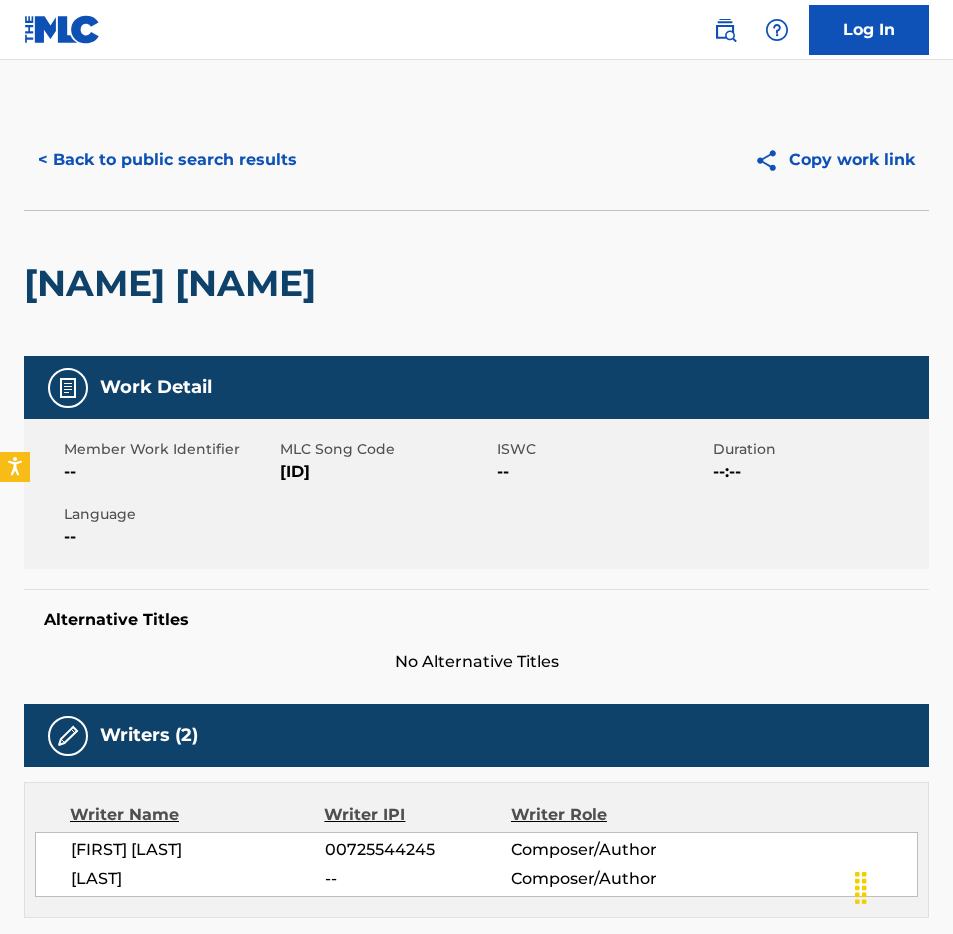 click on "[ID]" at bounding box center [385, 472] 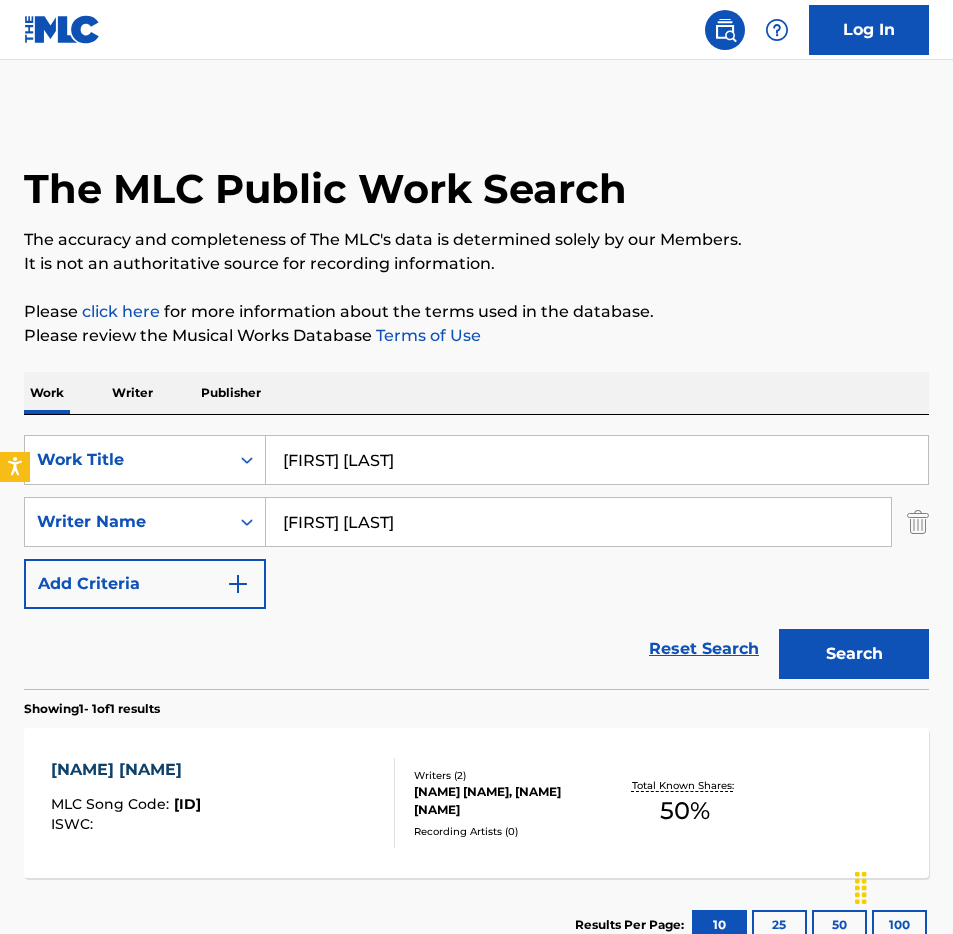 click on "[FIRST] [LAST]" at bounding box center [597, 460] 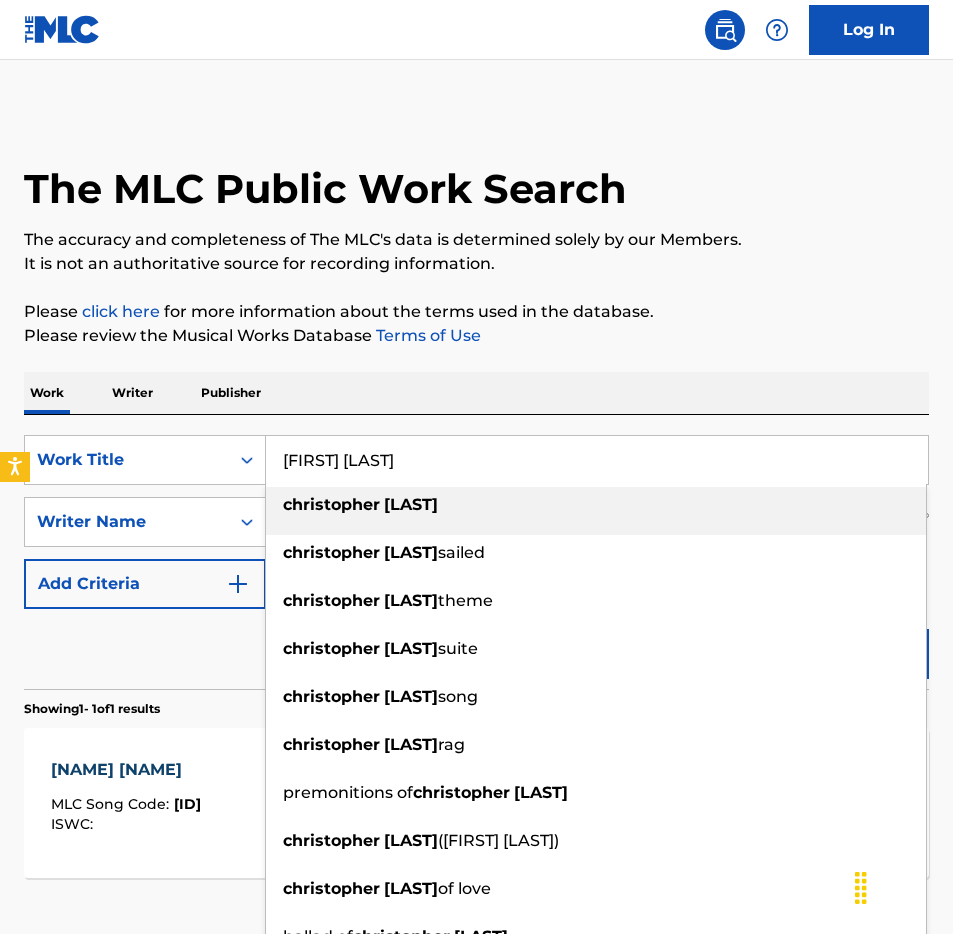 click on "[FIRST] [LAST]" at bounding box center [597, 460] 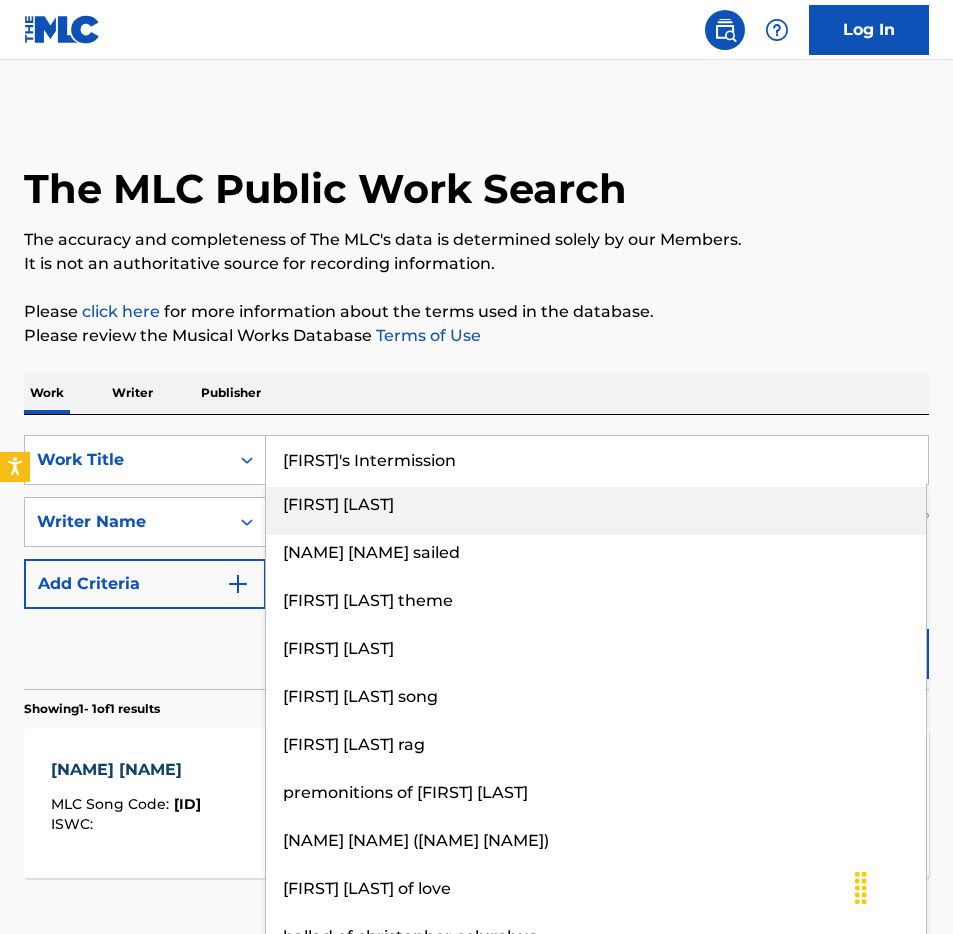 type on "[FIRST]'s Intermission" 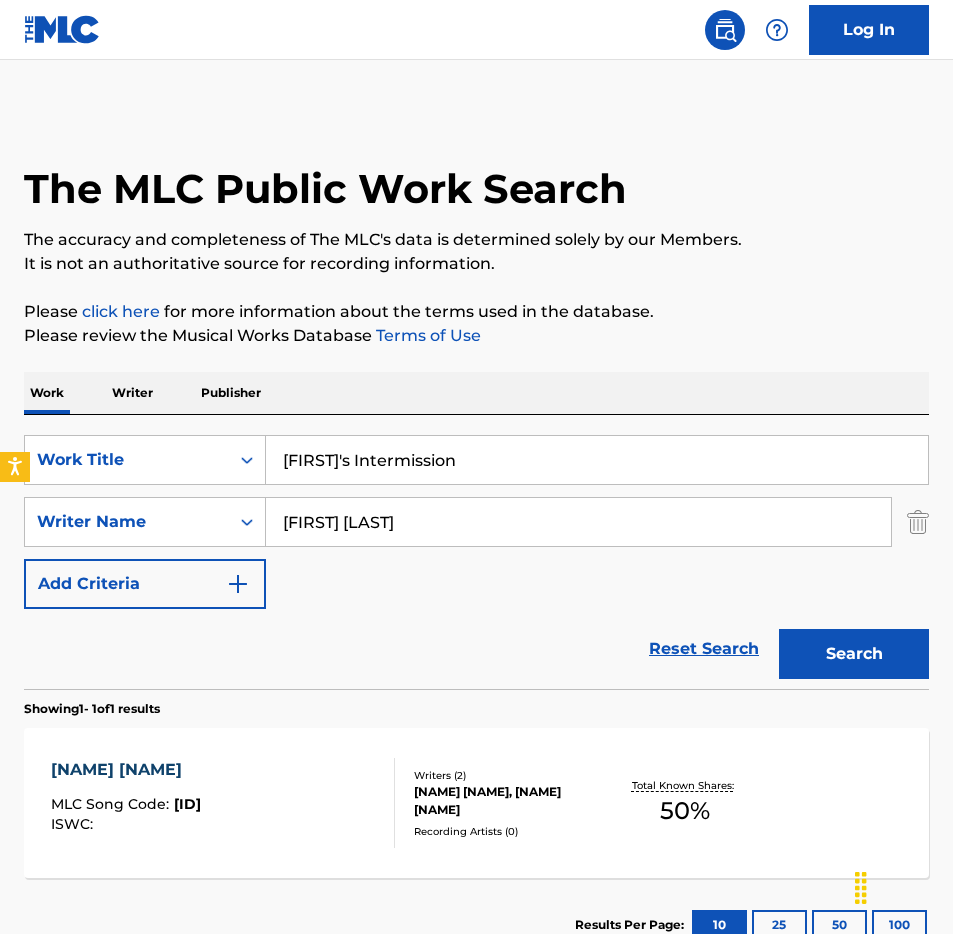 click on "Work Writer Publisher" at bounding box center [476, 393] 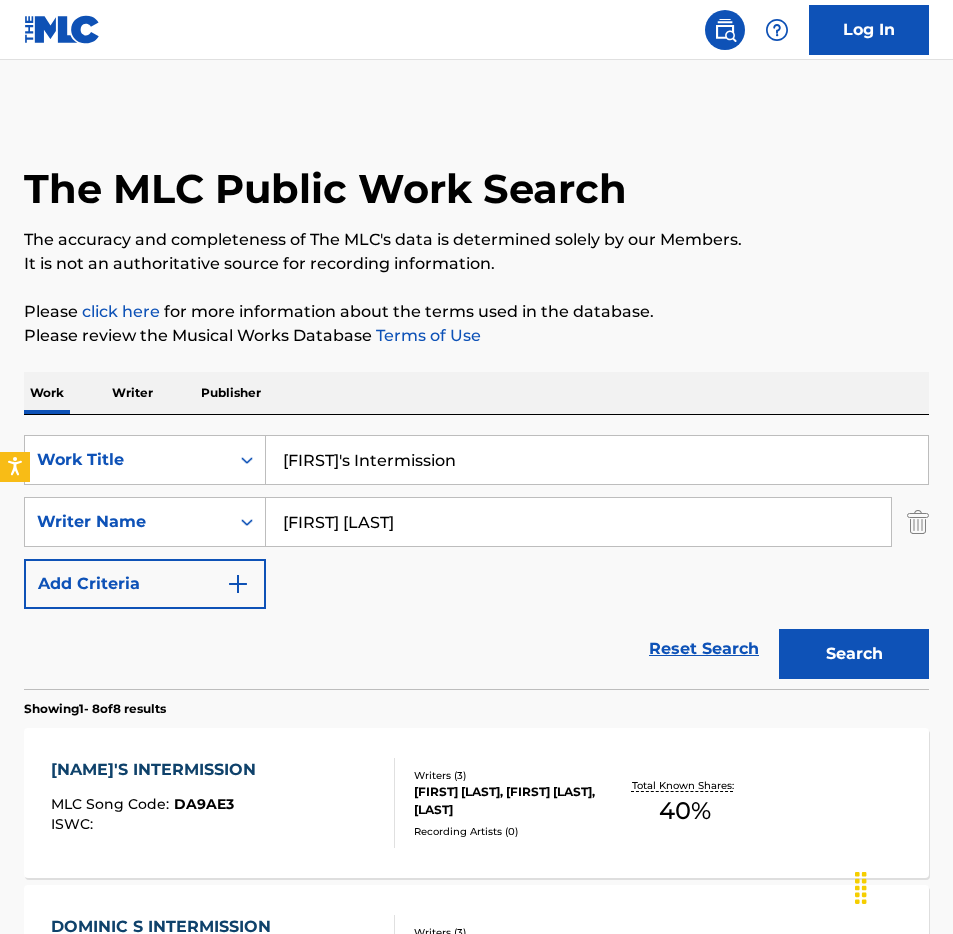 click on "MLC Song Code : DA9AE3" at bounding box center (158, 807) 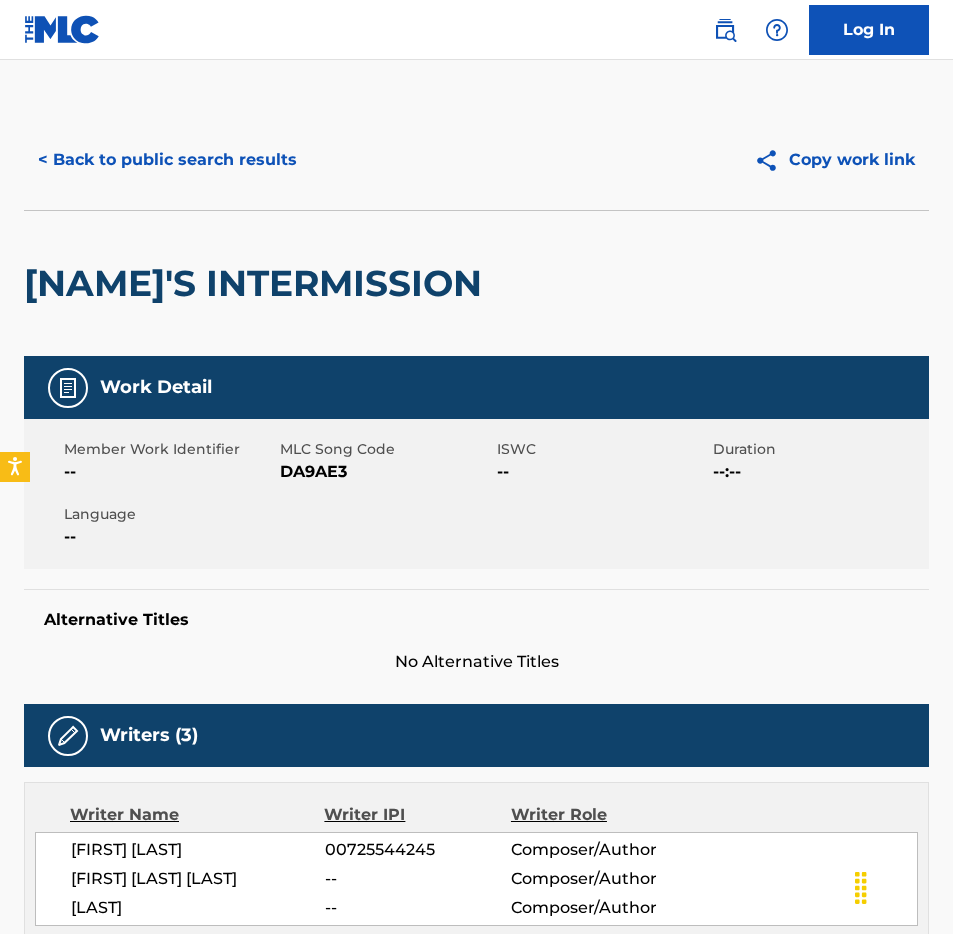click on "DA9AE3" at bounding box center (385, 472) 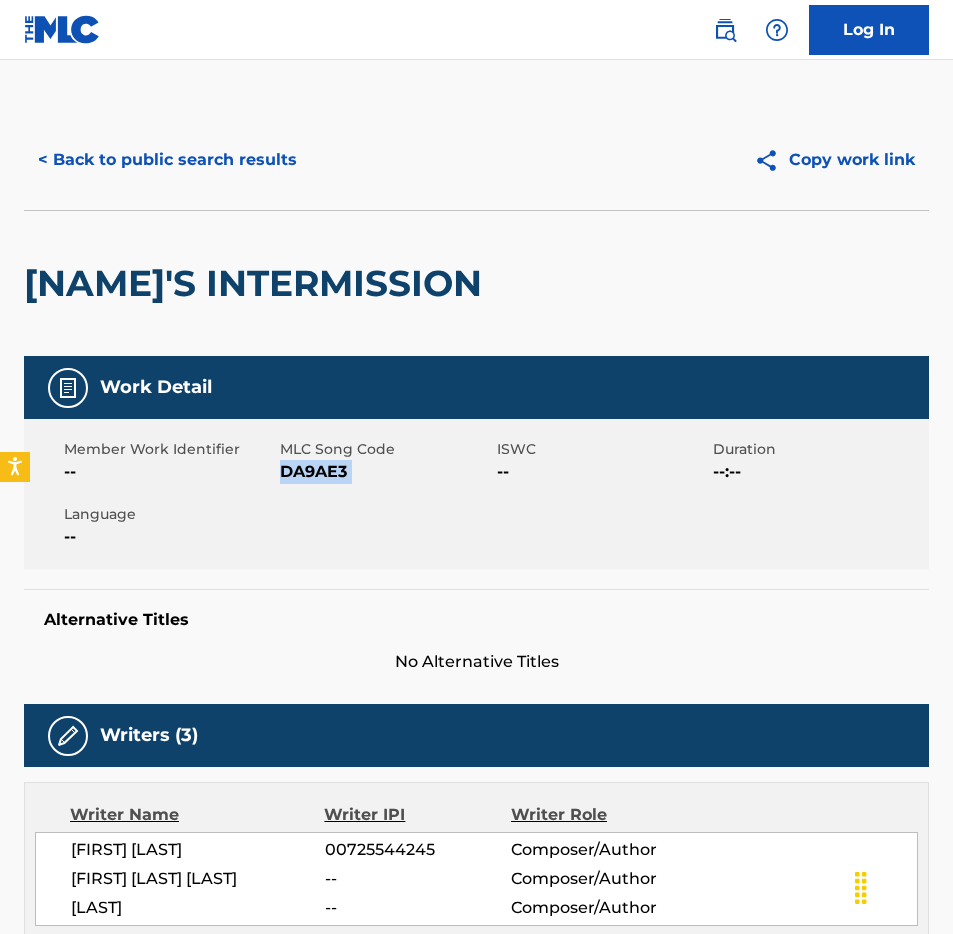 click on "DA9AE3" at bounding box center [385, 472] 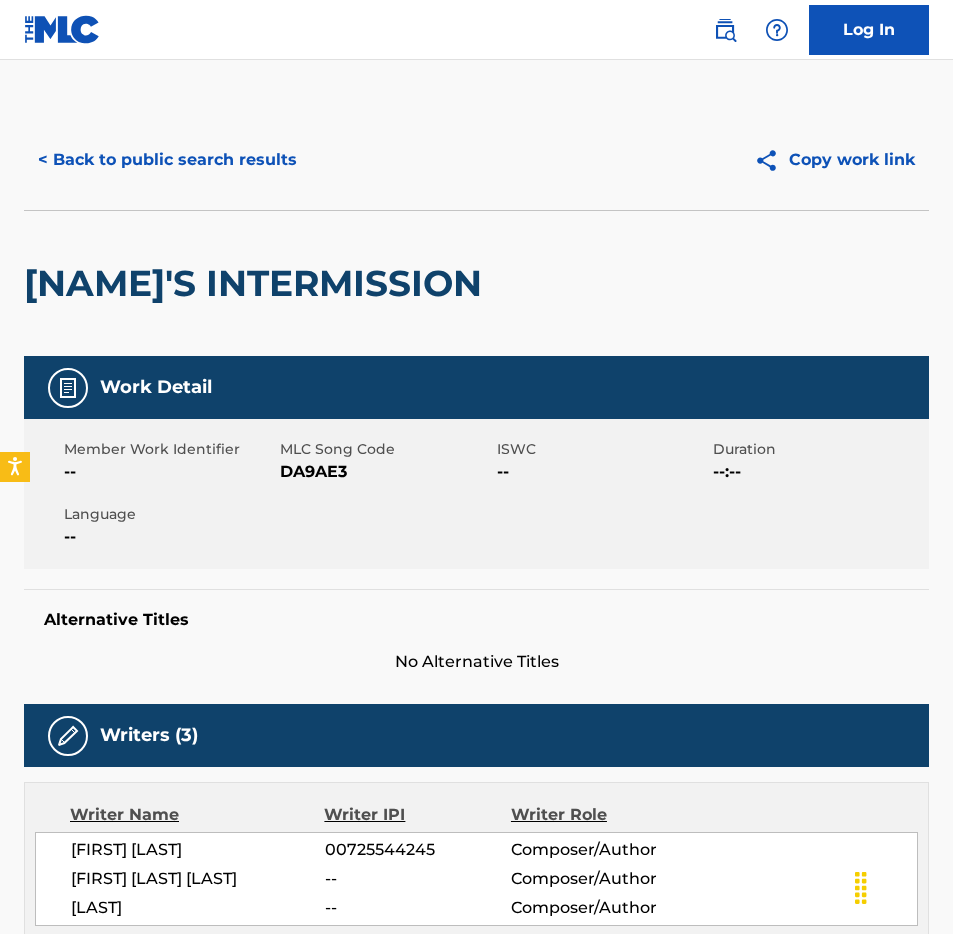 click on "< Back to public search results Copy work link" at bounding box center [476, 160] 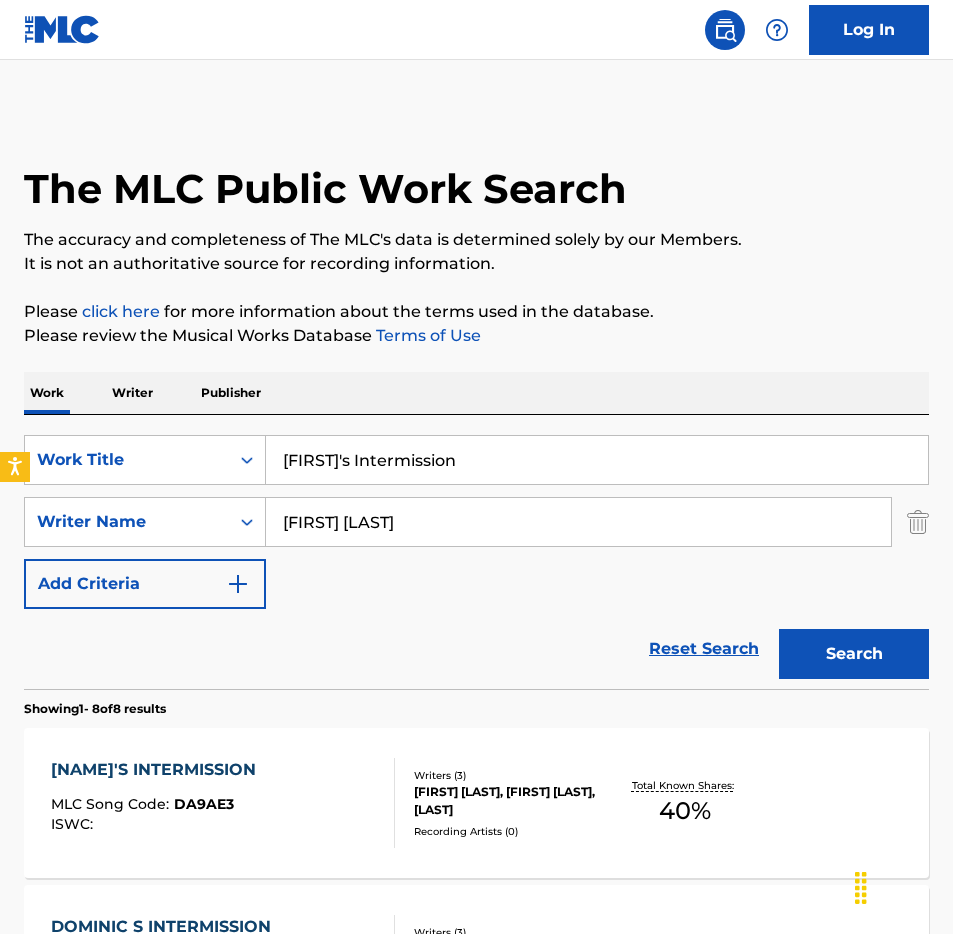 click on "[FIRST]'s Intermission" at bounding box center (597, 460) 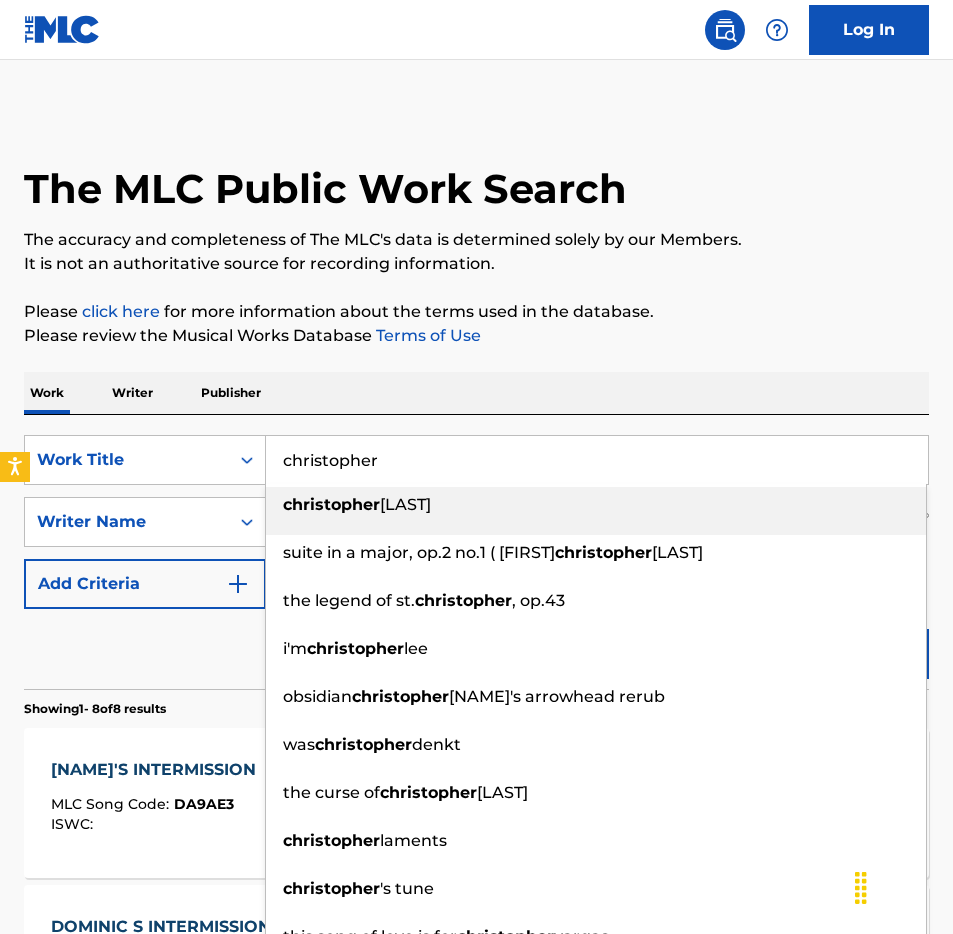 click on "SearchWithCriteriae26af4aa-ffb5-4faf-bcba-59c757f031e4 Work Title christopher christopher  nowinski suite in a major, op.2 no.1 ( [FIRST]  [LAST] ) the legend of st.  christopher , op.43 i'm  christopher  lee obsidian   christopher  norman's arrowhead rerub was  christopher  denkt the curse of  christopher  columbus christopher  laments christopher 's tune this song of love is for  christopher  vargas SearchWithCriteria3dd718dc-47a0-4179-b800-082db807cd36 Writer Name [FIRST] [LAST] Add Criteria Reset Search Search" at bounding box center [476, 552] 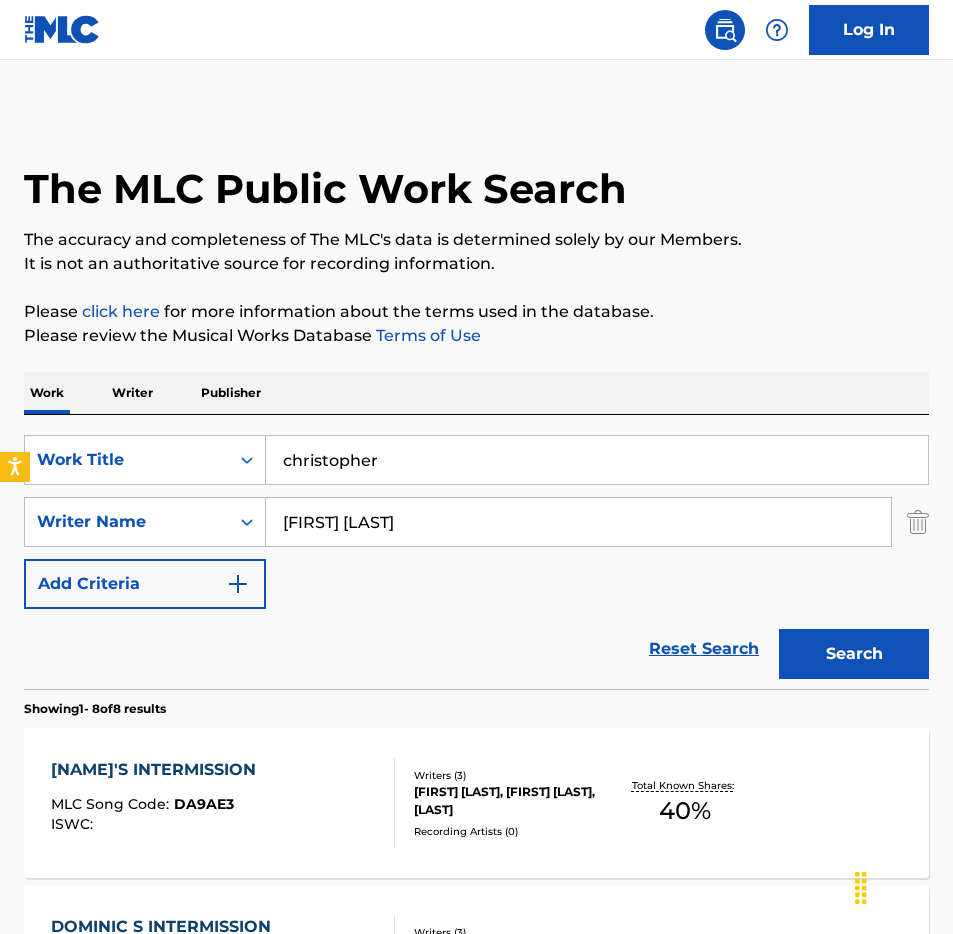 click on "Search" at bounding box center (854, 654) 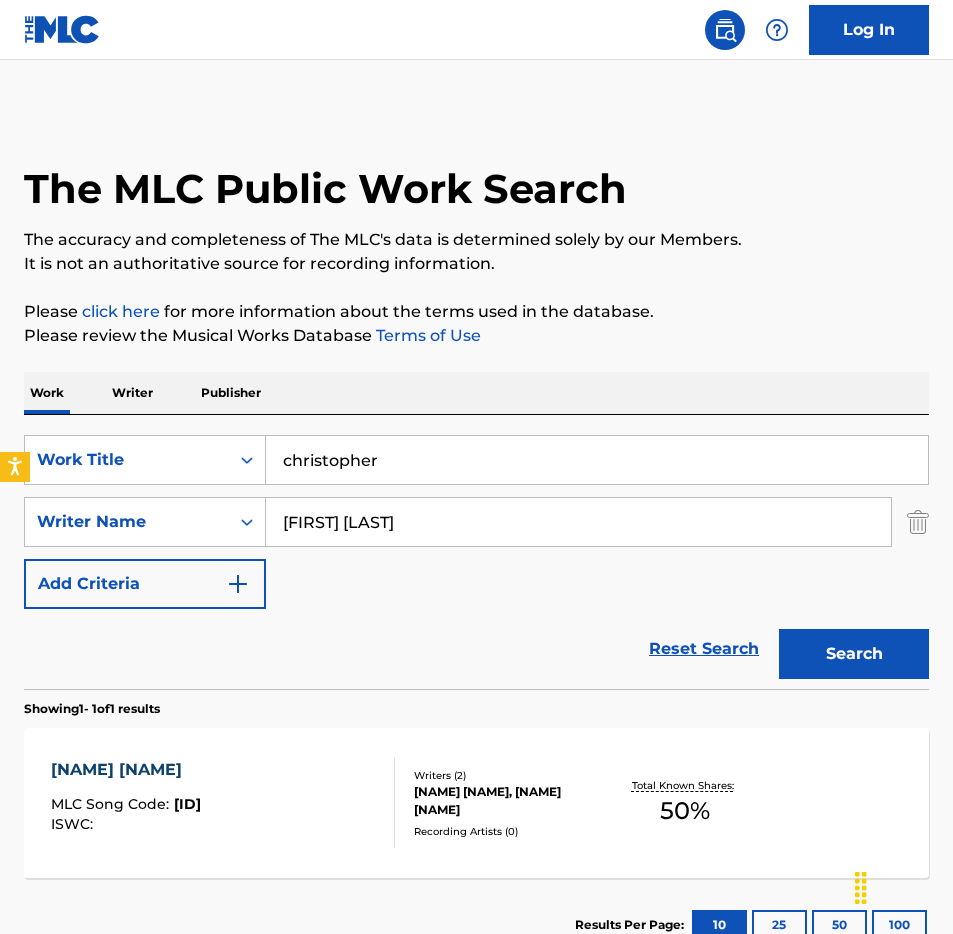 click on "christopher" at bounding box center [597, 460] 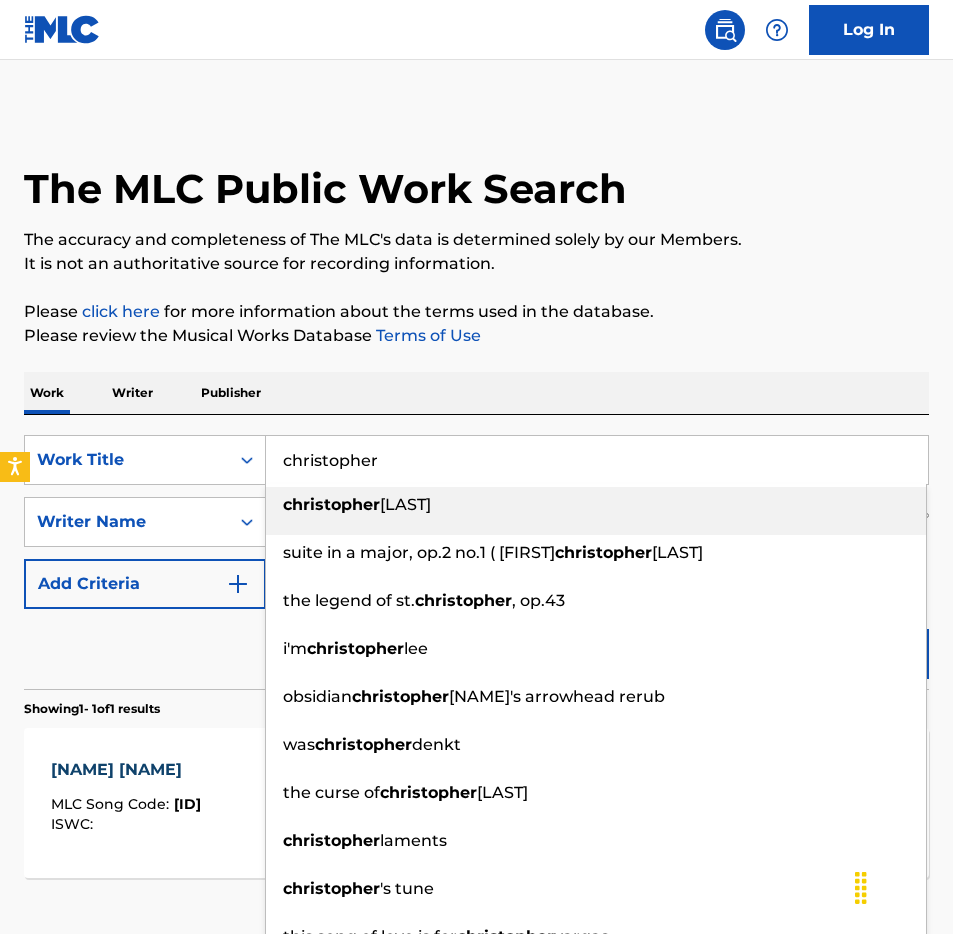 click on "christopher" at bounding box center [597, 460] 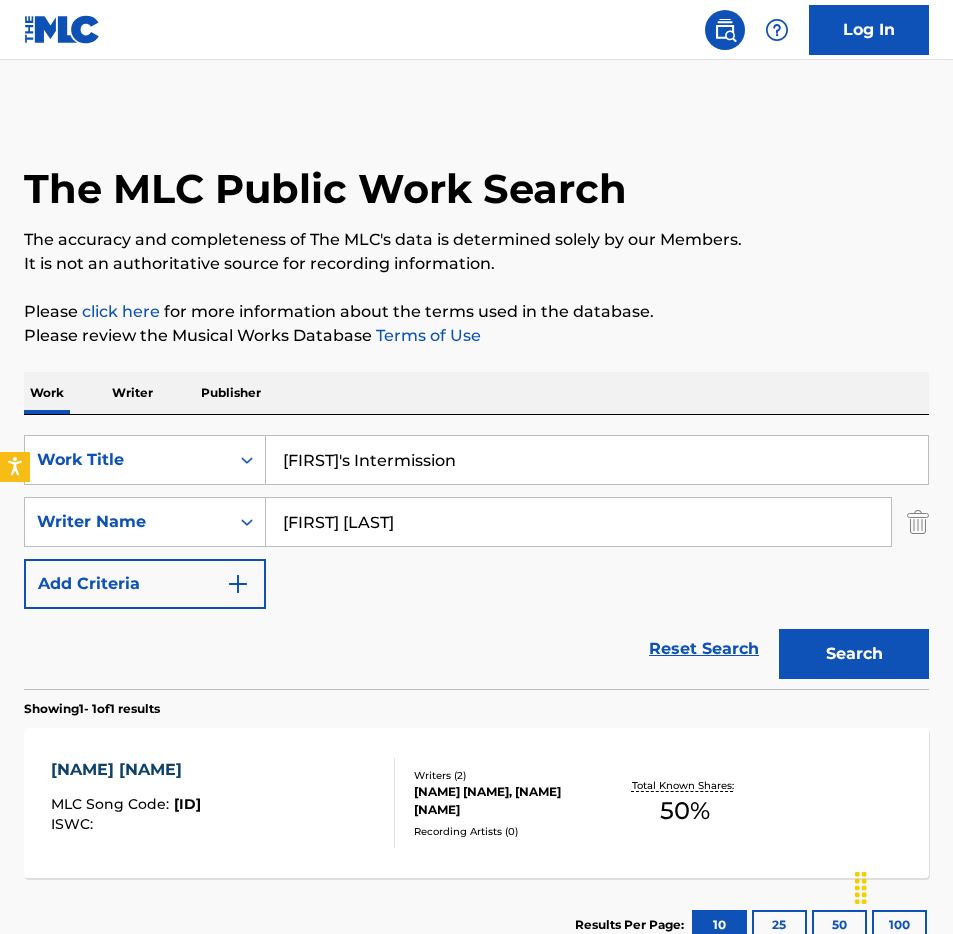 click on "Work Writer Publisher" at bounding box center (476, 393) 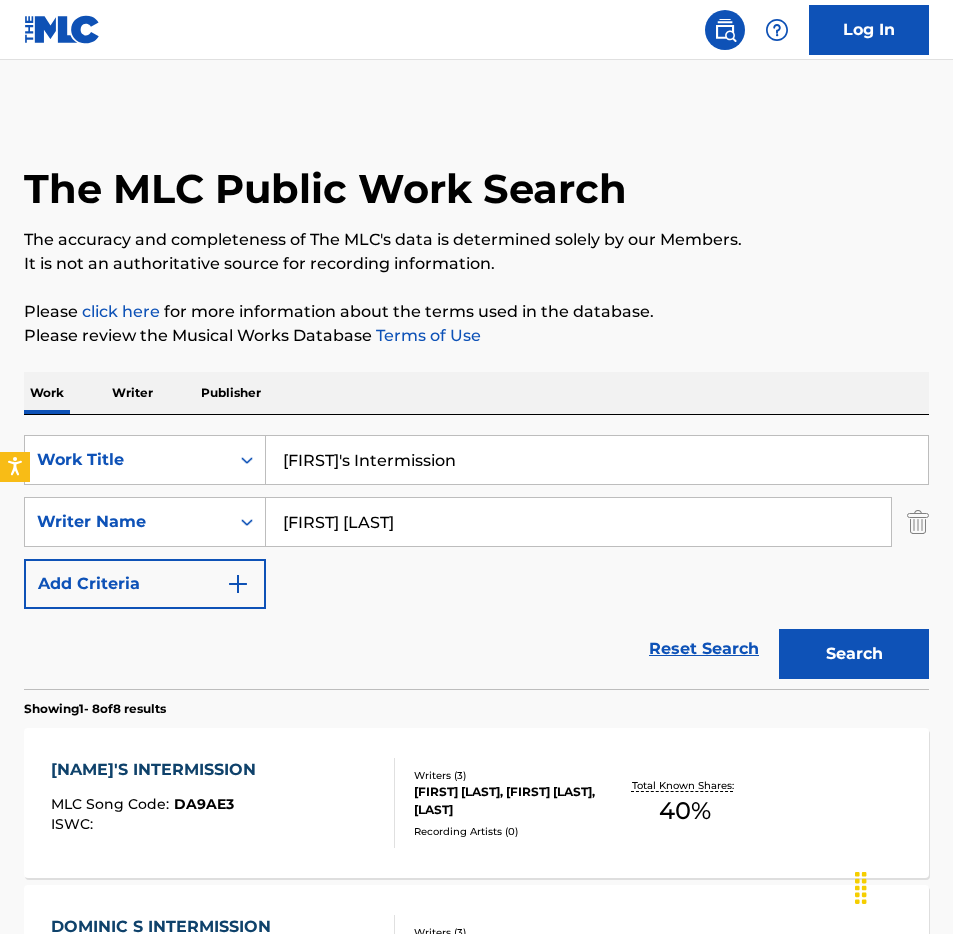 click on "SearchWithCriteriae26af4aa-ffb5-4faf-bcba-59c757f031e4 Work Title Dominic's Intermission SearchWithCriteria3dd718dc-47a0-4179-b800-082db807cd36 Writer Name [FIRST] [LAST] Add Criteria" at bounding box center (476, 522) 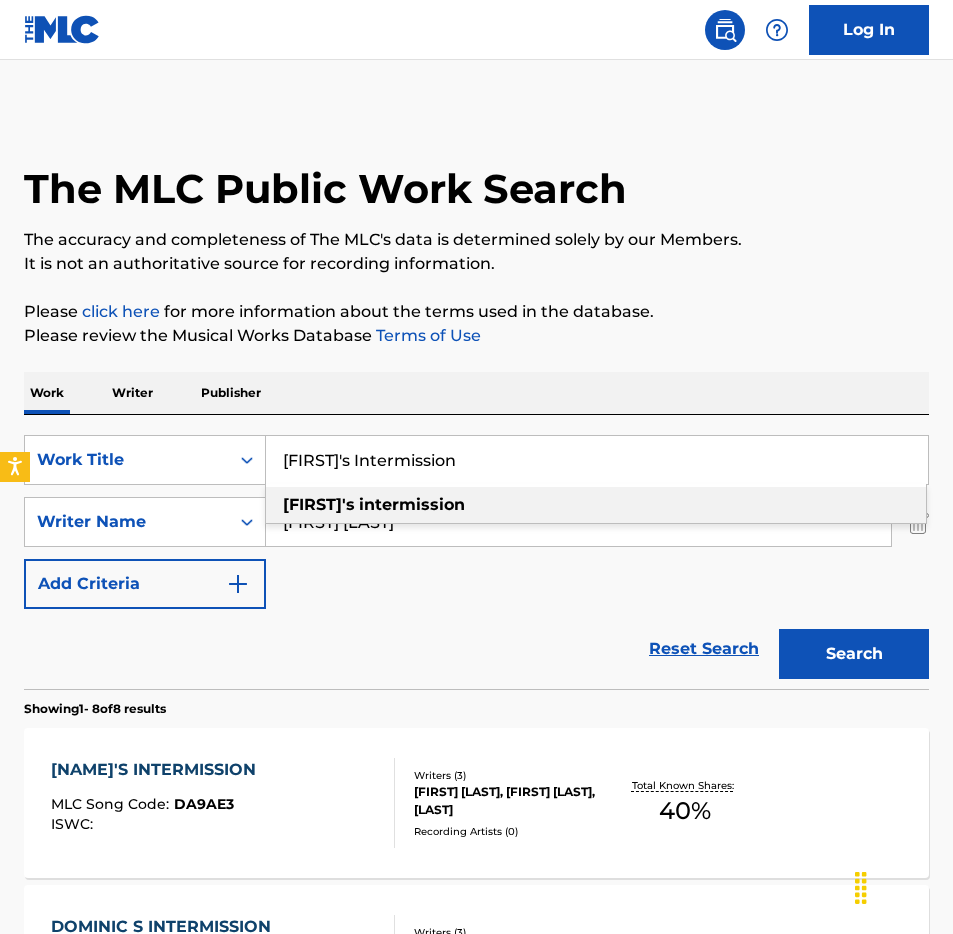 click on "[FIRST]'s Intermission" at bounding box center [597, 460] 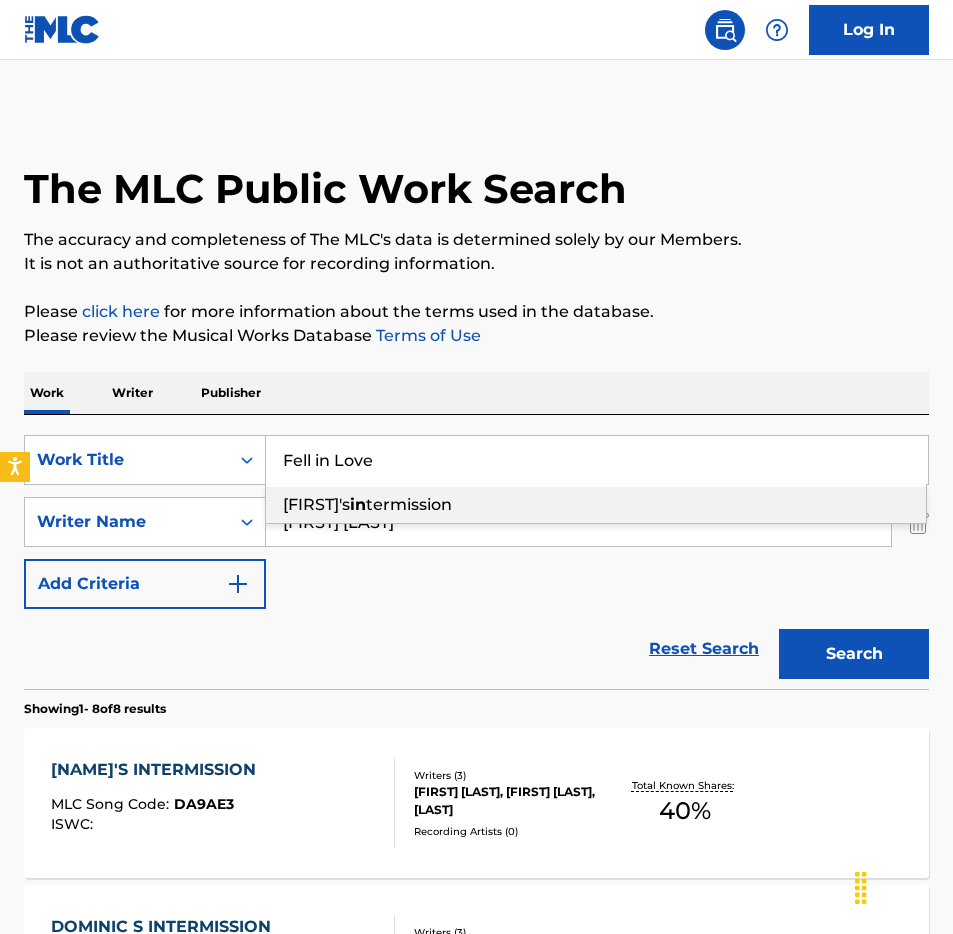 click on "Work Writer Publisher" at bounding box center (476, 393) 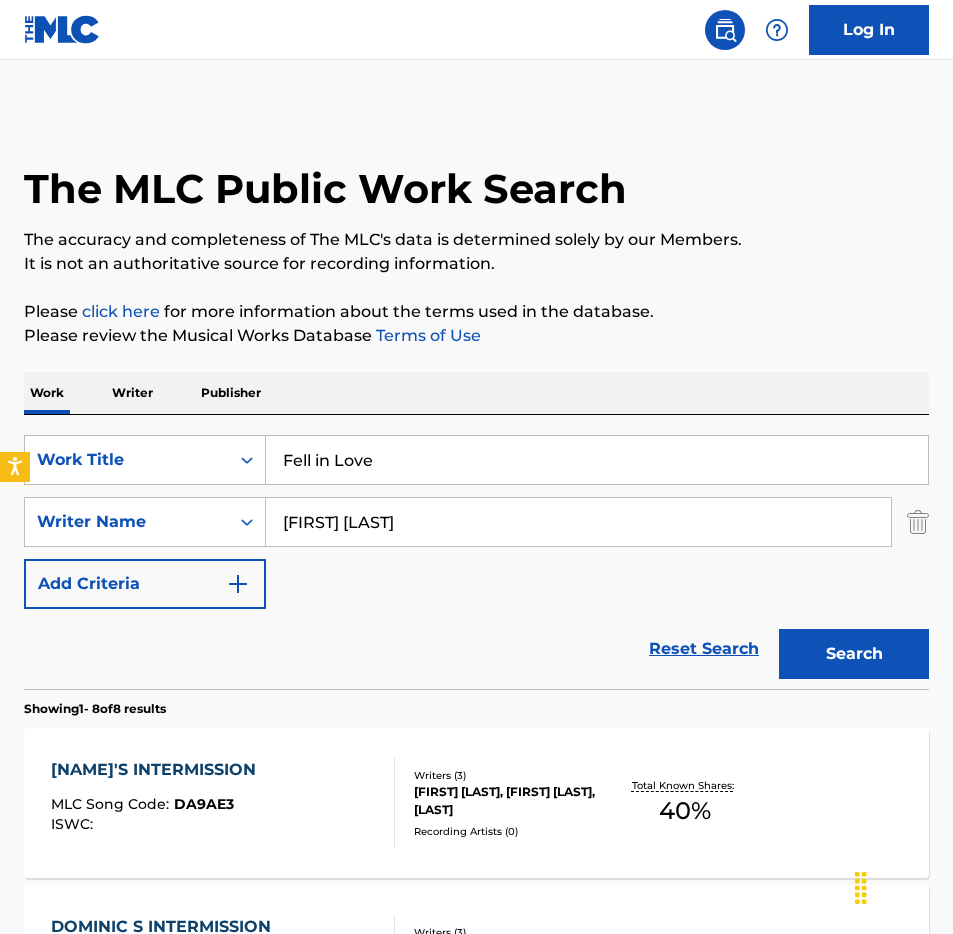 click on "Search" at bounding box center [854, 654] 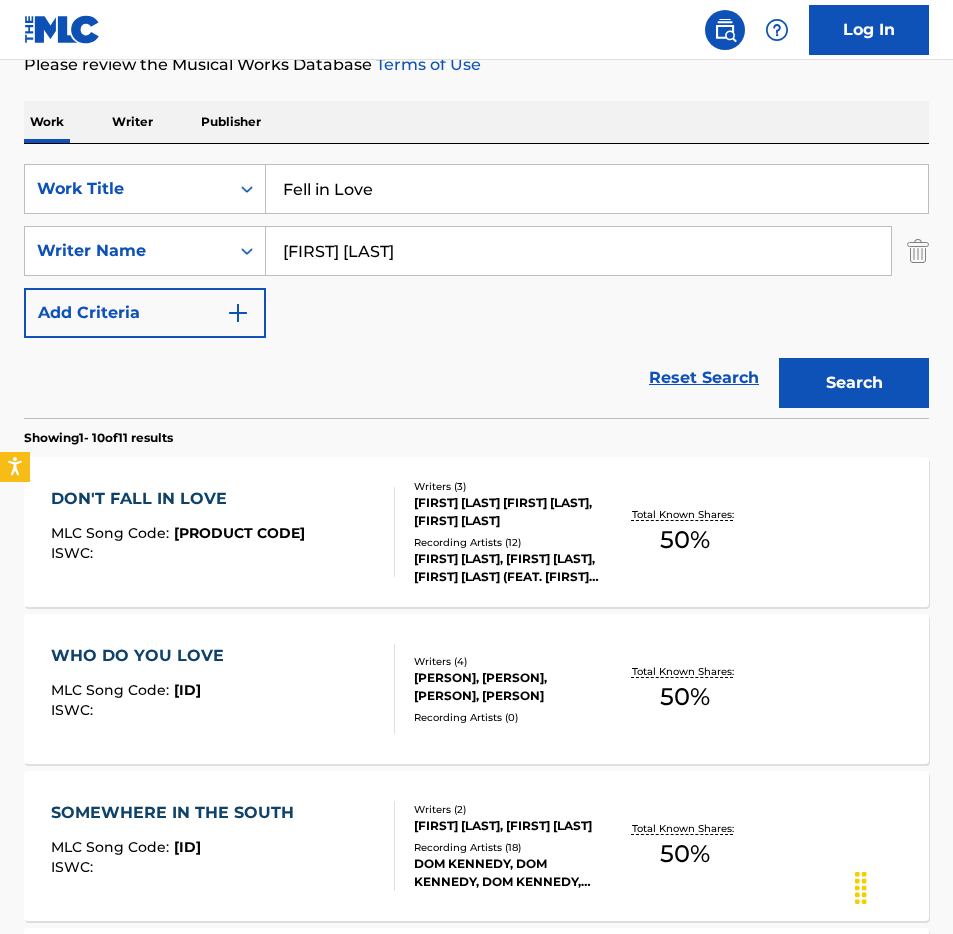 scroll, scrollTop: 300, scrollLeft: 0, axis: vertical 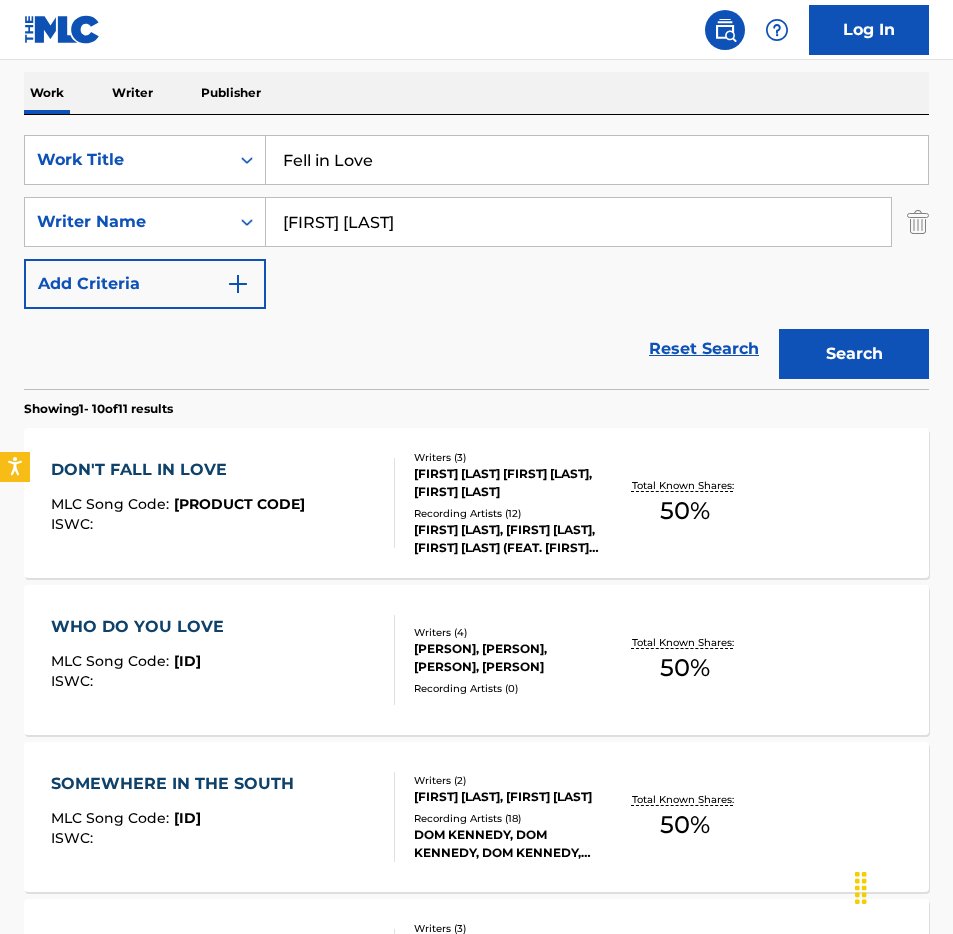 click on "Fell in Love" at bounding box center [597, 160] 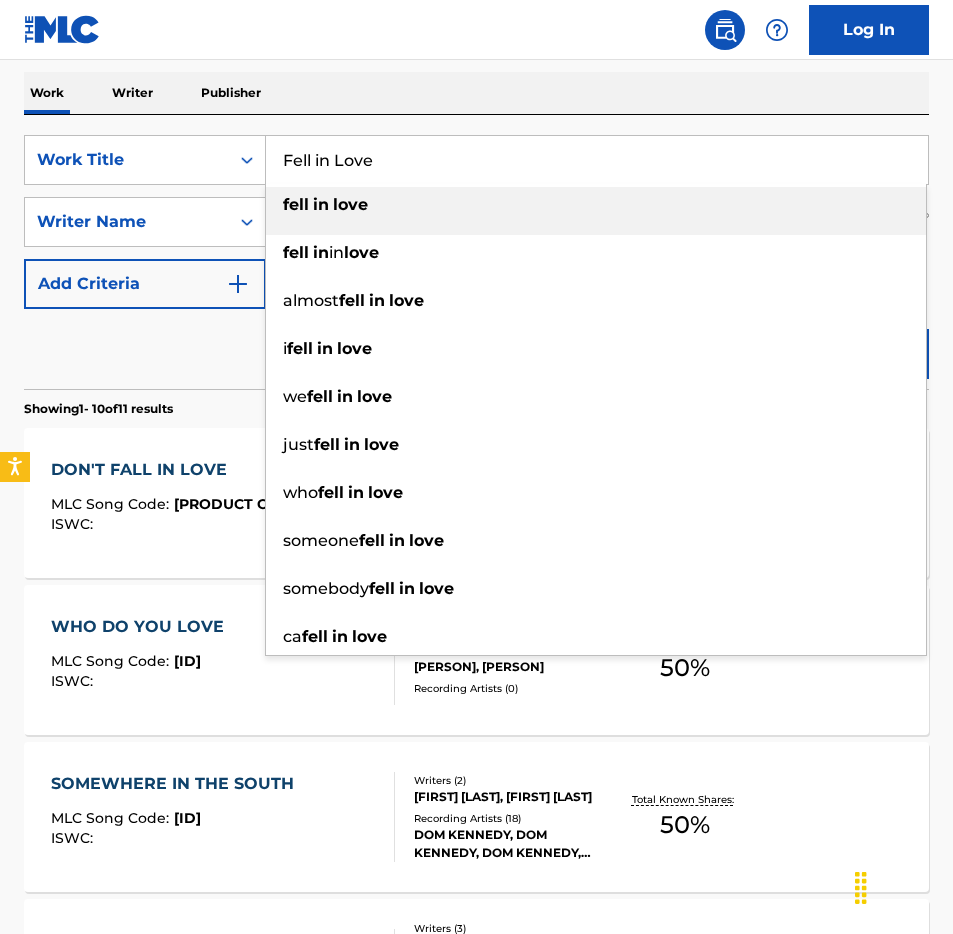 click on "Fell in Love" at bounding box center (597, 160) 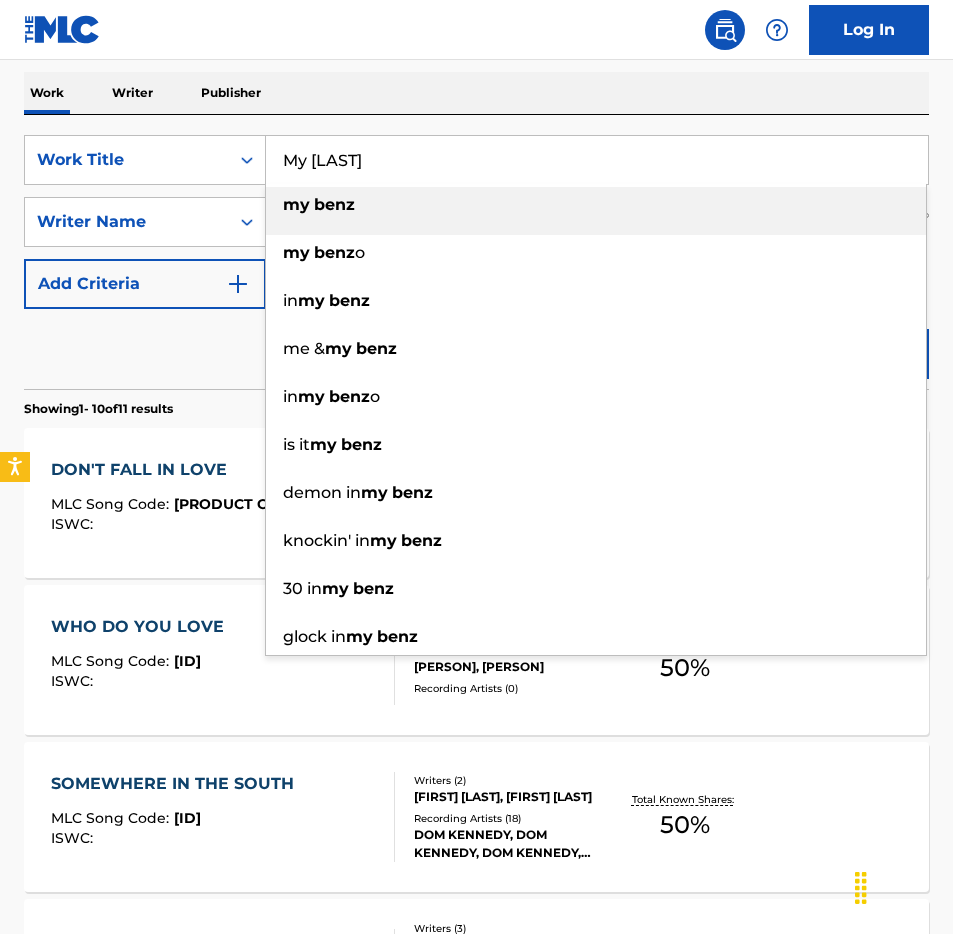 click on "Work Writer Publisher" at bounding box center [476, 93] 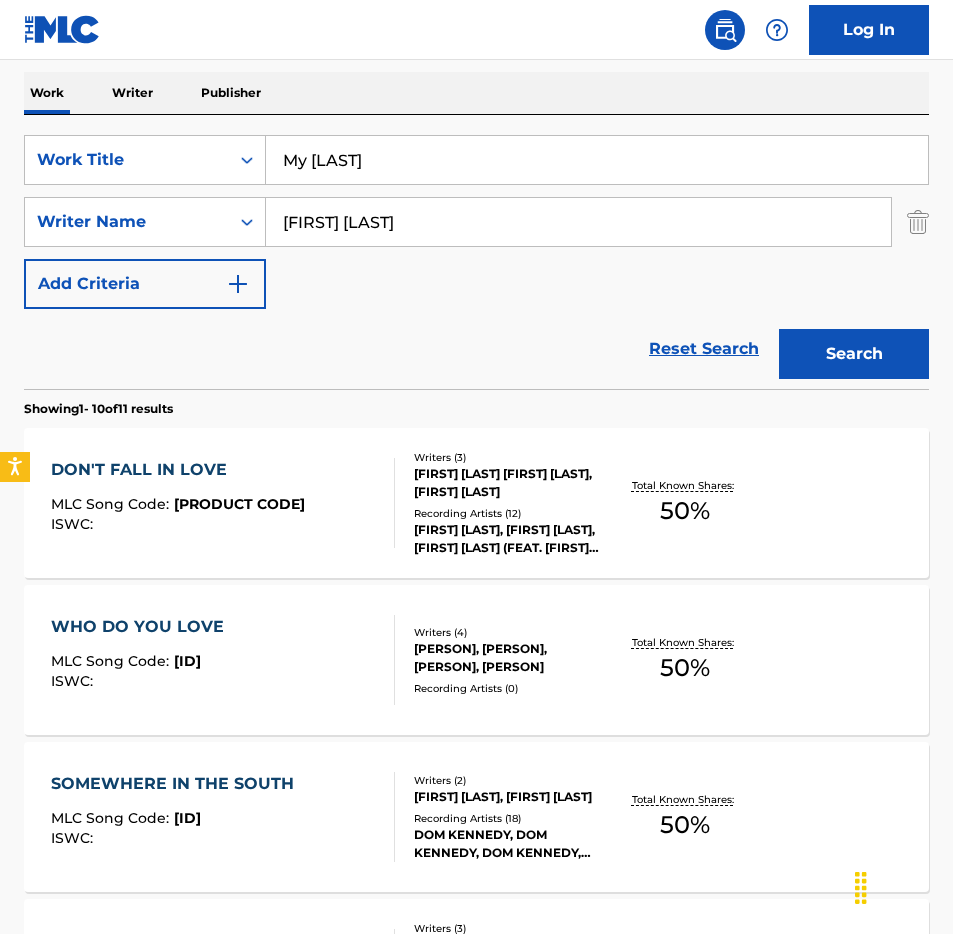 click on "Search" at bounding box center (854, 354) 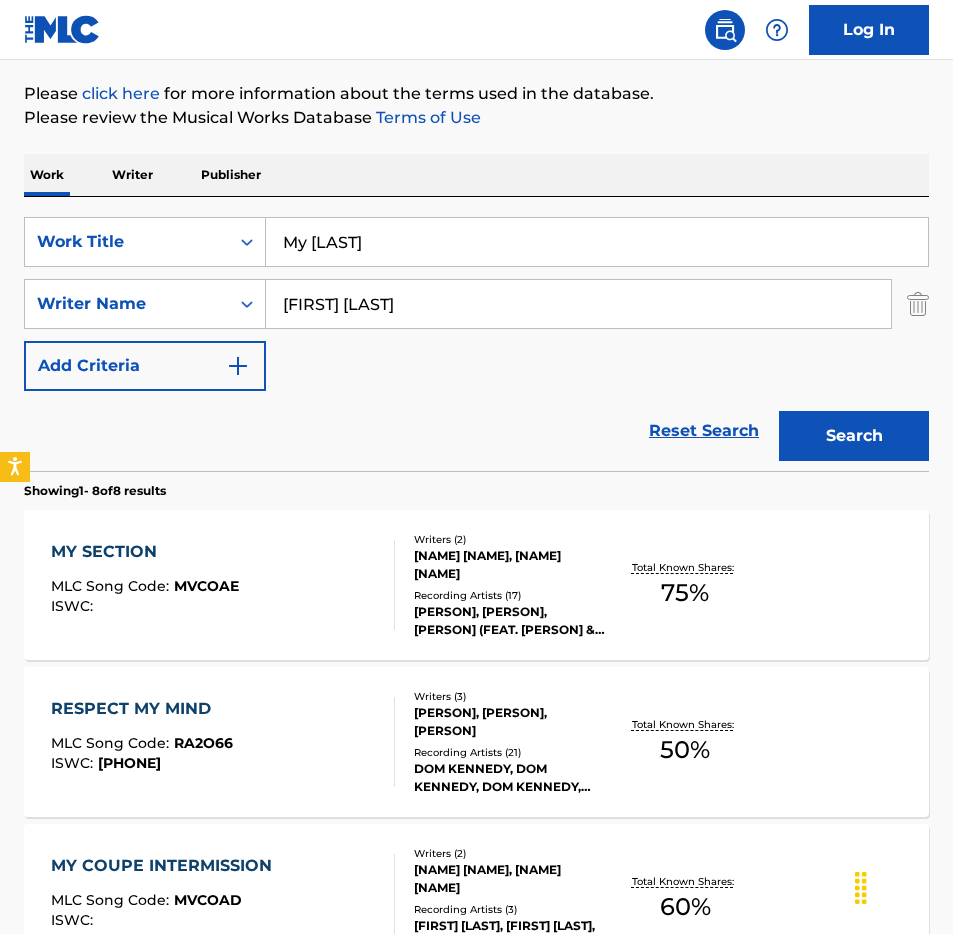 scroll, scrollTop: 223, scrollLeft: 0, axis: vertical 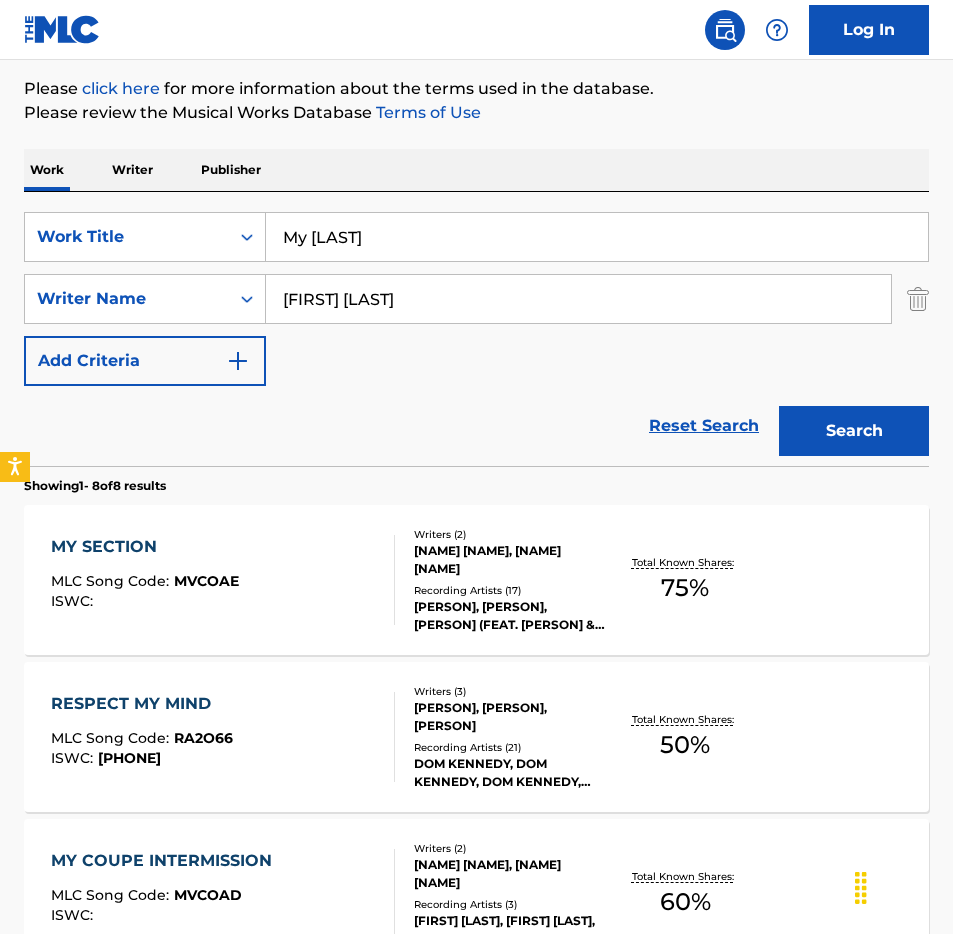 click on "My [LAST]" at bounding box center [597, 237] 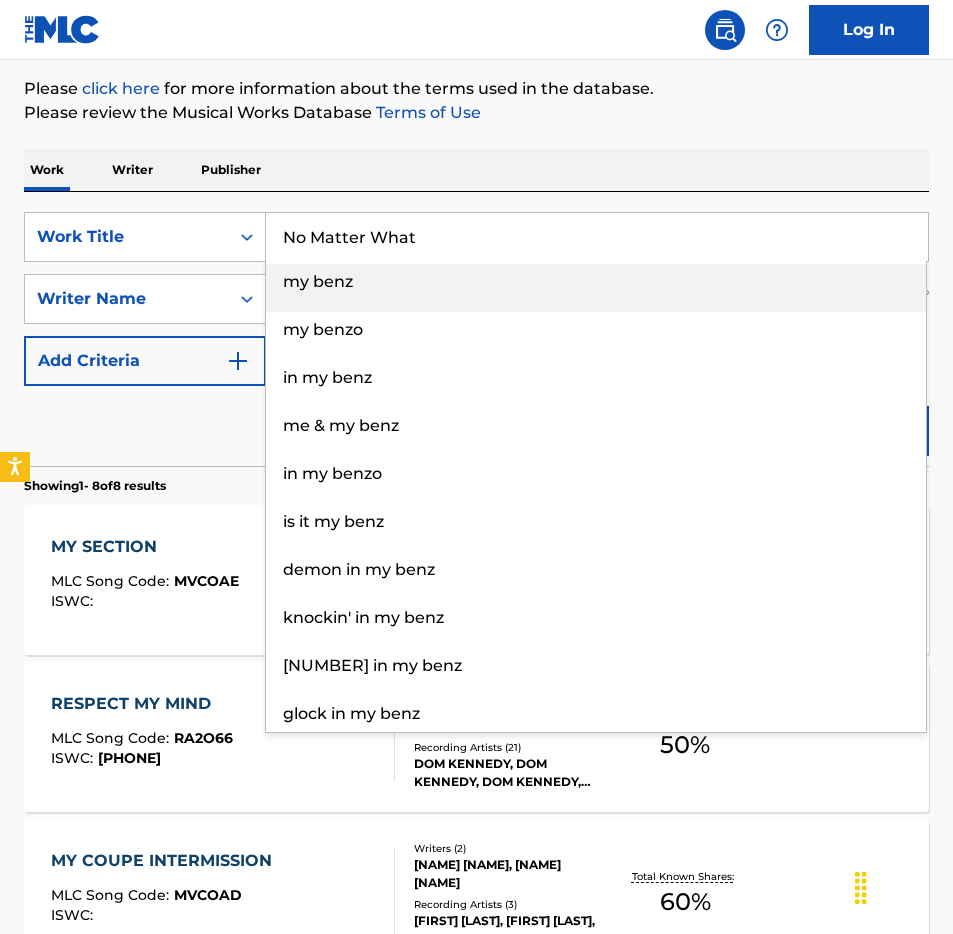 click on "SearchWithCriteriae26af4aa-ffb5-4faf-bcba-59c757f031e4 Work Title No Matter What my benz my benzo in my benz me & my benz in my benzo is it my benz demon in my benz knockin' in my benz 30 in my benz glock in my benz SearchWithCriteria3dd718dc-47a0-4179-b800-082db807cd36 Writer Name [PERSON] [LAST] Add Criteria Reset Search Search" at bounding box center [476, 329] 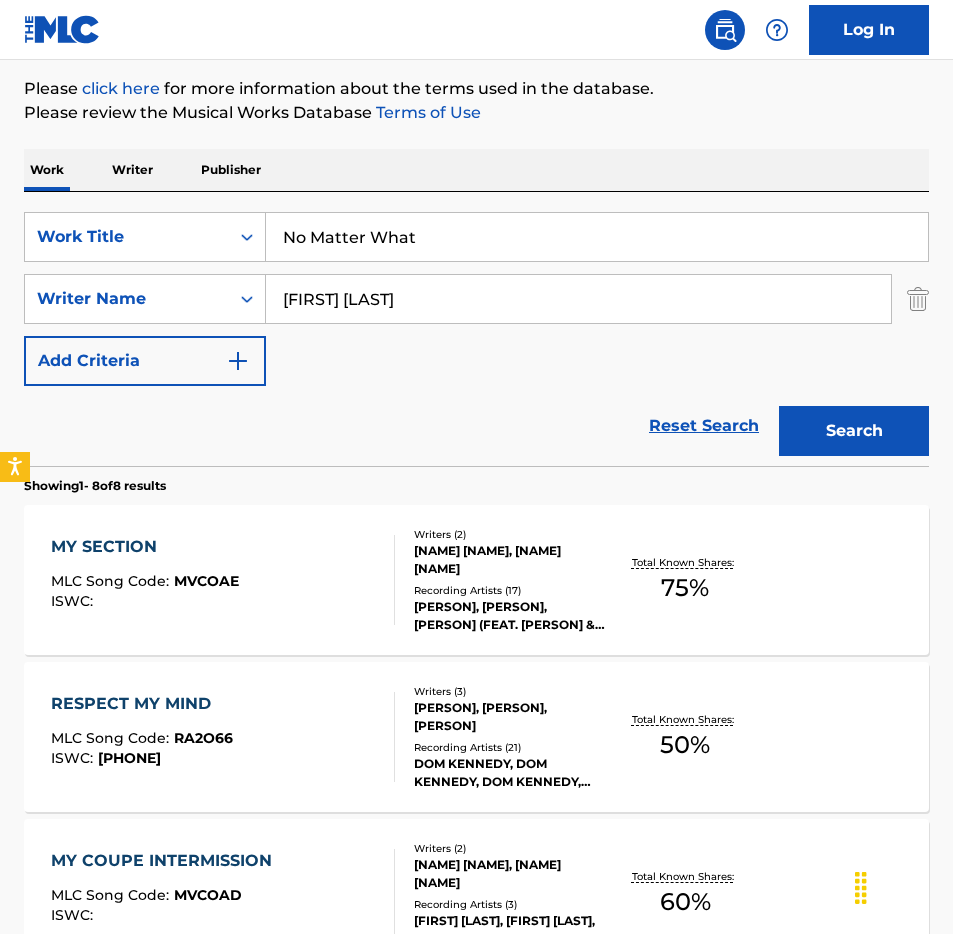 click on "Search" at bounding box center (854, 431) 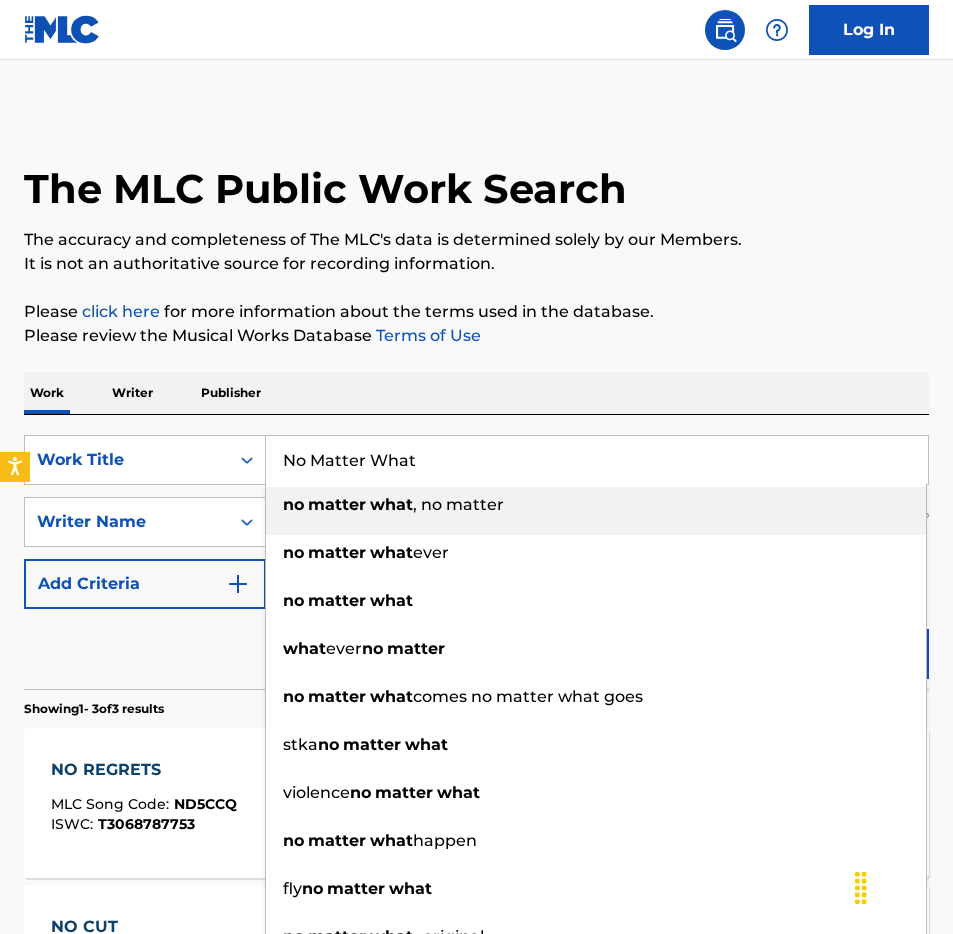 click on "No Matter What" at bounding box center [597, 460] 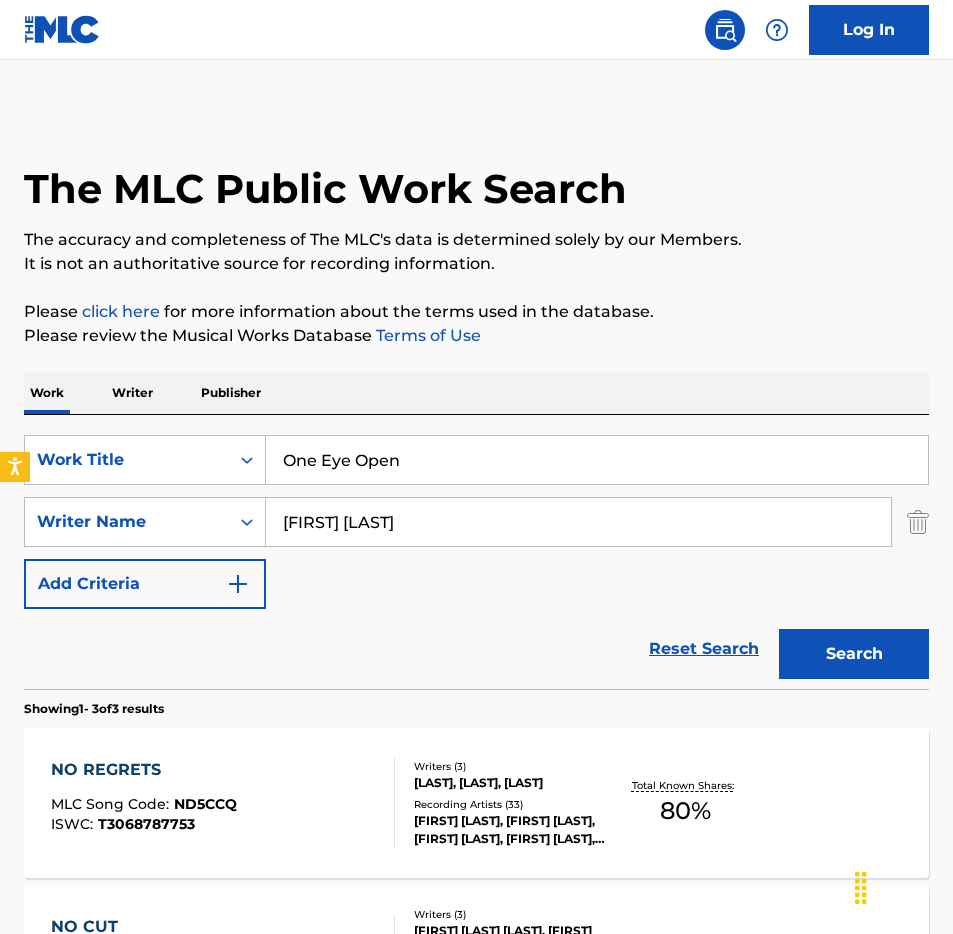 click on "Work Writer Publisher" at bounding box center [476, 393] 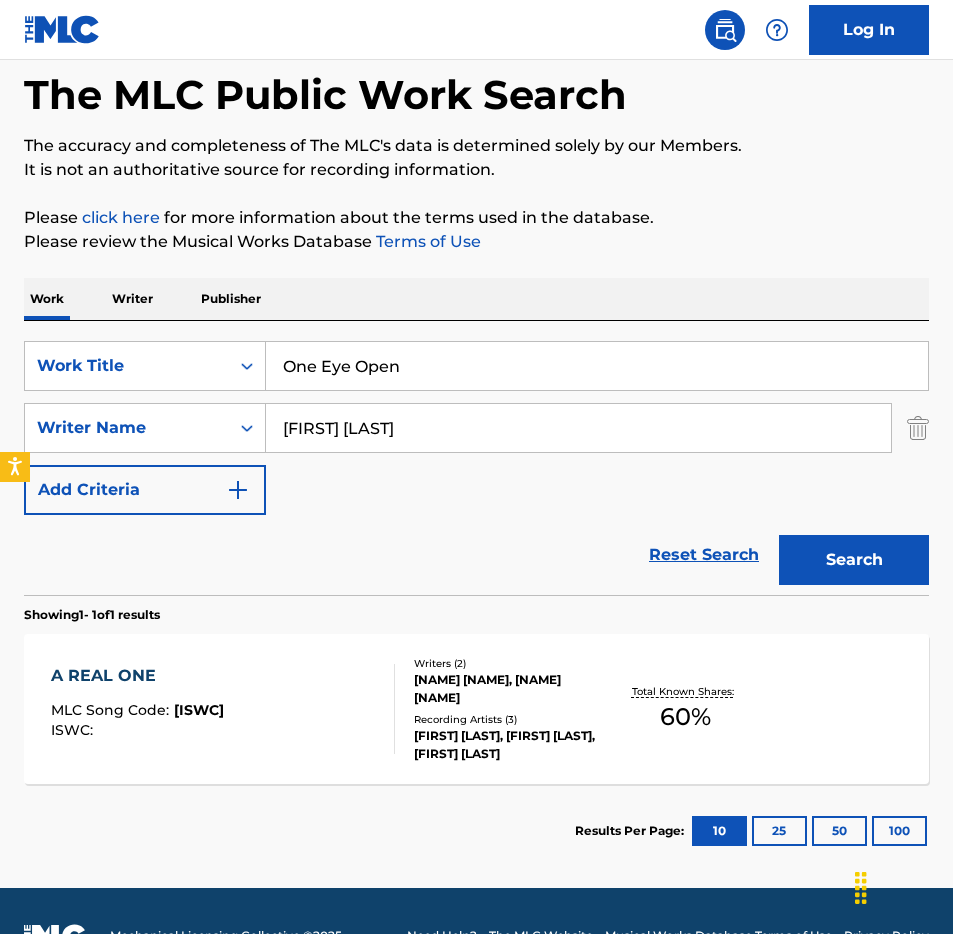 scroll, scrollTop: 144, scrollLeft: 0, axis: vertical 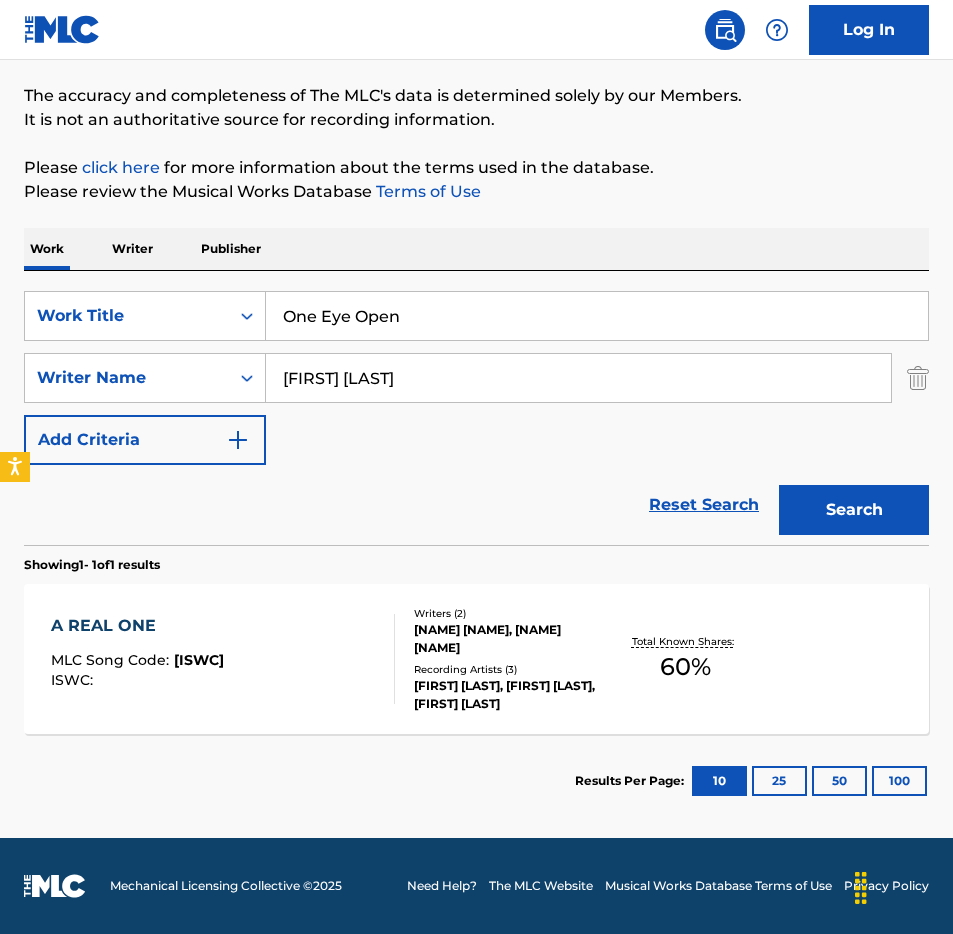 click on "One Eye Open" at bounding box center (597, 316) 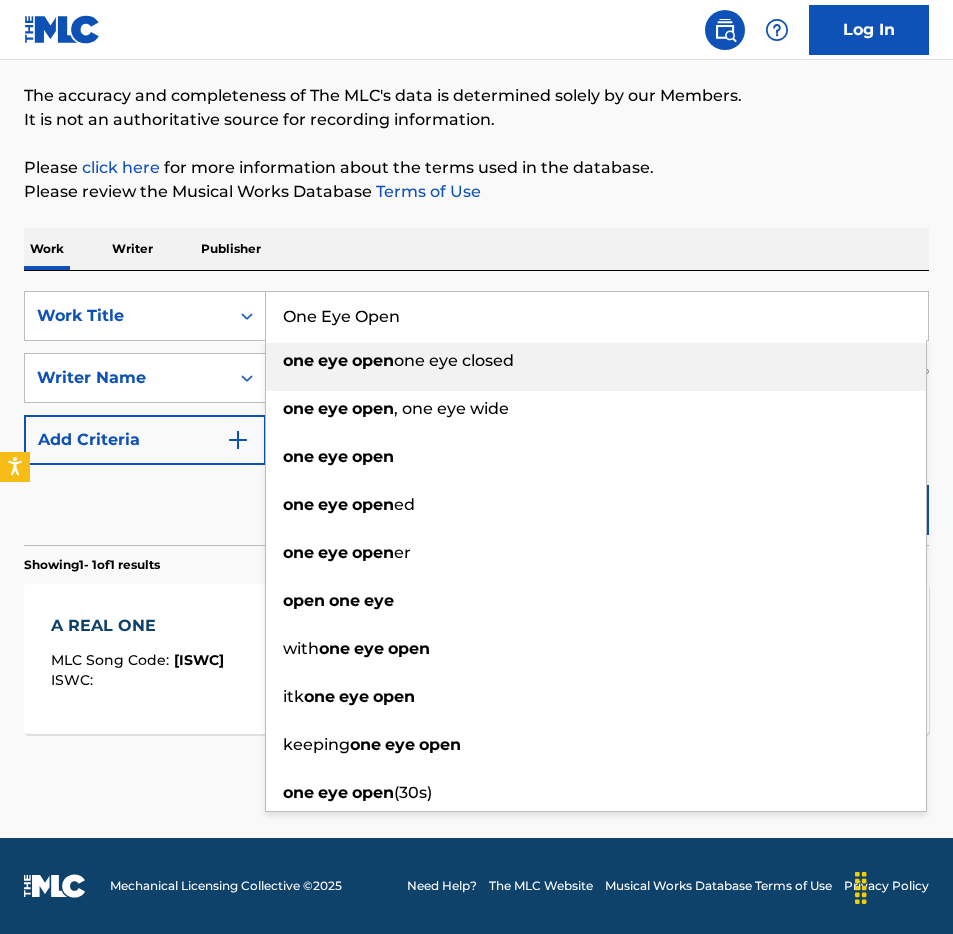 click on "One Eye Open" at bounding box center (597, 316) 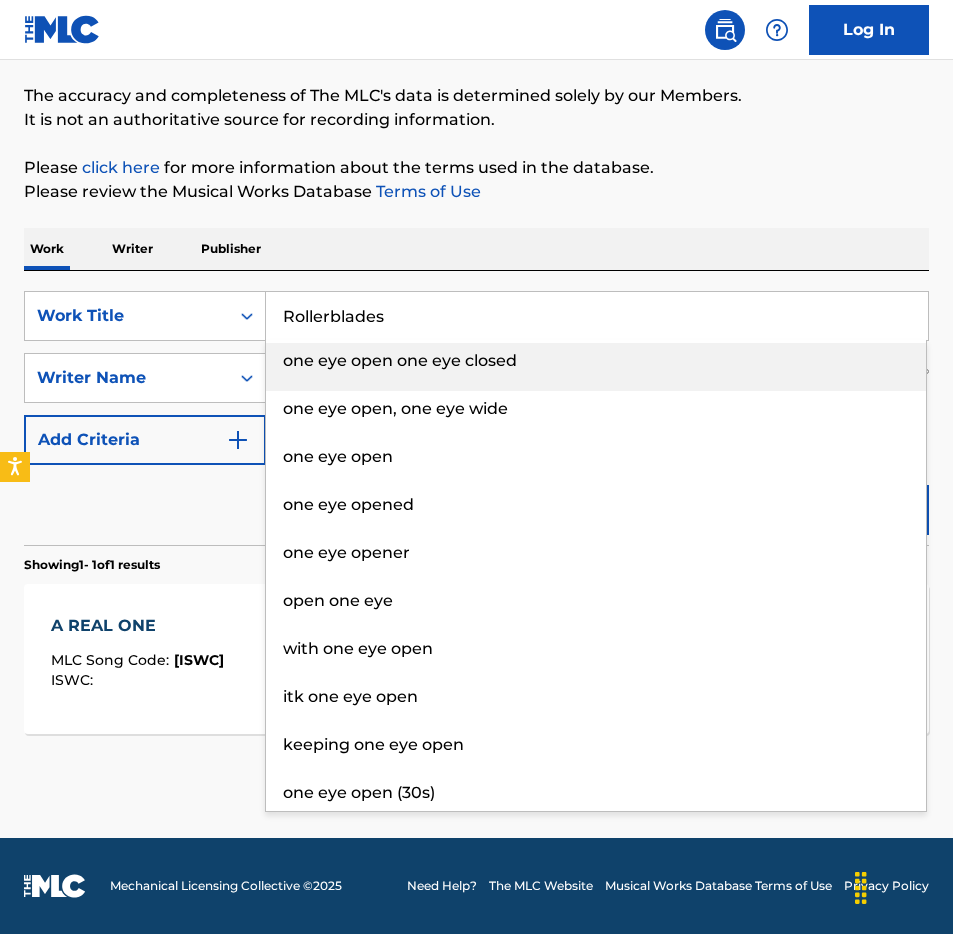 click on "Work Writer Publisher" at bounding box center [476, 249] 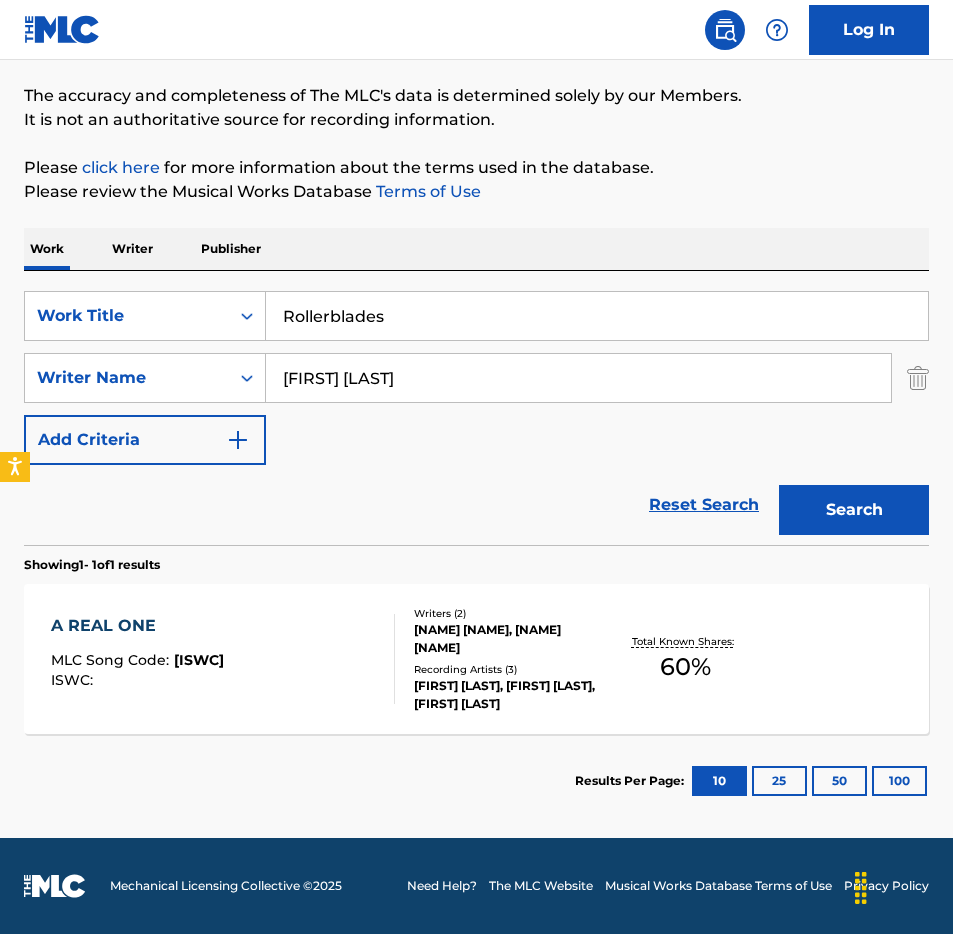 click on "Search" at bounding box center (854, 510) 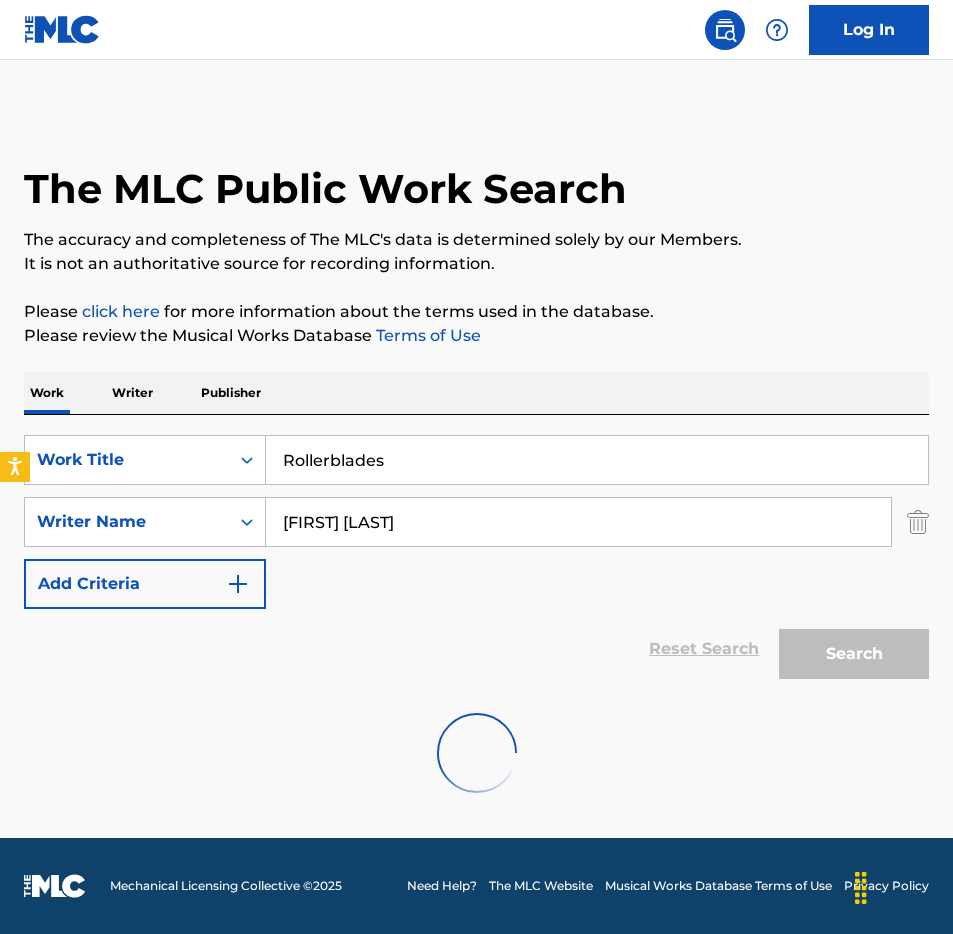 scroll, scrollTop: 0, scrollLeft: 0, axis: both 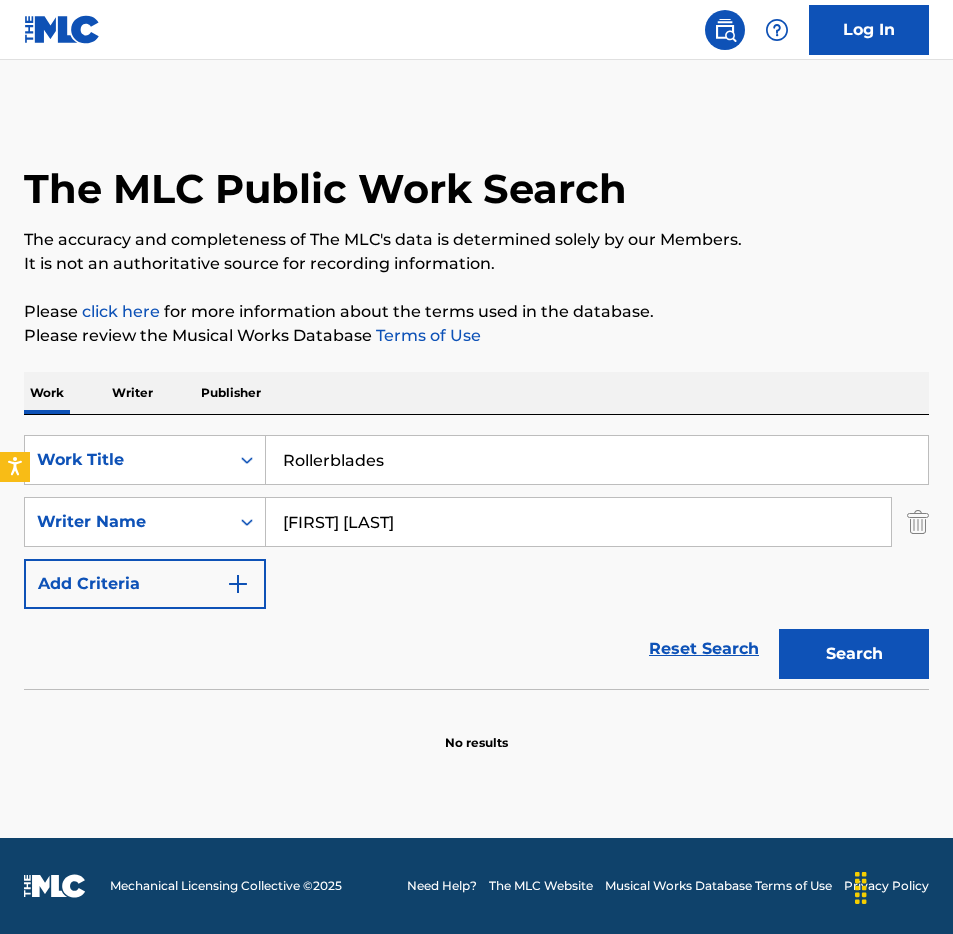 click on "Rollerblades" at bounding box center [597, 460] 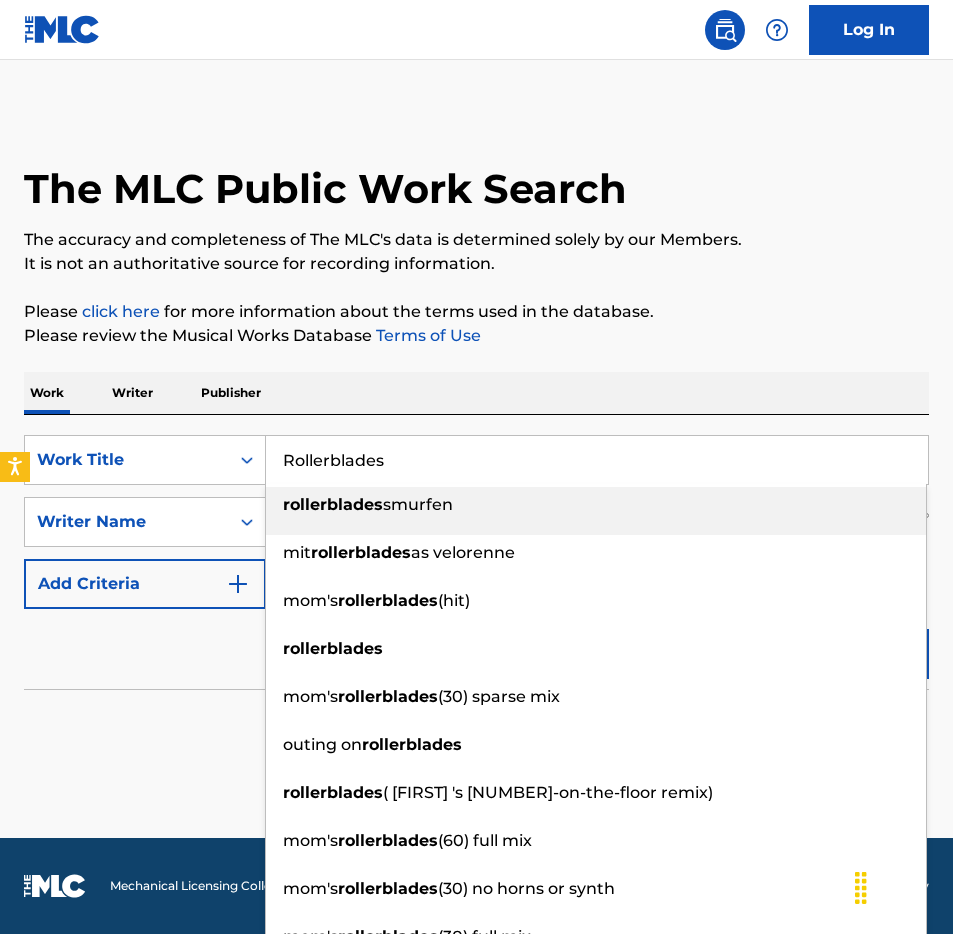 click on "Rollerblades" at bounding box center (597, 460) 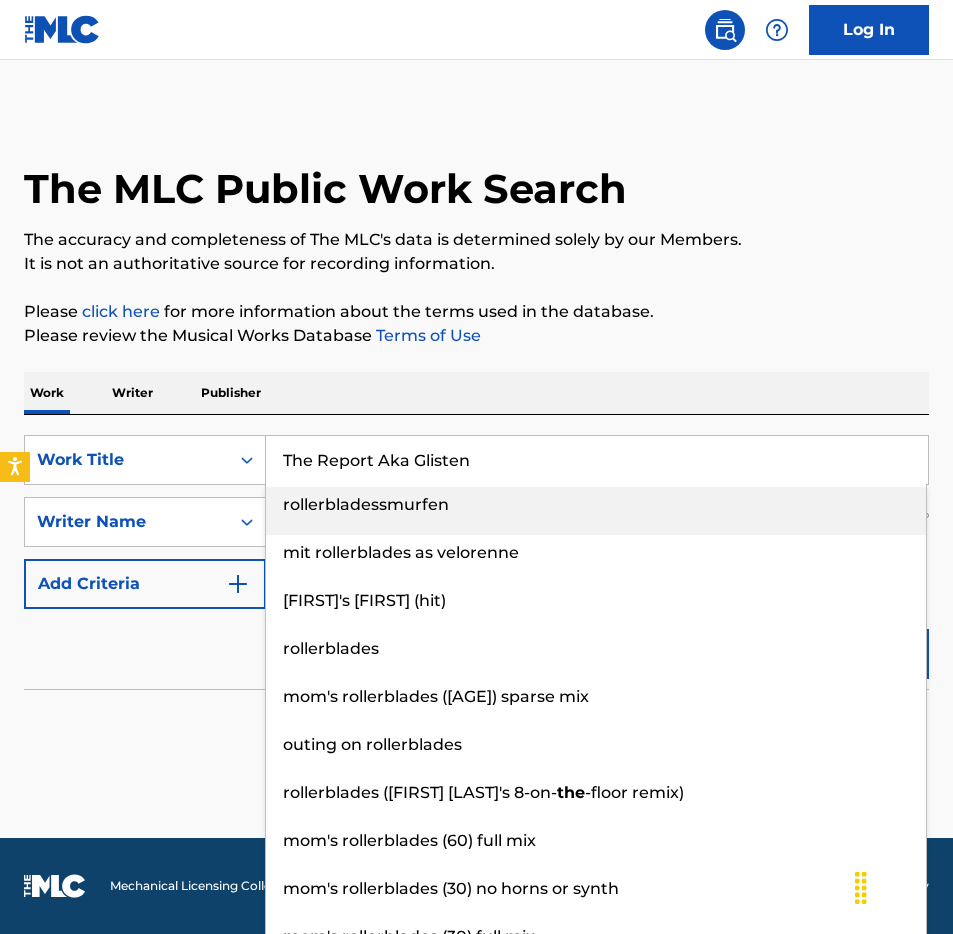 type on "The Report Aka Glisten" 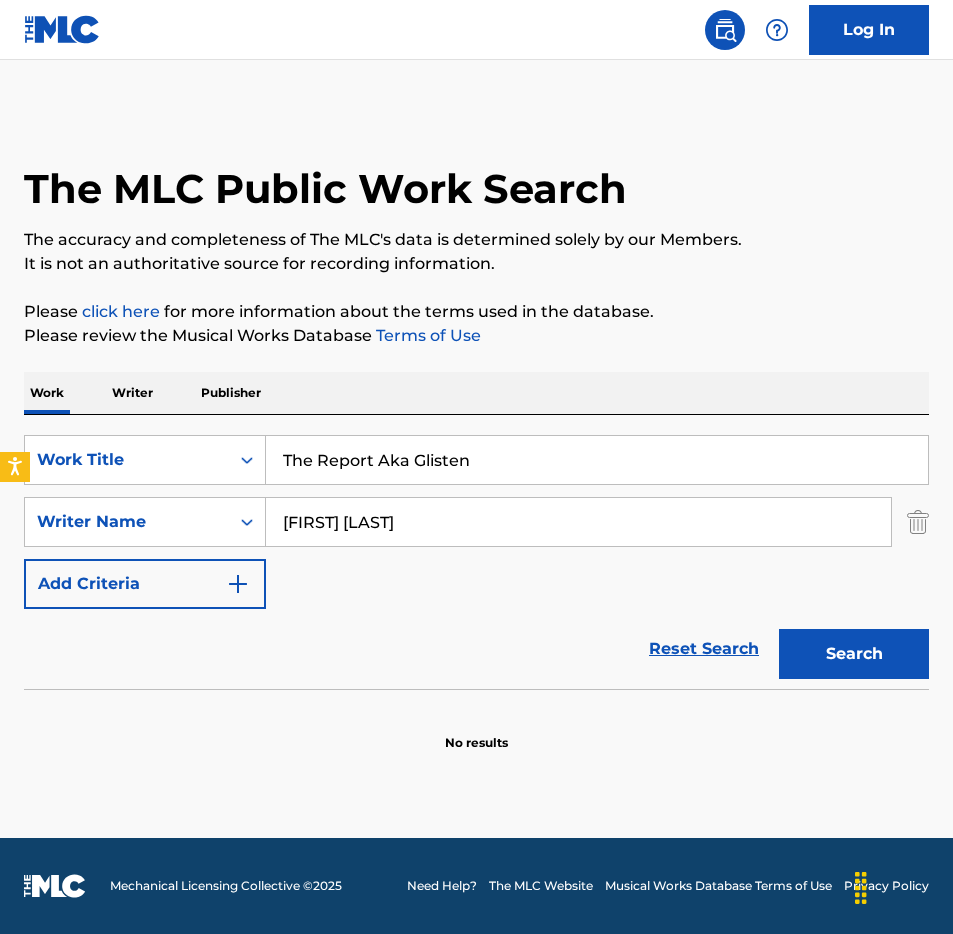 click on "Work Writer Publisher" at bounding box center [476, 393] 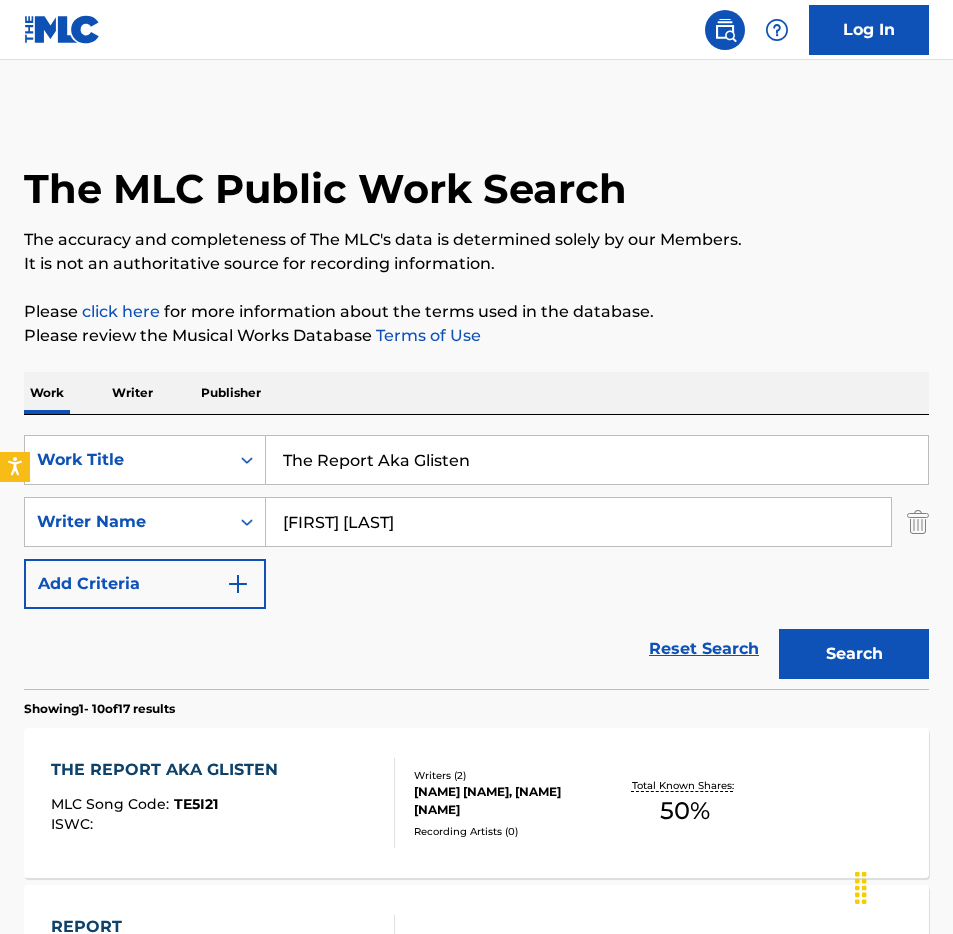 click at bounding box center [386, 803] 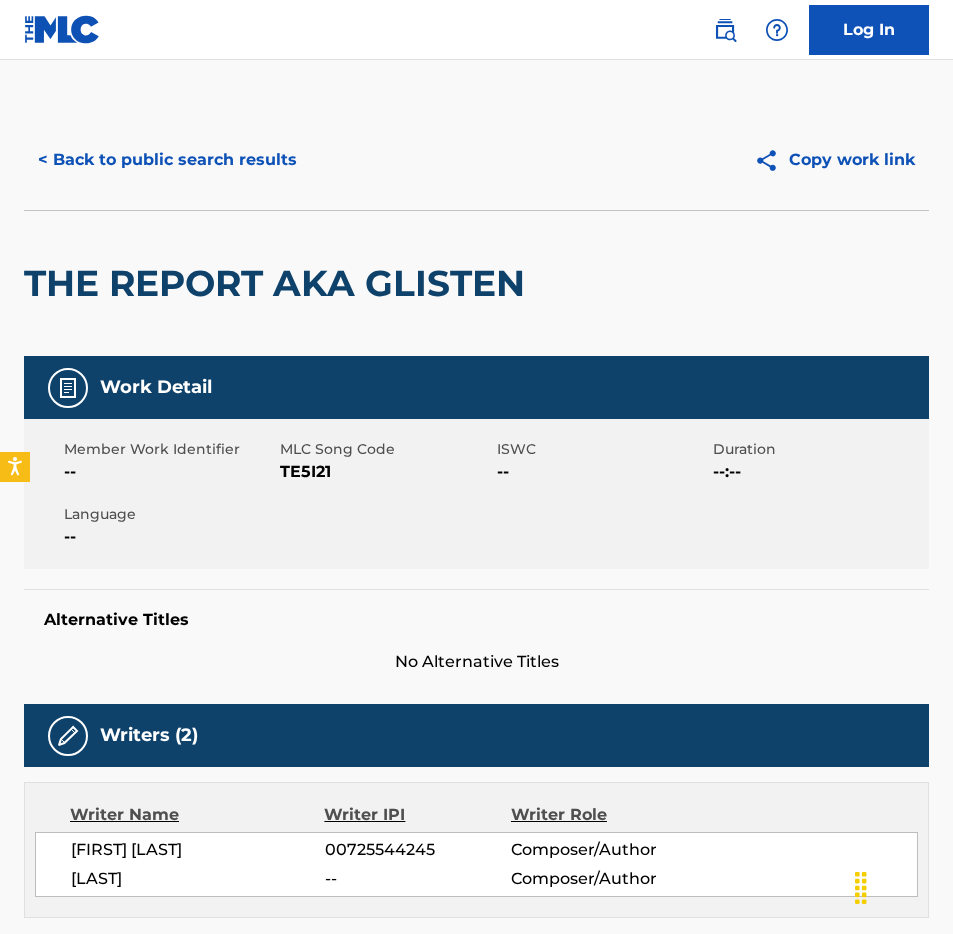 click on "TE5I21" at bounding box center [385, 472] 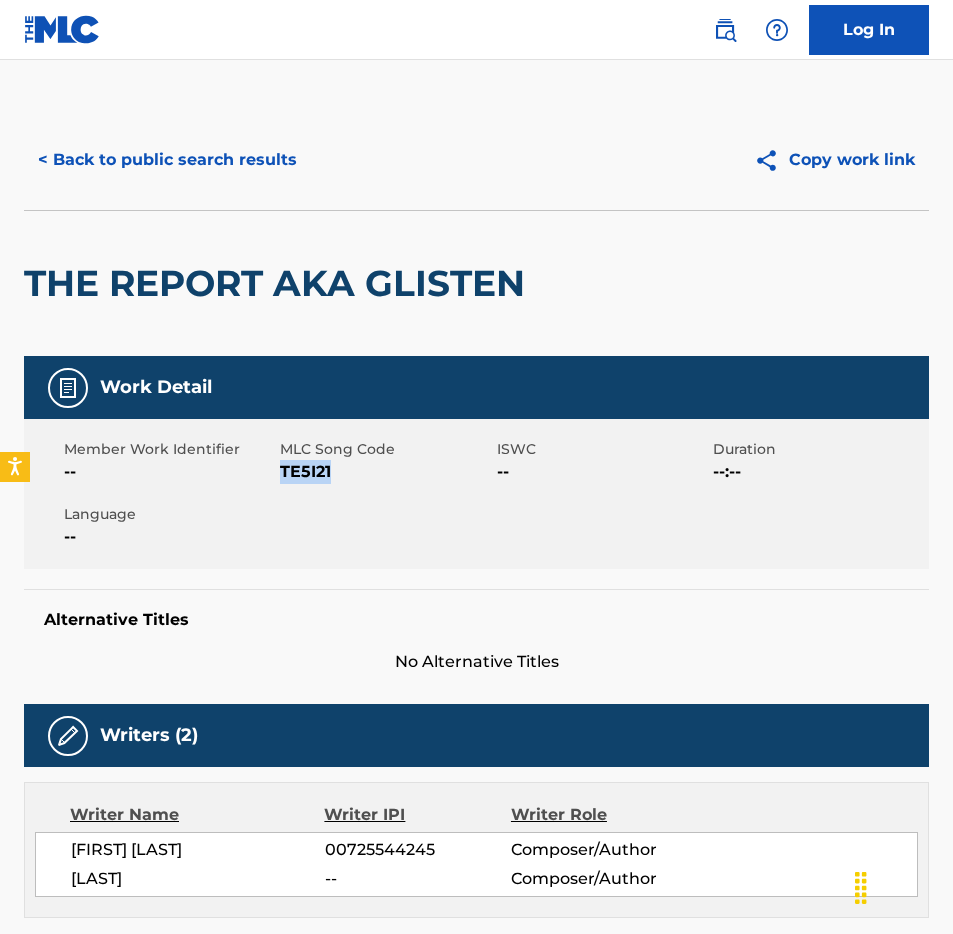 click on "TE5I21" at bounding box center (385, 472) 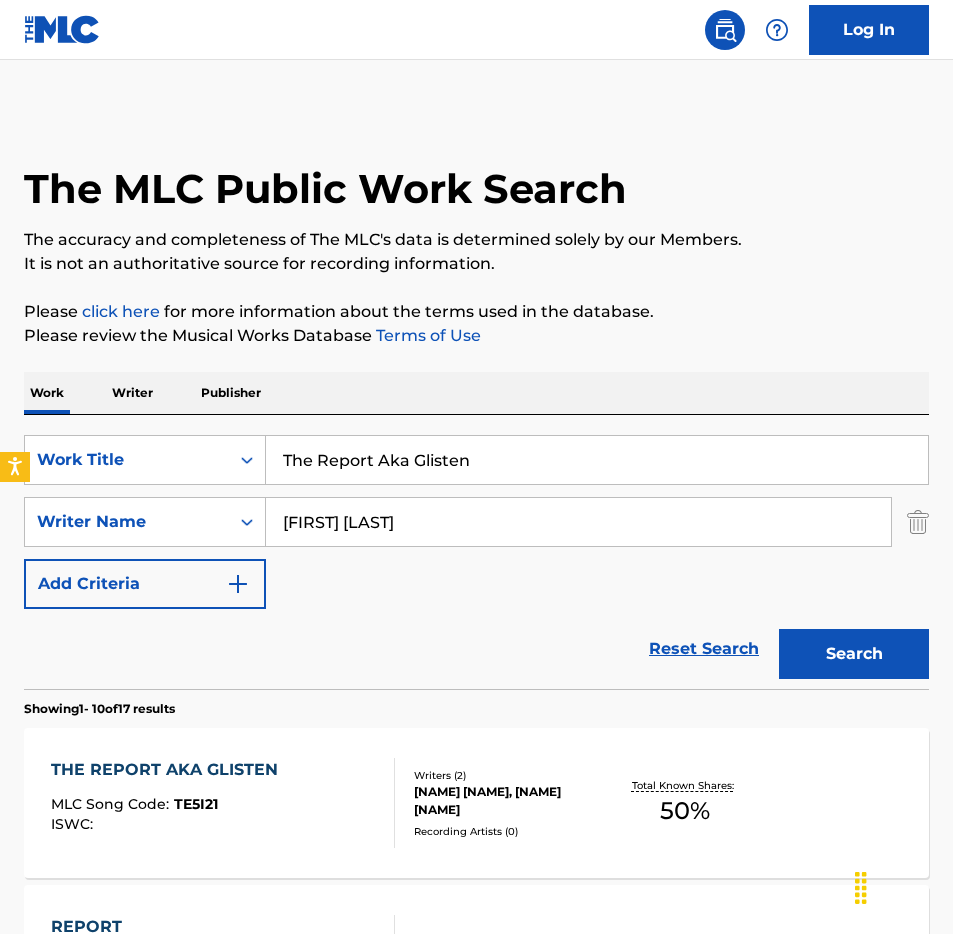 click on "The Report Aka Glisten" at bounding box center [597, 460] 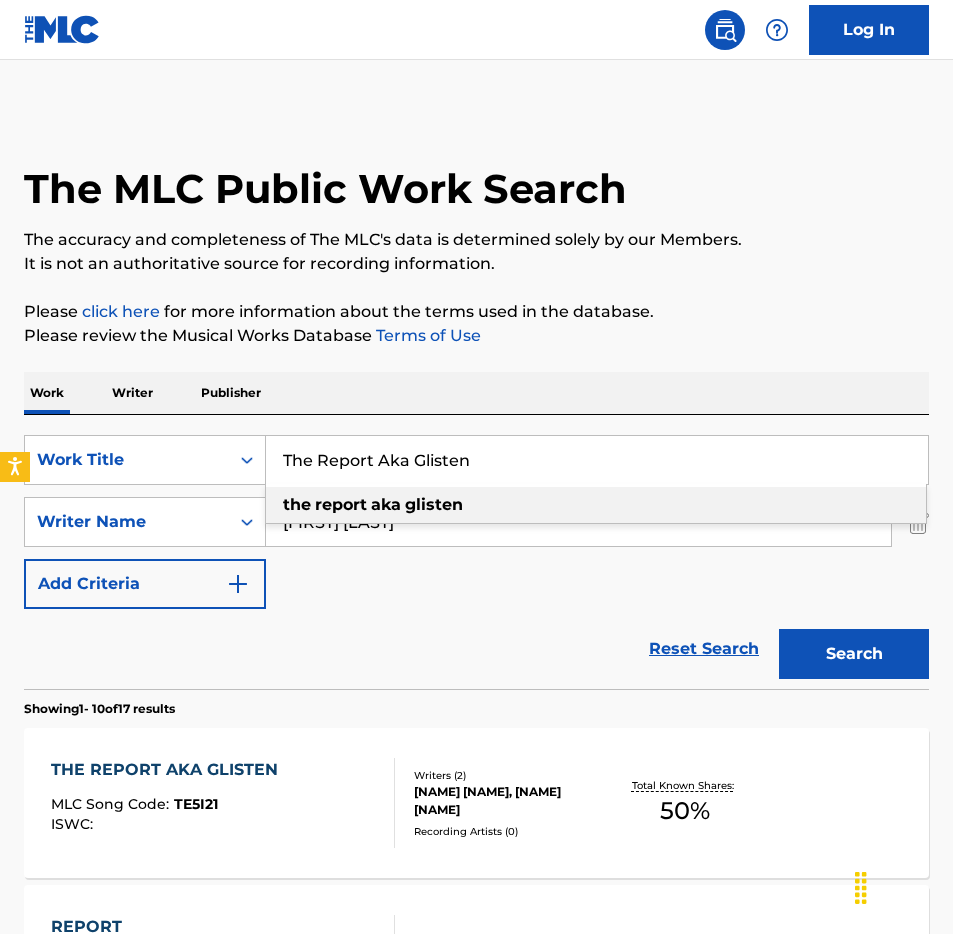 click on "The Report Aka Glisten" at bounding box center (597, 460) 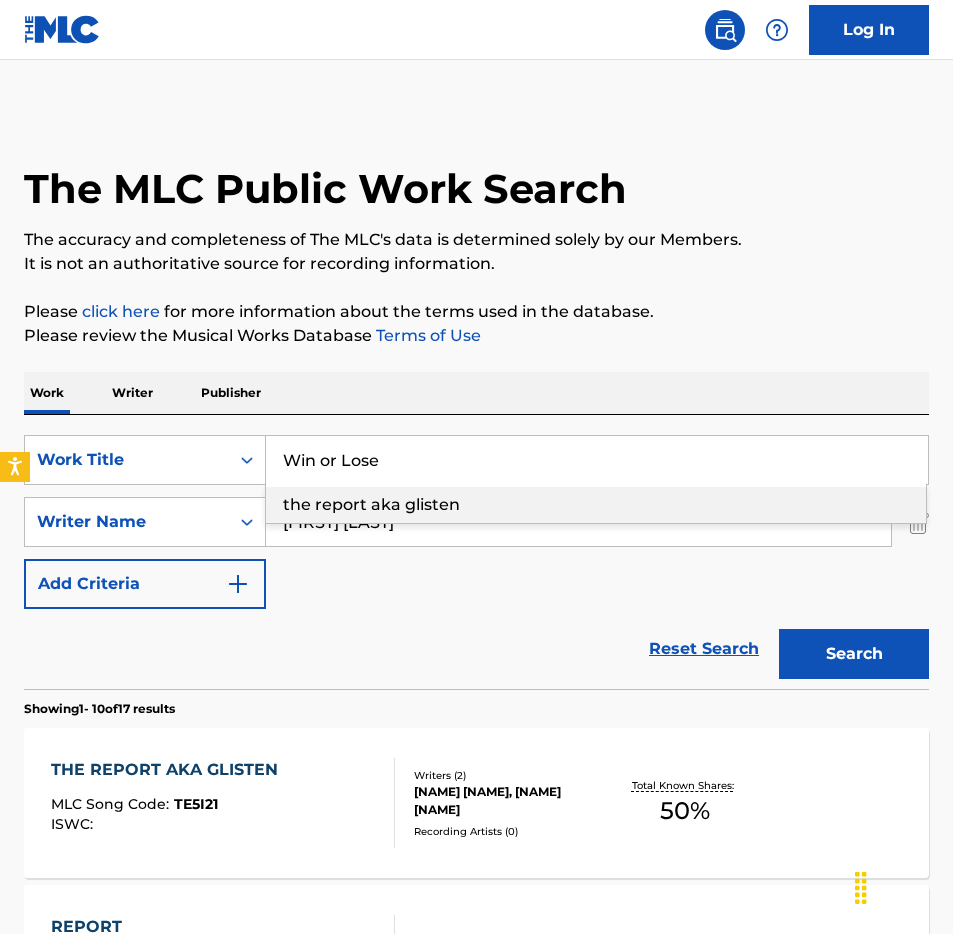 click on "The MLC Public Work Search The accuracy and completeness of The MLC's data is determined solely by our Members. It is not an authoritative source for recording information. Please   click here   for more information about the terms used in the database. Please review the Musical Works Database   Terms of Use Work Writer Publisher SearchWithCriteriae26af4aa-ffb5-4faf-bcba-59c757f031e4 Work Title Win or Lose the report aka glisten SearchWithCriteria3dd718dc-47a0-4179-b800-082db807cd36 Writer Name [FIRST] [LAST] Add Criteria Reset Search Search Showing  1  -   10  of  17   results   THE REPORT AKA GLISTEN MLC Song Code : TE5I21 ISWC : Writers ( 2 ) [FIRST] [LAST], [FIRST] [LAST] Recording Artists ( 0 ) Total Known Shares: 50 % REPORT MLC Song Code : RO6W59 ISWC : Writers ( 2 ) [FIRST] [LAST], [FIRST] [LAST] Recording Artists ( 0 ) Total Known Shares: 50 % SOMEWHERE IN THE SOUTH MLC Song Code : SC2UNR ISWC : Writers ( 2 ) [FIRST] [LAST], [FIRST] [LAST] Recording Artists ( 18 ) Total Known Shares: 50 % MLC Song Code : : 2" at bounding box center (476, 1252) 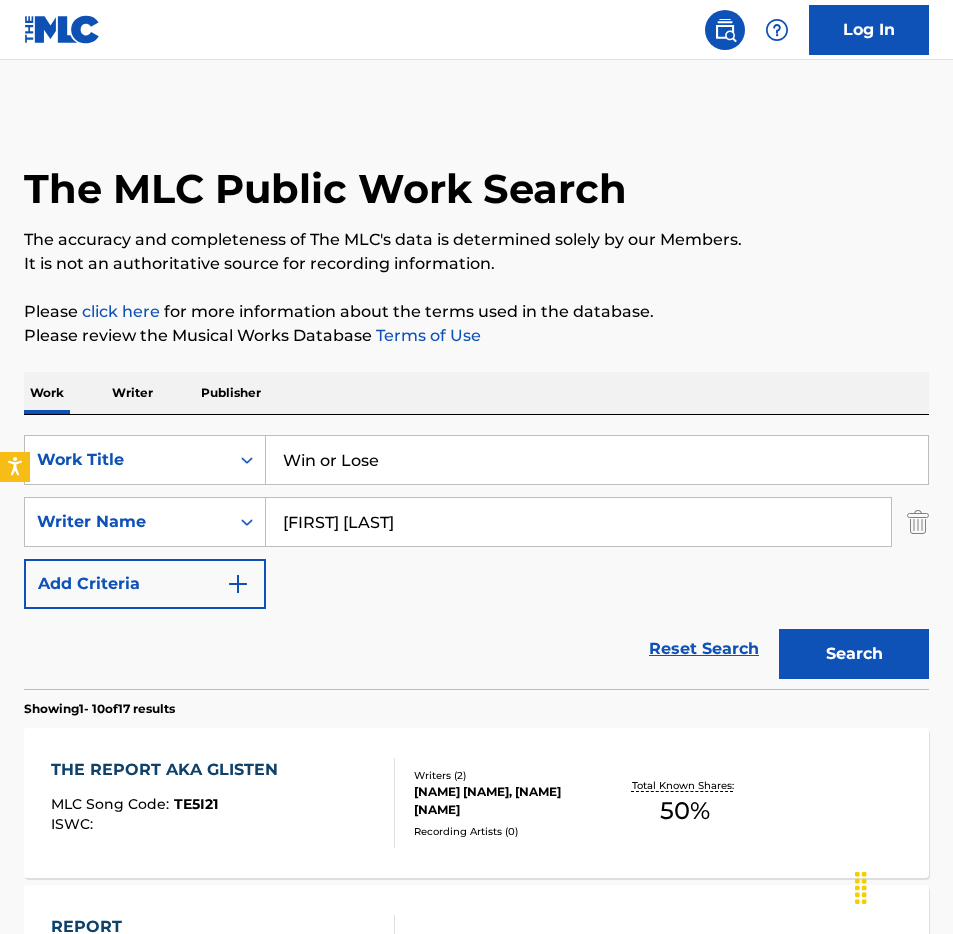 click on "Search" at bounding box center [854, 654] 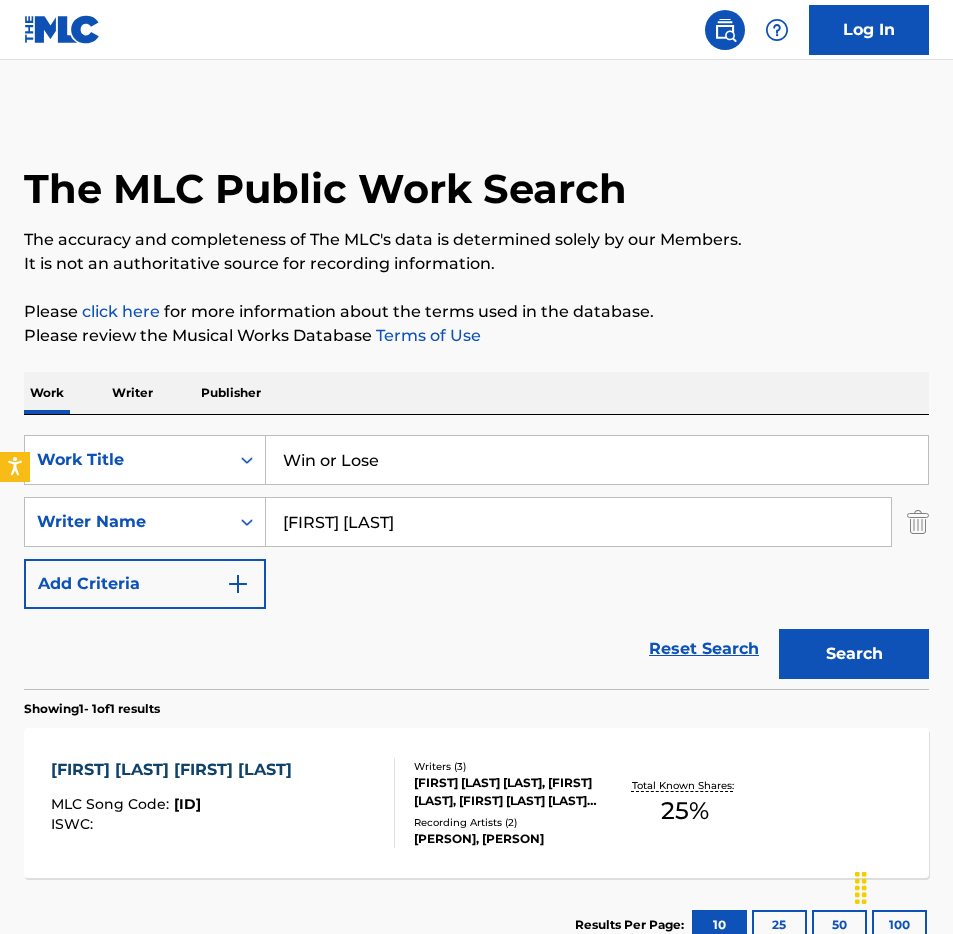 click on "Win or Lose" at bounding box center [597, 460] 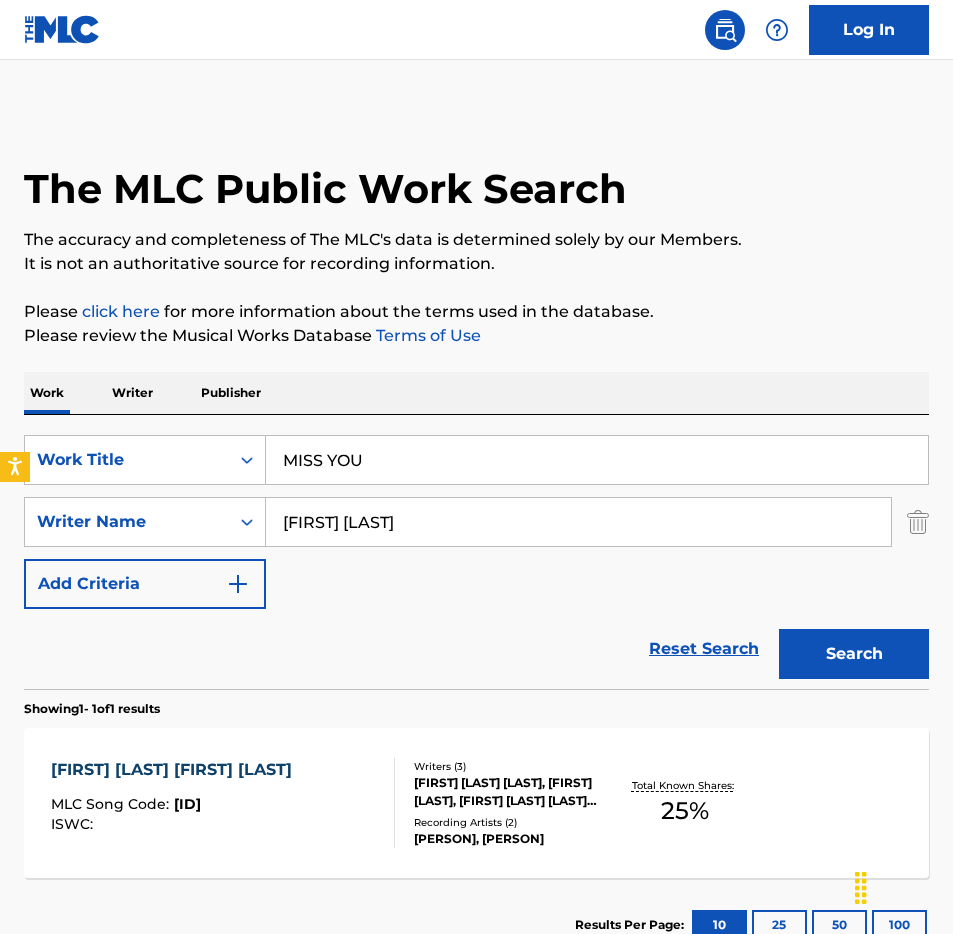 click on "The MLC Public Work Search The accuracy and completeness of The MLC's data is determined solely by our Members. It is not an authoritative source for recording information. Please   click here   for more information about the terms used in the database. Please review the Musical Works Database   Terms of Use Work Writer Publisher SearchWithCriteriae26af4aa-ffb5-4faf-bcba-59c757f031e4 Work Title MISS YOU SearchWithCriteria3dd718dc-47a0-4179-b800-082db807cd36 Writer Name [FIRST] [LAST] Add Criteria Reset Search Search Showing  1  -   1  of  1   results   HOLD U DOWN RAIN OR SHINE MLC Song Code : HVBBZ3 ISWC : Writers ( 3 ) [FIRST] [LAST], [FIRST] [LAST], INCONNU COMPOSITEUR AUTEUR Recording Artists ( 2 ) [FIRST] [LAST], [FIRST] [LAST] Total Known Shares: 25 % Results Per Page: 10 25 50 100" at bounding box center [476, 541] 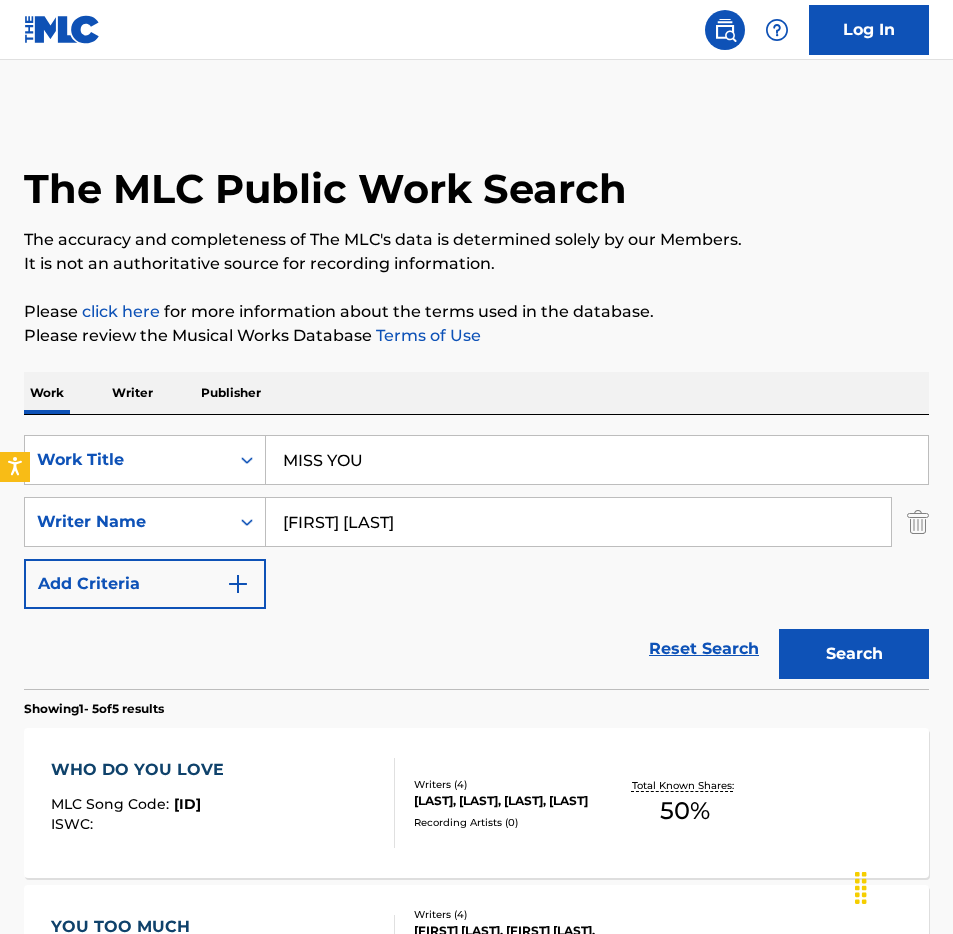 click on "MISS YOU" at bounding box center (597, 460) 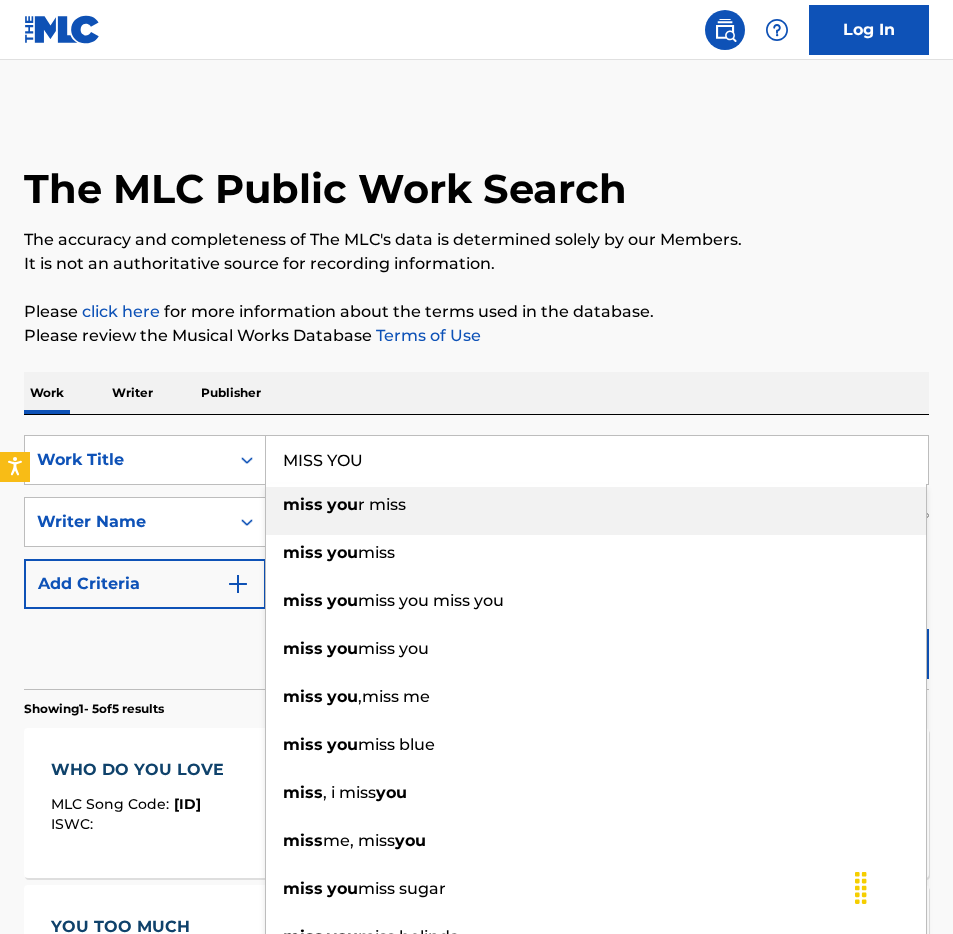 click on "MISS YOU" at bounding box center (597, 460) 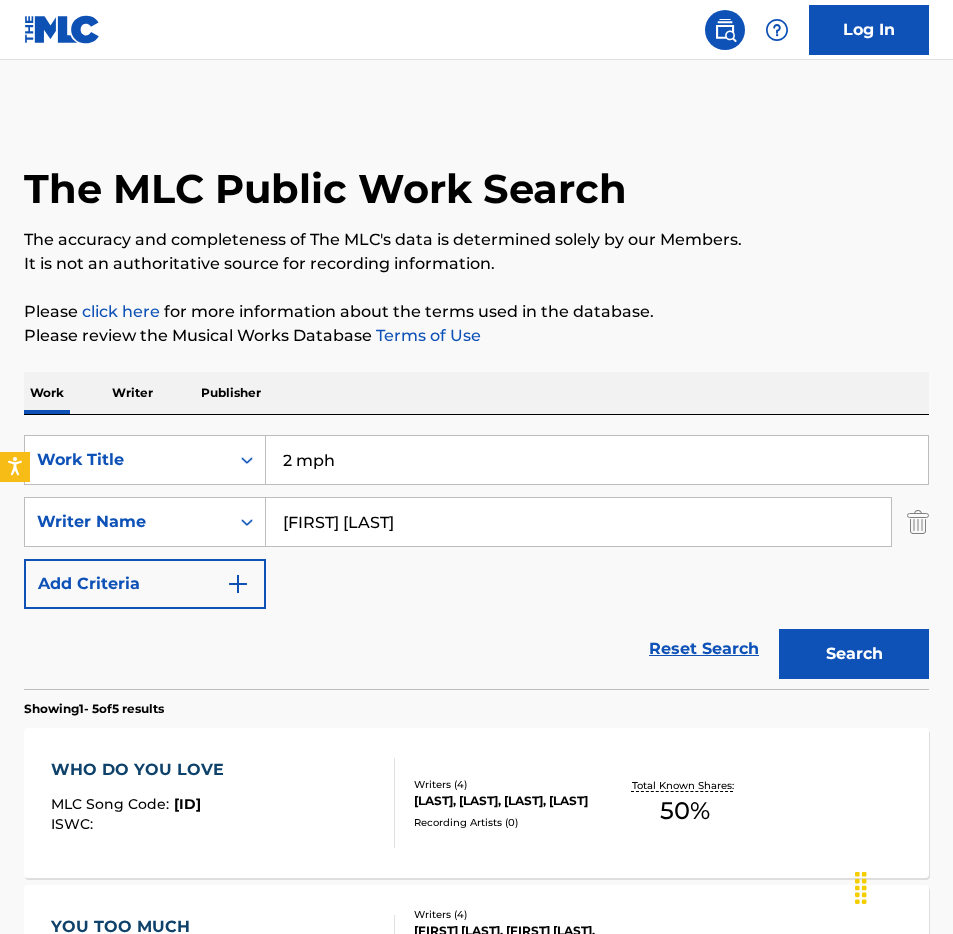 click on "Search" at bounding box center [854, 654] 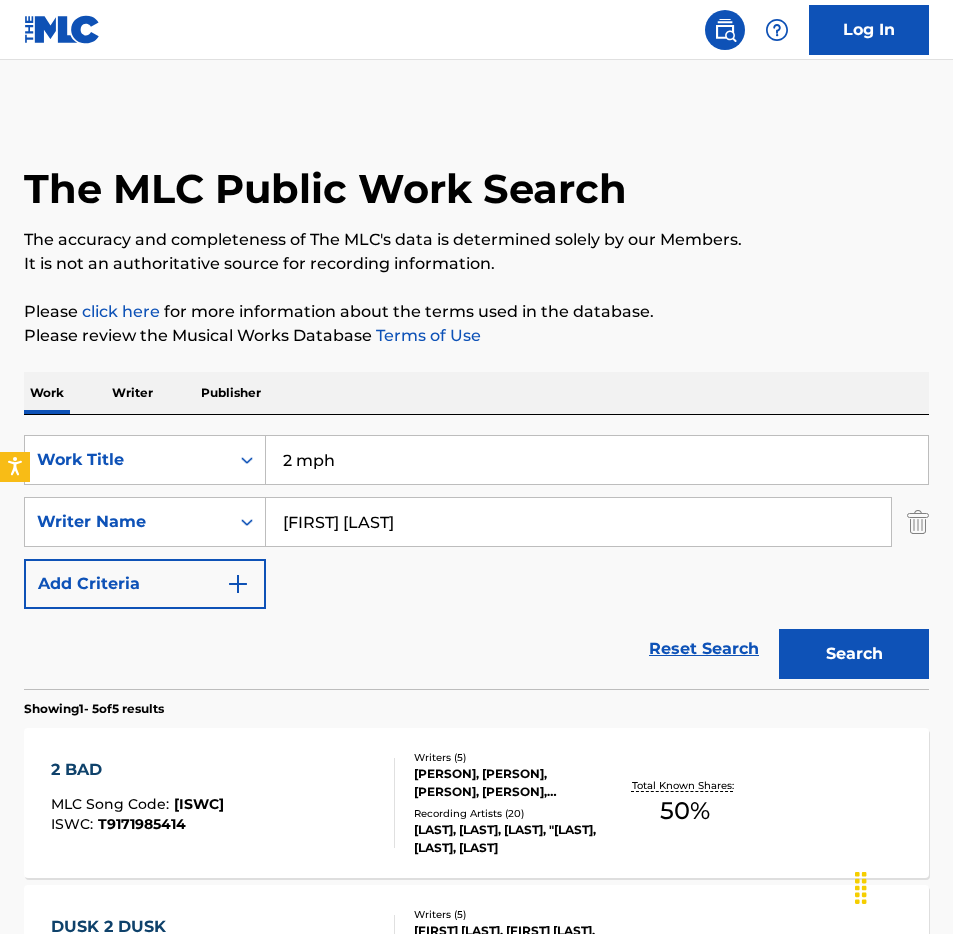 click on "2 mph" at bounding box center [597, 460] 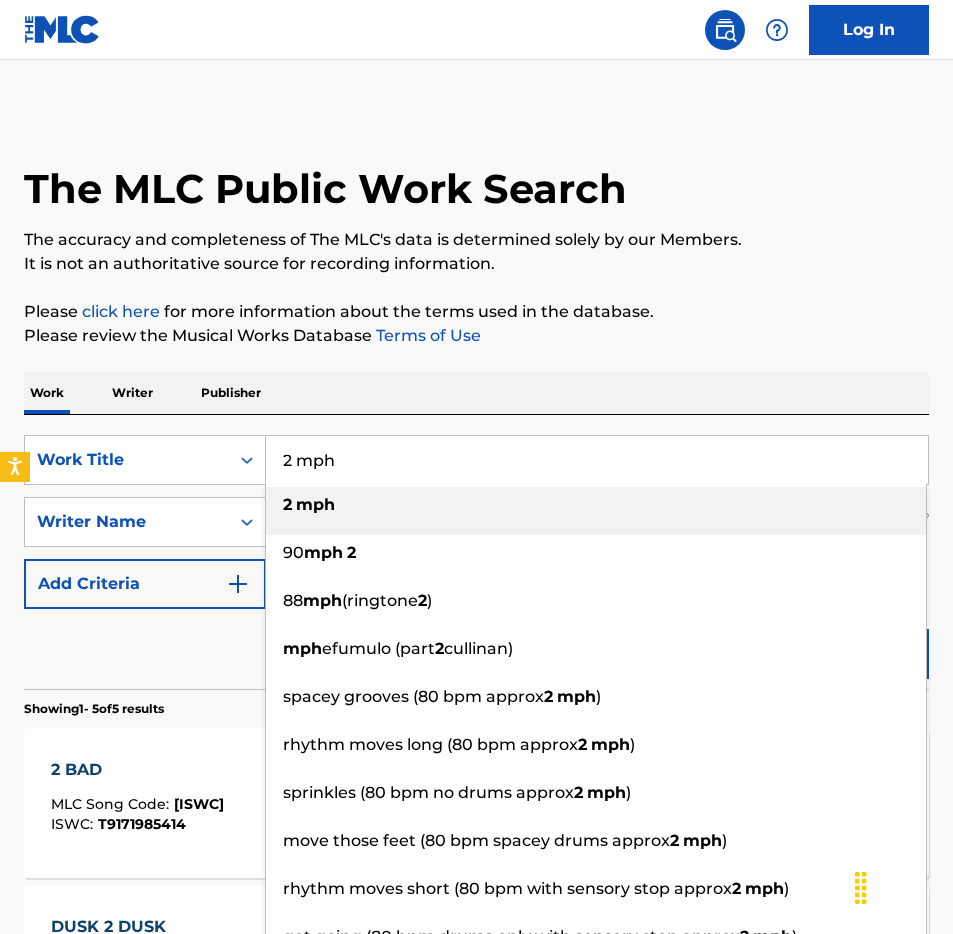 click on "2 mph" at bounding box center [597, 460] 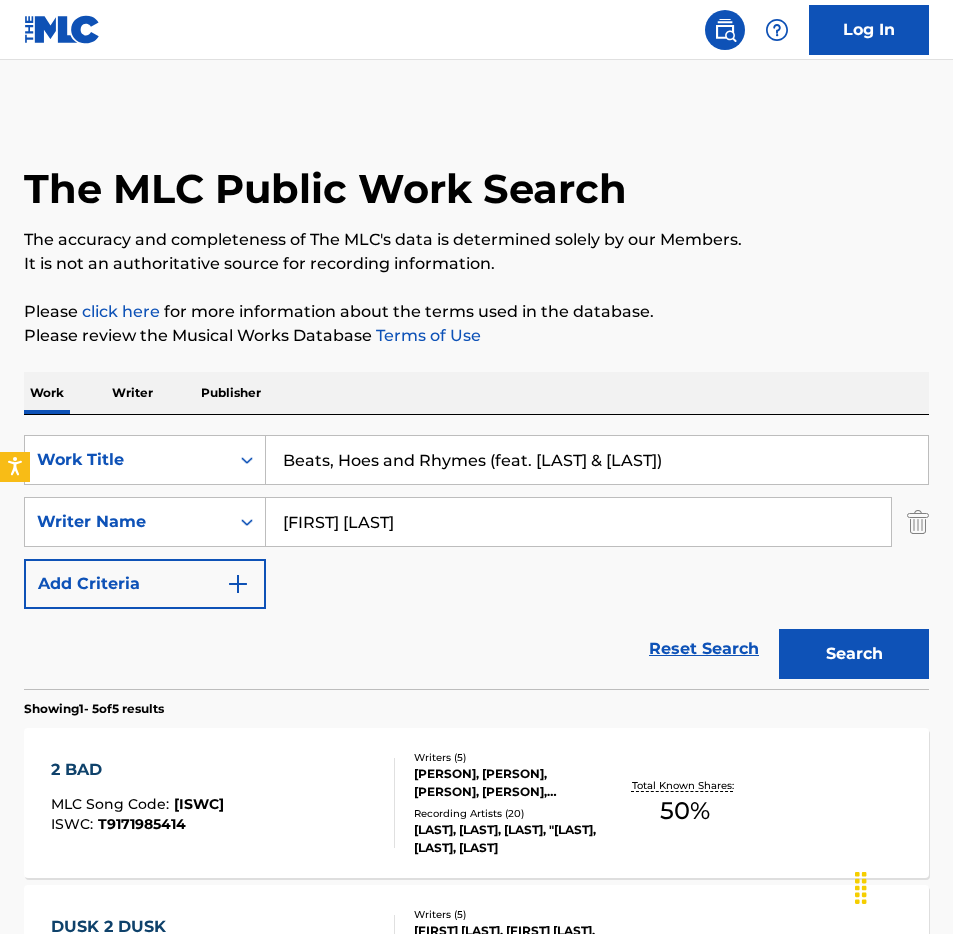 click on "Work Writer Publisher" at bounding box center [476, 393] 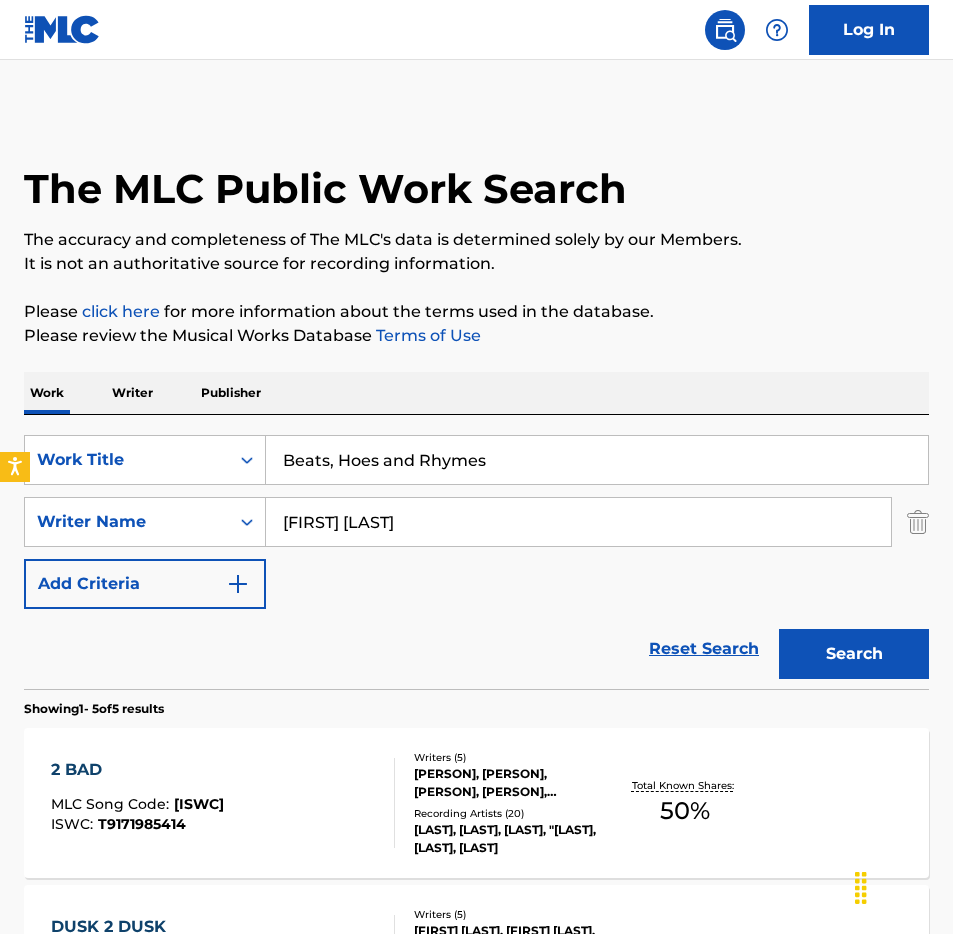 click on "The MLC Public Work Search The accuracy and completeness of The MLC's data is determined solely by our Members. It is not an authoritative source for recording information. Please   click here   for more information about the terms used in the database. Please review the Musical Works Database   Terms of Use Work Writer Publisher SearchWithCriteriae26af4aa-ffb5-4faf-bcba-59c757f031e4 Work Title Beats, Hoes and Rhymes SearchWithCriteria3dd718dc-47a0-4179-b800-082db807cd36 Writer Name [FIRST] [LAST] Add Criteria Reset Search Search Showing  1  -   5  of  5   results   2 BAD MLC Song Code : TV8KNQ ISWC : T9171985414 Writers ( 5 ) [FIRST] [LAST], [FIRST] [LAST], [FIRST] [LAST], [FIRST] [LAST], [FIRST] [LAST] Recording Artists ( 20 ) [FIRST] [LAST], [FIRST] [LAST], [FIRST] [LAST], "[FIRST] [LAST], [FIRST] [LAST], [FIRST] [LAST] Total Known Shares: 50 % DUSK 2 DUSK MLC Song Code : DA2M5H ISWC : Writers ( 5 ) [FIRST] [LAST], [FIRST] [LAST], [FIRST] [LAST], [FIRST] [LAST], [FIRST] [LAST] Recording Artists ( 44 ) 40 % : :" at bounding box center (476, 855) 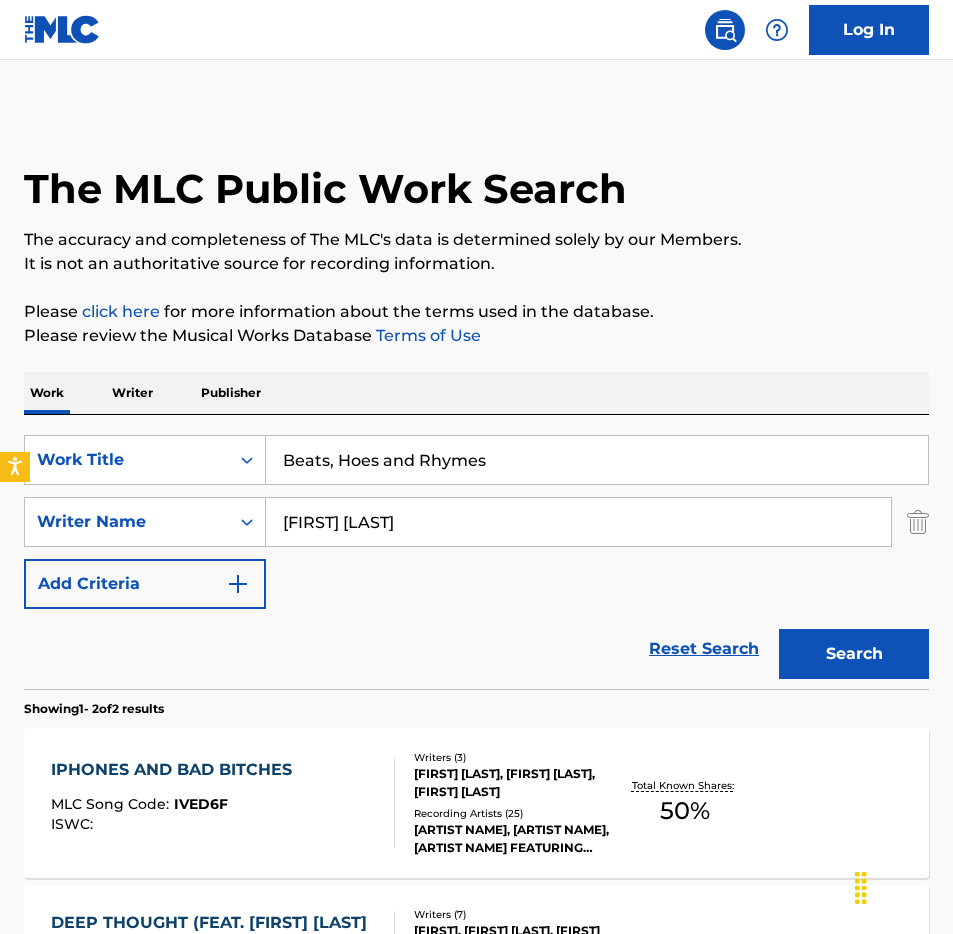 click on "Beats, Hoes and Rhymes" at bounding box center (597, 460) 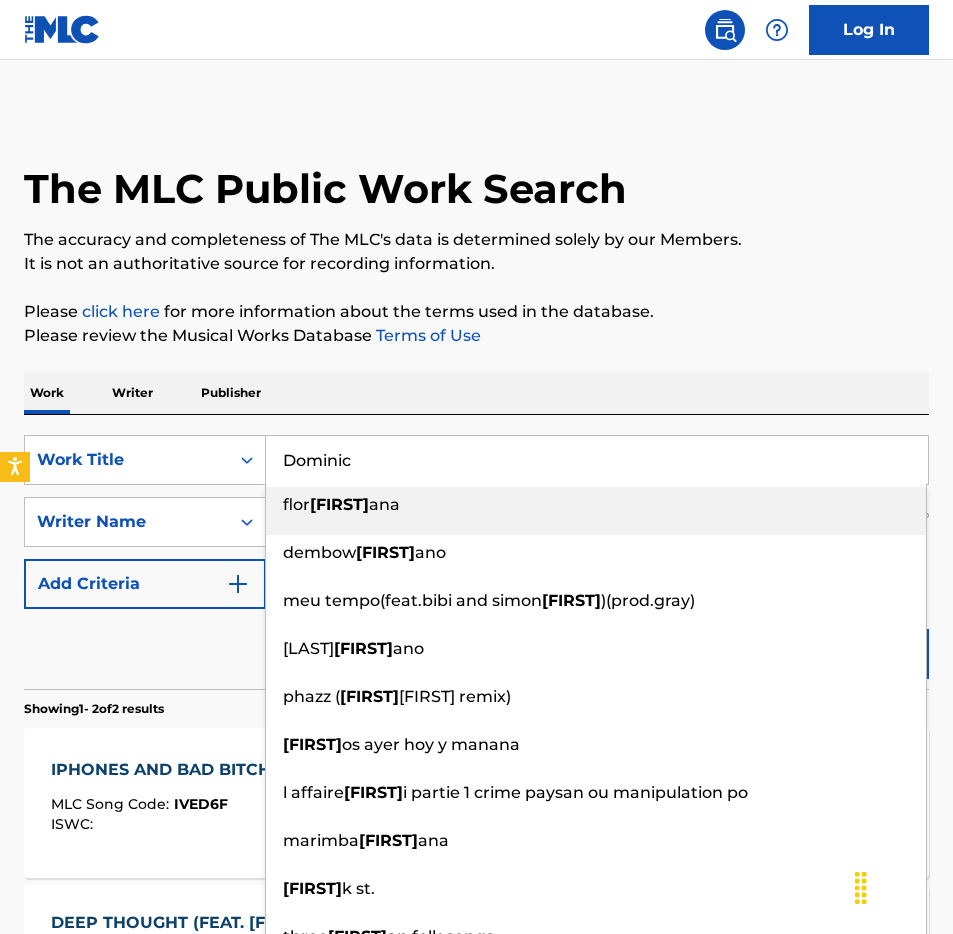 click on "Work Writer Publisher" at bounding box center (476, 393) 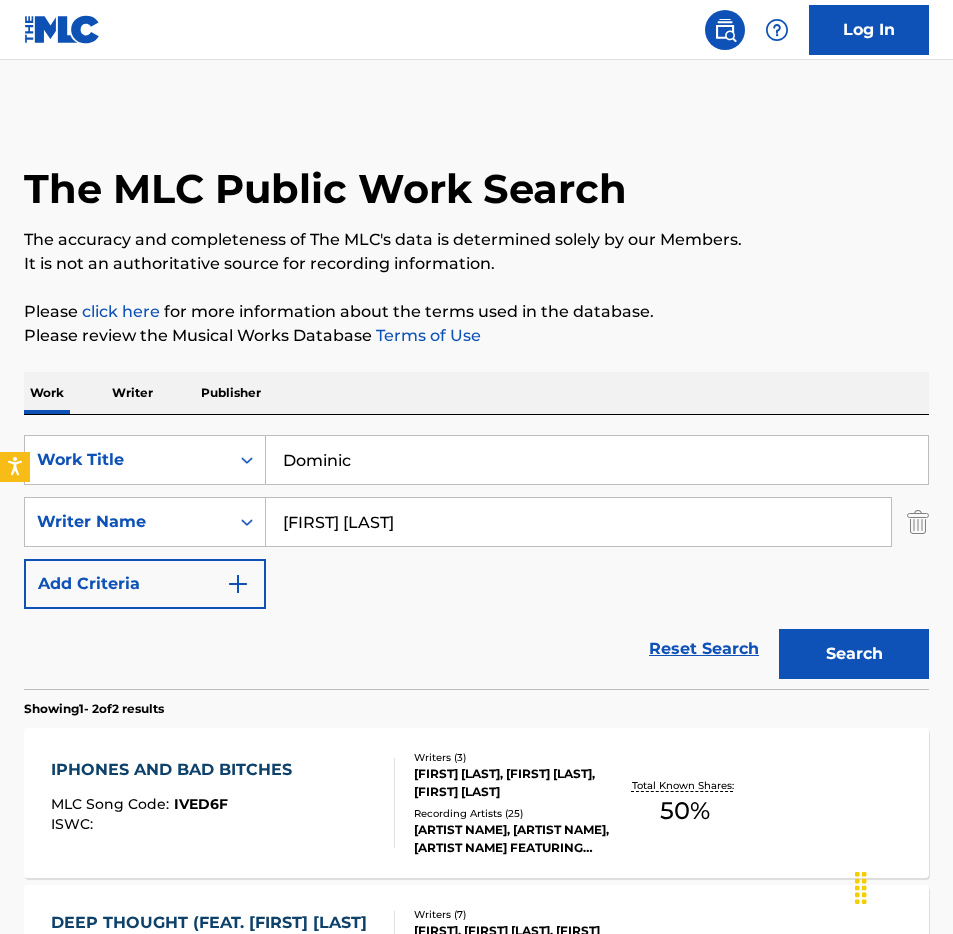 click on "Search" at bounding box center [854, 654] 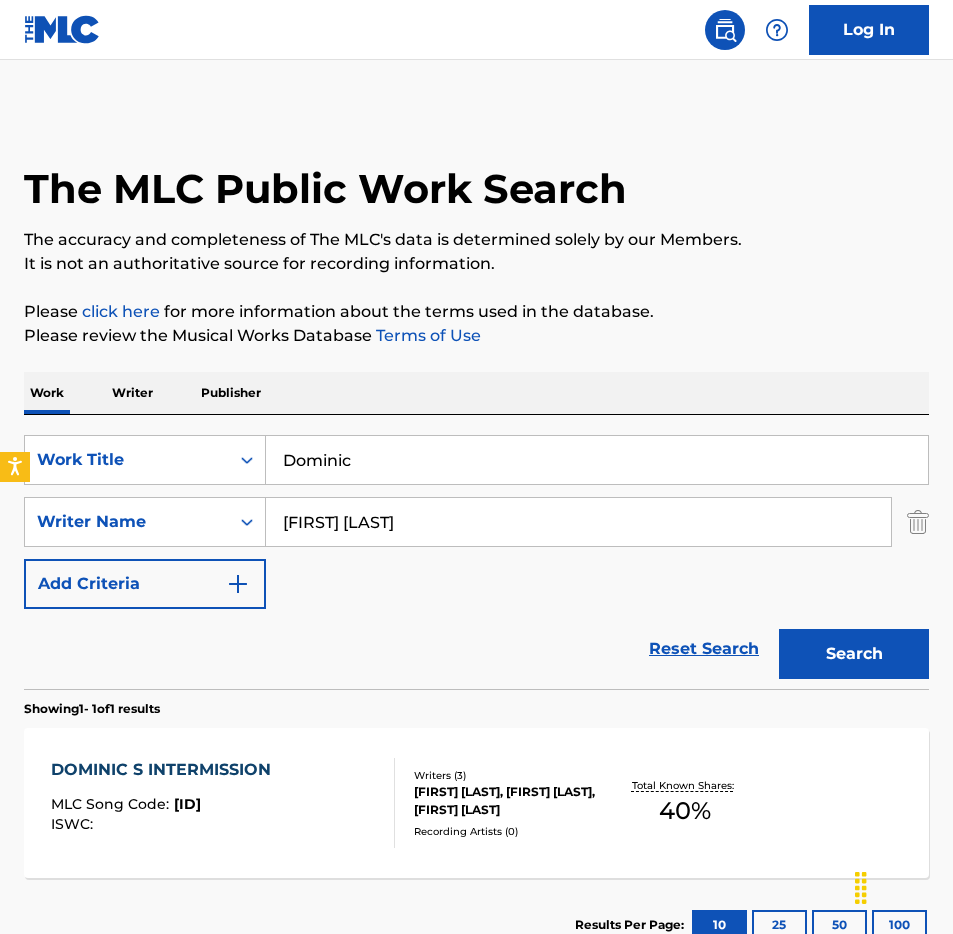 click on "Dominic" at bounding box center [597, 460] 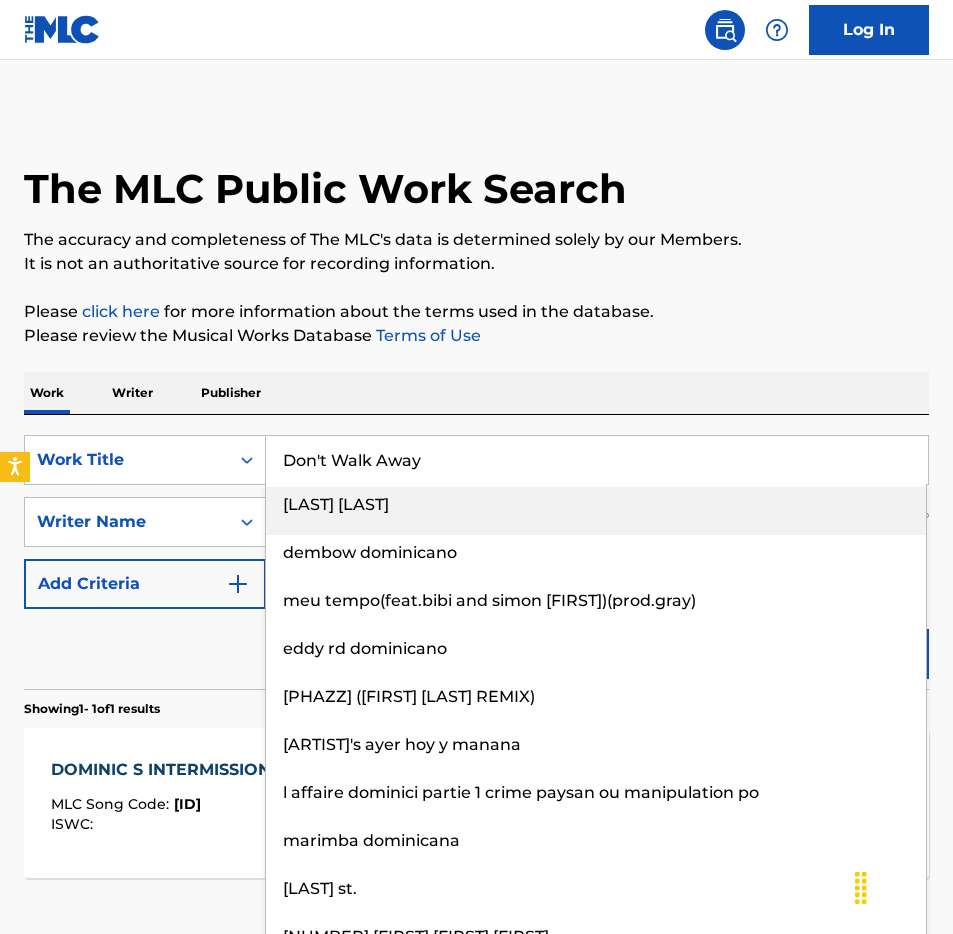 click on "Work Writer Publisher" at bounding box center [476, 393] 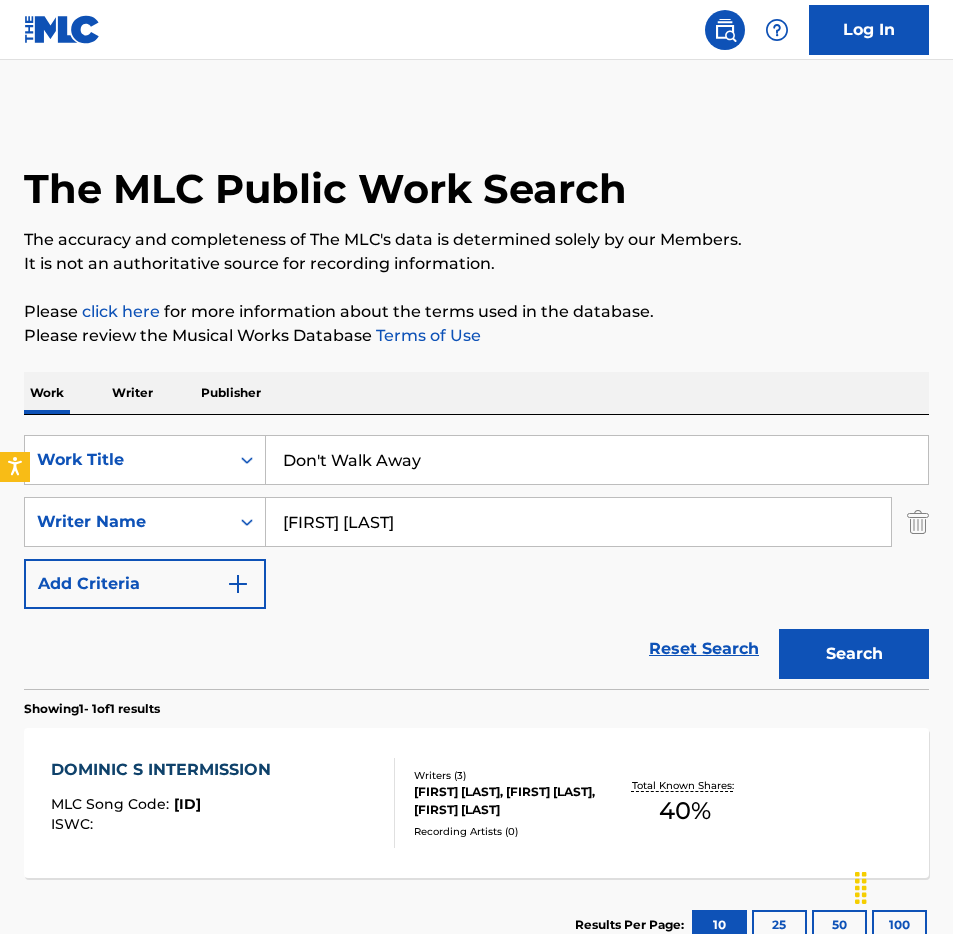 click on "Search" at bounding box center (854, 654) 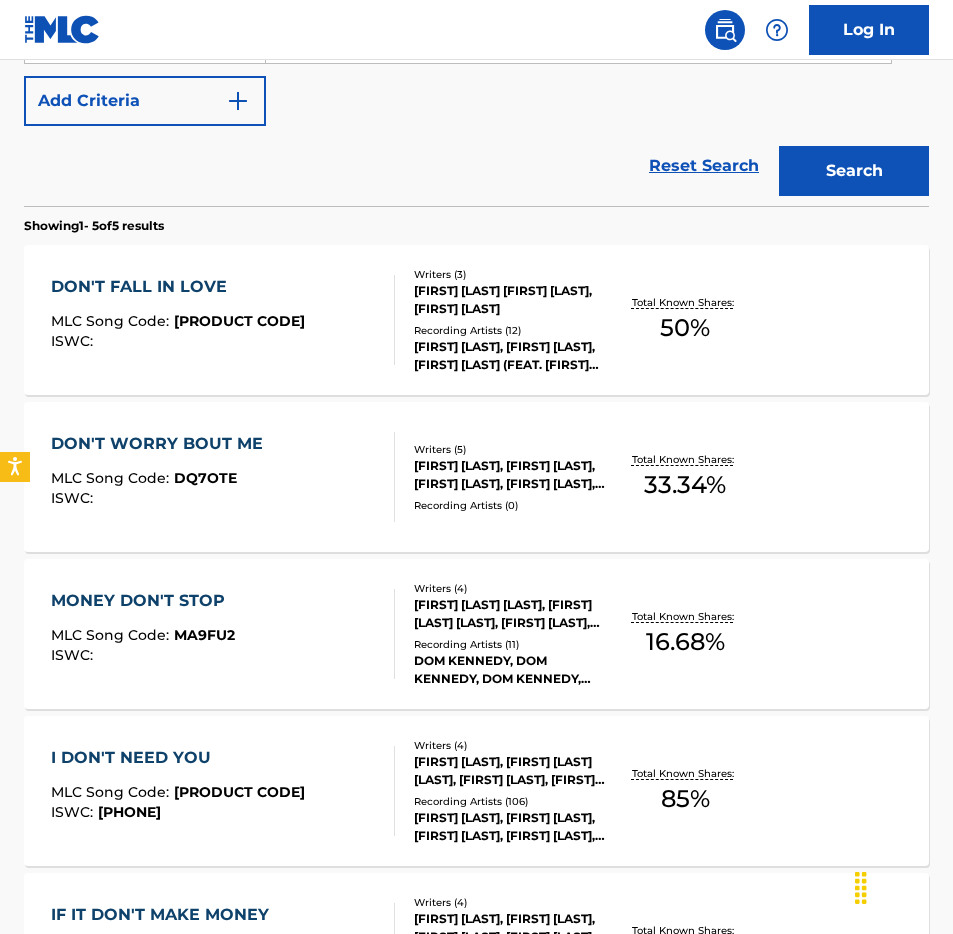 scroll, scrollTop: 0, scrollLeft: 0, axis: both 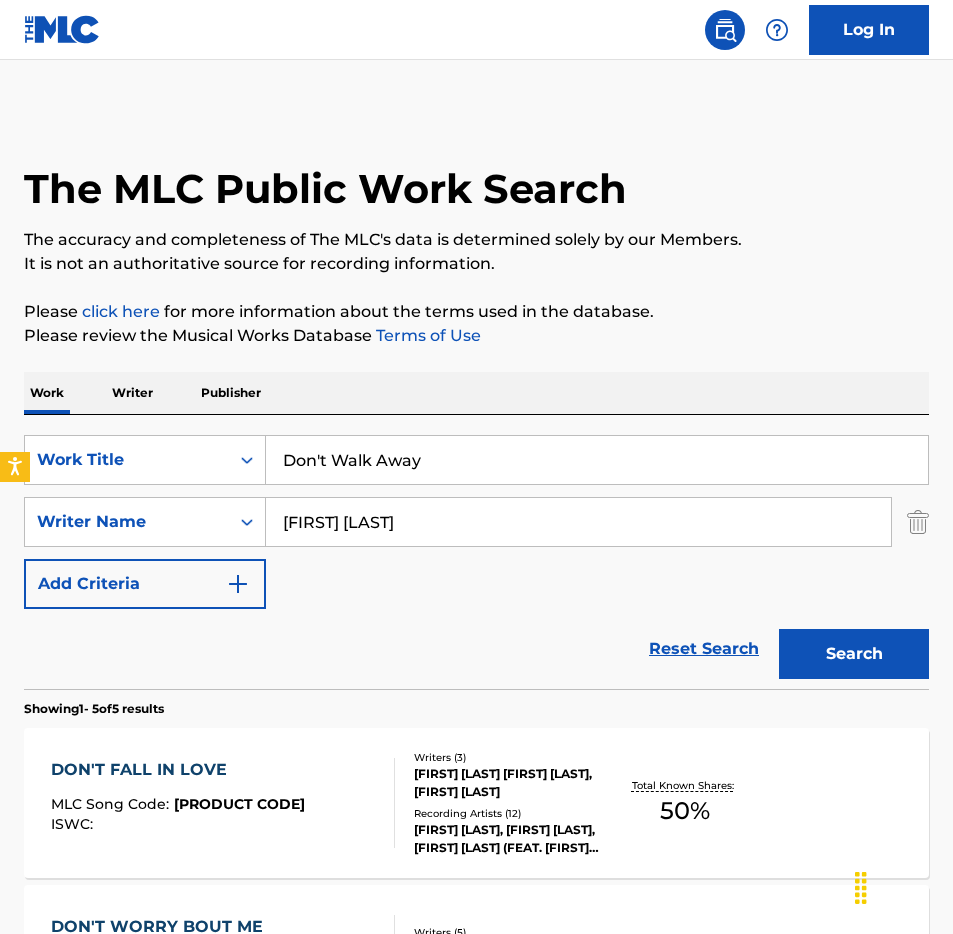 click on "Don't Walk Away" at bounding box center (597, 460) 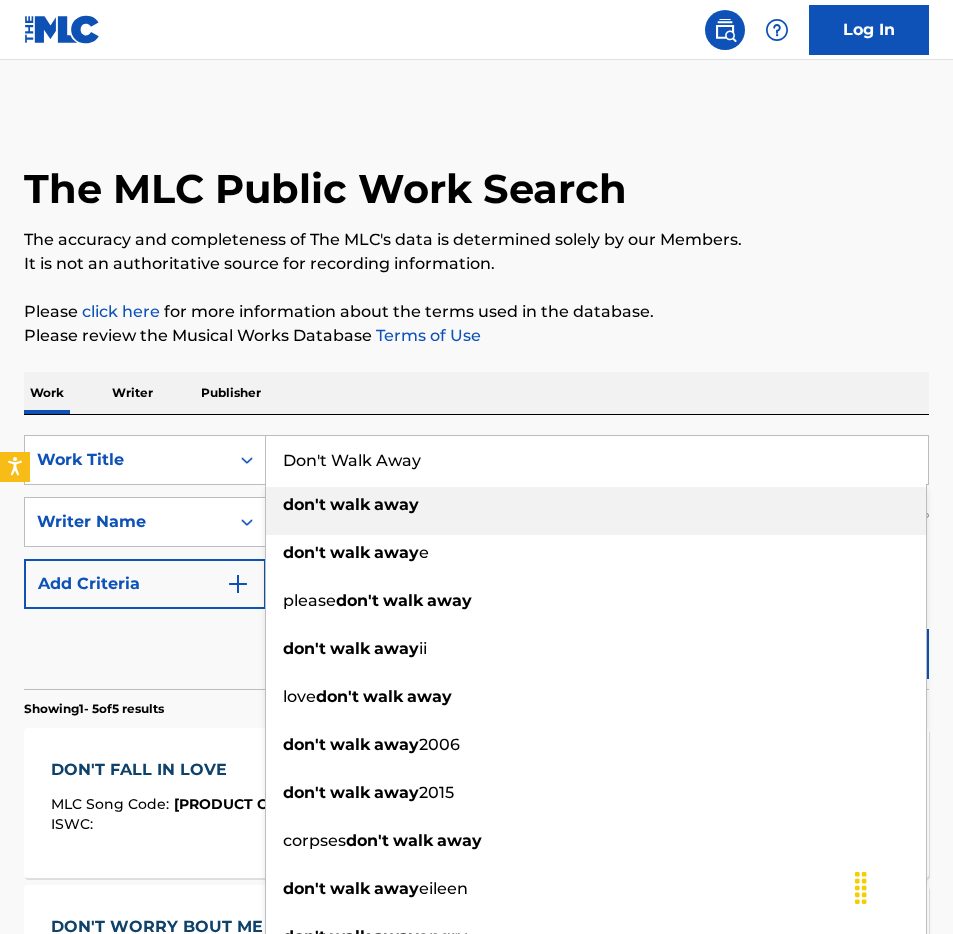 click on "Don't Walk Away" at bounding box center [597, 460] 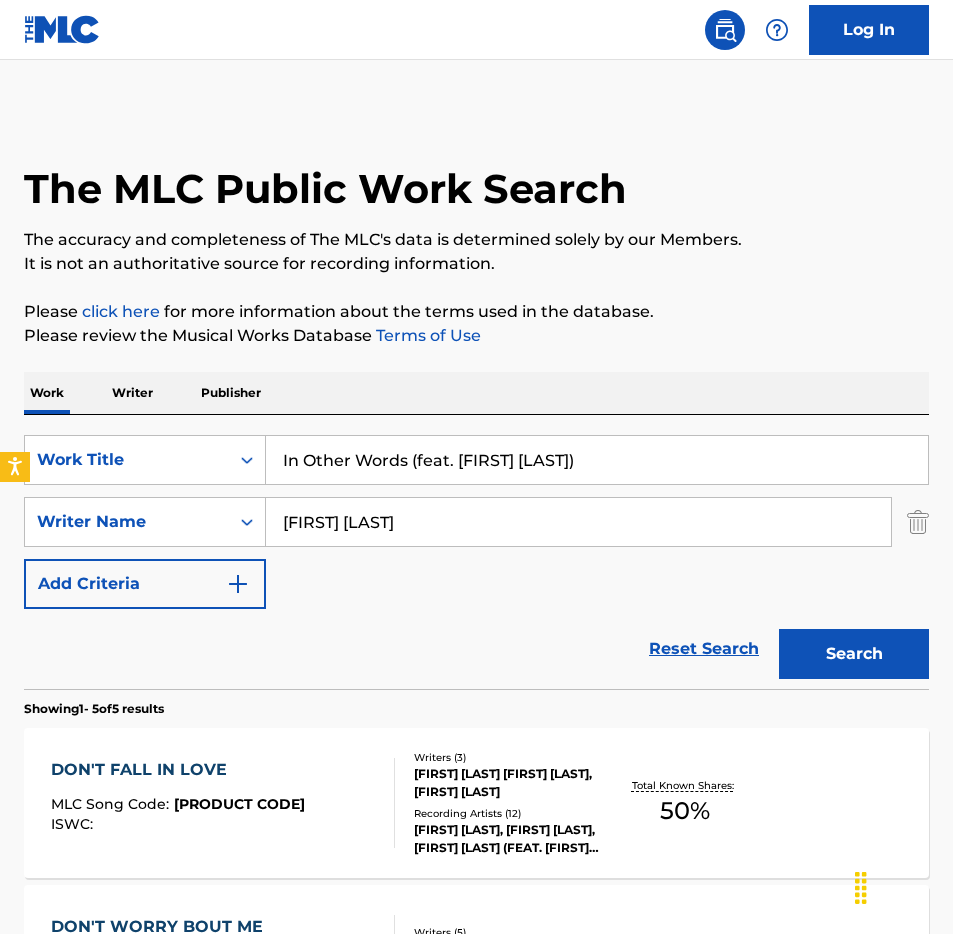 click on "Work Writer Publisher" at bounding box center [476, 393] 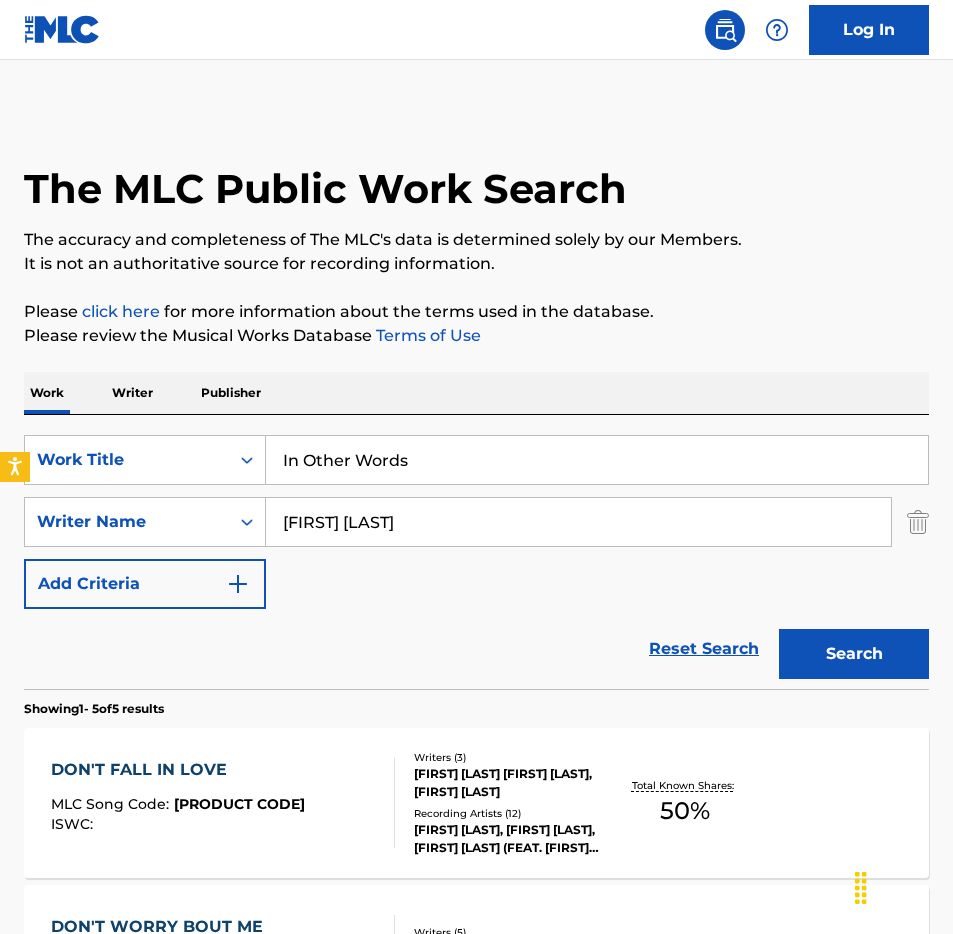 click on "Please review the Musical Works Database   Terms of Use" at bounding box center (476, 336) 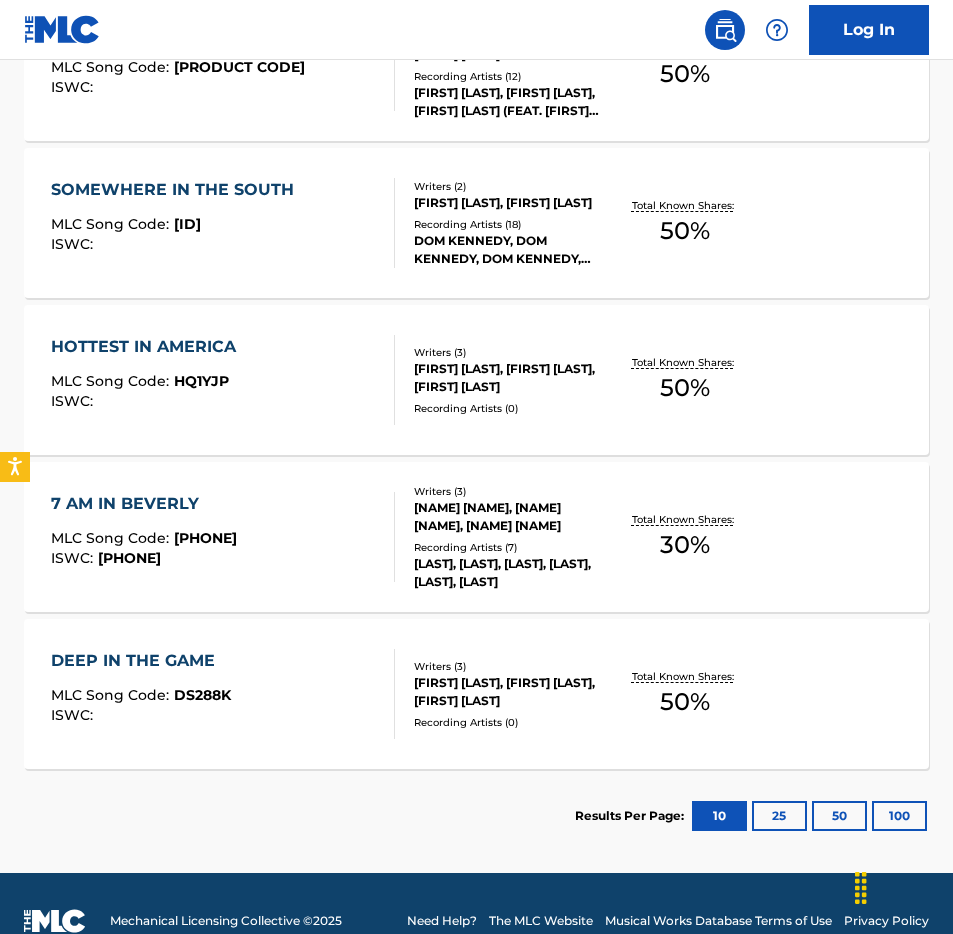 scroll, scrollTop: 0, scrollLeft: 0, axis: both 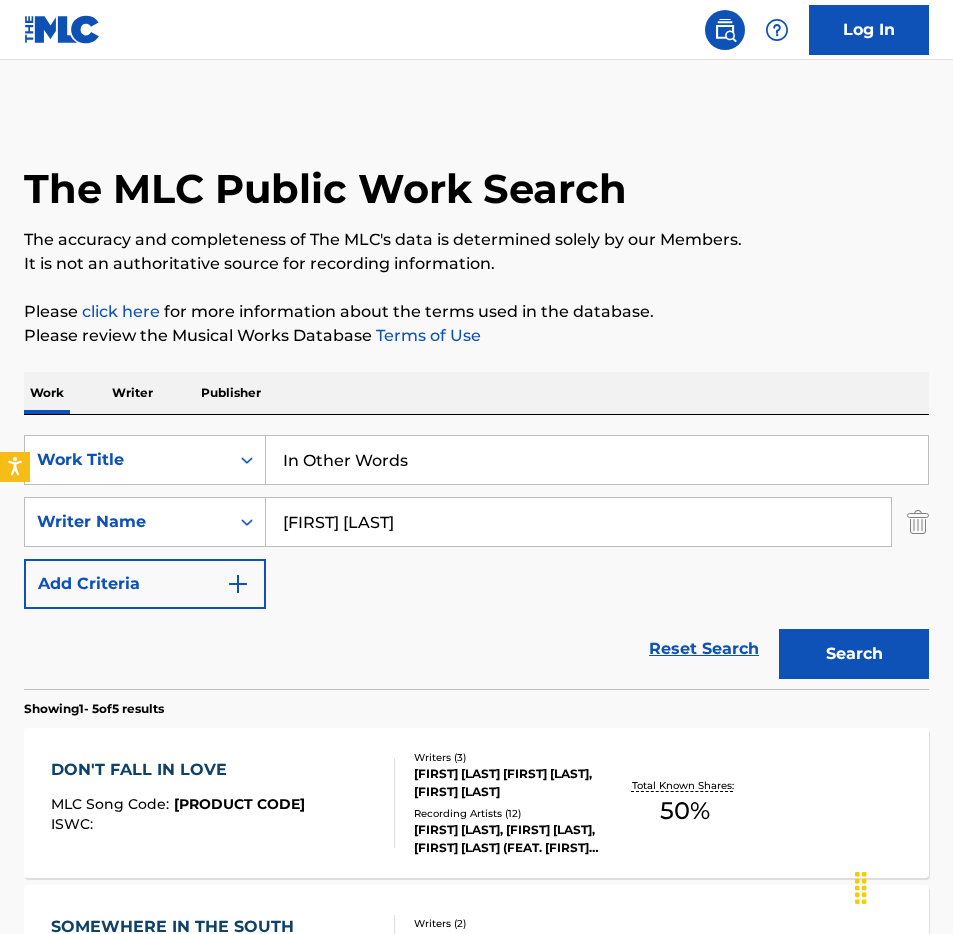 click on "In Other Words" at bounding box center (597, 460) 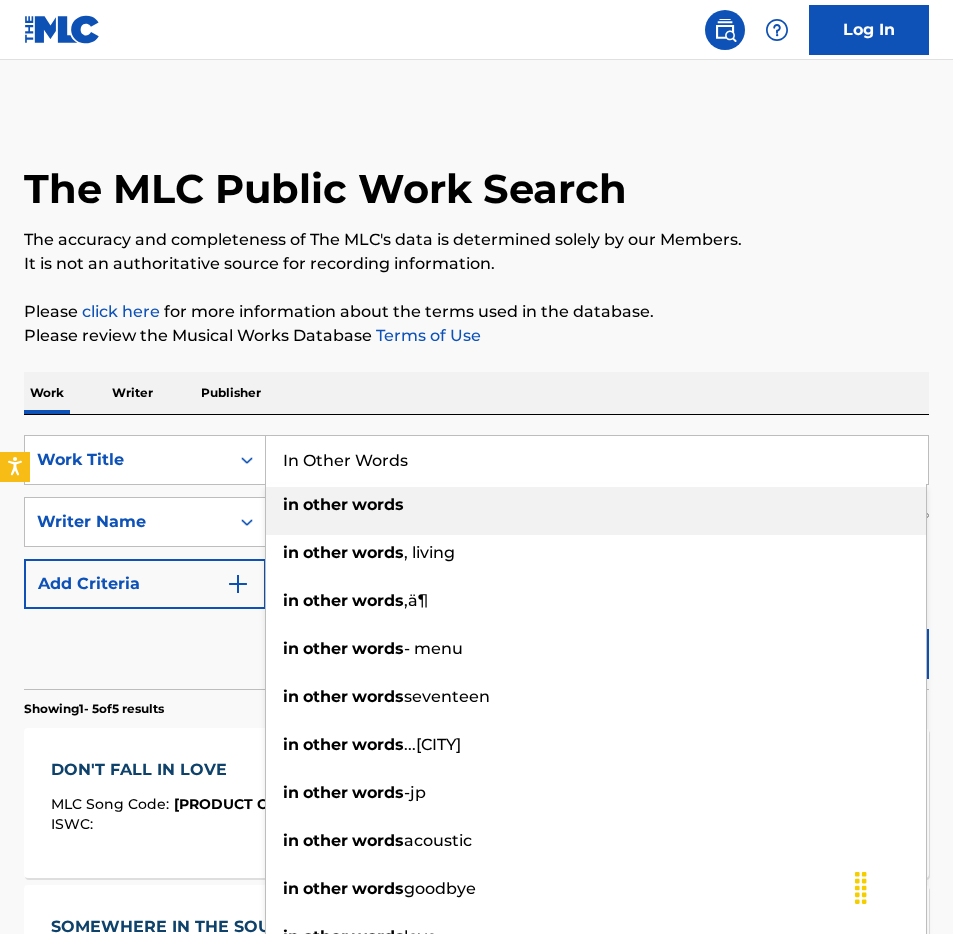 click on "In Other Words" at bounding box center [597, 460] 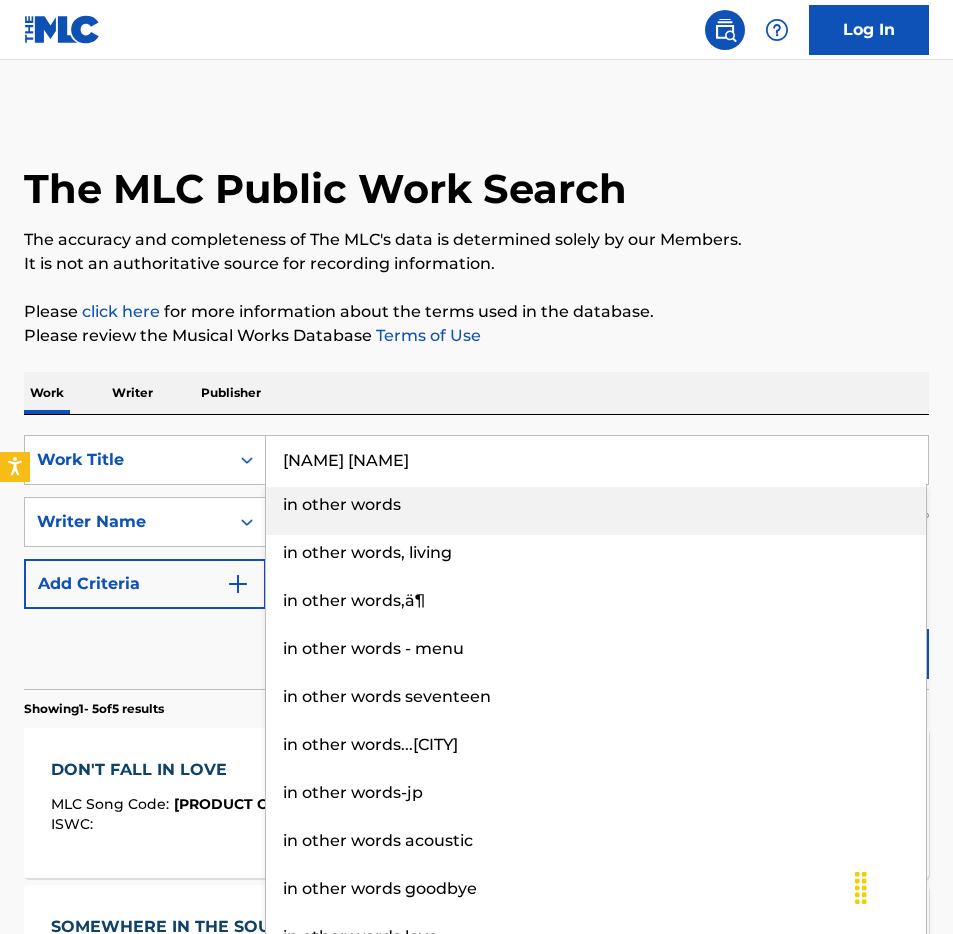 click on "Work Writer Publisher" at bounding box center (476, 393) 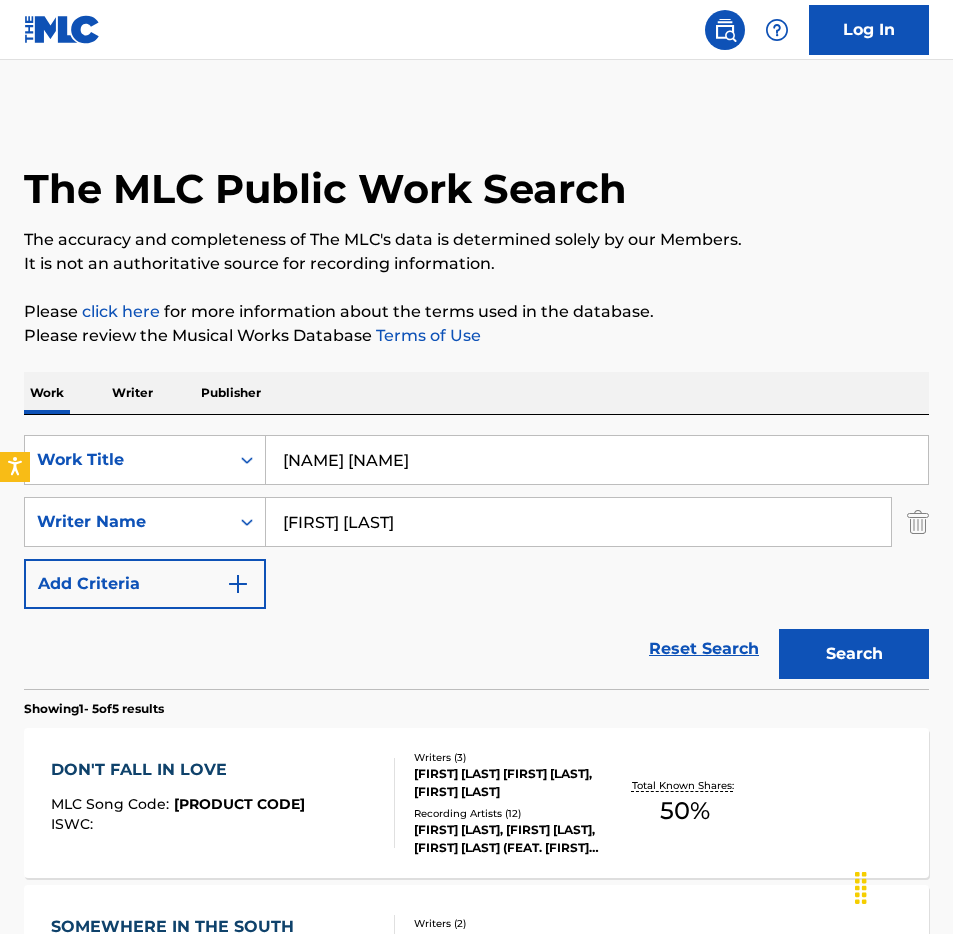 click on "Search" at bounding box center (854, 654) 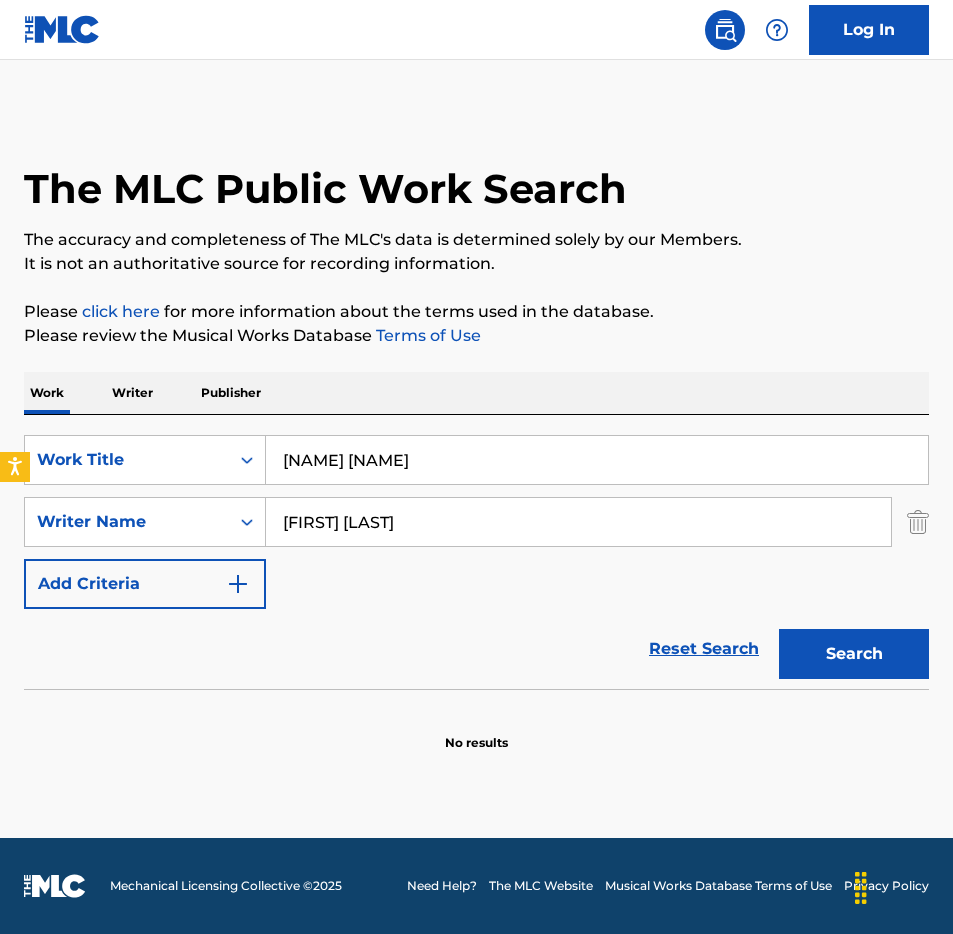 click on "[NAME] [NAME]" at bounding box center [597, 460] 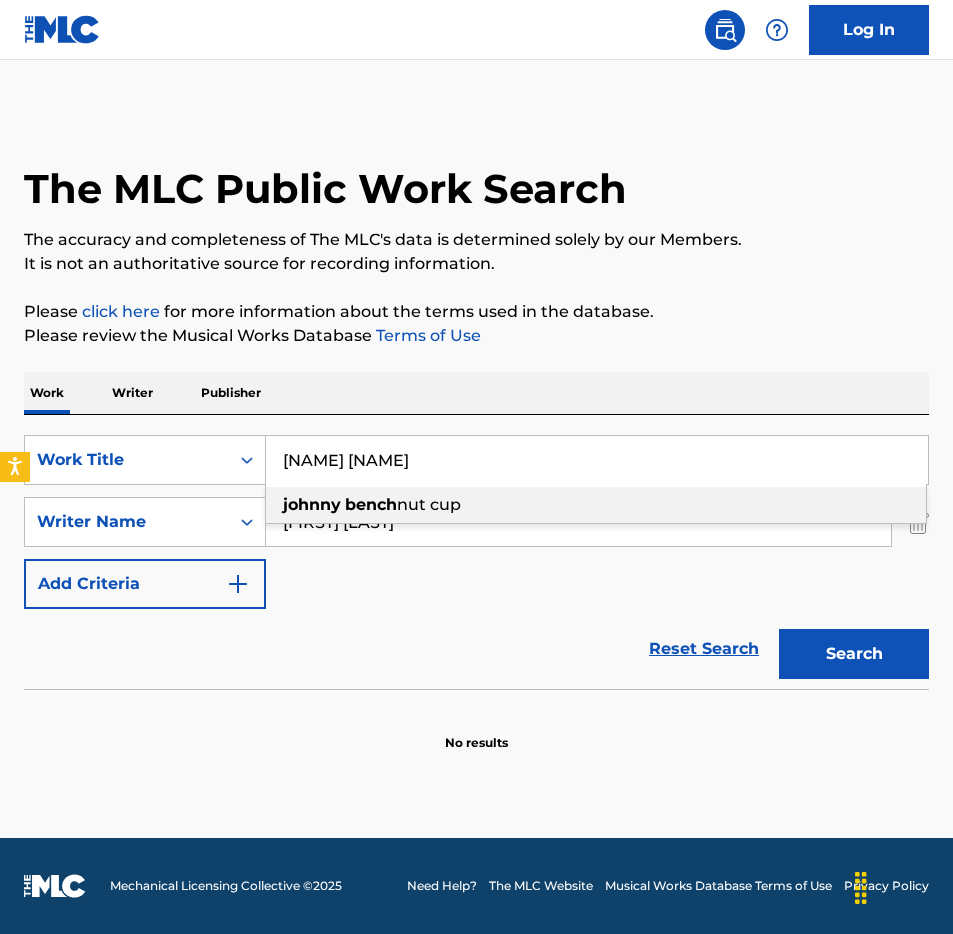 click on "[NAME] [NAME]" at bounding box center [597, 460] 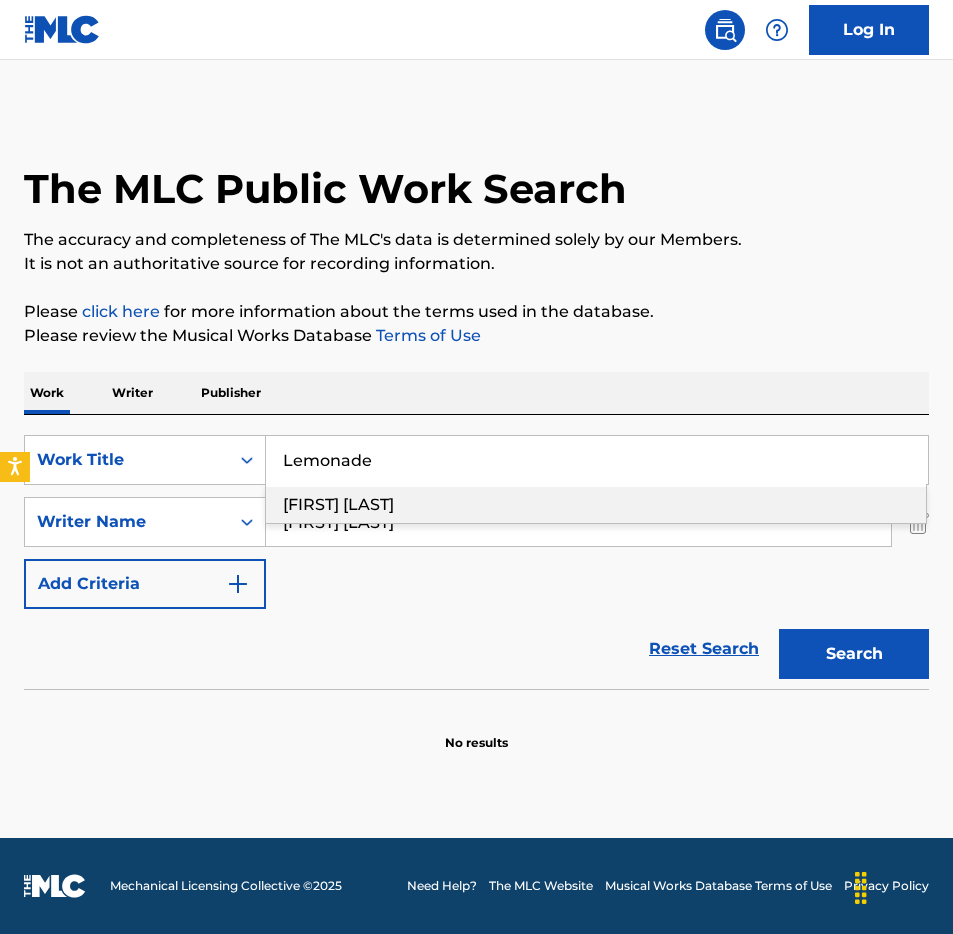 click on "Work Writer Publisher" at bounding box center [476, 393] 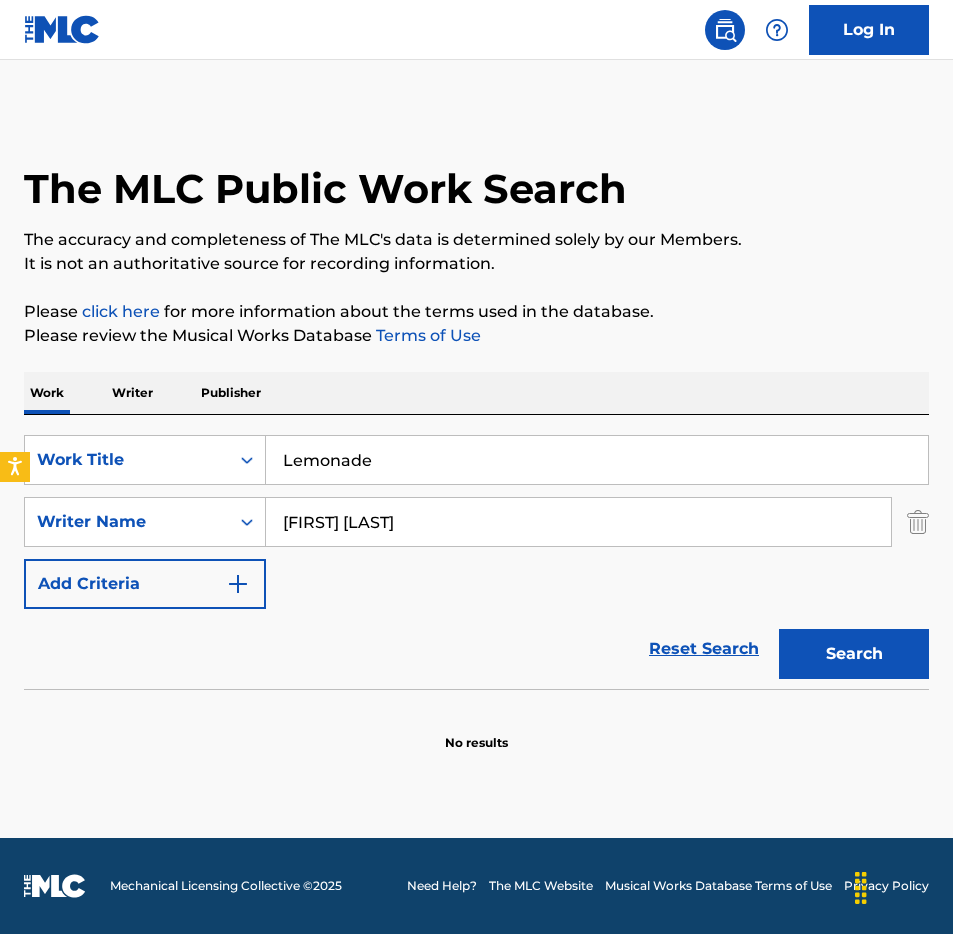 click on "Search" at bounding box center (854, 654) 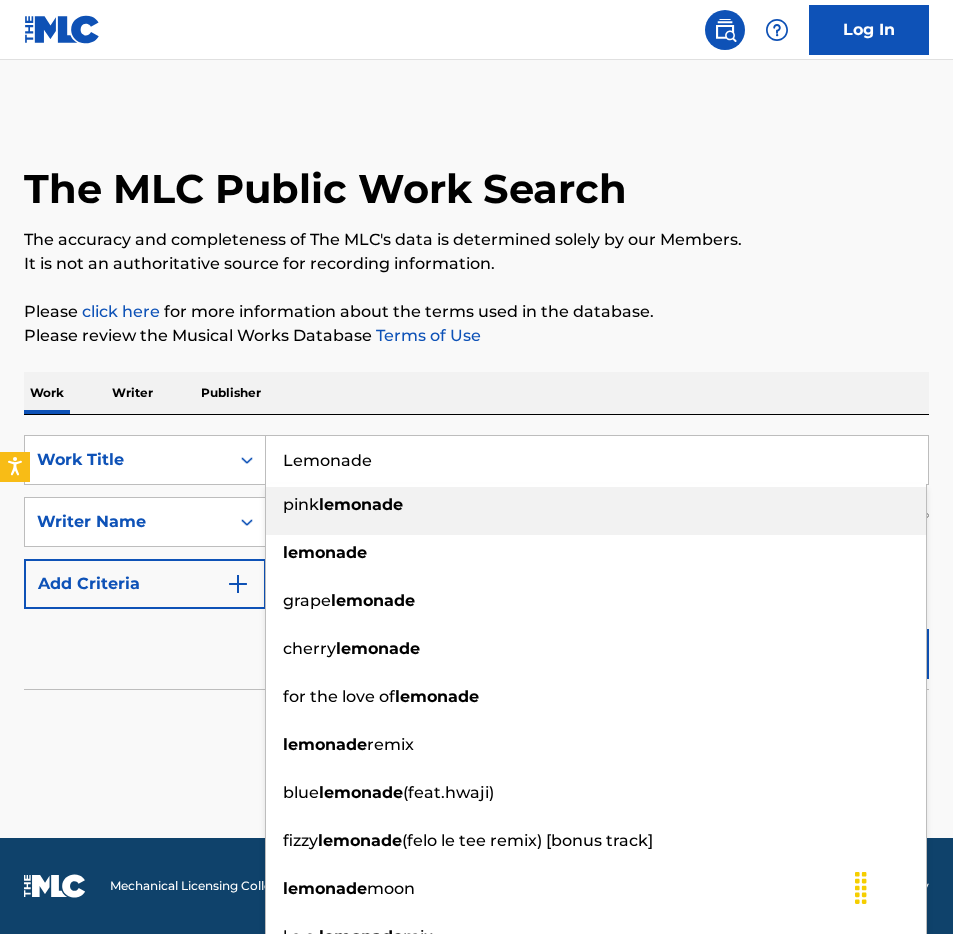 click on "Lemonade" at bounding box center [597, 460] 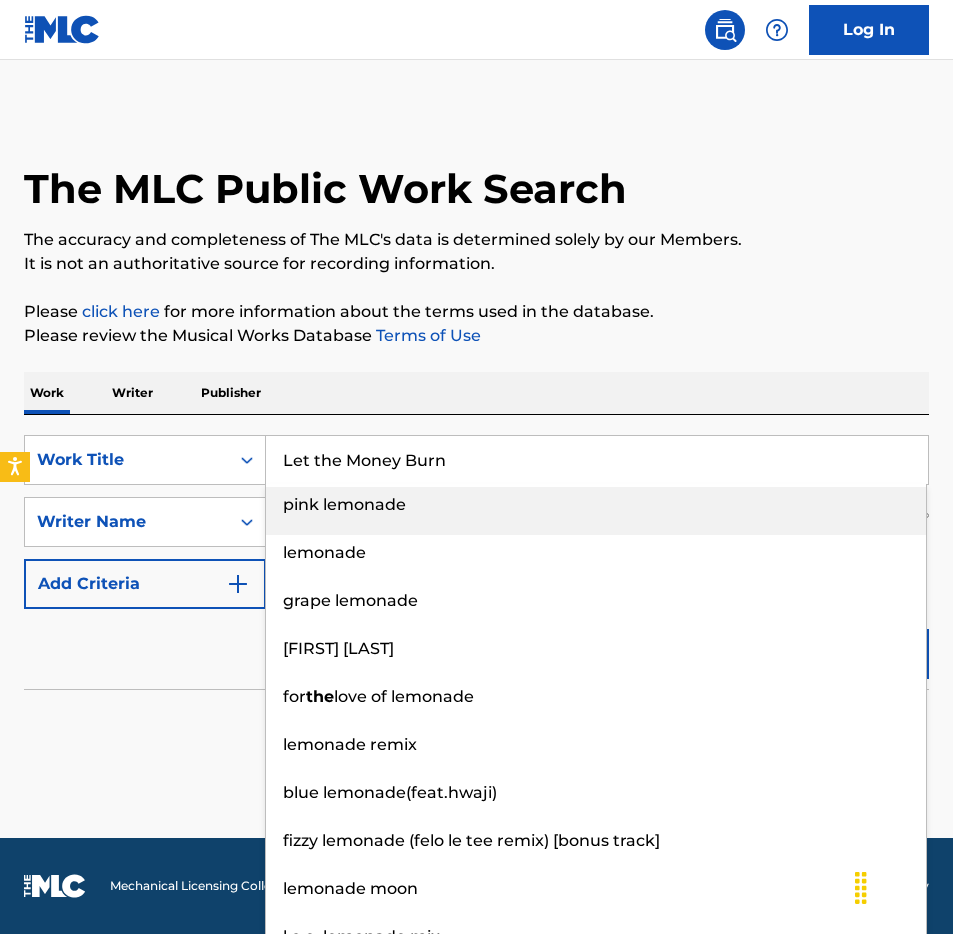 click on "Work Writer Publisher" at bounding box center [476, 393] 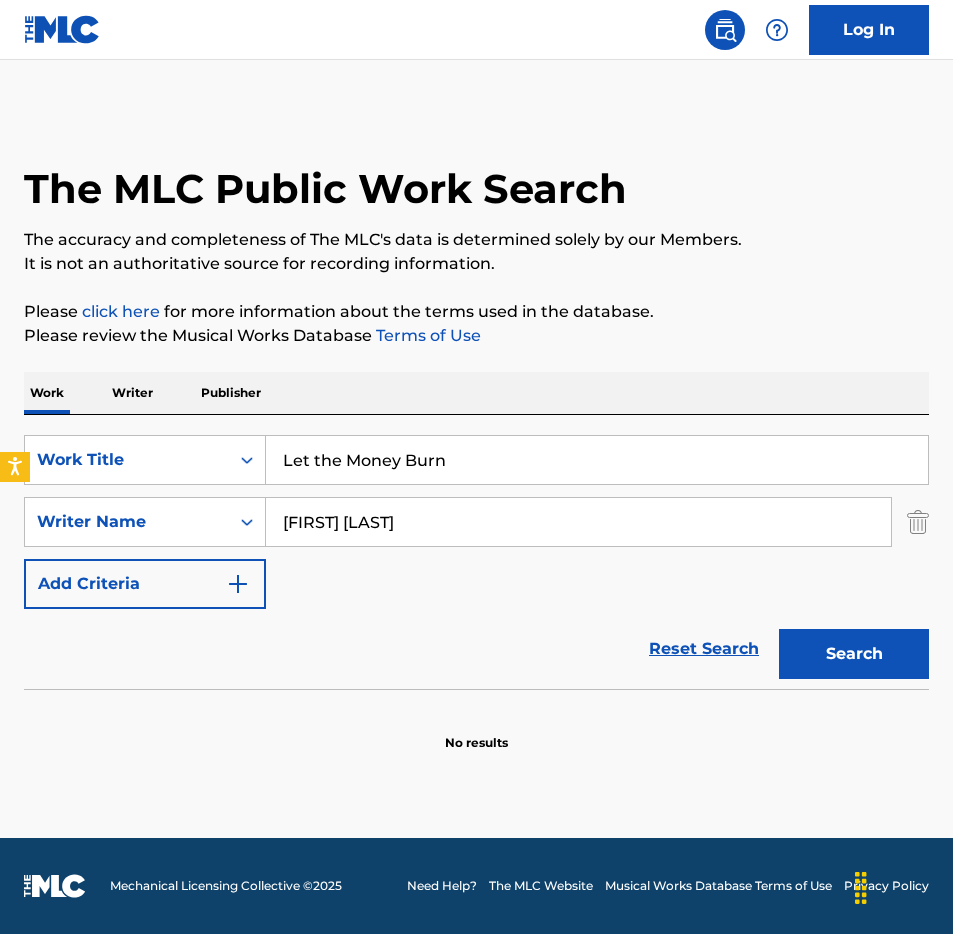 click on "Search" at bounding box center (854, 654) 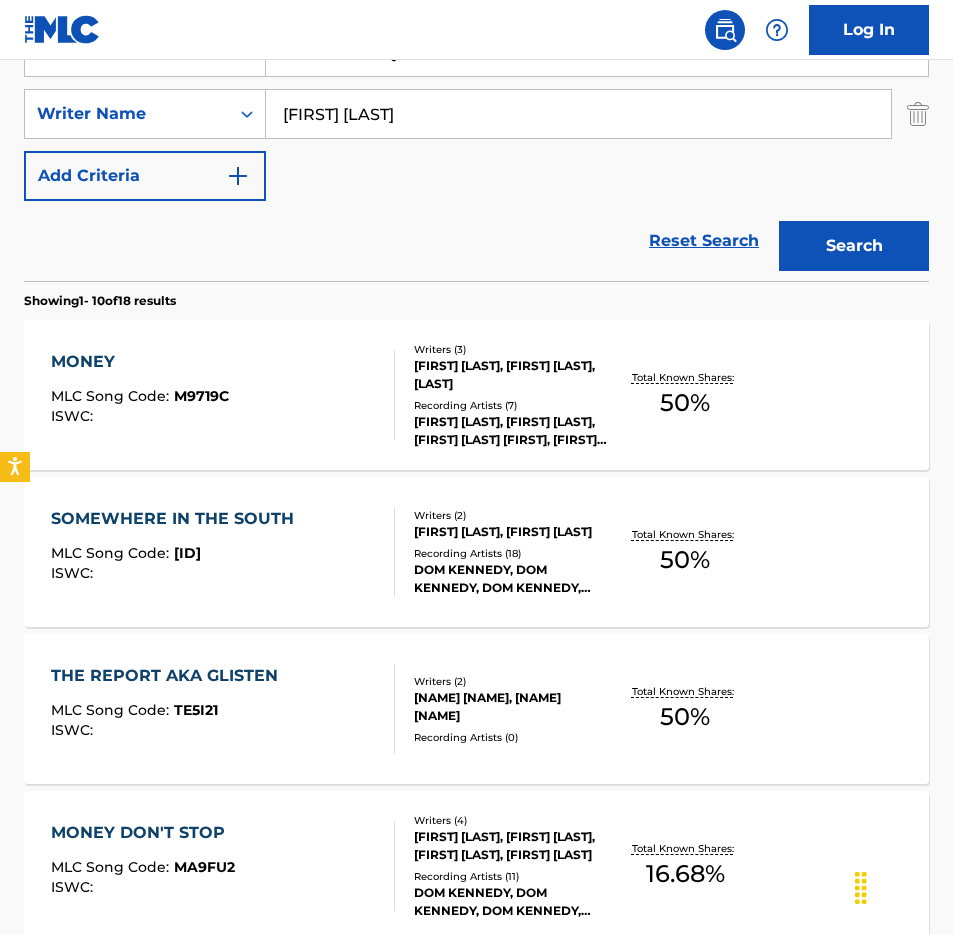 scroll, scrollTop: 128, scrollLeft: 0, axis: vertical 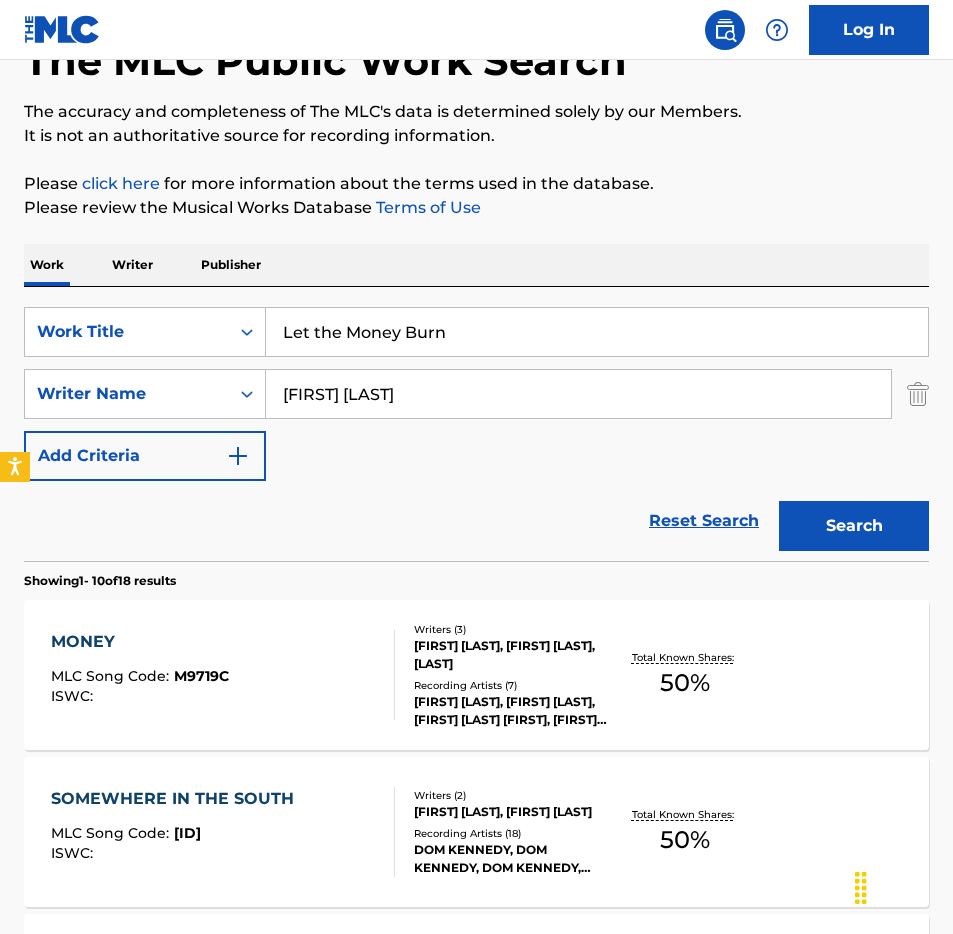click on "Let the Money Burn" at bounding box center [597, 332] 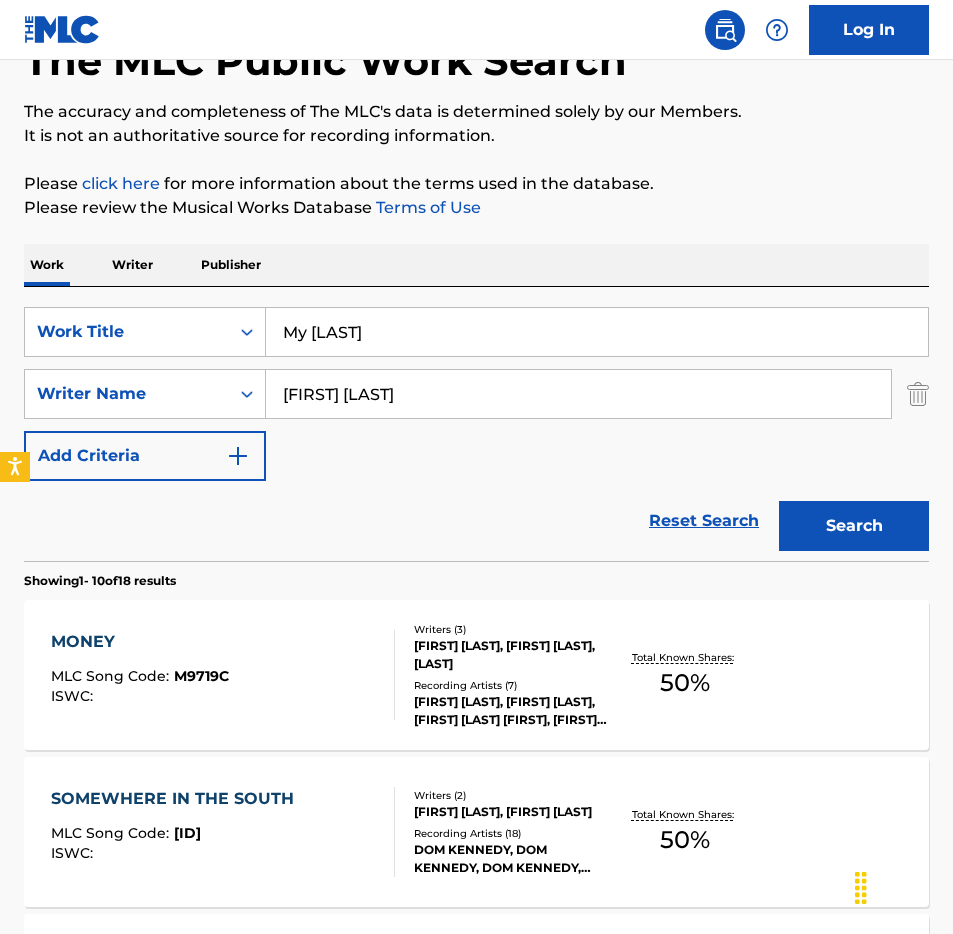 click on "Work Writer Publisher" at bounding box center (476, 265) 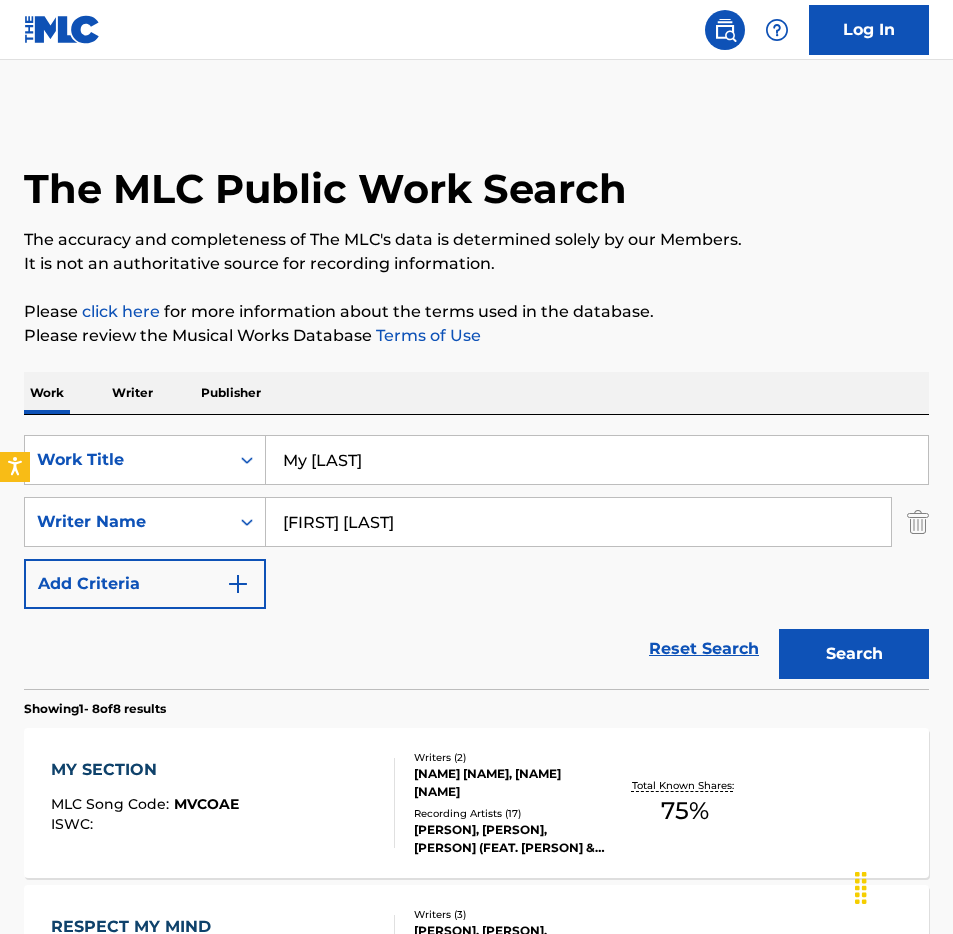 click on "My [LAST]" at bounding box center [597, 460] 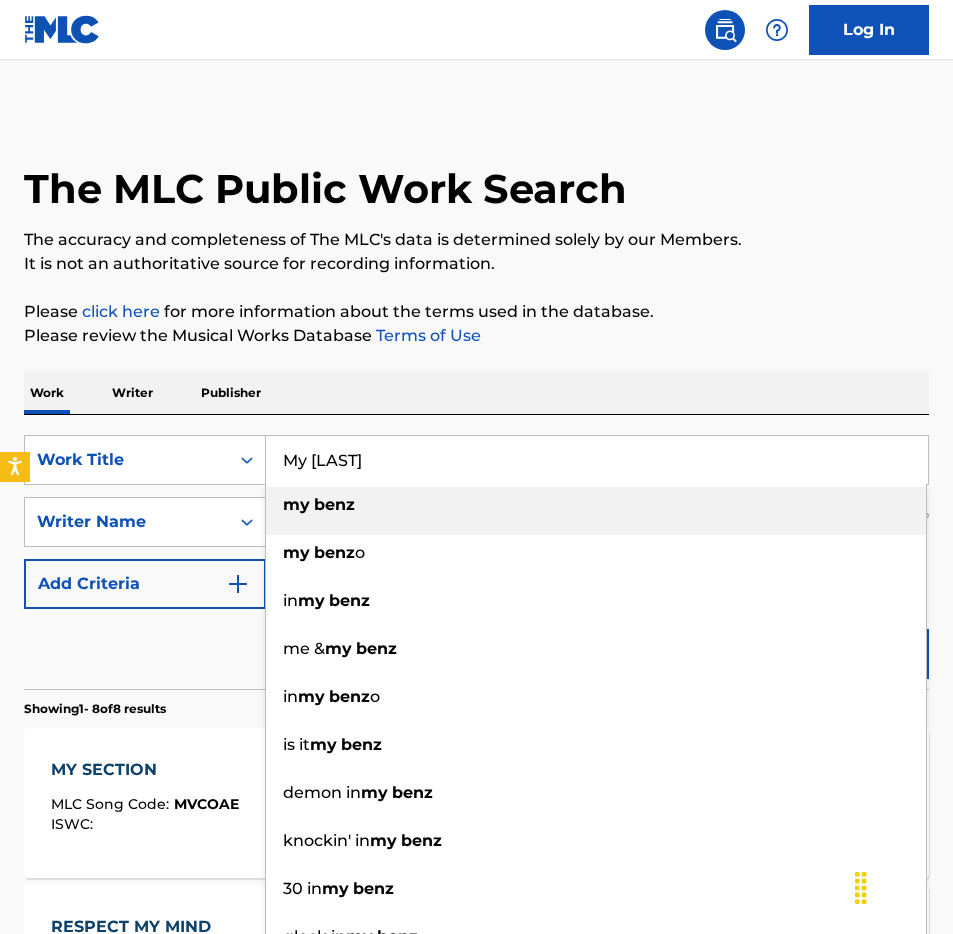 click on "My [LAST]" at bounding box center (597, 460) 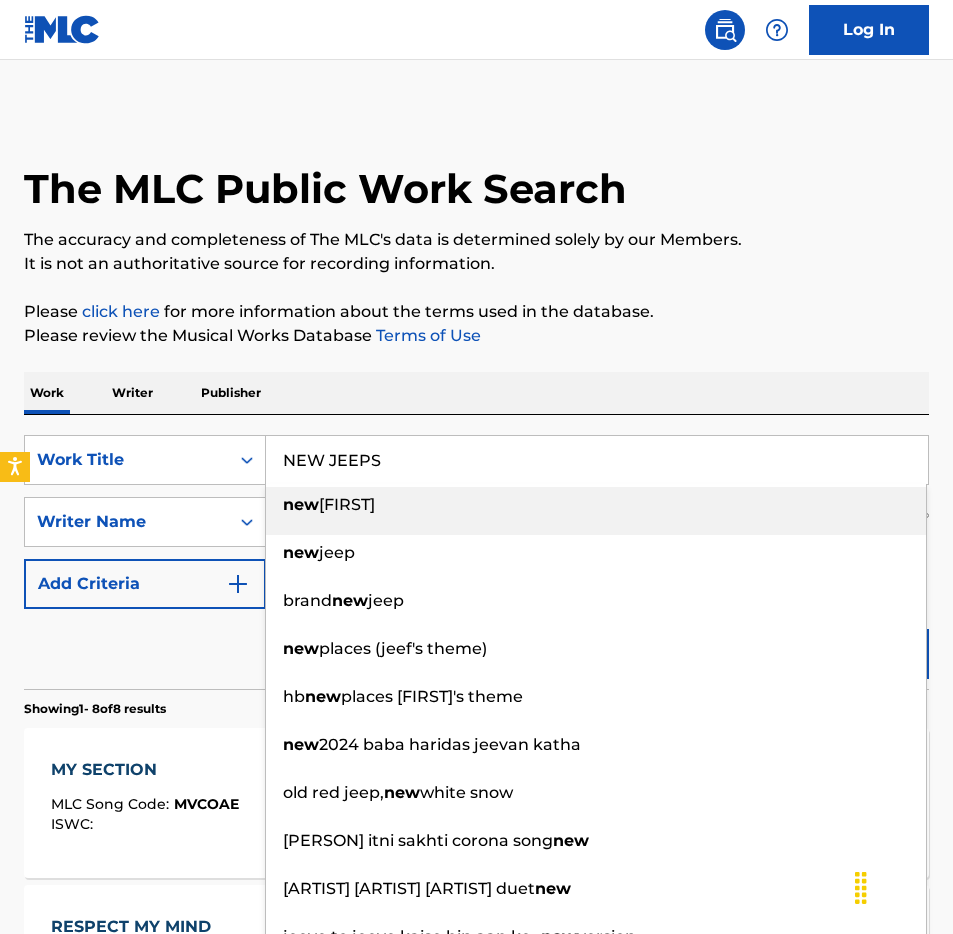 click on "SearchWithCriteriae26af4aa-ffb5-4faf-bcba-59c757f031e4 Work Title No Matter What my benz my benzo in my benz me & my benz in my benzo is it my benz demon in my benz knockin' in my benz 30 in my benz glock in my benz SearchWithCriteria3dd718dc-47a0-4179-b800-082db807cd36 Writer Name [PERSON] [LAST] Add Criteria Reset Search Search" at bounding box center (476, 552) 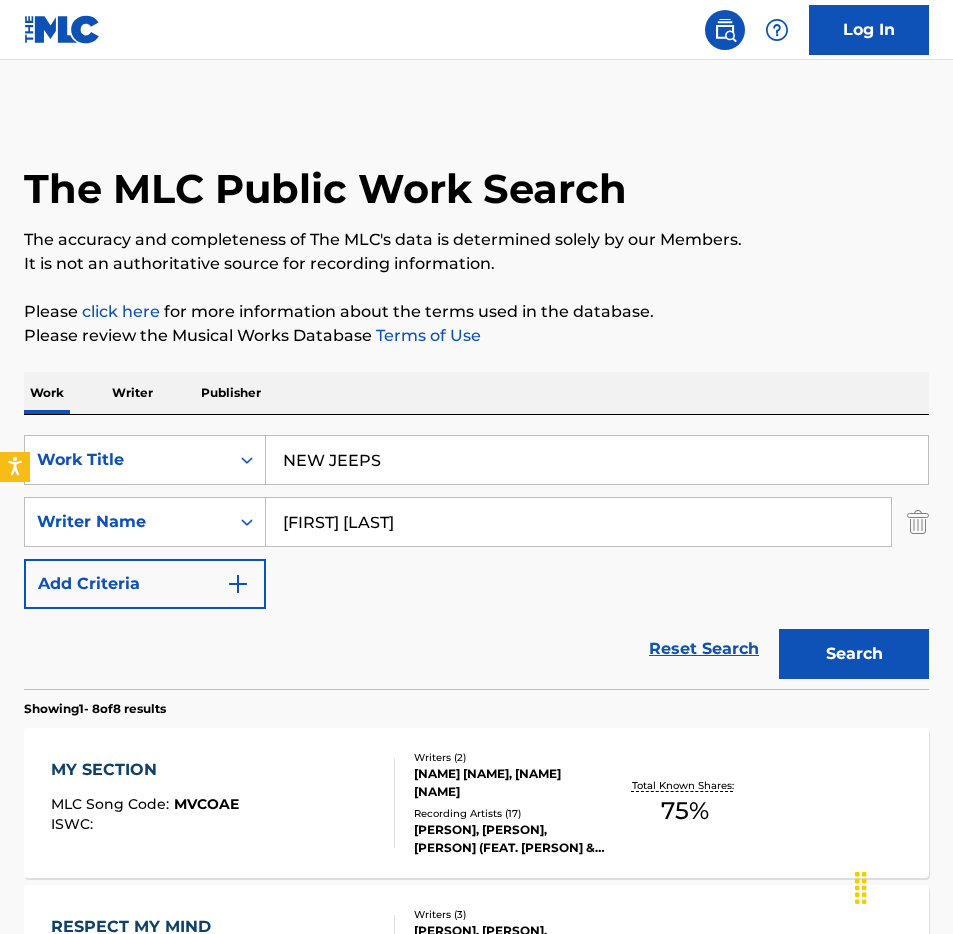 click on "Search" at bounding box center (854, 654) 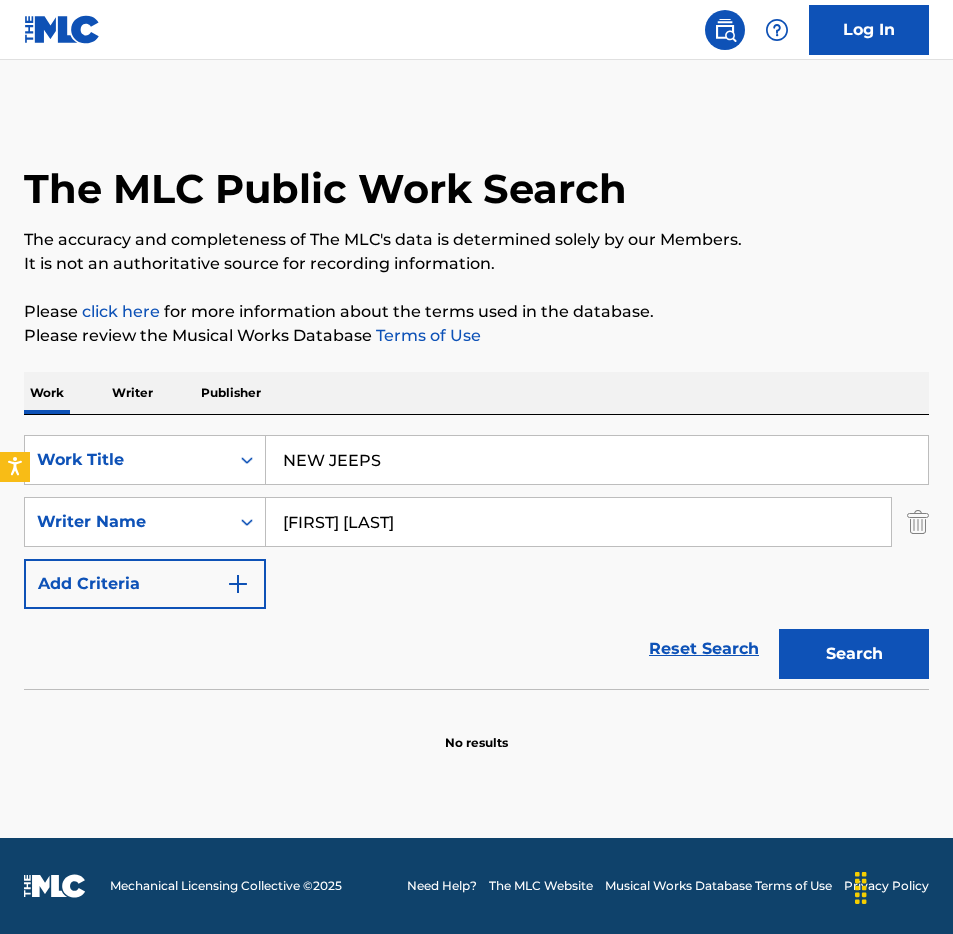 click on "NEW JEEPS" at bounding box center (597, 460) 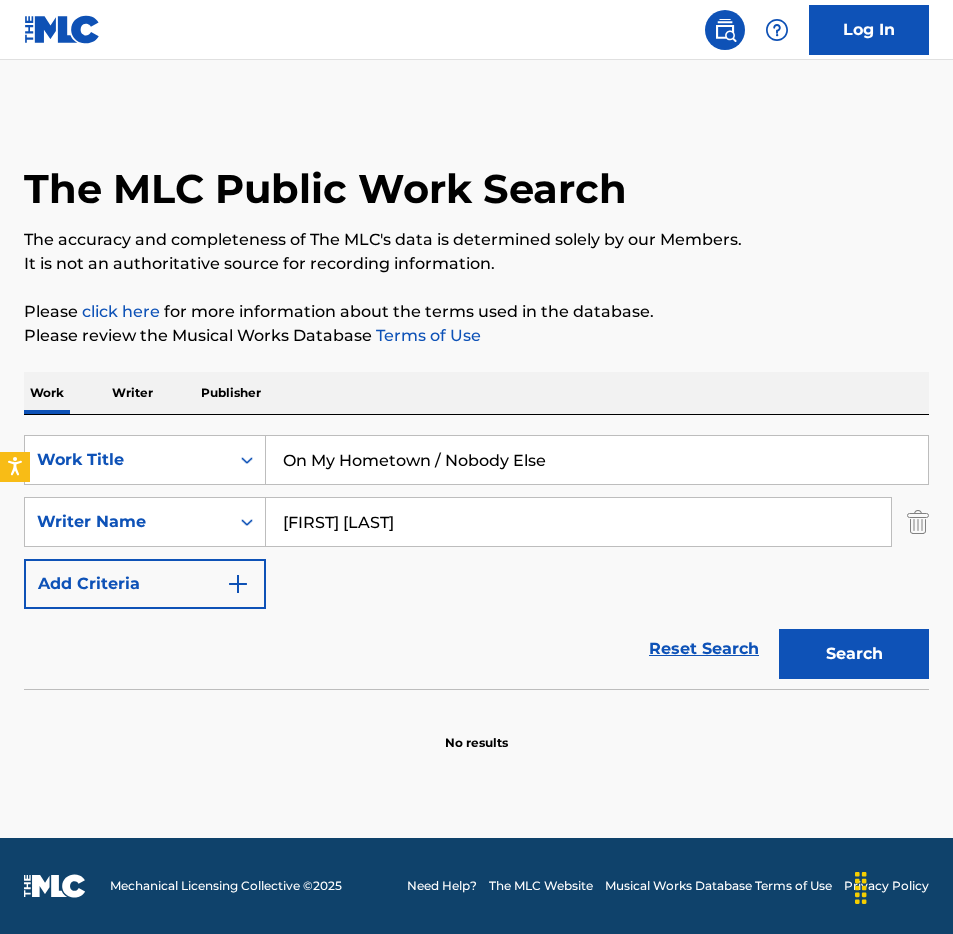 type on "On My Hometown / Nobody Else" 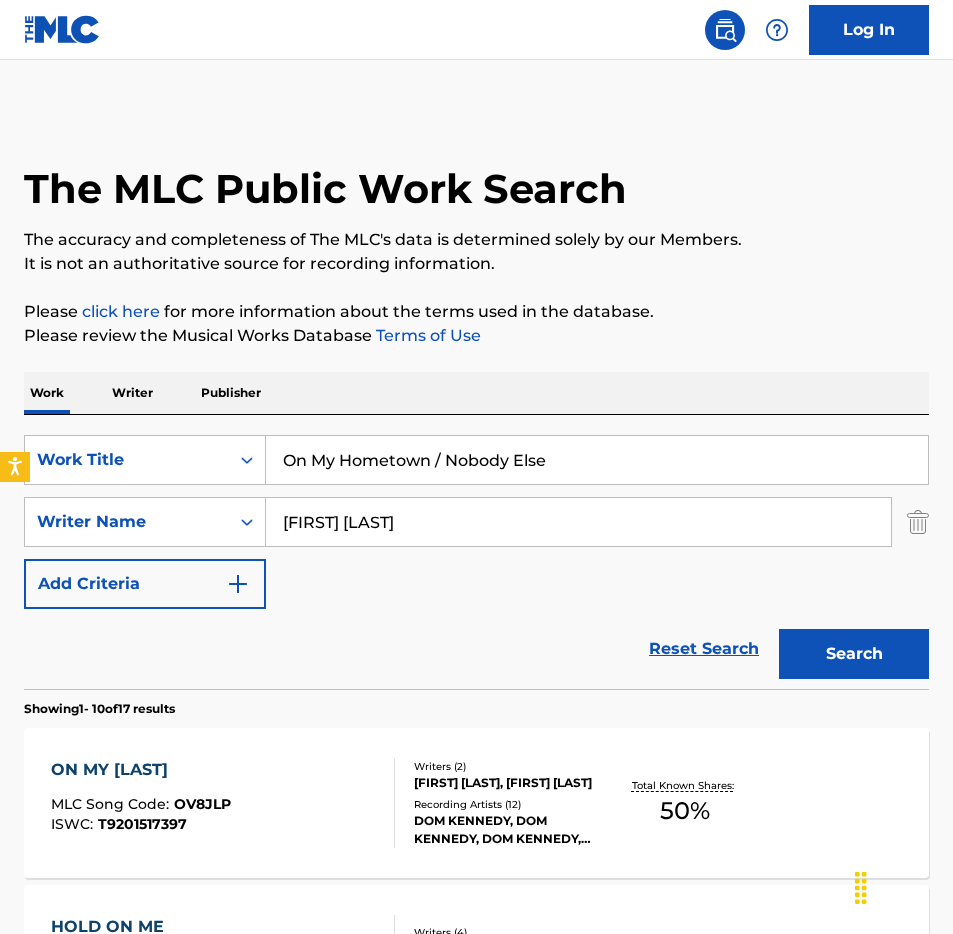 click on "ON MY HOMETOWN MLC Song Code : OV8JLP ISWC : T9201517397" at bounding box center (223, 803) 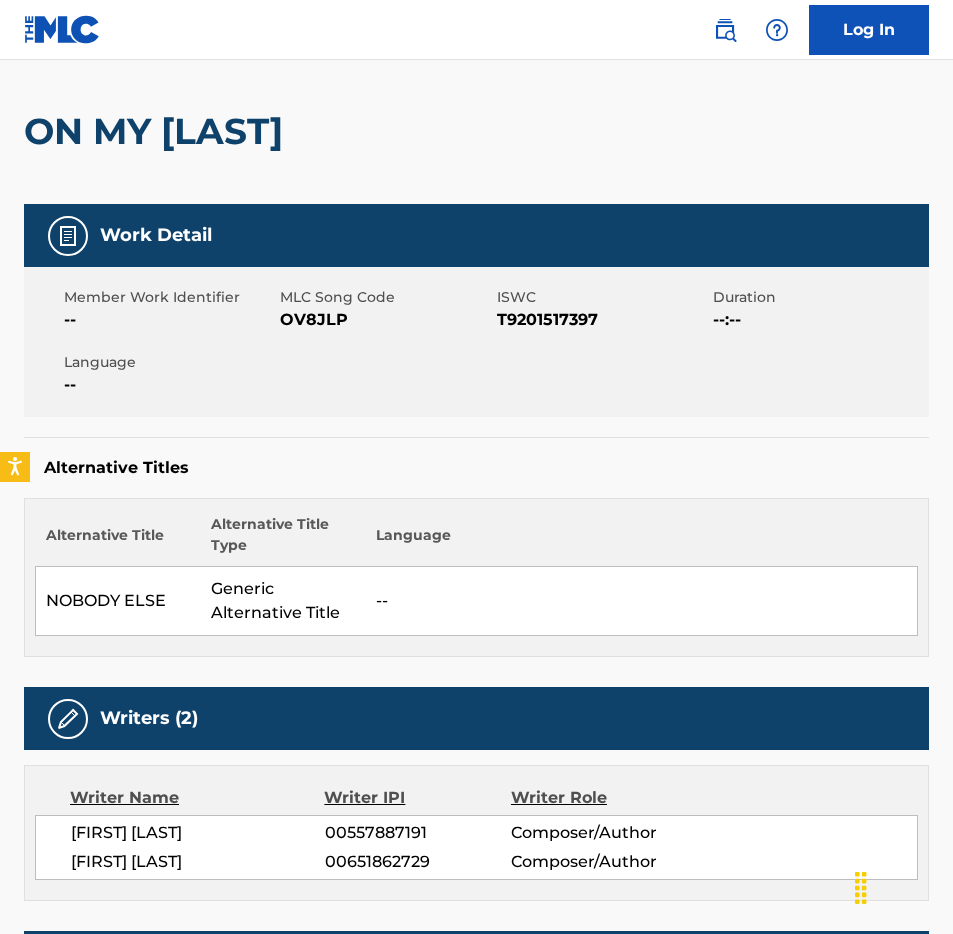 scroll, scrollTop: 0, scrollLeft: 0, axis: both 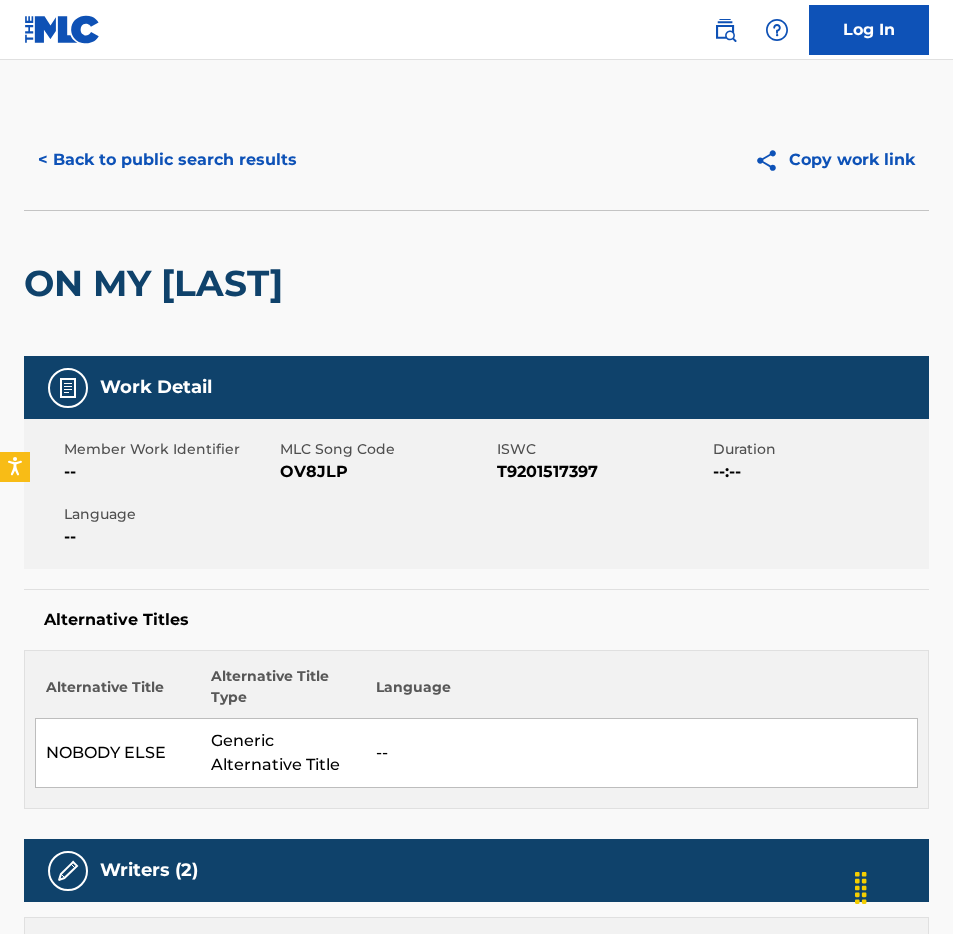 click on "< Back to public search results" at bounding box center (167, 160) 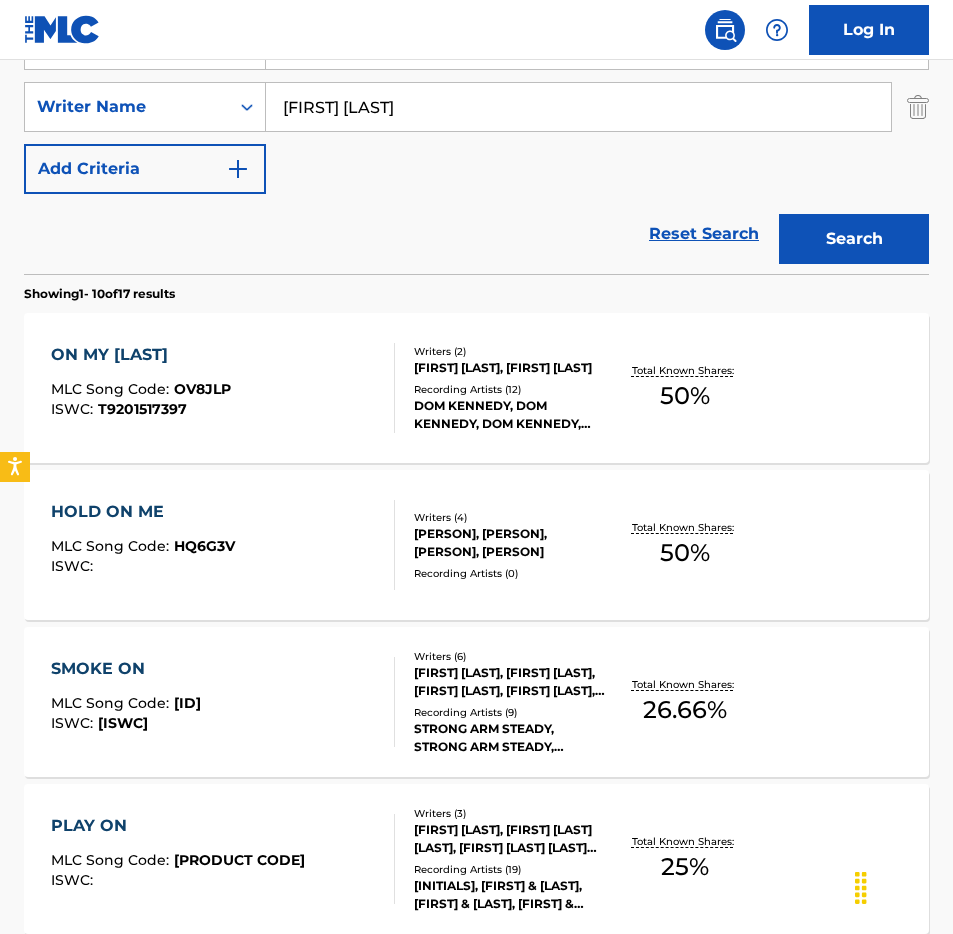 scroll, scrollTop: 225, scrollLeft: 0, axis: vertical 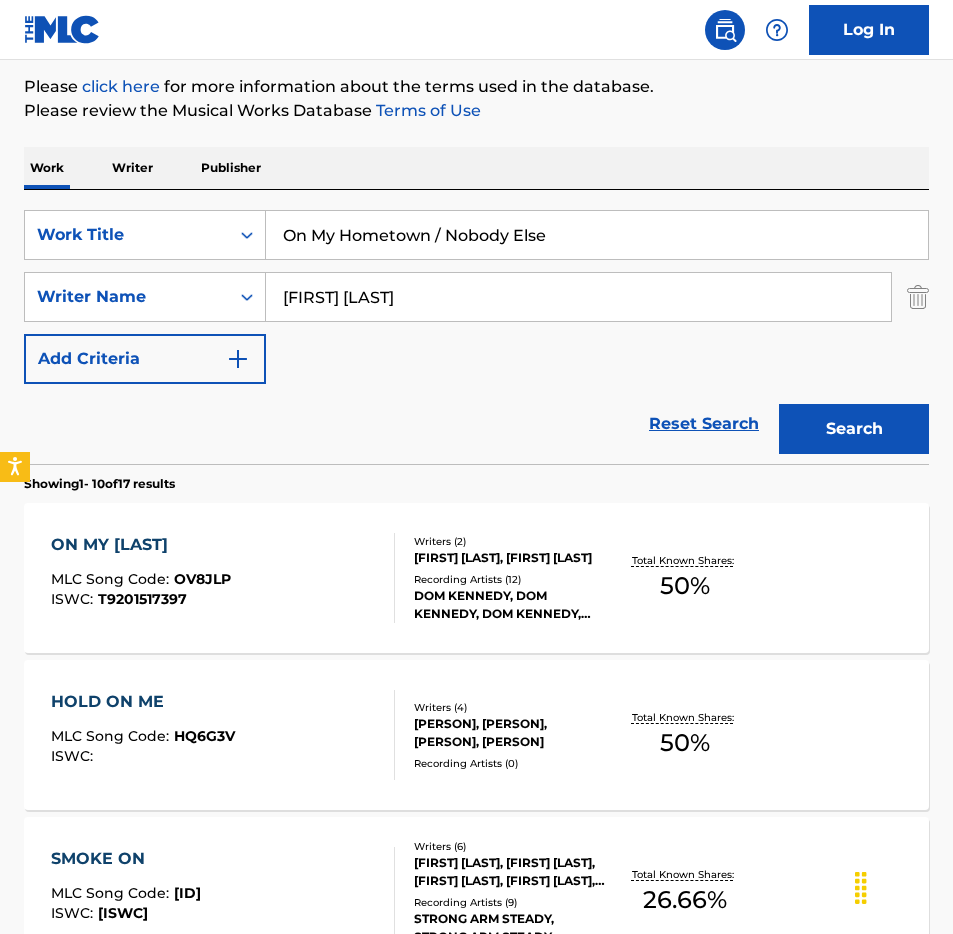 click on "ON MY HOMETOWN MLC Song Code : OV8JLP ISWC : T9201517397" at bounding box center (223, 578) 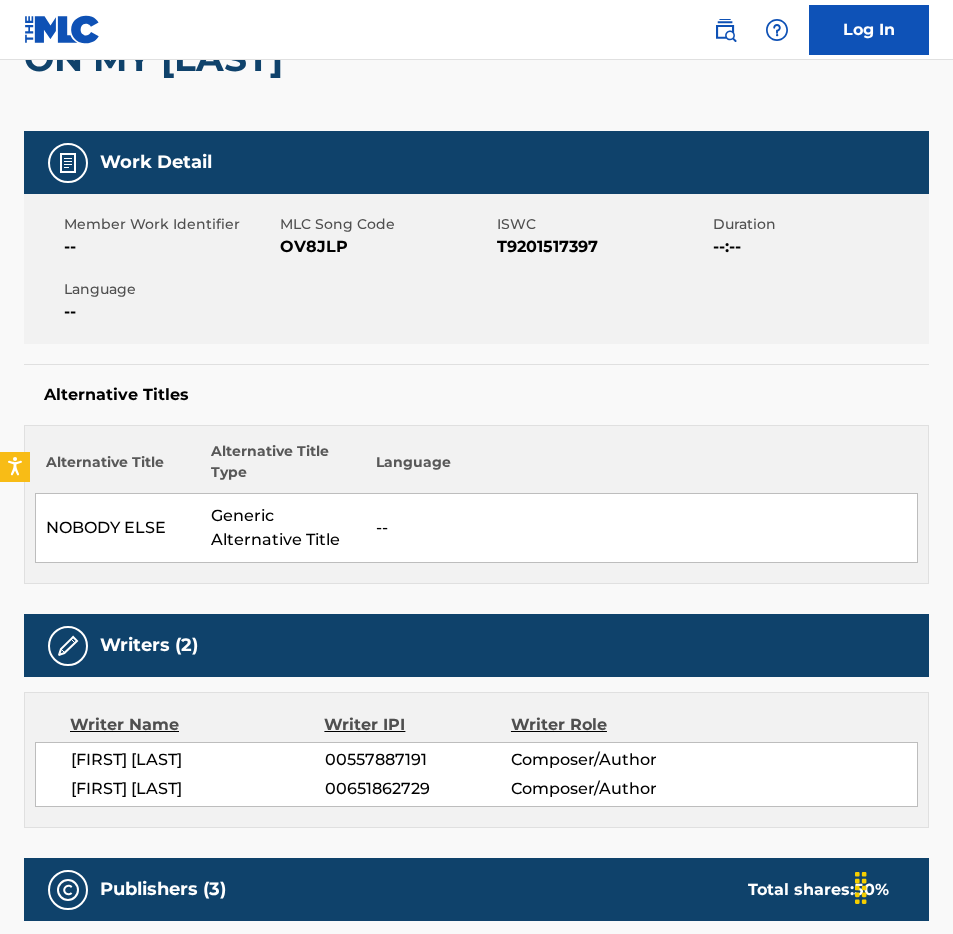 scroll, scrollTop: 0, scrollLeft: 0, axis: both 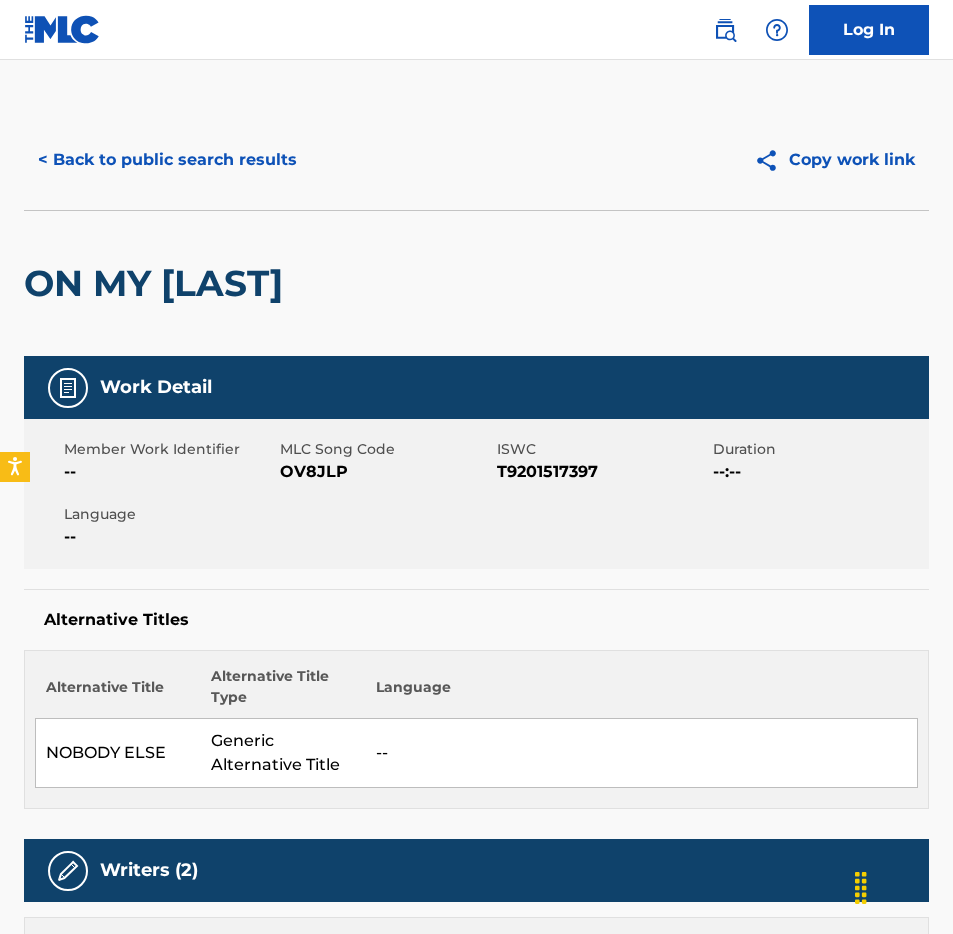 click on "OV8JLP" at bounding box center [385, 472] 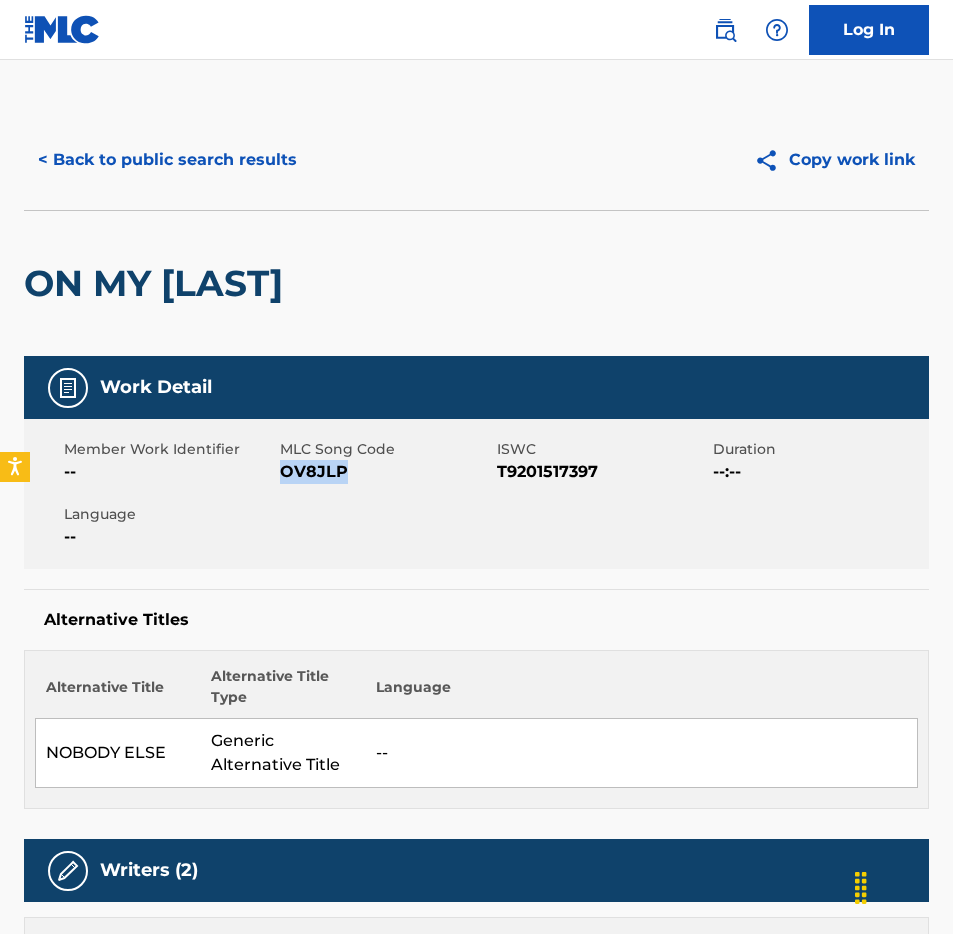 click on "OV8JLP" at bounding box center (385, 472) 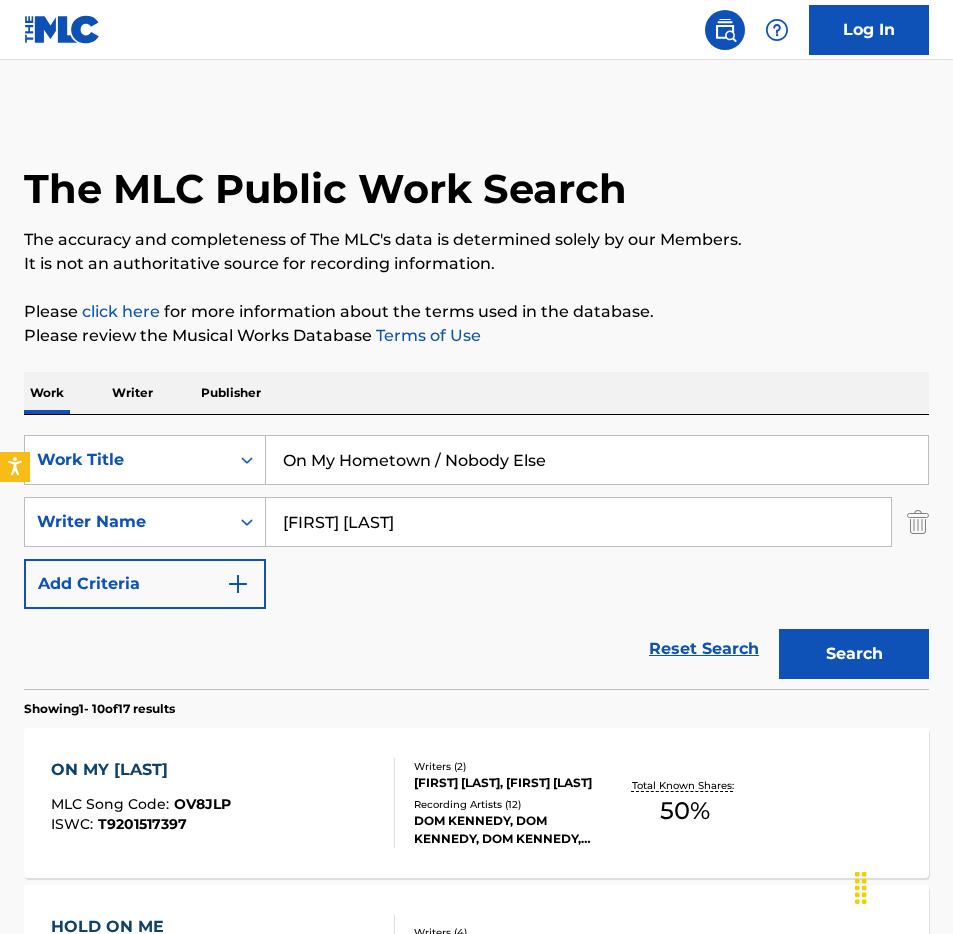 scroll, scrollTop: 225, scrollLeft: 0, axis: vertical 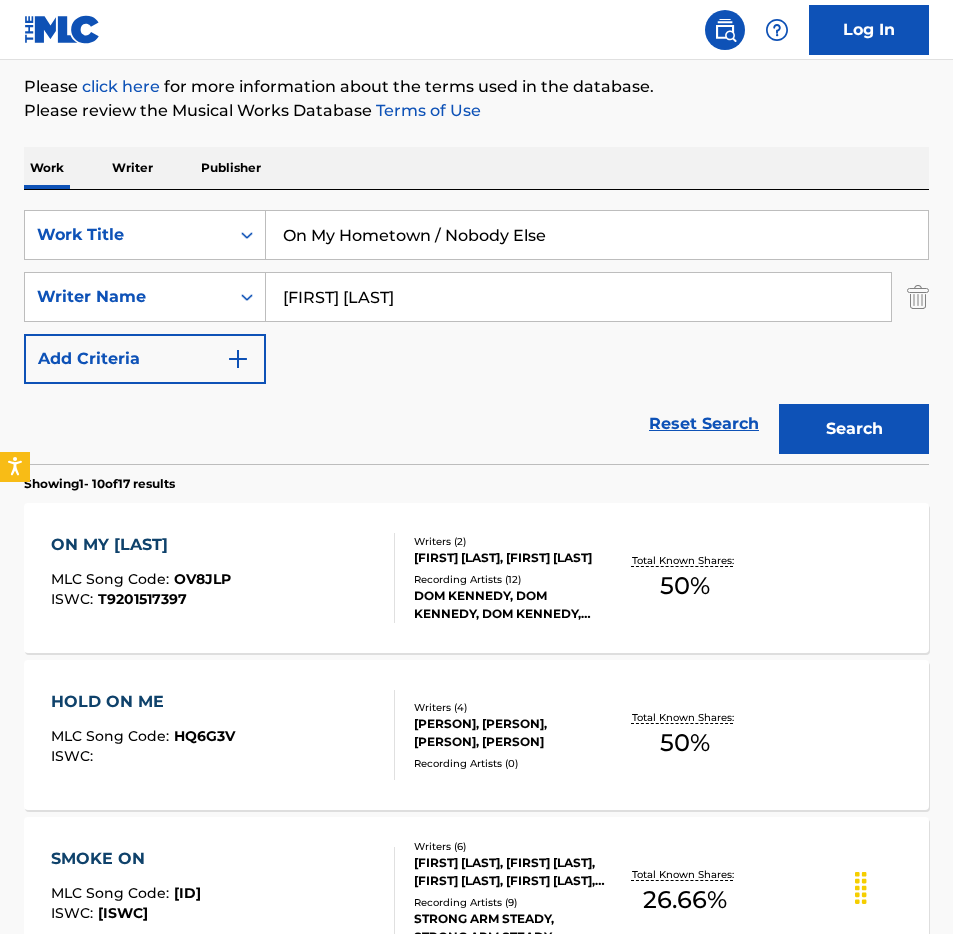 click on "On My Hometown / Nobody Else" at bounding box center [597, 235] 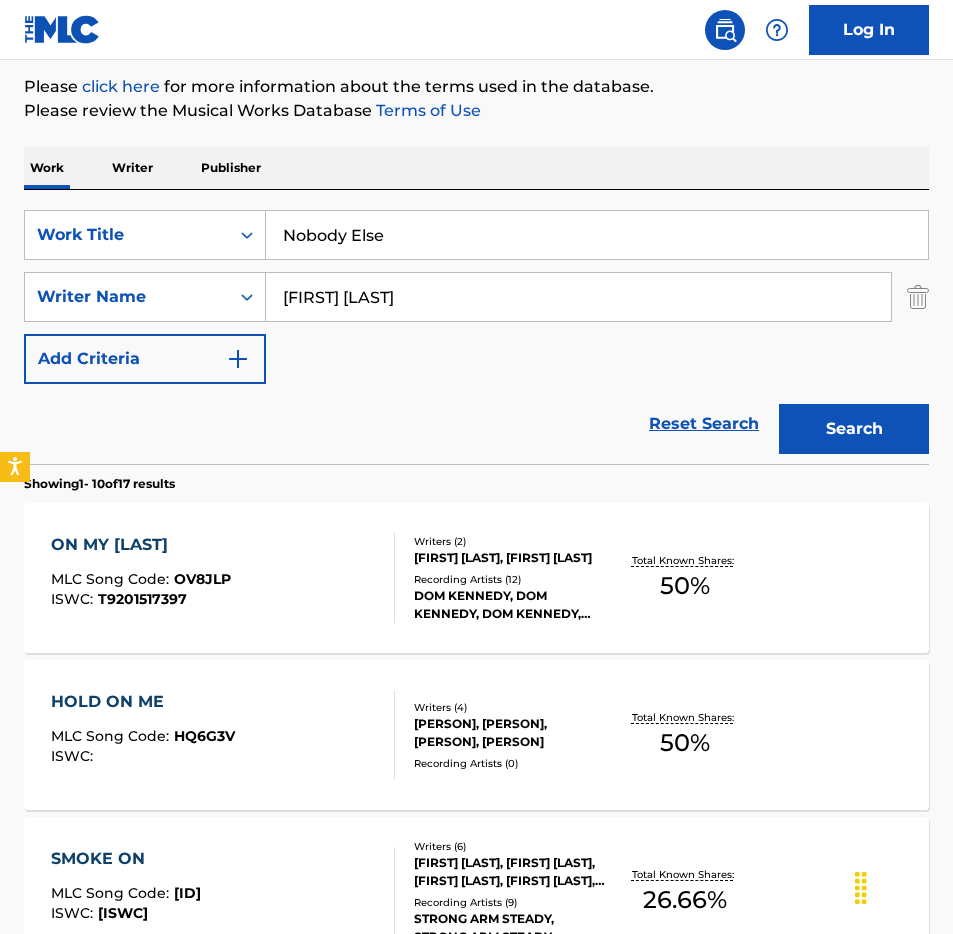 click on "Nobody Else" at bounding box center [597, 235] 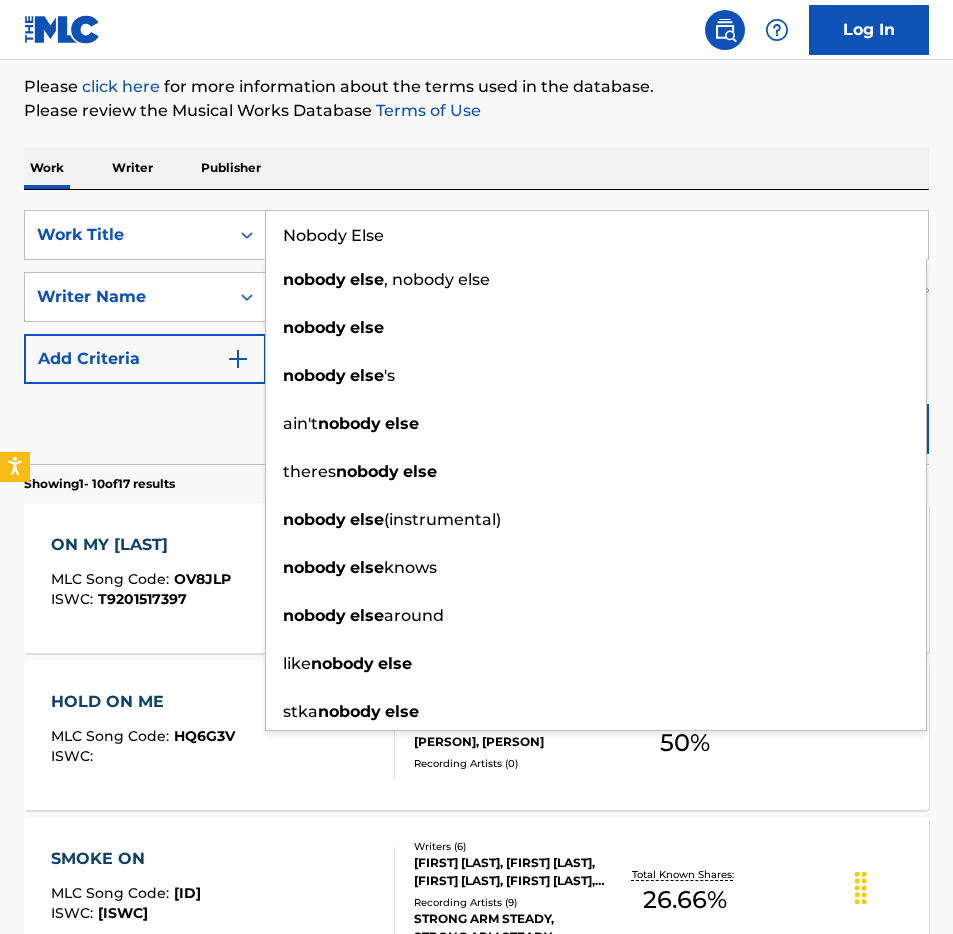 click on "Work Writer Publisher" at bounding box center [476, 168] 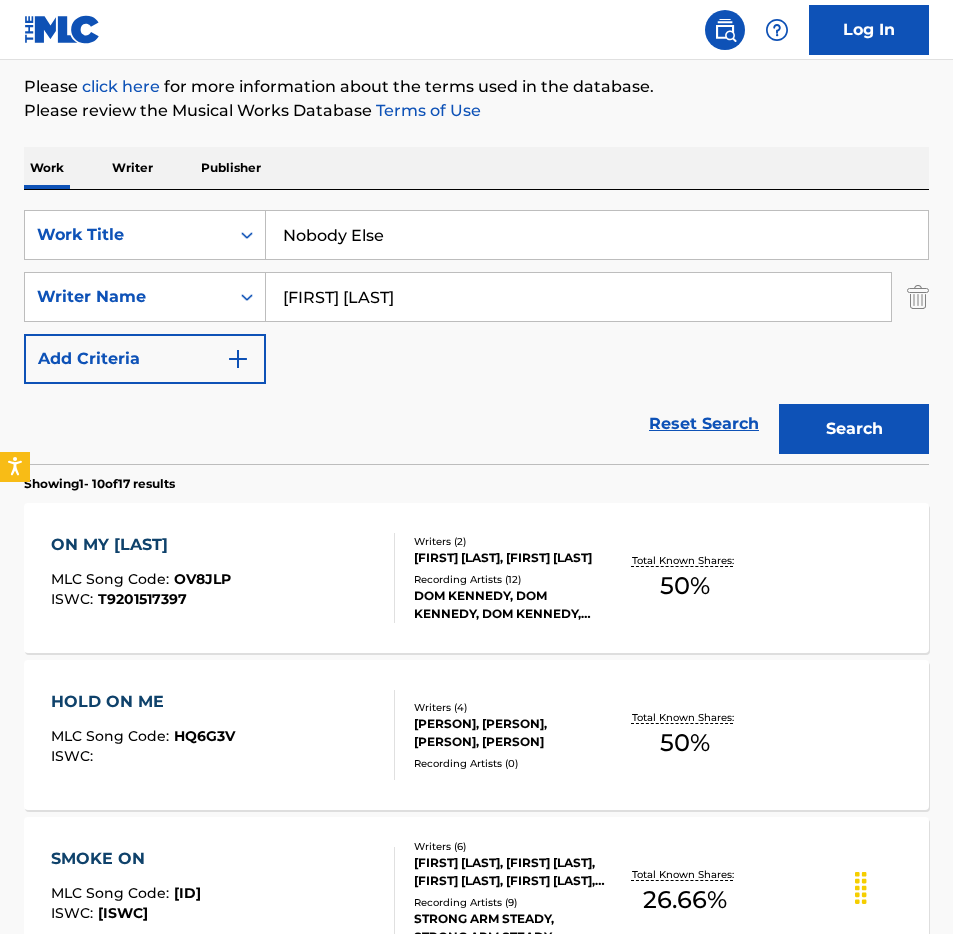 click on "Search" at bounding box center (854, 429) 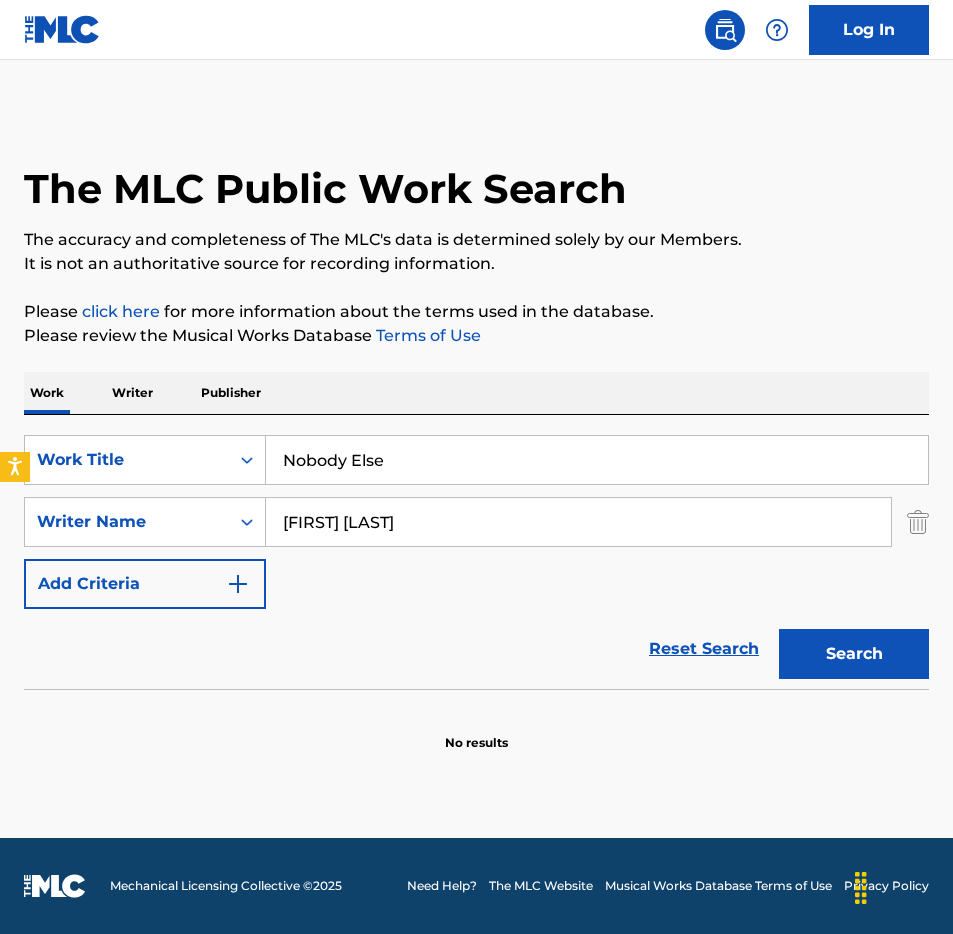 click on "Nobody Else" at bounding box center (597, 460) 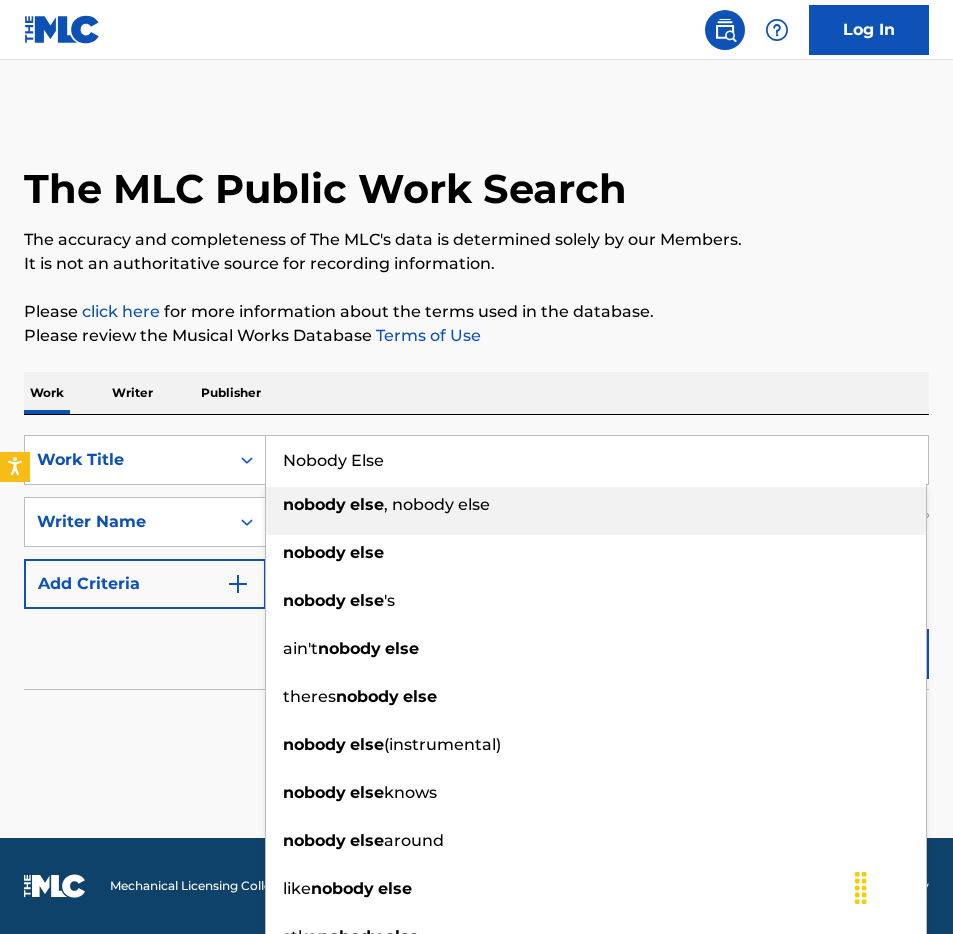 click on "Nobody Else" at bounding box center (597, 460) 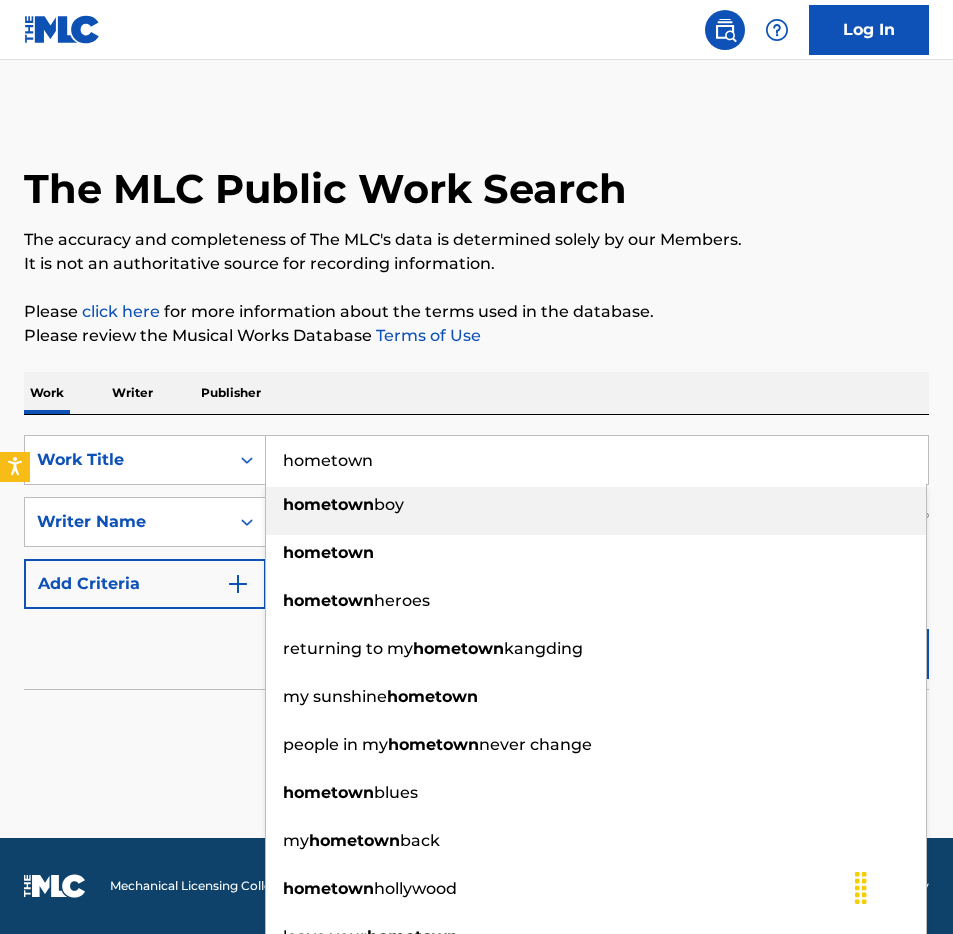 type on "hometown" 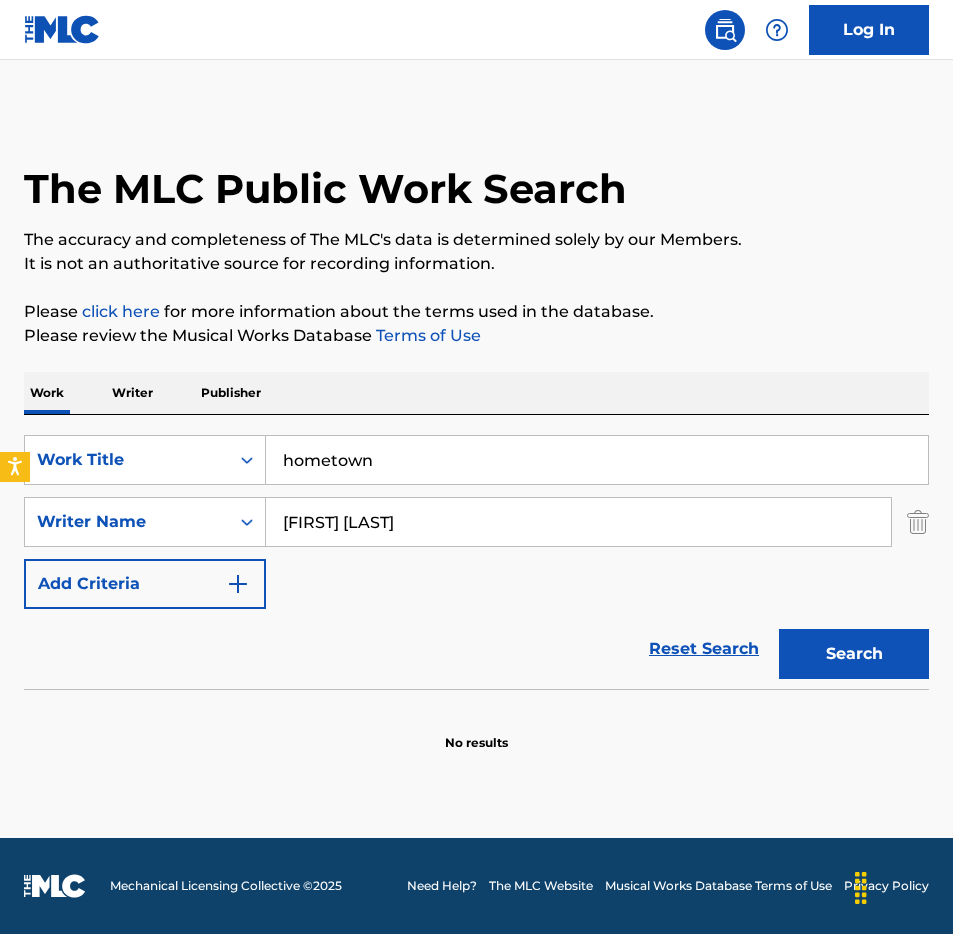 click on "Work Writer Publisher" at bounding box center (476, 393) 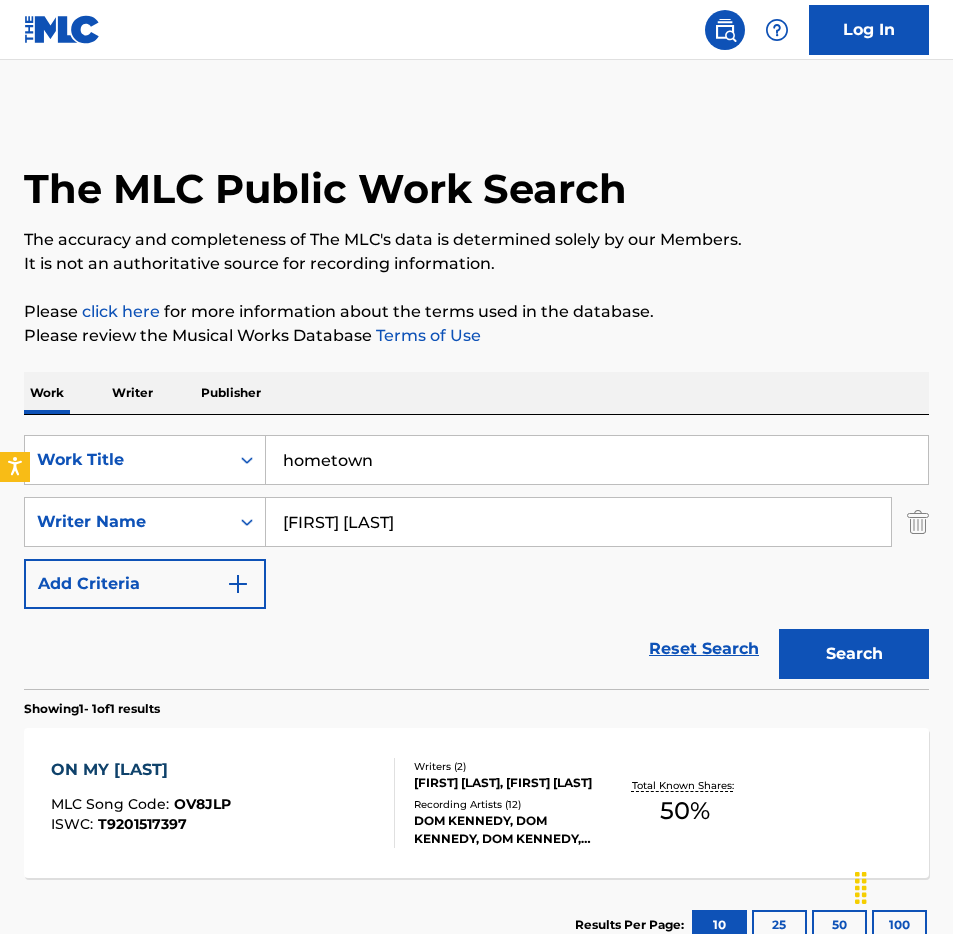 click on "ON MY HOMETOWN MLC Song Code : OV8JLP ISWC : T9201517397" at bounding box center [141, 803] 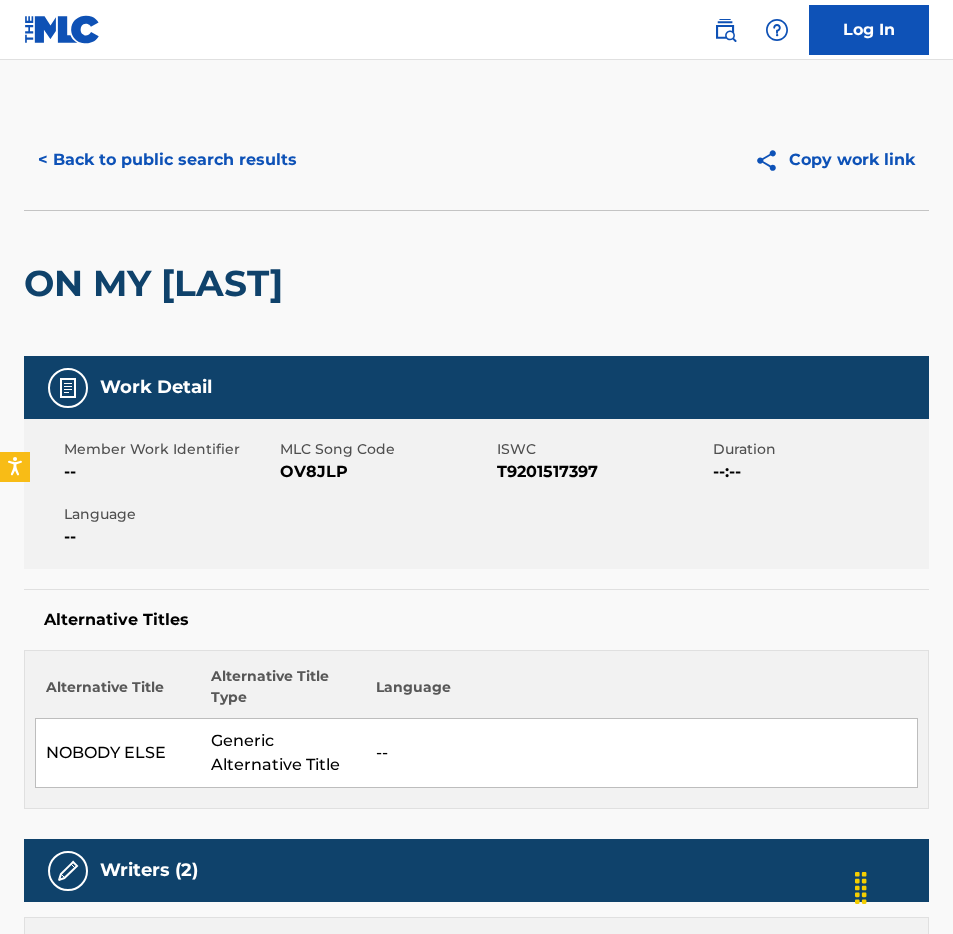 click on "OV8JLP" at bounding box center [385, 472] 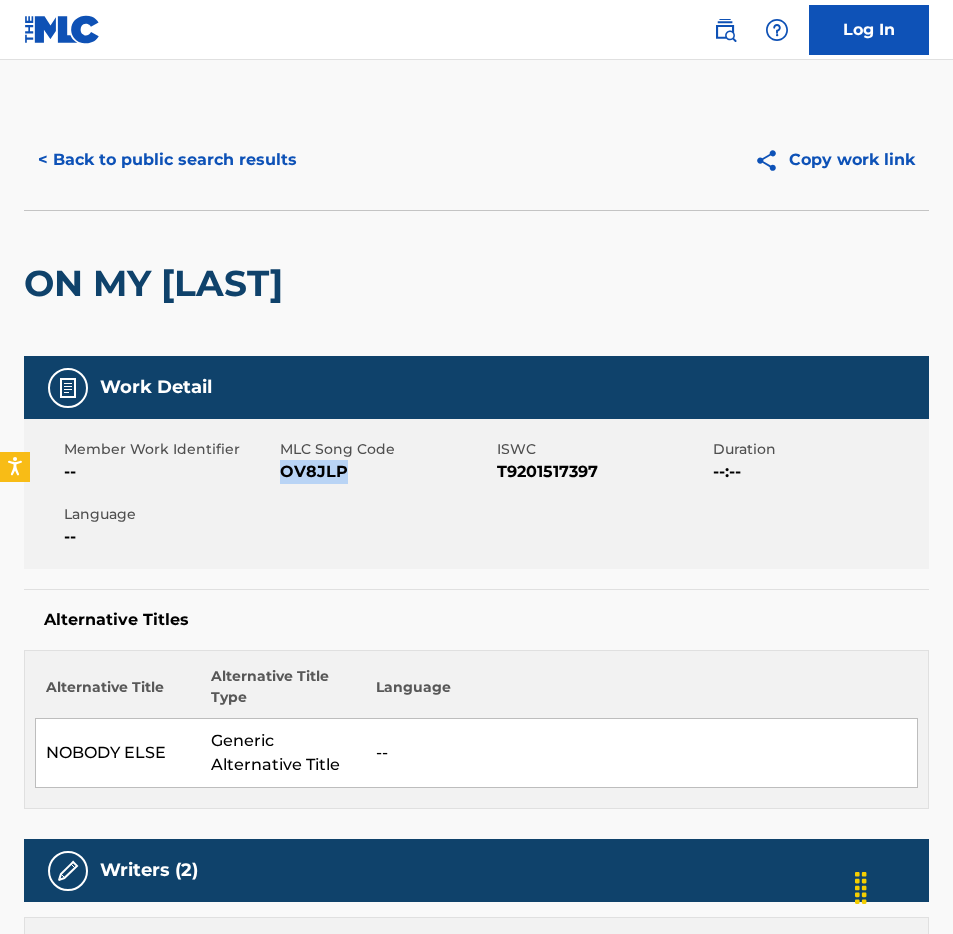 click on "OV8JLP" at bounding box center [385, 472] 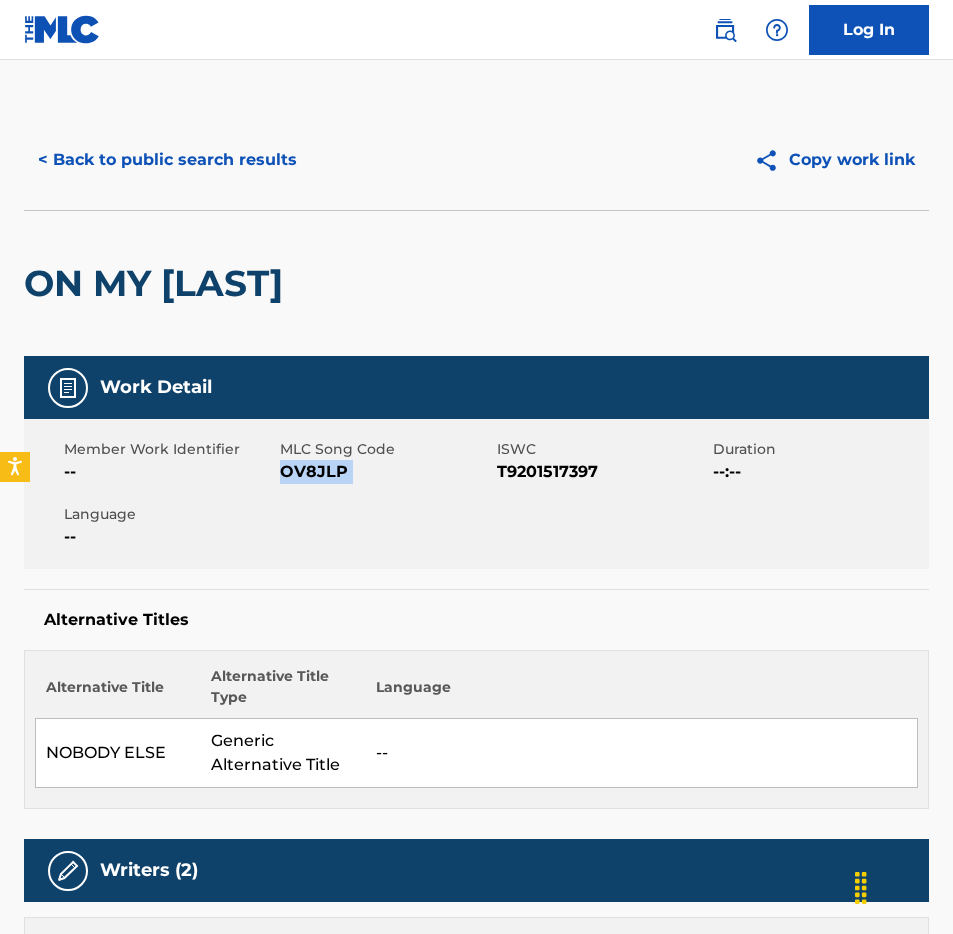 click on "OV8JLP" at bounding box center [385, 472] 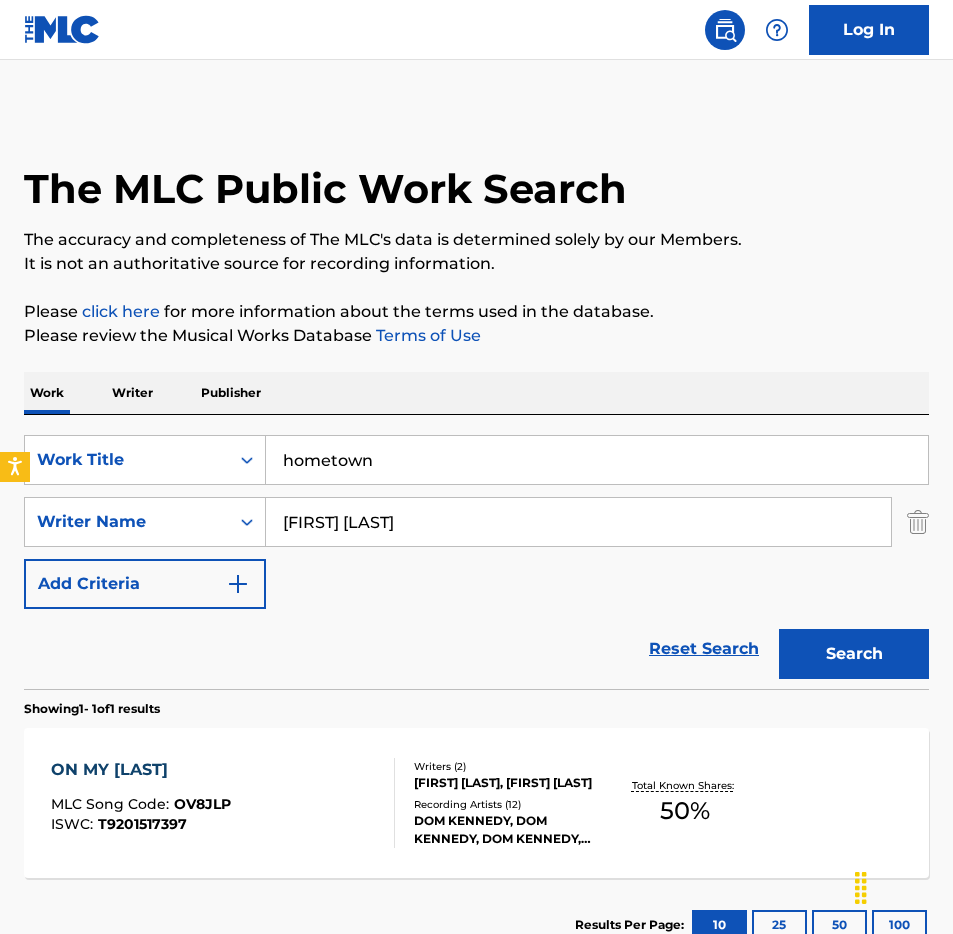 click on "hometown" at bounding box center (597, 460) 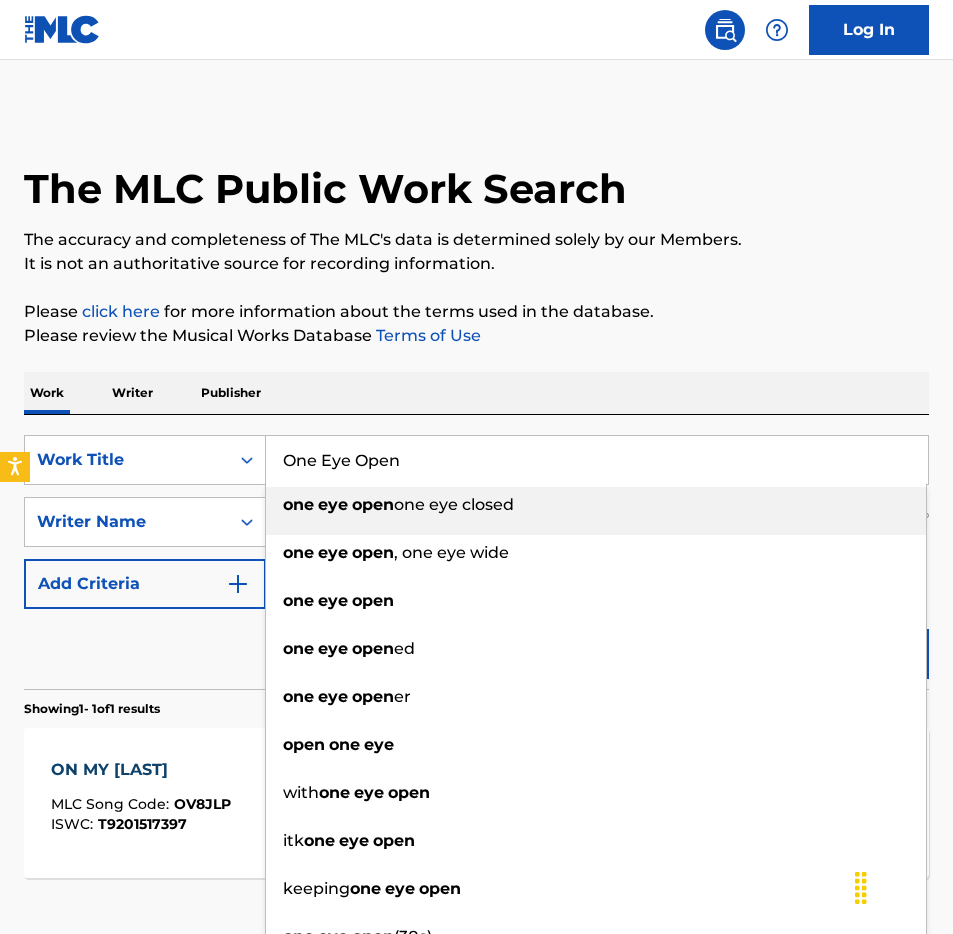 click on "Work Writer Publisher" at bounding box center (476, 393) 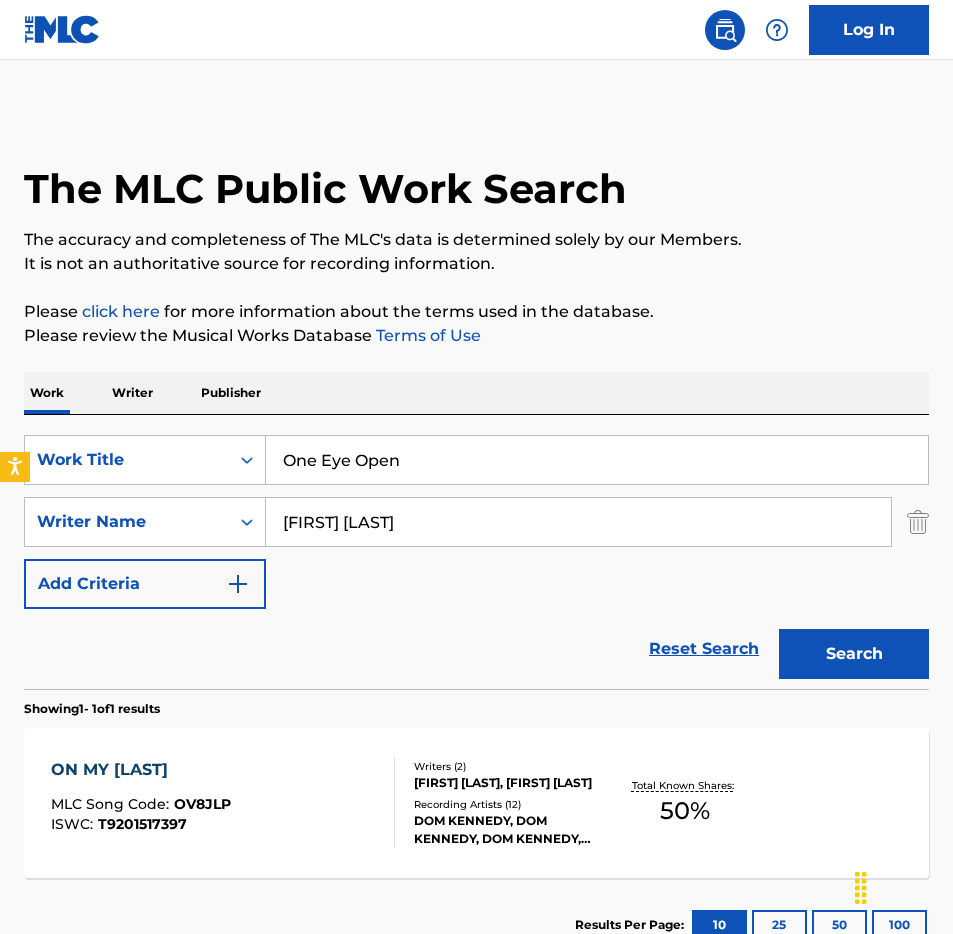 click on "Search" at bounding box center (849, 649) 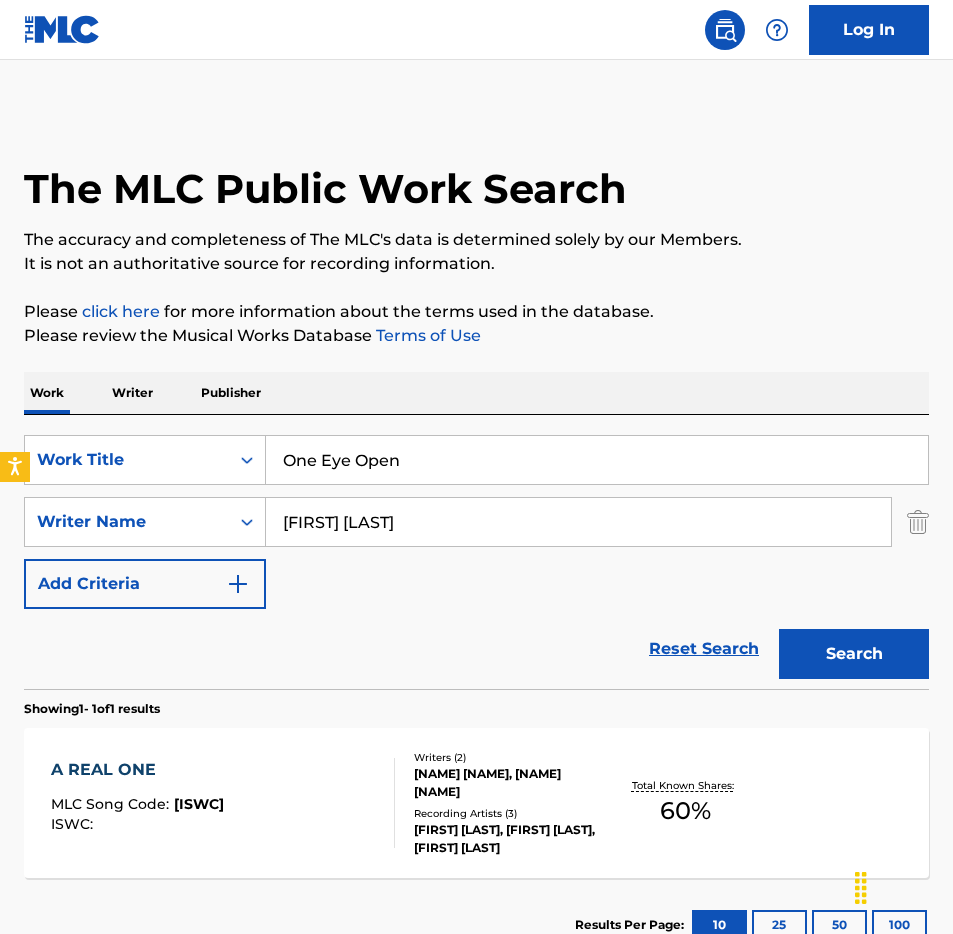 click on "One Eye Open" at bounding box center [597, 460] 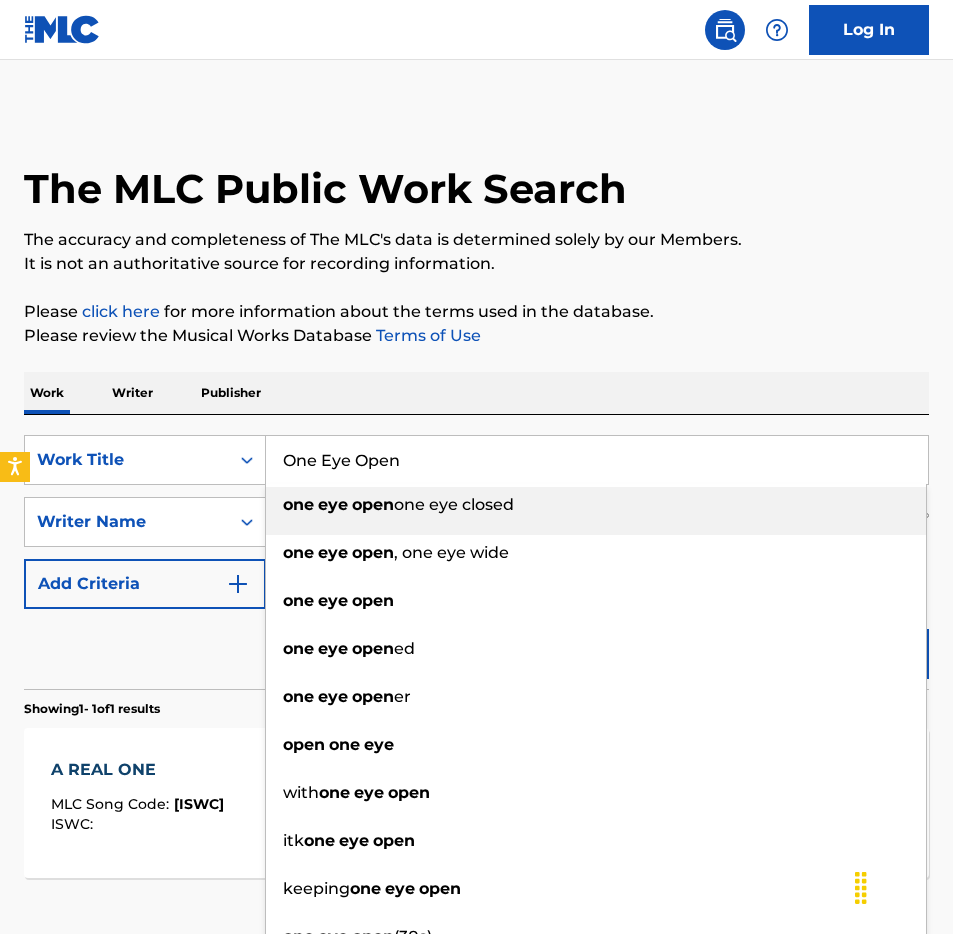 click on "One Eye Open" at bounding box center [597, 460] 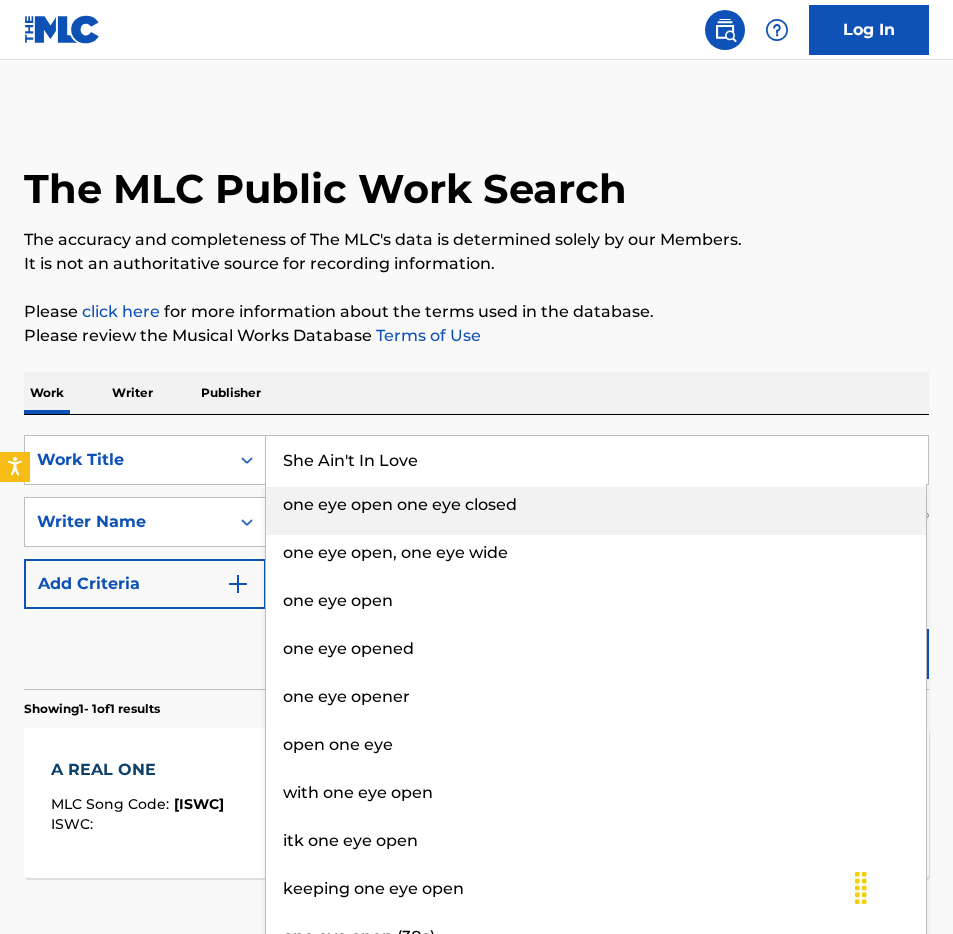click on "Work Writer Publisher" at bounding box center [476, 393] 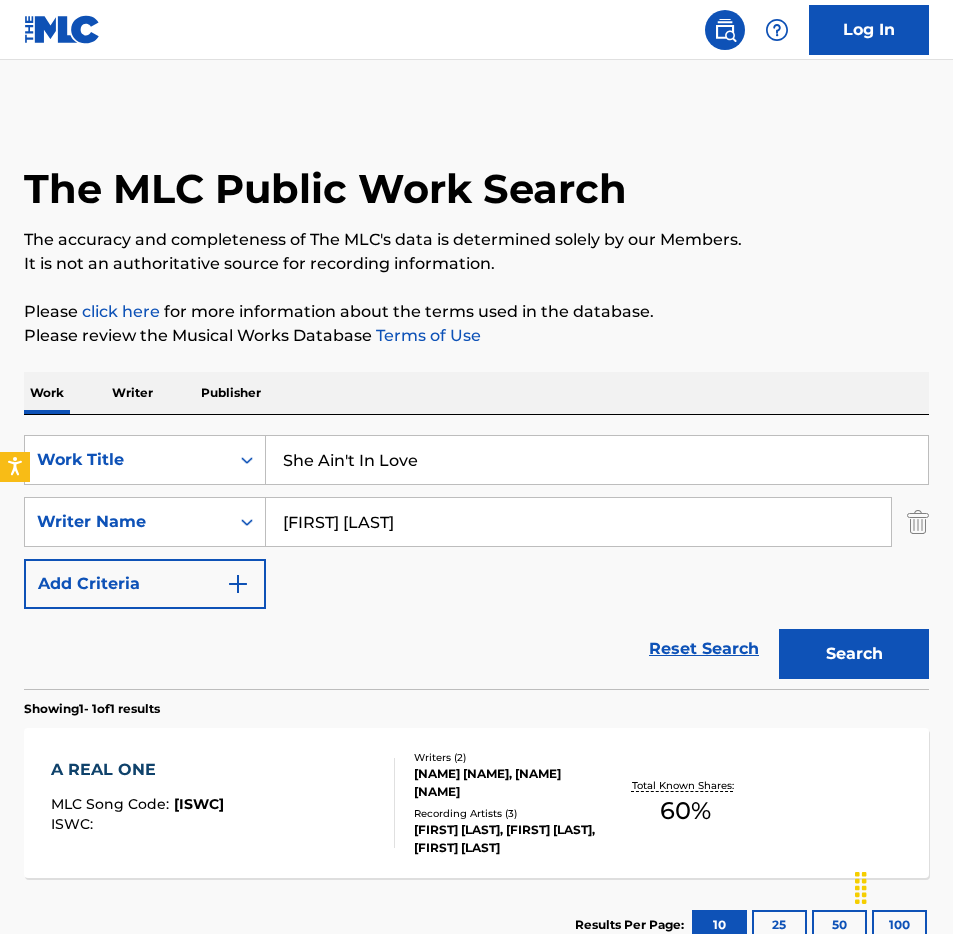 click on "Search" at bounding box center (854, 654) 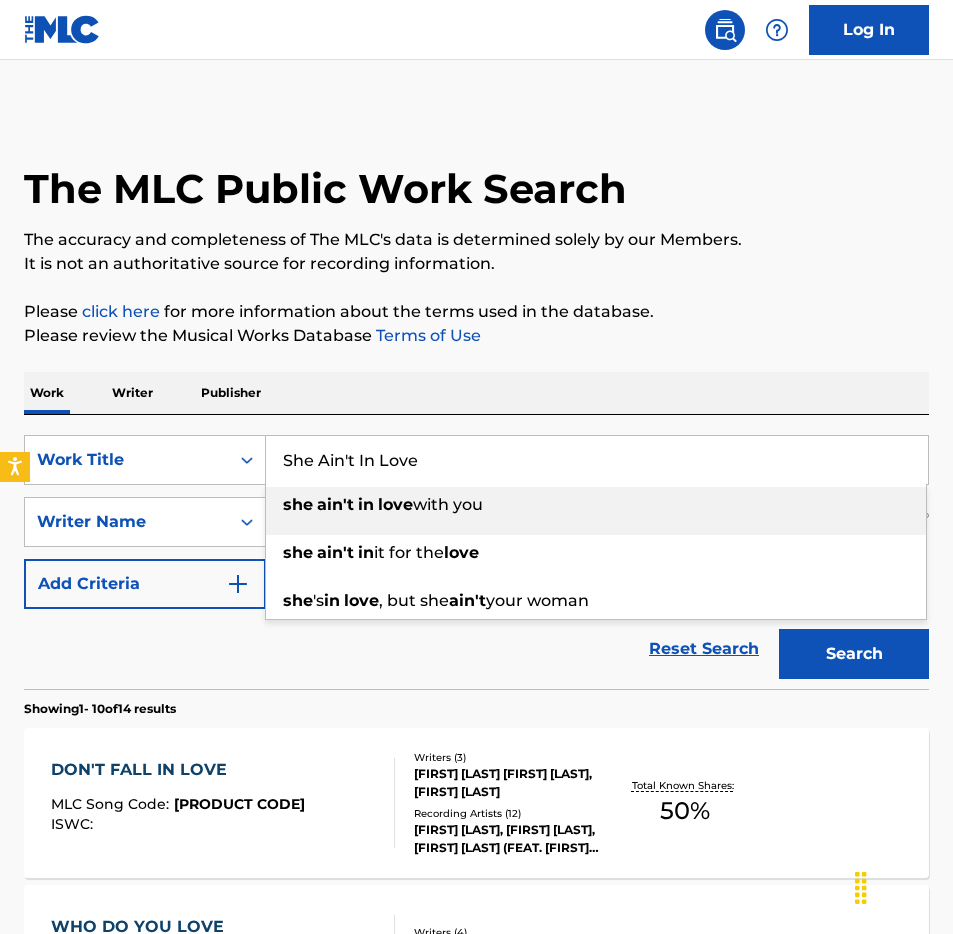 click on "She Ain't In Love" at bounding box center (597, 460) 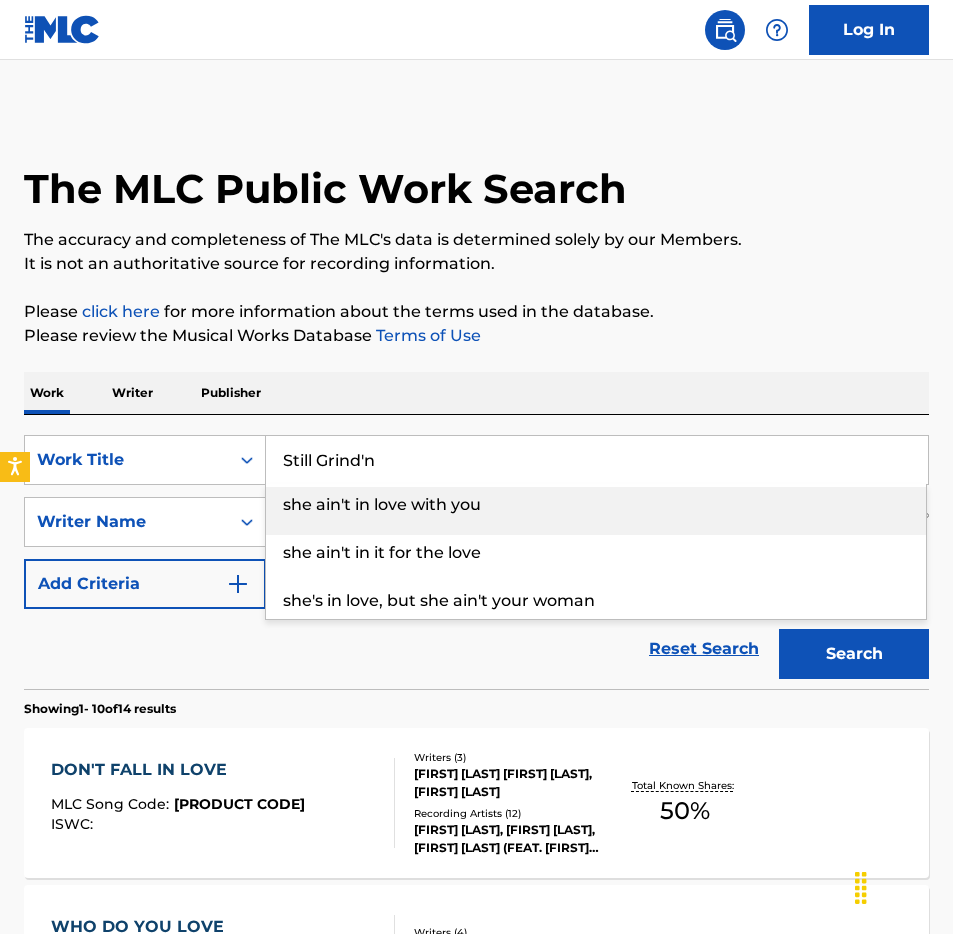 click on "Work Writer Publisher" at bounding box center (476, 393) 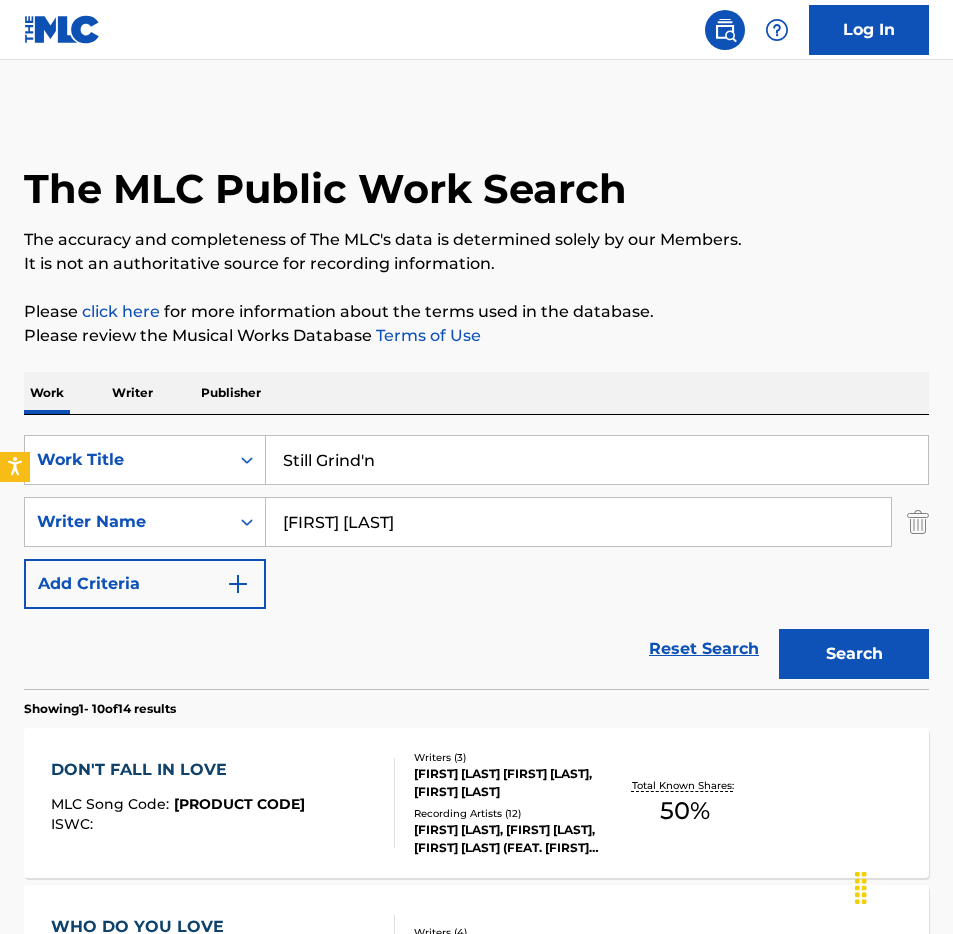 click on "Search" at bounding box center (854, 654) 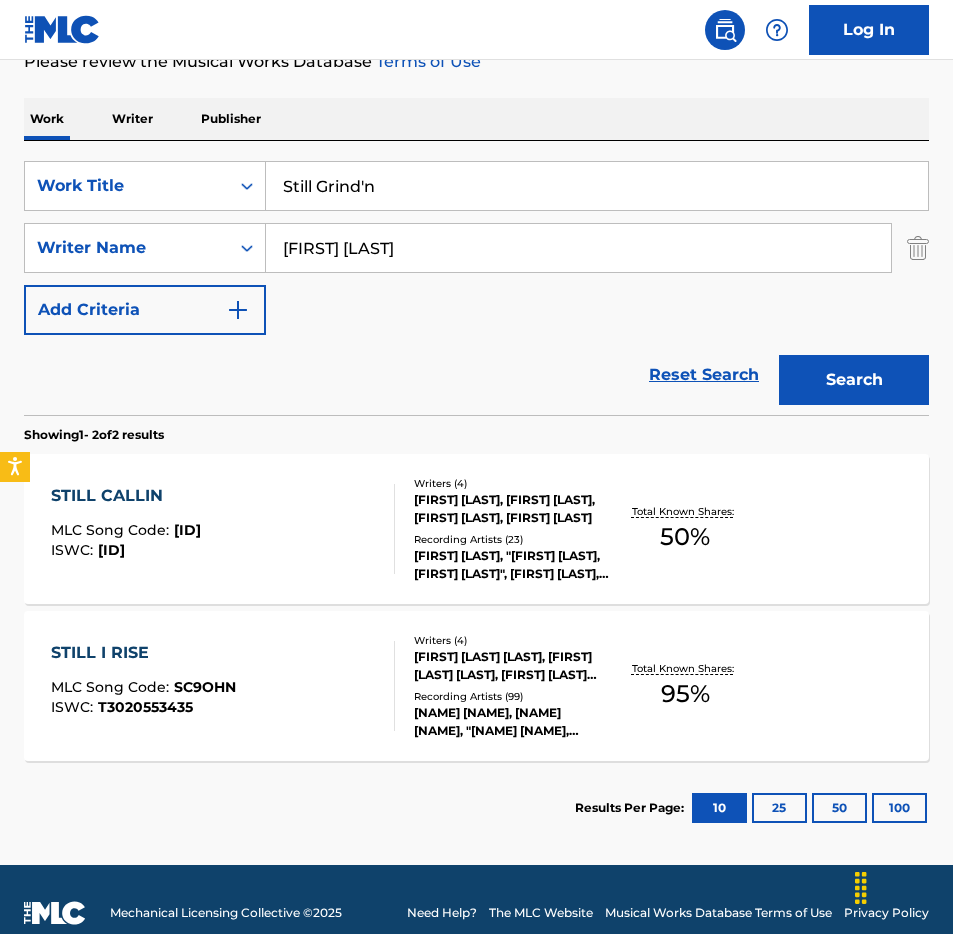 scroll, scrollTop: 277, scrollLeft: 0, axis: vertical 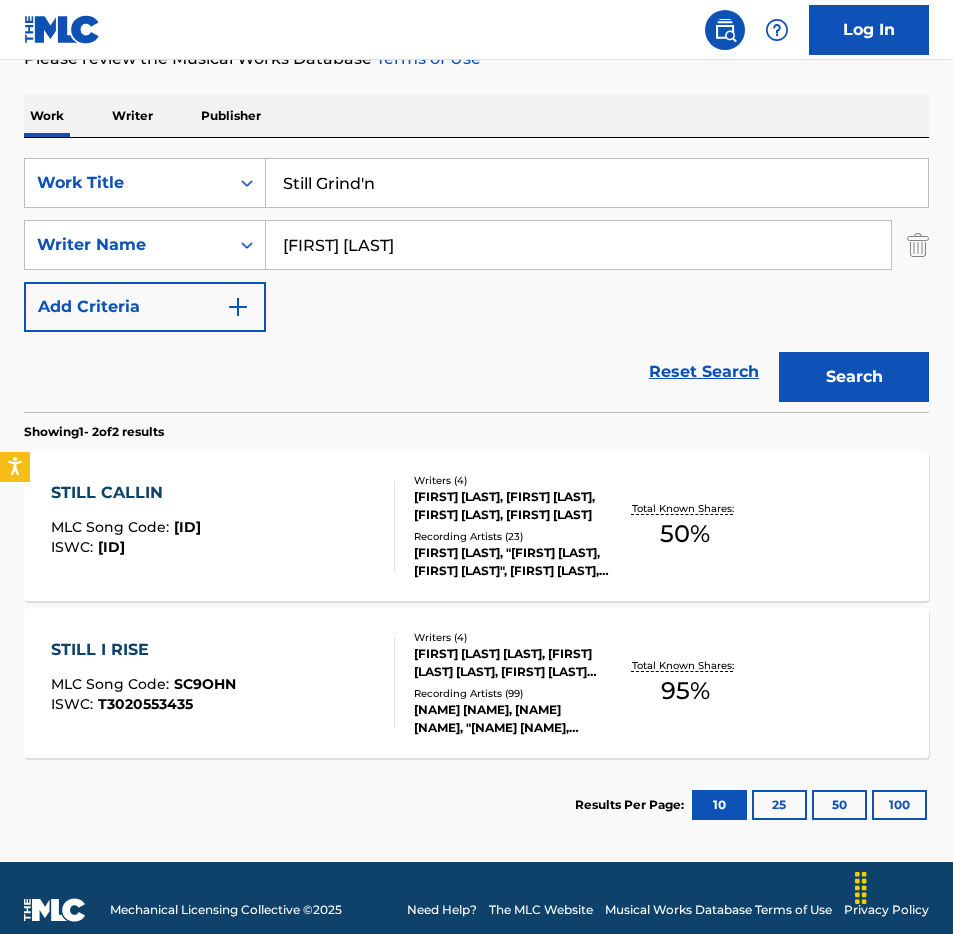 click on "Still Grind'n" at bounding box center (597, 183) 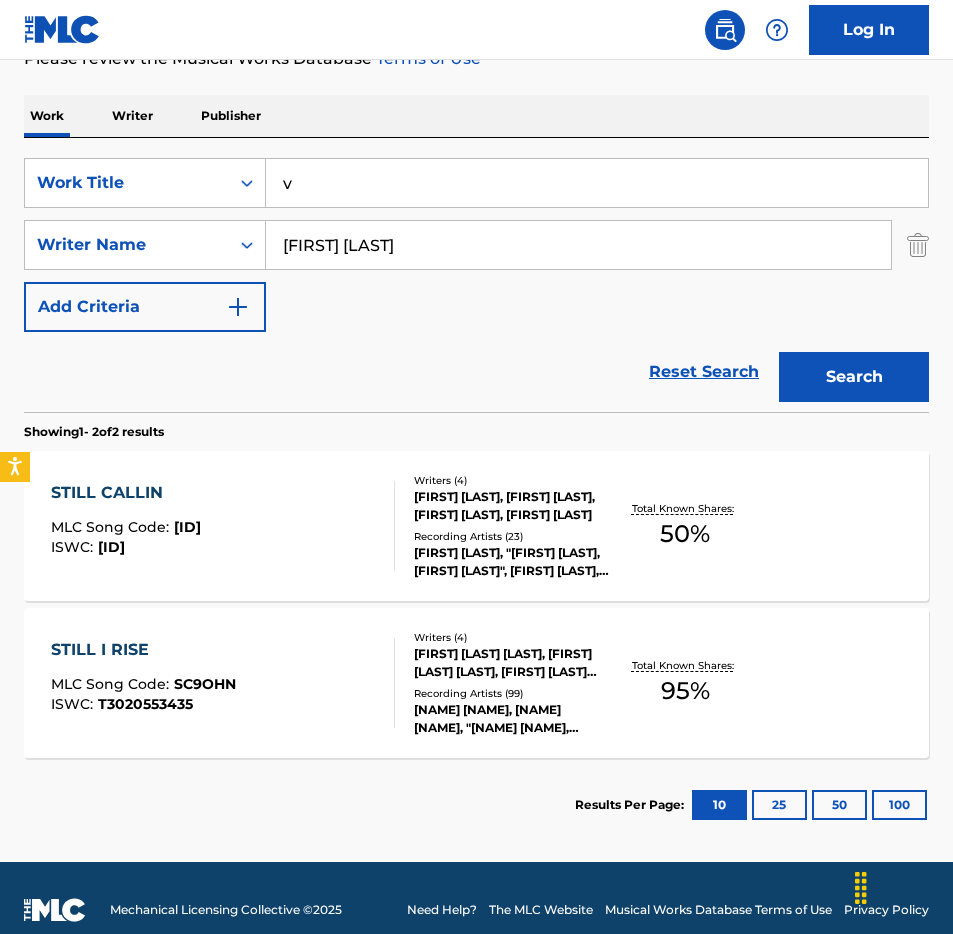 click on "Work Writer Publisher" at bounding box center (476, 116) 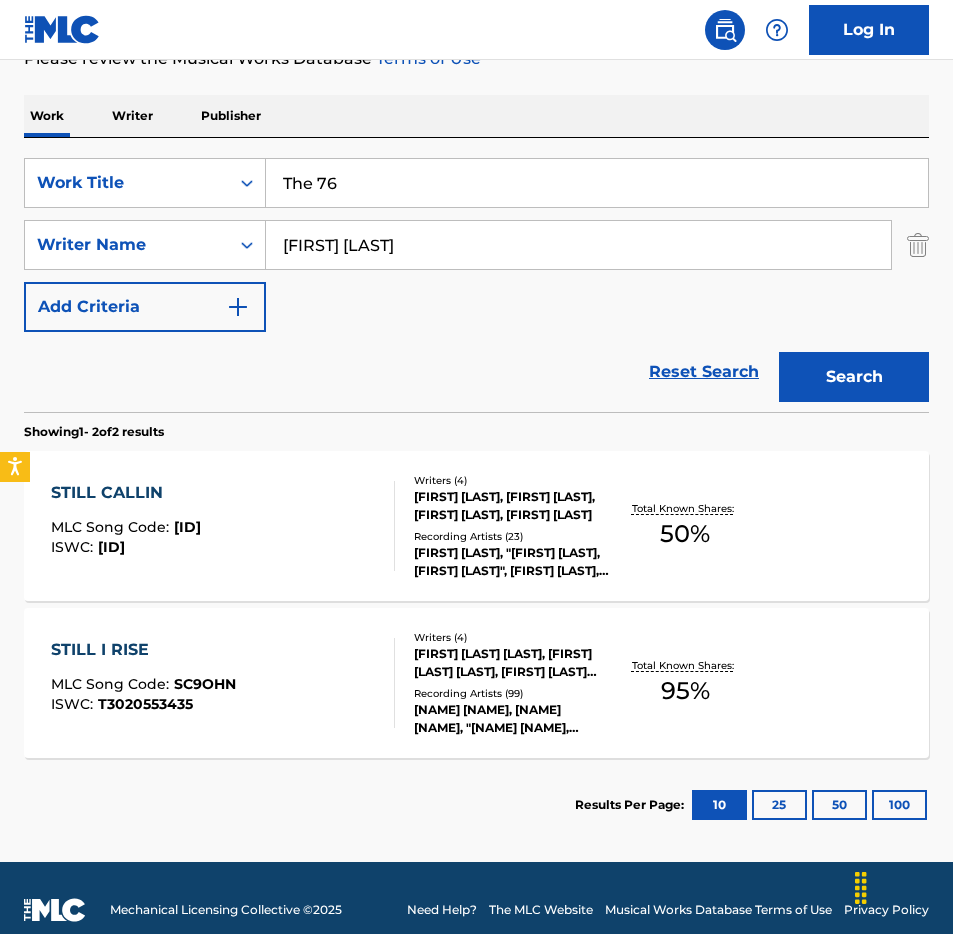 click on "Work Writer Publisher" at bounding box center (476, 116) 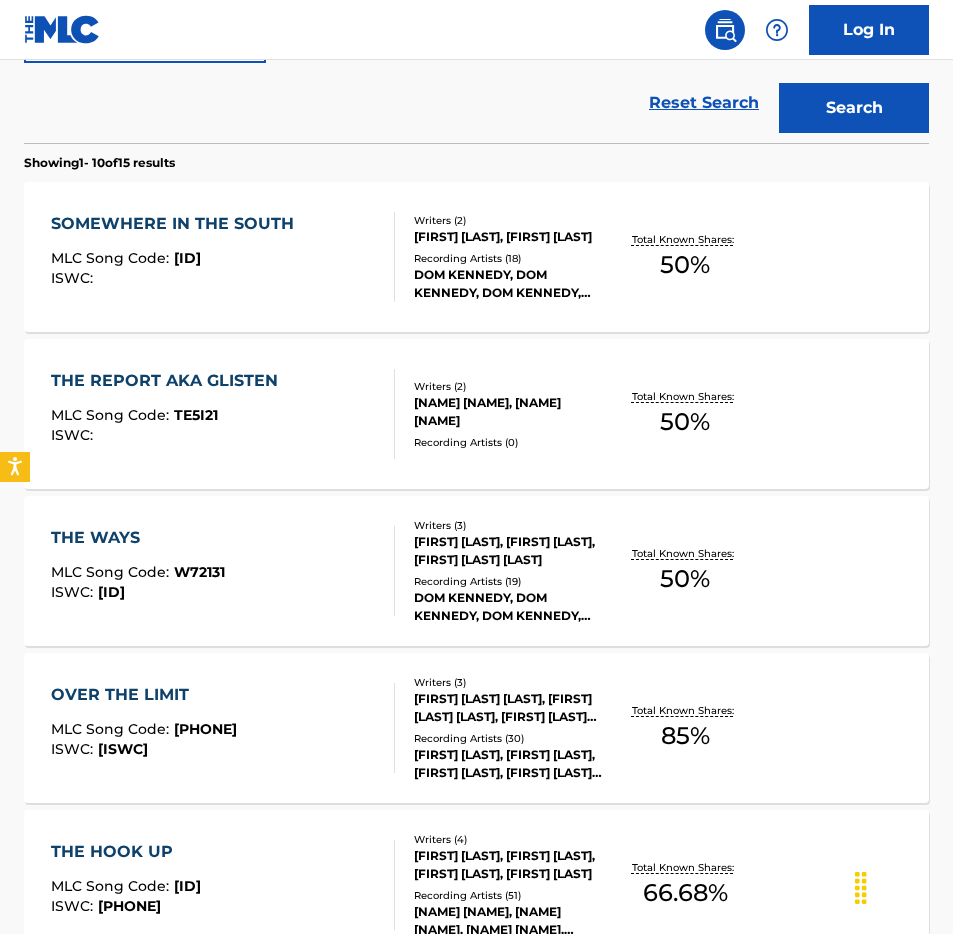 scroll, scrollTop: 100, scrollLeft: 0, axis: vertical 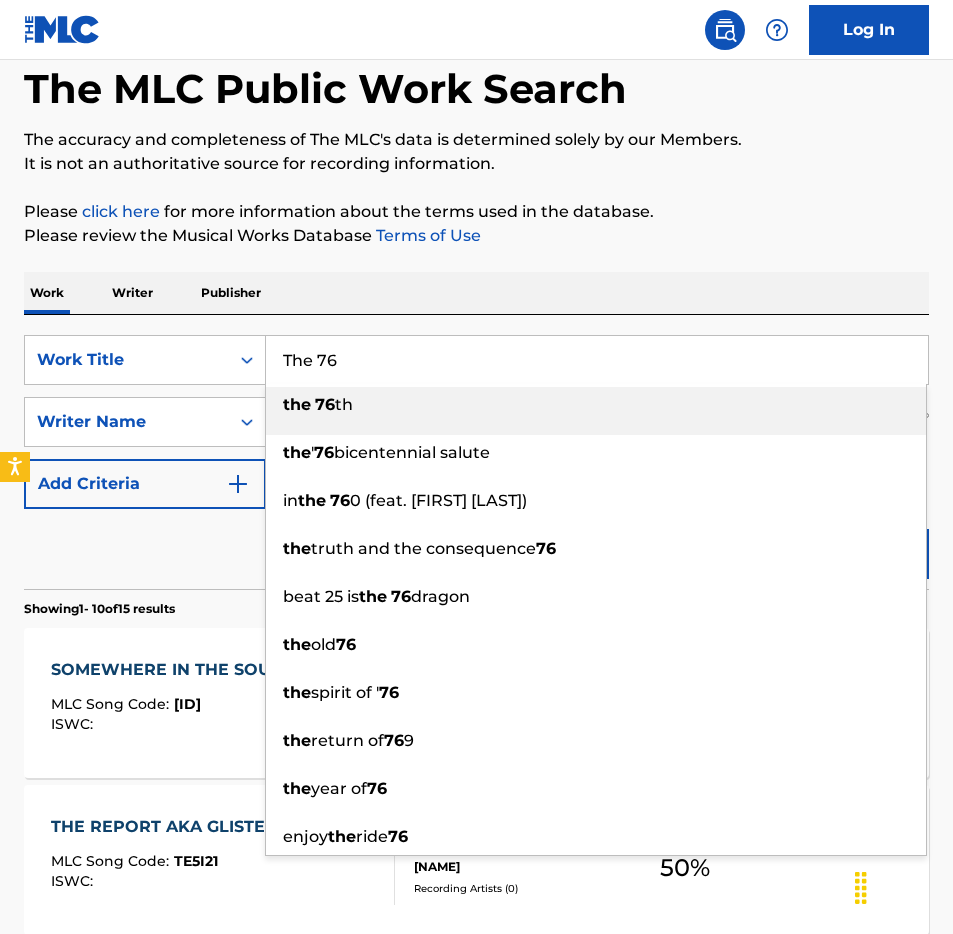 click on "The 76" at bounding box center (597, 360) 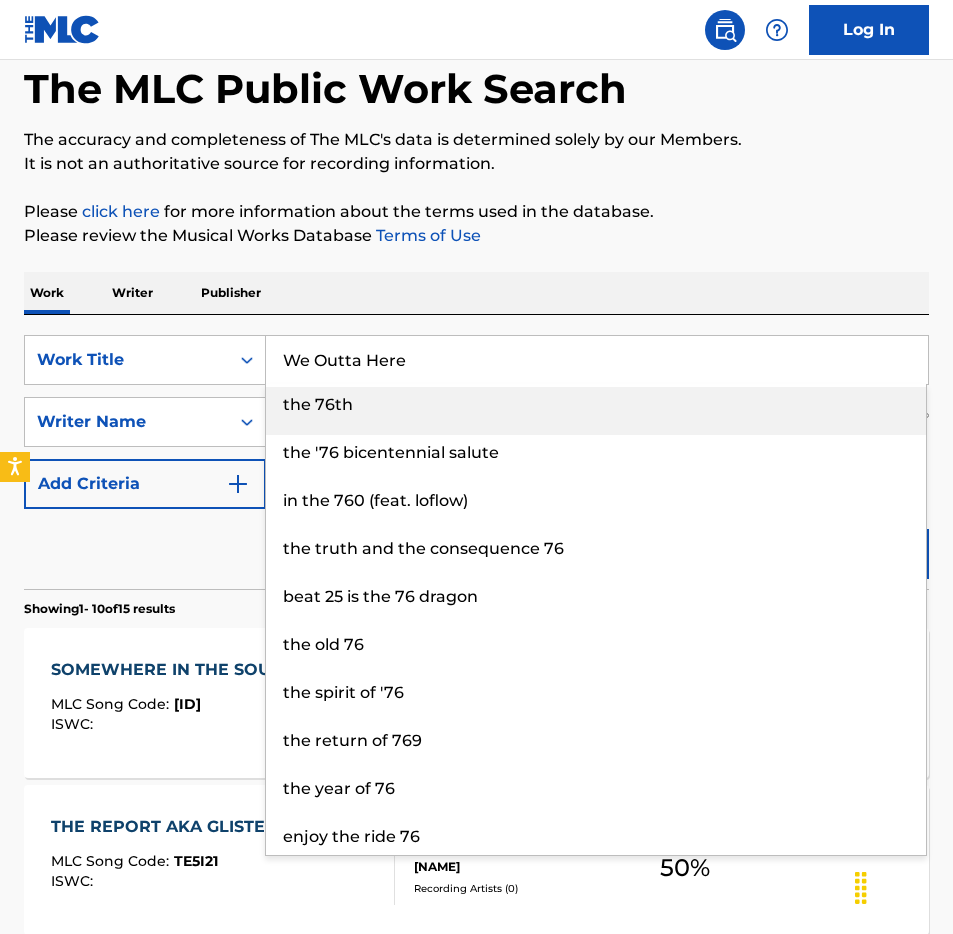 click on "The MLC Public Work Search The accuracy and completeness of The MLC's data is determined solely by our Members. It is not an authoritative source for recording information. Please   click here   for more information about the terms used in the database. Please review the Musical Works Database   Terms of Use Work Writer Publisher SearchWithCriteriae26af4aa-ffb5-4faf-bcba-59c757f031e4 Work Title We Outta Here the 76th the '76 bicentennial salute in the 760 (FEAT. [FIRST] [LAST]) the truth and the consequence 76 beat 25 is the 76 dragon the old 76 the spirit of '76 the return of 769 the year of 76 enjoy the ride 76 SearchWithCriteria3dd718dc-47a0-4179-b800-082db807cd36 Writer Name [FIRST] [LAST] Add Criteria Reset Search Search Showing  1  -   10  of  15   results   SOMEWHERE IN THE SOUTH MLC Song Code : SC2UNR ISWC : Writers ( 2 ) [FIRST] [LAST], [FIRST] [LAST] Recording Artists ( 18 ) [FIRST] [LAST], [FIRST] [LAST], [FIRST] [LAST], [FIRST] [LAST], [FIRST] [LAST] Total Known Shares: 50 % THE REPORT AKA GLISTEN MLC Song Code : TE5I21 : 2" at bounding box center [476, 1152] 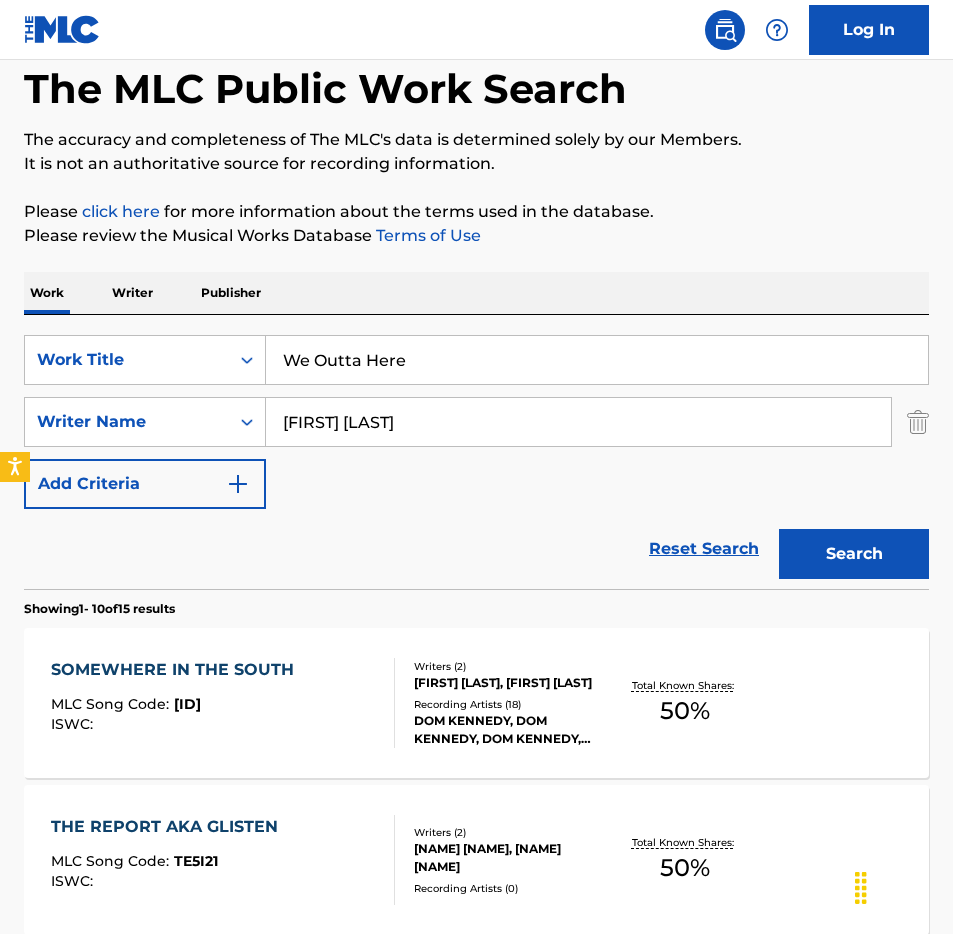 click on "Search" at bounding box center (854, 554) 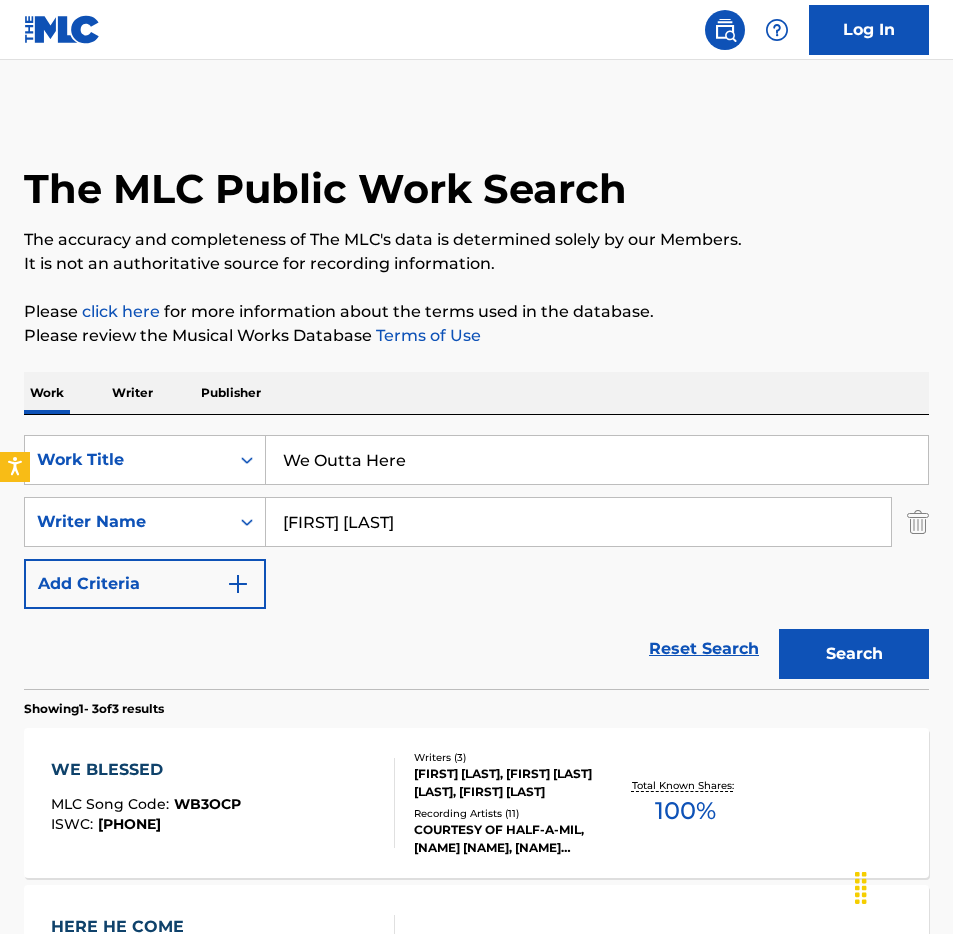 click on "We Outta Here" at bounding box center [597, 460] 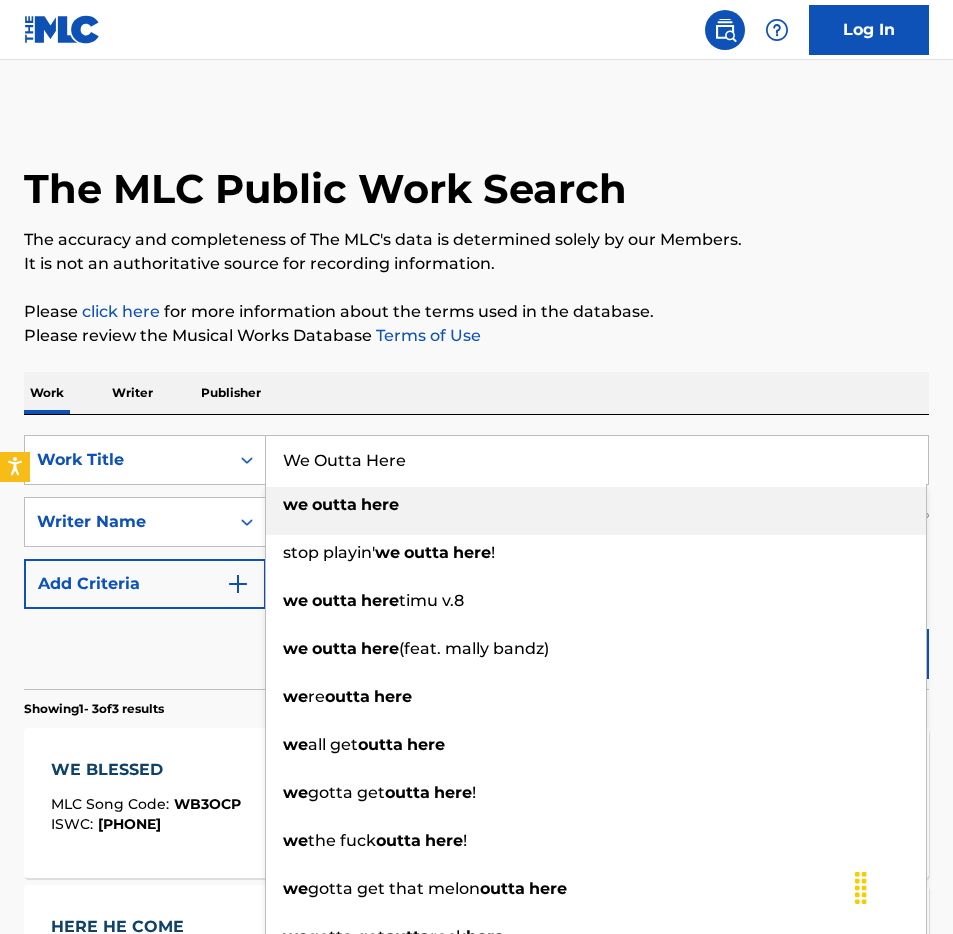 click on "We Outta Here" at bounding box center [597, 460] 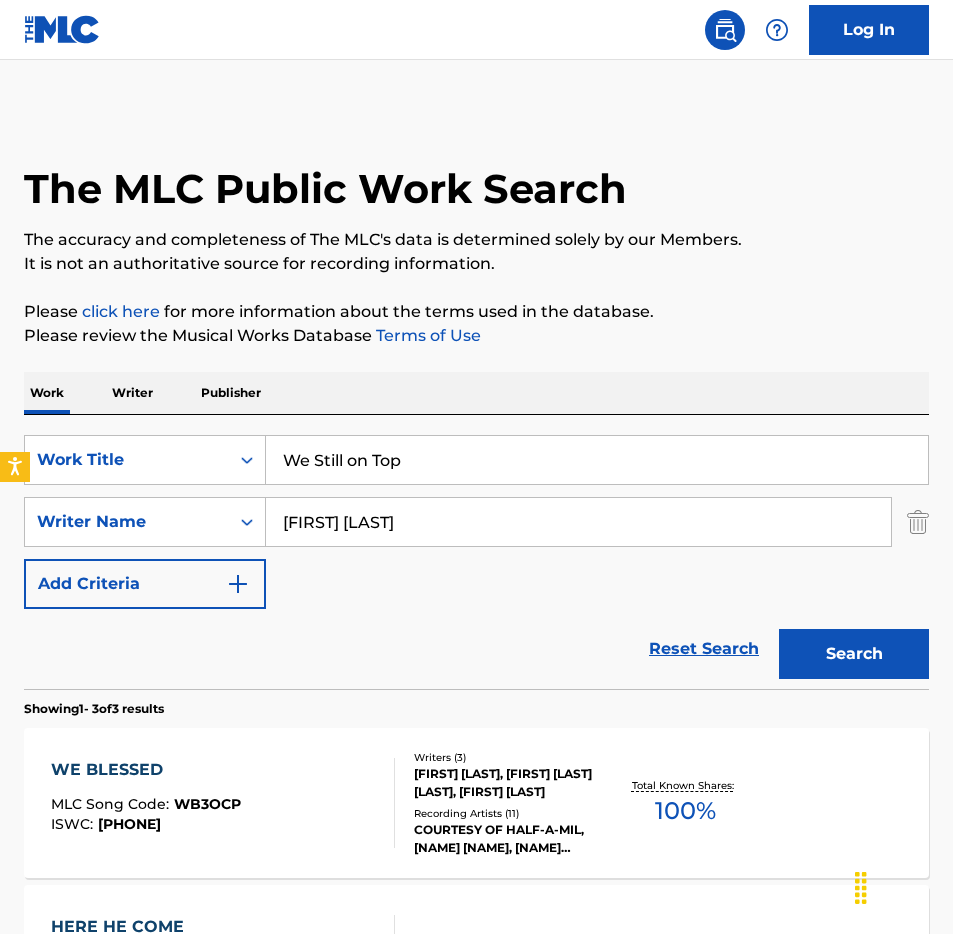click on "Work Writer Publisher" at bounding box center (476, 393) 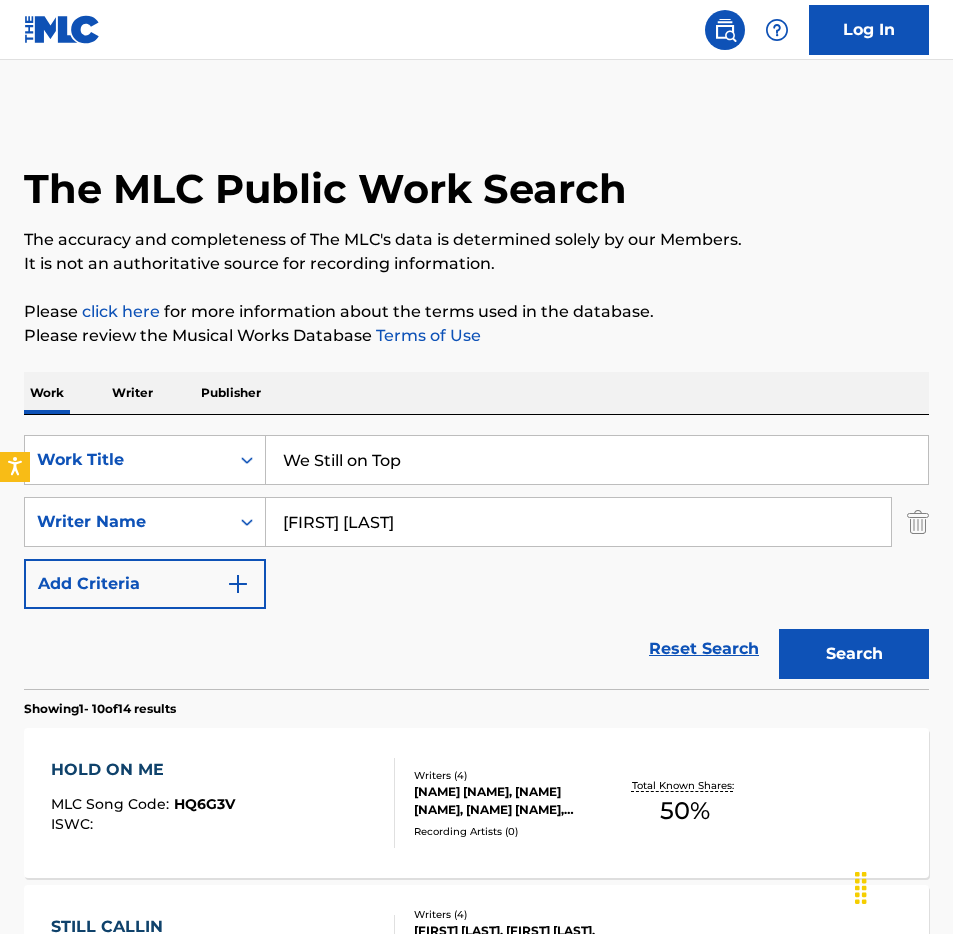 click on "We Still on Top" at bounding box center (597, 460) 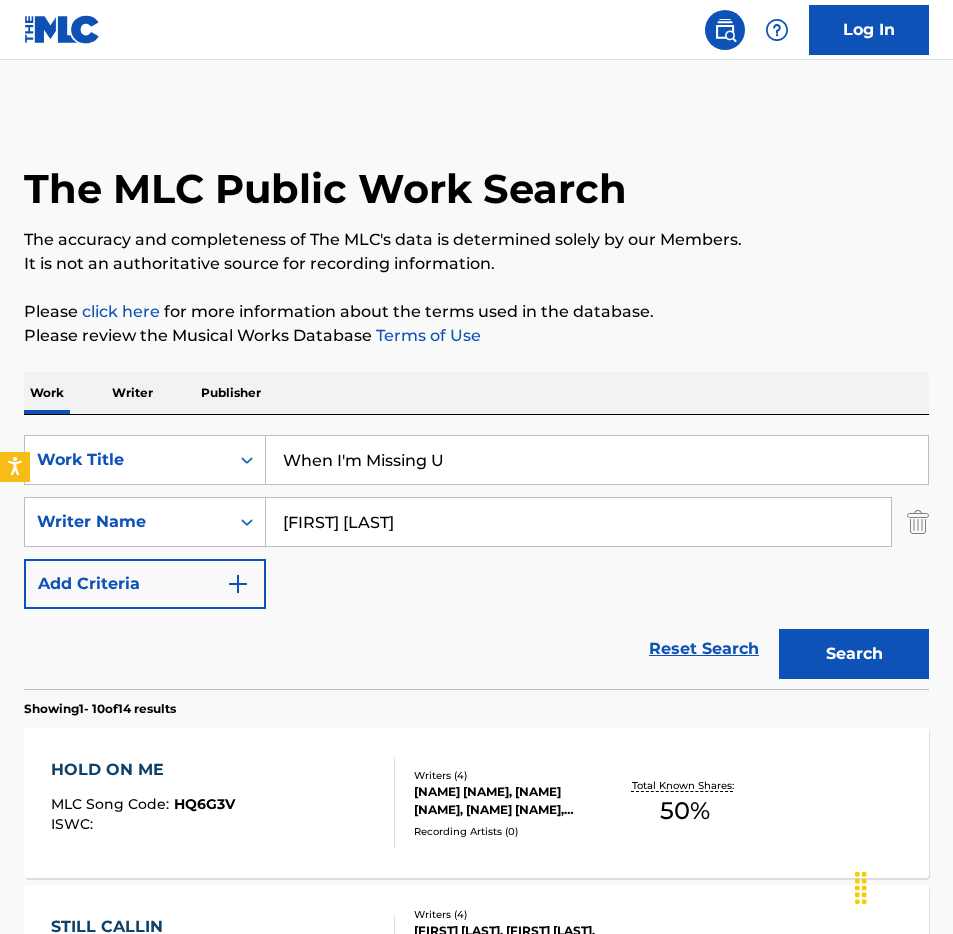 click on "SearchWithCriteriae26af4aa-ffb5-4faf-bcba-59c757f031e4 Work Title When I'm Missing U SearchWithCriteria3dd718dc-47a0-4179-b800-082db807cd36 Writer Name [FIRST] [LAST] Add Criteria Reset Search Search" at bounding box center (476, 552) 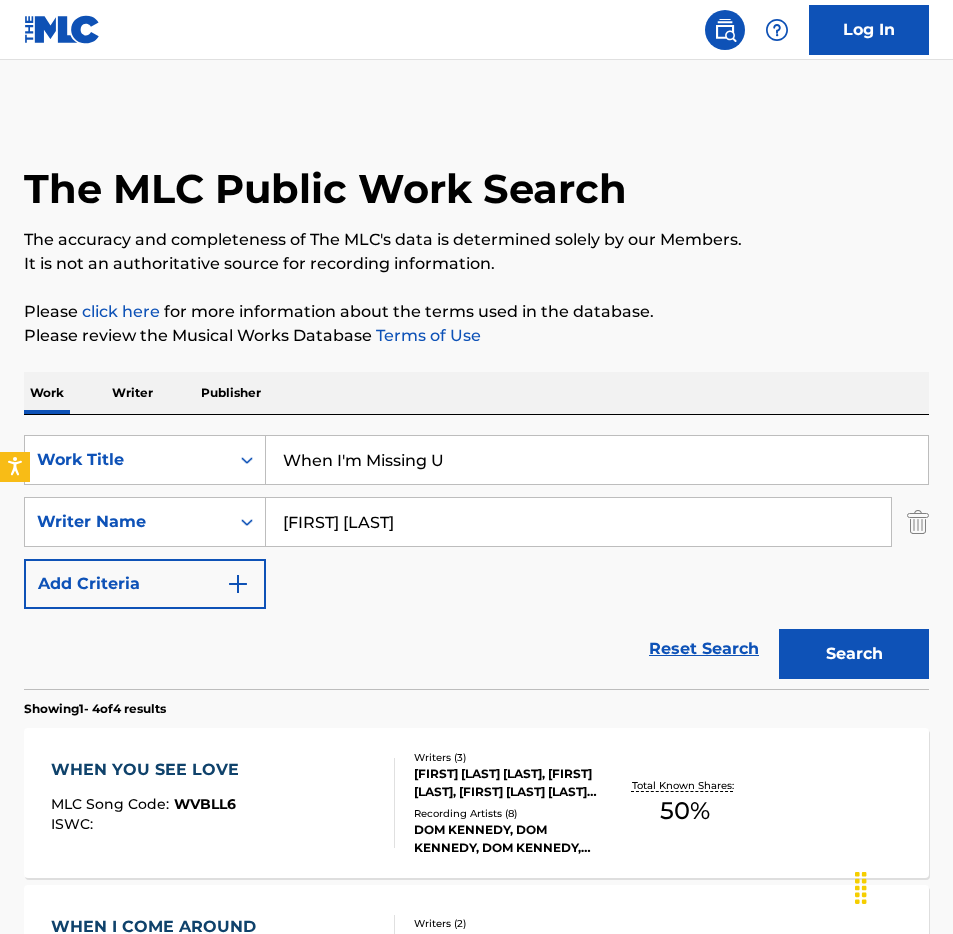 click on "When I'm Missing U" at bounding box center [597, 460] 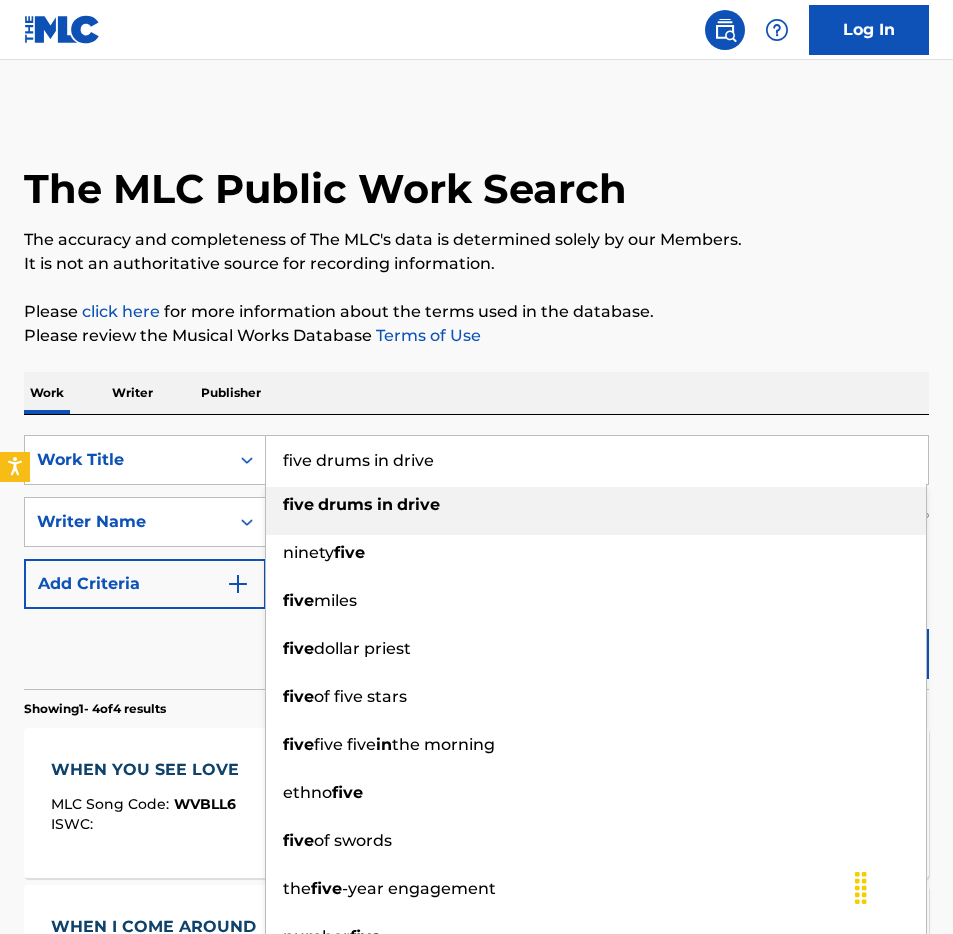 click on "Work Writer Publisher" at bounding box center (476, 393) 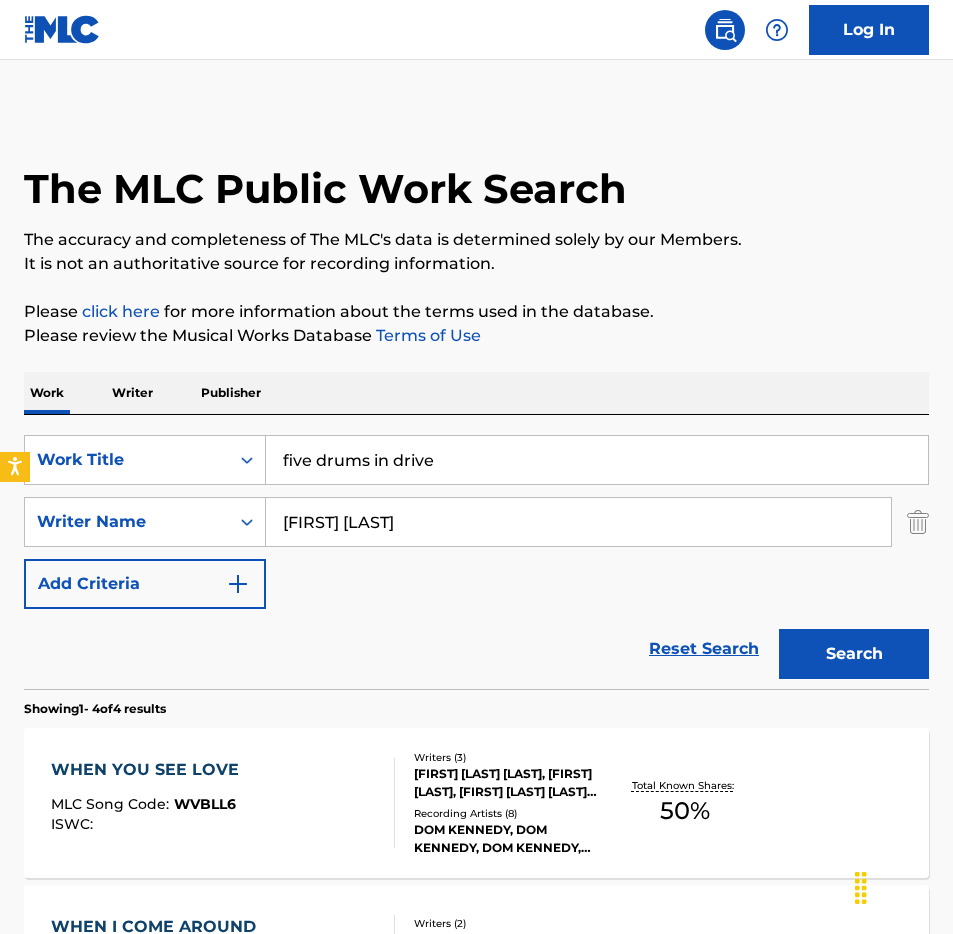 drag, startPoint x: 315, startPoint y: 459, endPoint x: 508, endPoint y: 460, distance: 193.0026 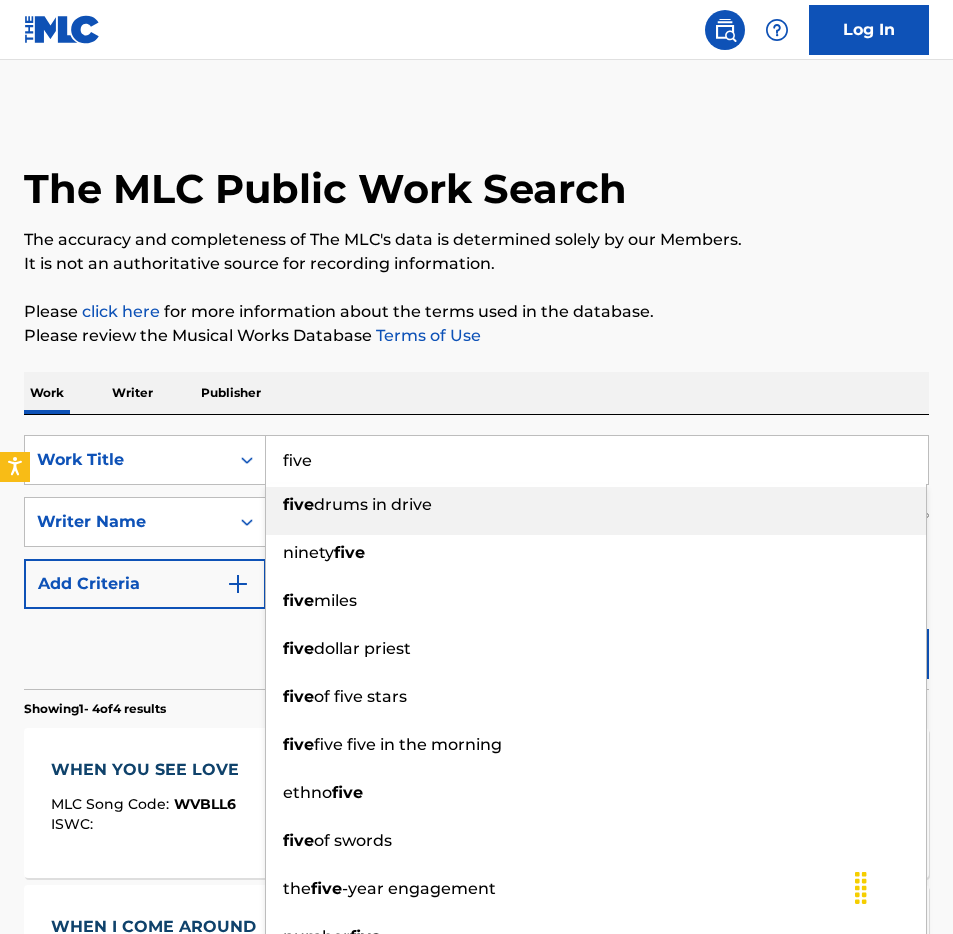 click on "five" at bounding box center [597, 460] 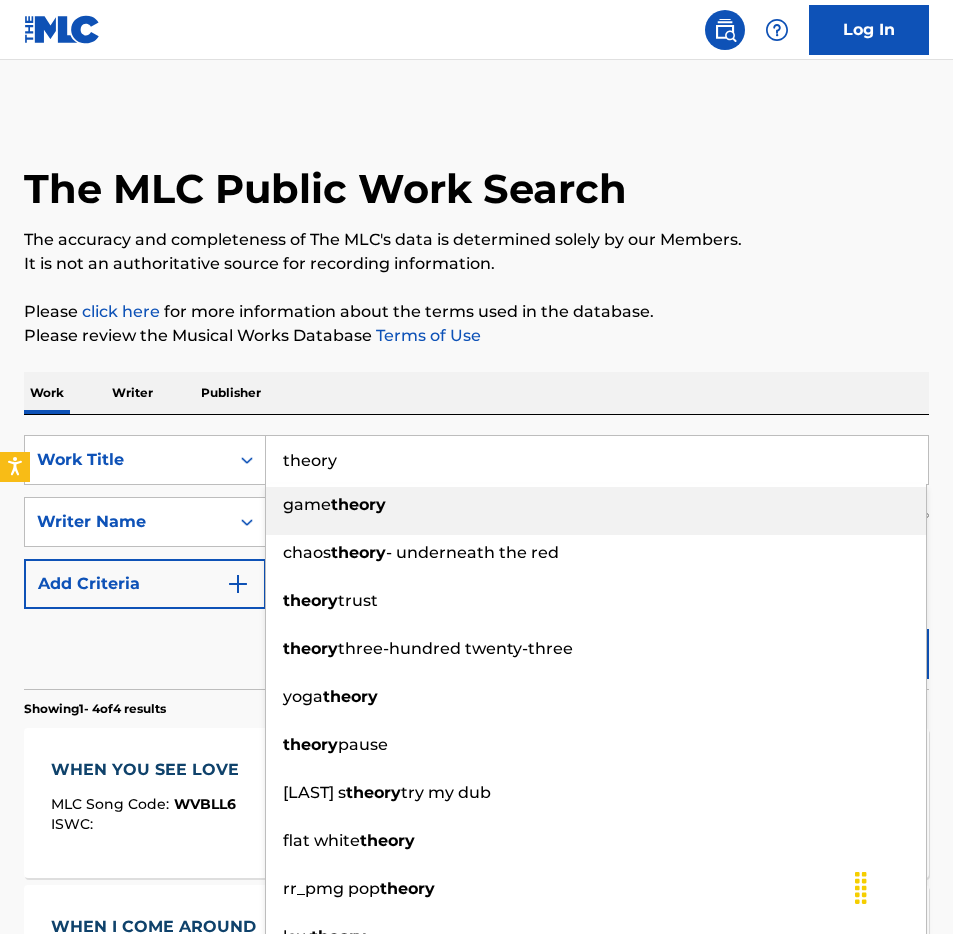 type on "theory" 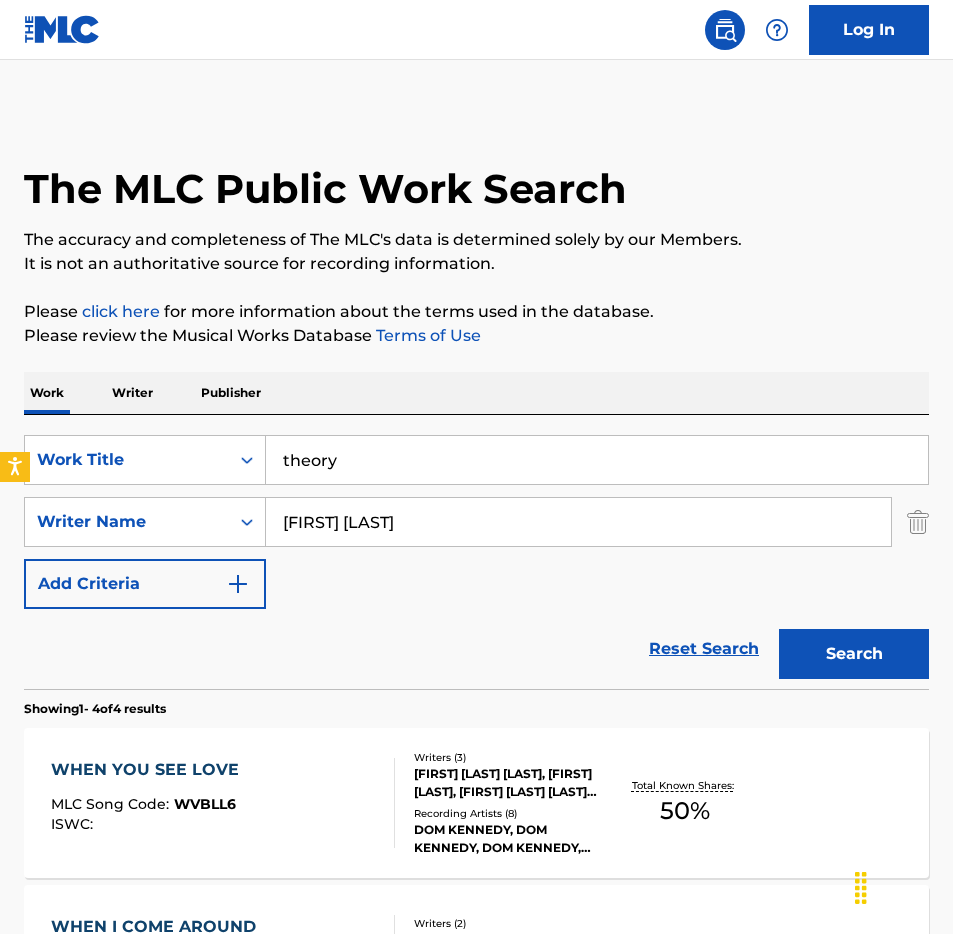 click on "Work Writer Publisher" at bounding box center [476, 393] 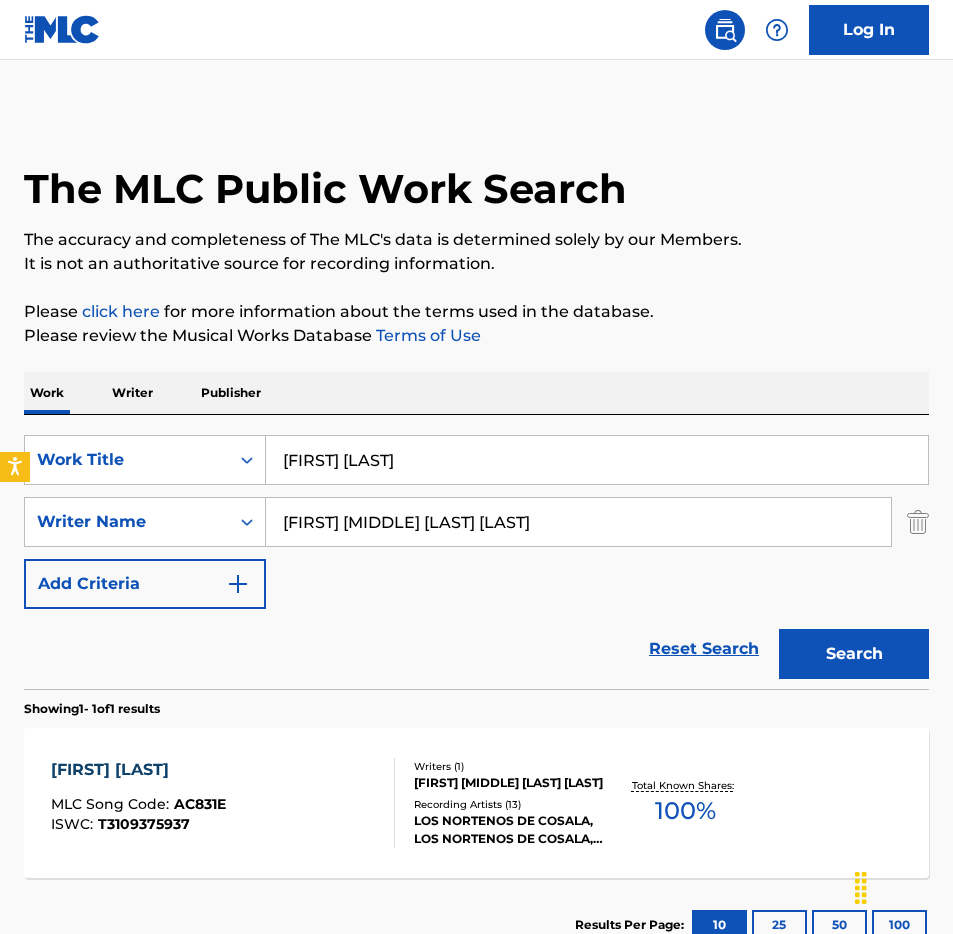 scroll, scrollTop: 144, scrollLeft: 0, axis: vertical 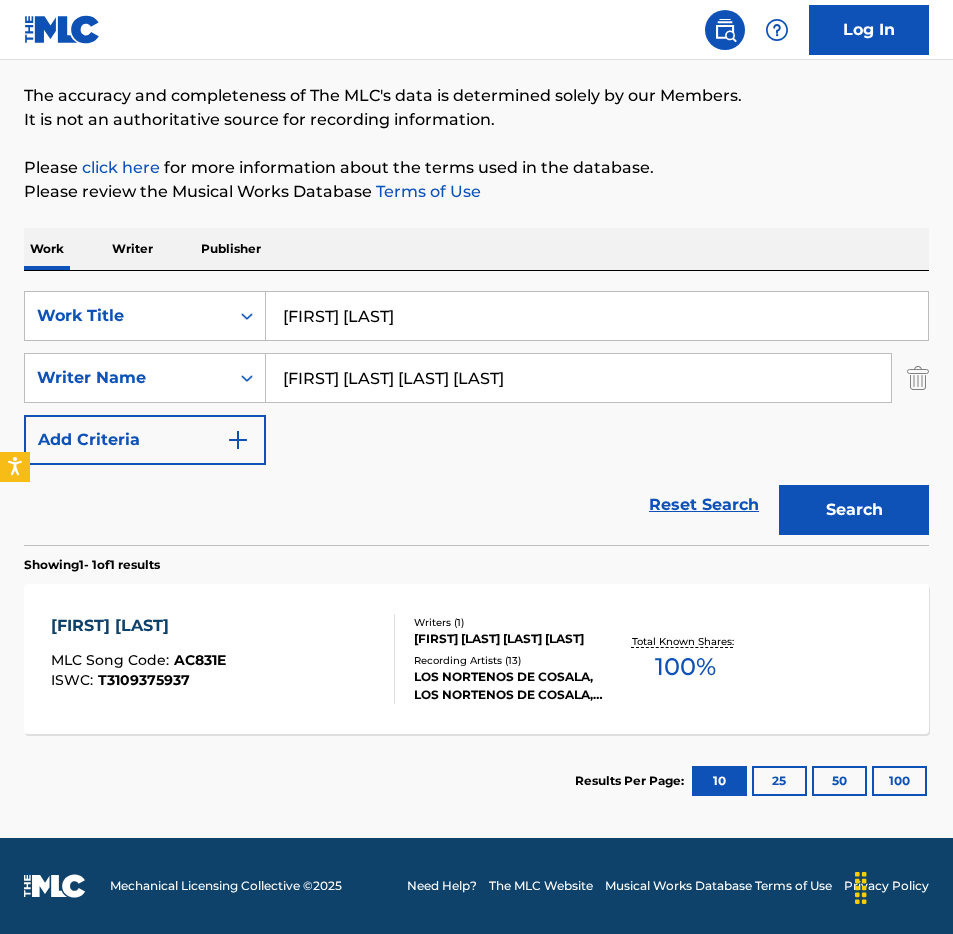 click on "Writer" at bounding box center (132, 249) 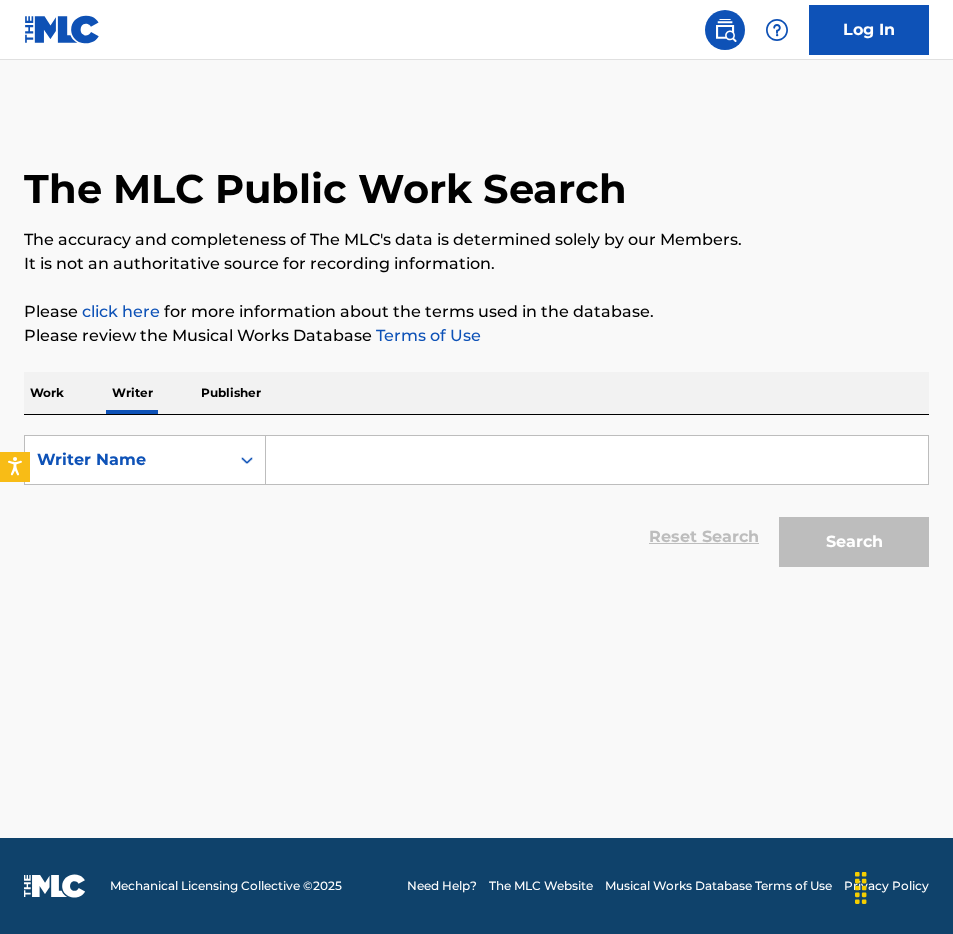 scroll, scrollTop: 0, scrollLeft: 0, axis: both 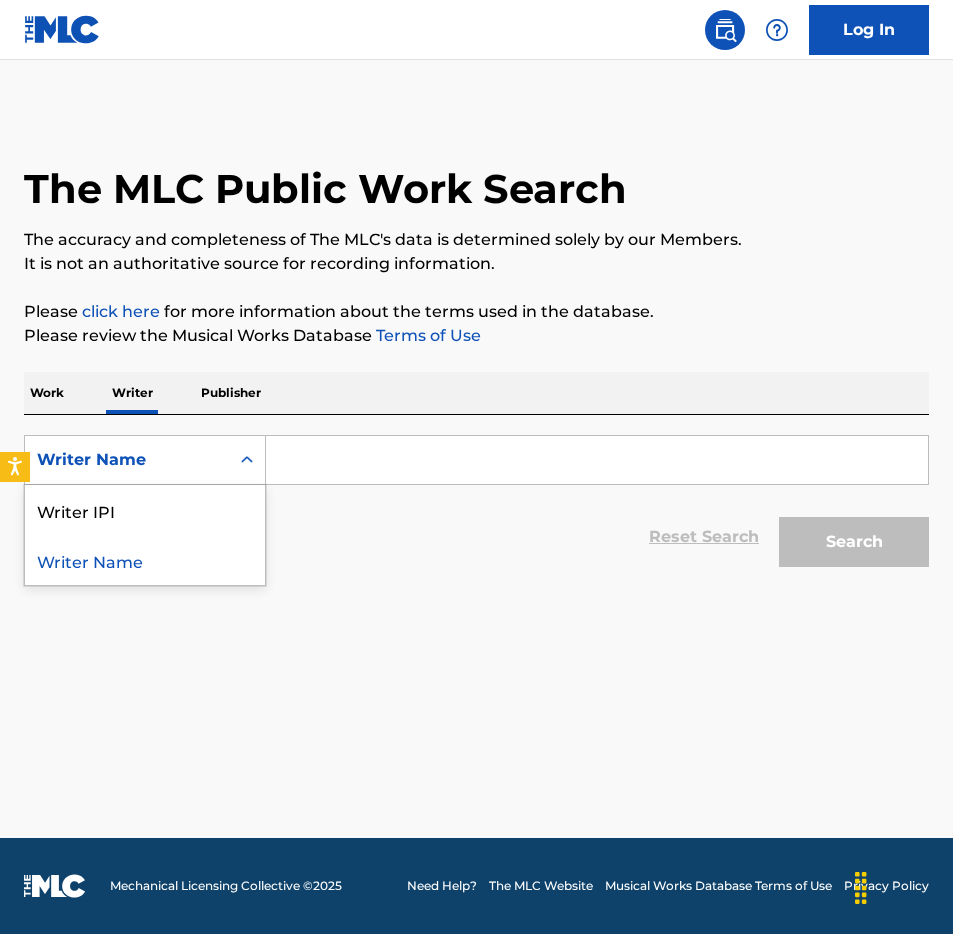 click on "Writer Name" at bounding box center (127, 460) 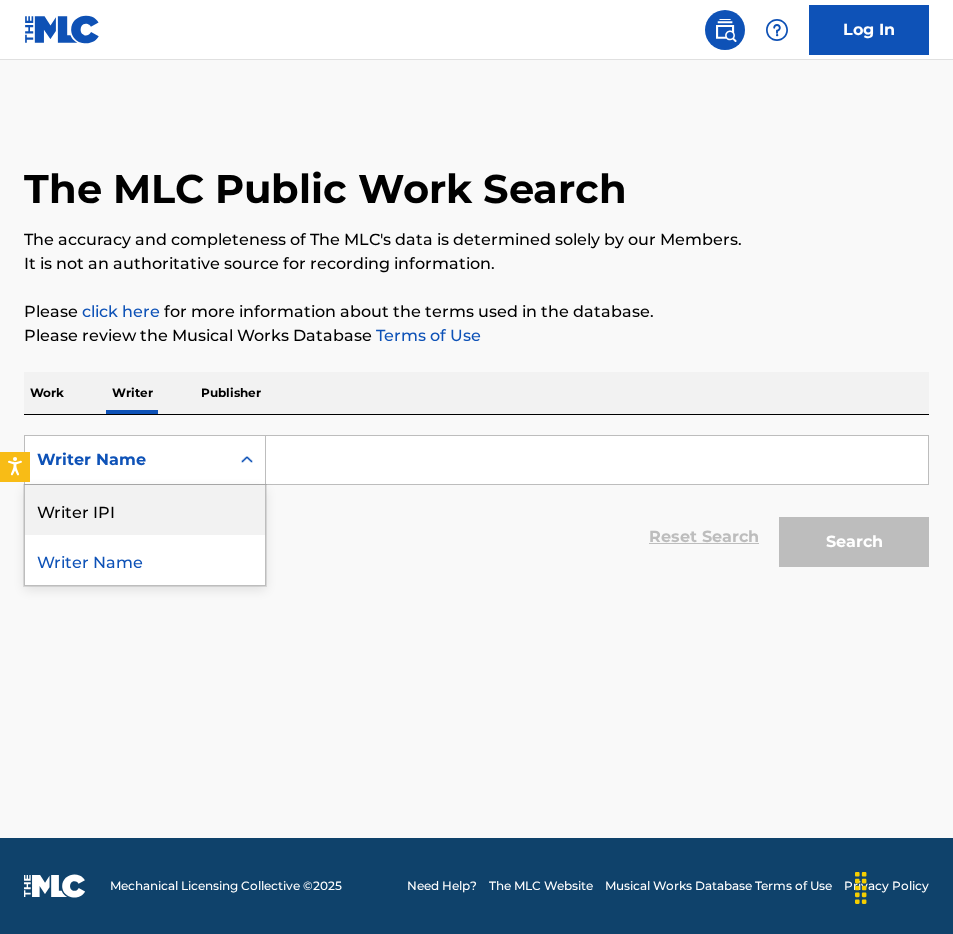 click on "Writer IPI" at bounding box center [145, 510] 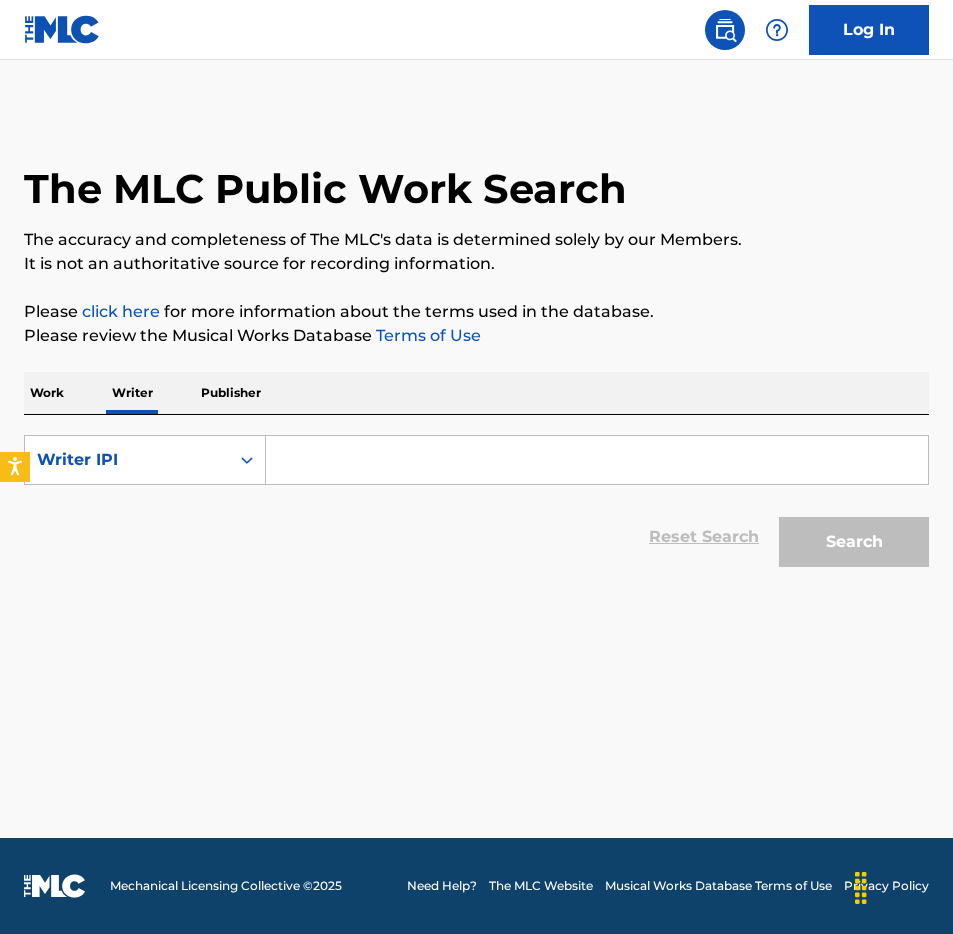 click on "SearchWithCriteria7d0bf5d6-e958-47b2-94f5-a272deebe806 Writer IPI Reset Search Search" at bounding box center (476, 496) 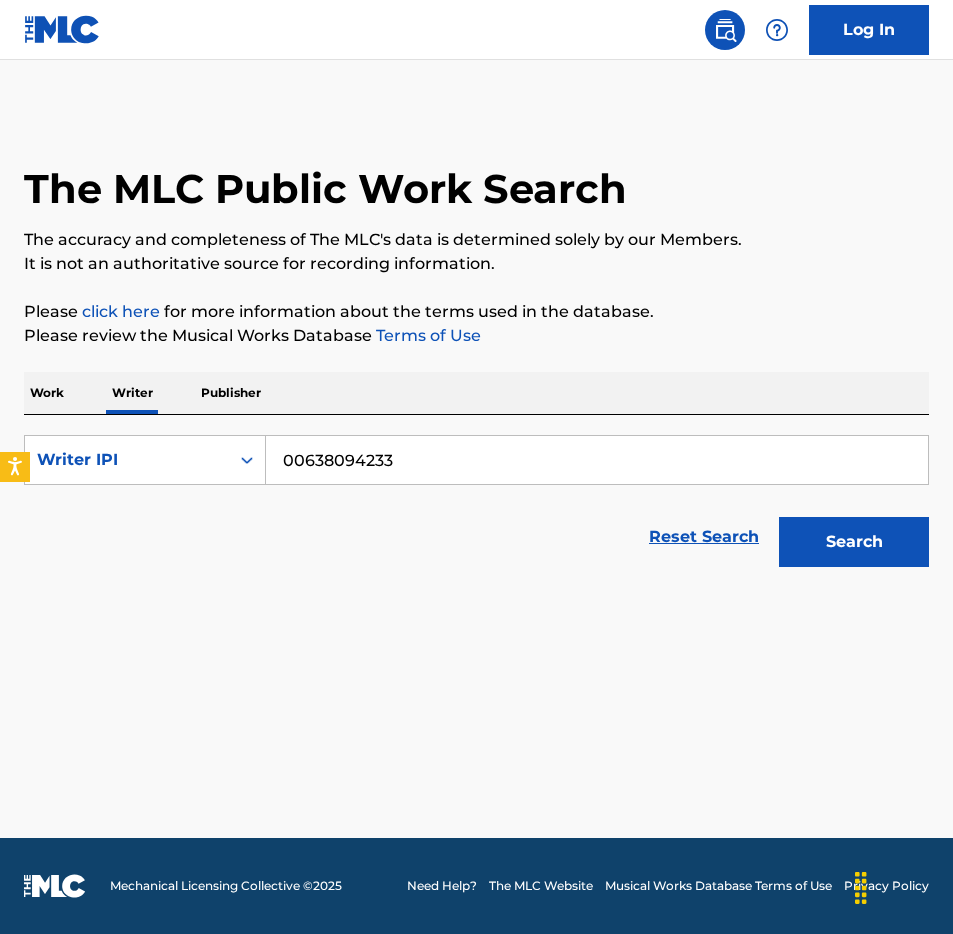 type on "00638094233" 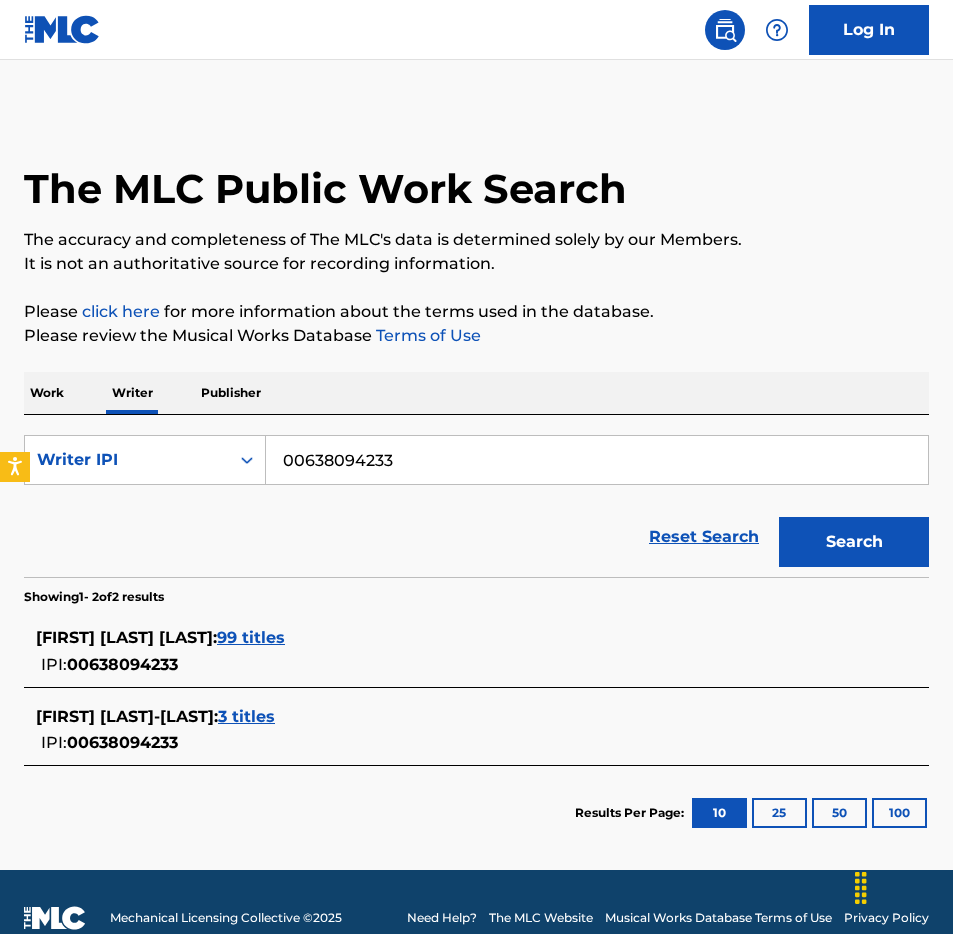 click on "[FIRST] [LAST]-[LAST] : 3 titles IPI: [SSN]" at bounding box center [476, 730] 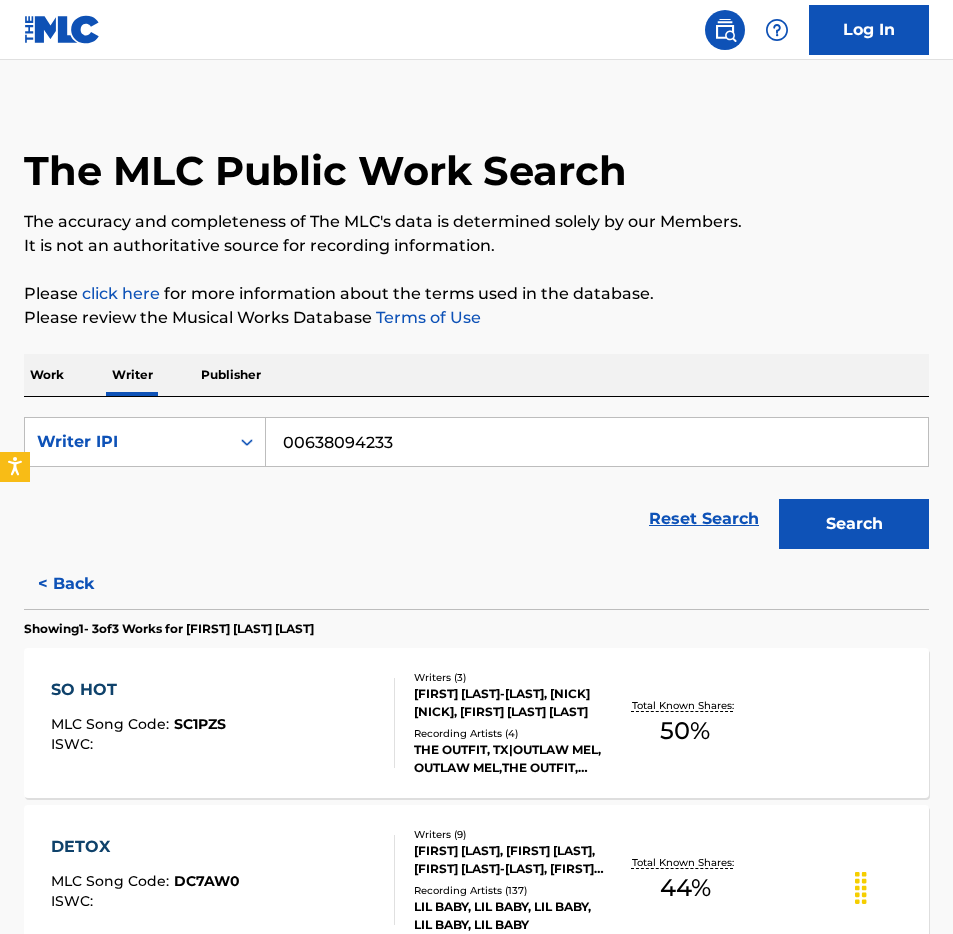 scroll, scrollTop: 280, scrollLeft: 0, axis: vertical 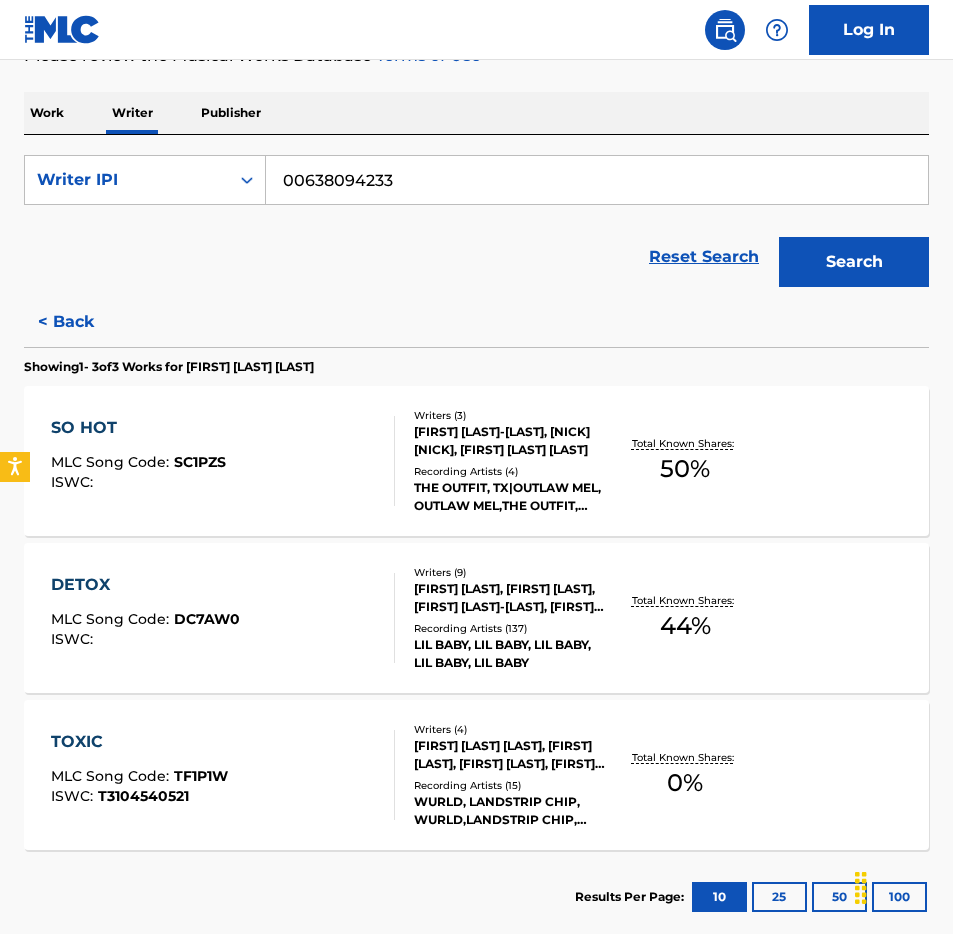 click on "< Back" at bounding box center [84, 322] 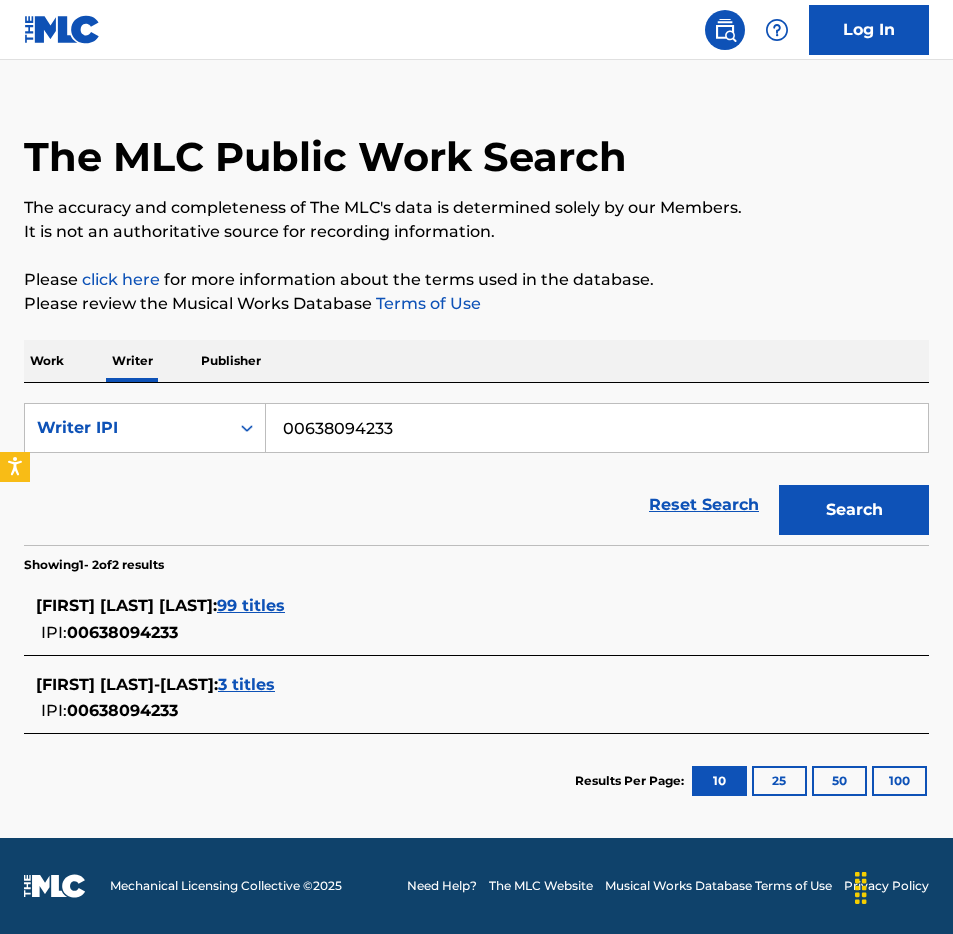 scroll, scrollTop: 32, scrollLeft: 0, axis: vertical 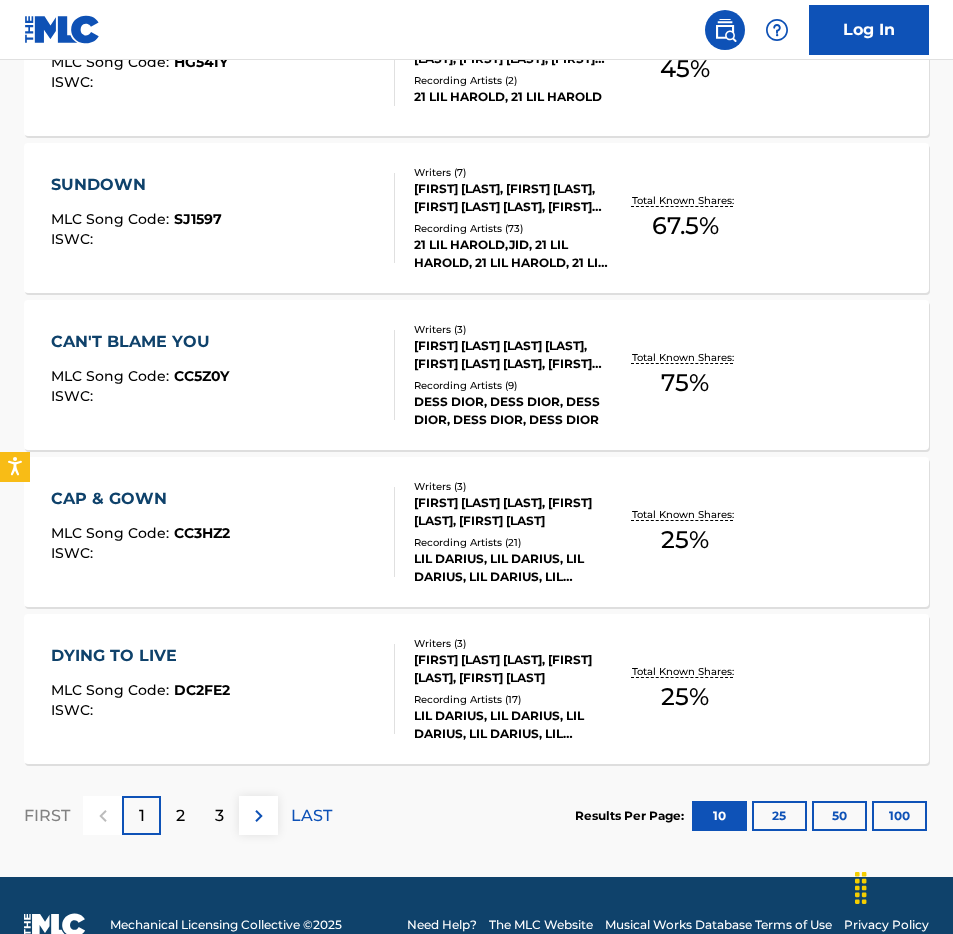 click on "2" at bounding box center (180, 815) 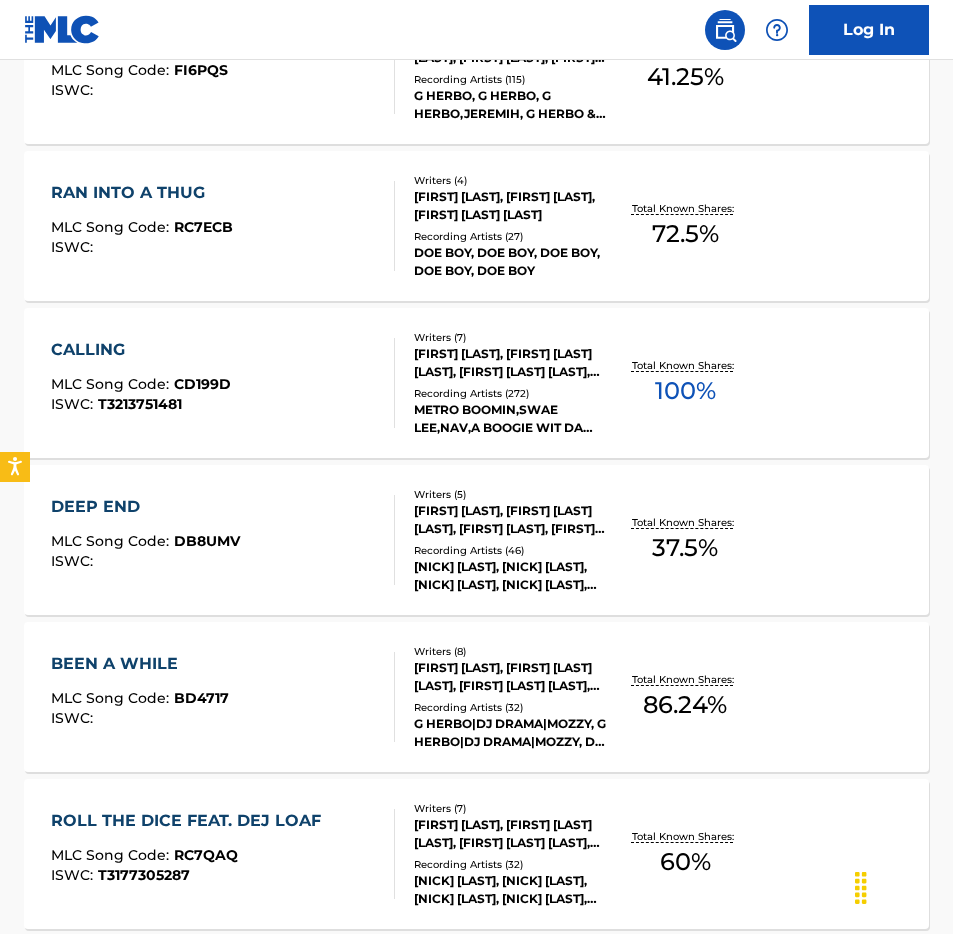 scroll, scrollTop: 1504, scrollLeft: 0, axis: vertical 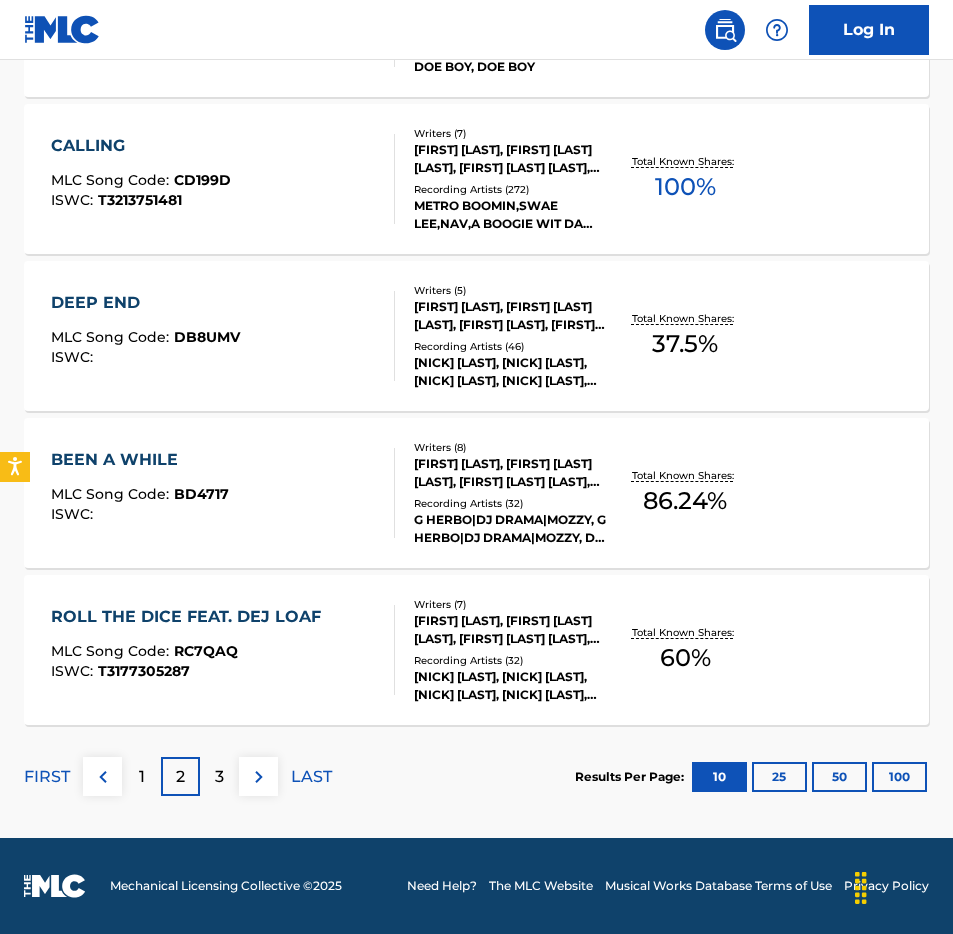 click on "100" at bounding box center (899, 777) 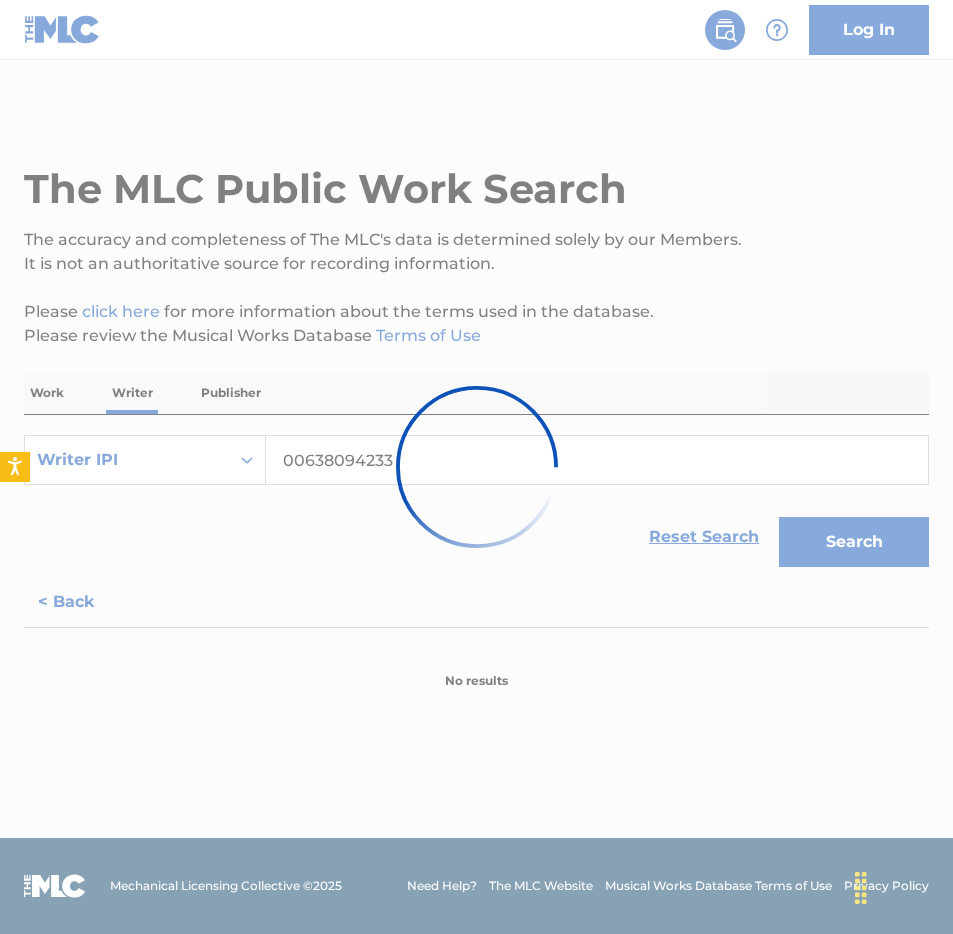 scroll, scrollTop: 0, scrollLeft: 0, axis: both 